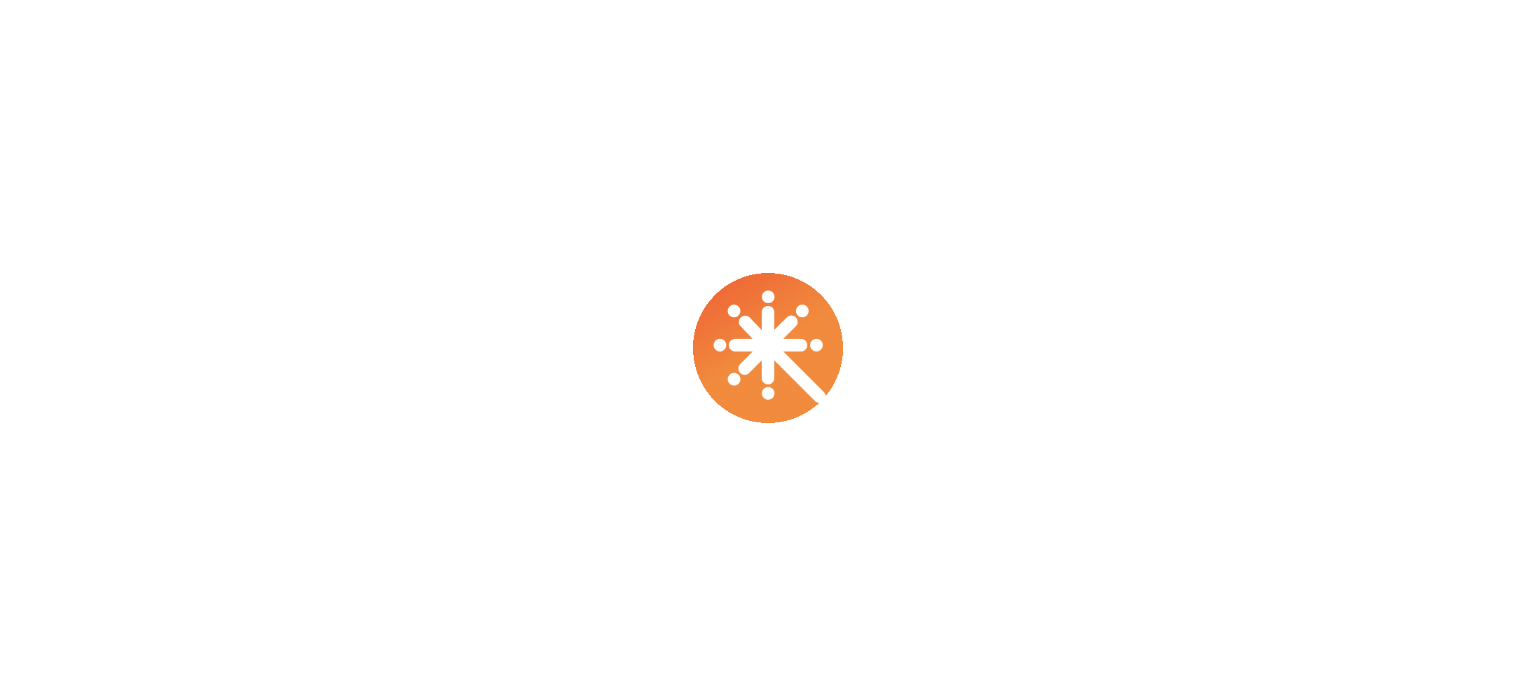 scroll, scrollTop: 0, scrollLeft: 0, axis: both 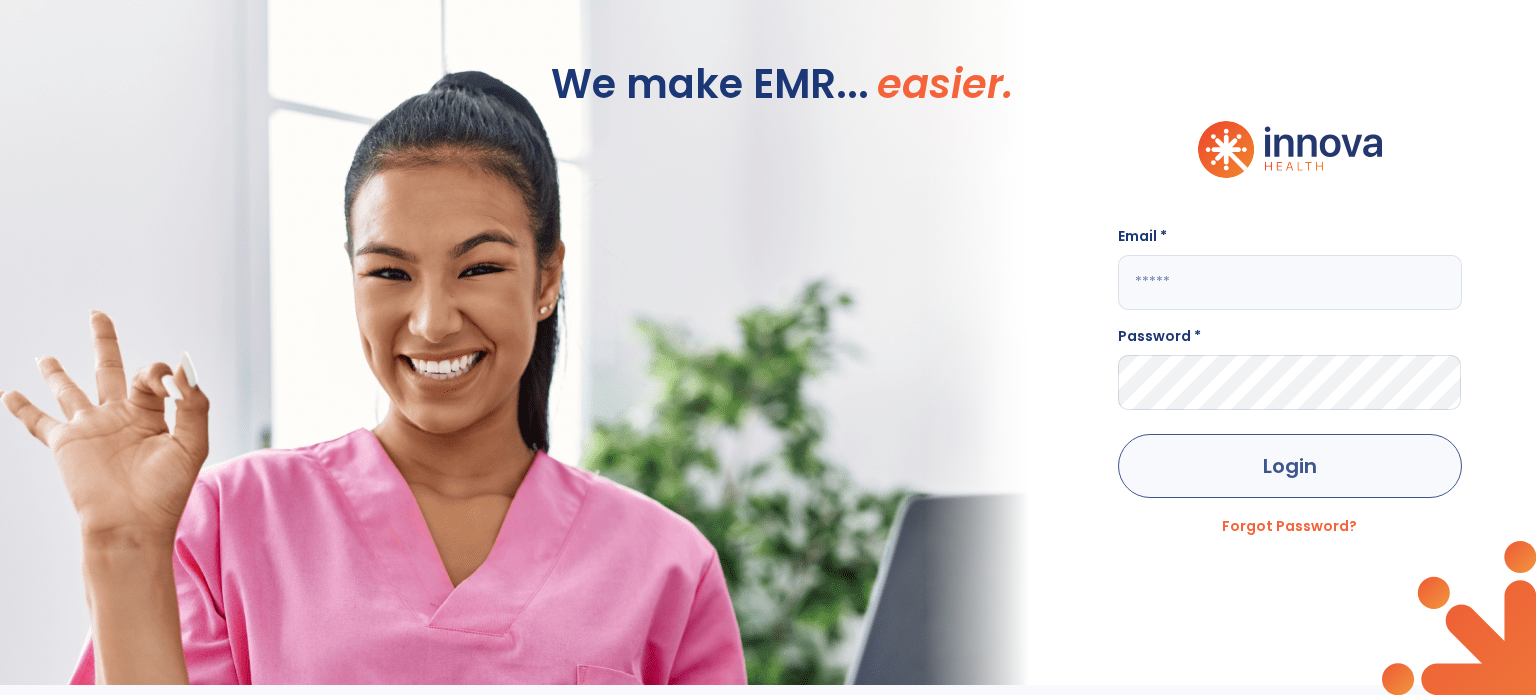 type on "**********" 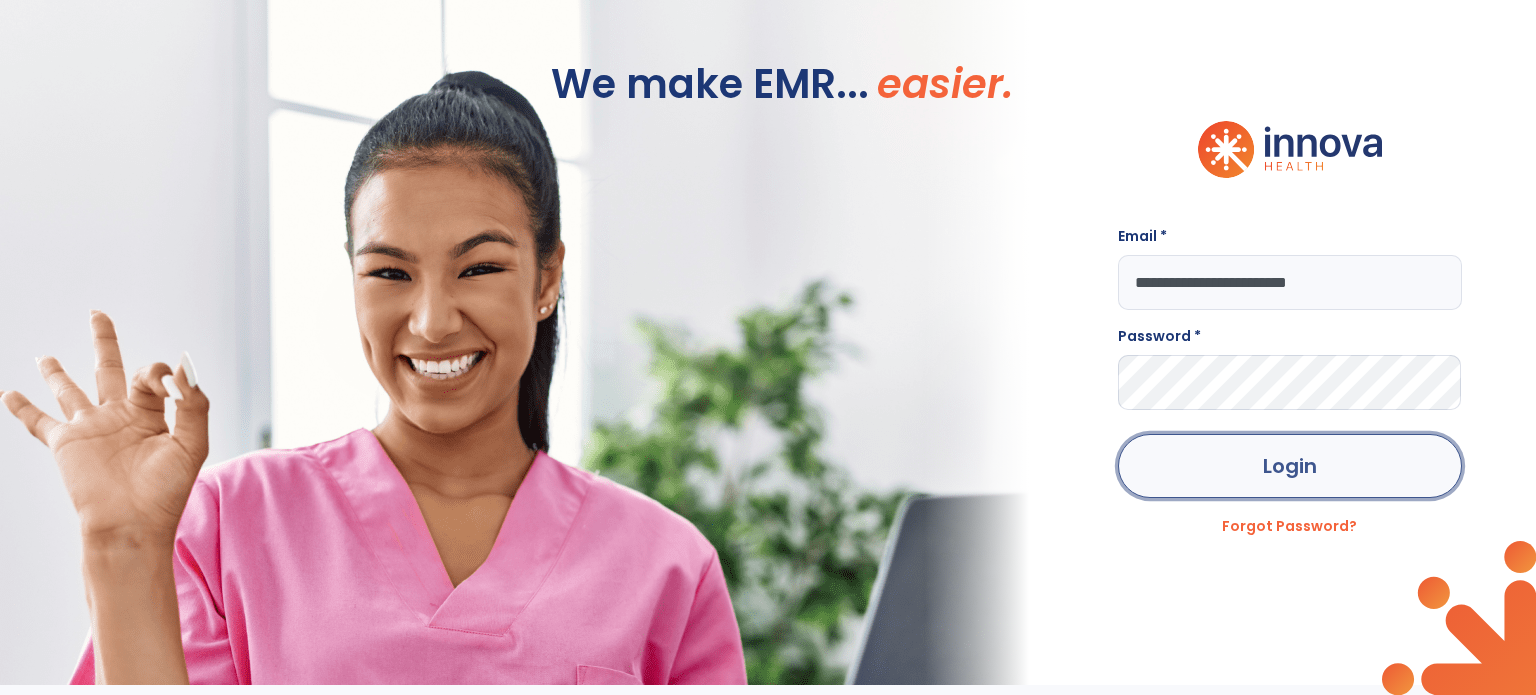 click on "Login" 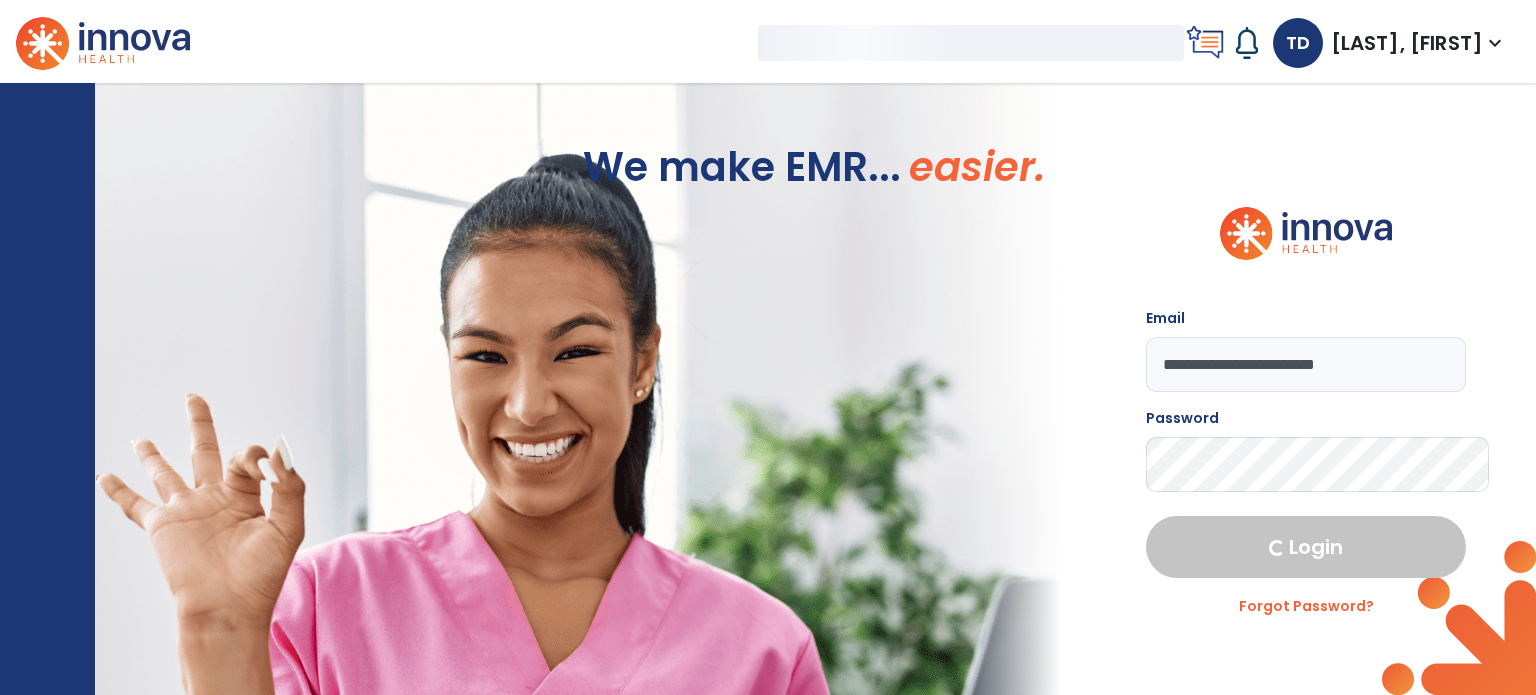 select on "****" 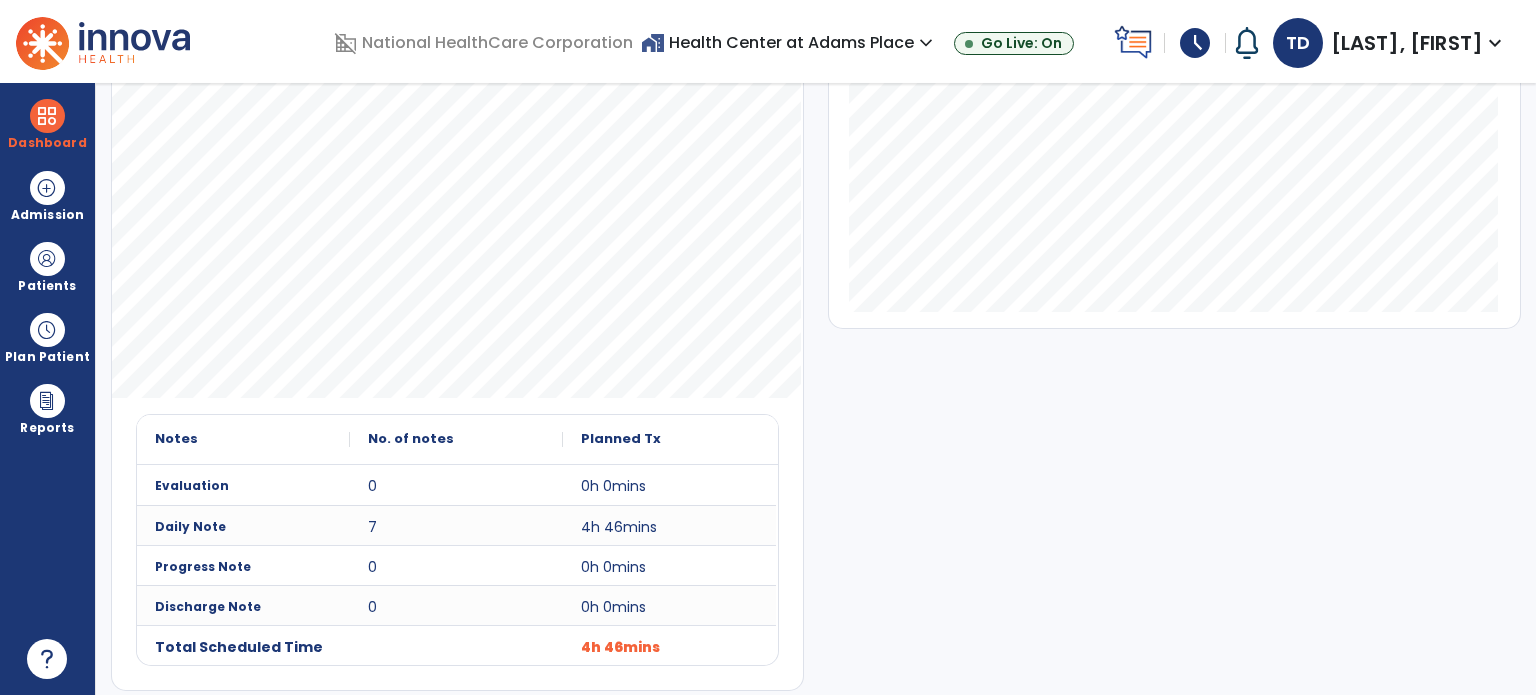 scroll, scrollTop: 0, scrollLeft: 0, axis: both 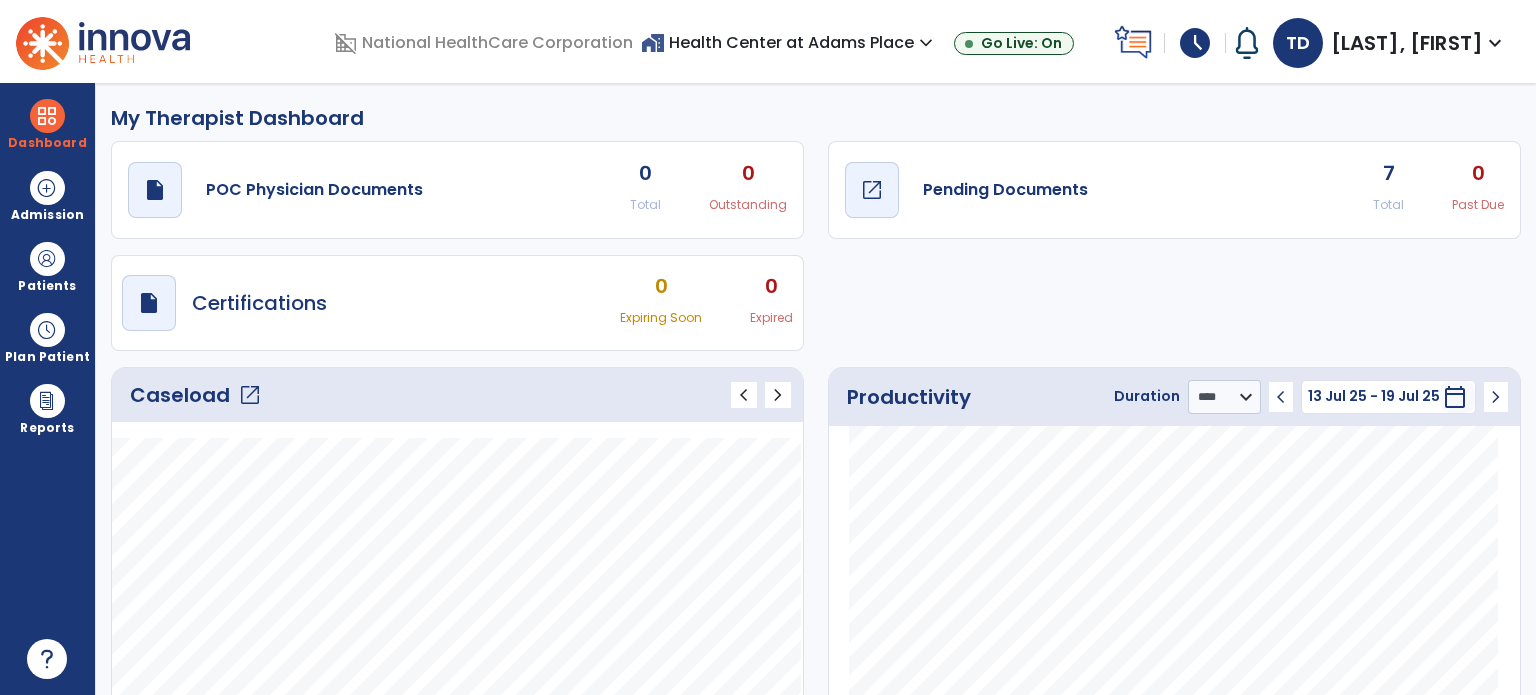 click on "Pending Documents" 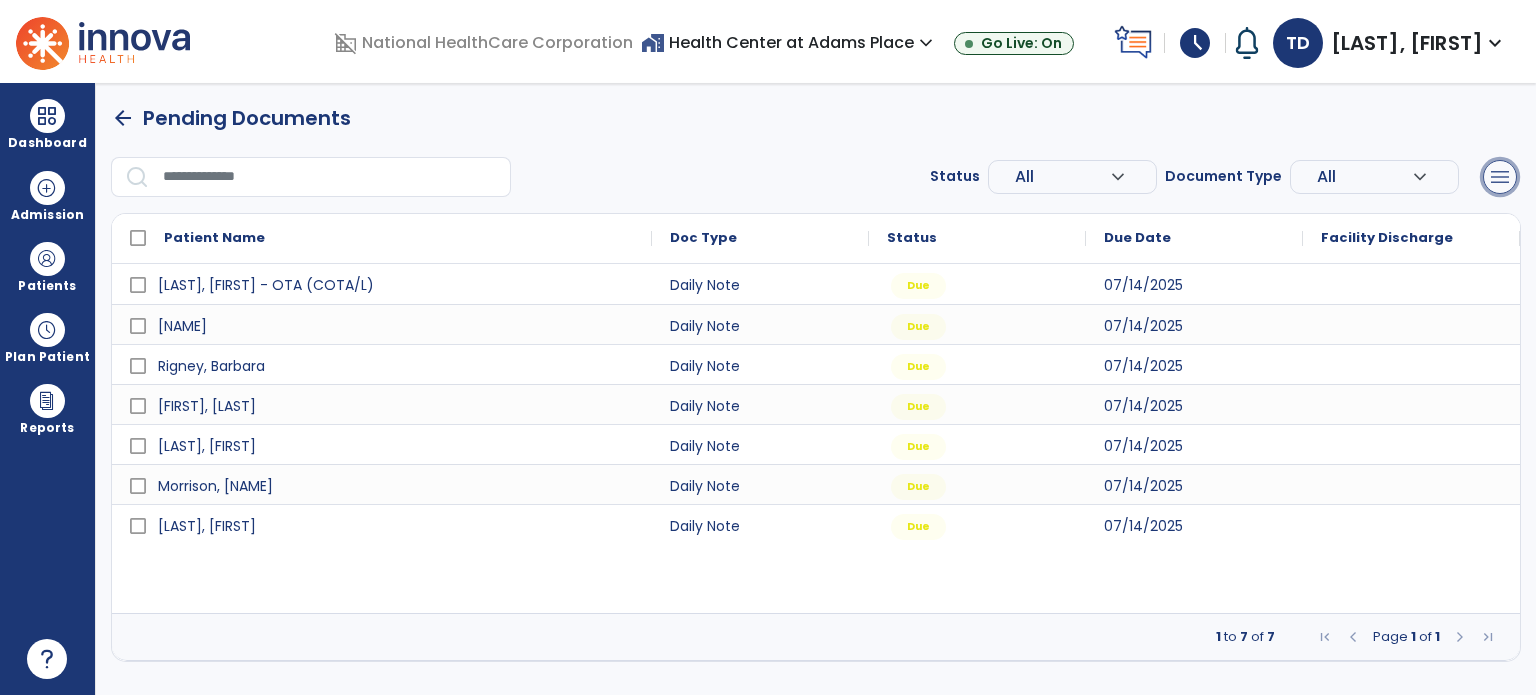 click on "menu" at bounding box center [1500, 177] 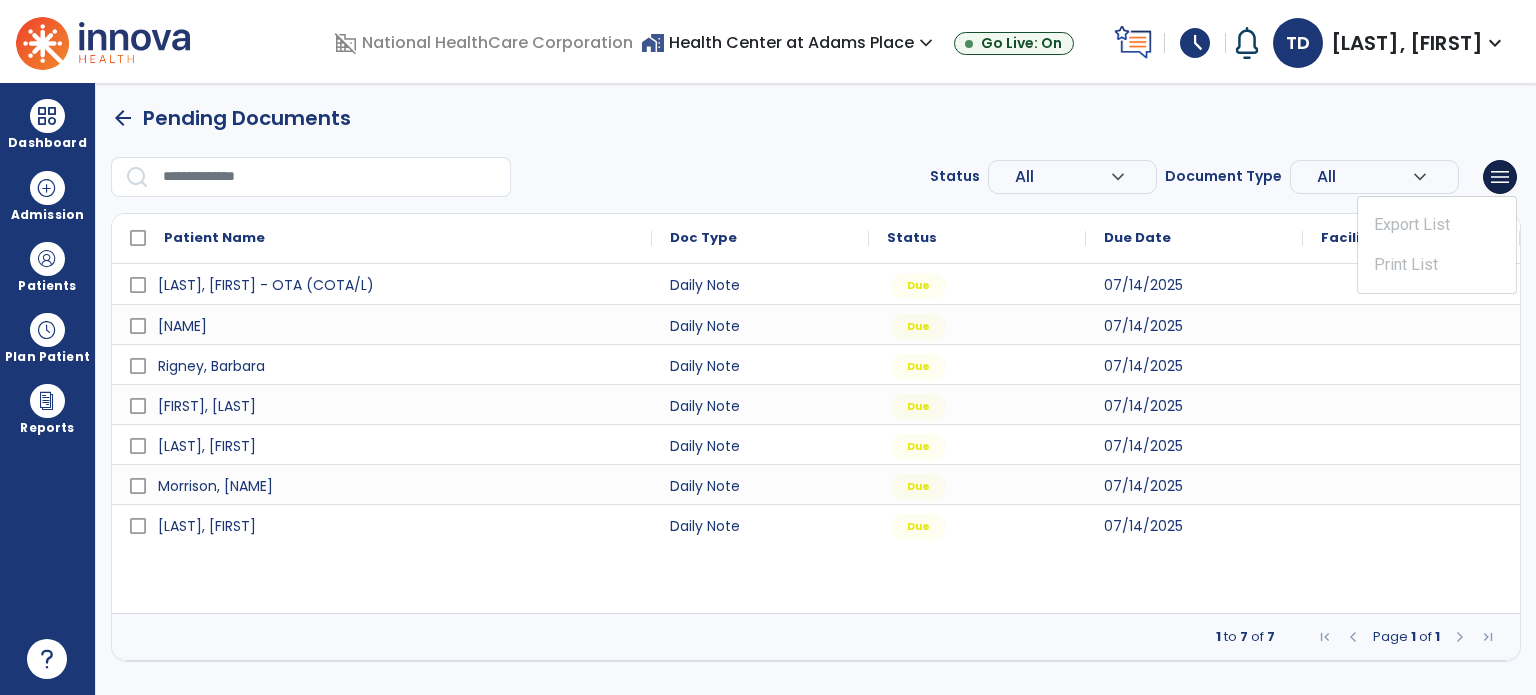 click on "arrow_back   Pending Documents" at bounding box center [816, 118] 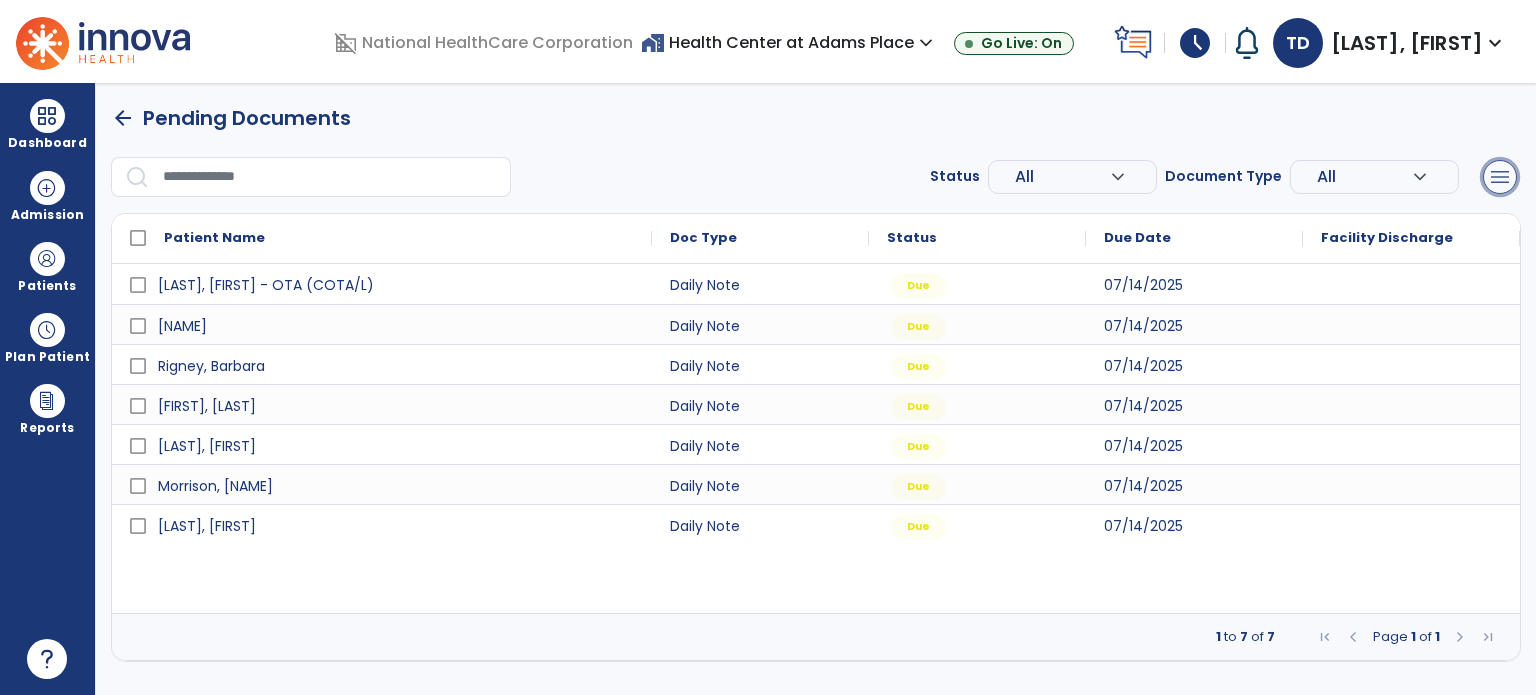 click on "menu" at bounding box center (1500, 177) 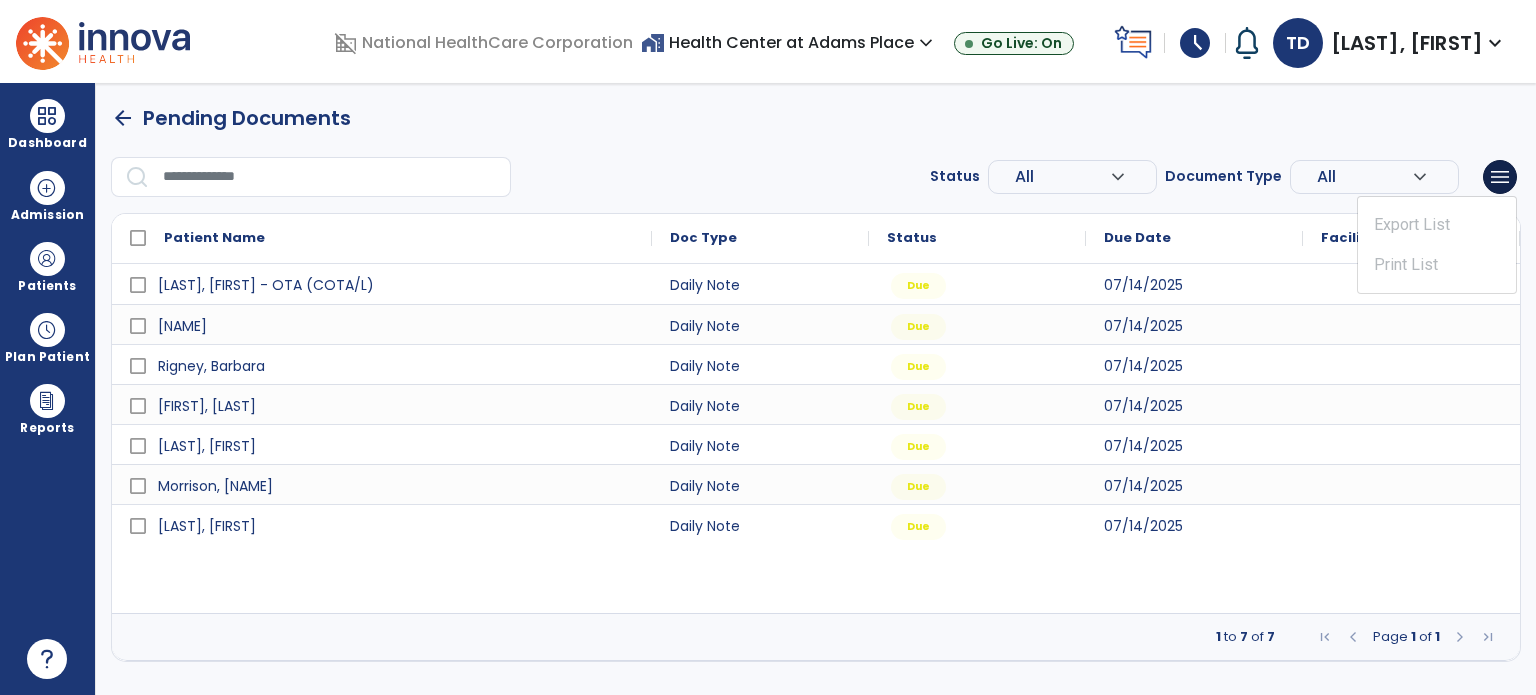 click on "arrow_back" at bounding box center [123, 118] 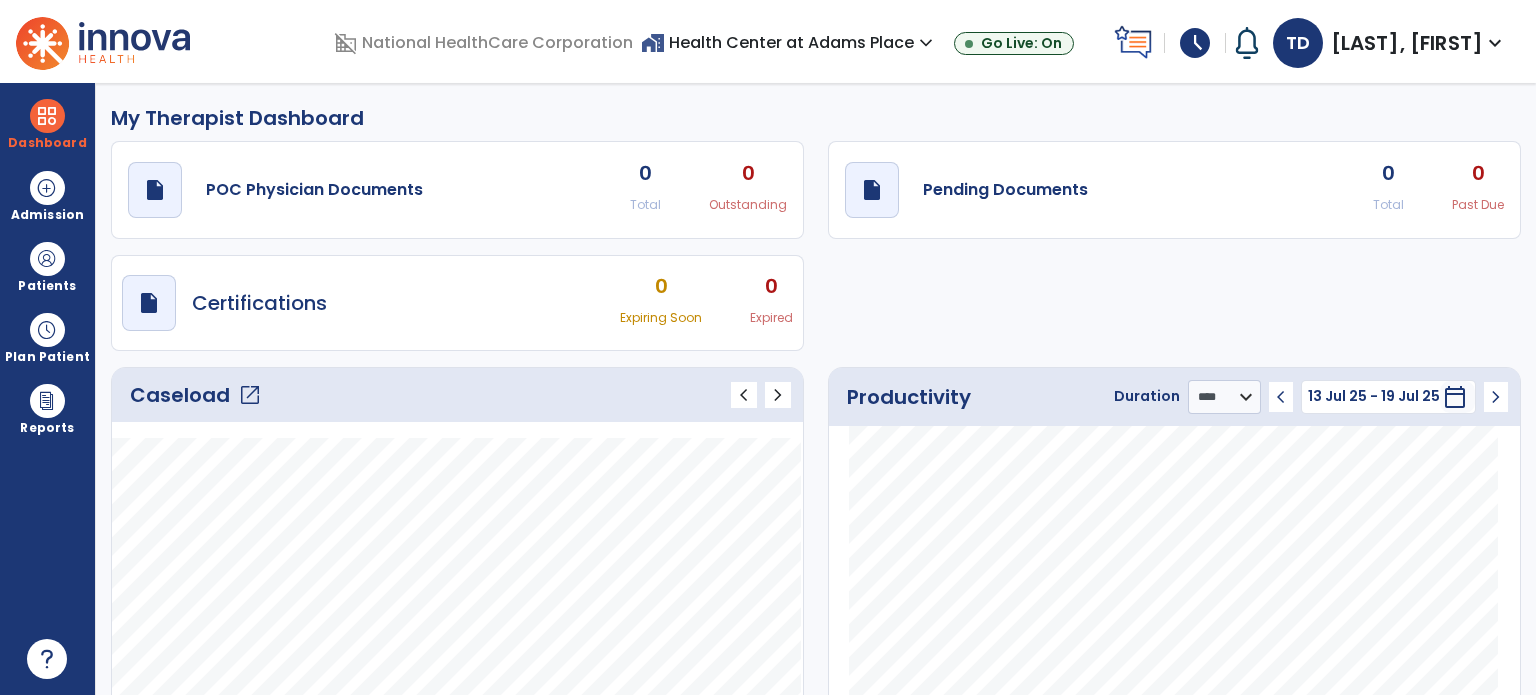 click on "Caseload   open_in_new   chevron_left   chevron_right" 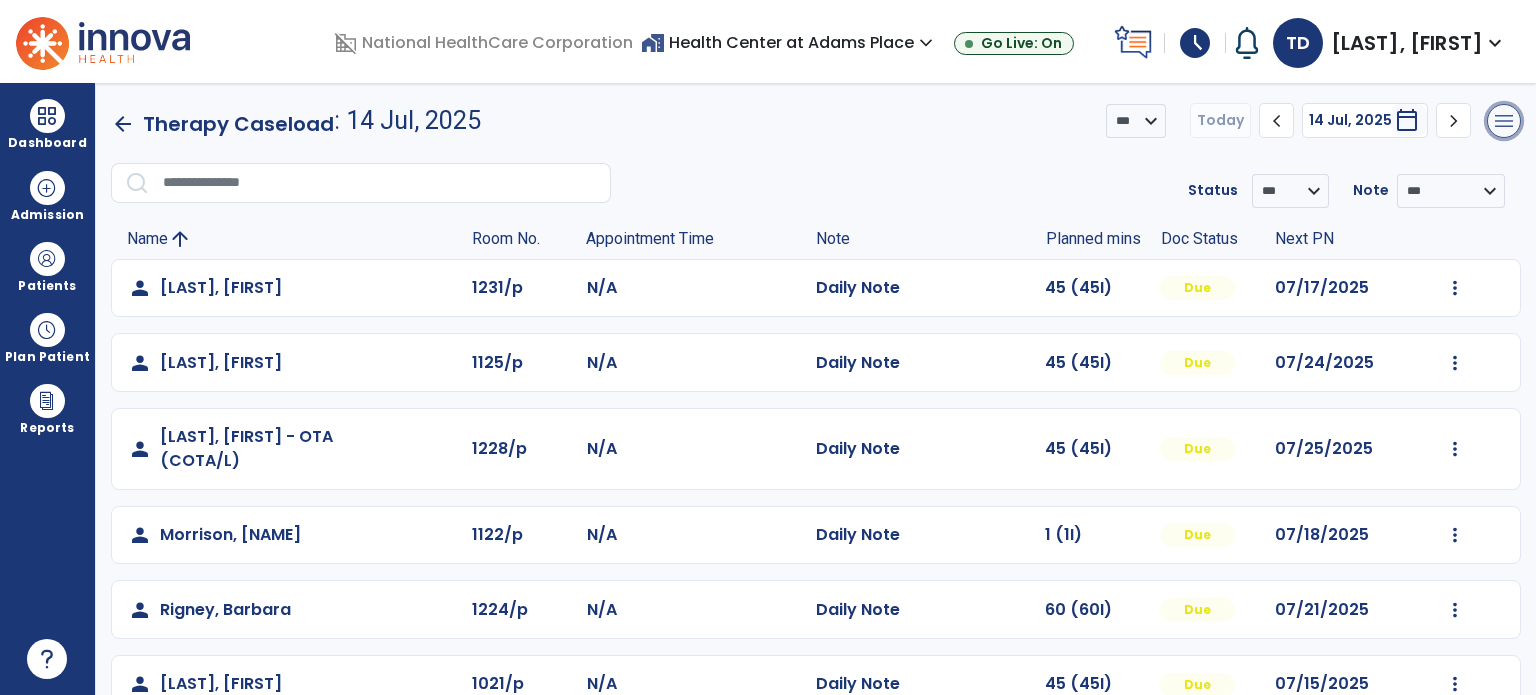 click on "menu" at bounding box center [1504, 121] 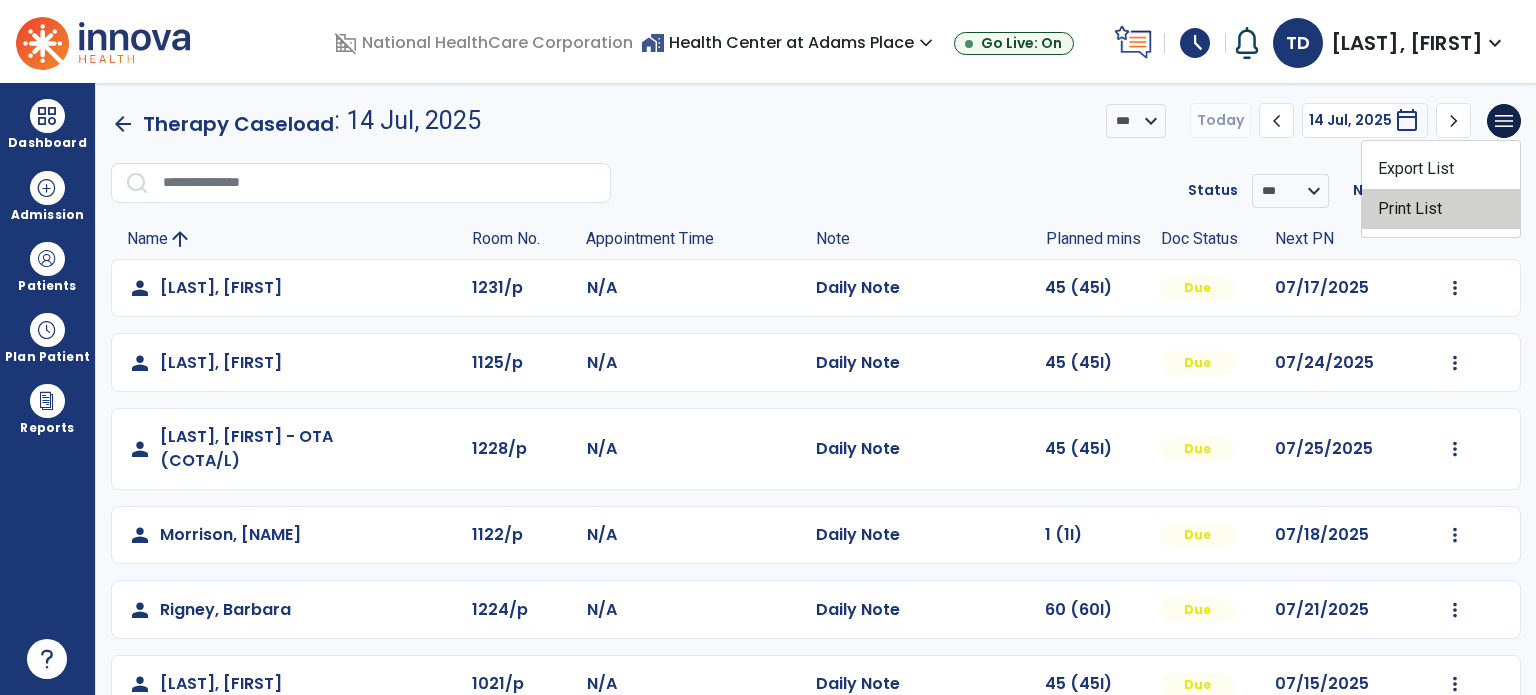 click on "Print List" 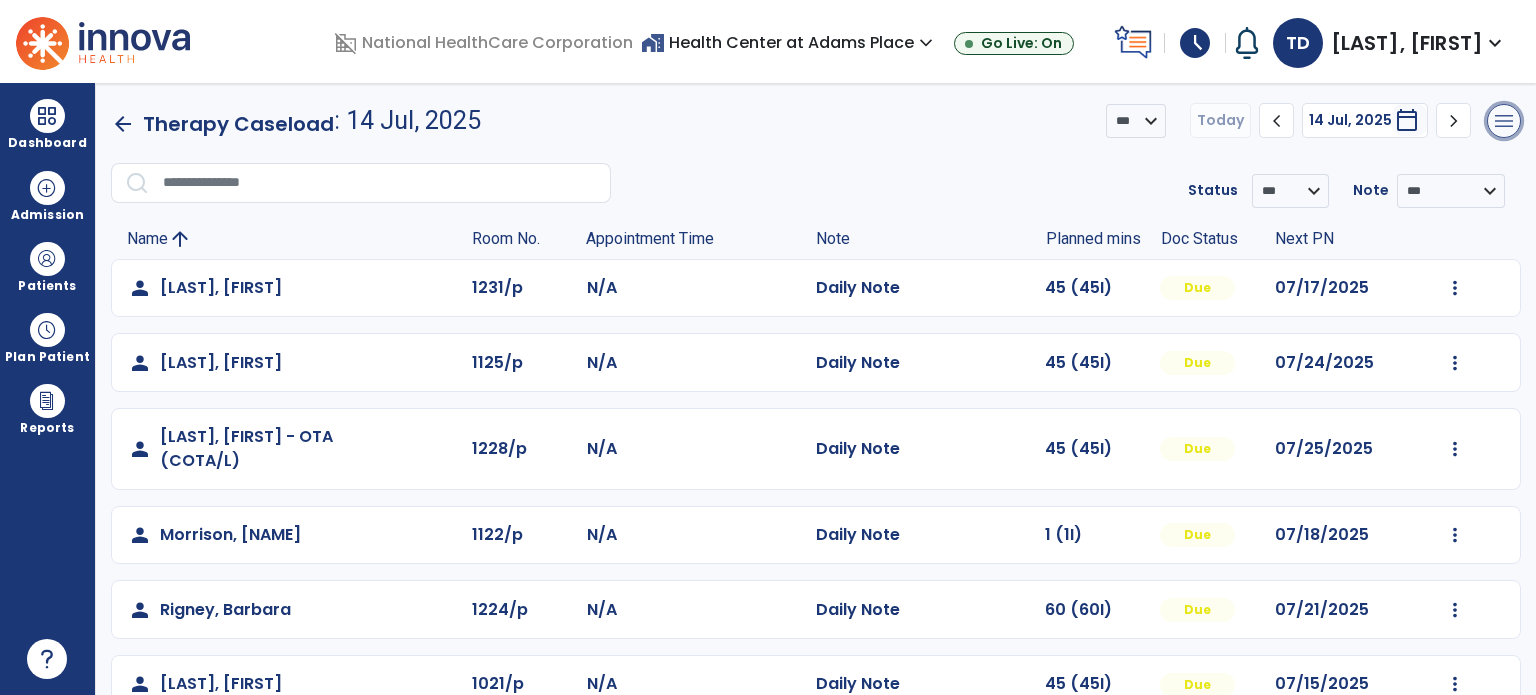 click on "menu" at bounding box center [1504, 121] 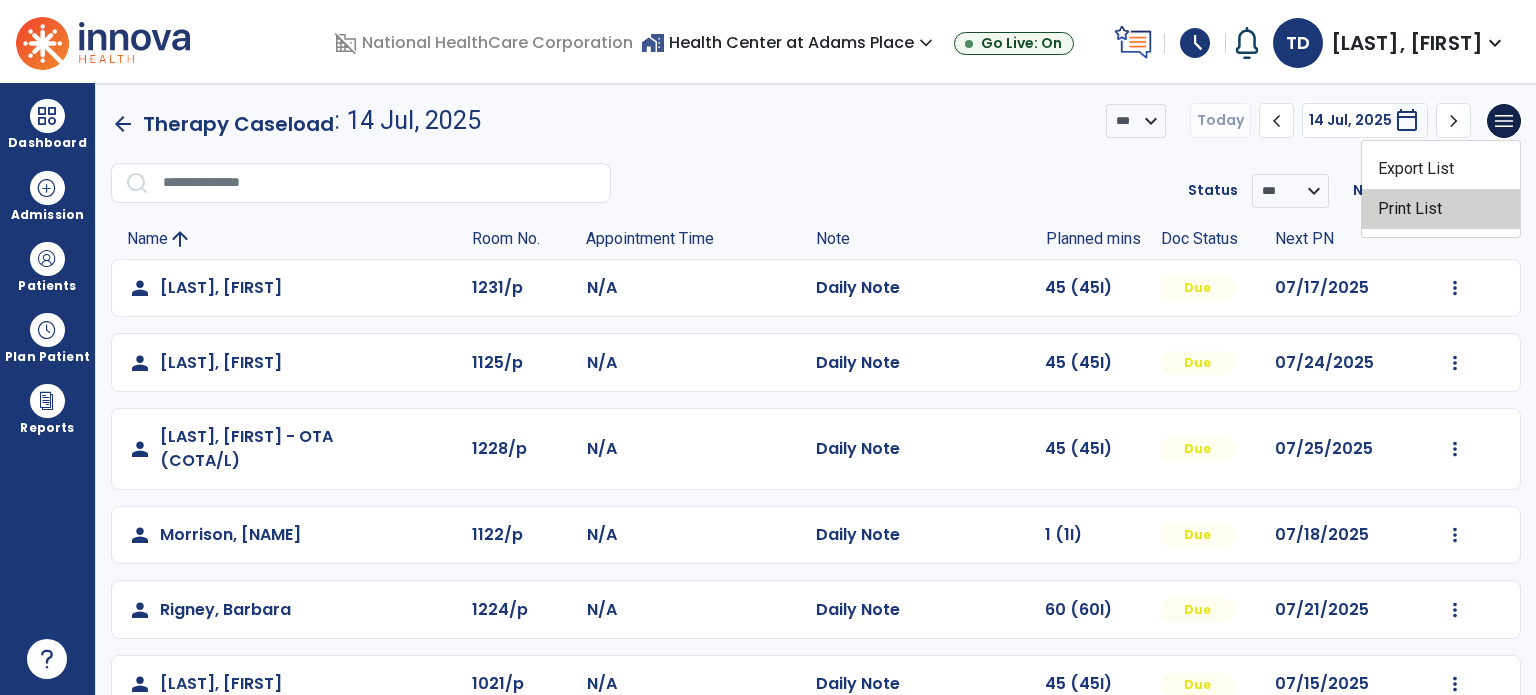 click on "Print List" 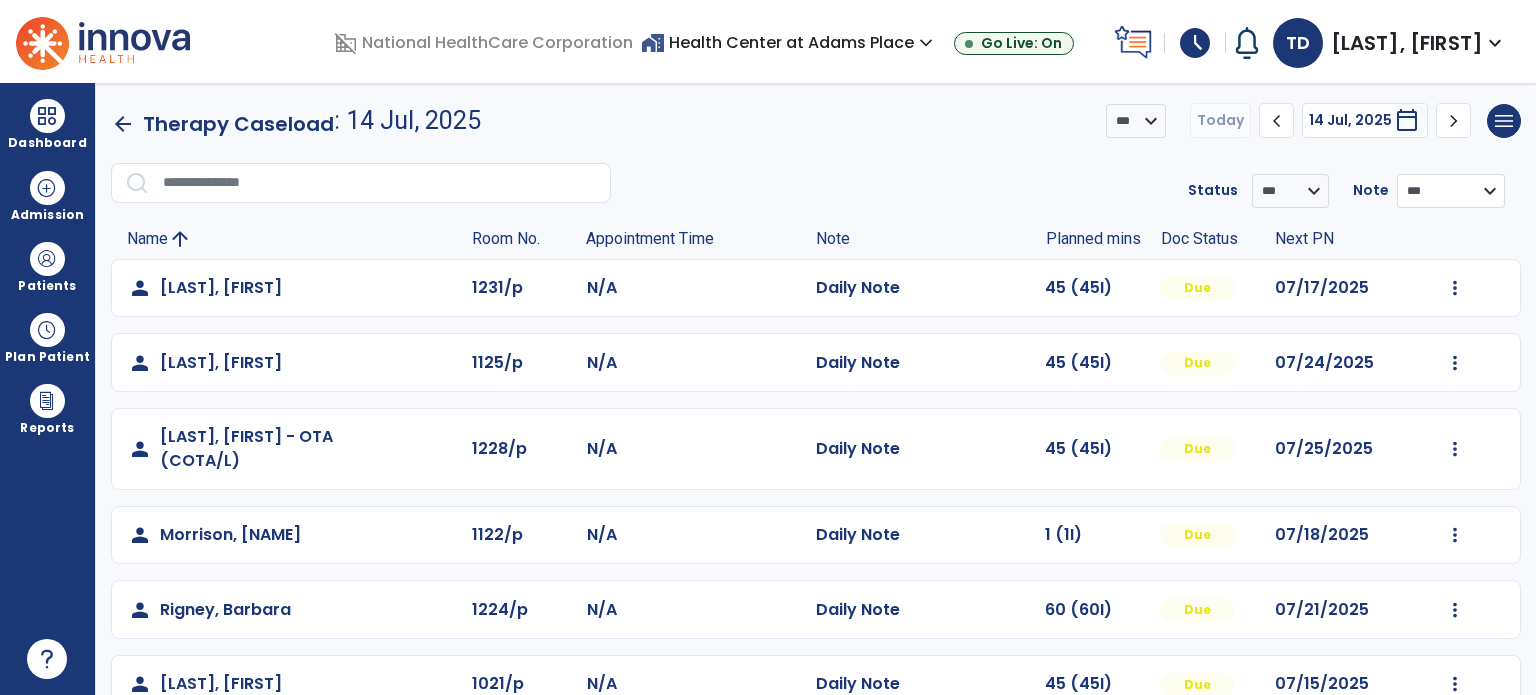 click on "**********" at bounding box center [1290, 191] 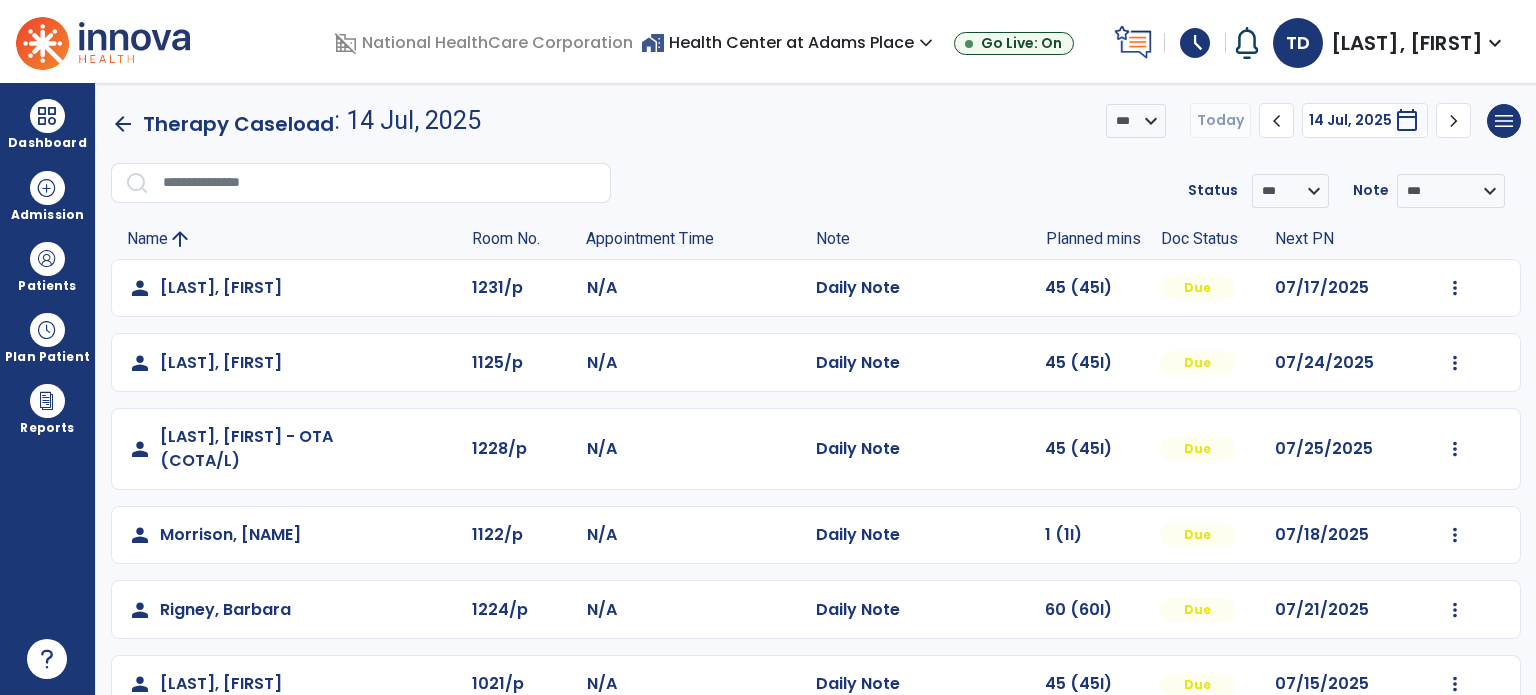 click on "schedule" at bounding box center [1195, 43] 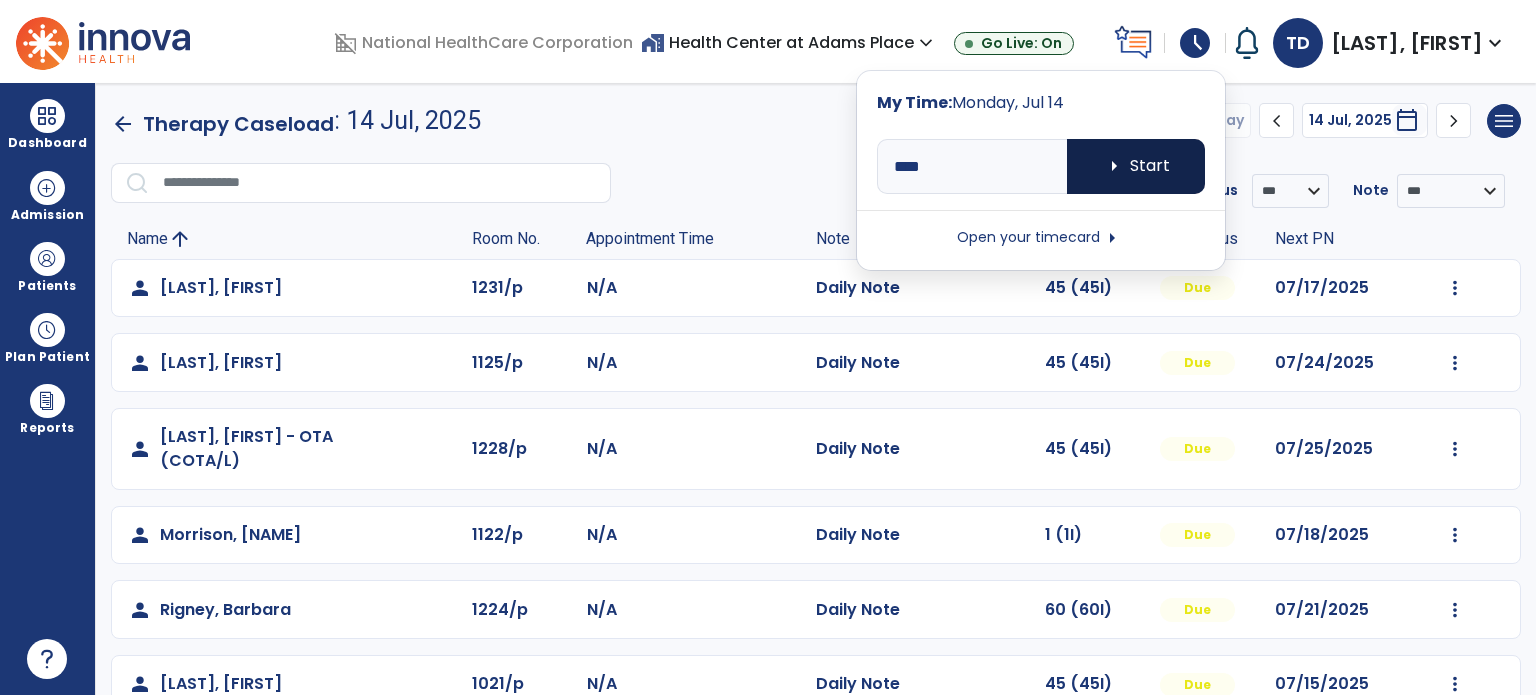 click on "arrow_right" at bounding box center (1114, 166) 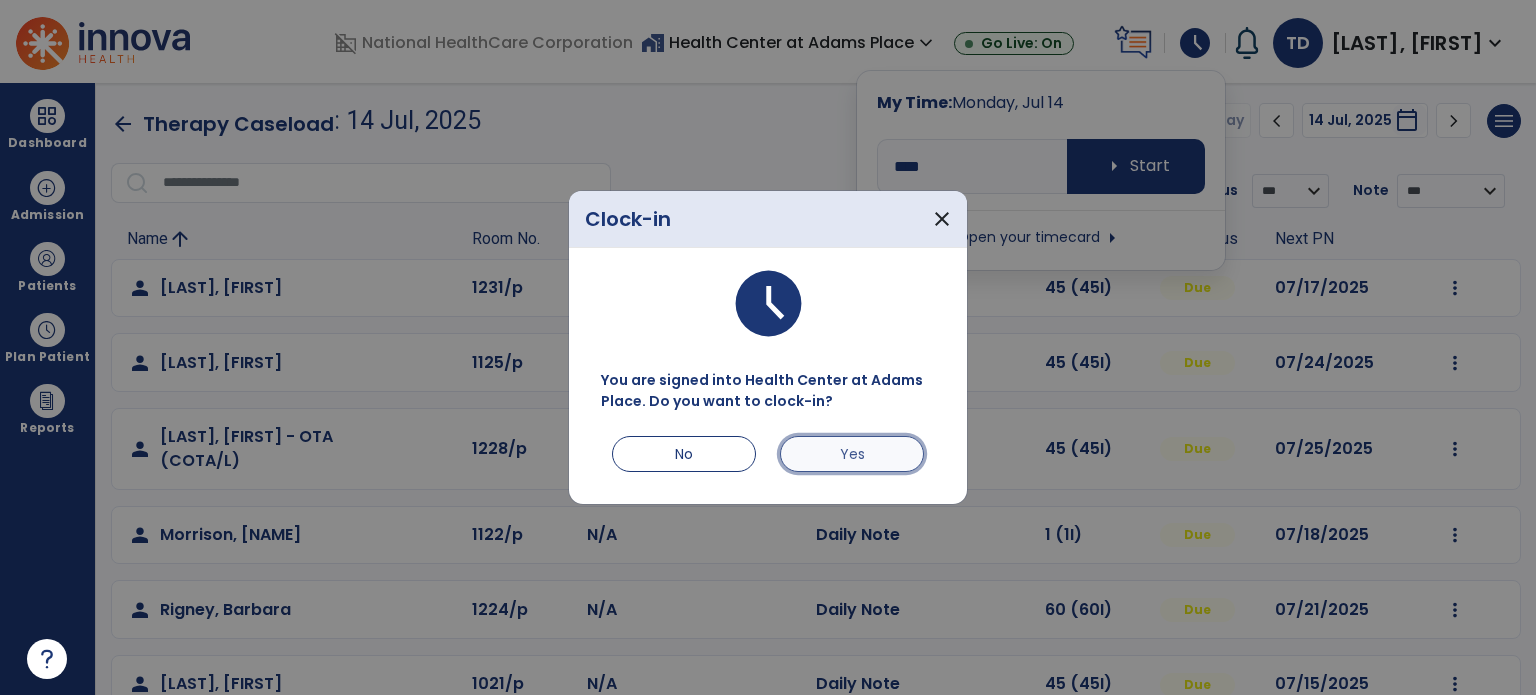 click on "Yes" at bounding box center [852, 454] 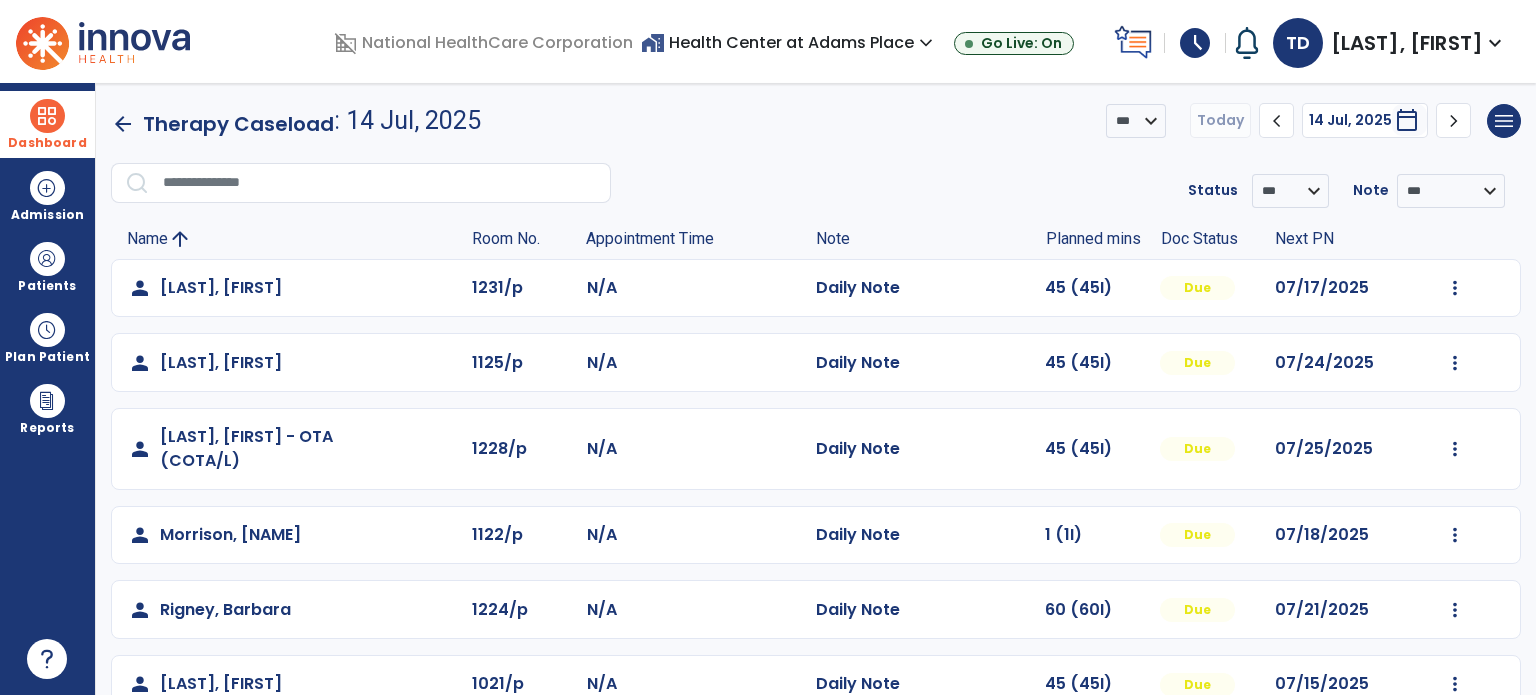 click at bounding box center (47, 116) 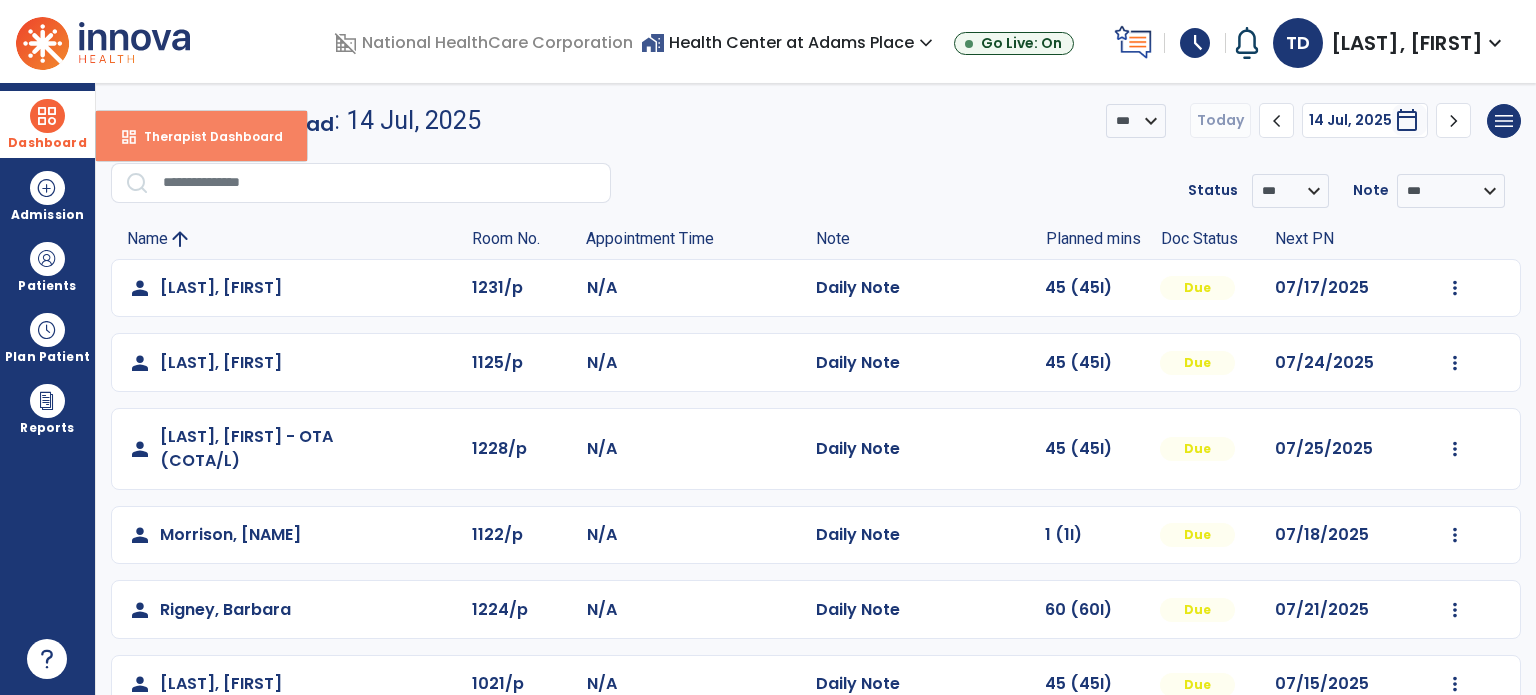 click on "Therapist Dashboard" at bounding box center (205, 136) 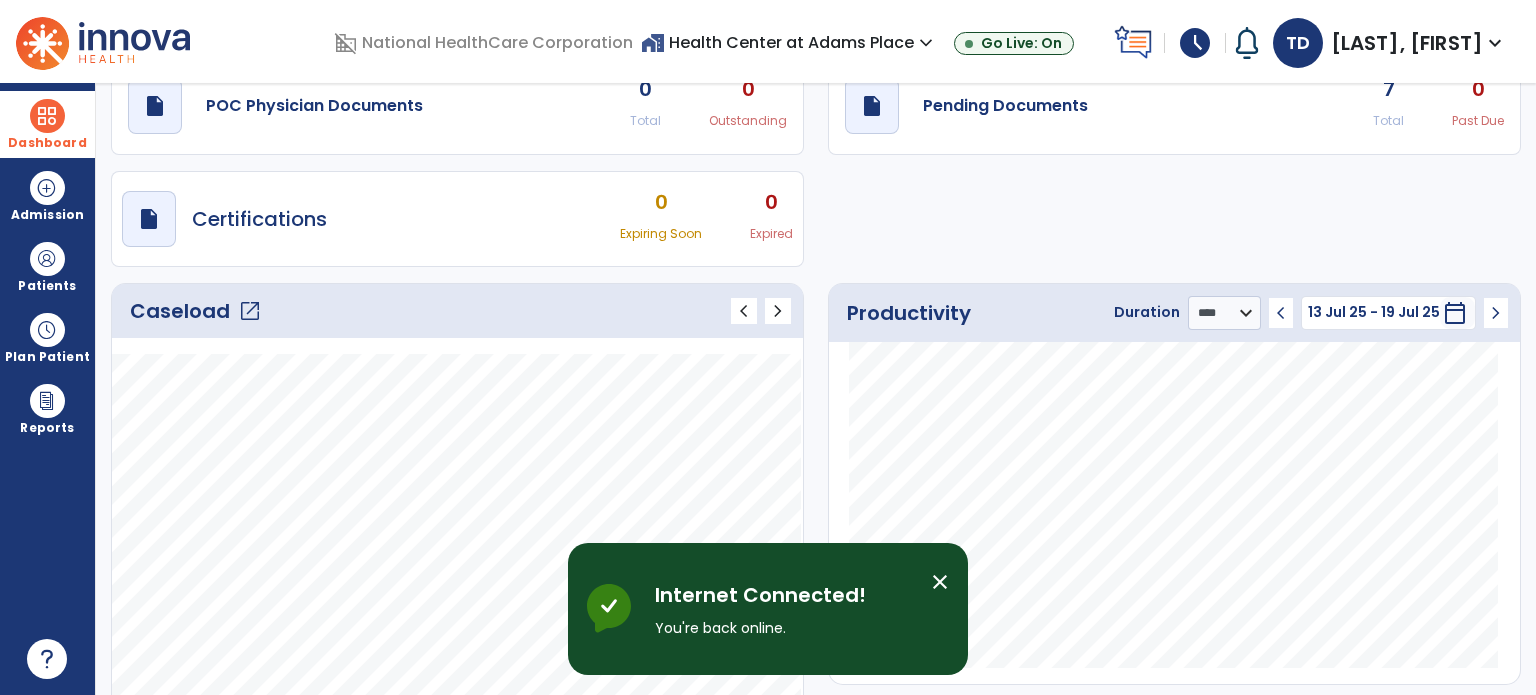 scroll, scrollTop: 0, scrollLeft: 0, axis: both 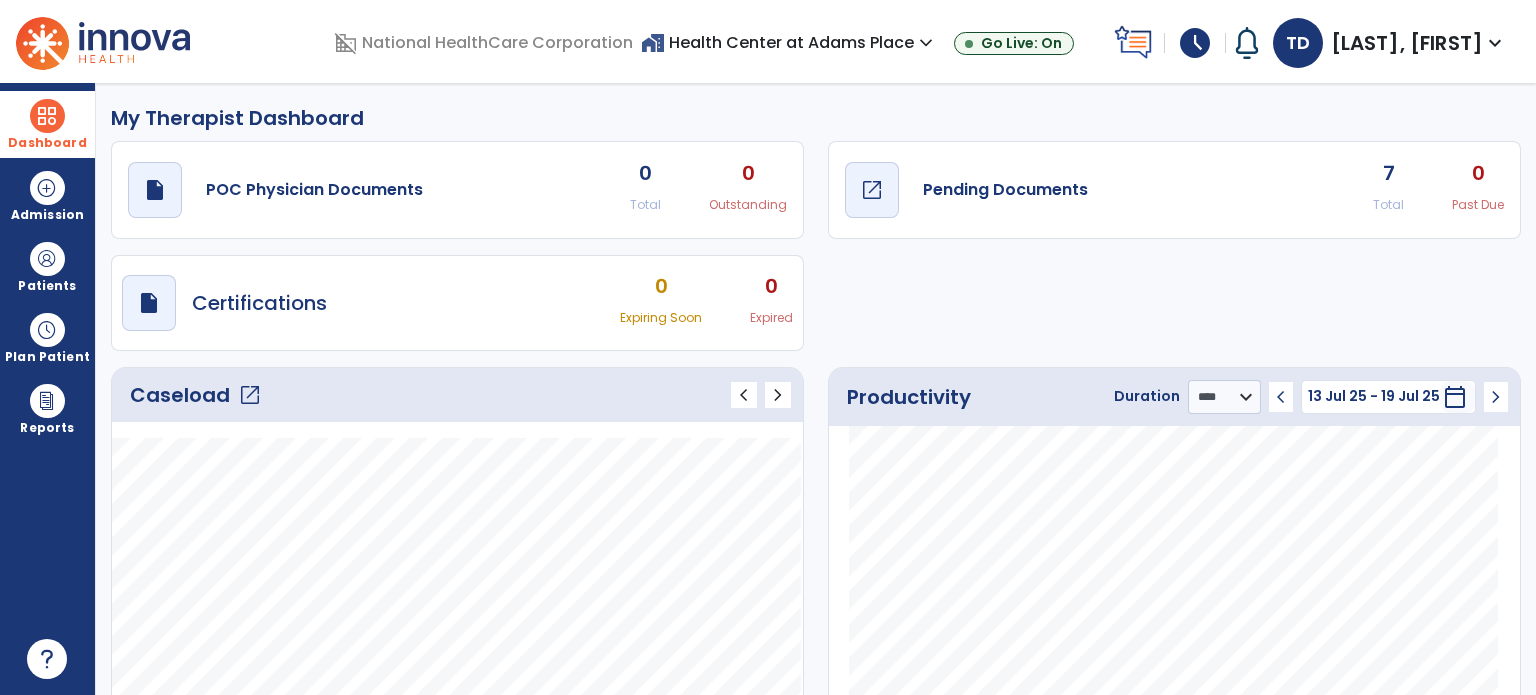 drag, startPoint x: 956, startPoint y: 199, endPoint x: 957, endPoint y: 179, distance: 20.024984 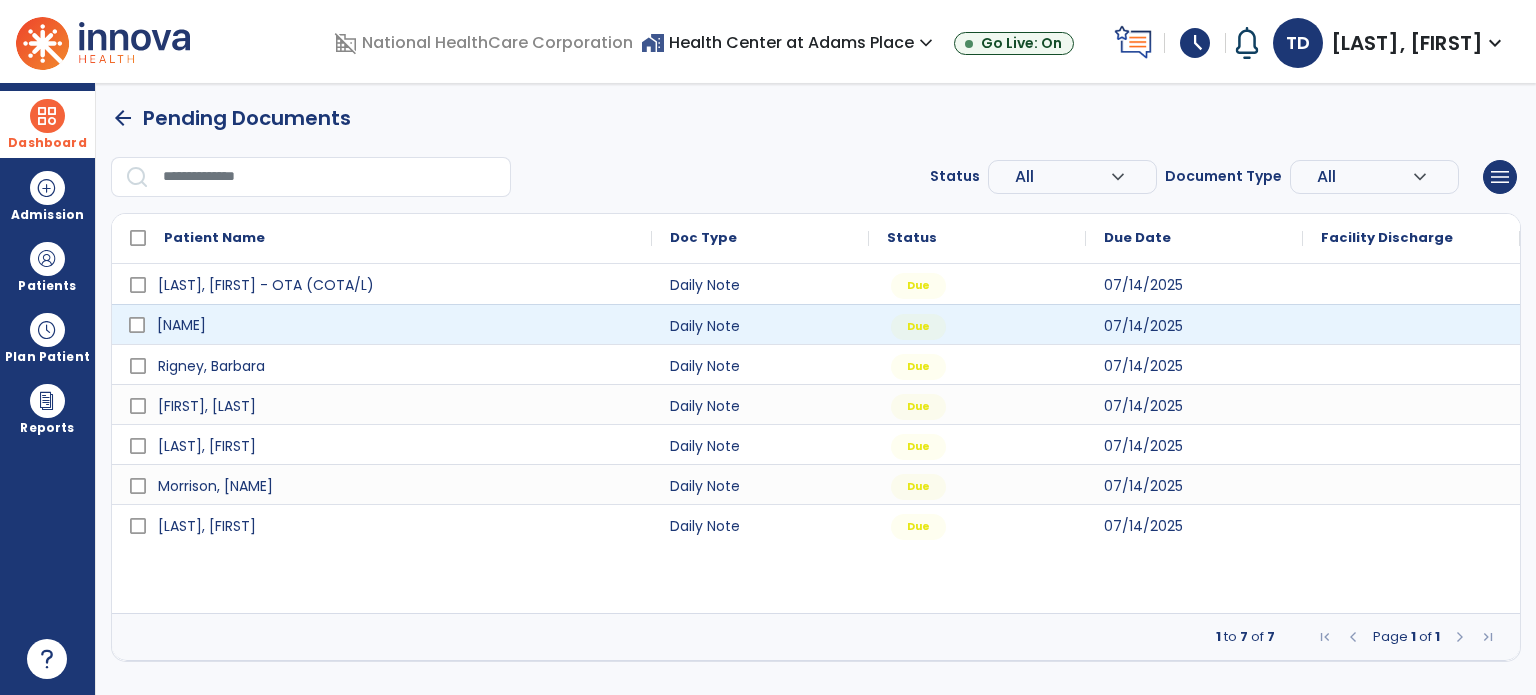 click on "[NAME]" at bounding box center [181, 325] 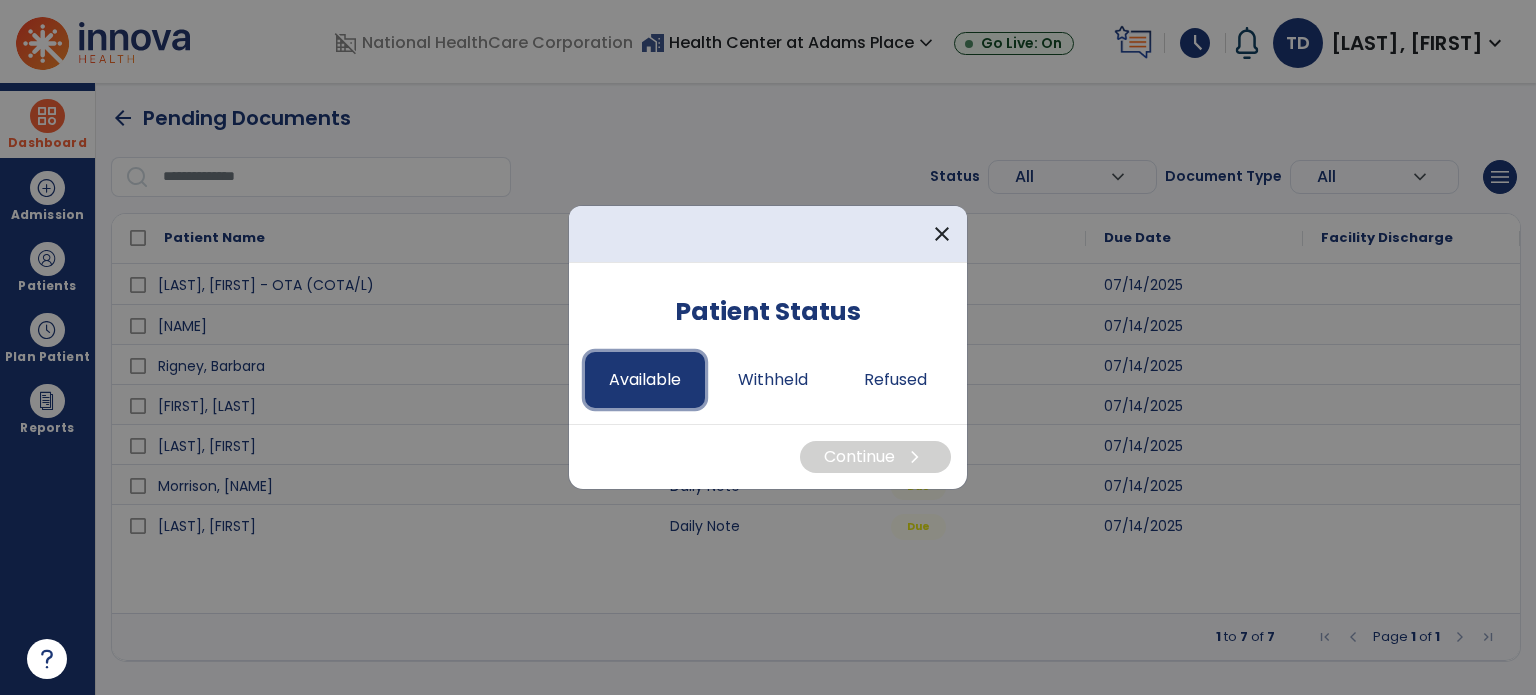 click on "Available" at bounding box center [645, 380] 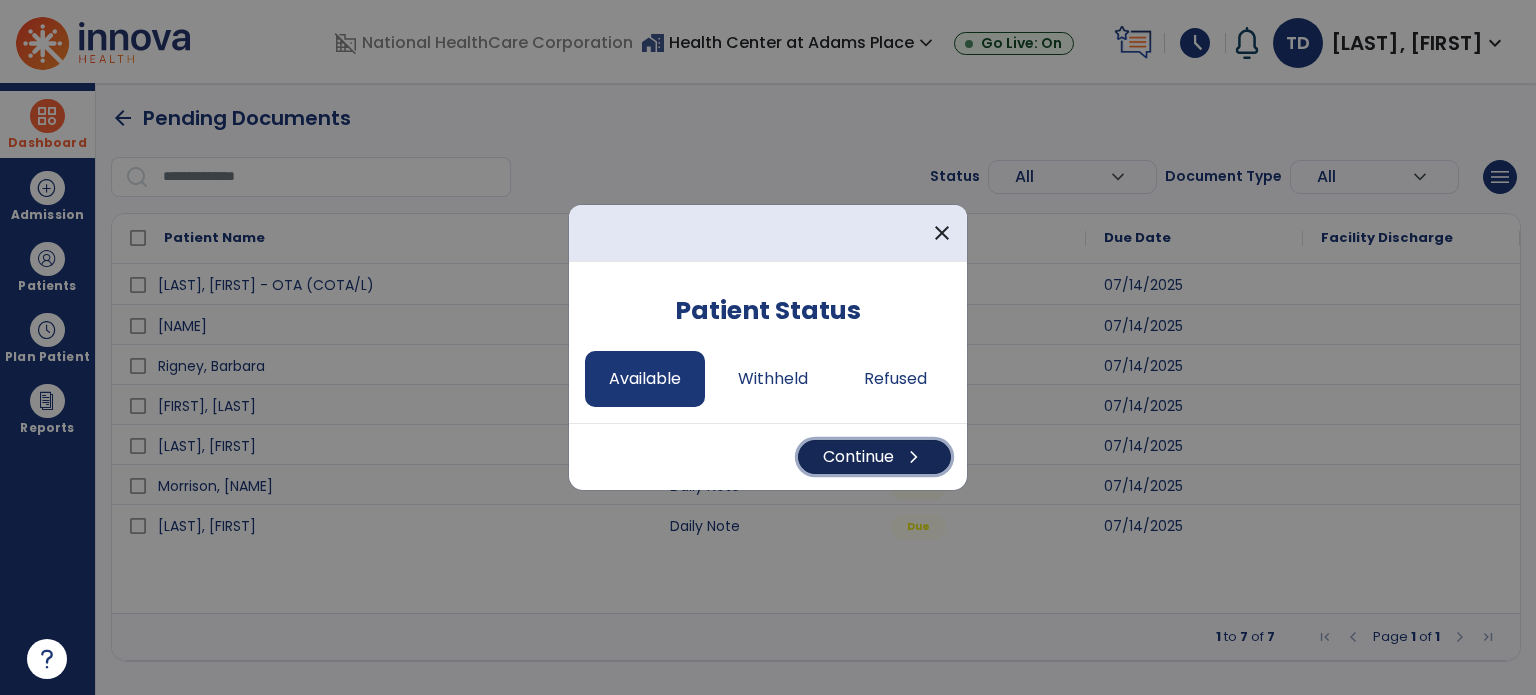 click on "chevron_right" at bounding box center (914, 457) 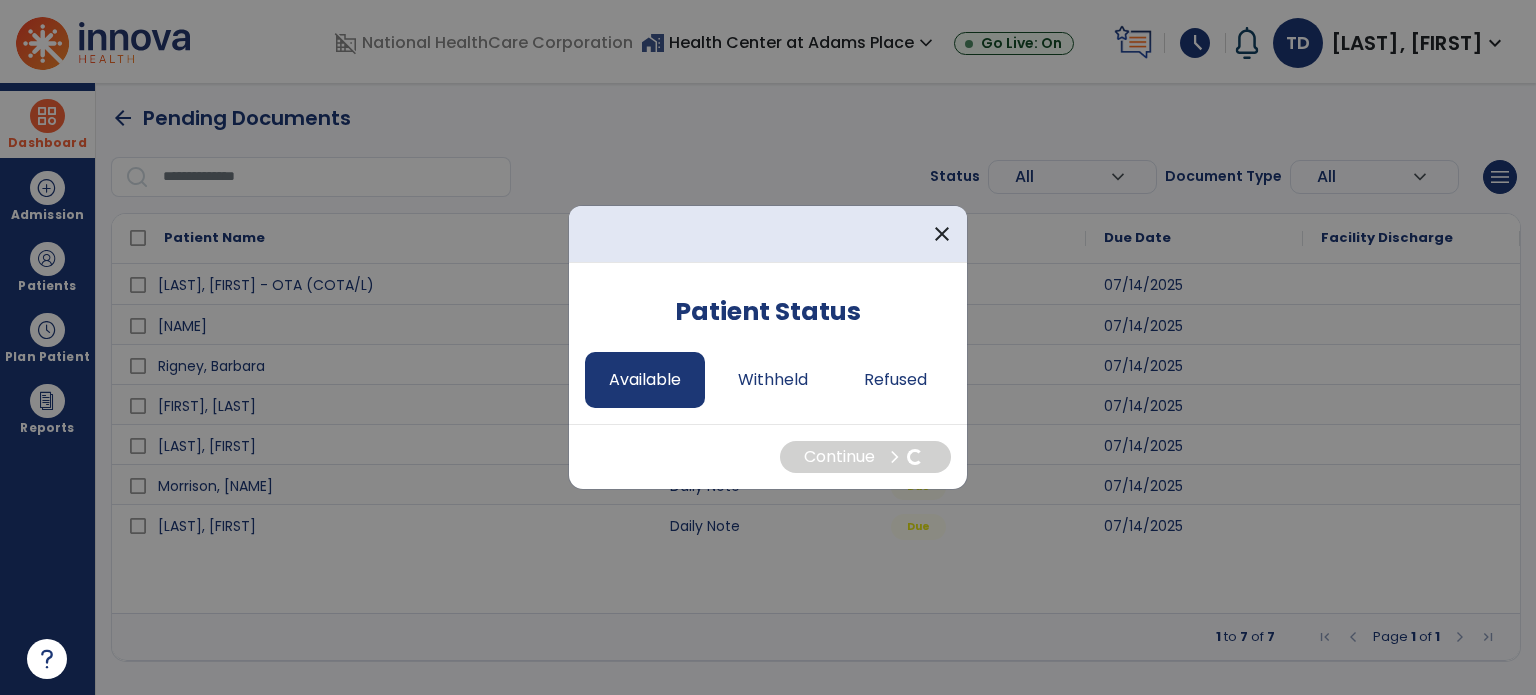 select on "*" 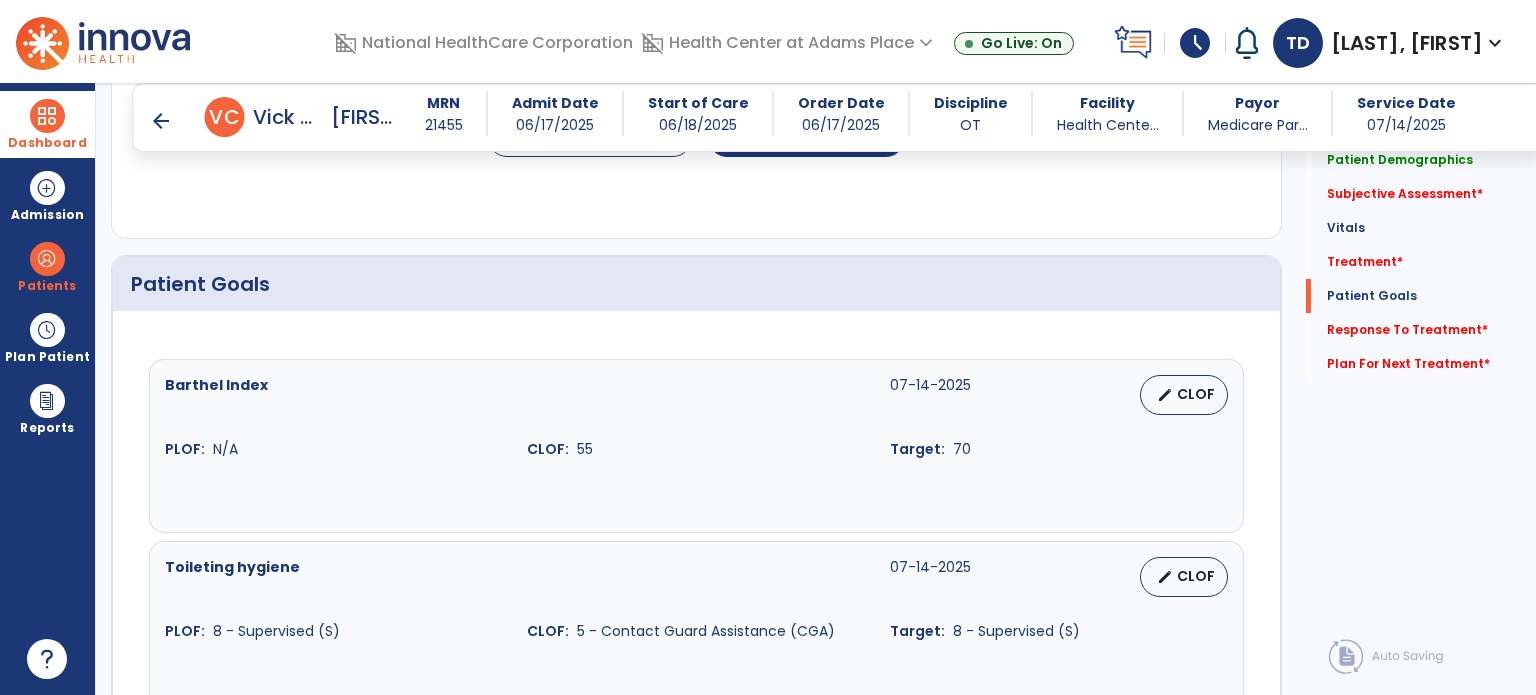 scroll, scrollTop: 1368, scrollLeft: 0, axis: vertical 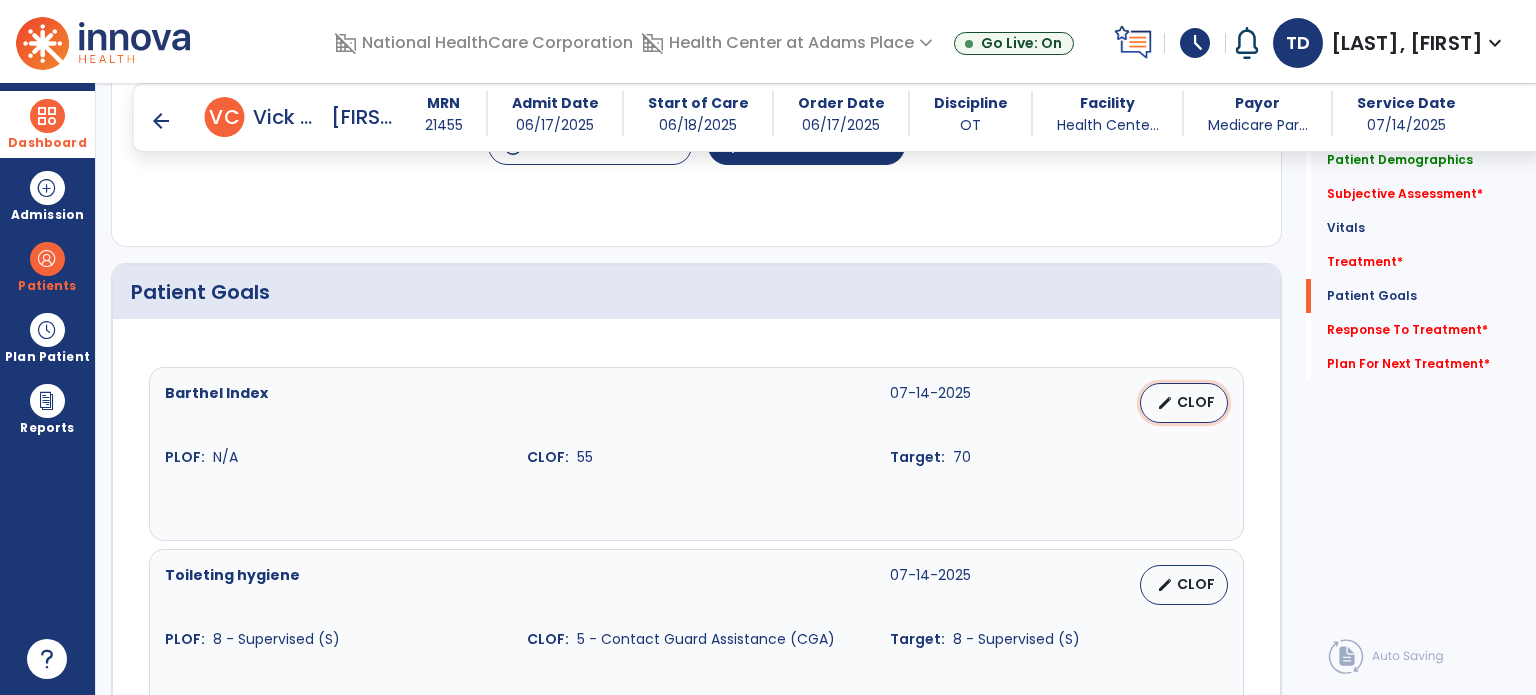 click on "CLOF" at bounding box center (1196, 402) 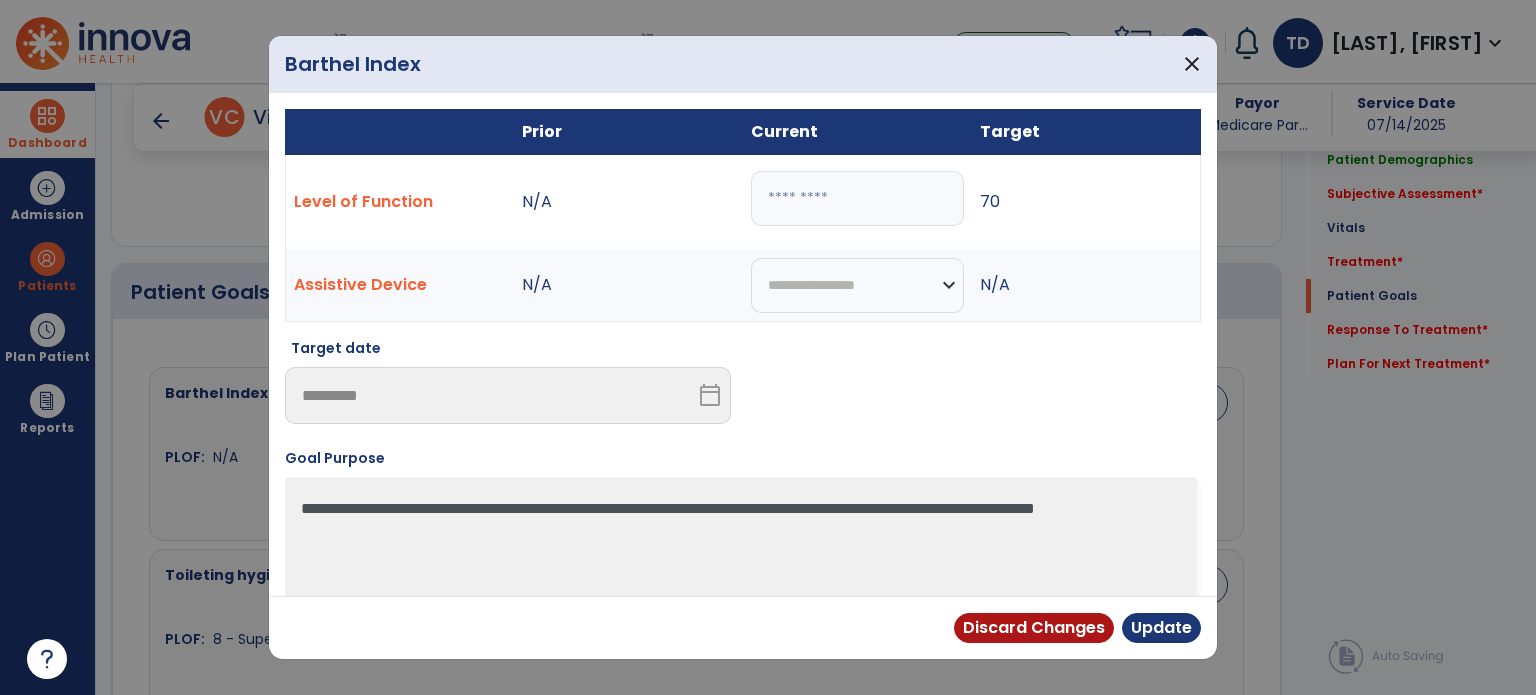 click on "**" at bounding box center (857, 198) 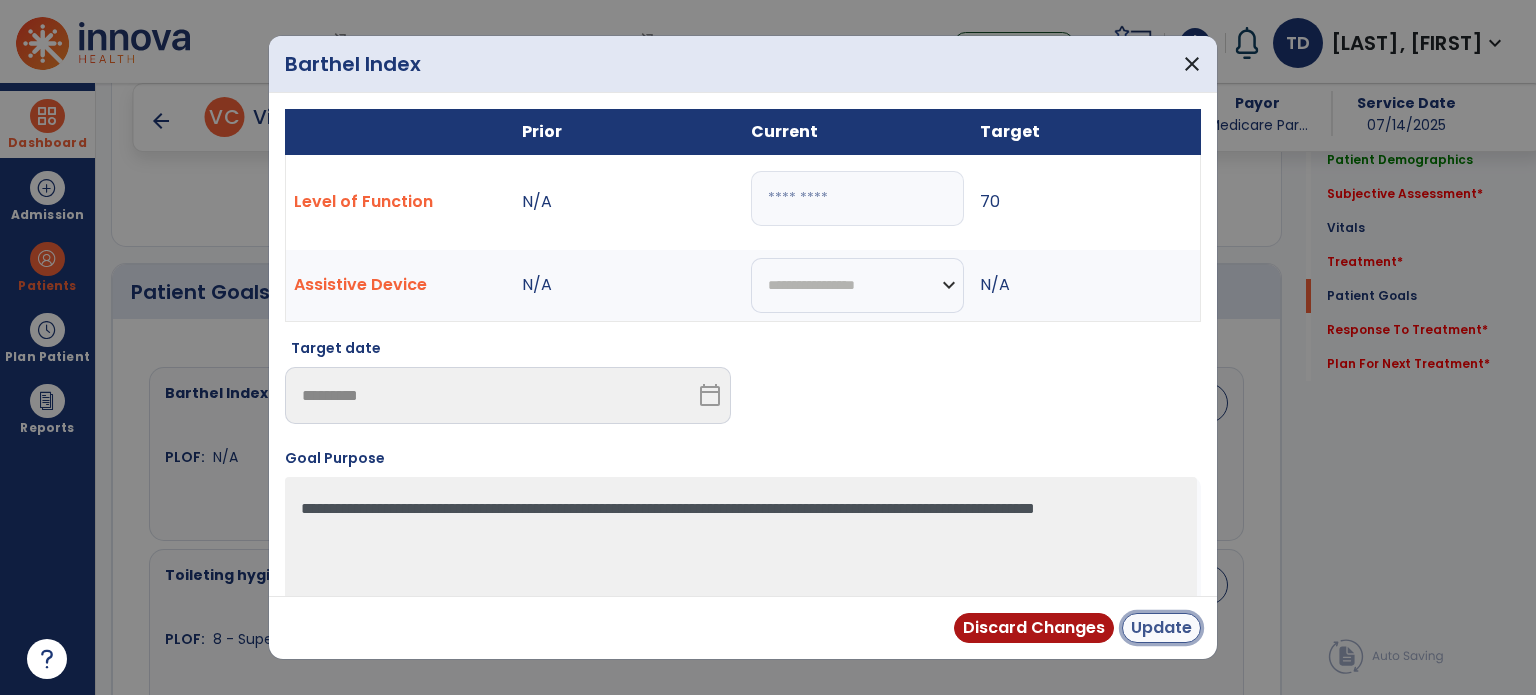click on "Update" at bounding box center (1161, 628) 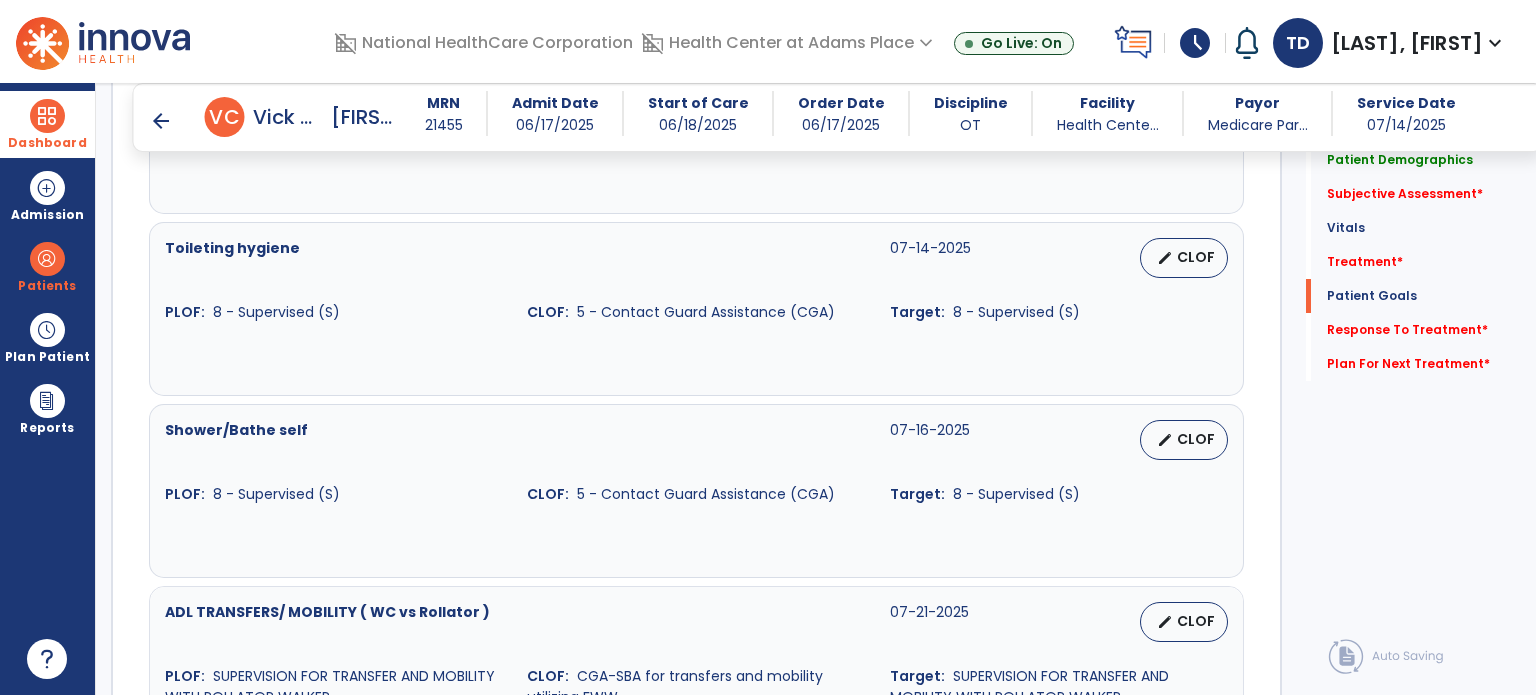 scroll, scrollTop: 1701, scrollLeft: 0, axis: vertical 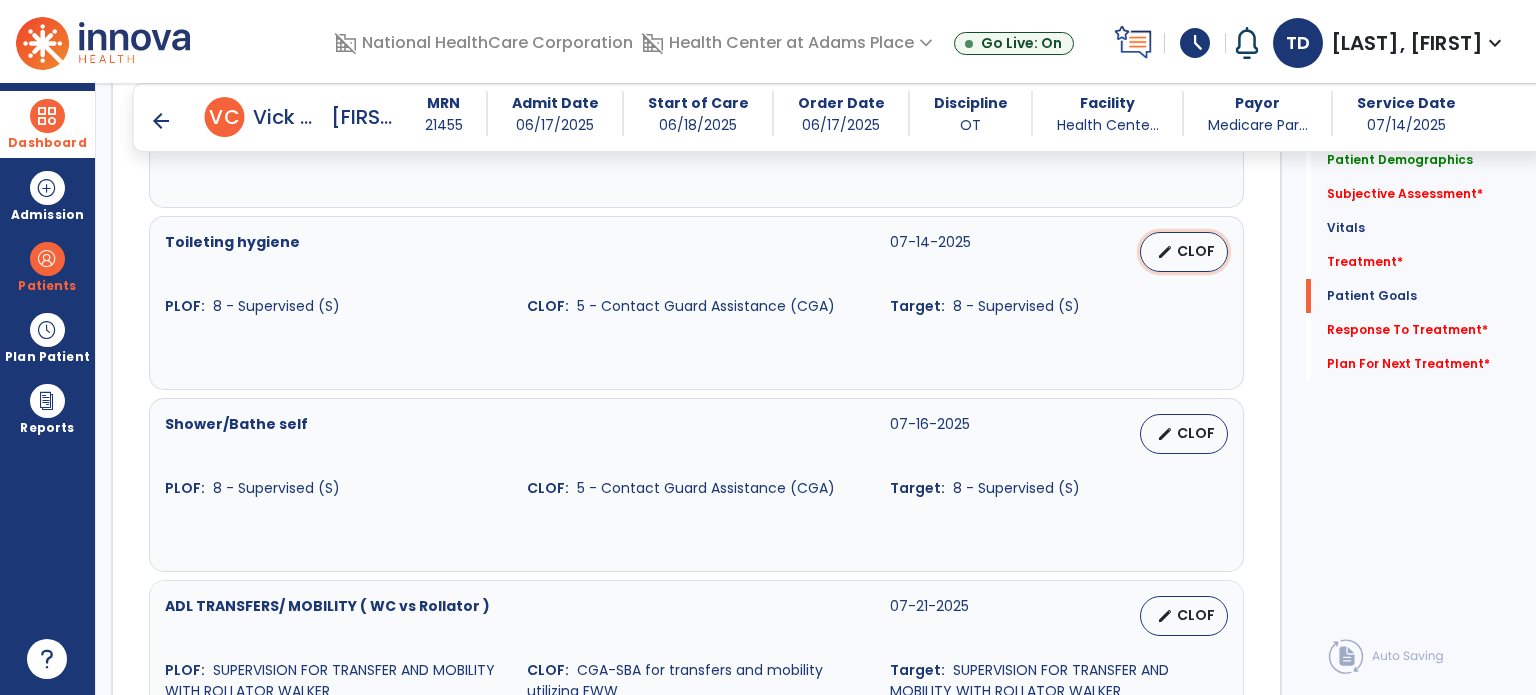 click on "edit   CLOF" at bounding box center [1184, 252] 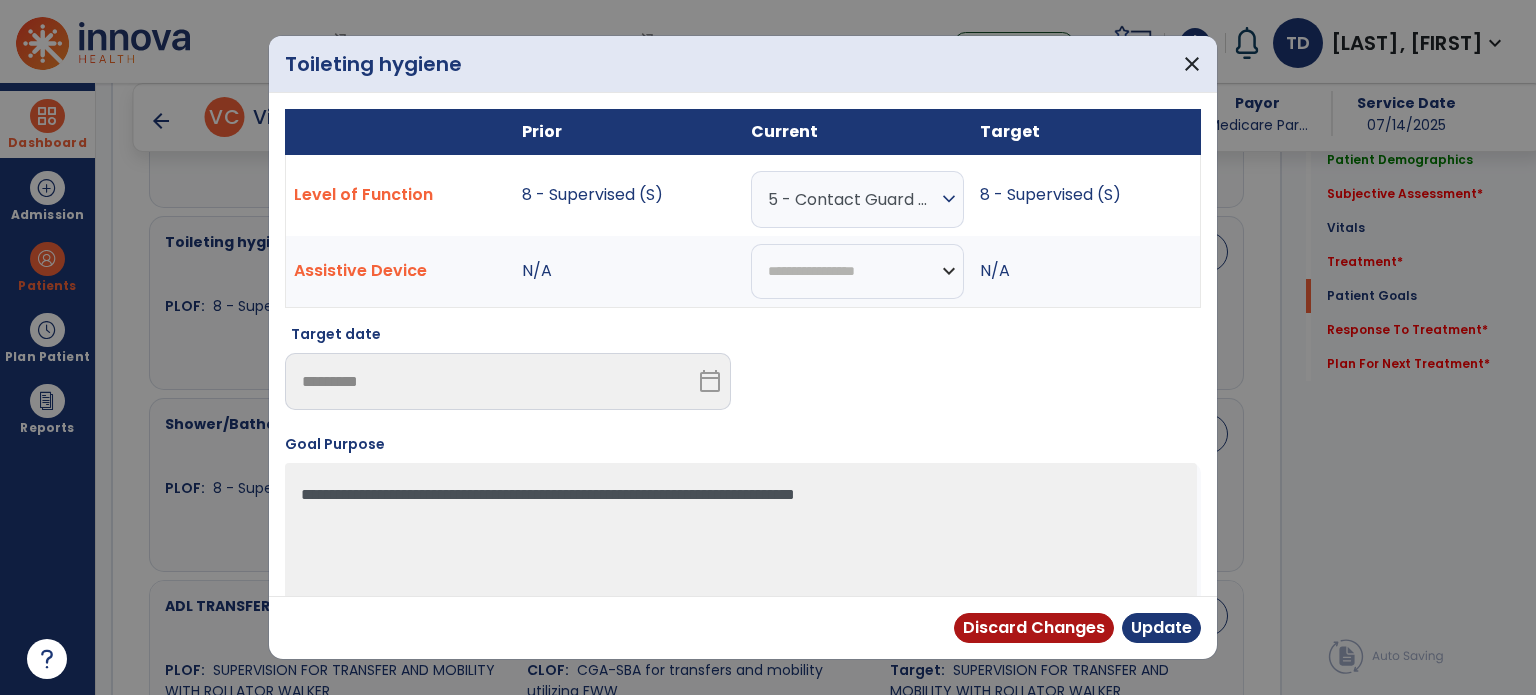 click on "expand_more" at bounding box center [949, 199] 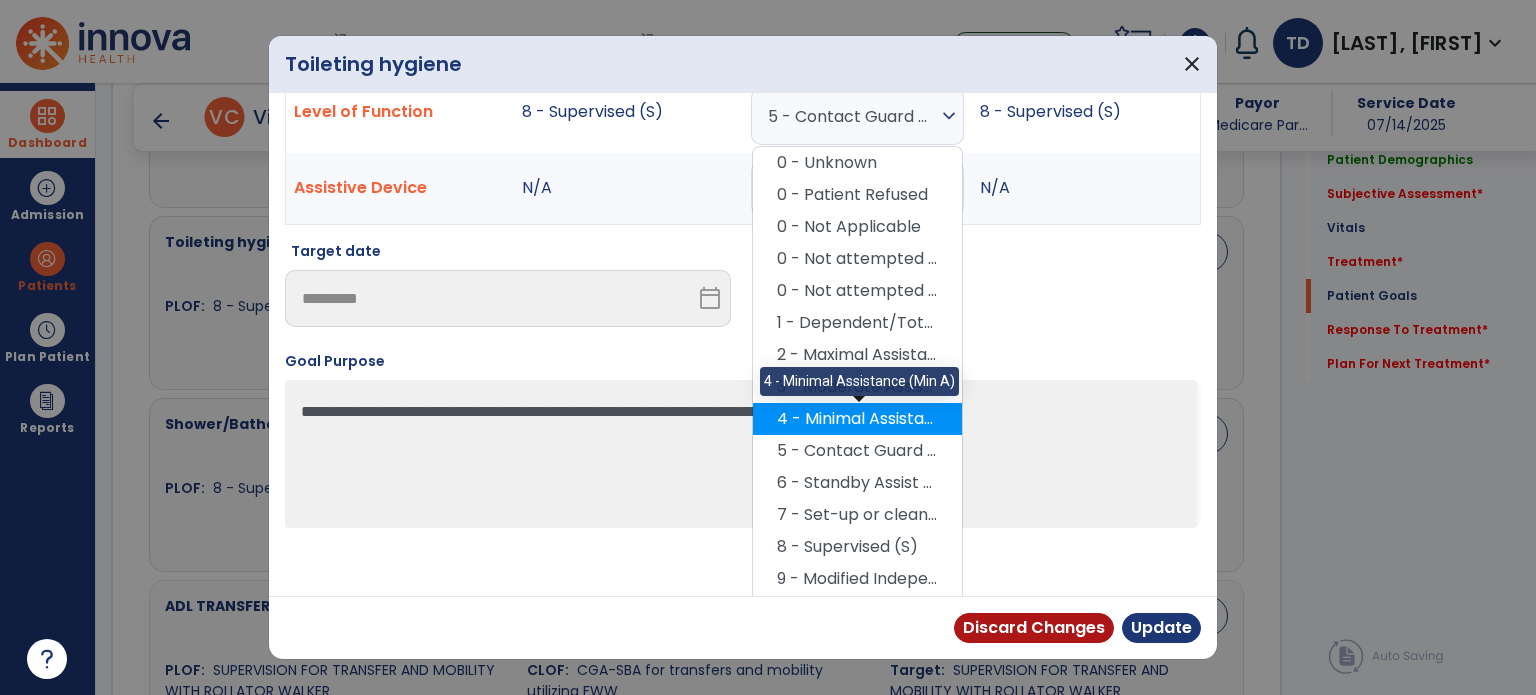 scroll, scrollTop: 112, scrollLeft: 0, axis: vertical 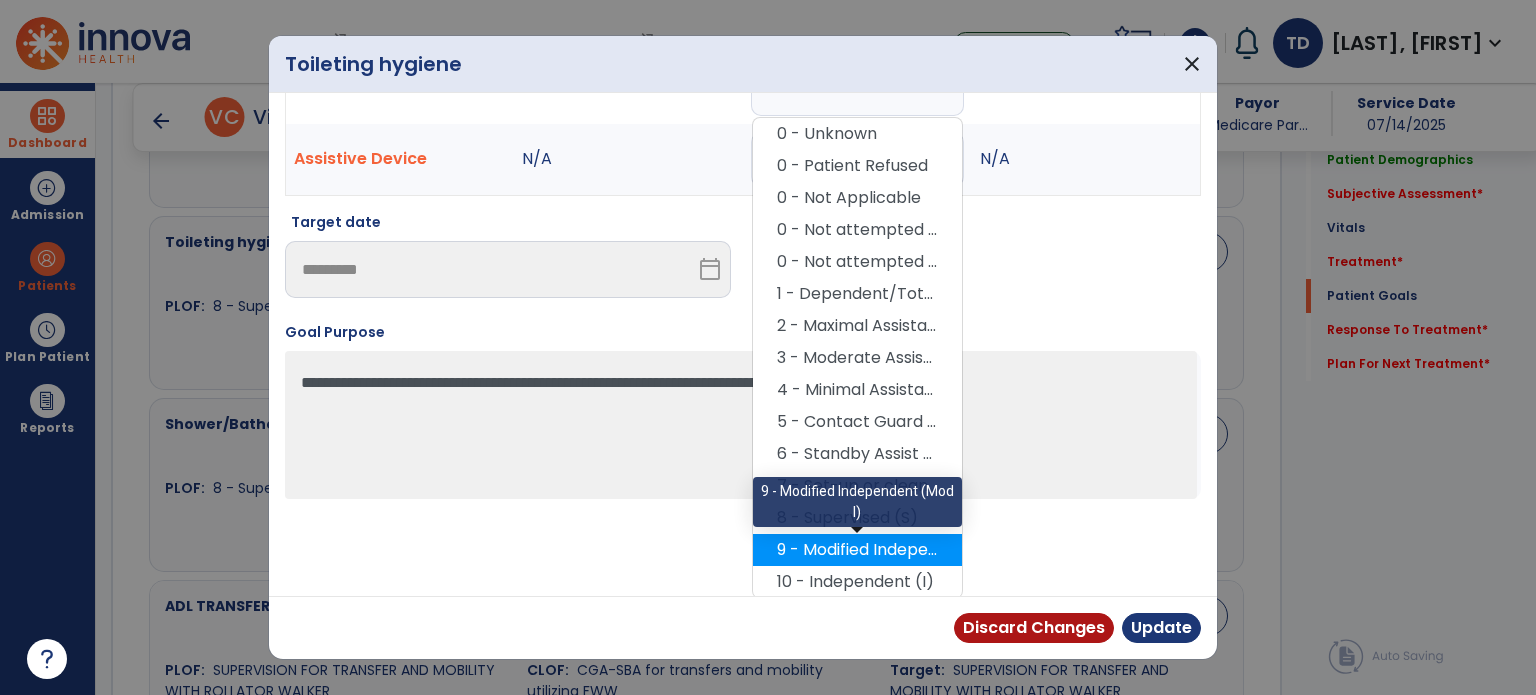 click on "9 - Modified Independent (Mod I)" at bounding box center [857, 550] 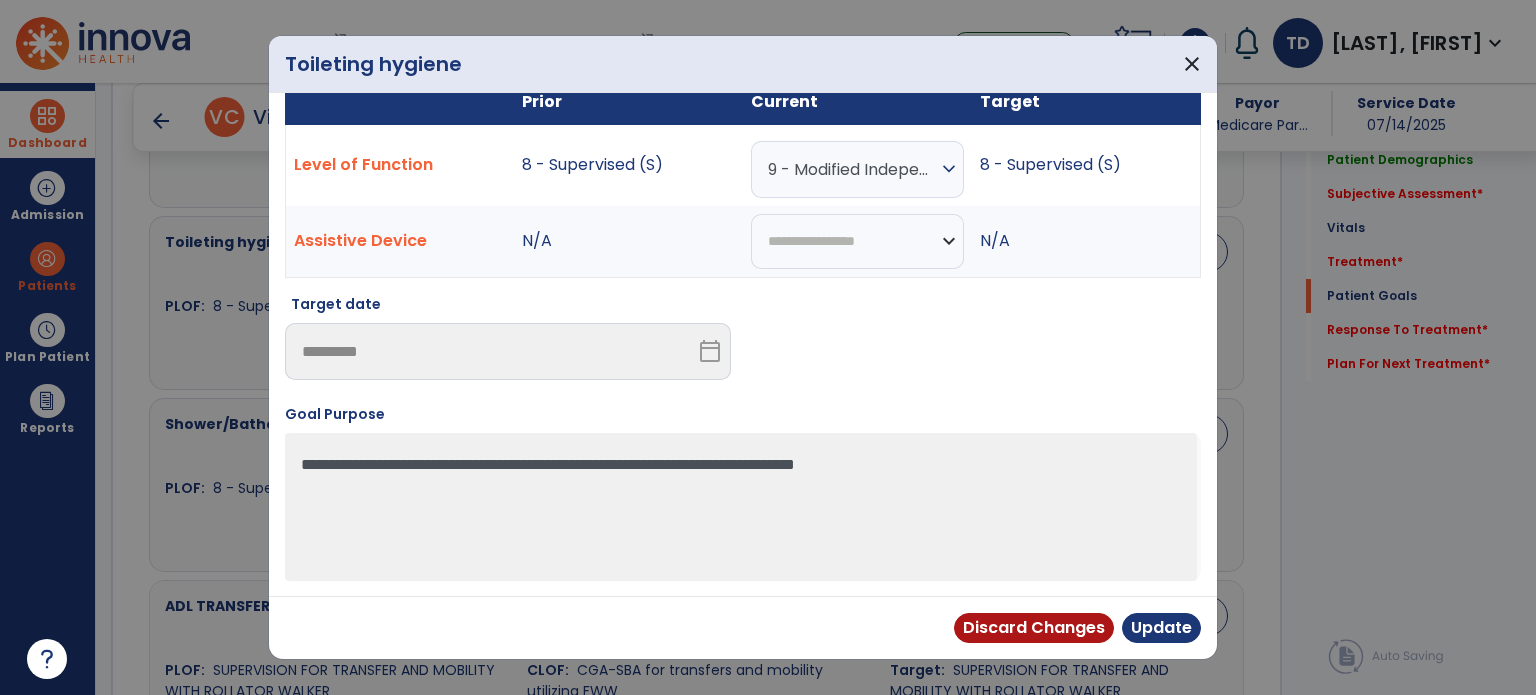 scroll, scrollTop: 28, scrollLeft: 0, axis: vertical 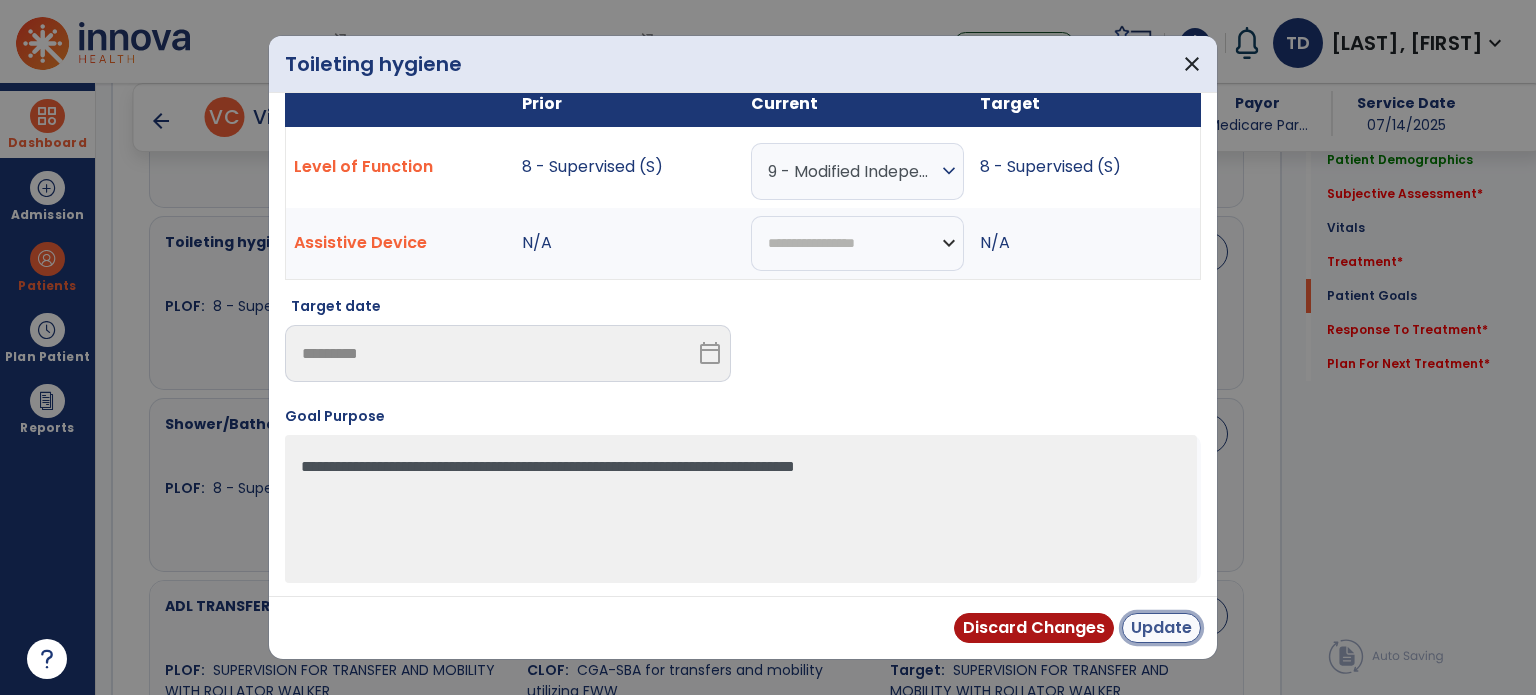click on "Update" at bounding box center (1161, 628) 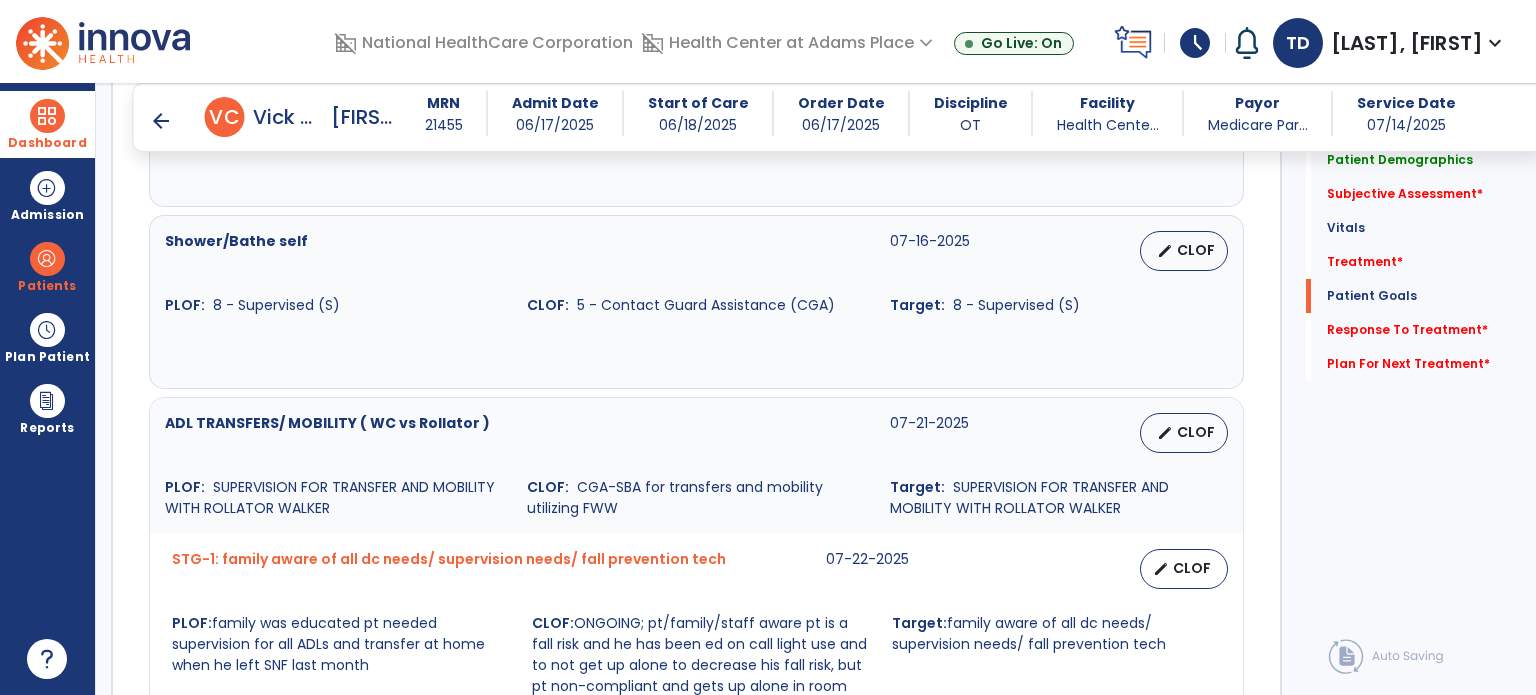 scroll, scrollTop: 1884, scrollLeft: 0, axis: vertical 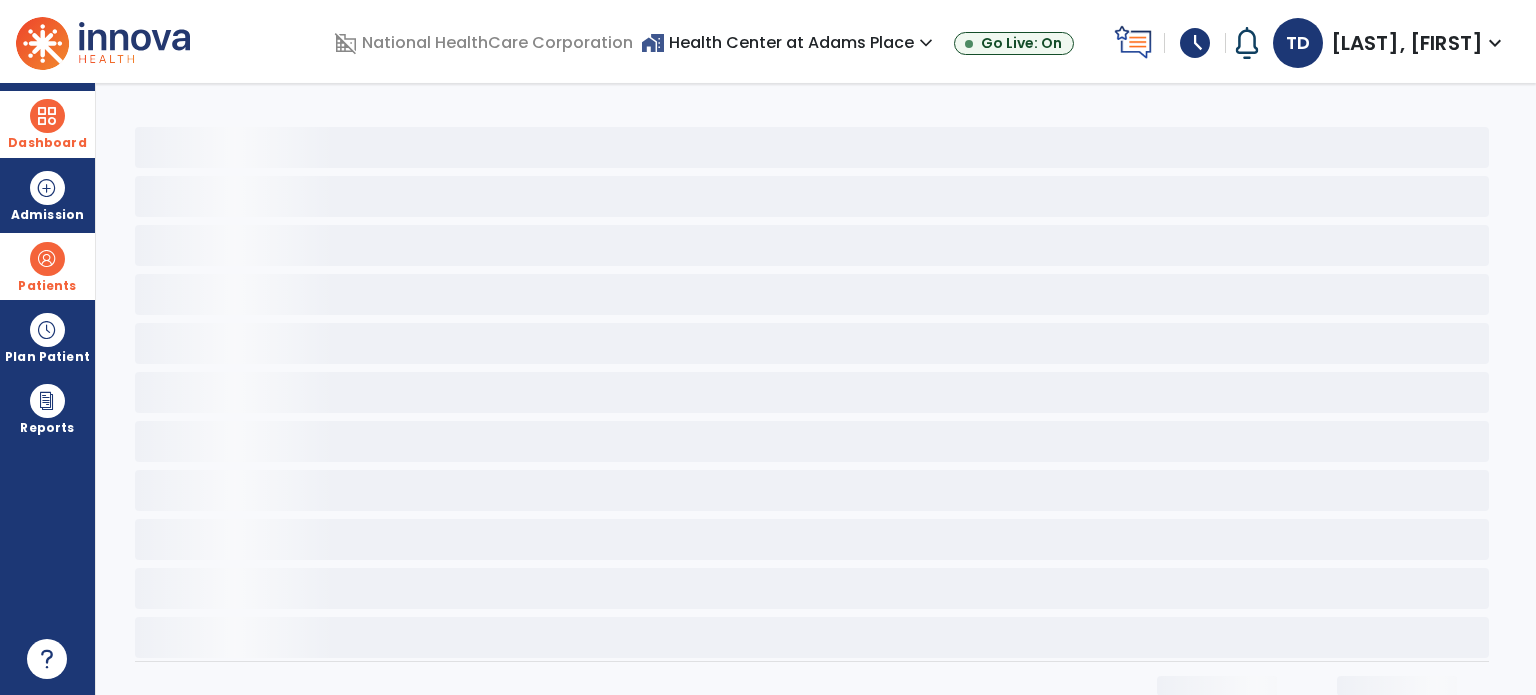 click on "Patients" at bounding box center [47, 286] 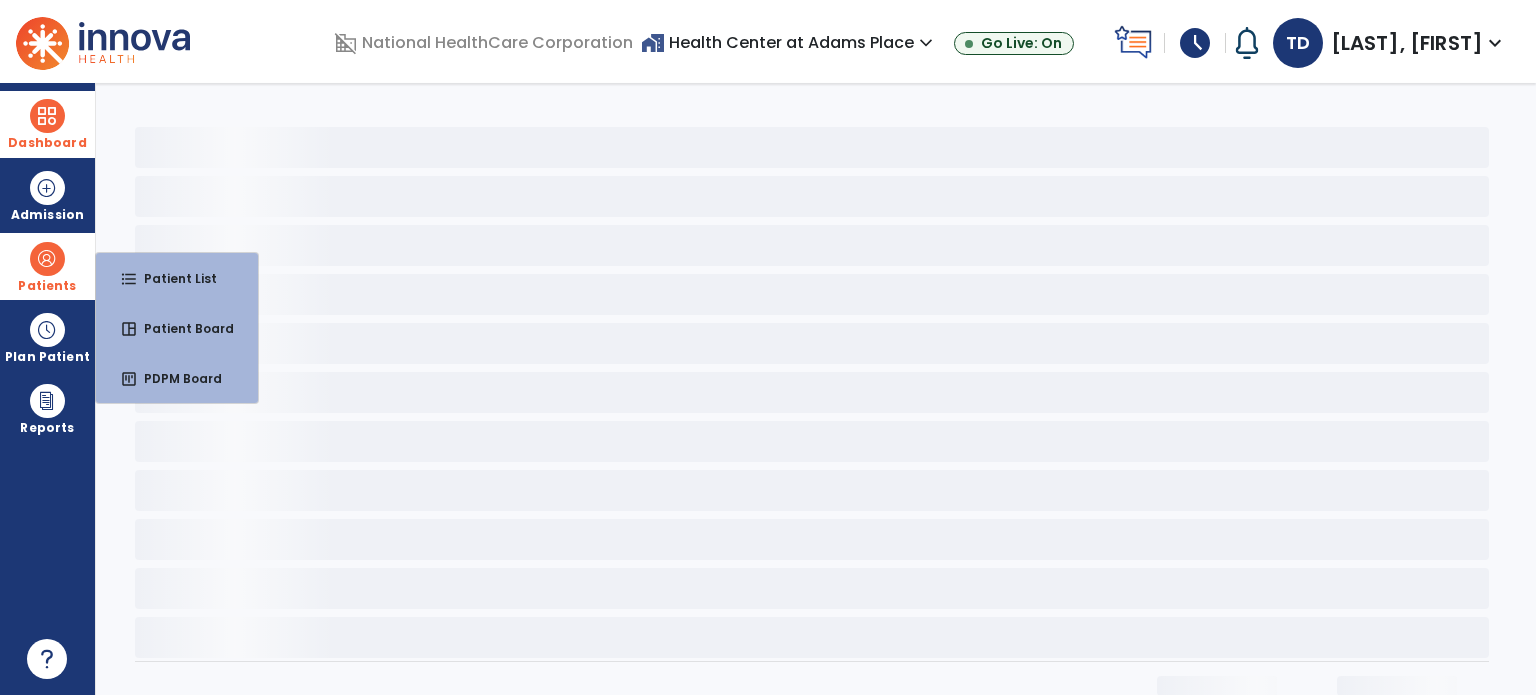 scroll, scrollTop: 0, scrollLeft: 0, axis: both 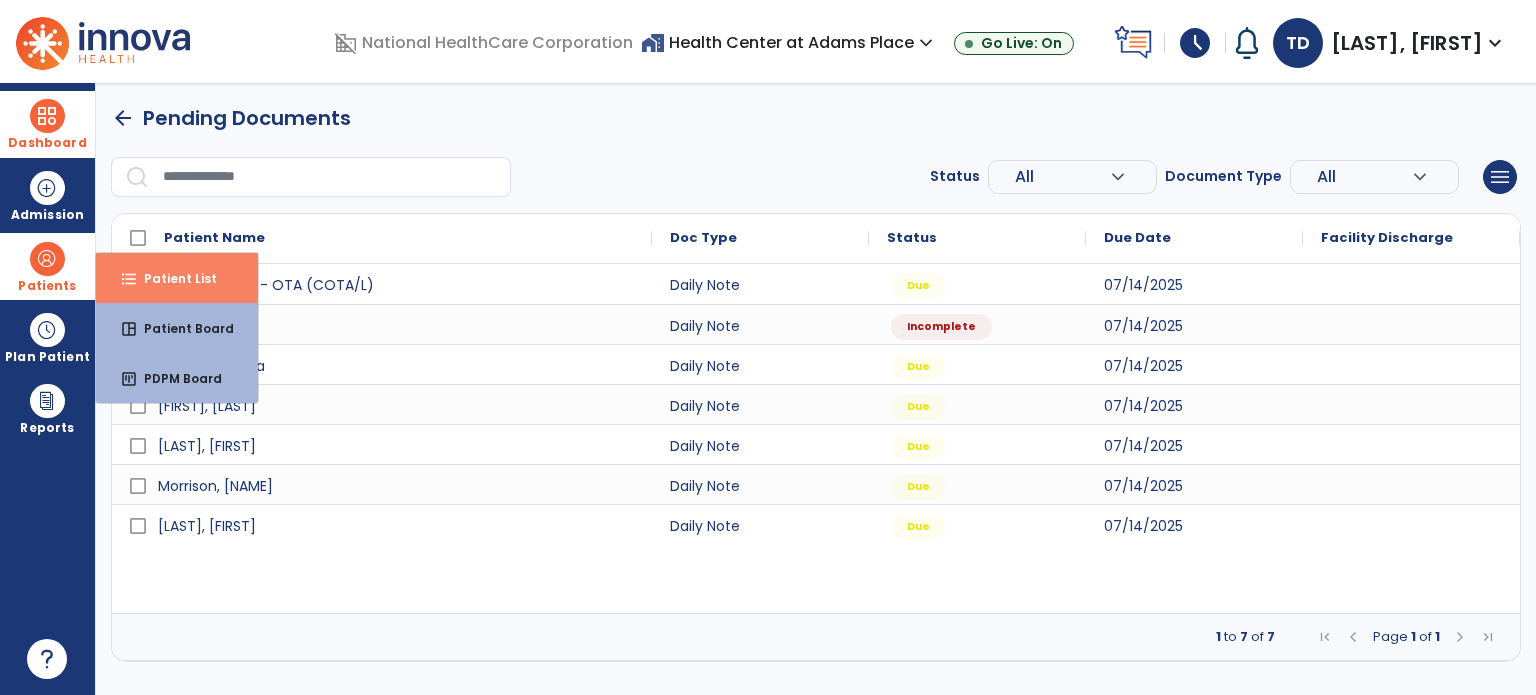 click on "Patient List" at bounding box center (172, 278) 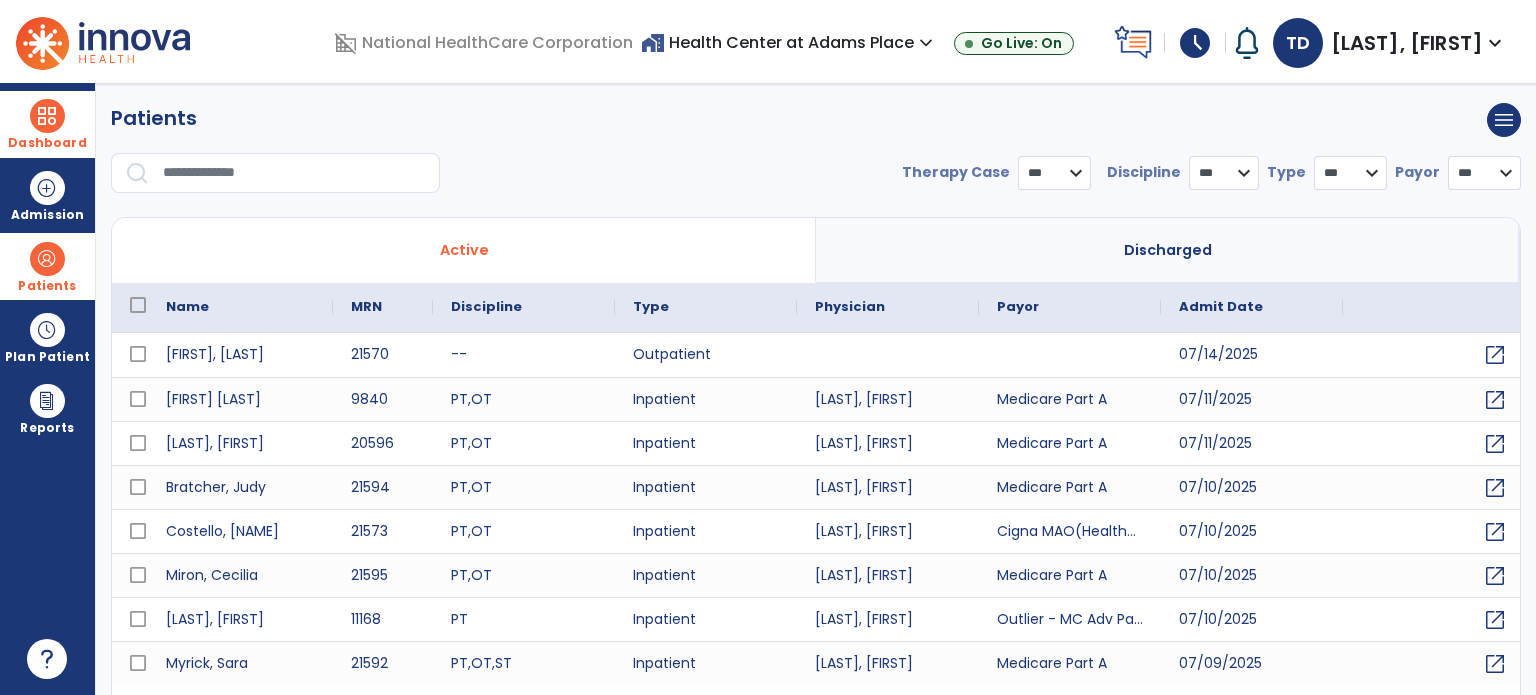select on "***" 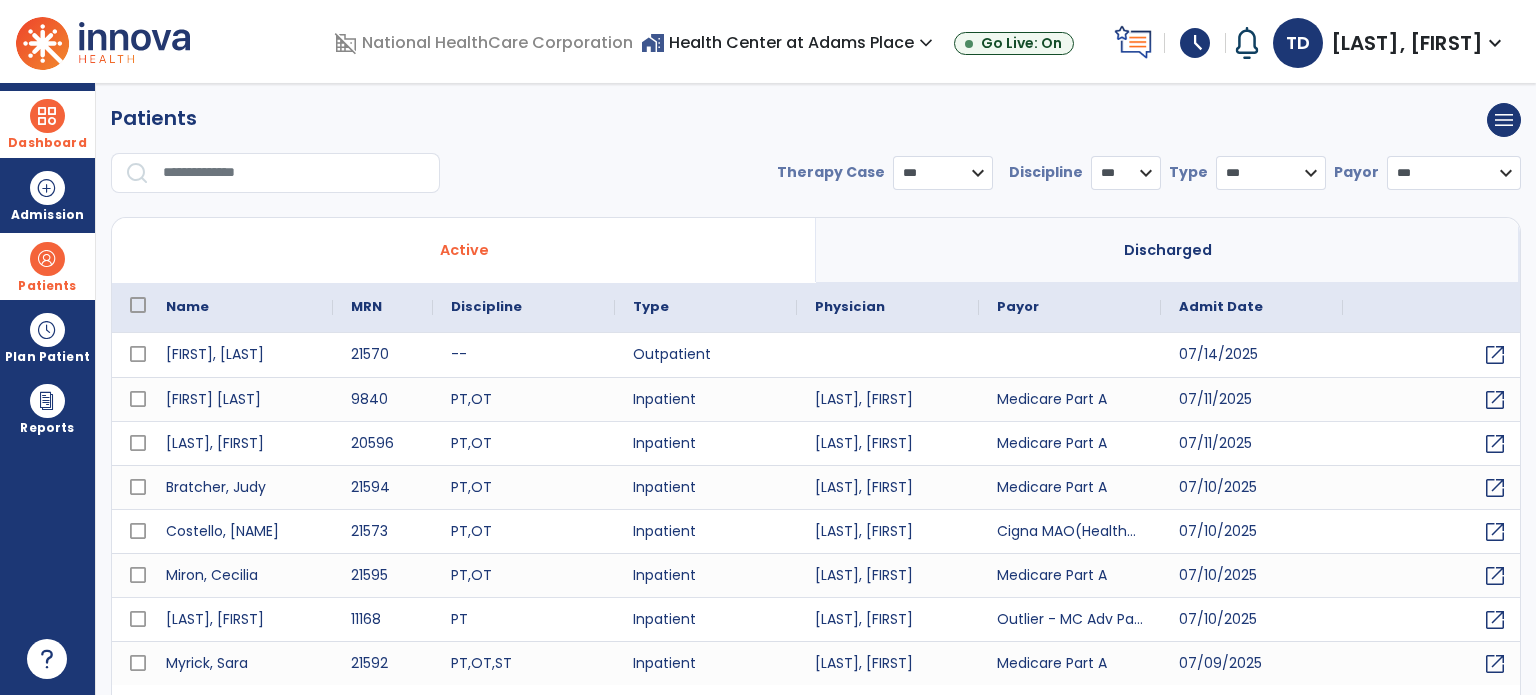 click at bounding box center (294, 173) 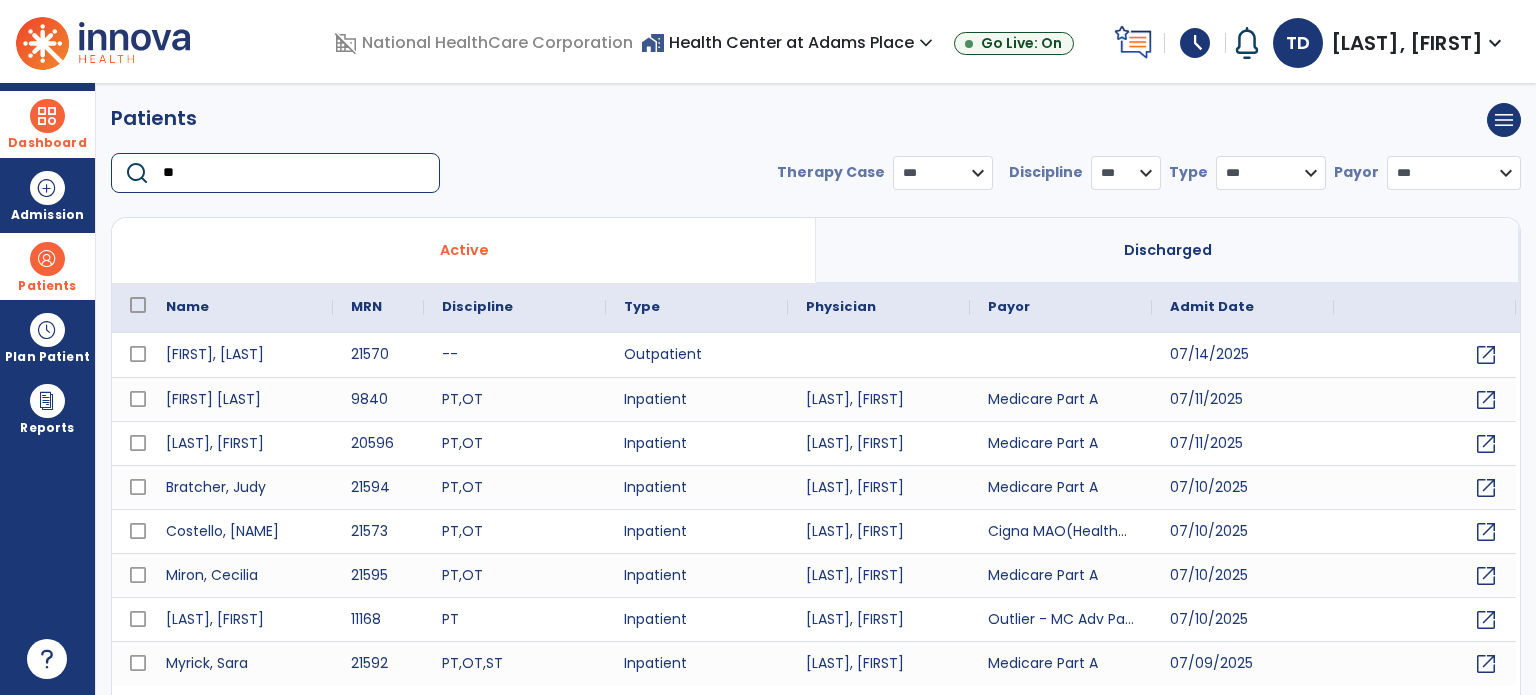 click on "**" at bounding box center (294, 173) 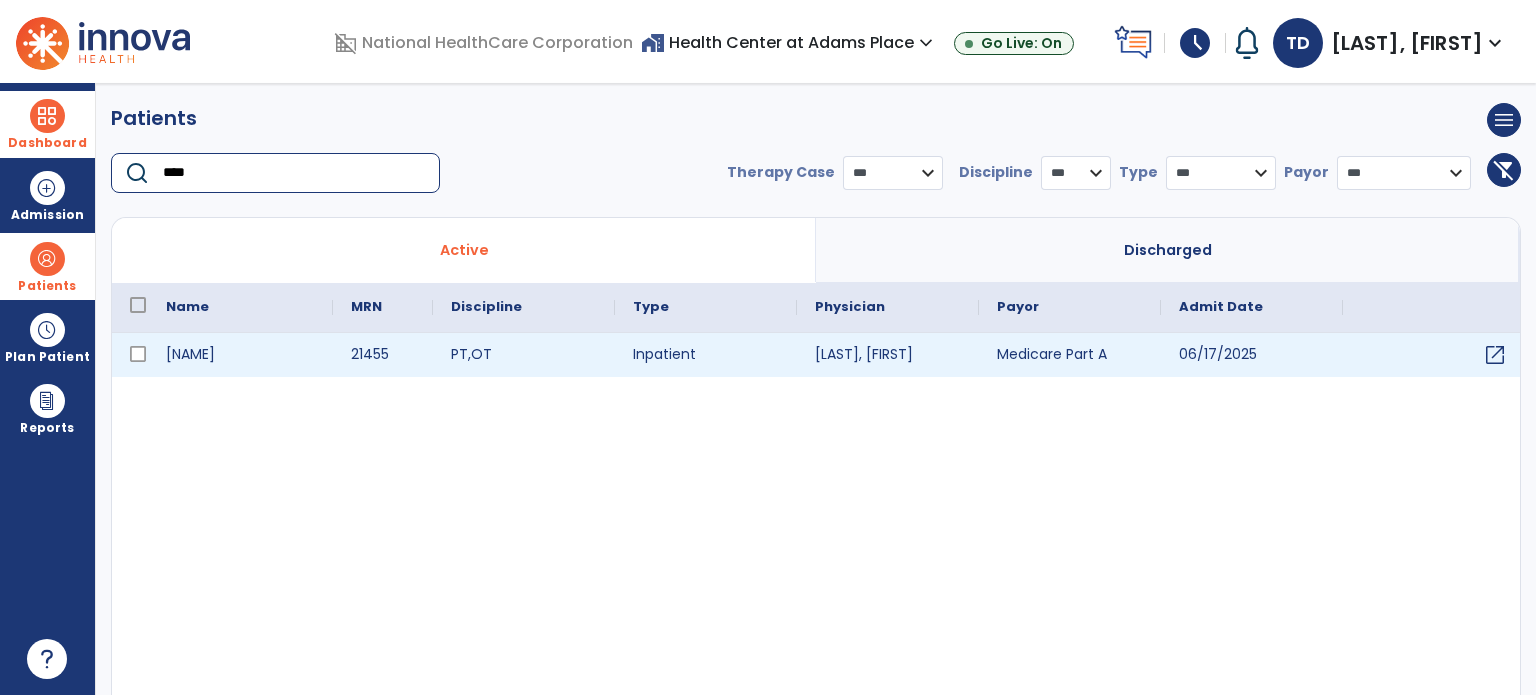 type on "****" 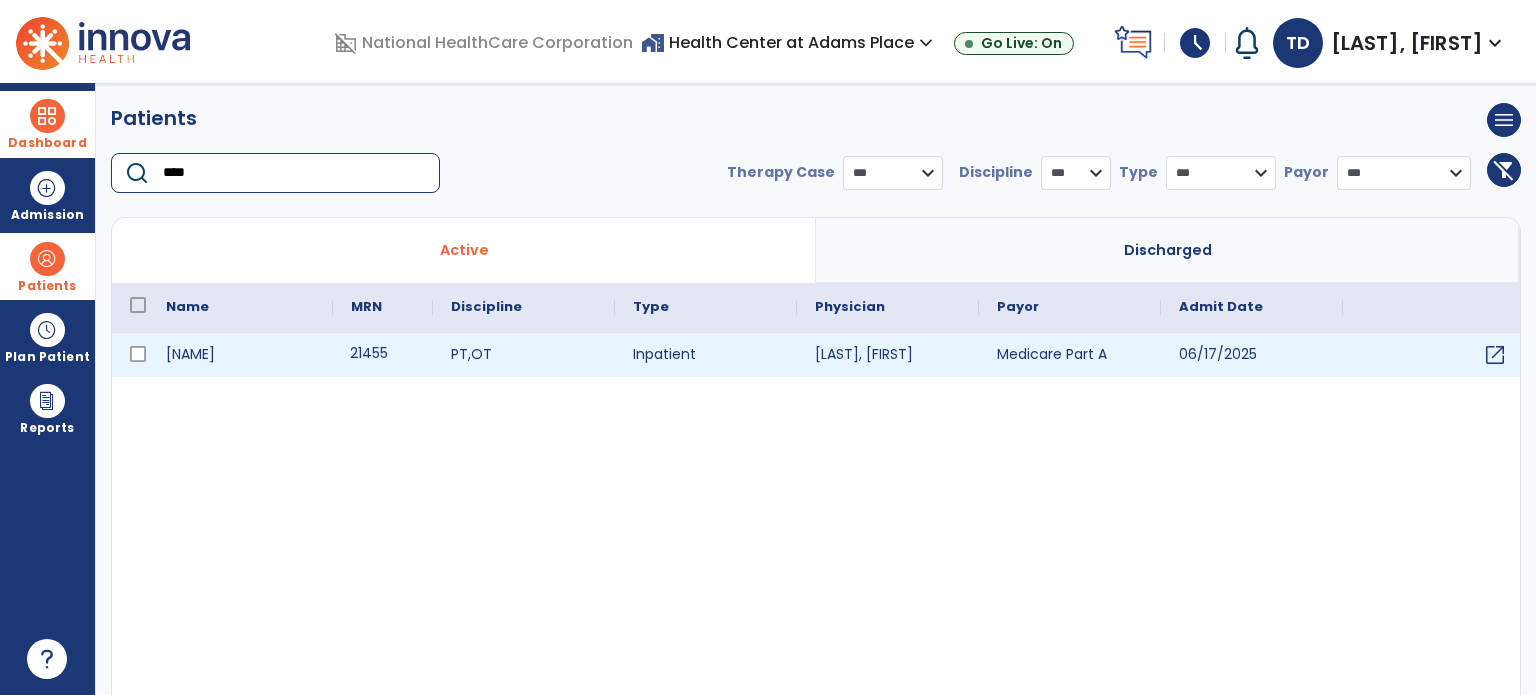 click on "21455" at bounding box center [383, 355] 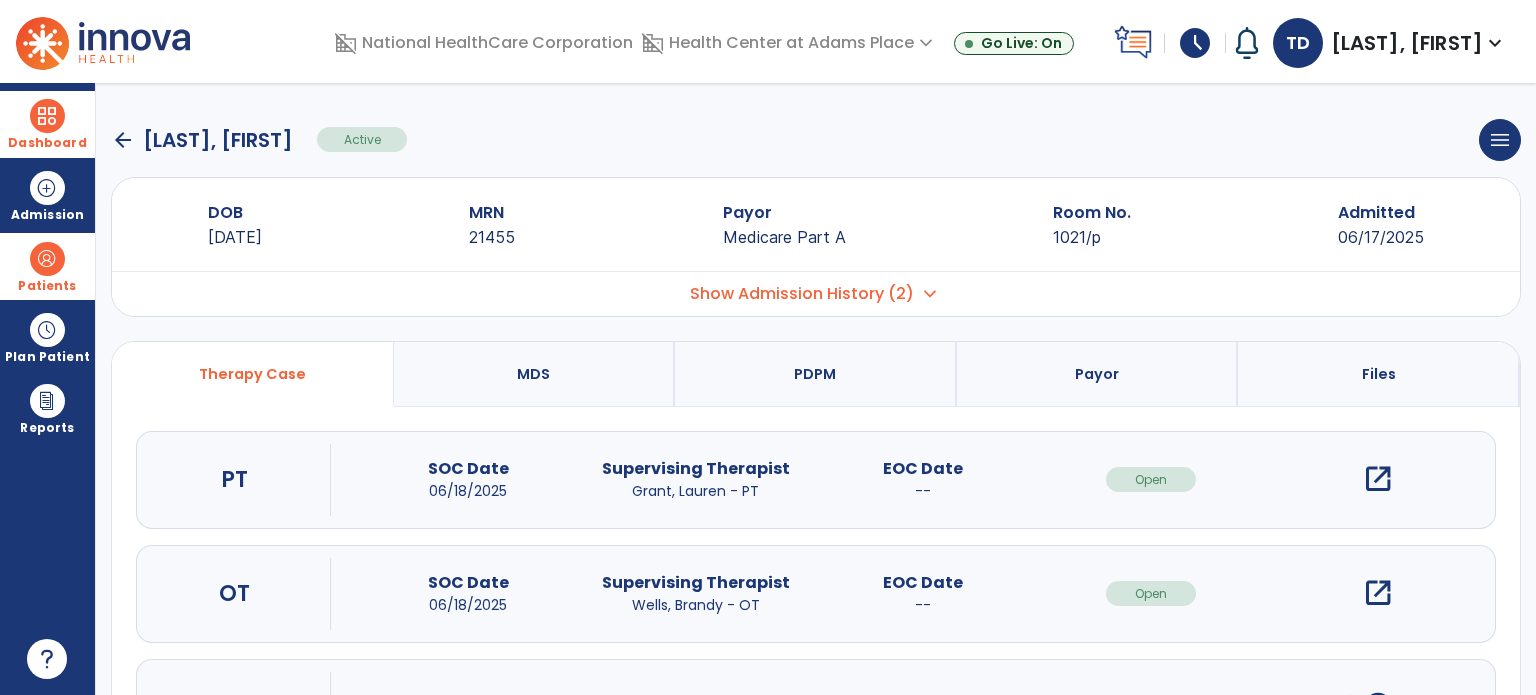 click on "open_in_new" at bounding box center (1378, 593) 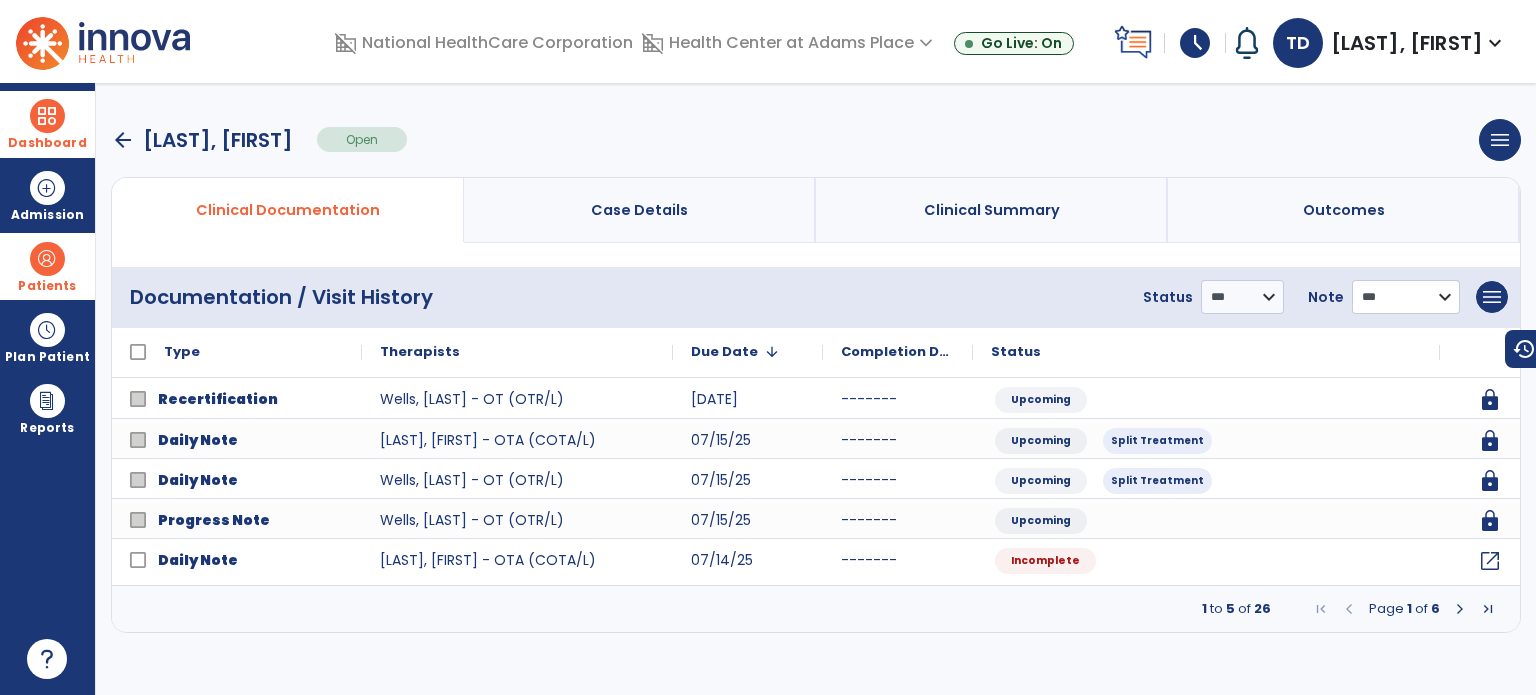 click on "**********" at bounding box center (1242, 297) 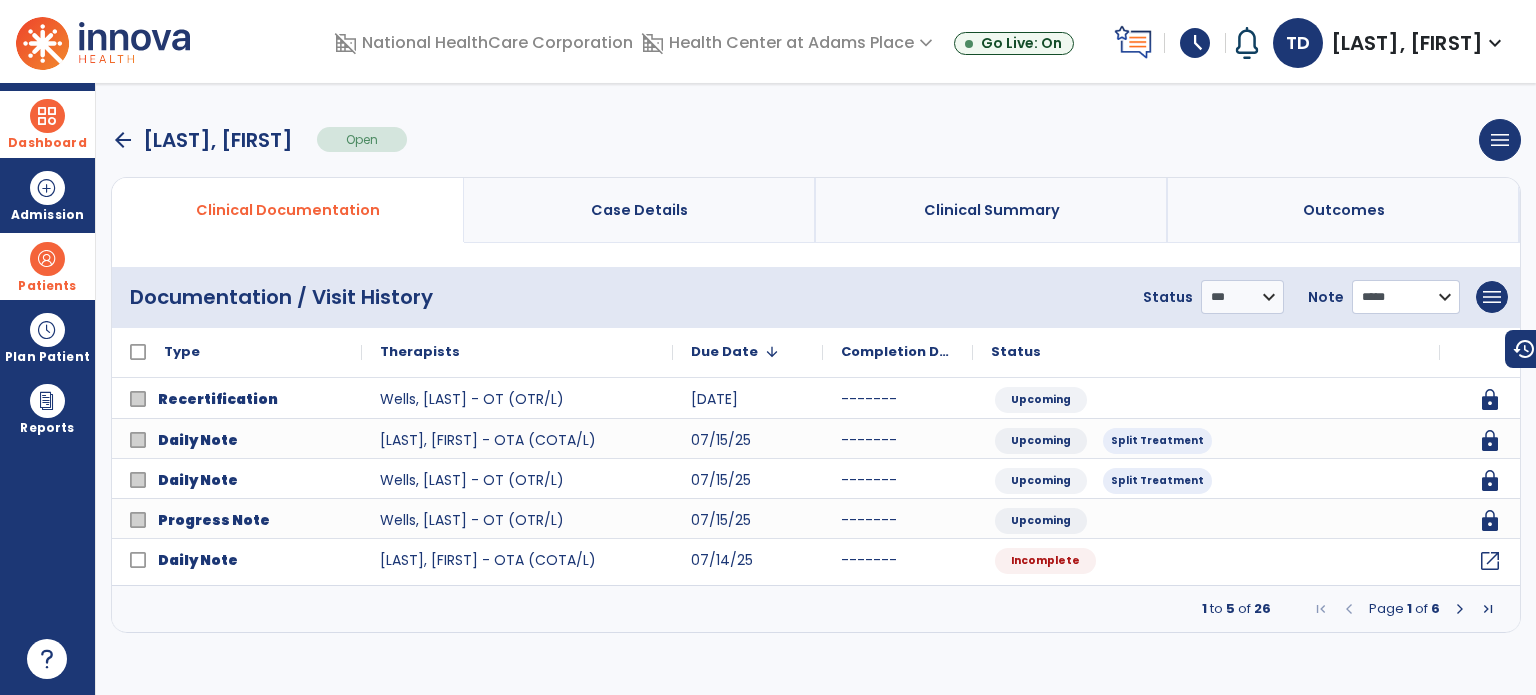 click on "**********" at bounding box center (1242, 297) 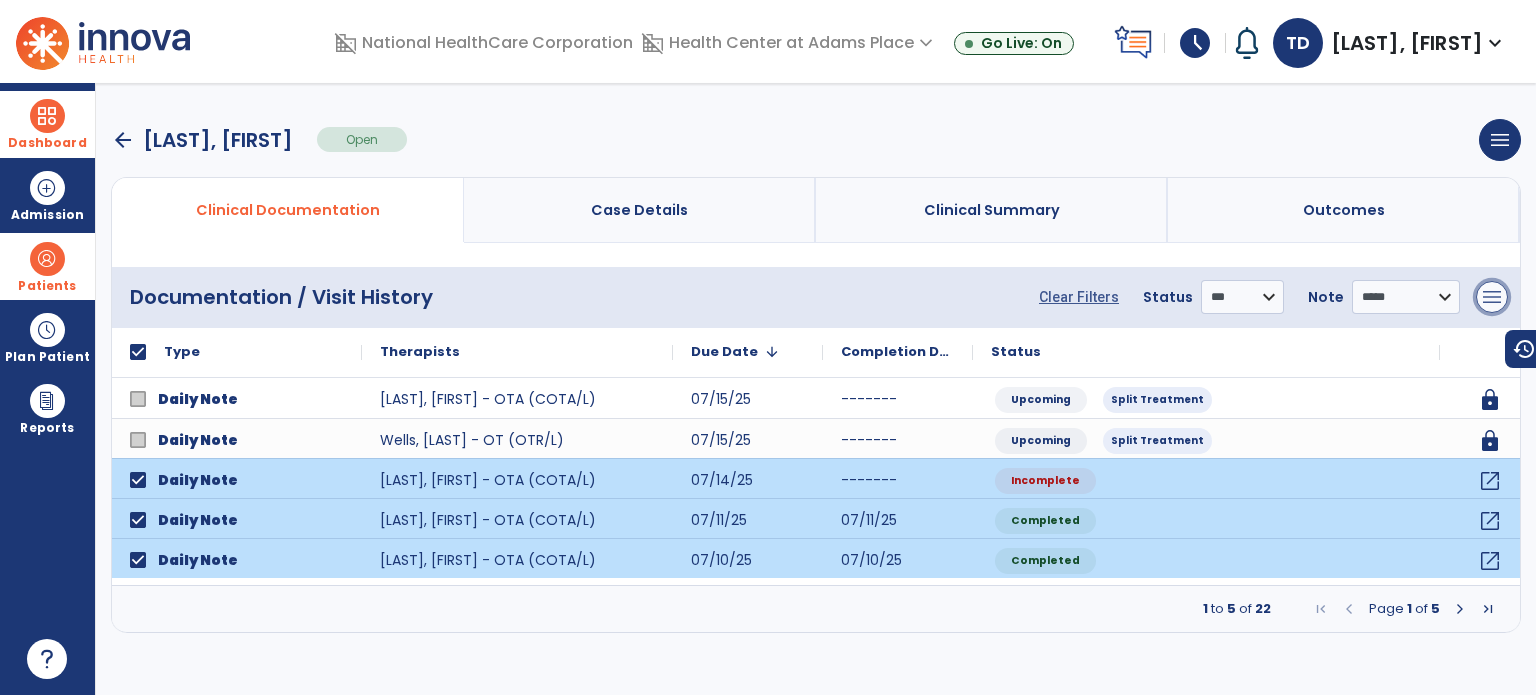 click on "menu" at bounding box center [1492, 297] 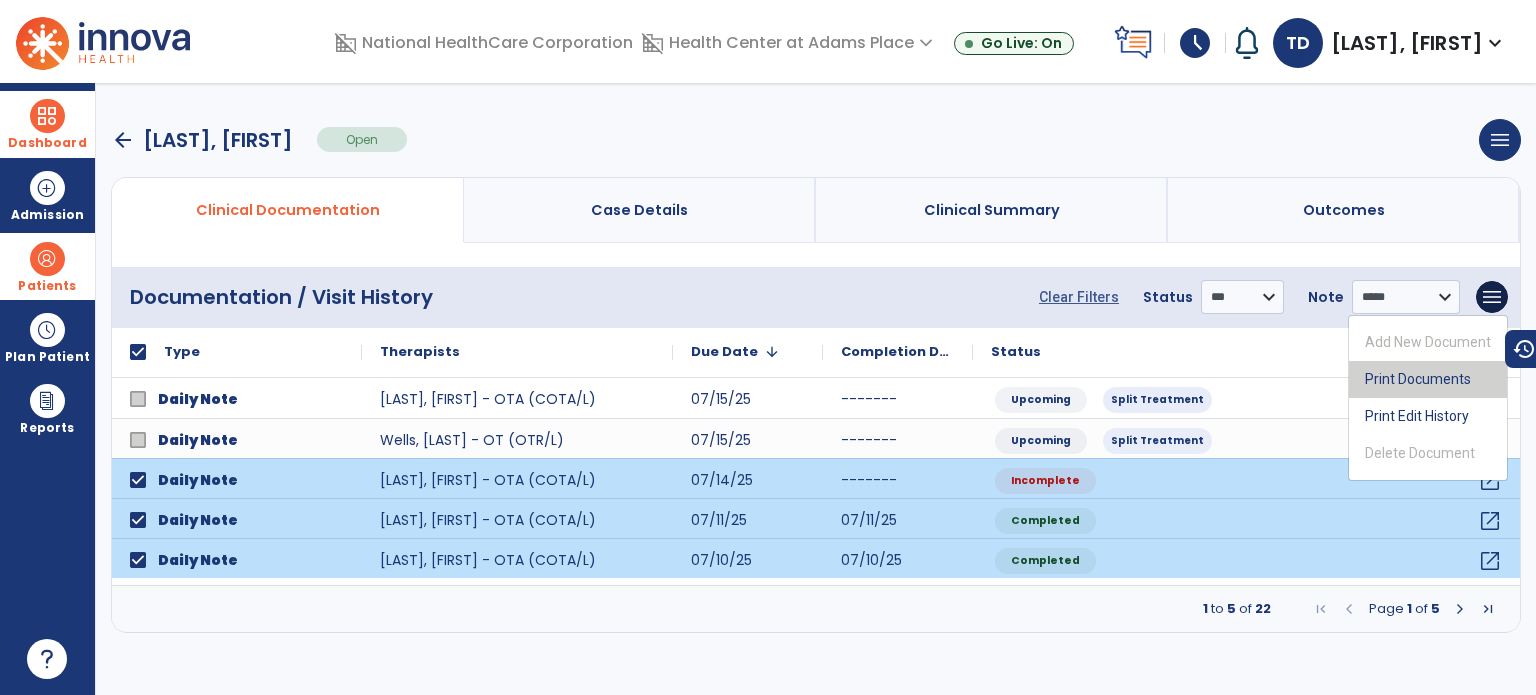 click on "Print Documents" at bounding box center (1428, 379) 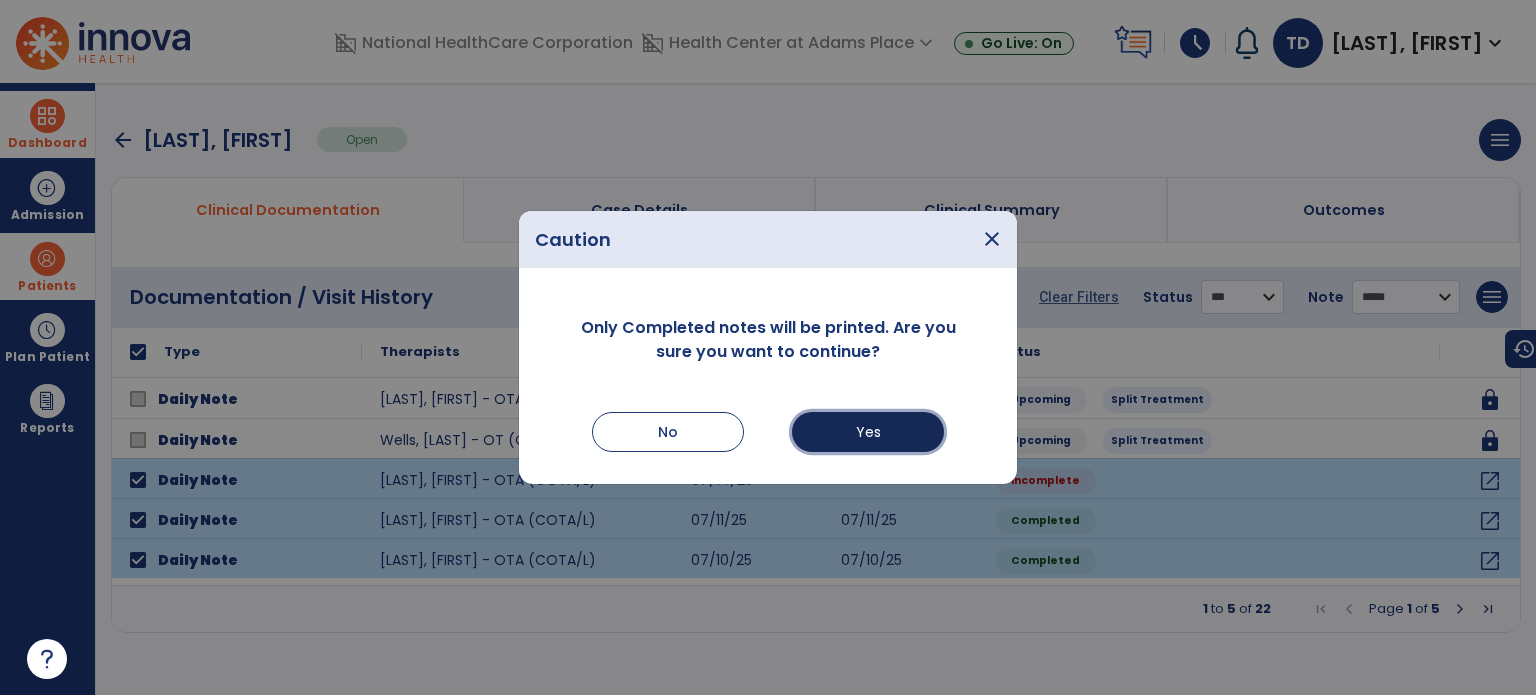 click on "Yes" at bounding box center (868, 432) 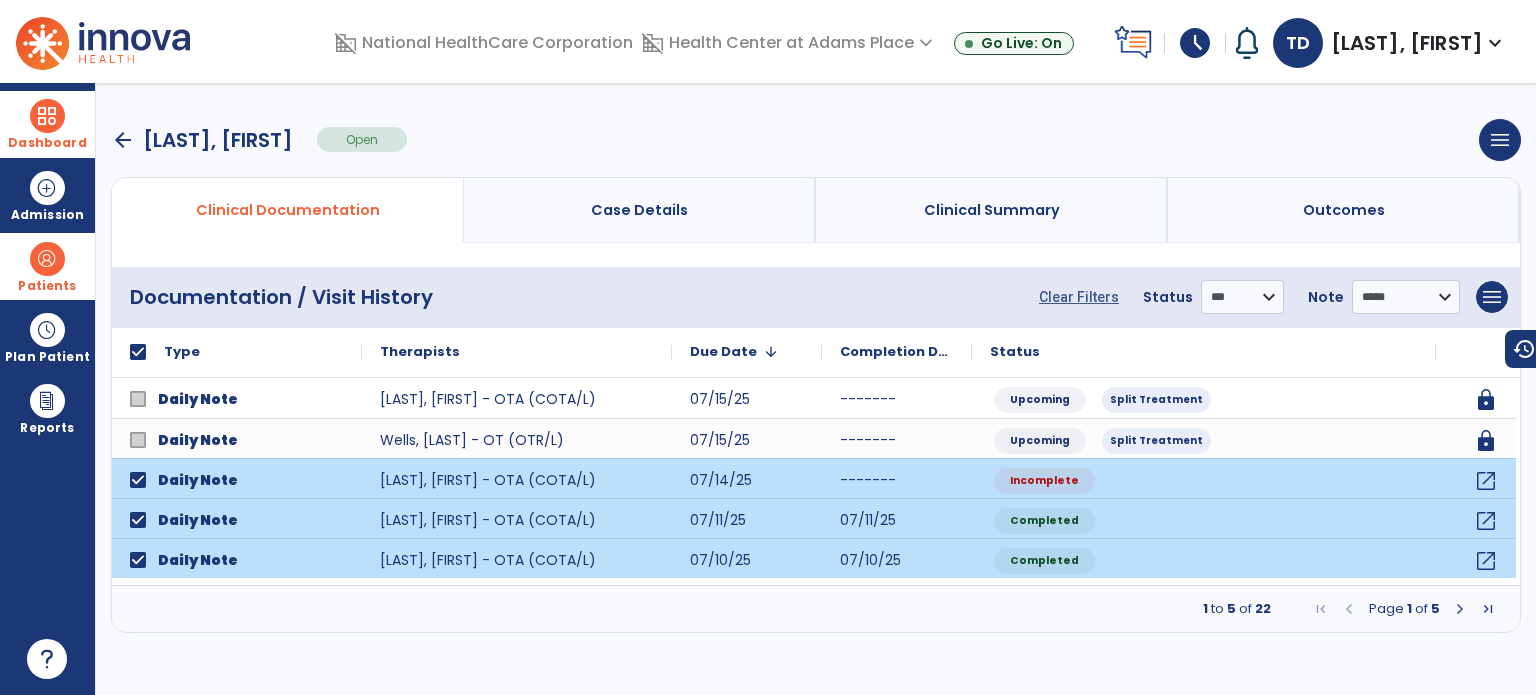 select on "***" 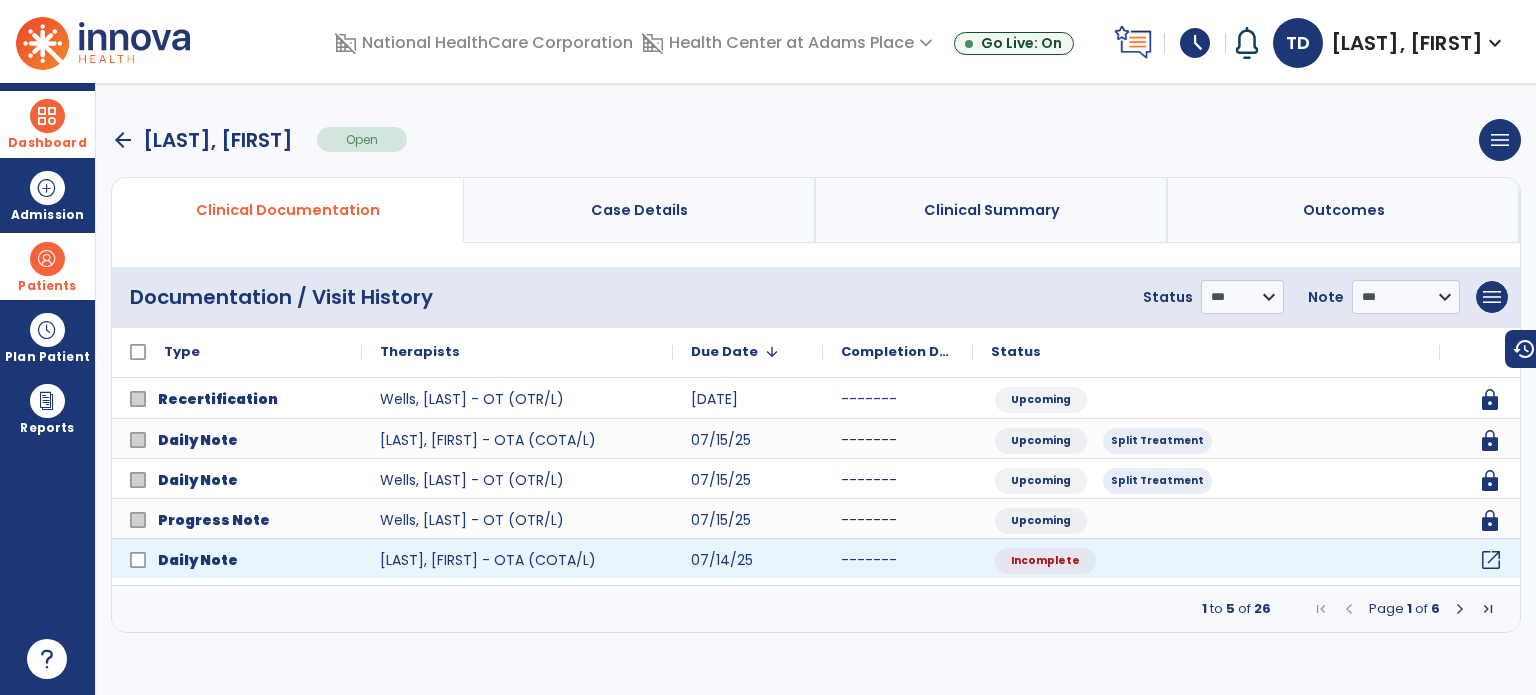 click on "open_in_new" 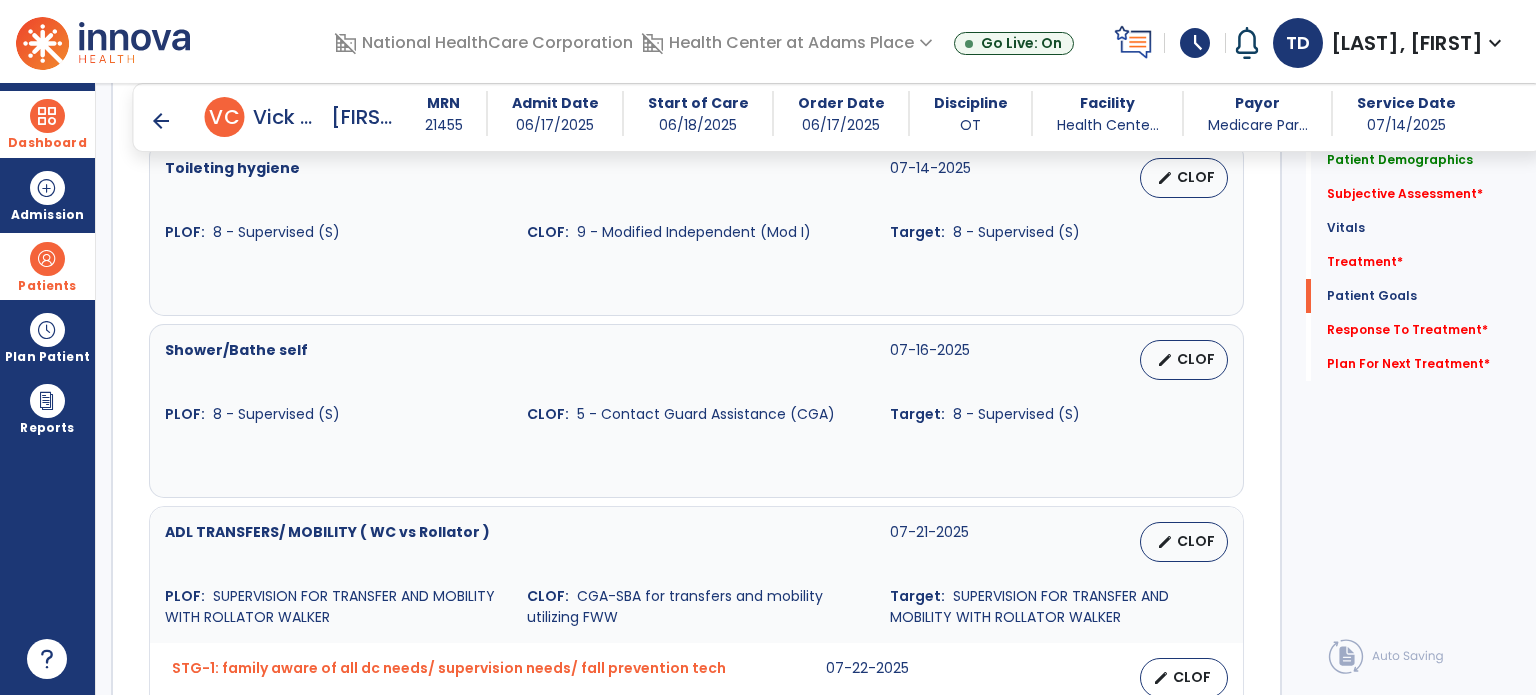 scroll, scrollTop: 1779, scrollLeft: 0, axis: vertical 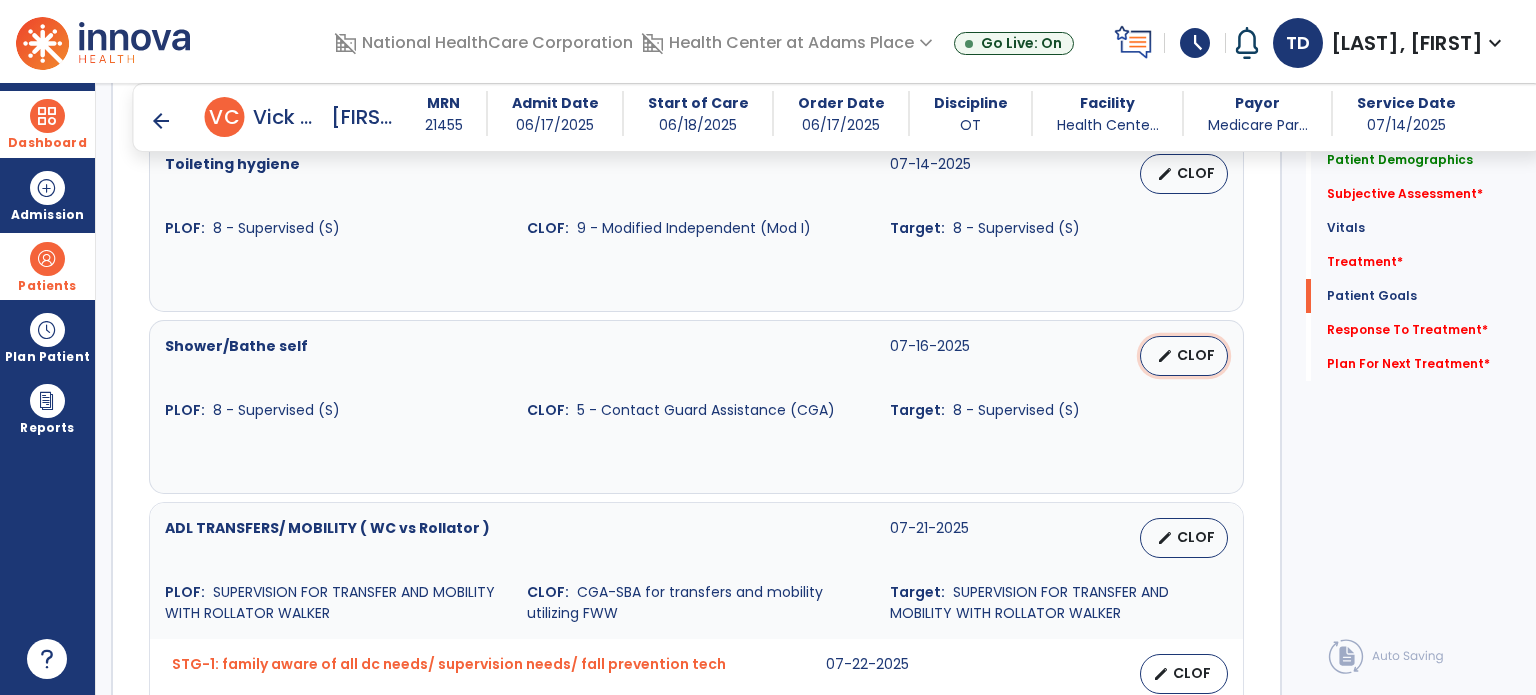 click on "CLOF" at bounding box center [1196, 355] 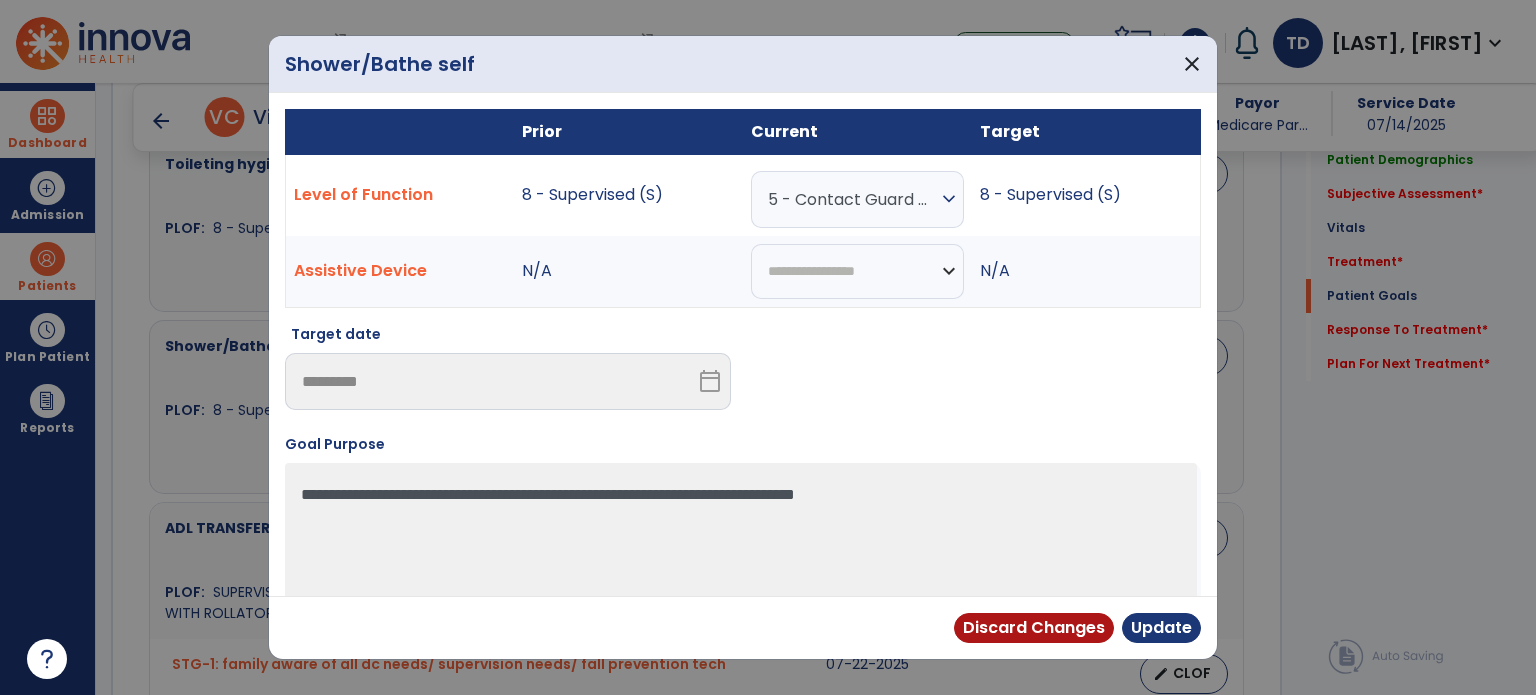 click on "5 - Contact Guard Assistance (CGA)" at bounding box center [852, 199] 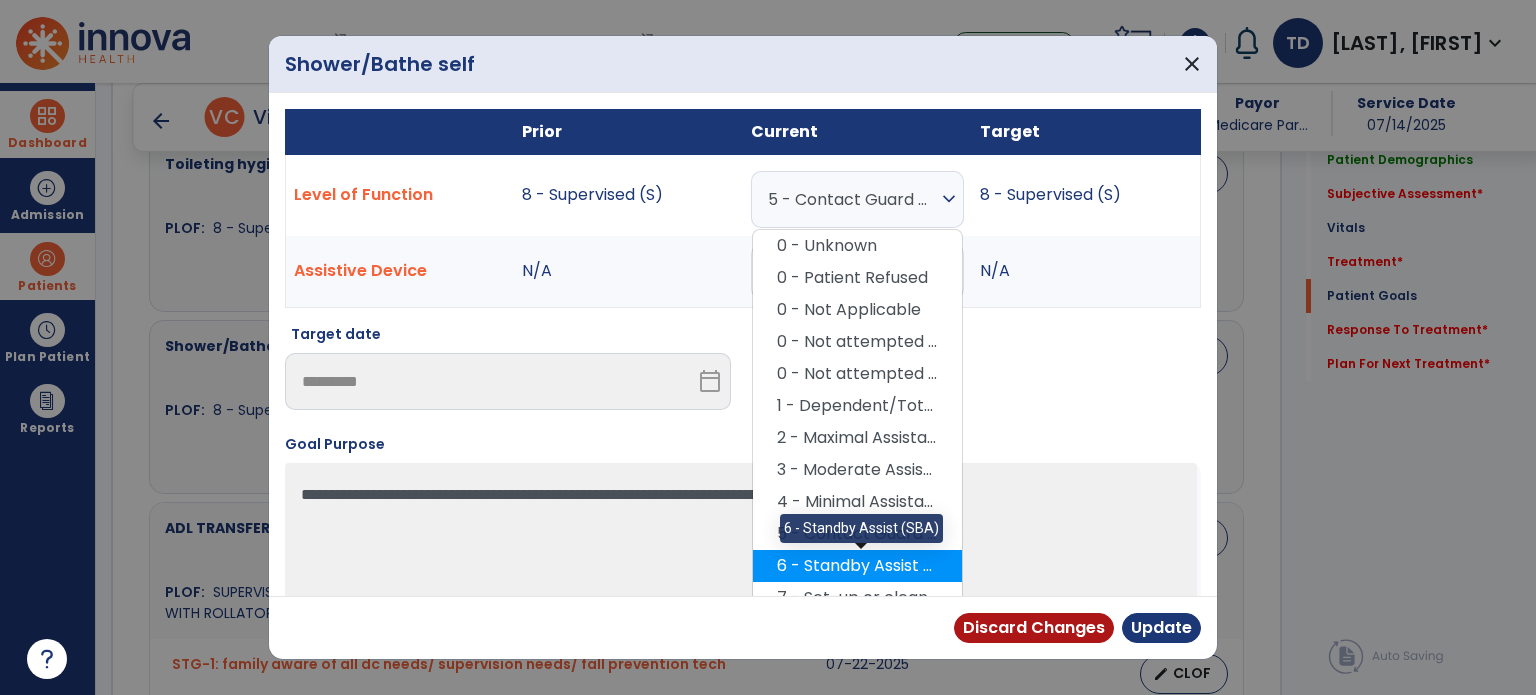click on "6 - Standby Assist (SBA)" at bounding box center [857, 566] 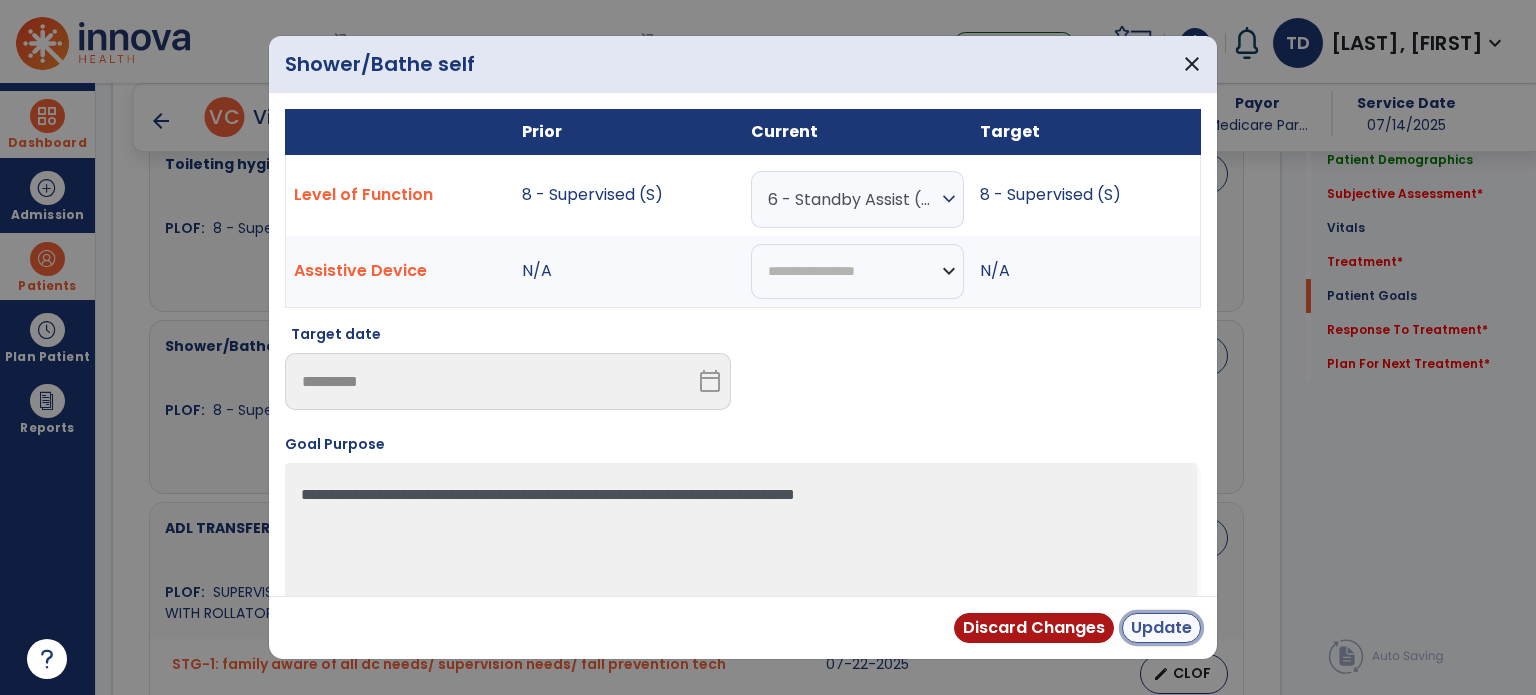 click on "Update" at bounding box center (1161, 628) 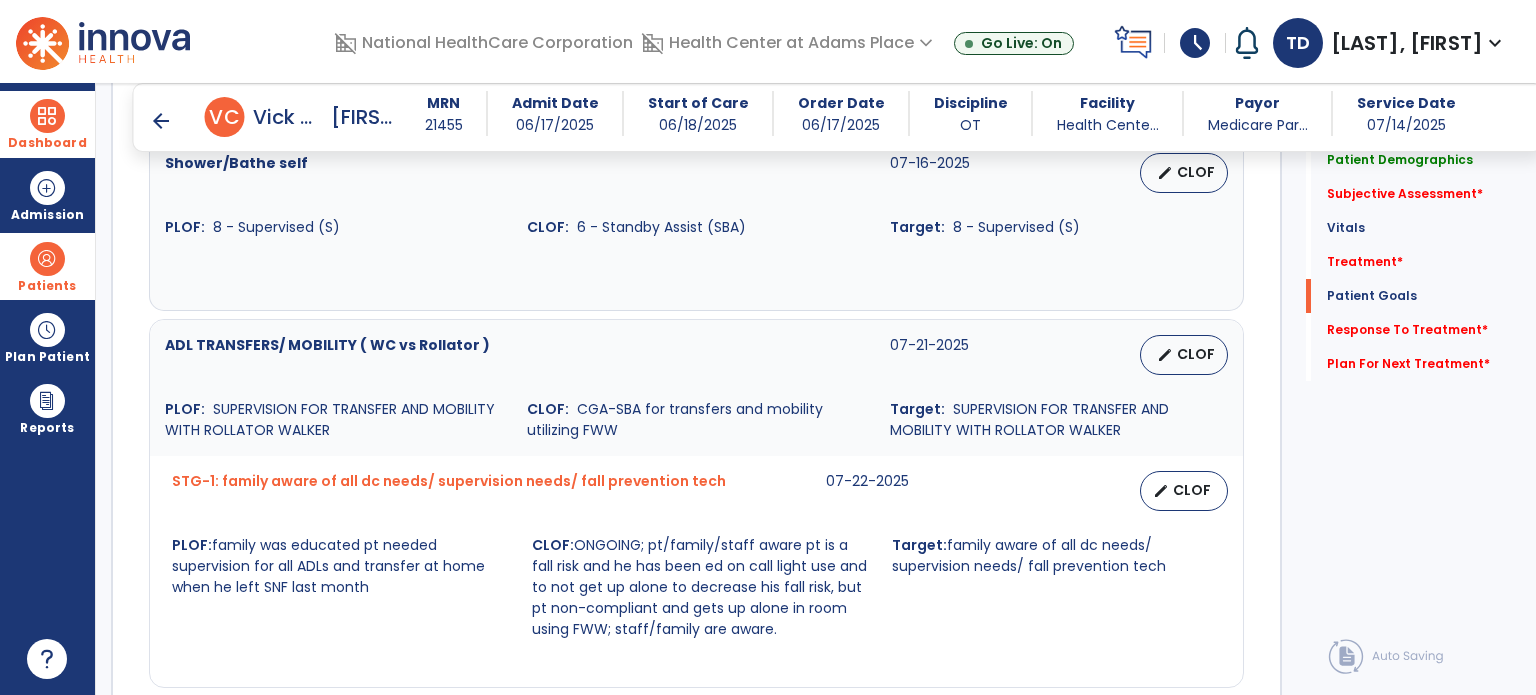 scroll, scrollTop: 1970, scrollLeft: 0, axis: vertical 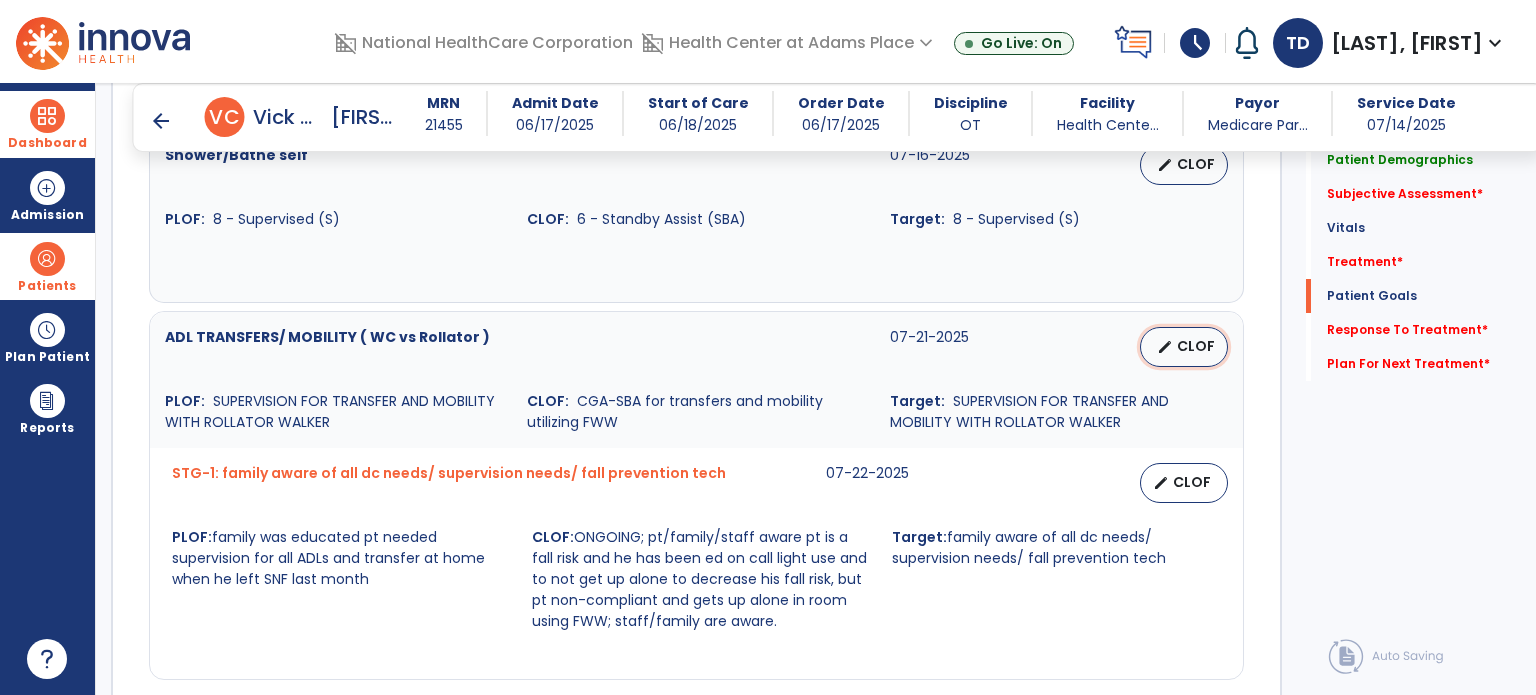 click on "edit   CLOF" at bounding box center [1184, 347] 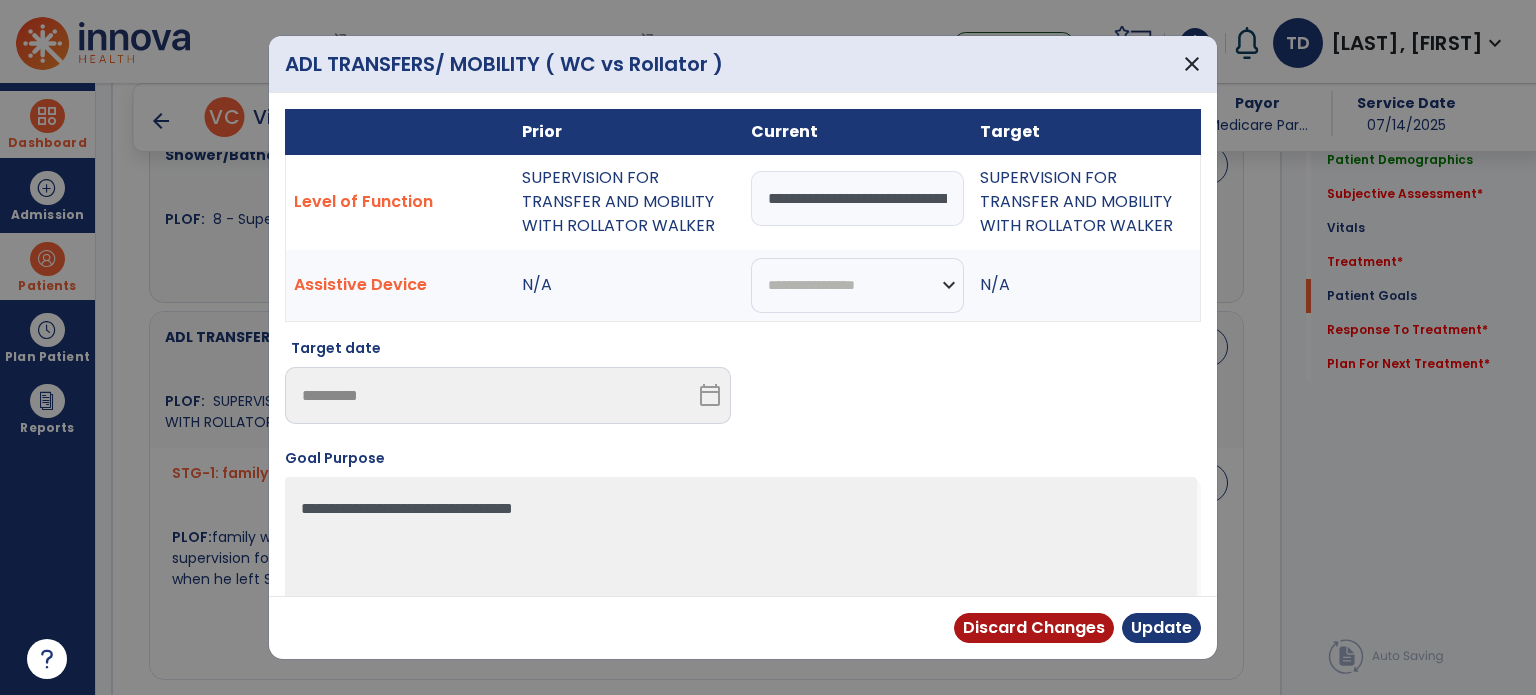 scroll, scrollTop: 0, scrollLeft: 209, axis: horizontal 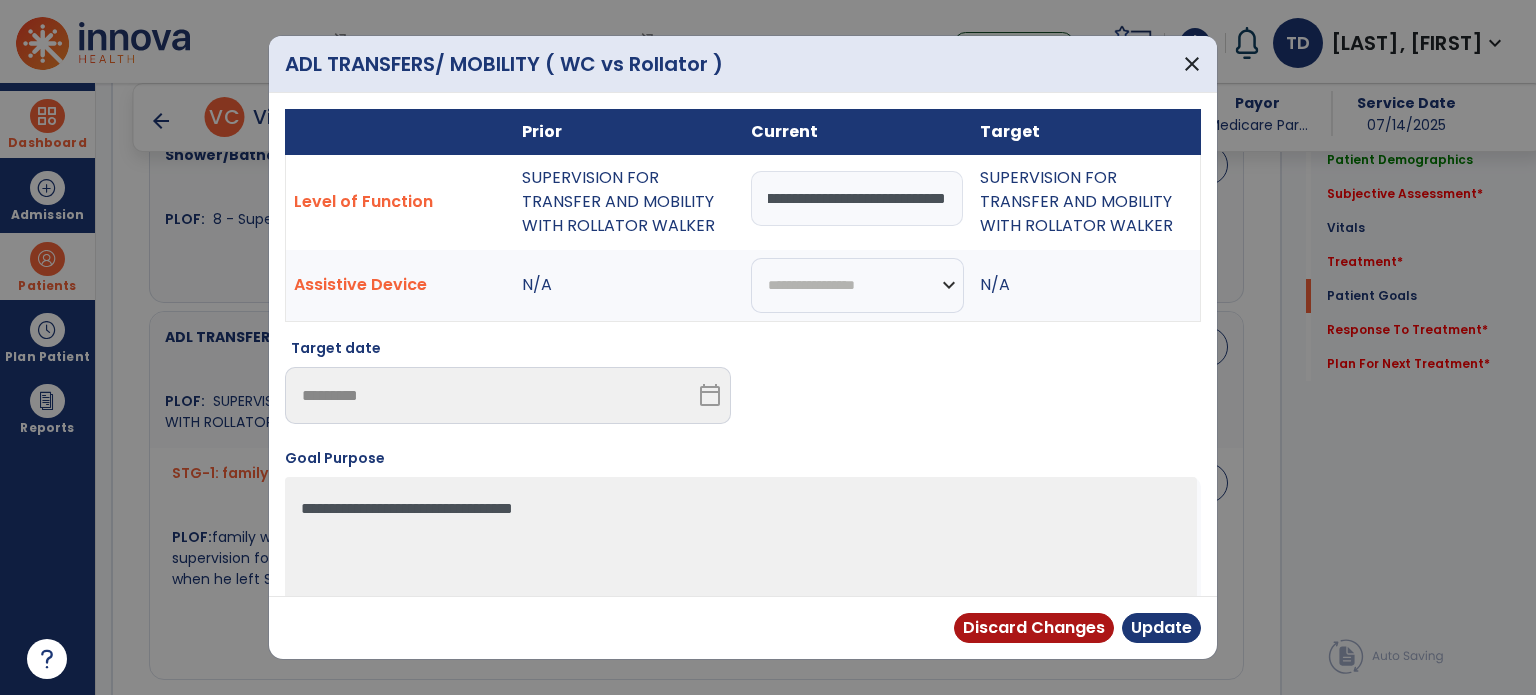 drag, startPoint x: 766, startPoint y: 199, endPoint x: 1252, endPoint y: 219, distance: 486.41135 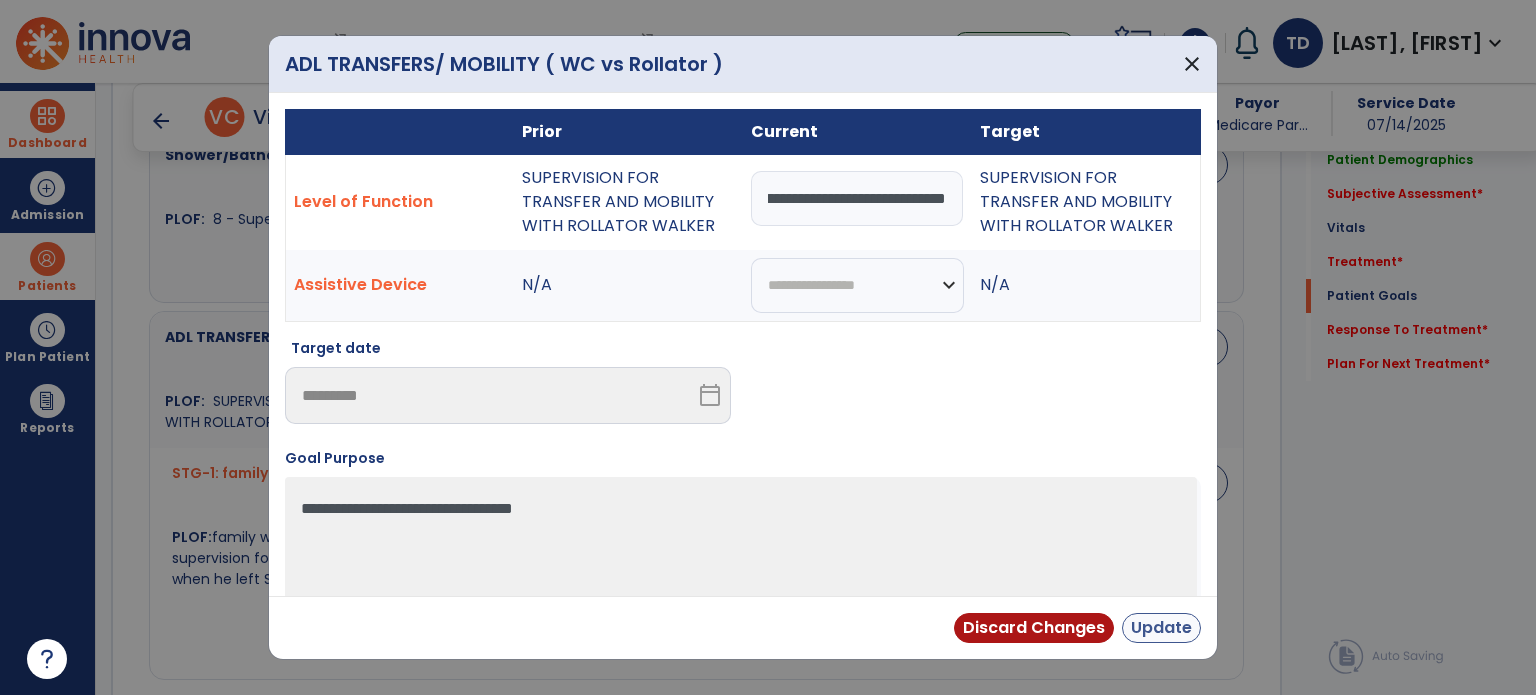 type on "**********" 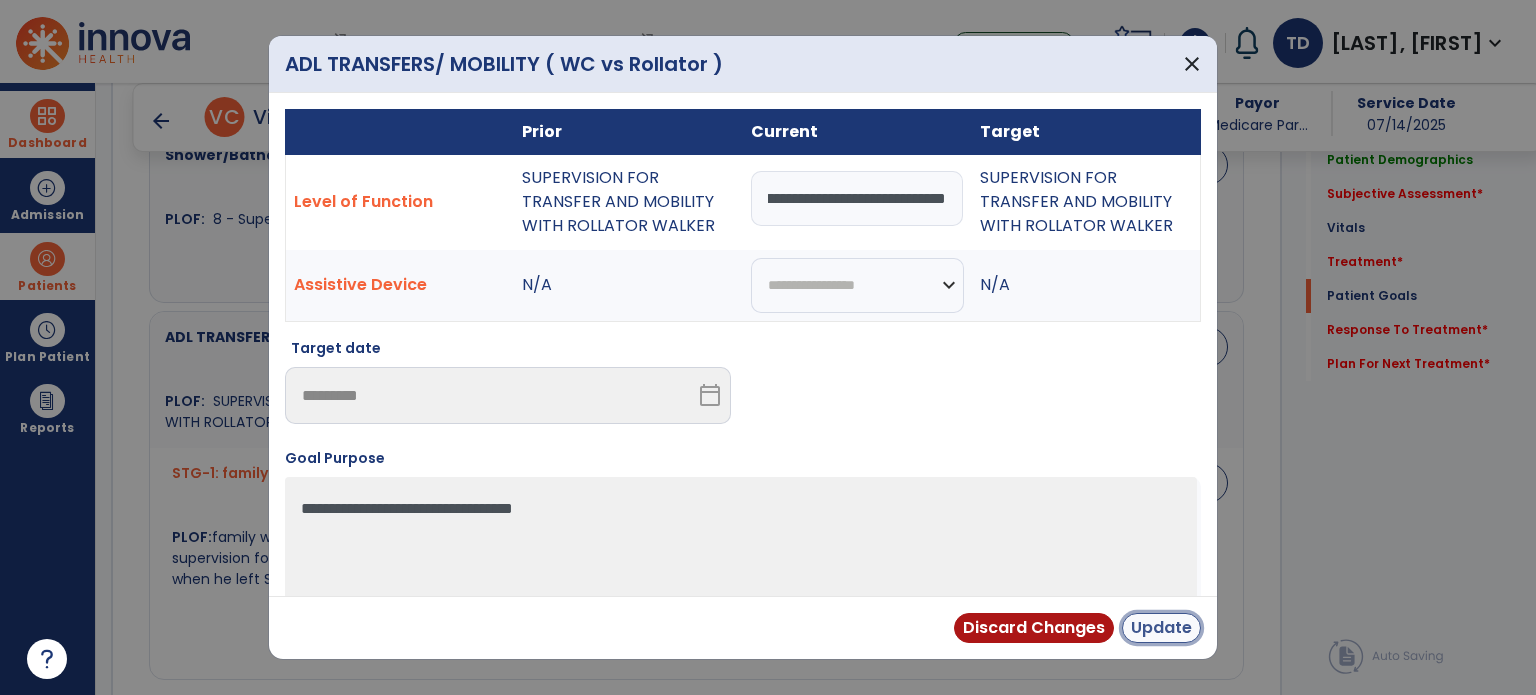 click on "Update" at bounding box center [1161, 628] 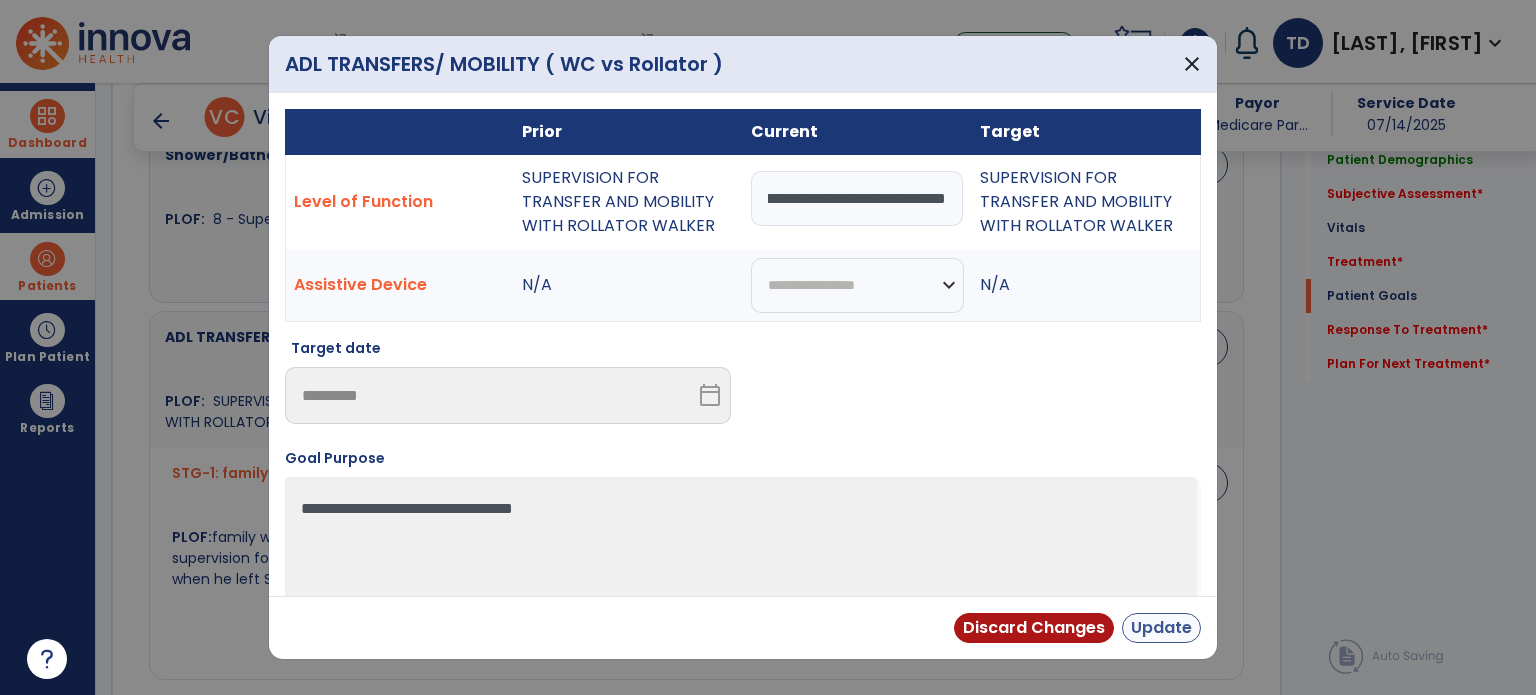 scroll, scrollTop: 0, scrollLeft: 0, axis: both 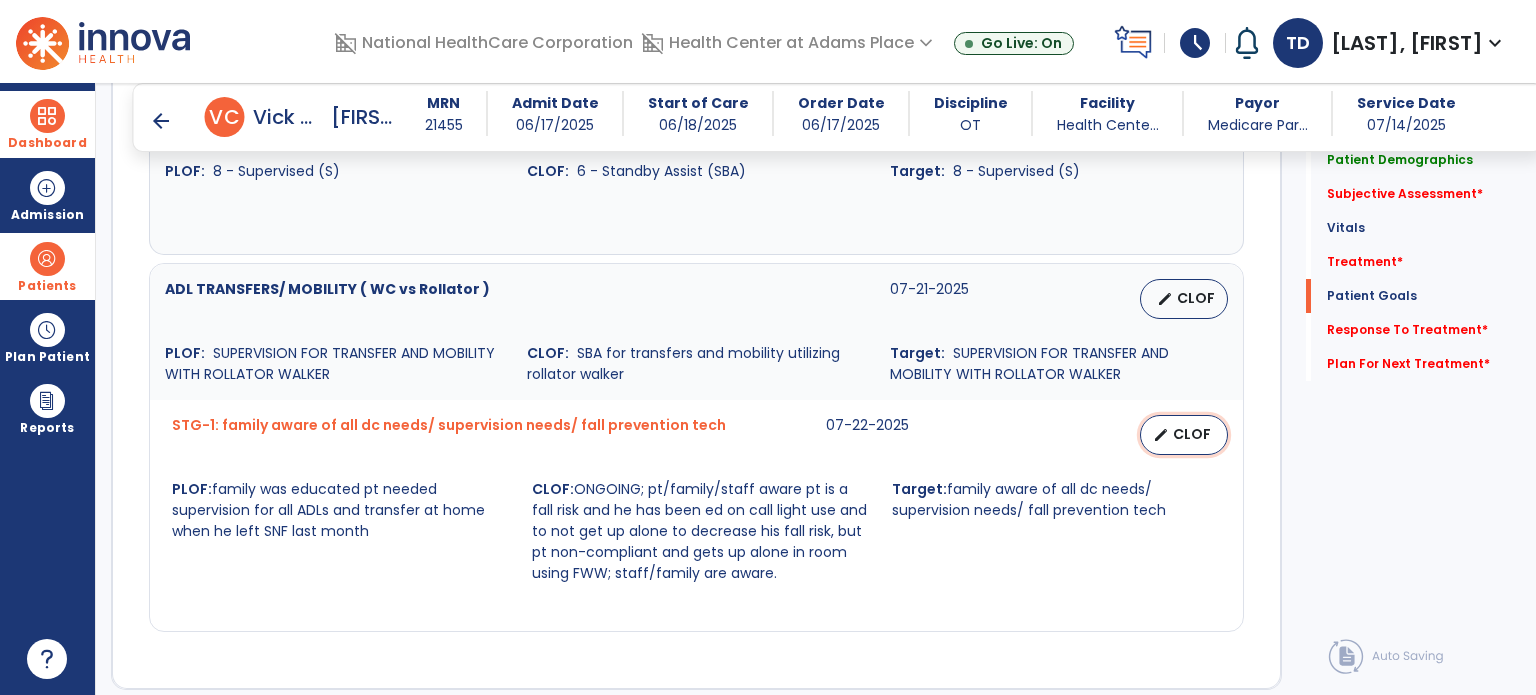 click on "CLOF" at bounding box center (1192, 434) 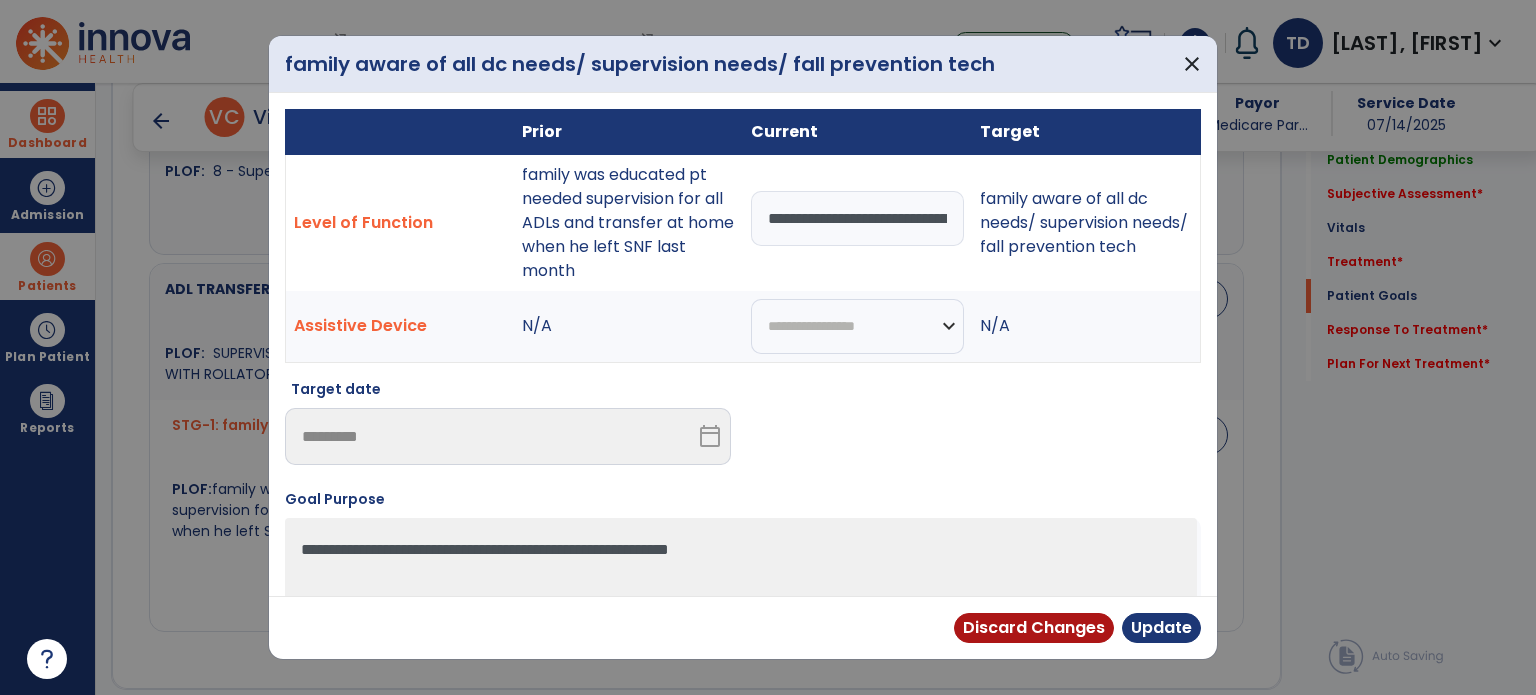 click on "**********" at bounding box center (857, 218) 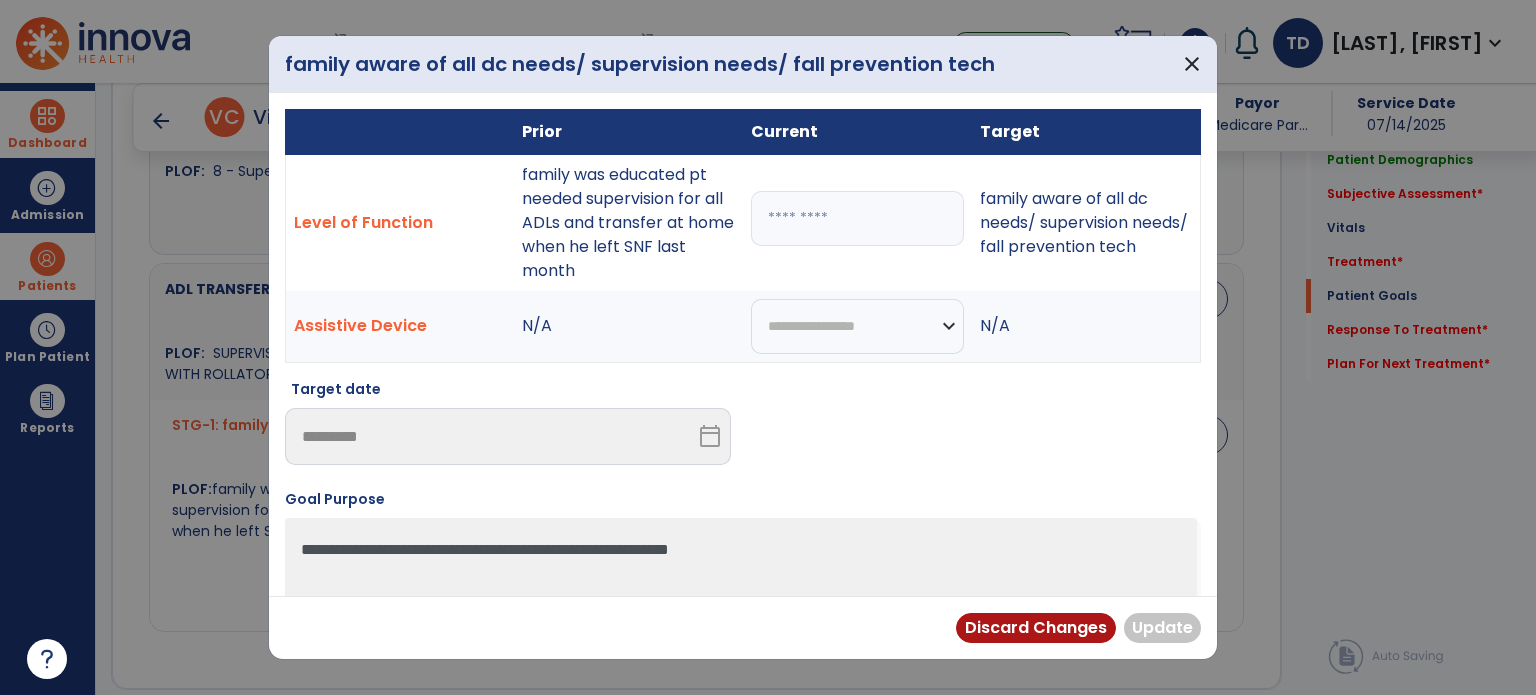 click at bounding box center (857, 222) 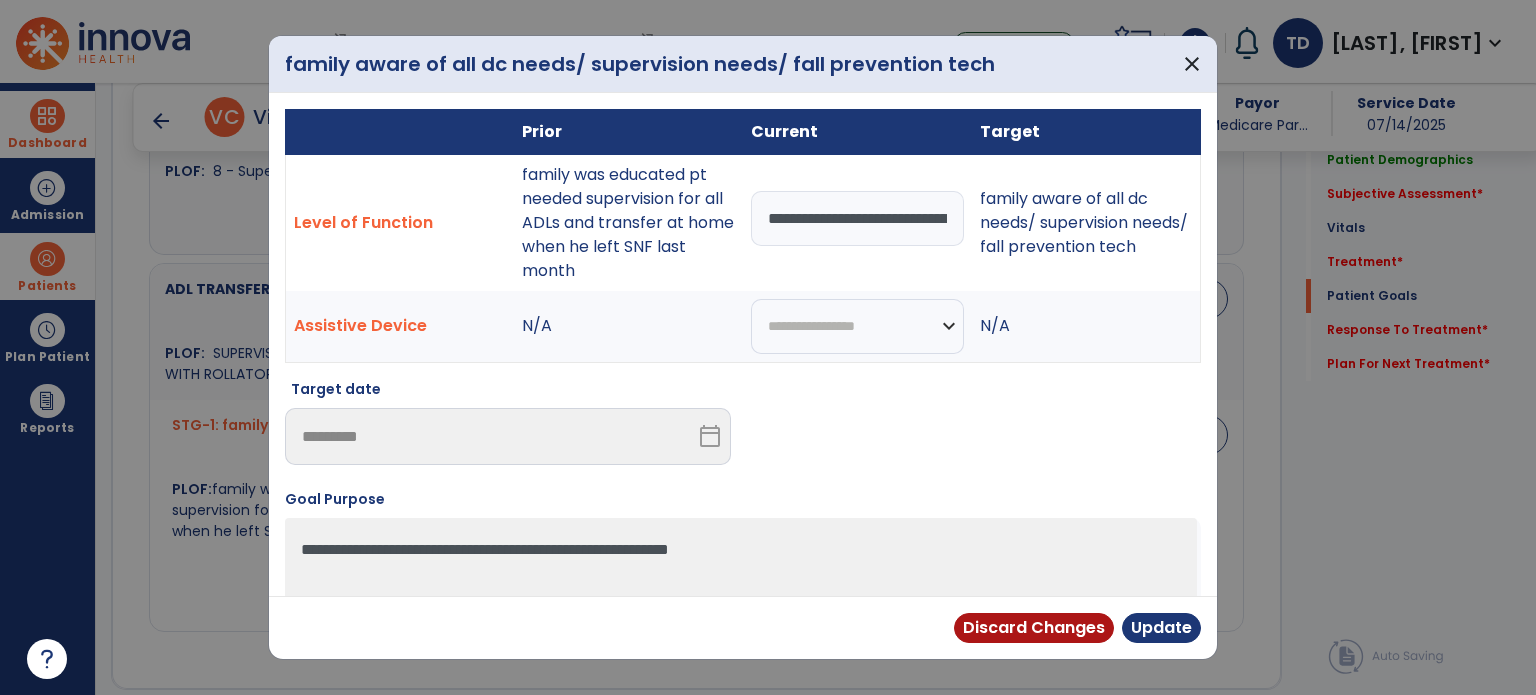 scroll, scrollTop: 0, scrollLeft: 1614, axis: horizontal 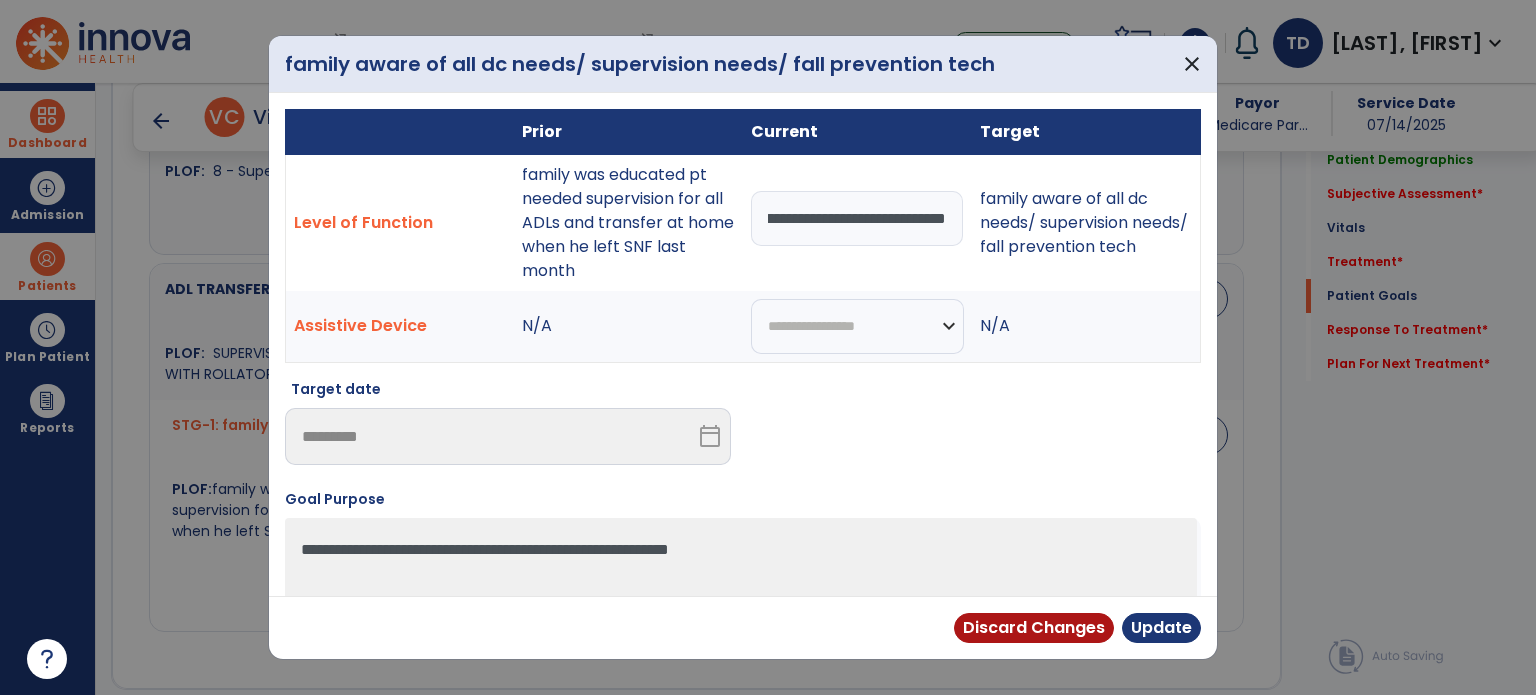 type on "**********" 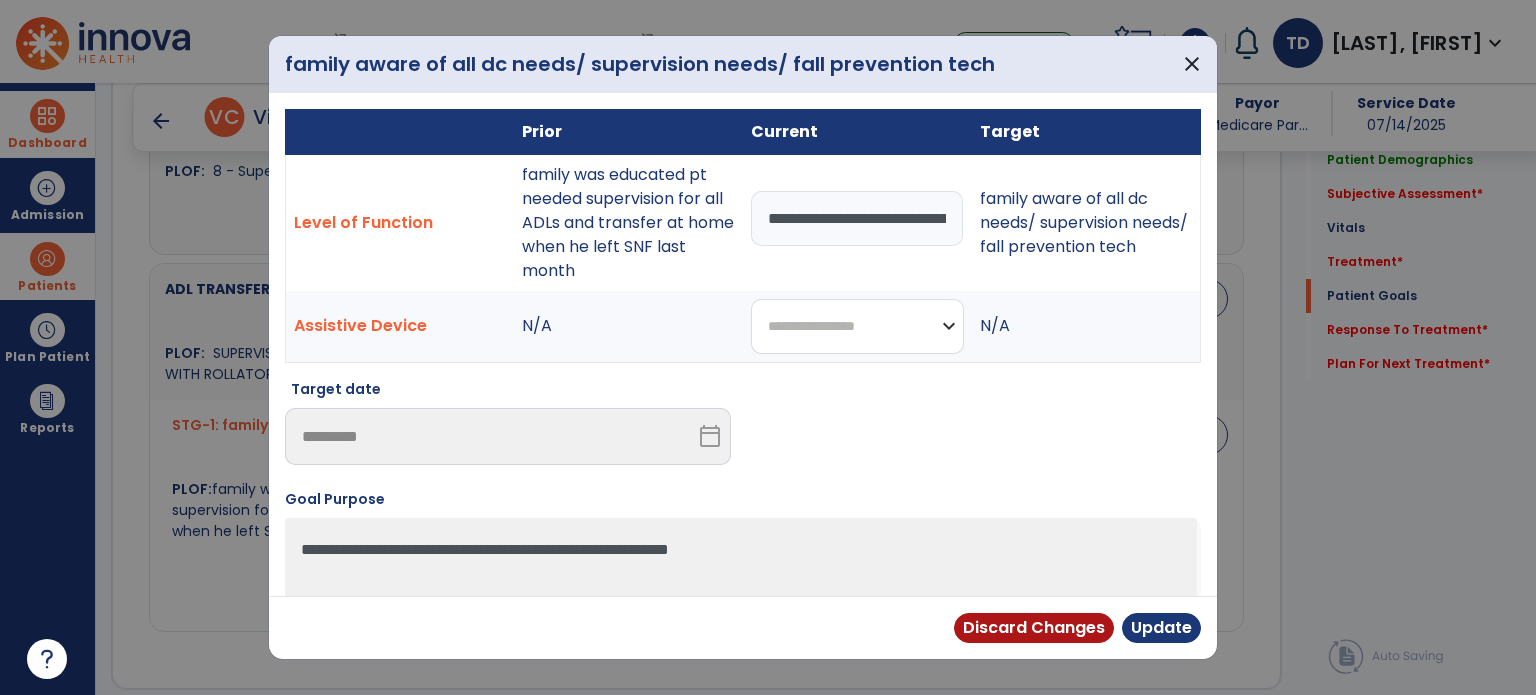 click on "**********" at bounding box center [857, 326] 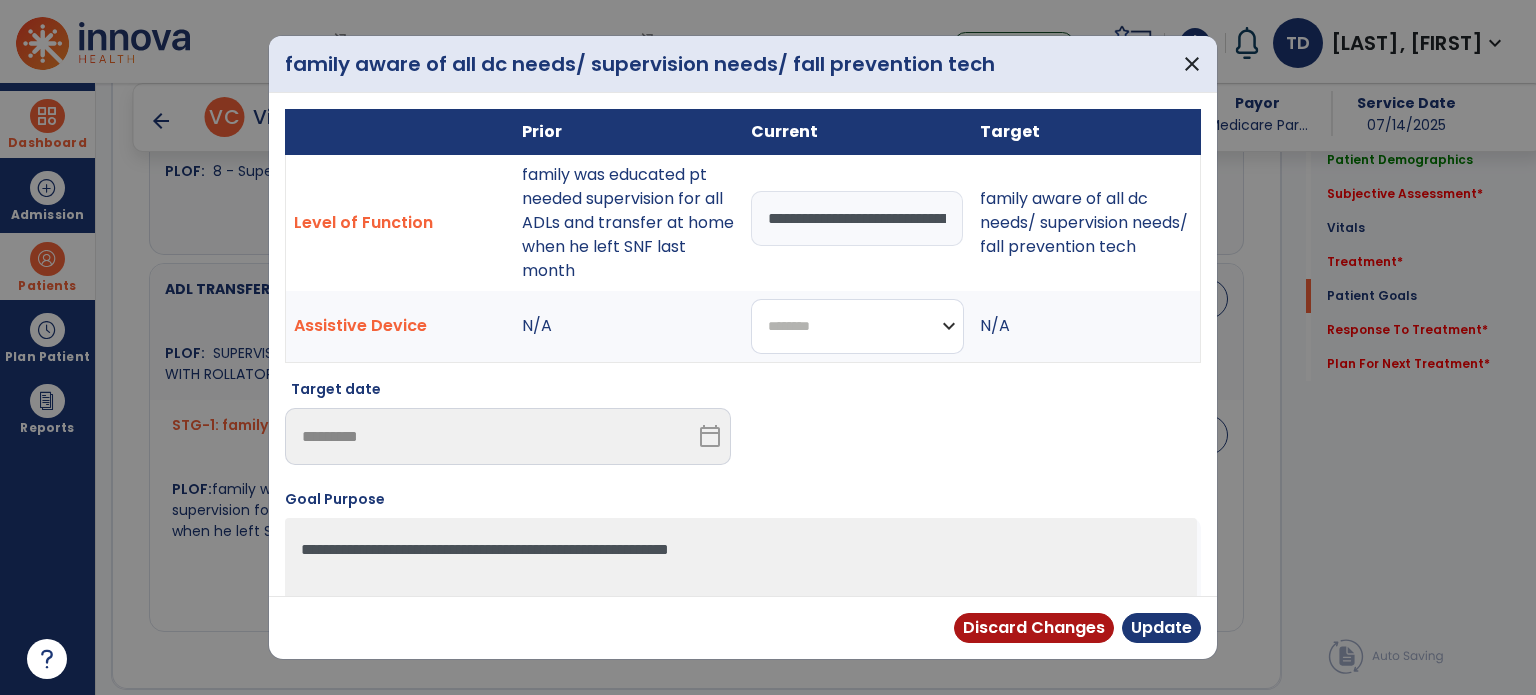 click on "**********" at bounding box center (857, 326) 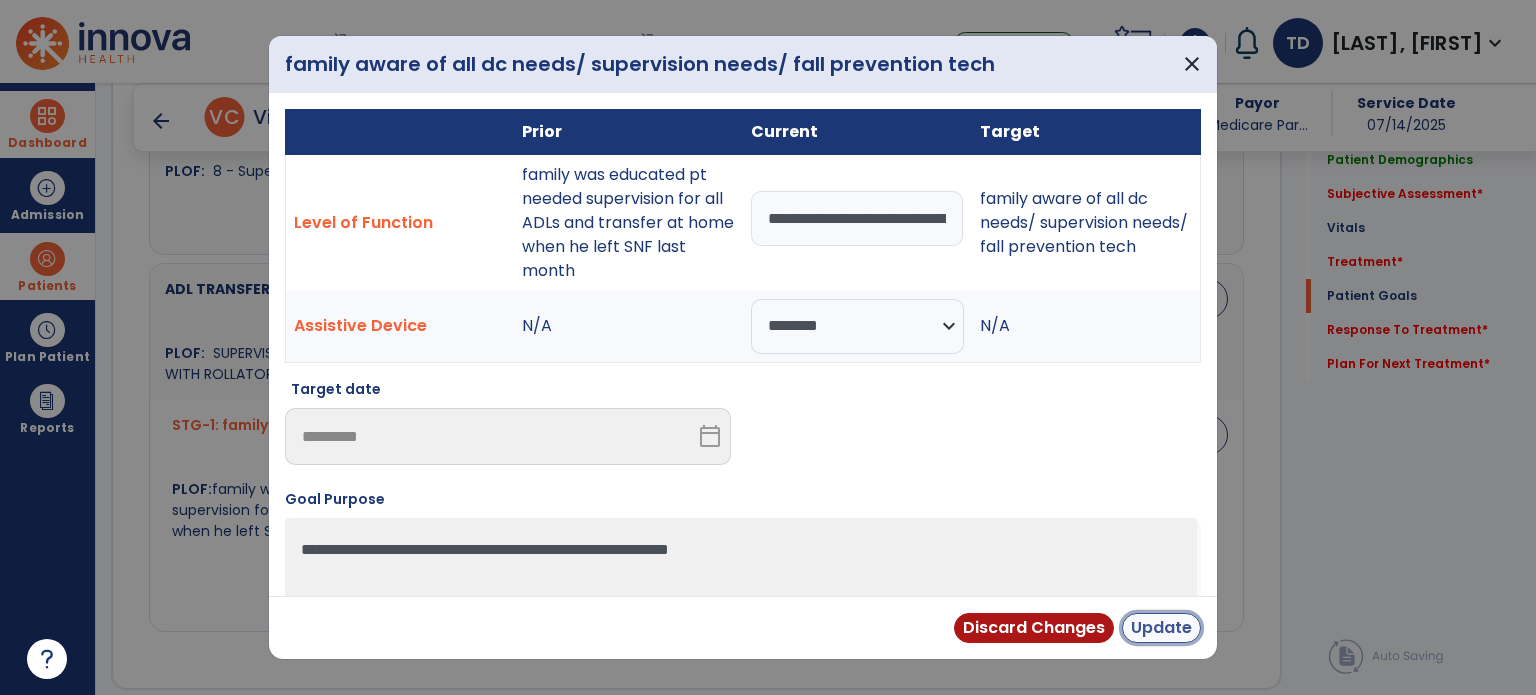 click on "Update" at bounding box center [1161, 628] 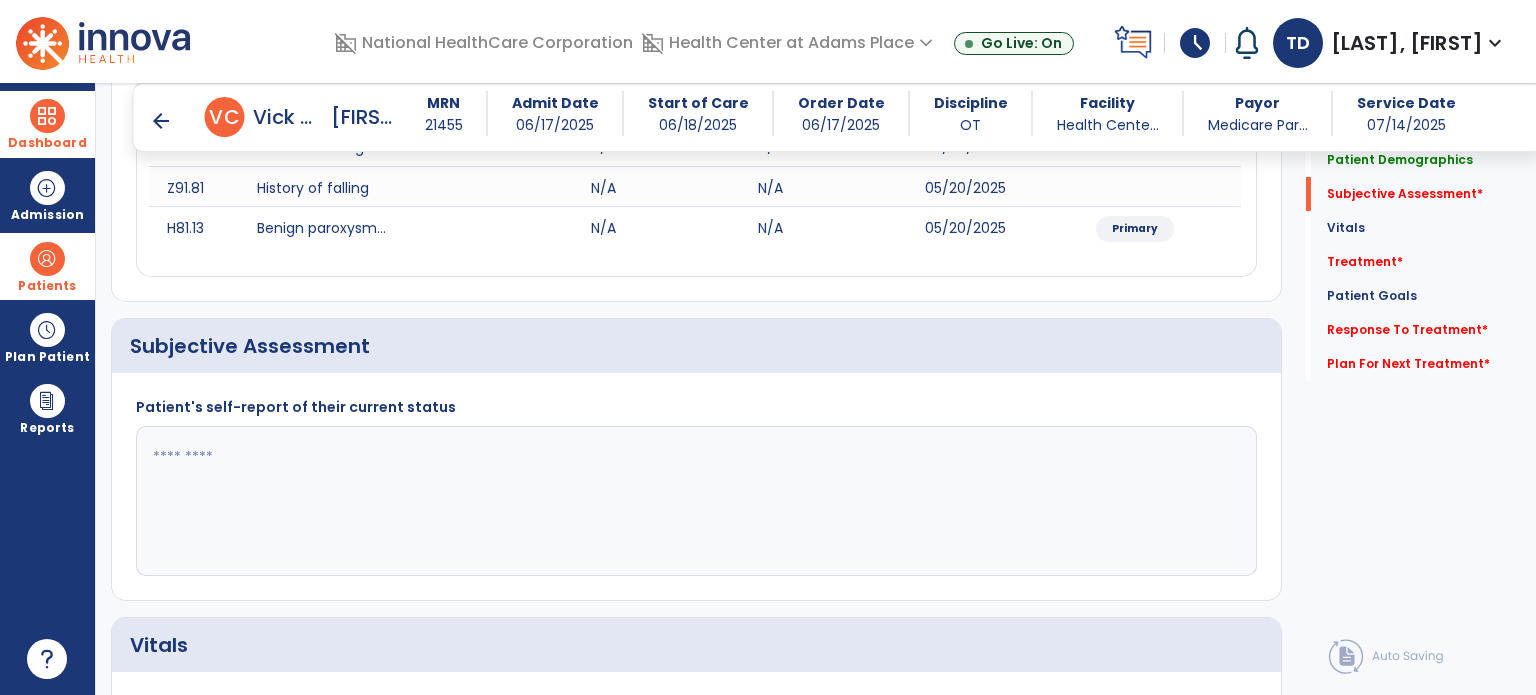 scroll, scrollTop: 322, scrollLeft: 0, axis: vertical 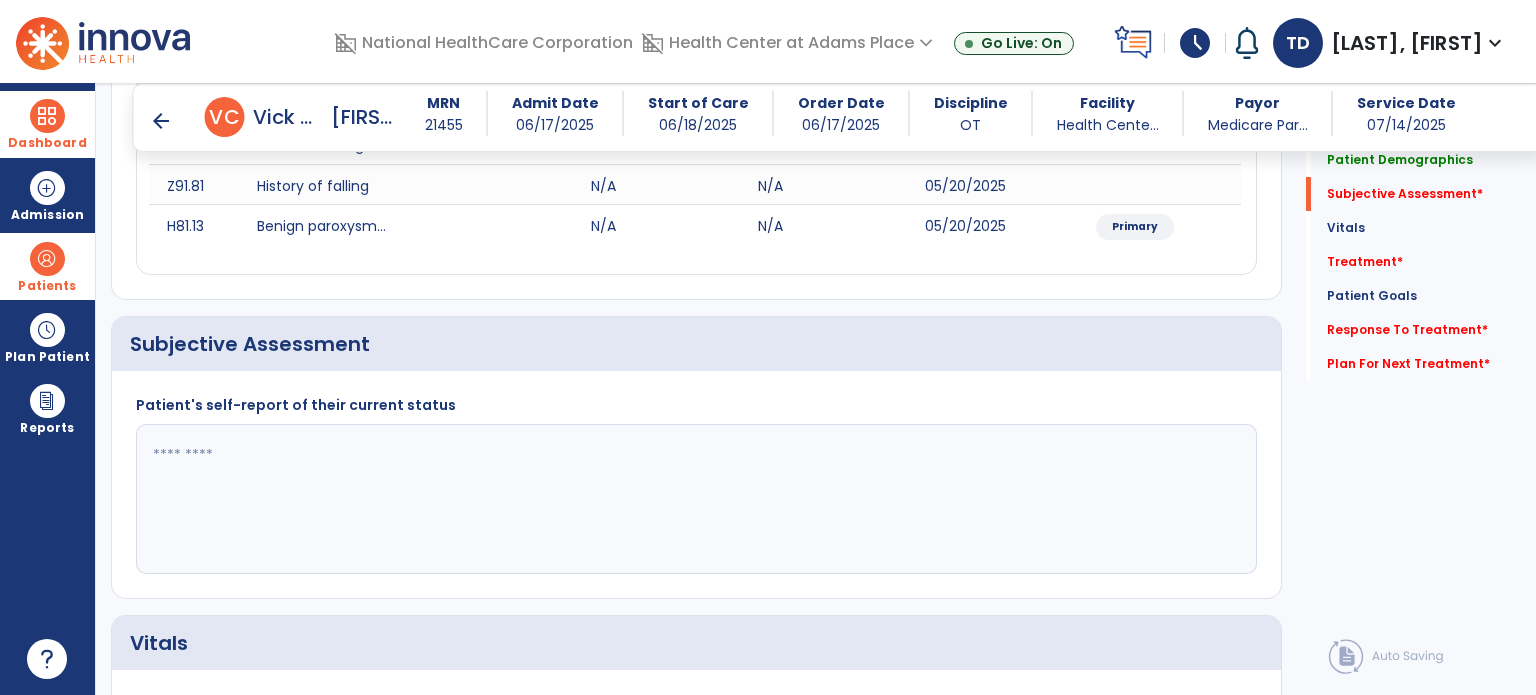 click 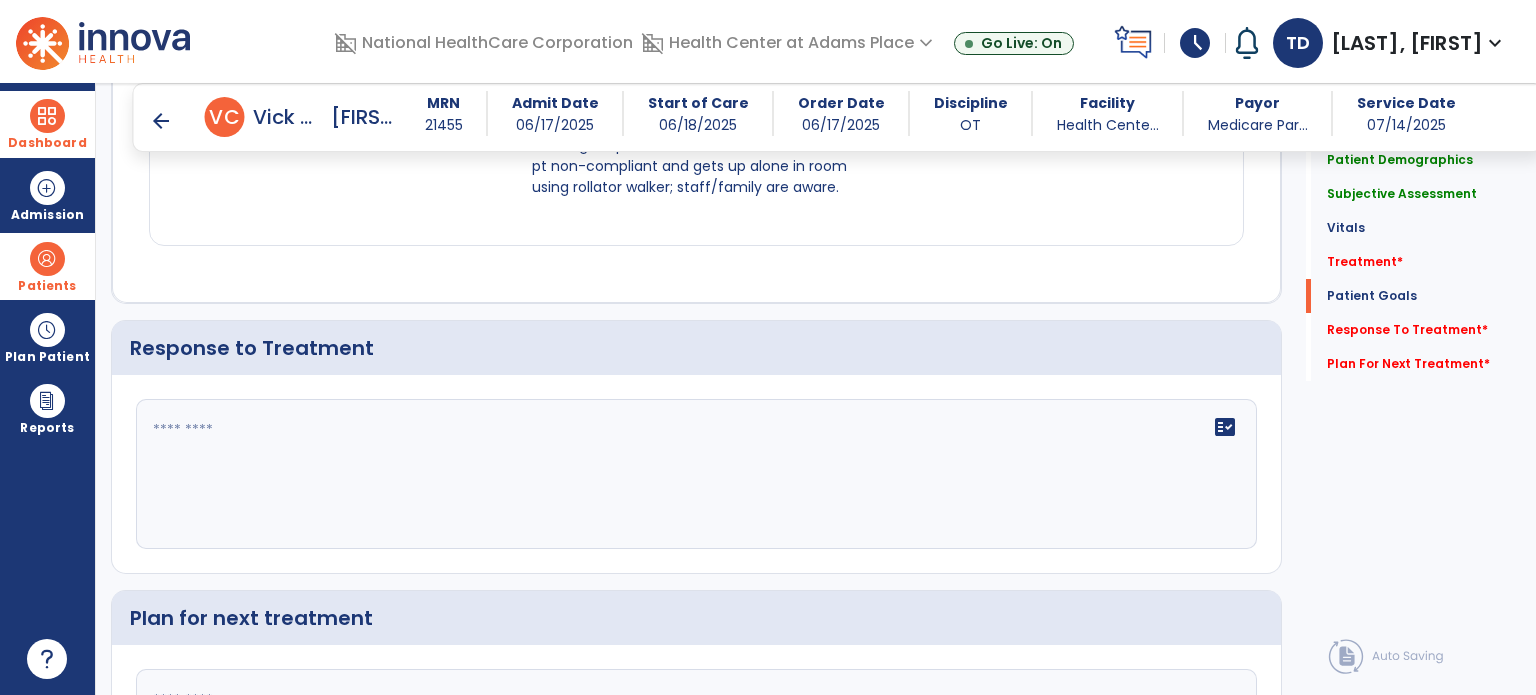 scroll, scrollTop: 2422, scrollLeft: 0, axis: vertical 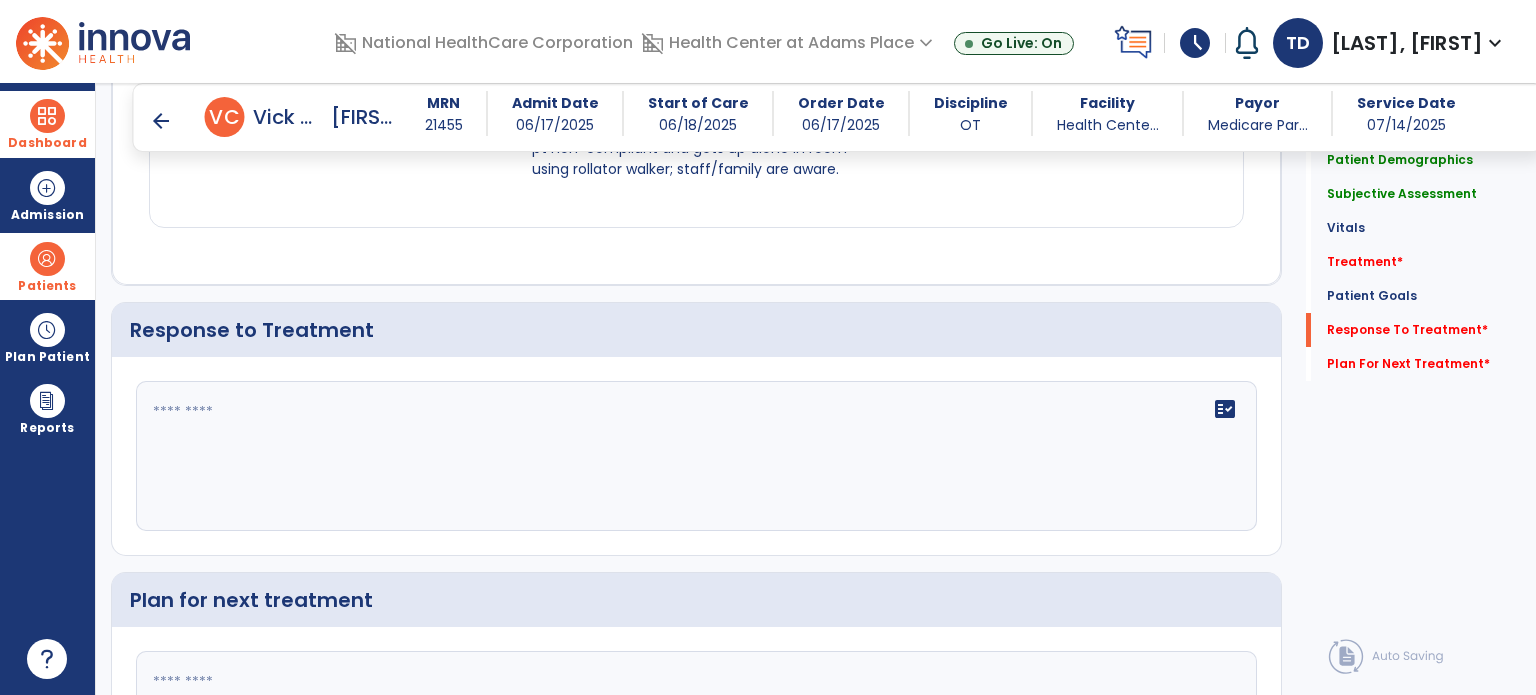 type on "**********" 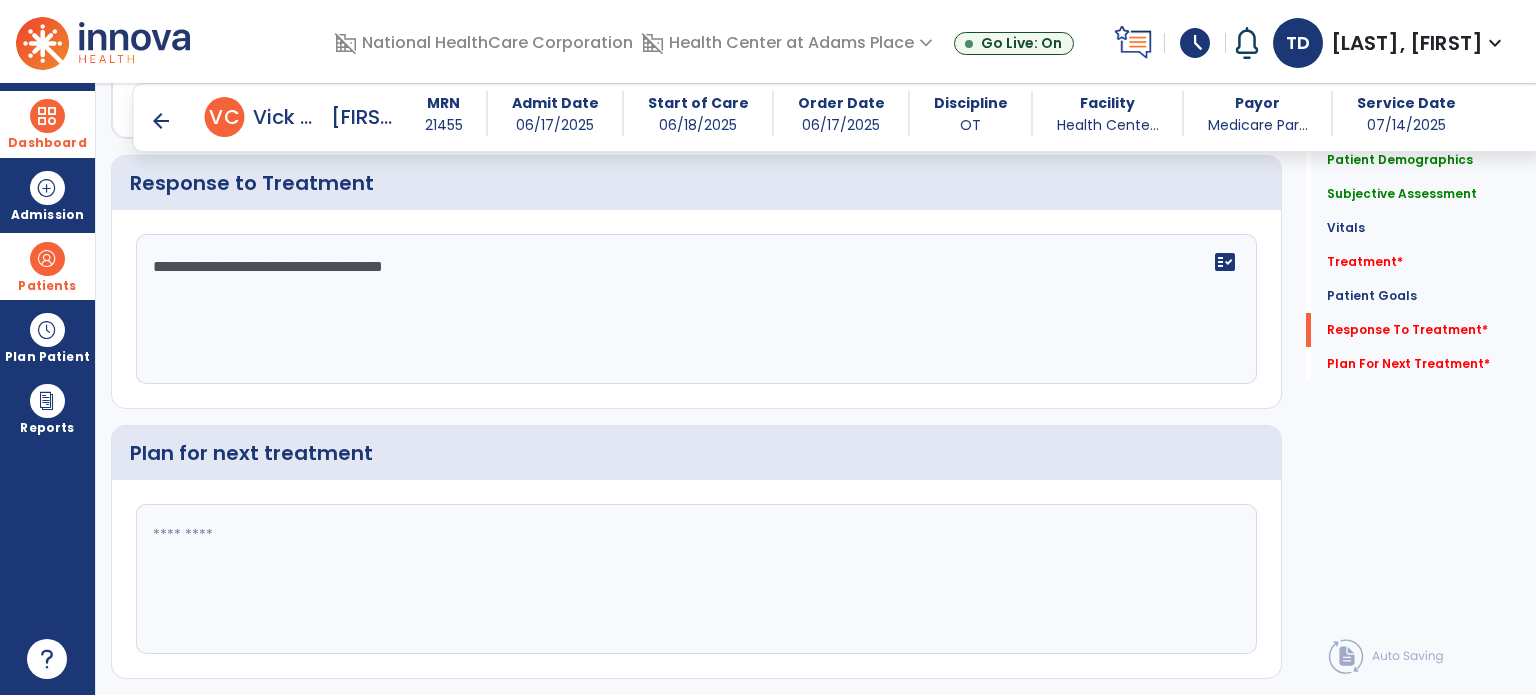 scroll, scrollTop: 2588, scrollLeft: 0, axis: vertical 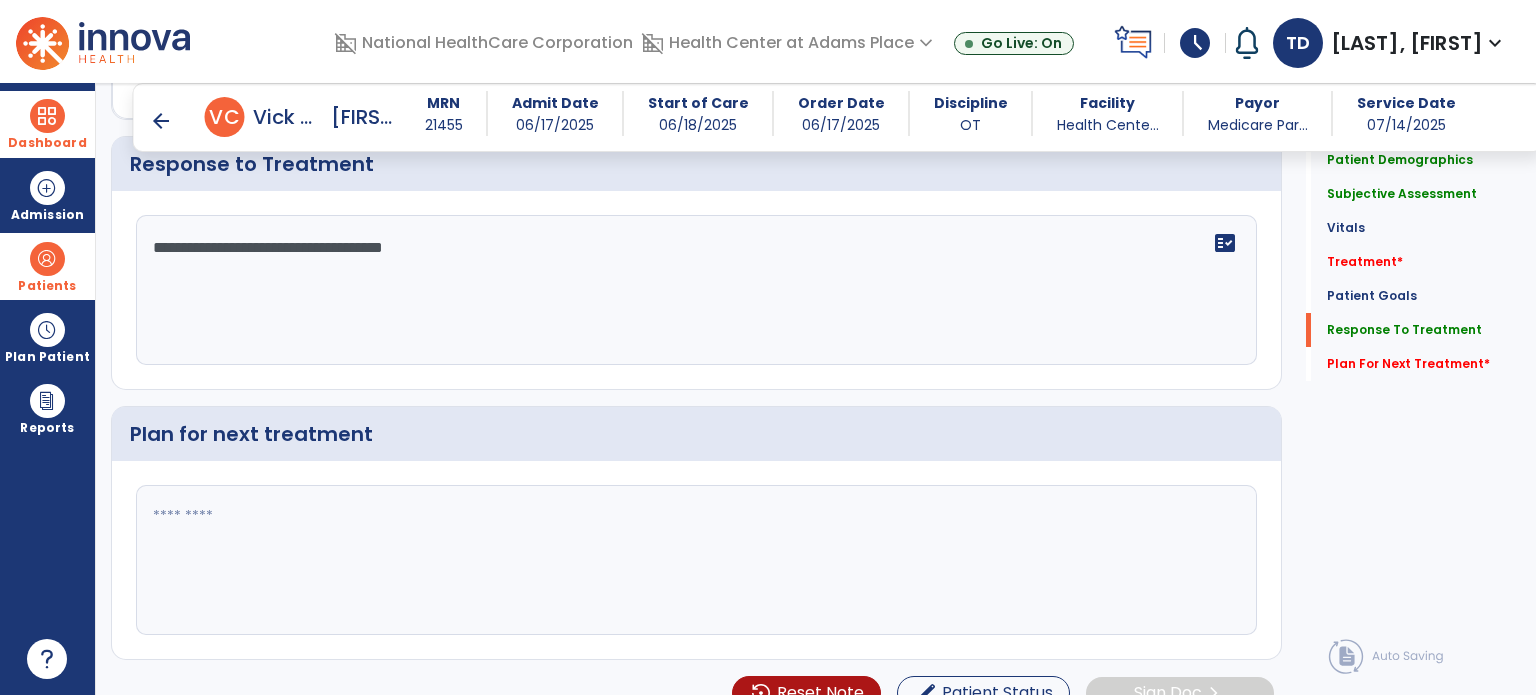 type on "**********" 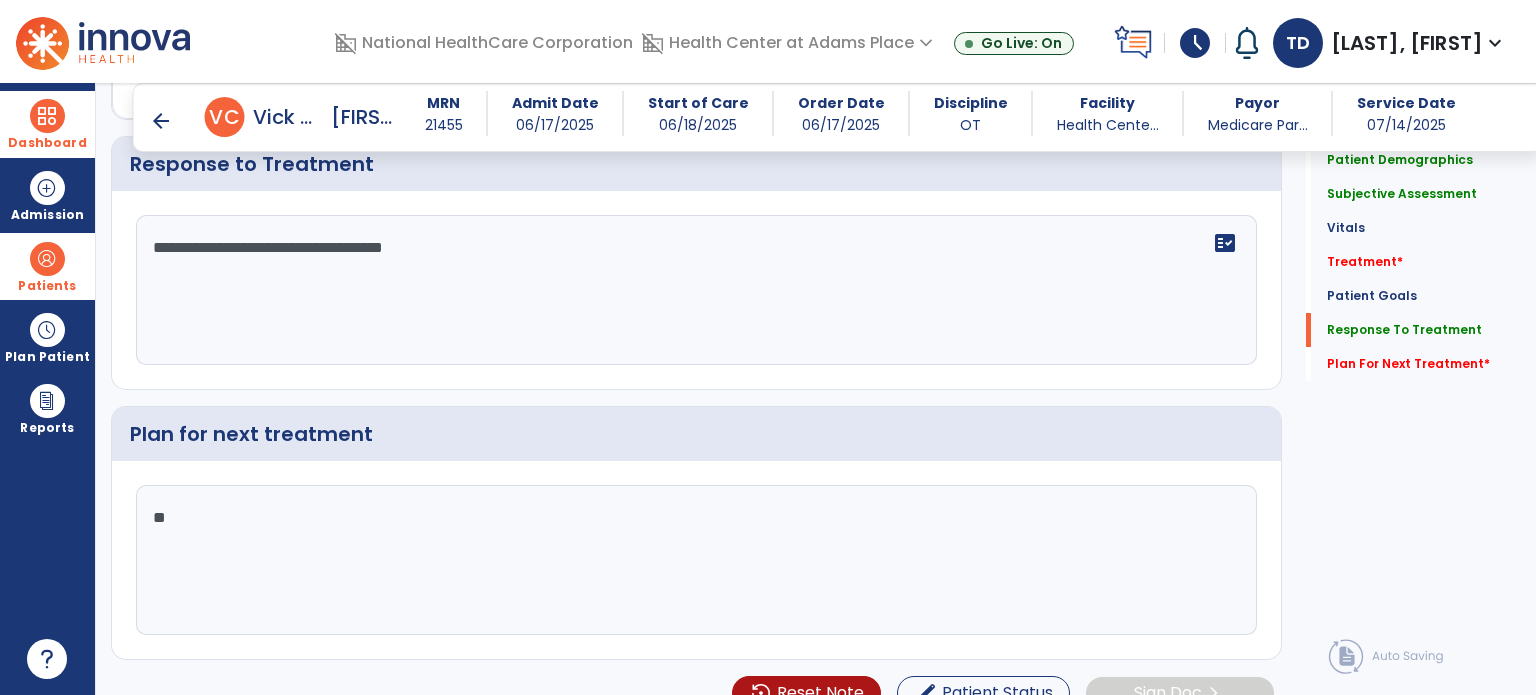 type on "*" 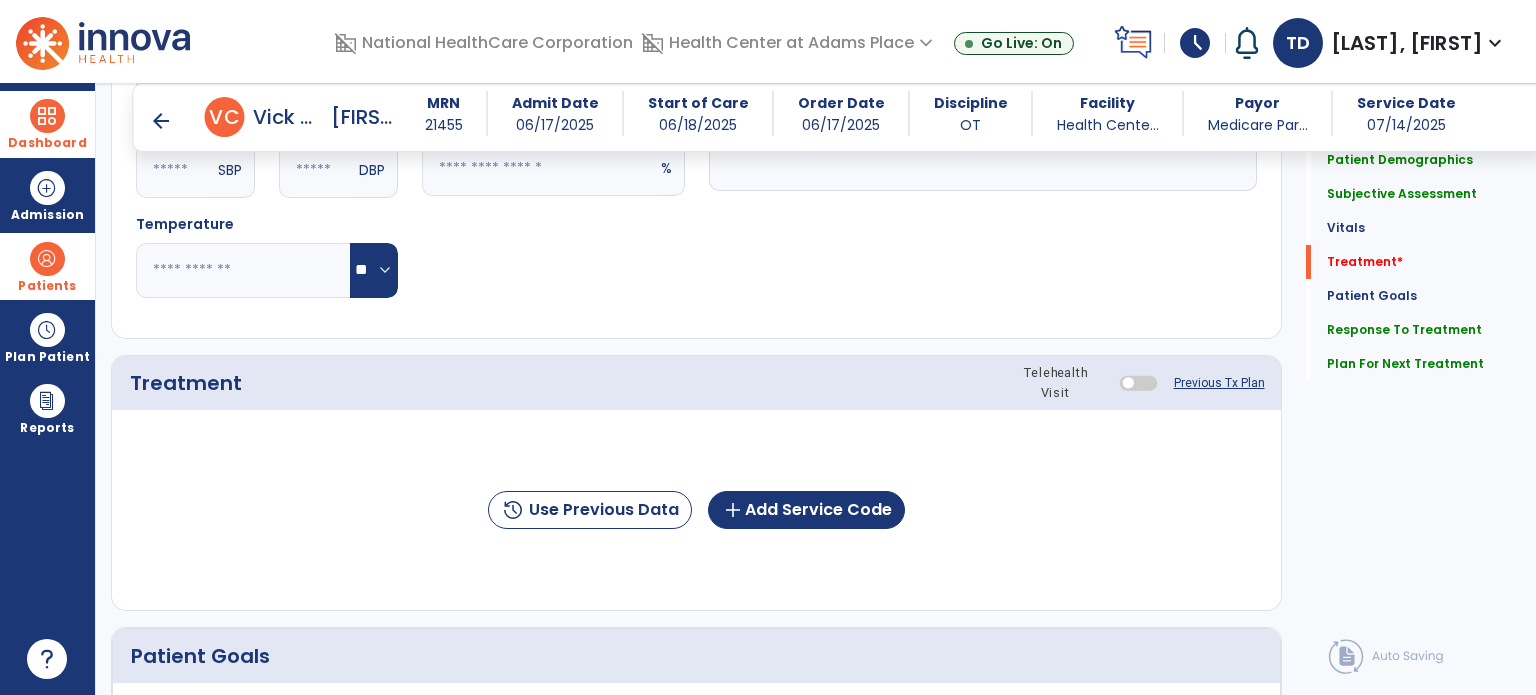 scroll, scrollTop: 1002, scrollLeft: 0, axis: vertical 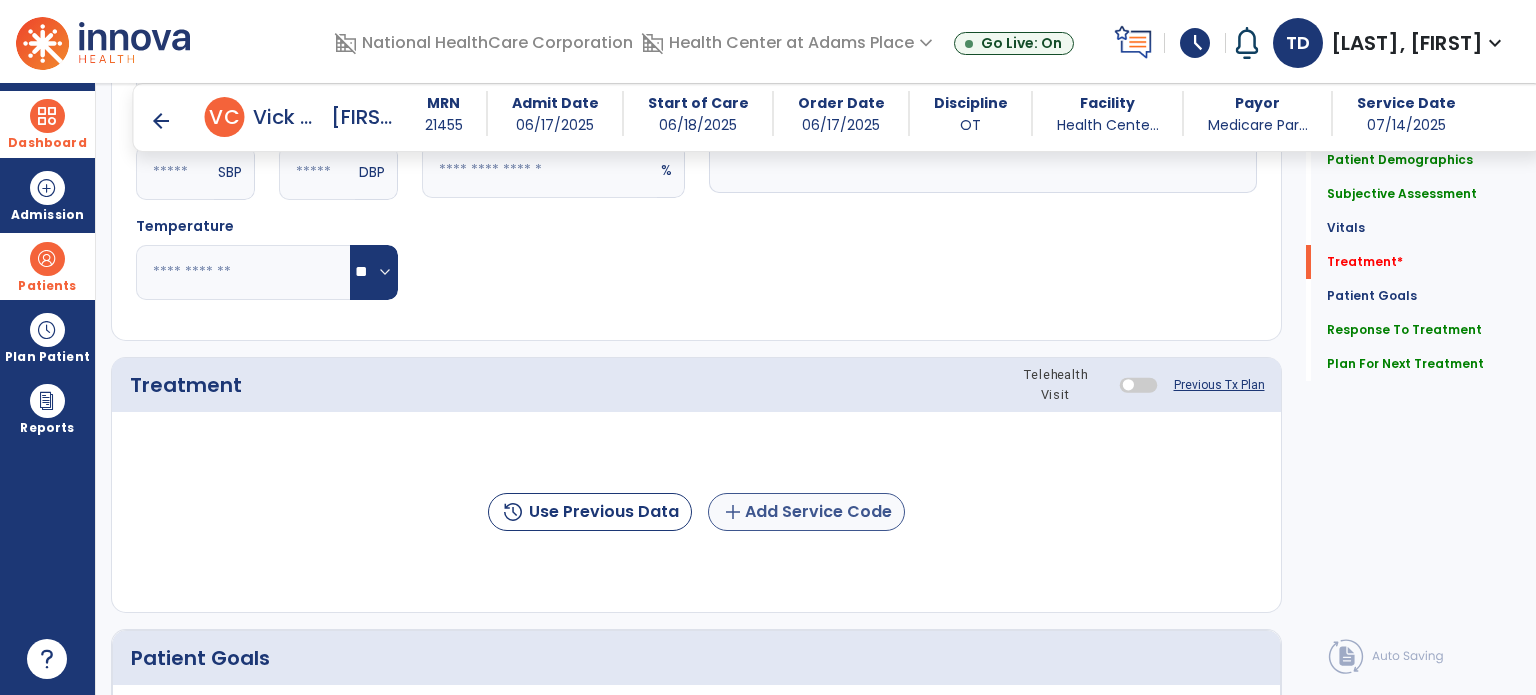 type on "**********" 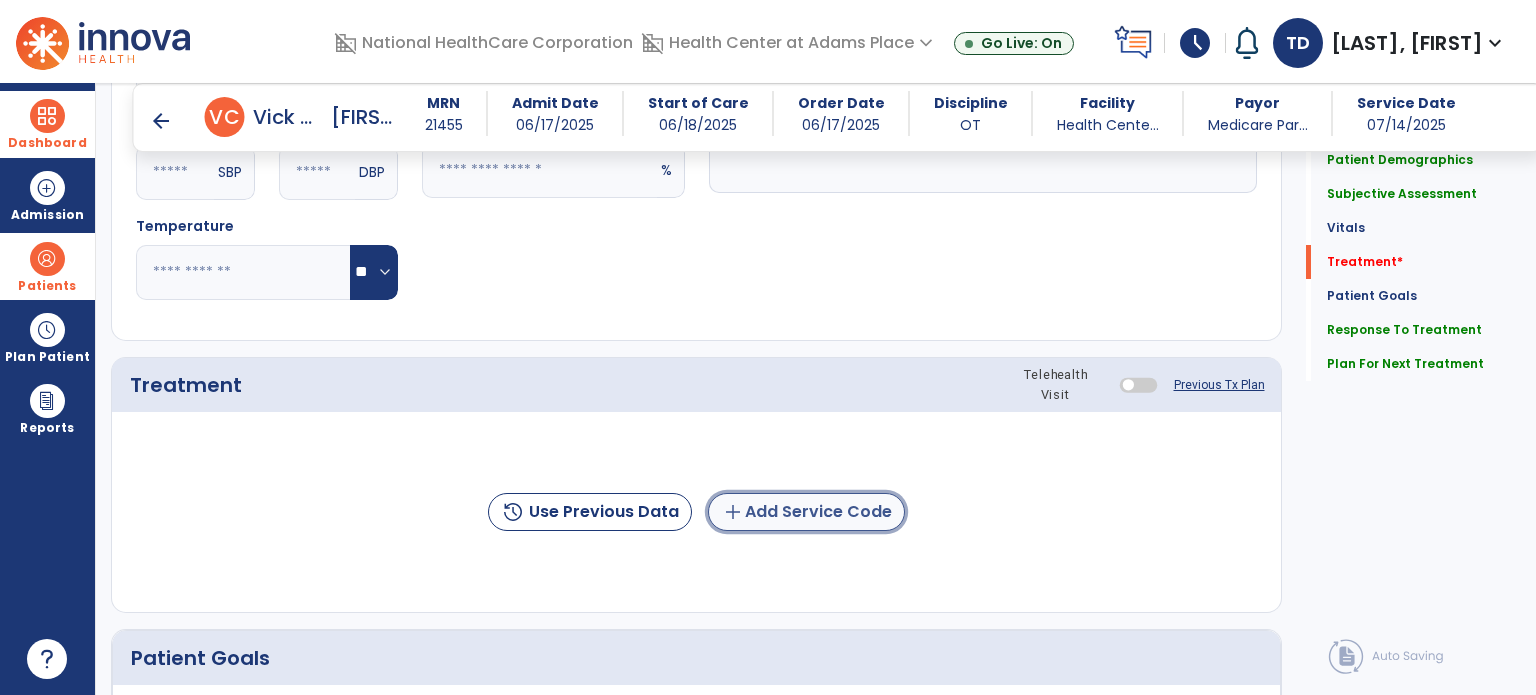 drag, startPoint x: 867, startPoint y: 509, endPoint x: 762, endPoint y: 509, distance: 105 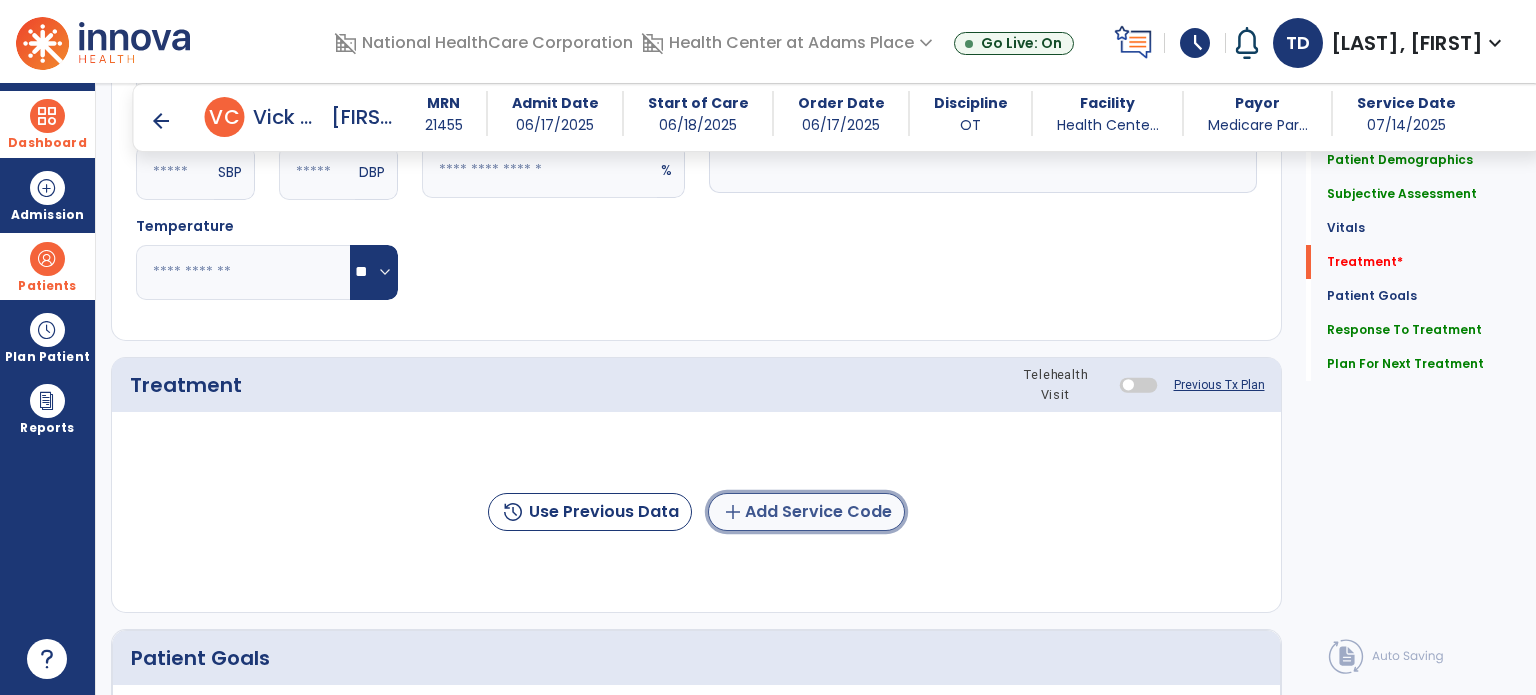 click on "add  Add Service Code" 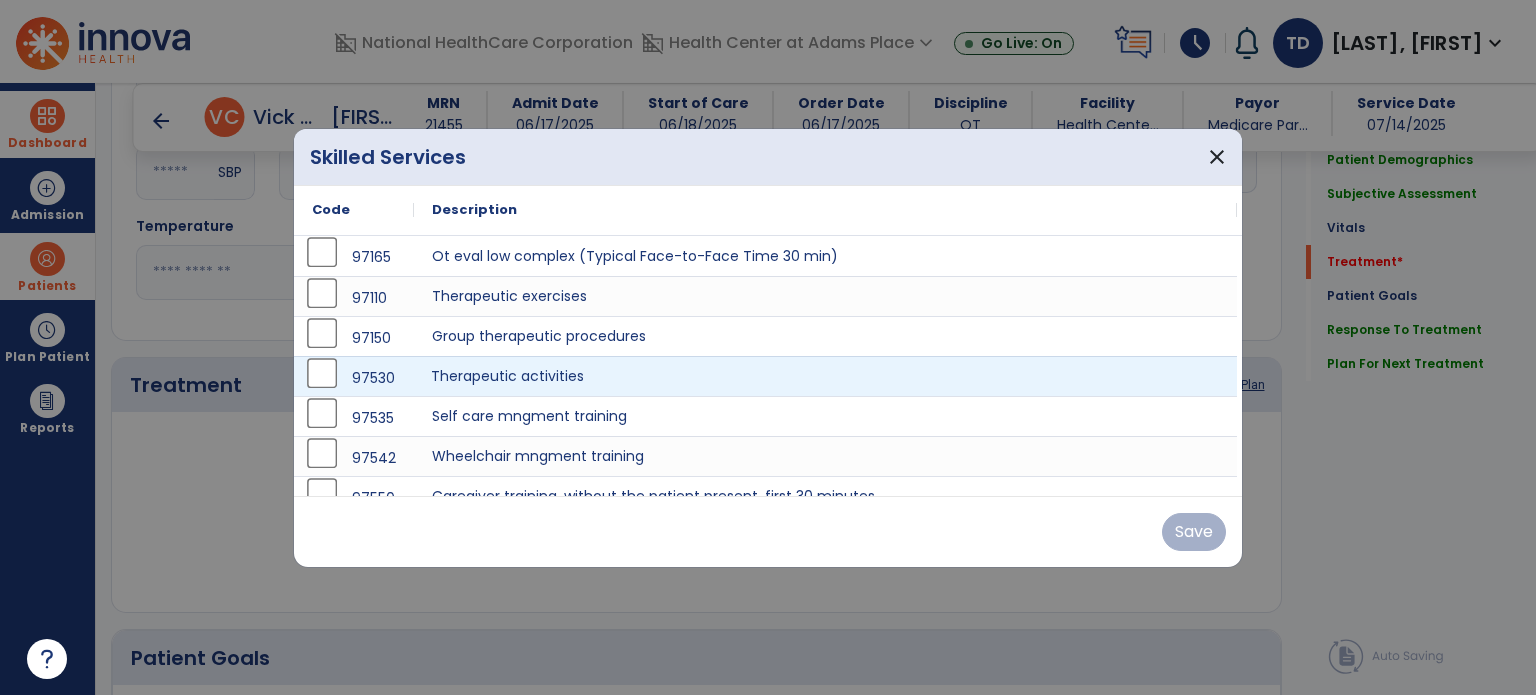 click on "Therapeutic activities" at bounding box center [825, 376] 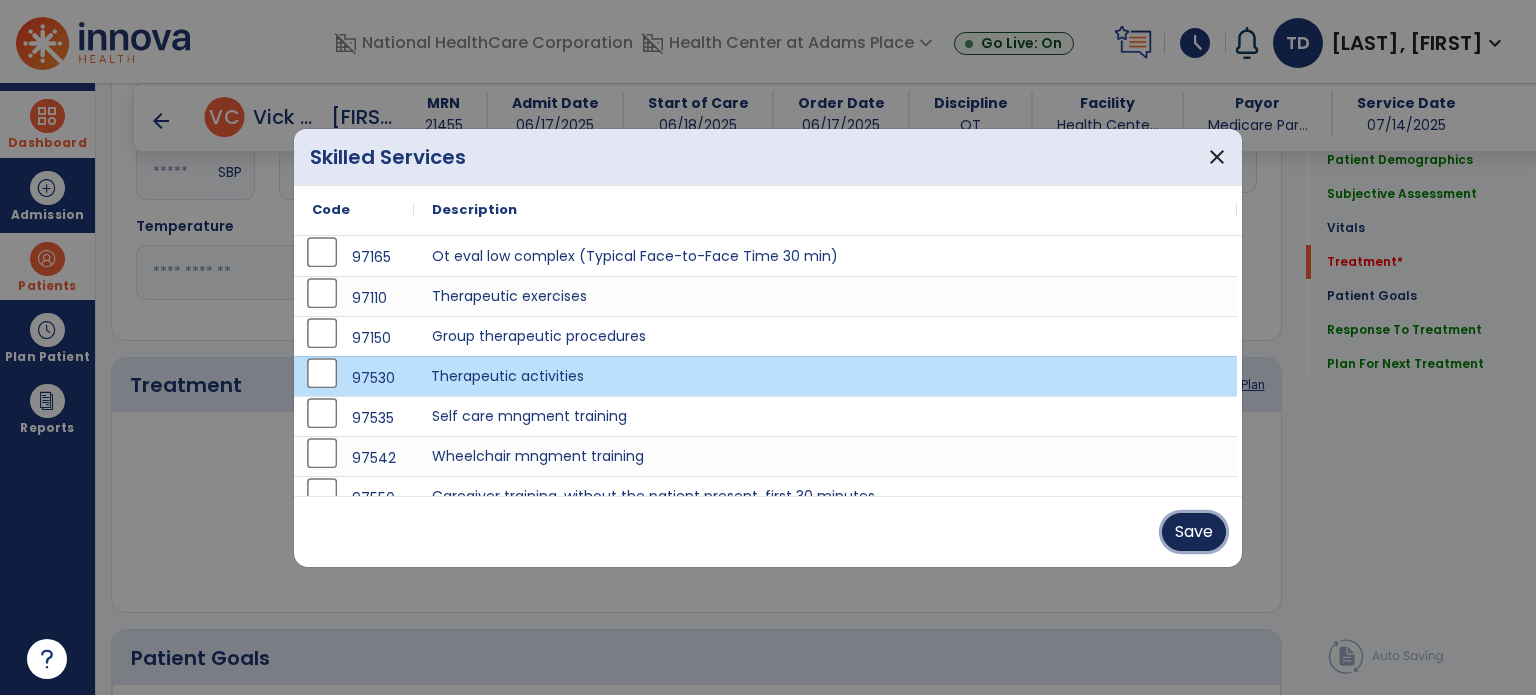 click on "Save" at bounding box center (1194, 532) 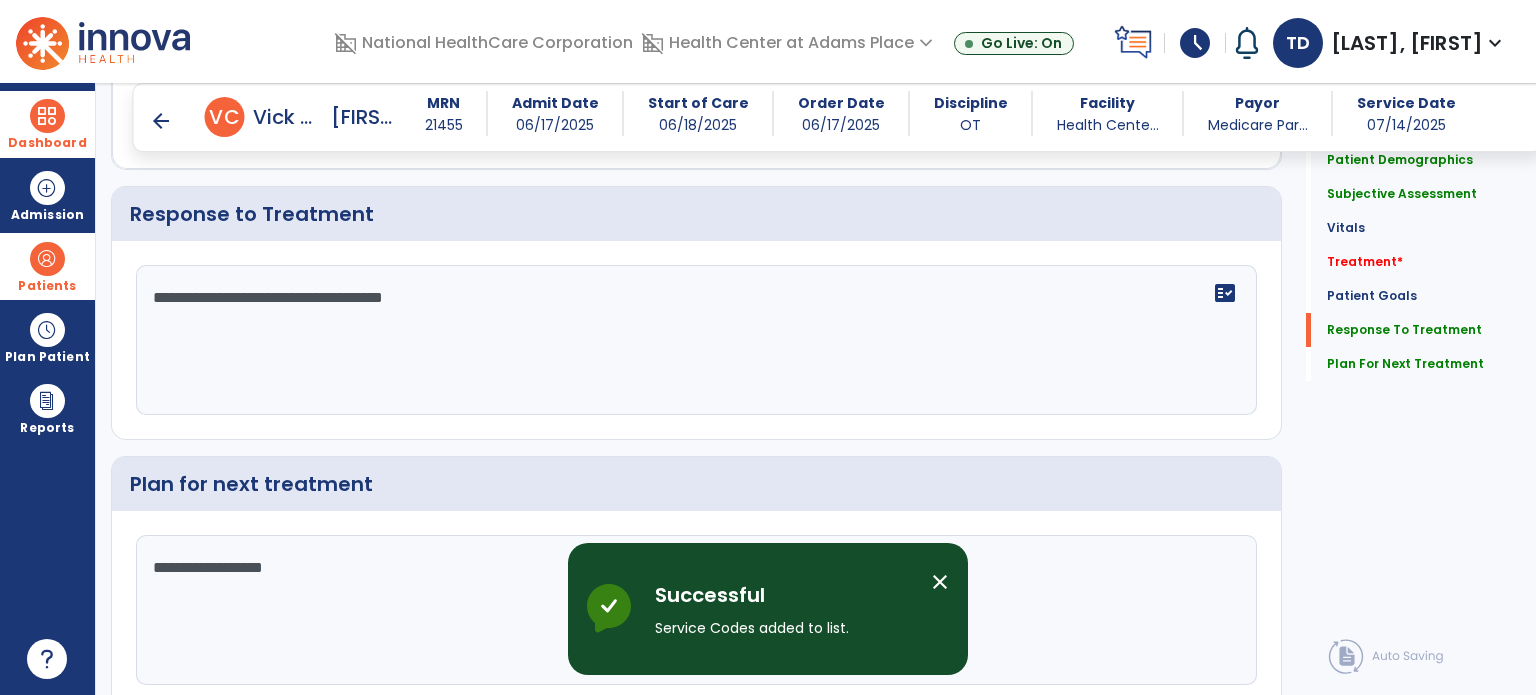 scroll, scrollTop: 2746, scrollLeft: 0, axis: vertical 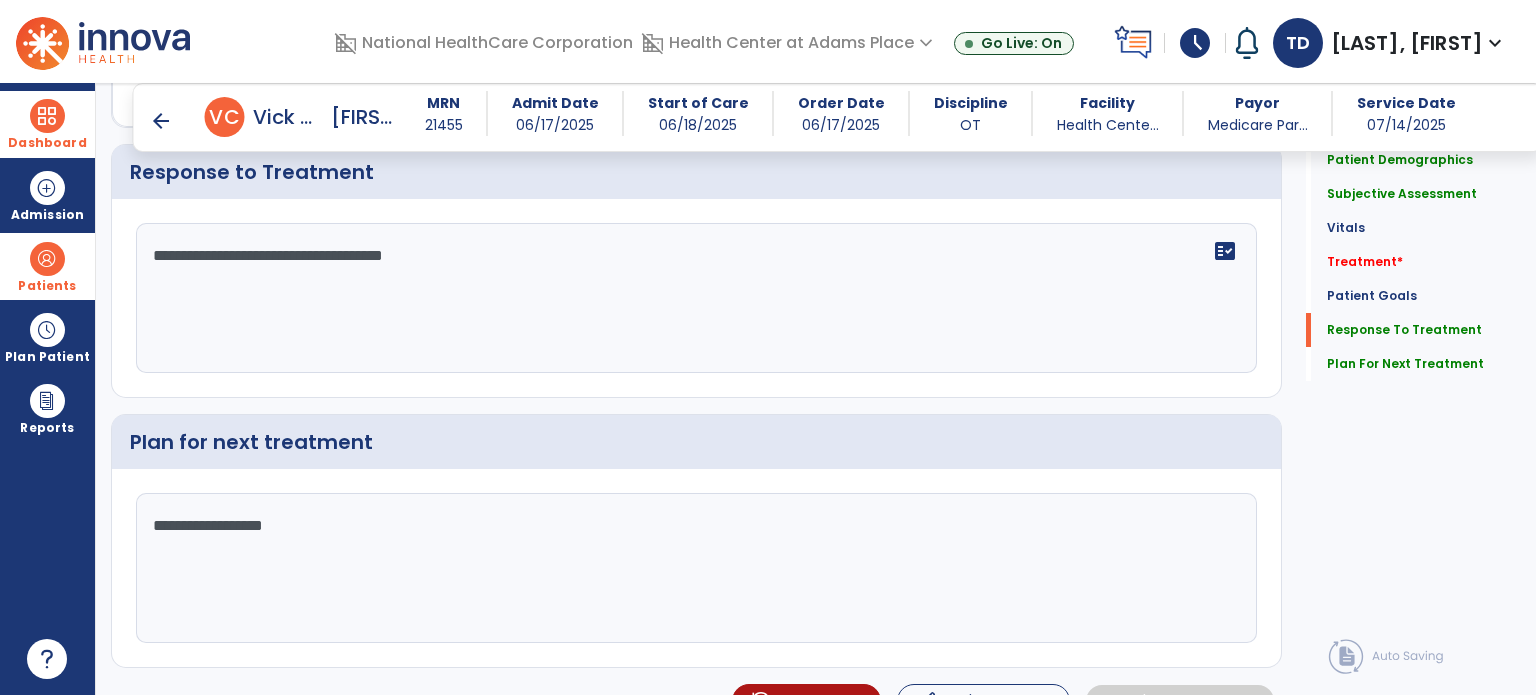 click on "**********" 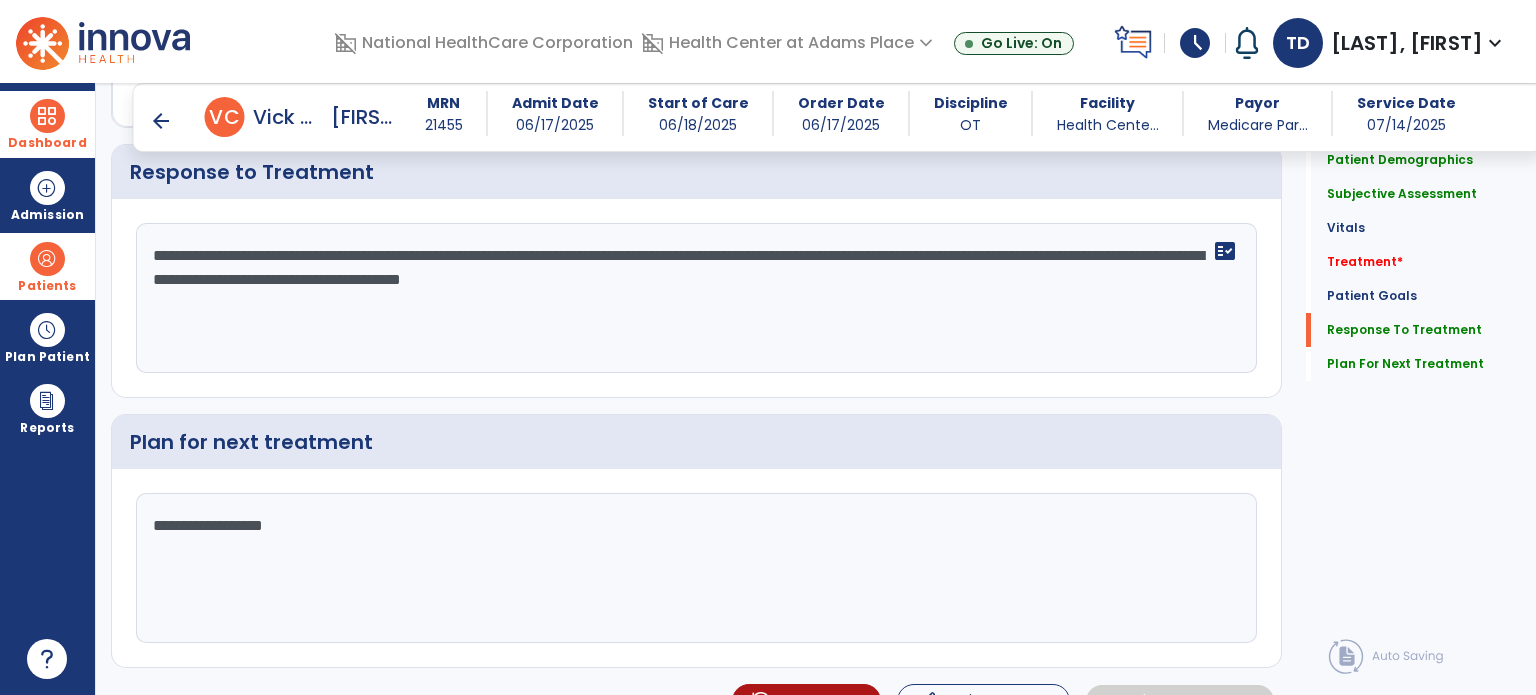 type on "**********" 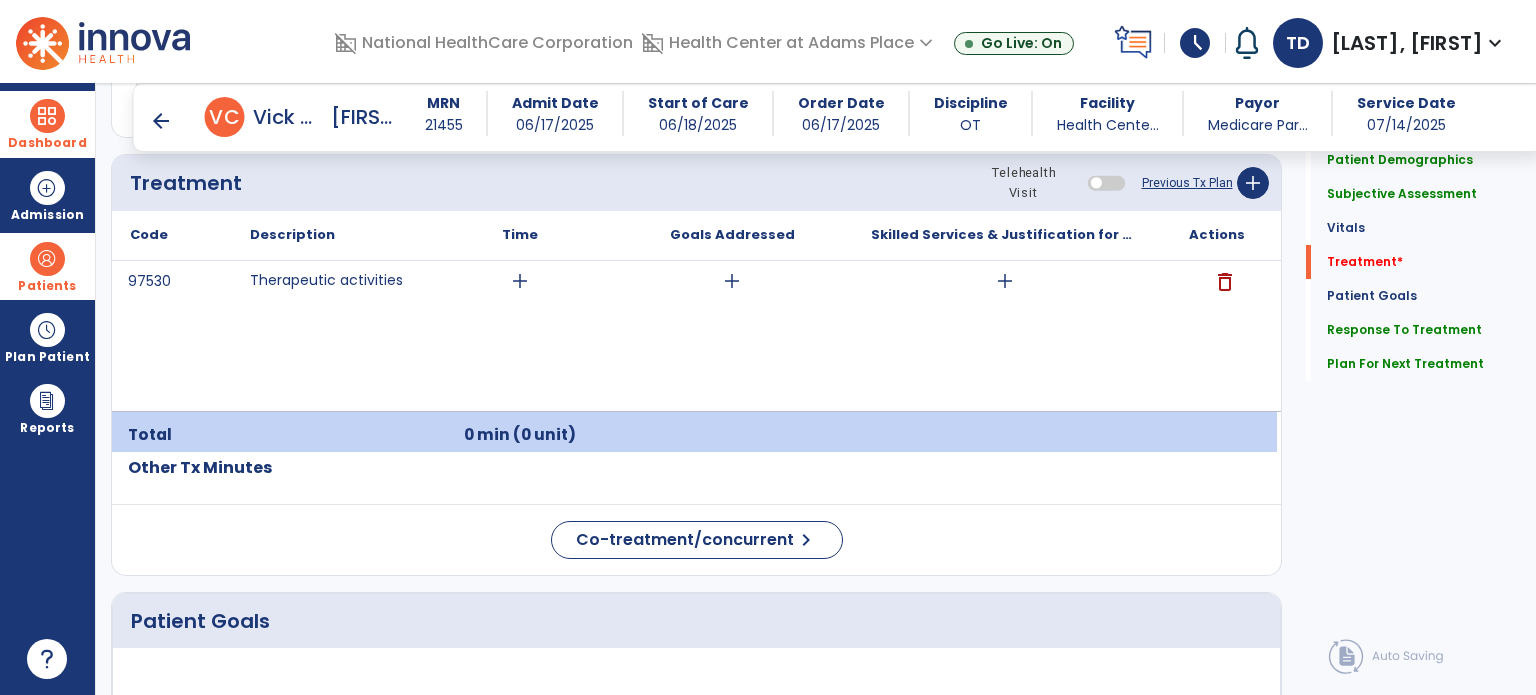 scroll, scrollTop: 1204, scrollLeft: 0, axis: vertical 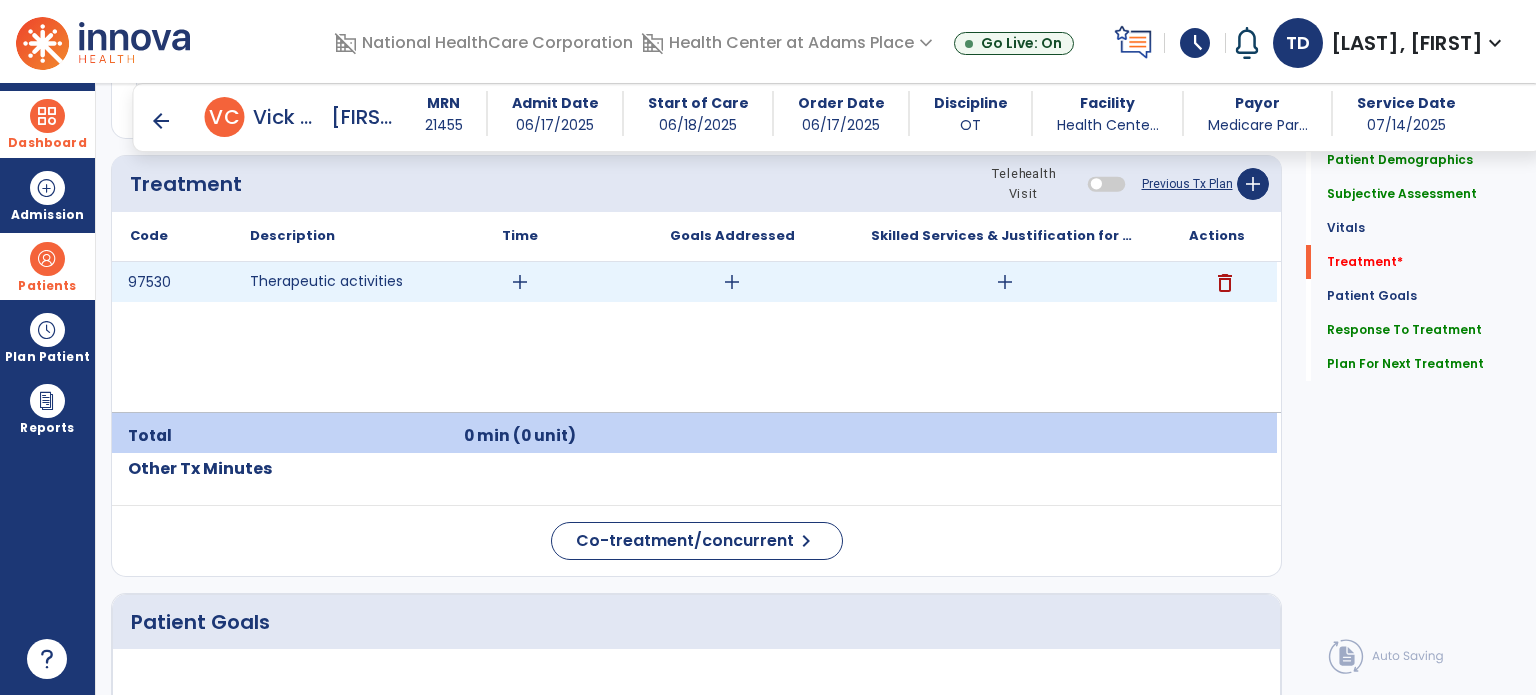 click on "add" at bounding box center [1005, 282] 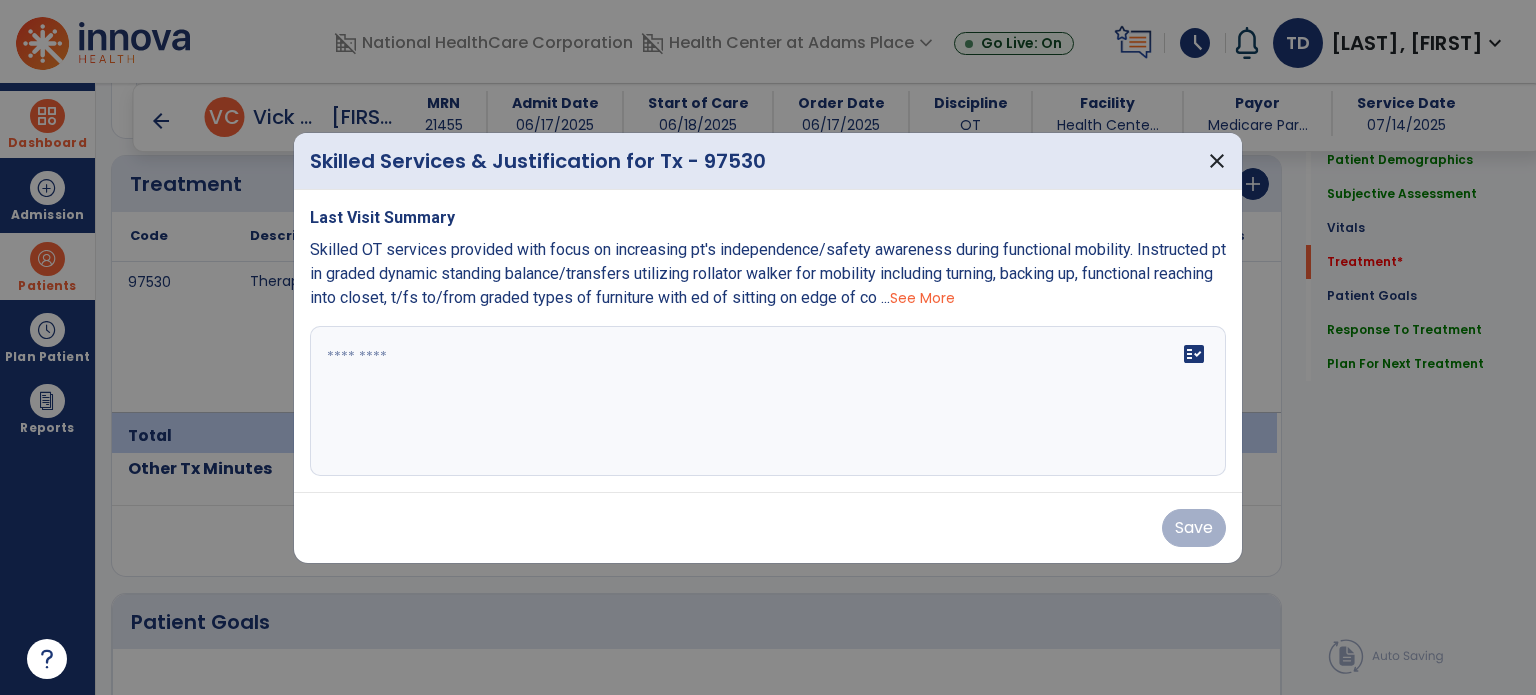 click on "fact_check" at bounding box center (768, 401) 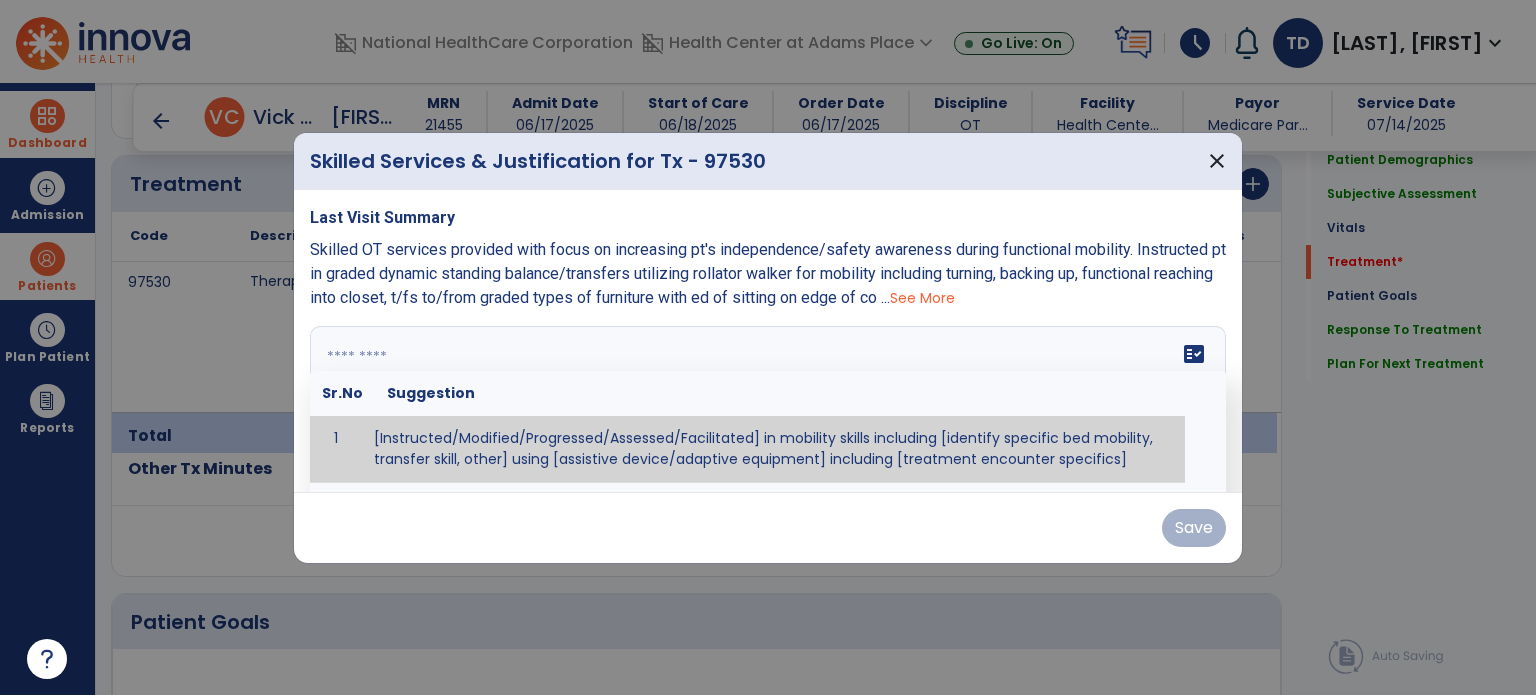 paste on "**********" 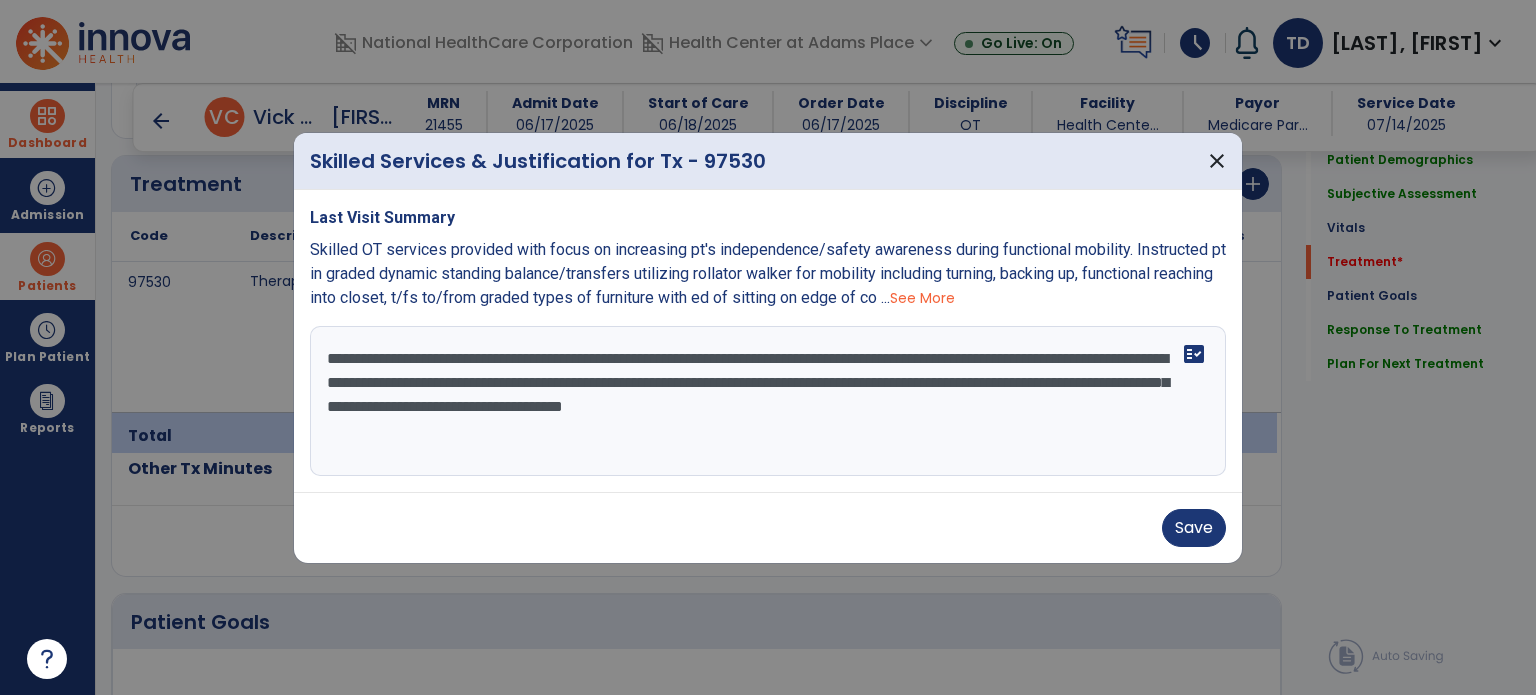 click on "**********" at bounding box center [768, 401] 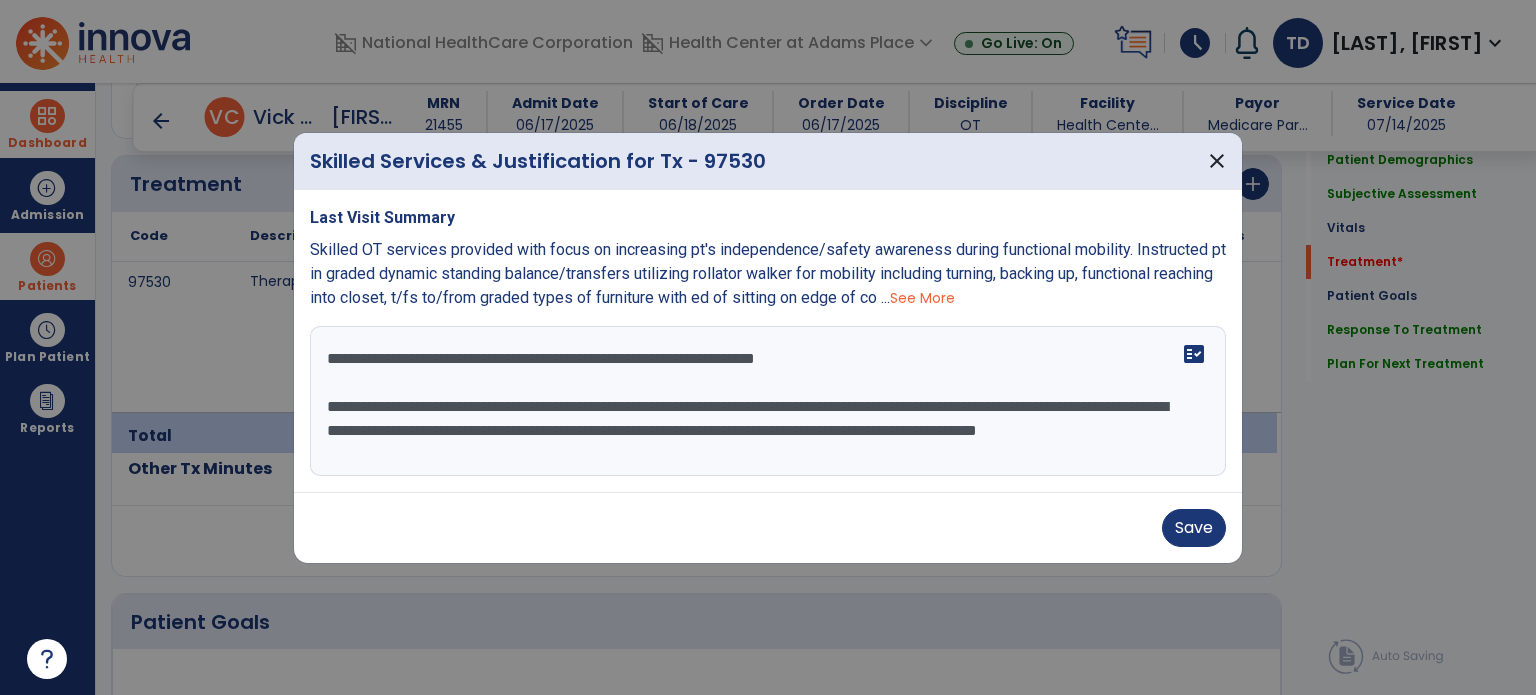 click on "**********" at bounding box center (768, 401) 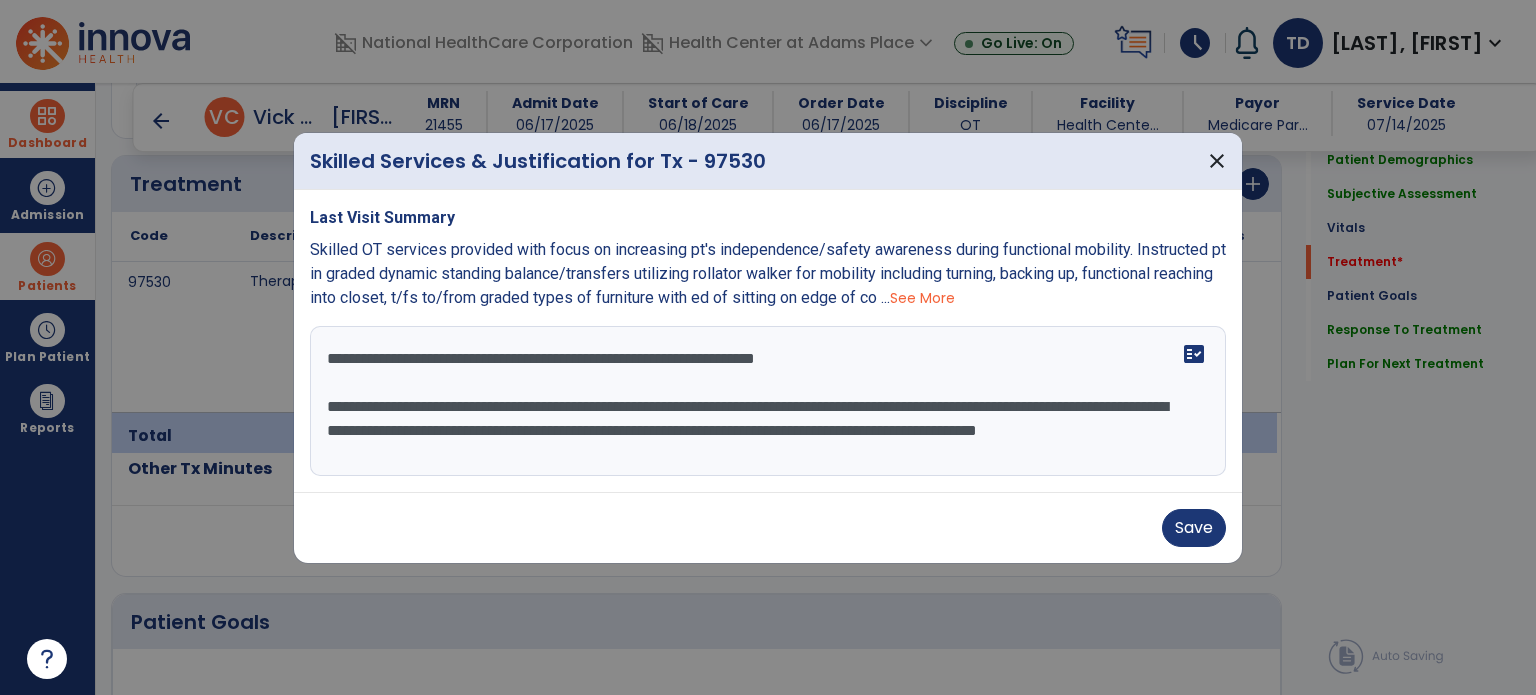 click on "**********" at bounding box center [768, 401] 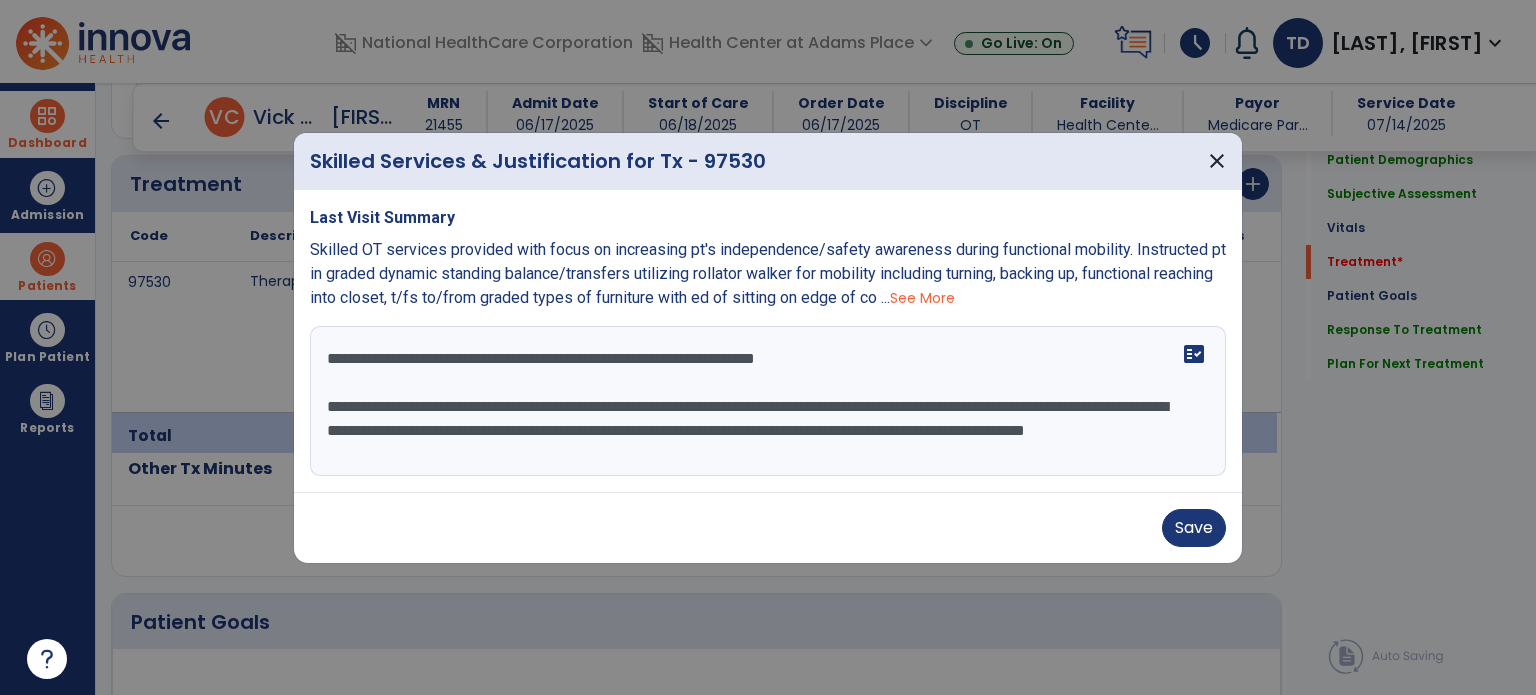 click on "**********" at bounding box center (768, 401) 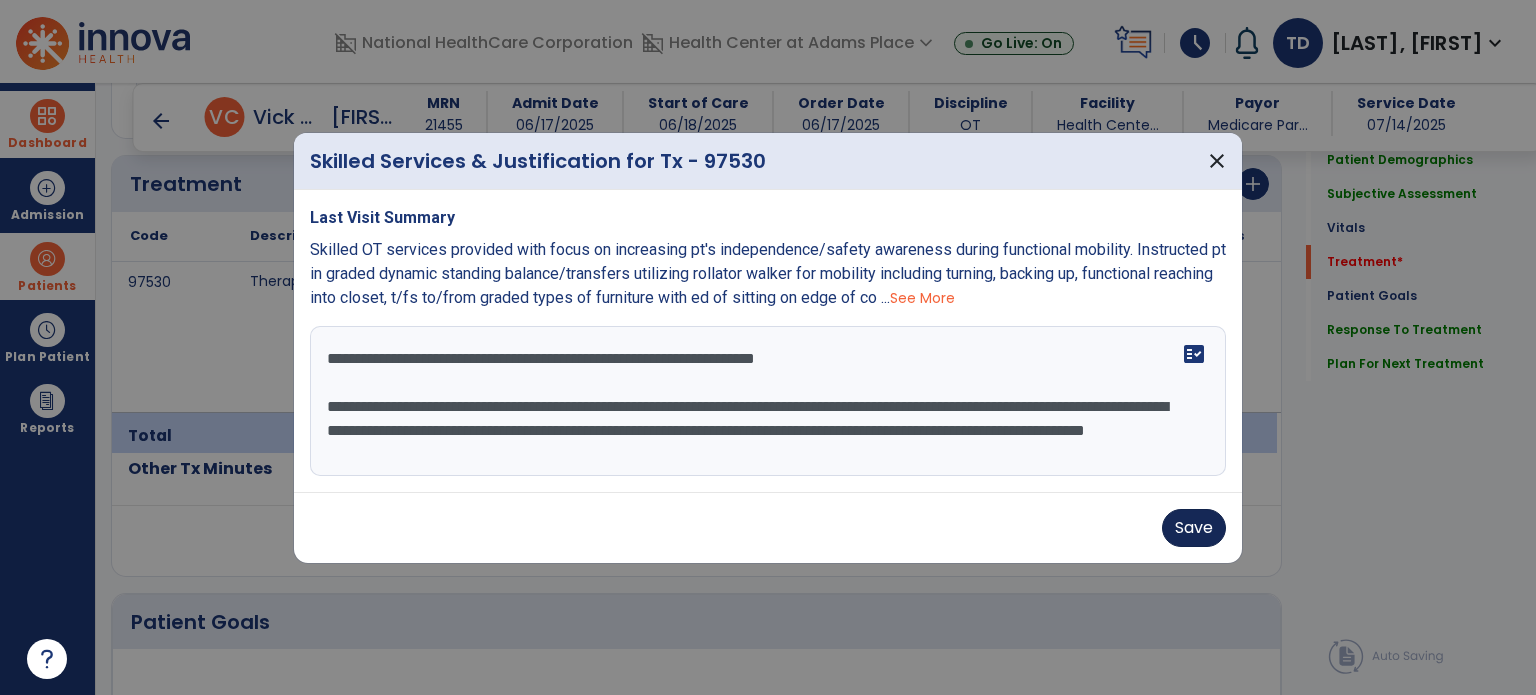type on "**********" 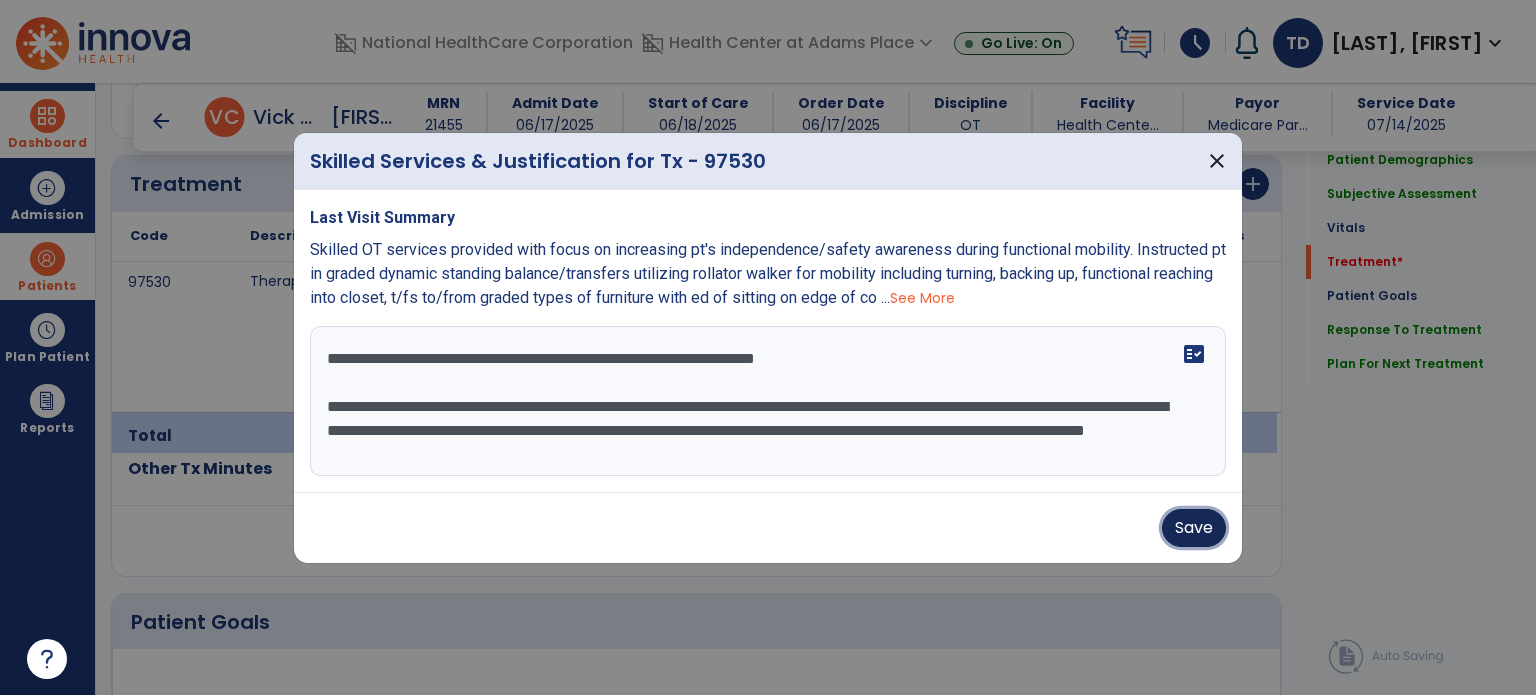 click on "Save" at bounding box center (1194, 528) 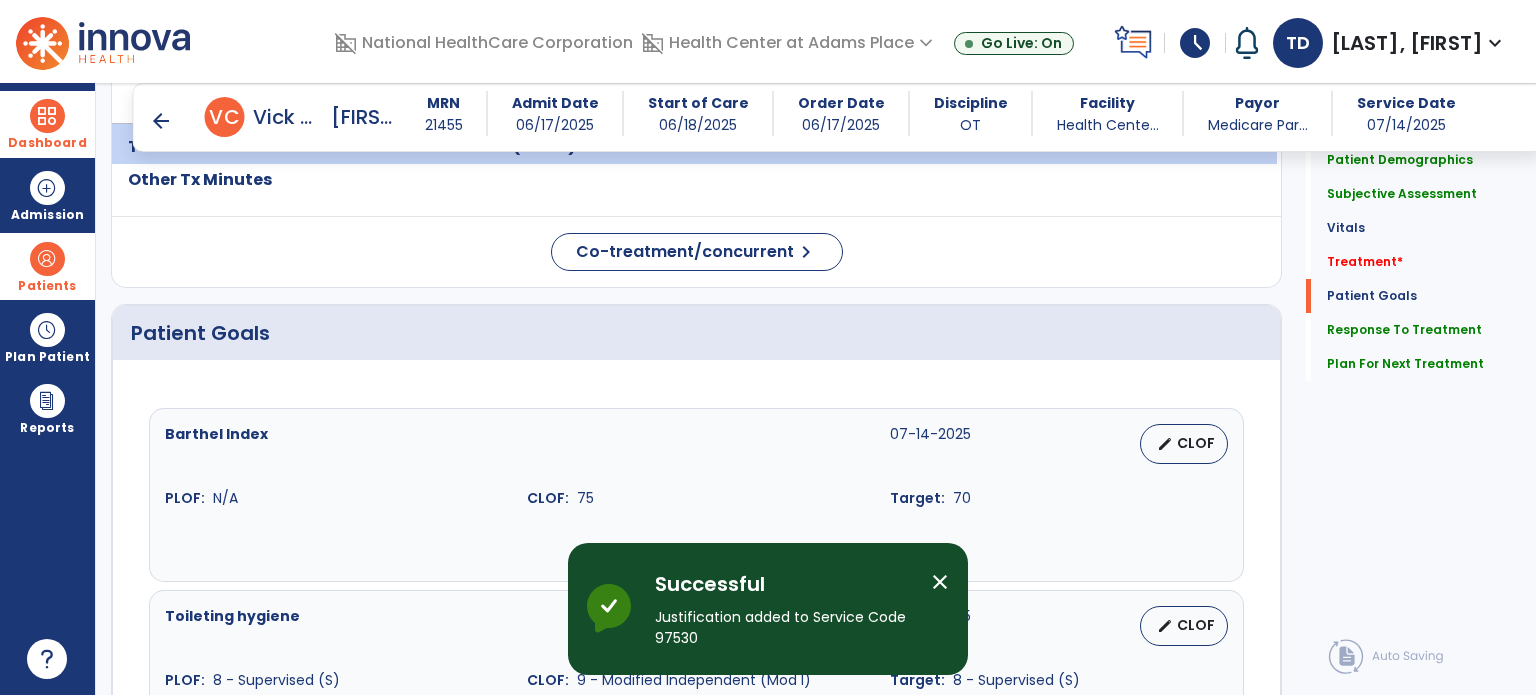 scroll, scrollTop: 1500, scrollLeft: 0, axis: vertical 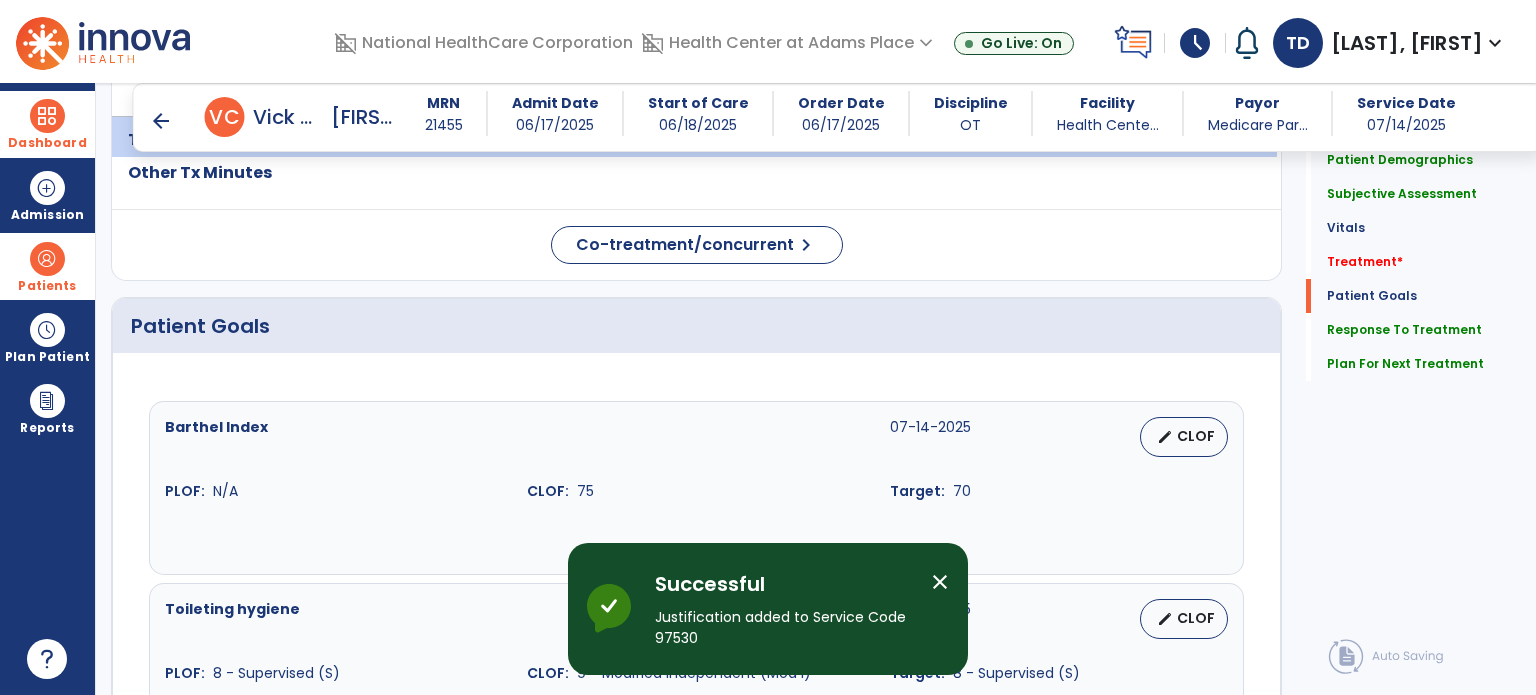 click on "arrow_back" at bounding box center [161, 121] 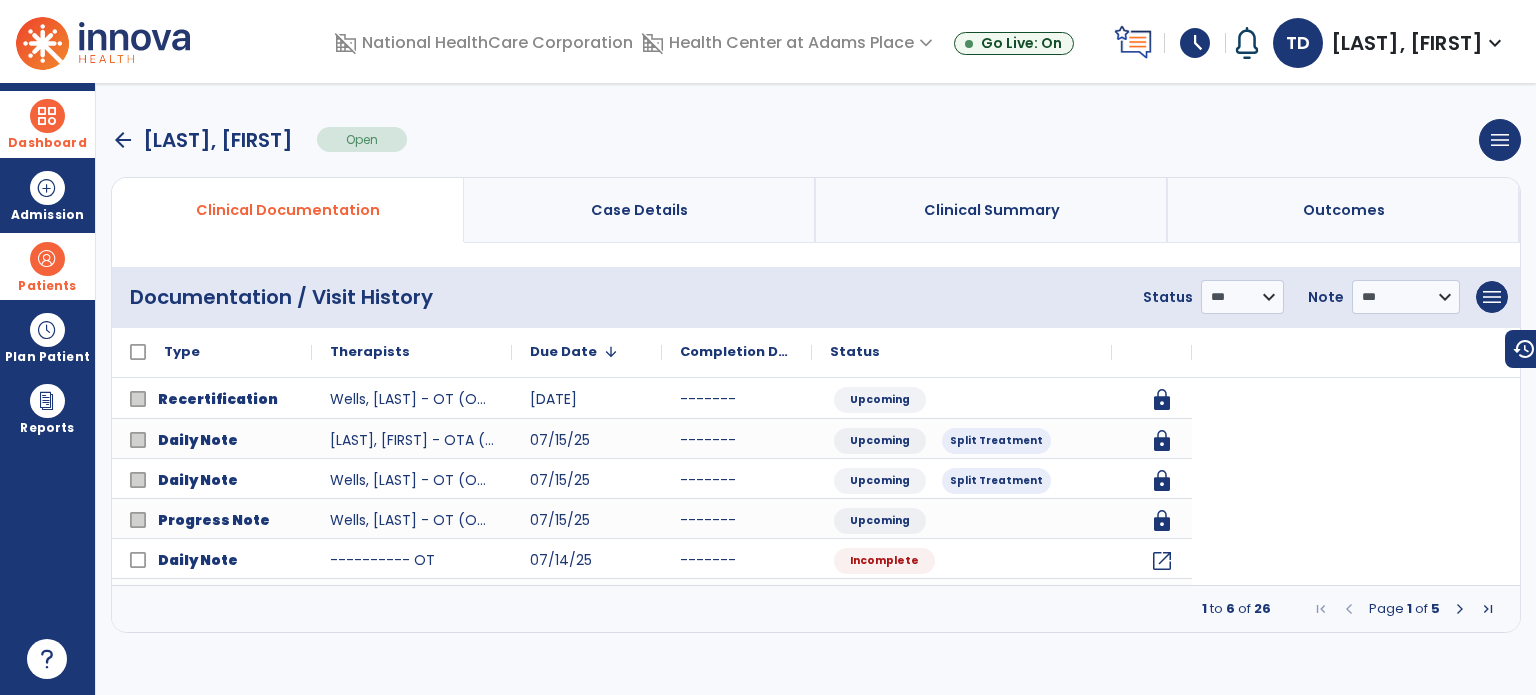 scroll, scrollTop: 0, scrollLeft: 0, axis: both 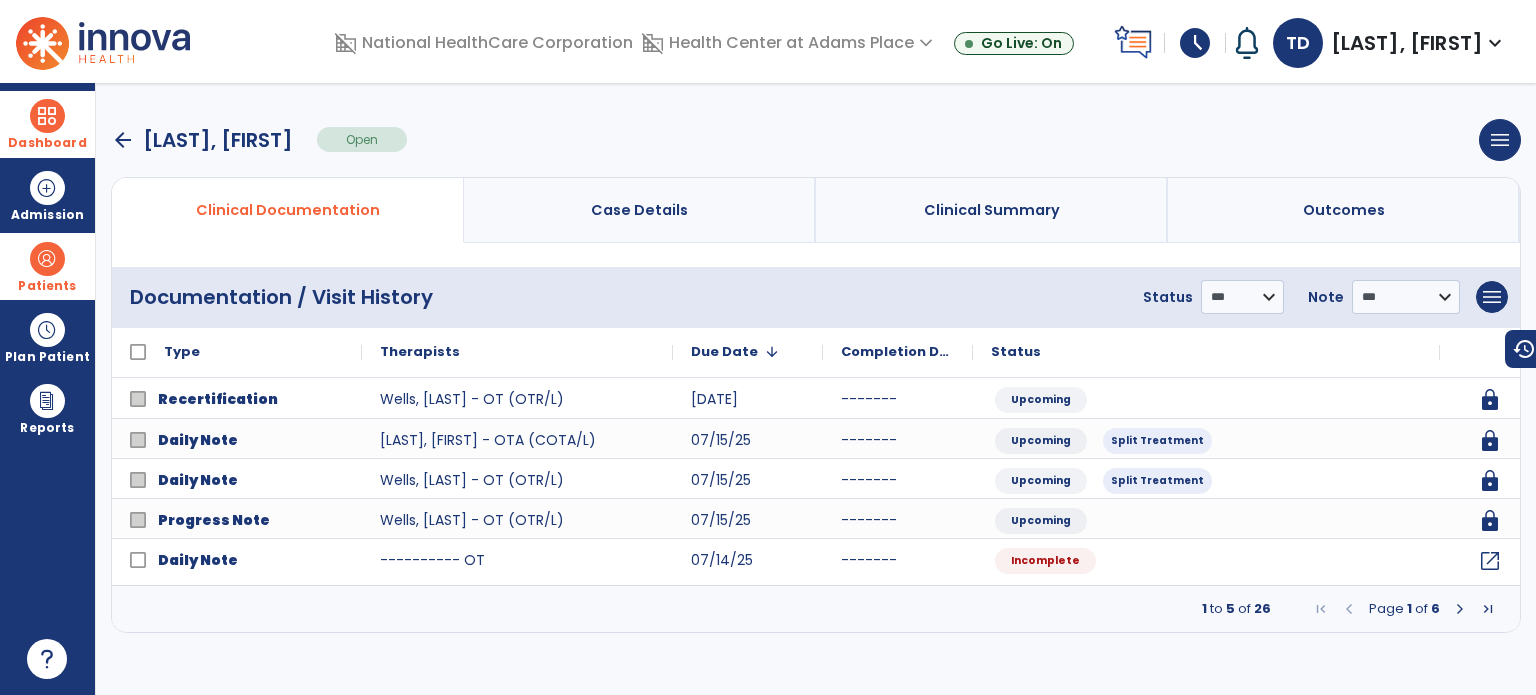 click at bounding box center [47, 116] 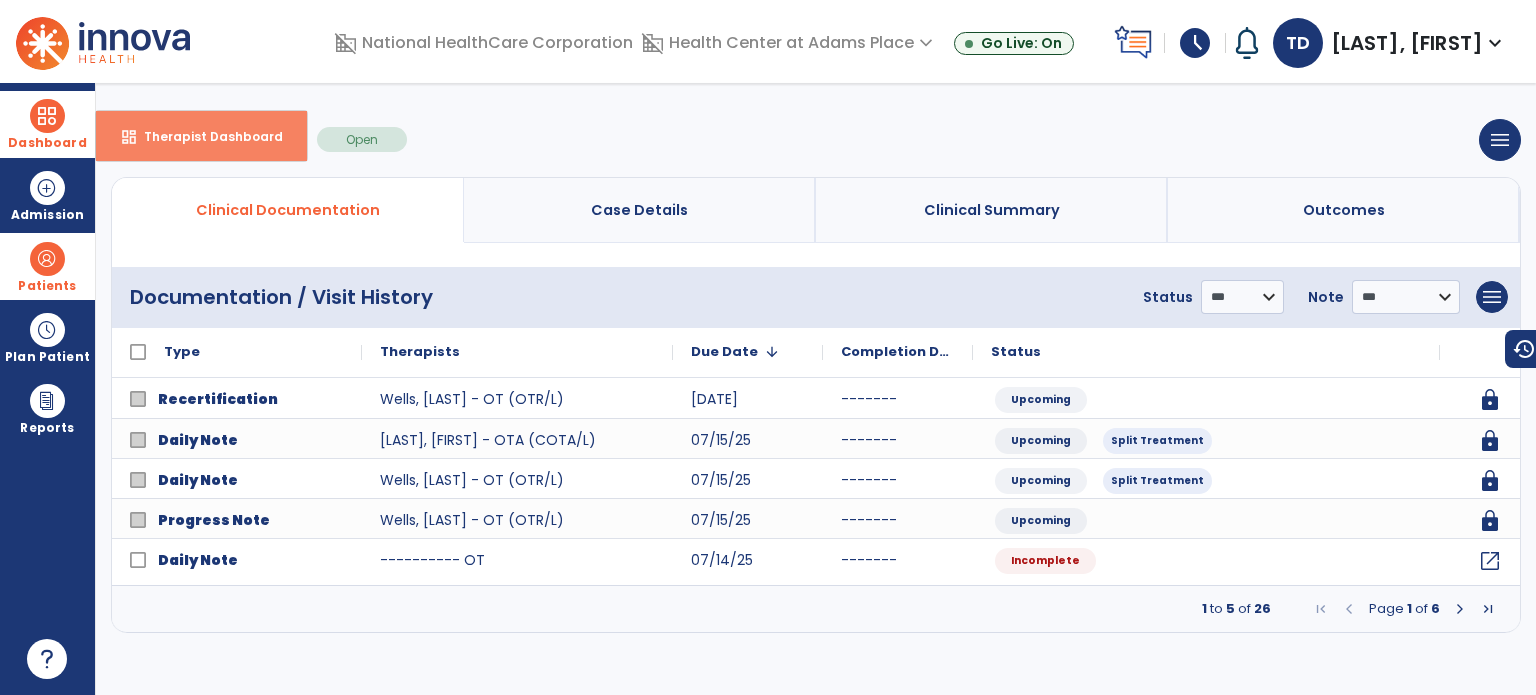 click on "dashboard  Therapist Dashboard" at bounding box center [201, 136] 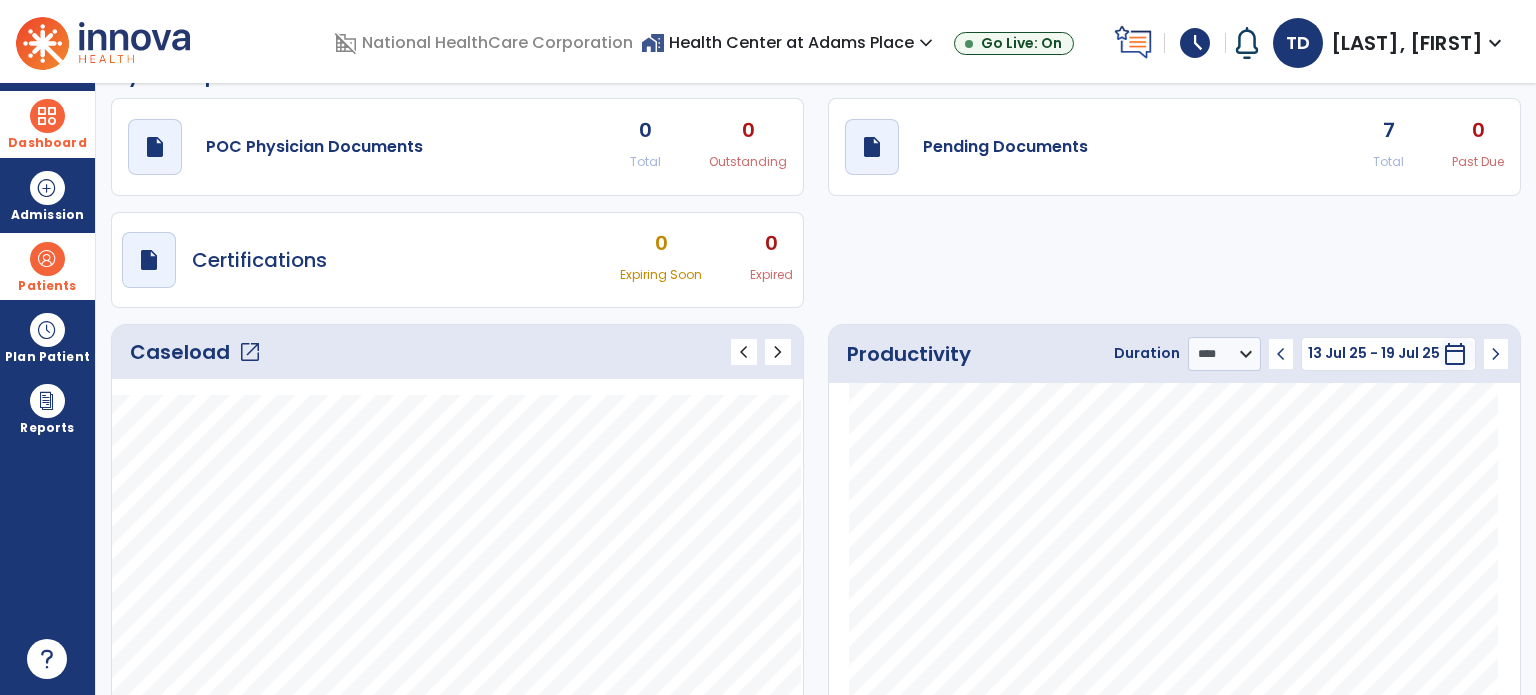 scroll, scrollTop: 0, scrollLeft: 0, axis: both 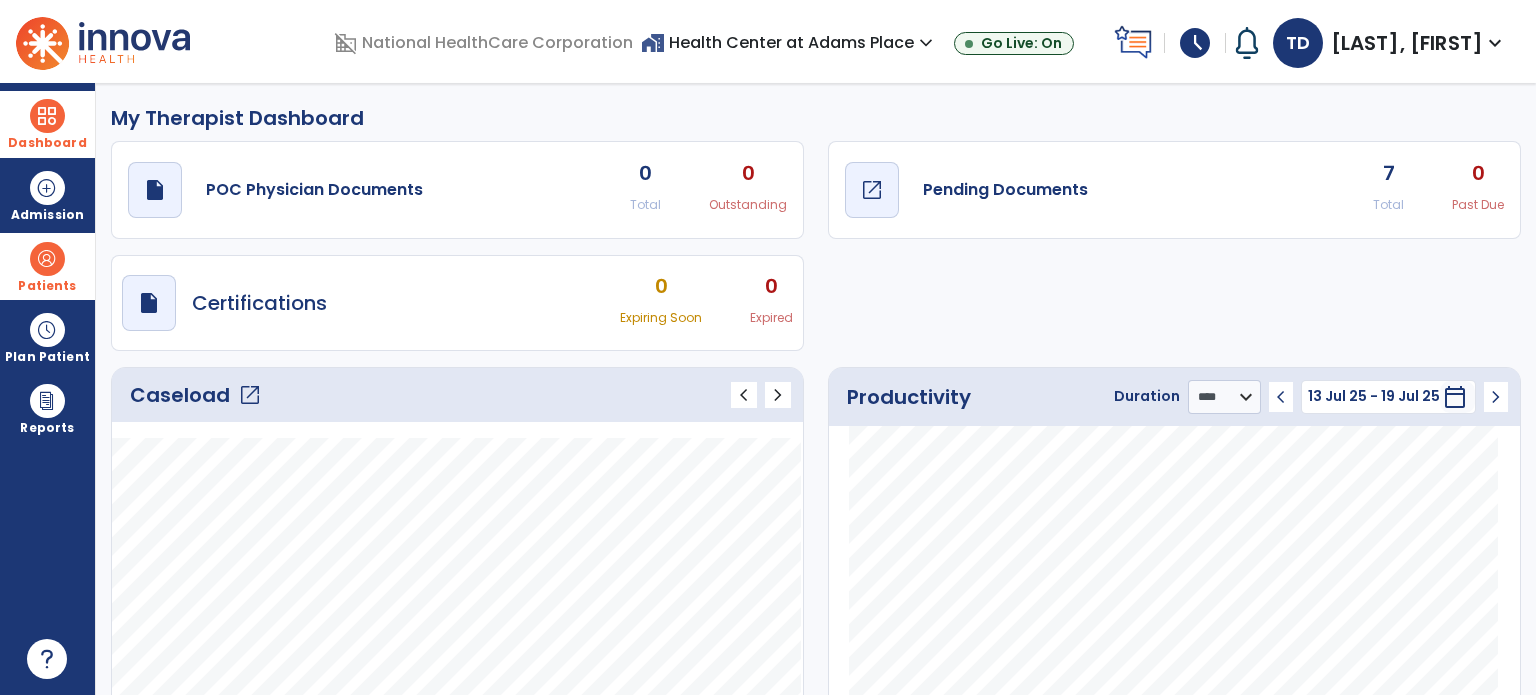 click on "Pending Documents" 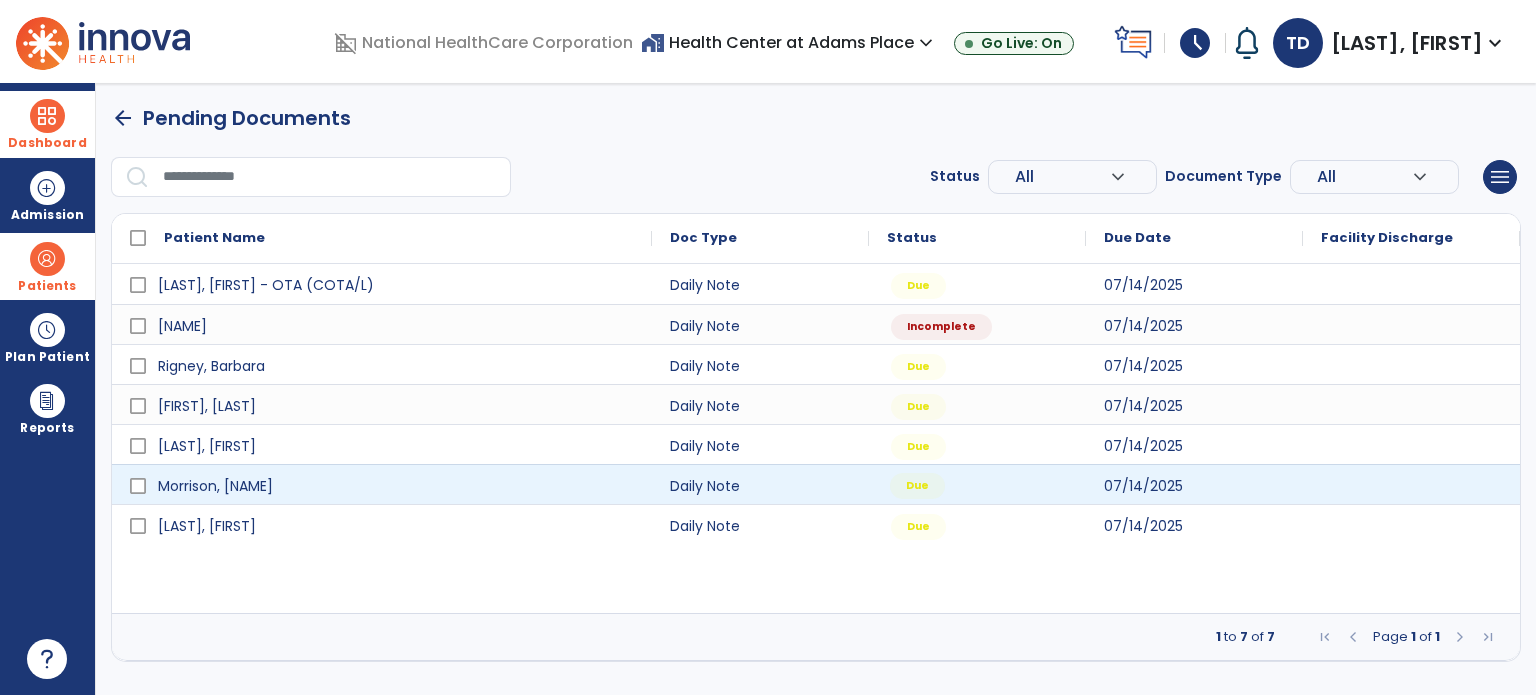 click on "Due" at bounding box center (917, 486) 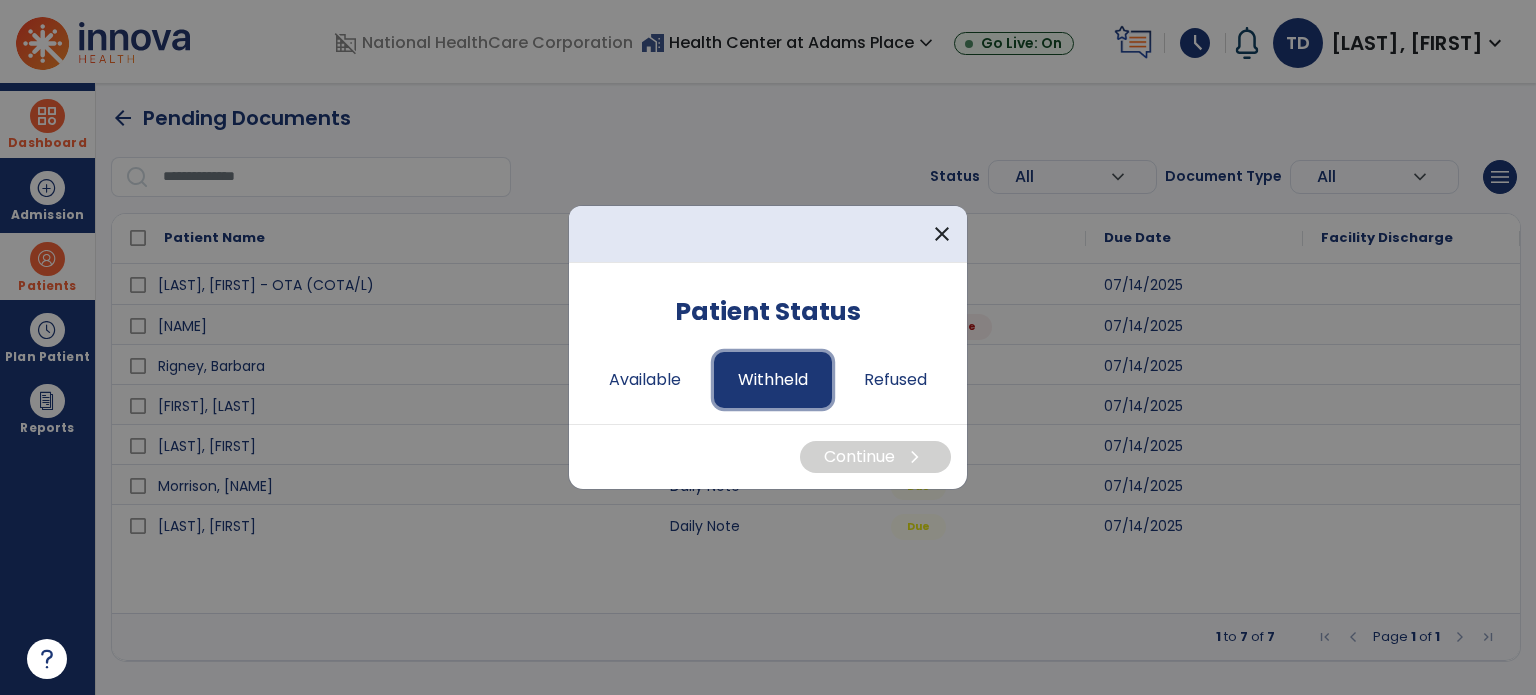 click on "Withheld" at bounding box center (773, 380) 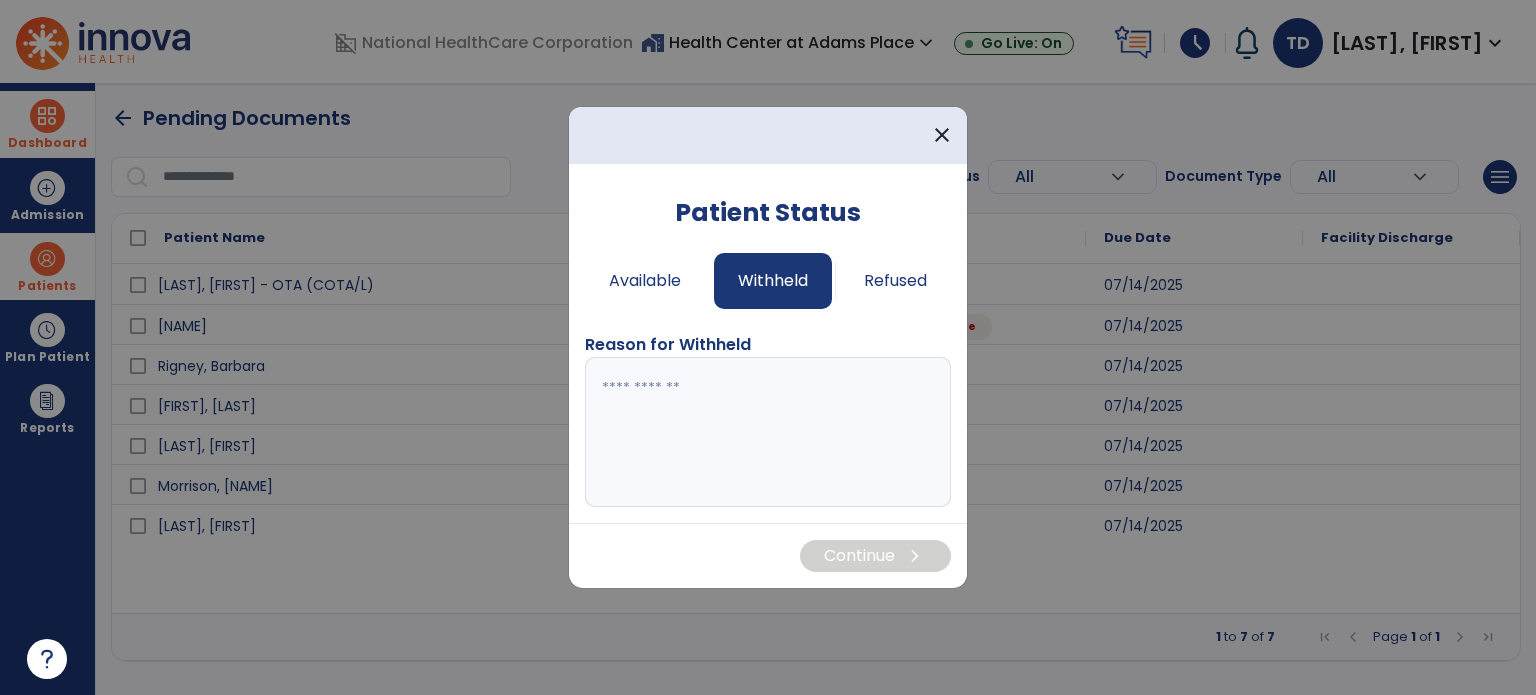 click at bounding box center [768, 432] 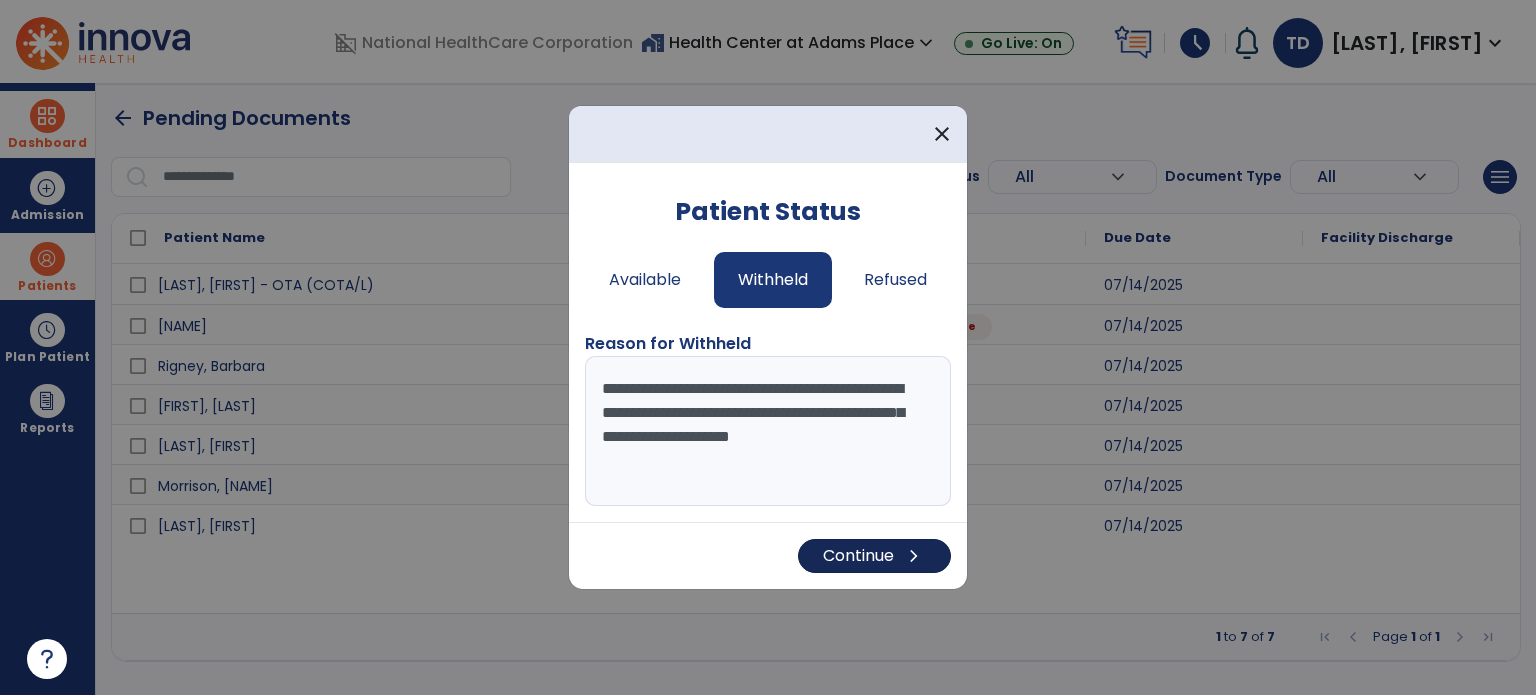 type on "**********" 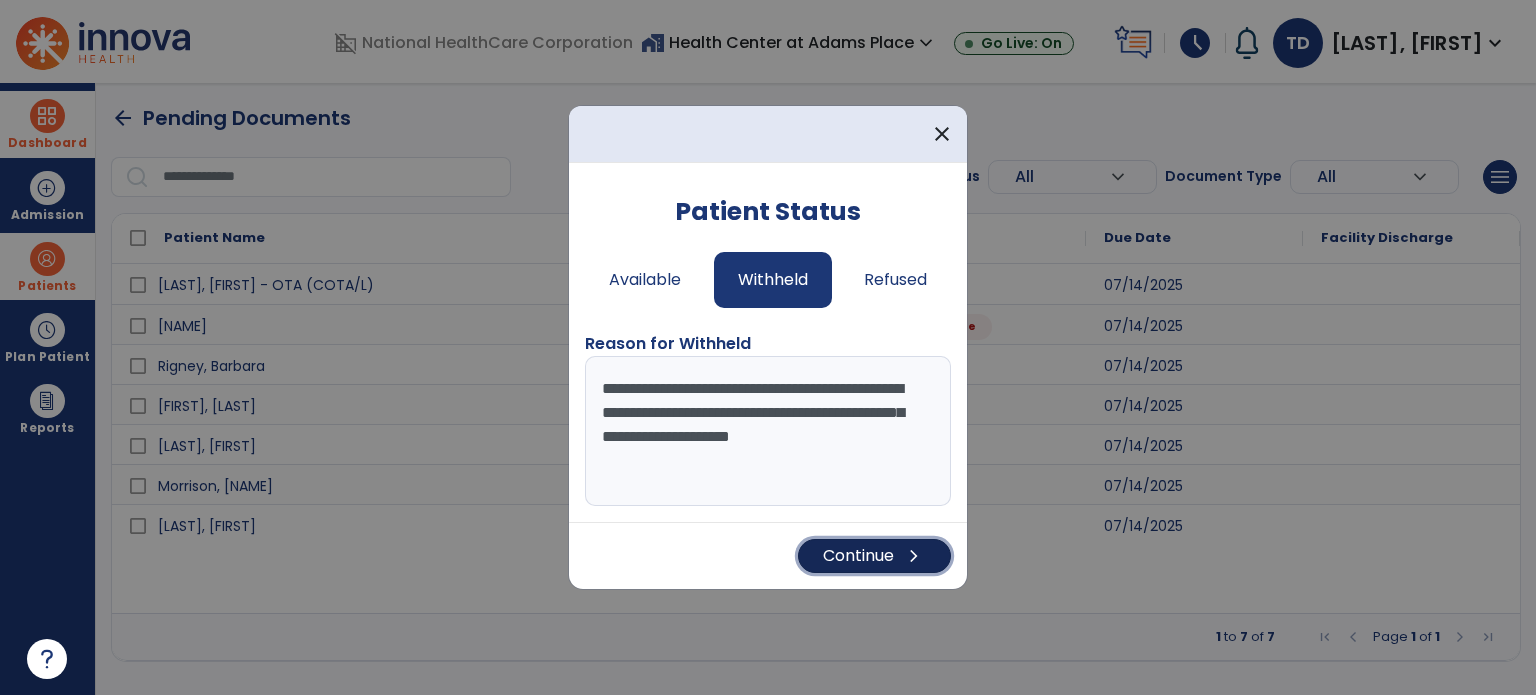 click on "Continue   chevron_right" at bounding box center [874, 556] 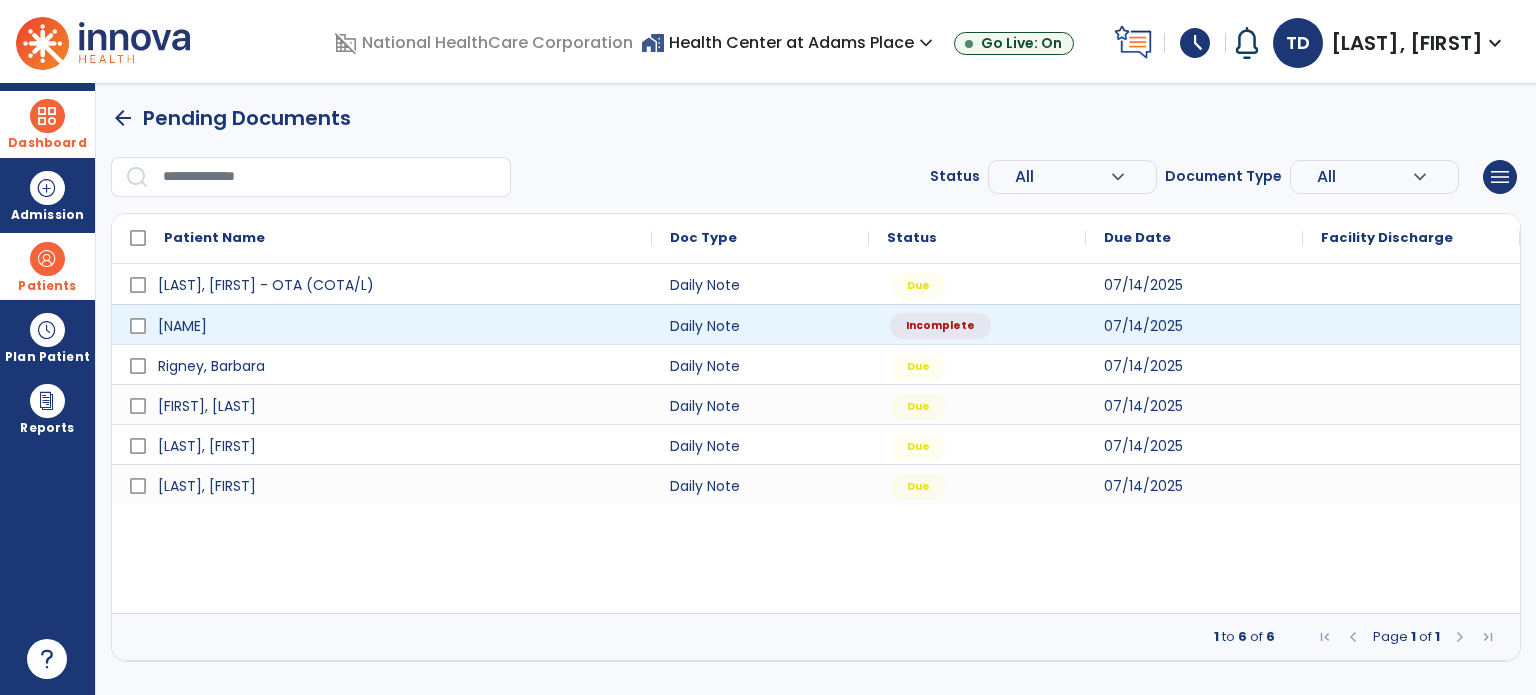 click on "Incomplete" at bounding box center (940, 326) 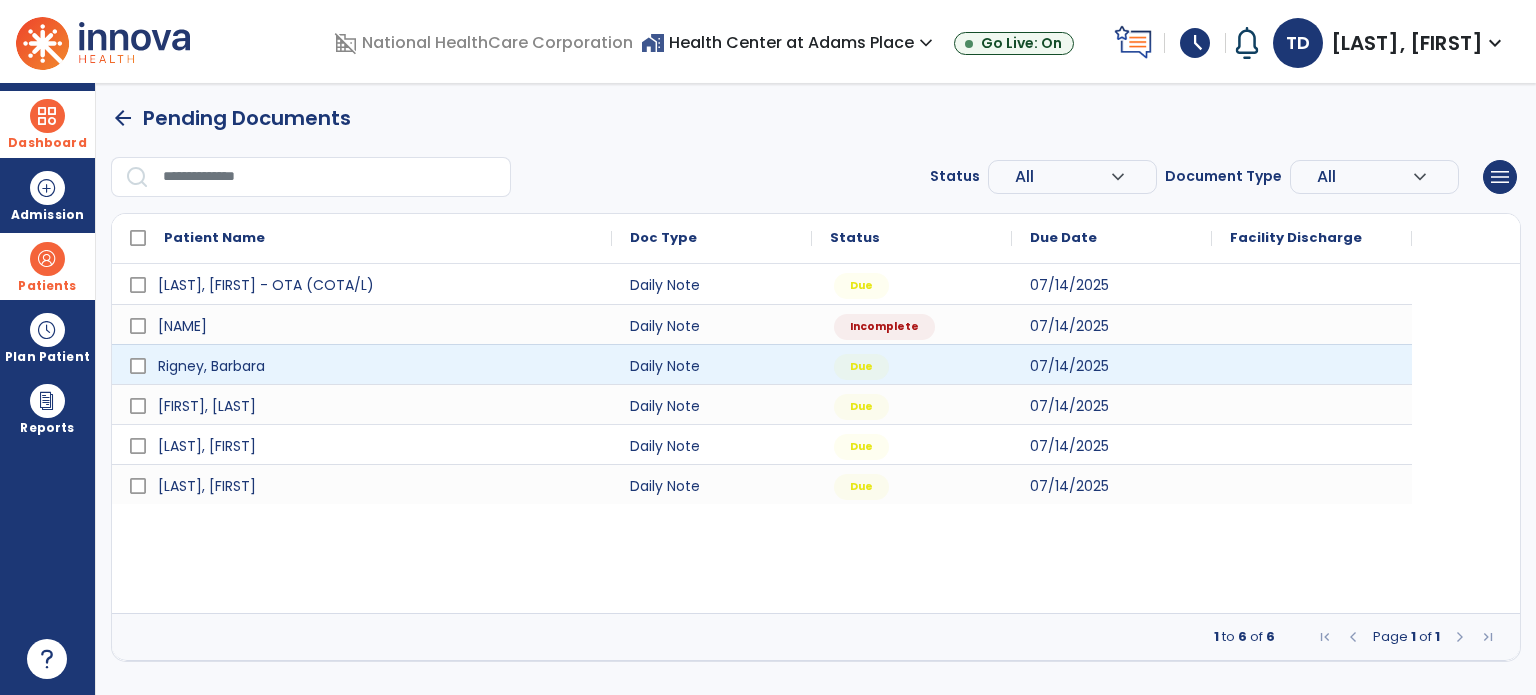 select on "*" 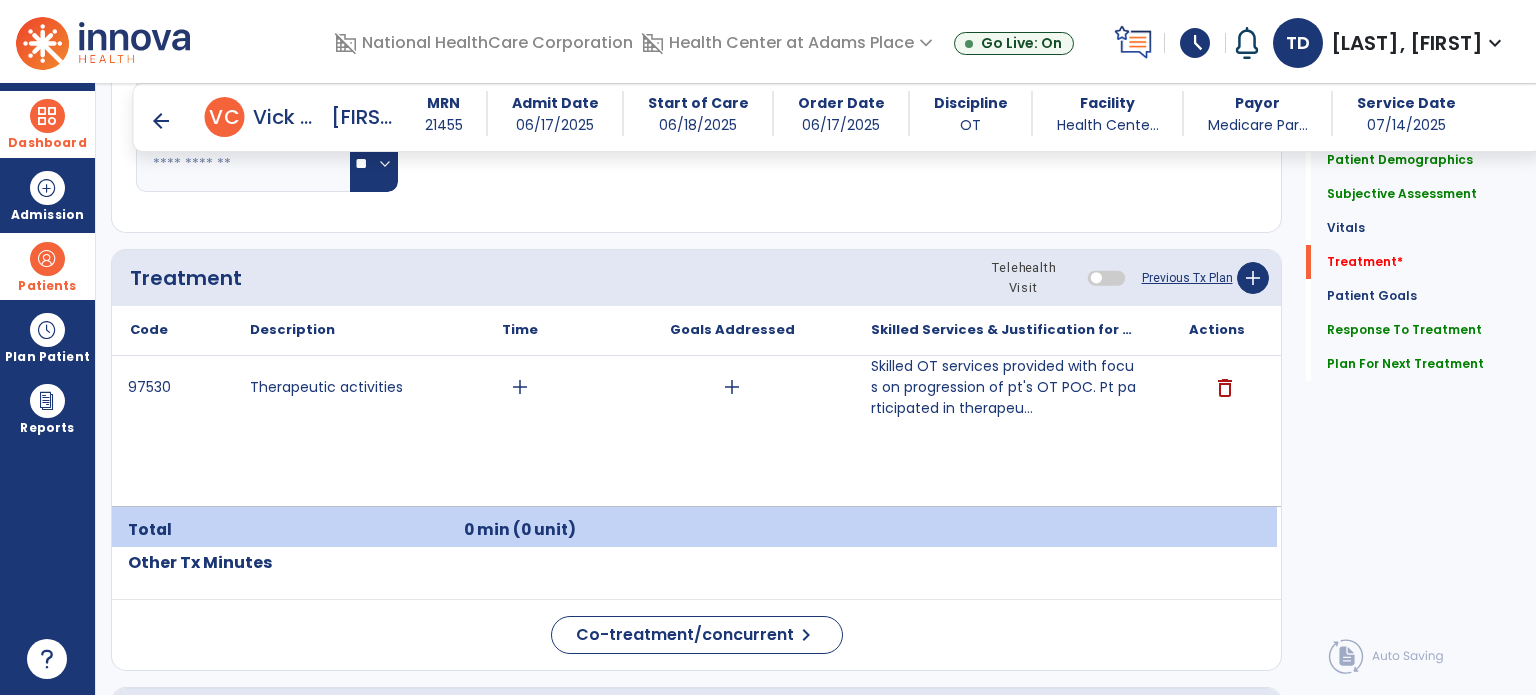 scroll, scrollTop: 1158, scrollLeft: 0, axis: vertical 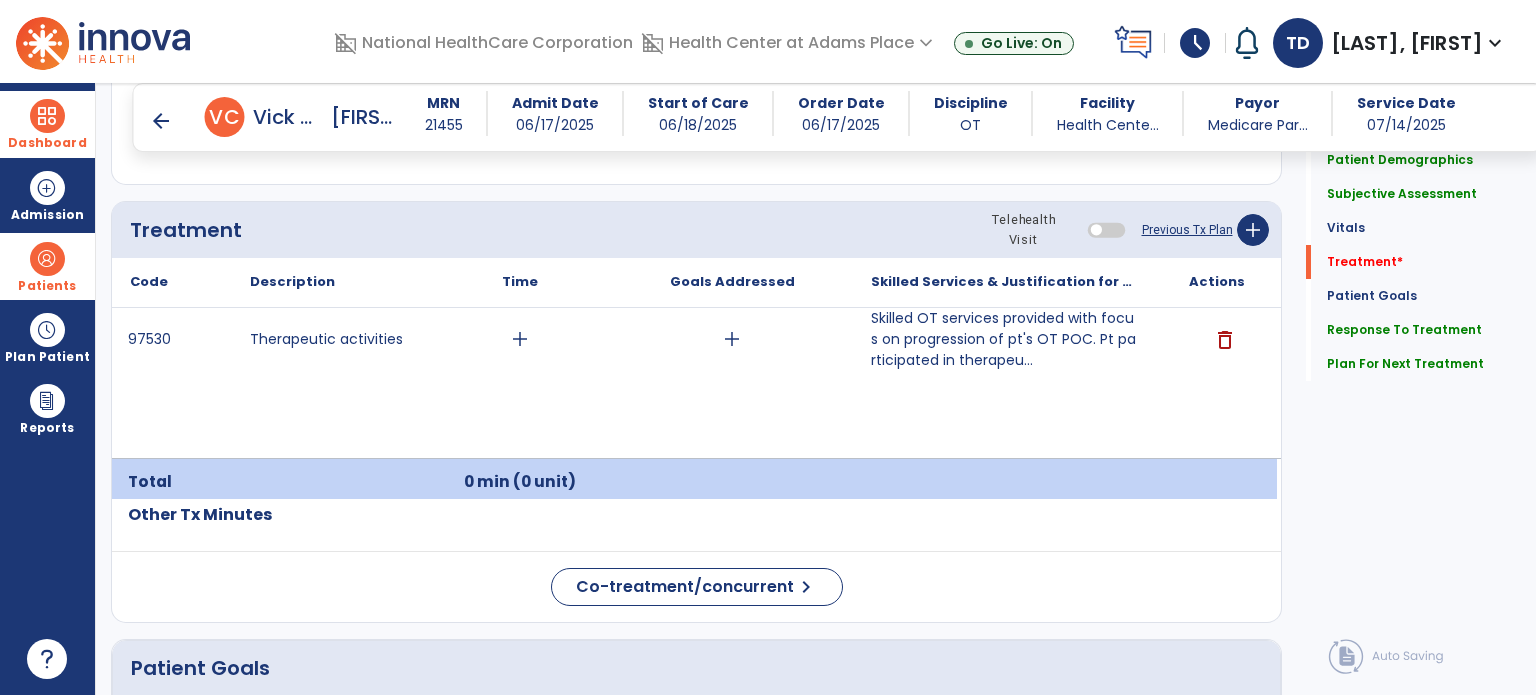 click on "arrow_back" at bounding box center [161, 121] 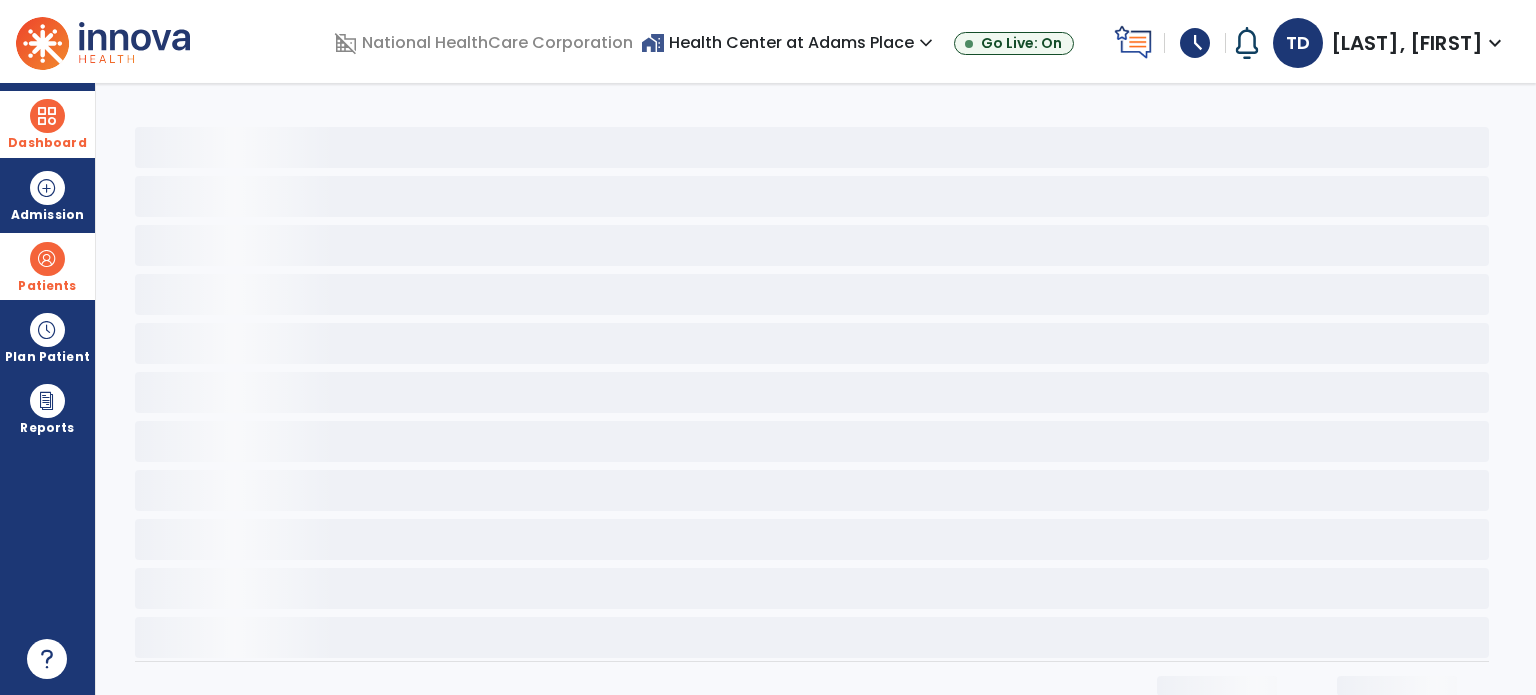 click at bounding box center [47, 259] 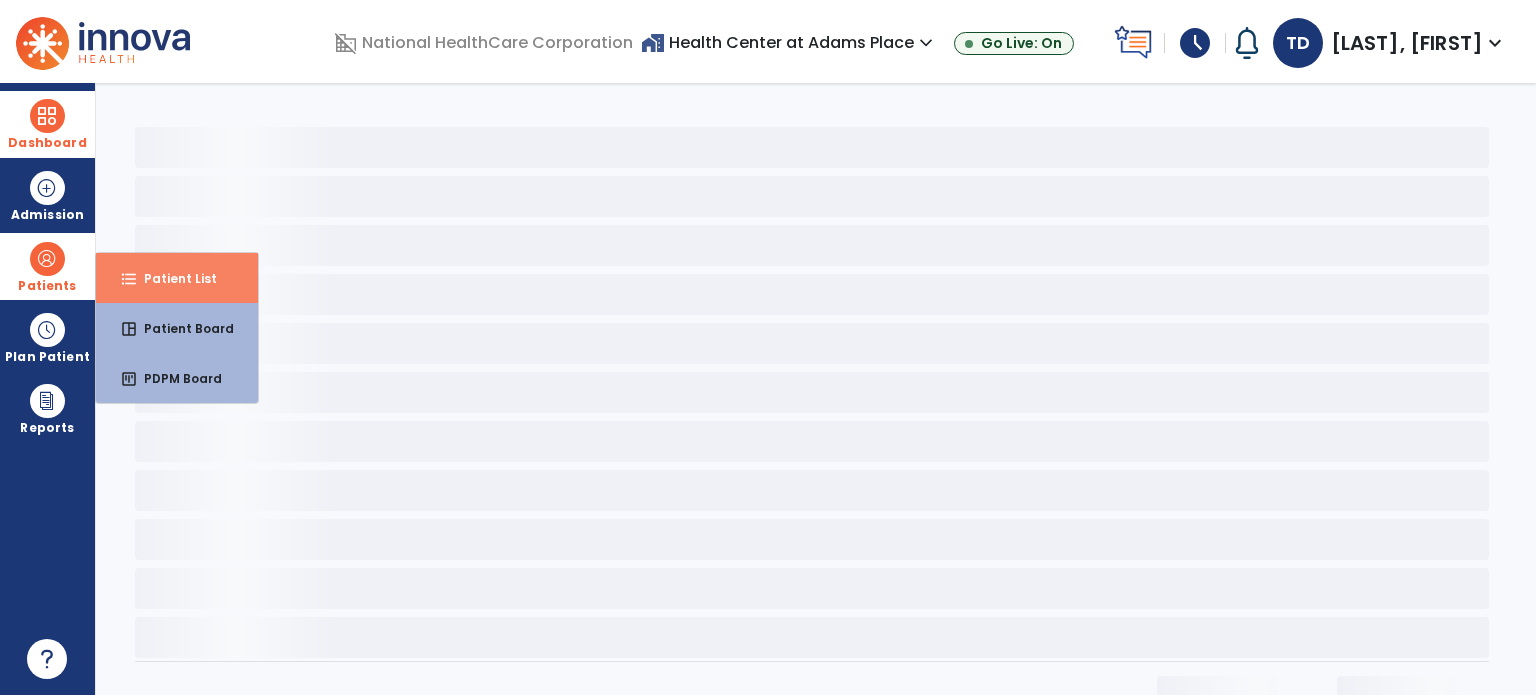 click on "Patient List" at bounding box center [172, 278] 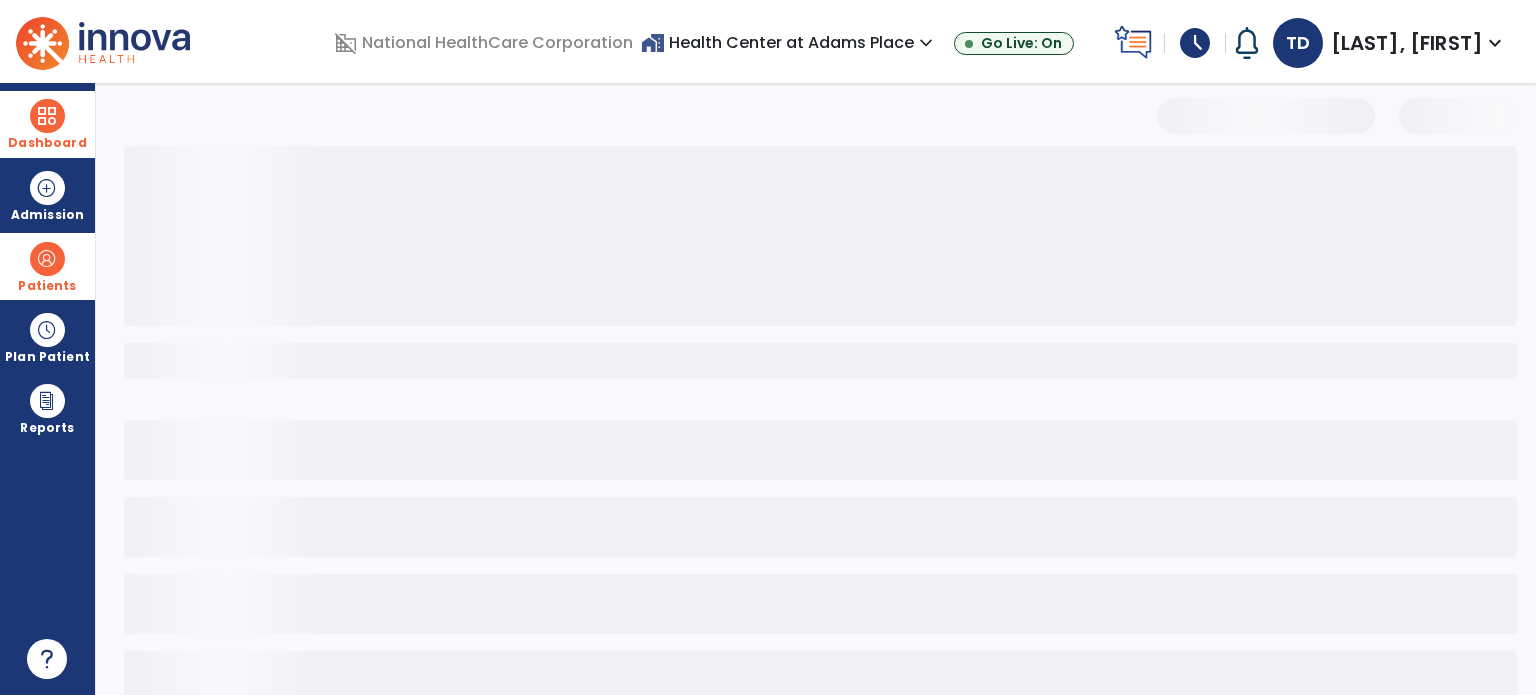scroll, scrollTop: 0, scrollLeft: 0, axis: both 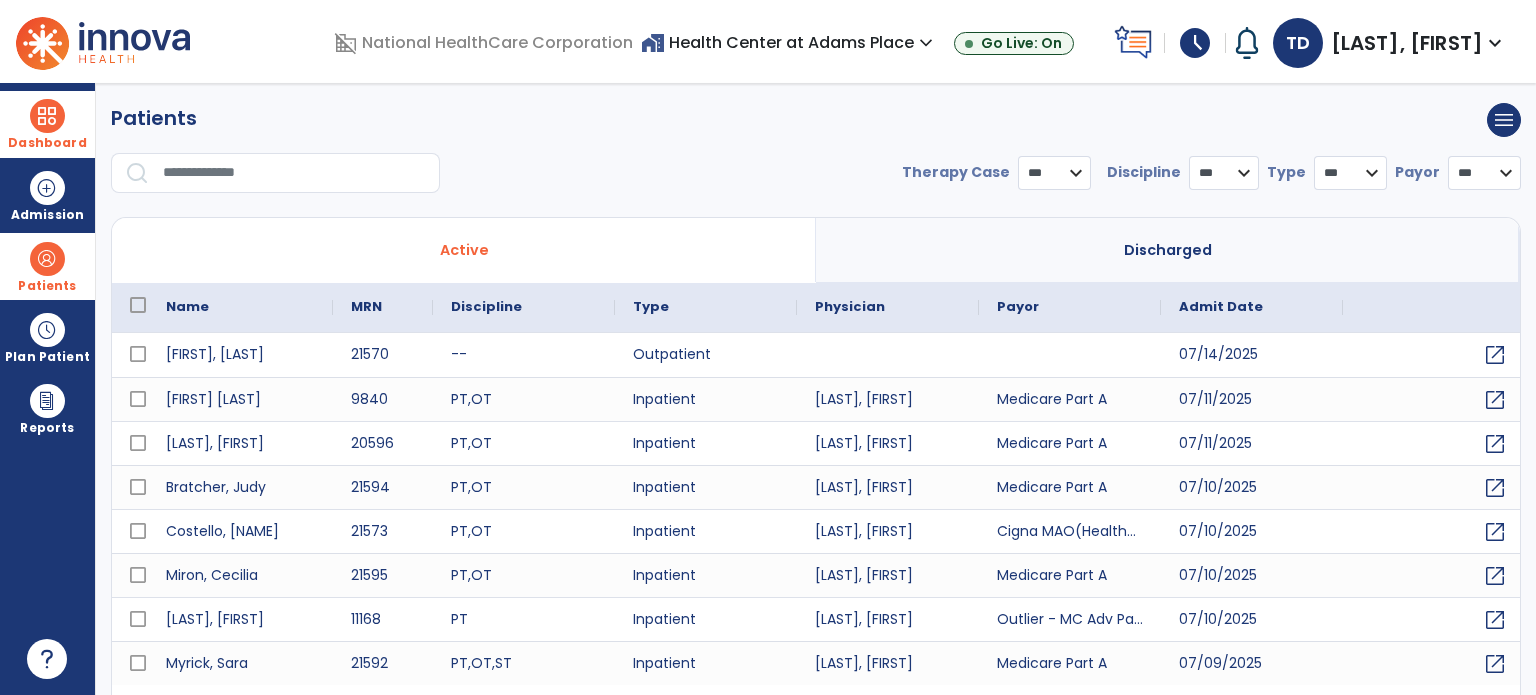 select on "***" 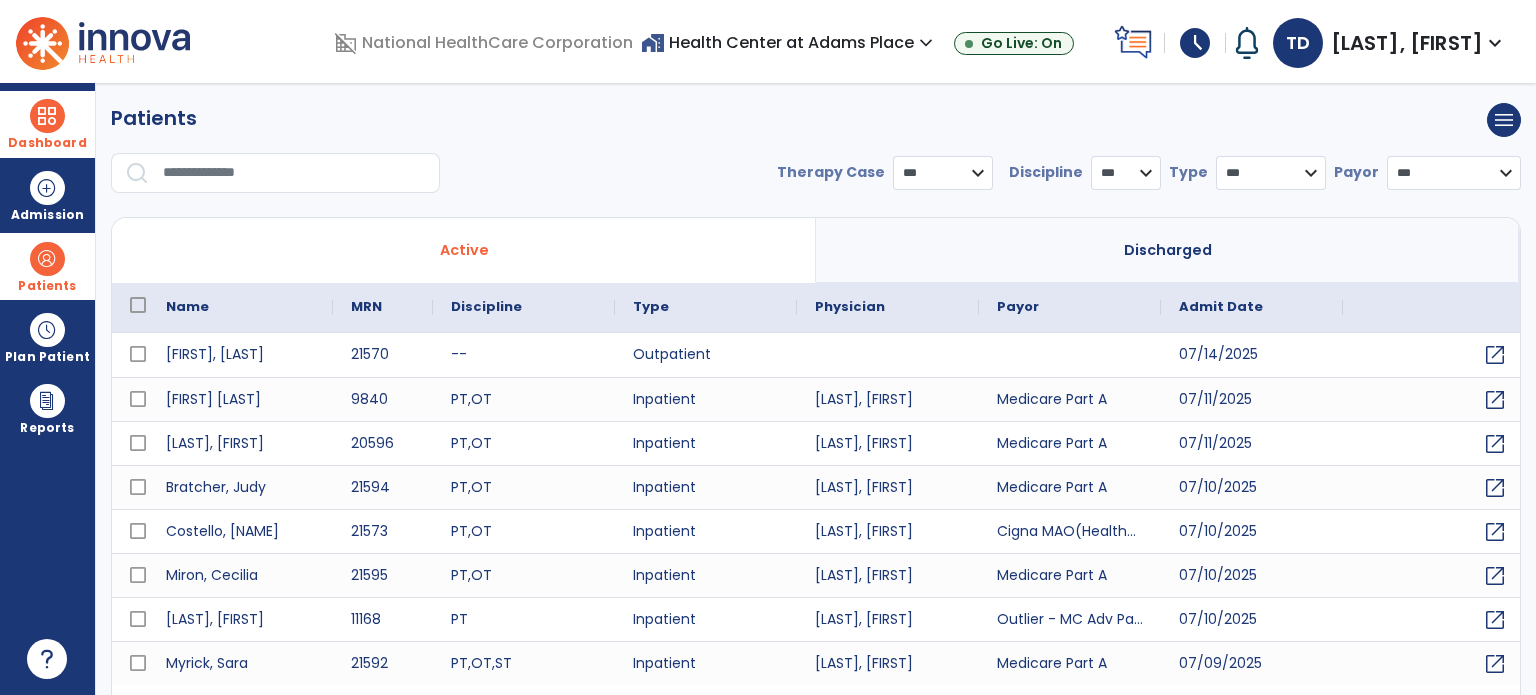 click at bounding box center (294, 173) 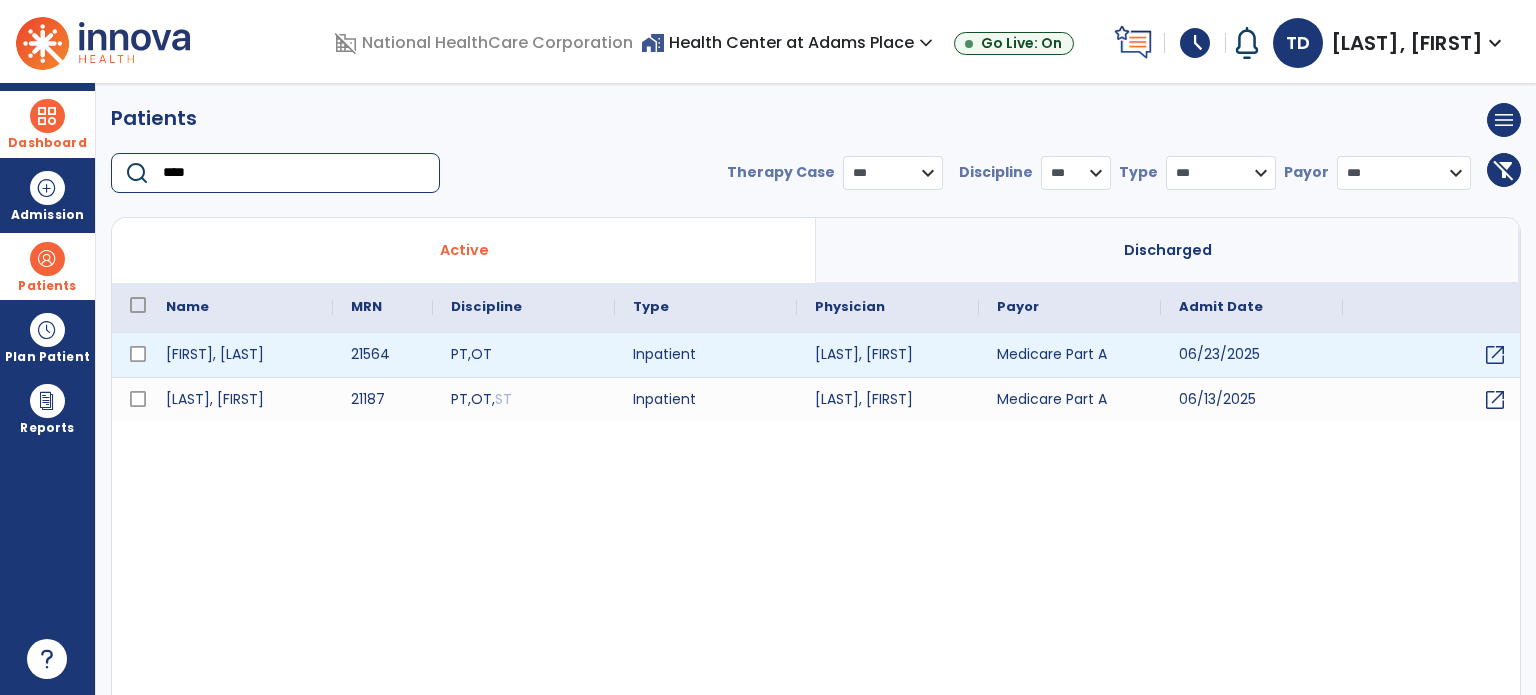 type on "****" 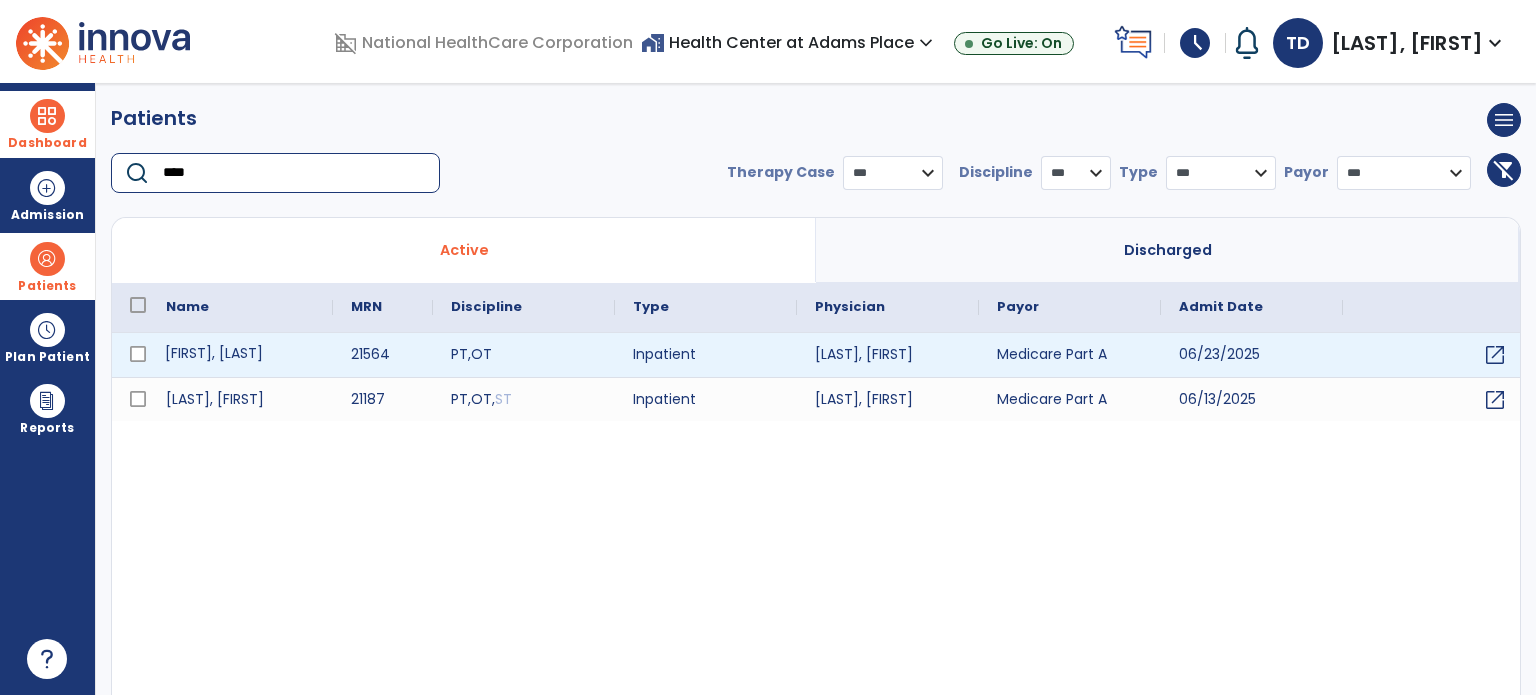 click on "[FIRST], [LAST]" at bounding box center (240, 355) 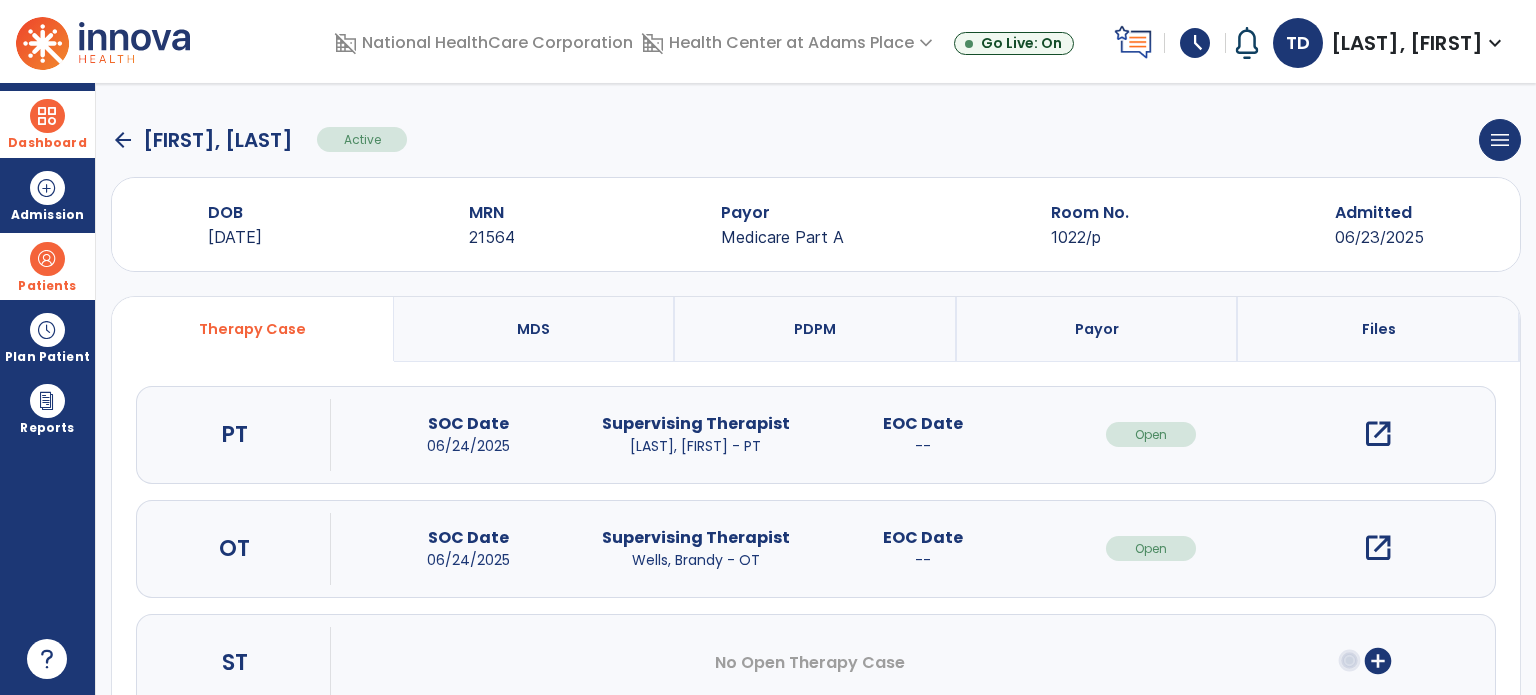 click on "open_in_new" at bounding box center (1378, 548) 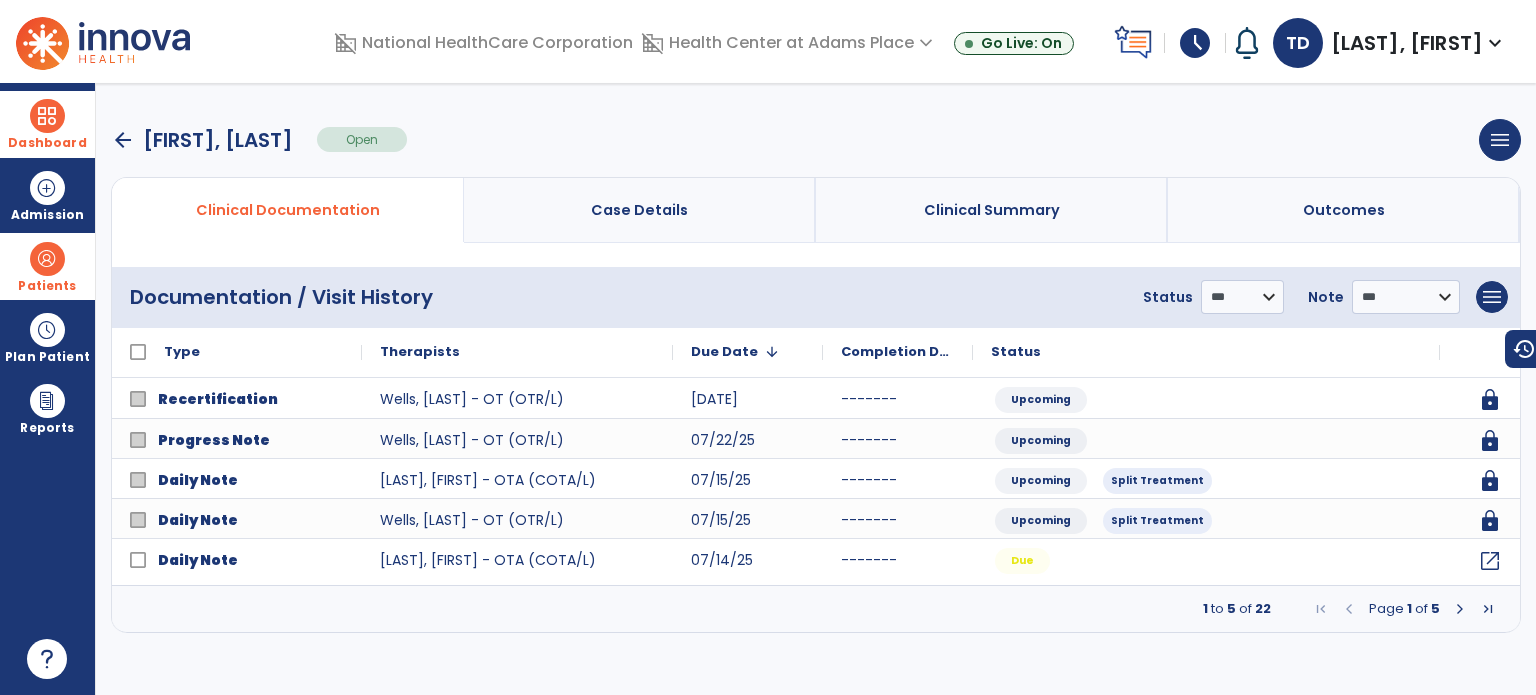 click on "arrow_back" at bounding box center (123, 140) 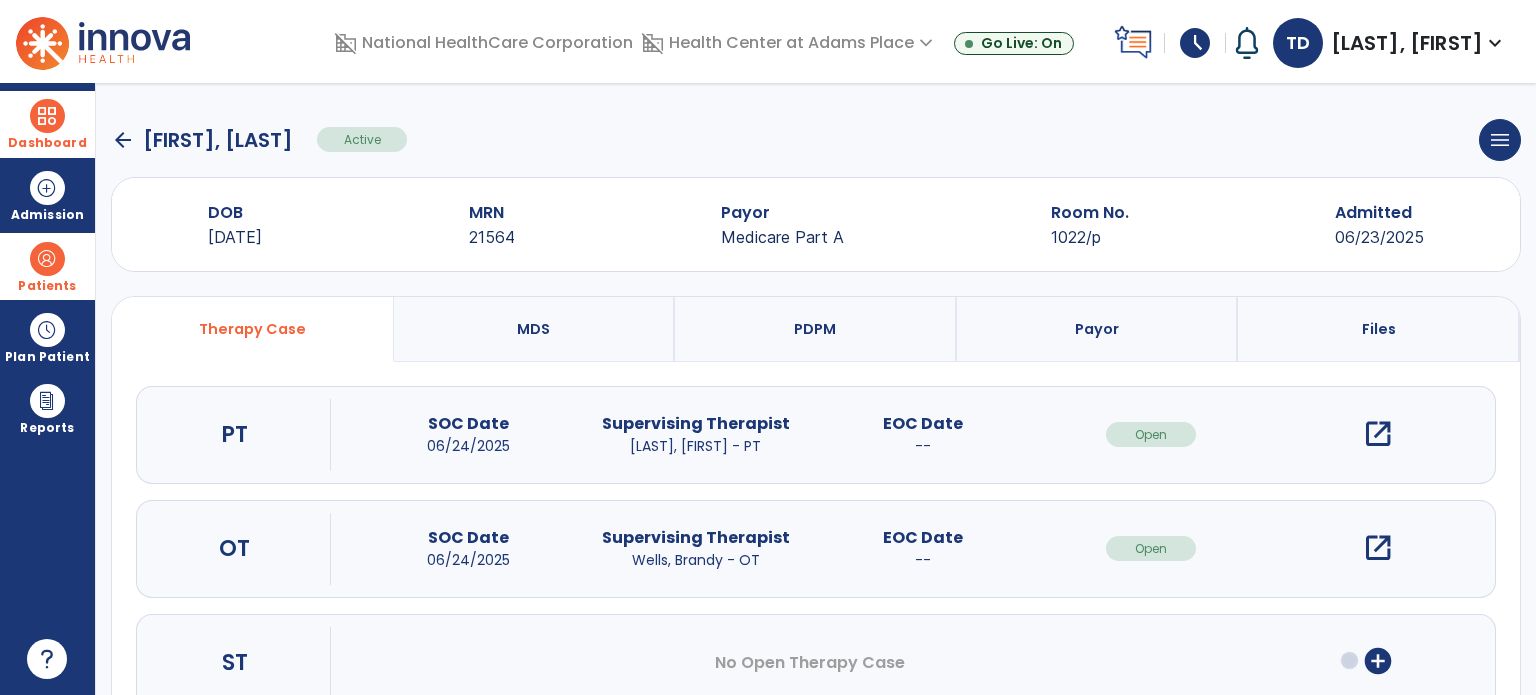 click on "open_in_new" at bounding box center [1378, 434] 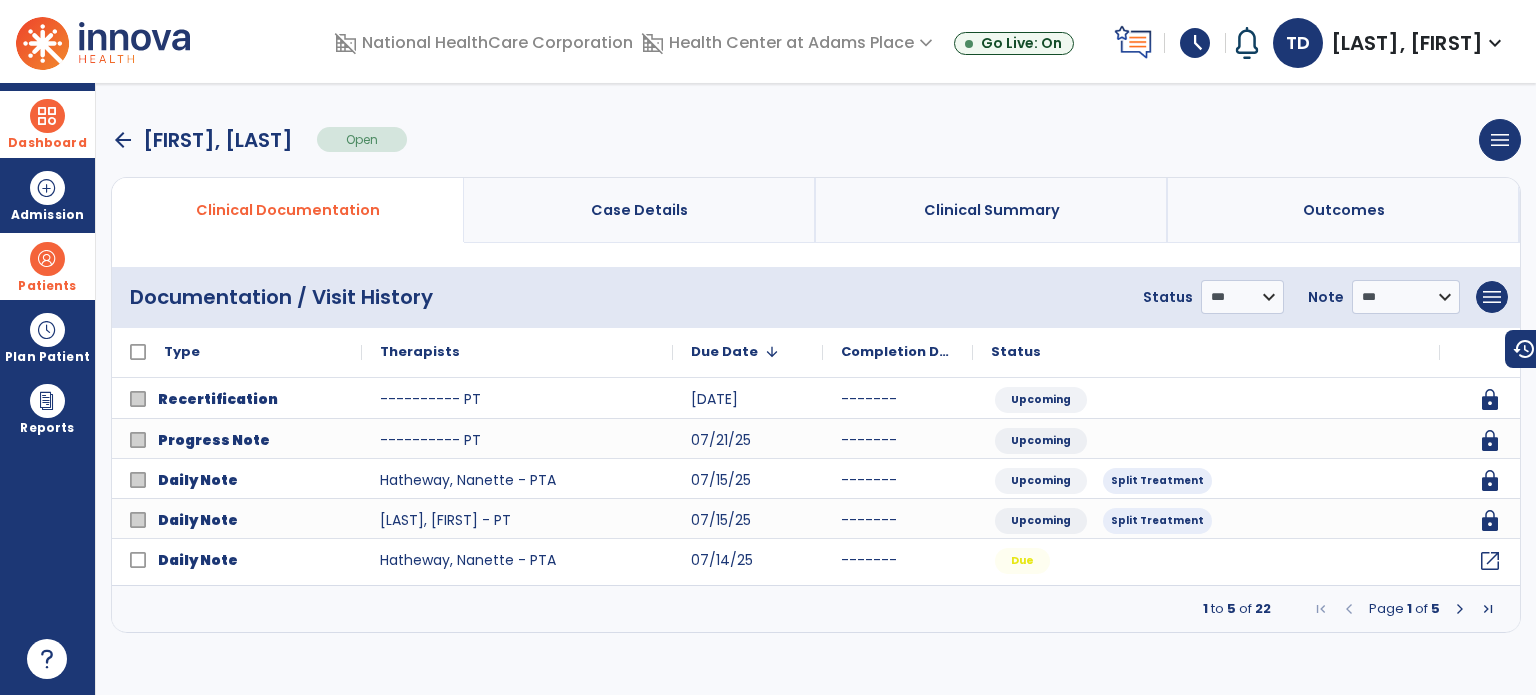 click on "arrow_back" at bounding box center (123, 140) 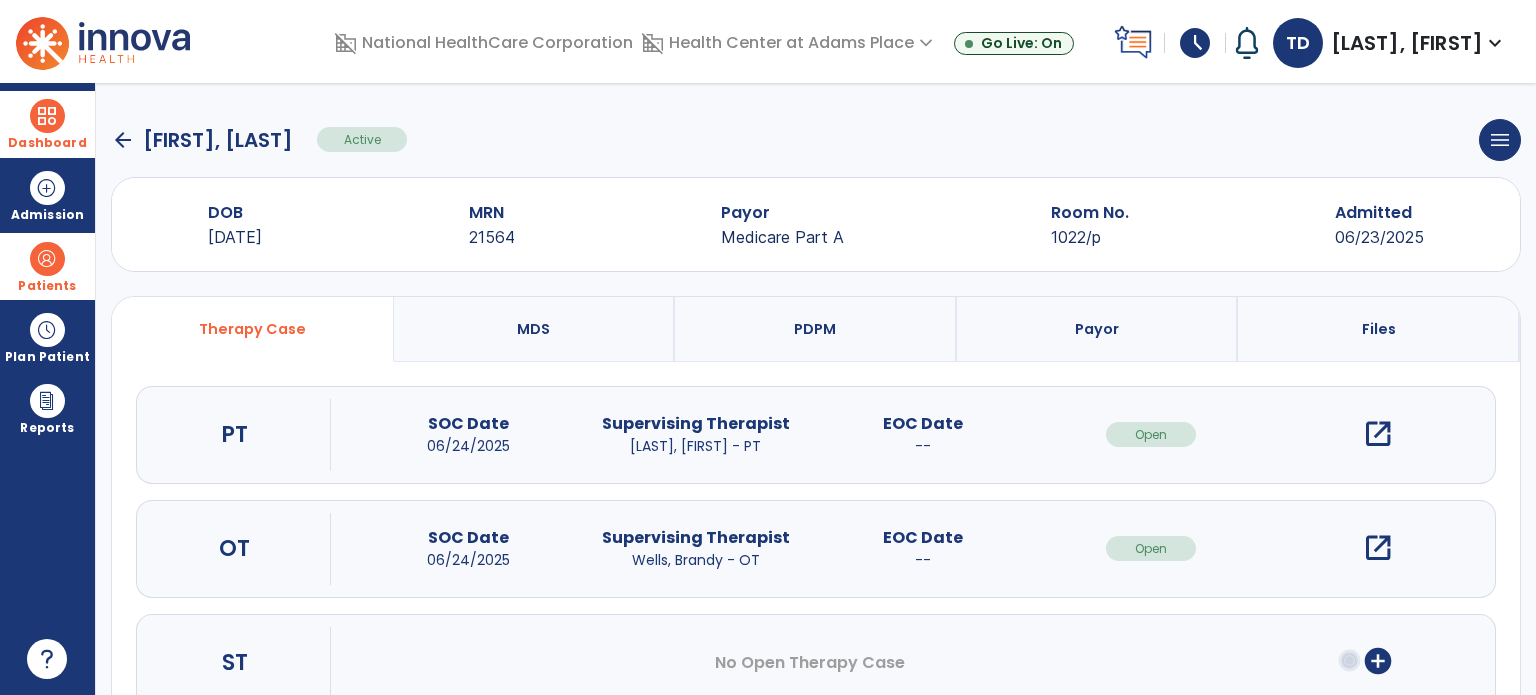 click on "arrow_back" 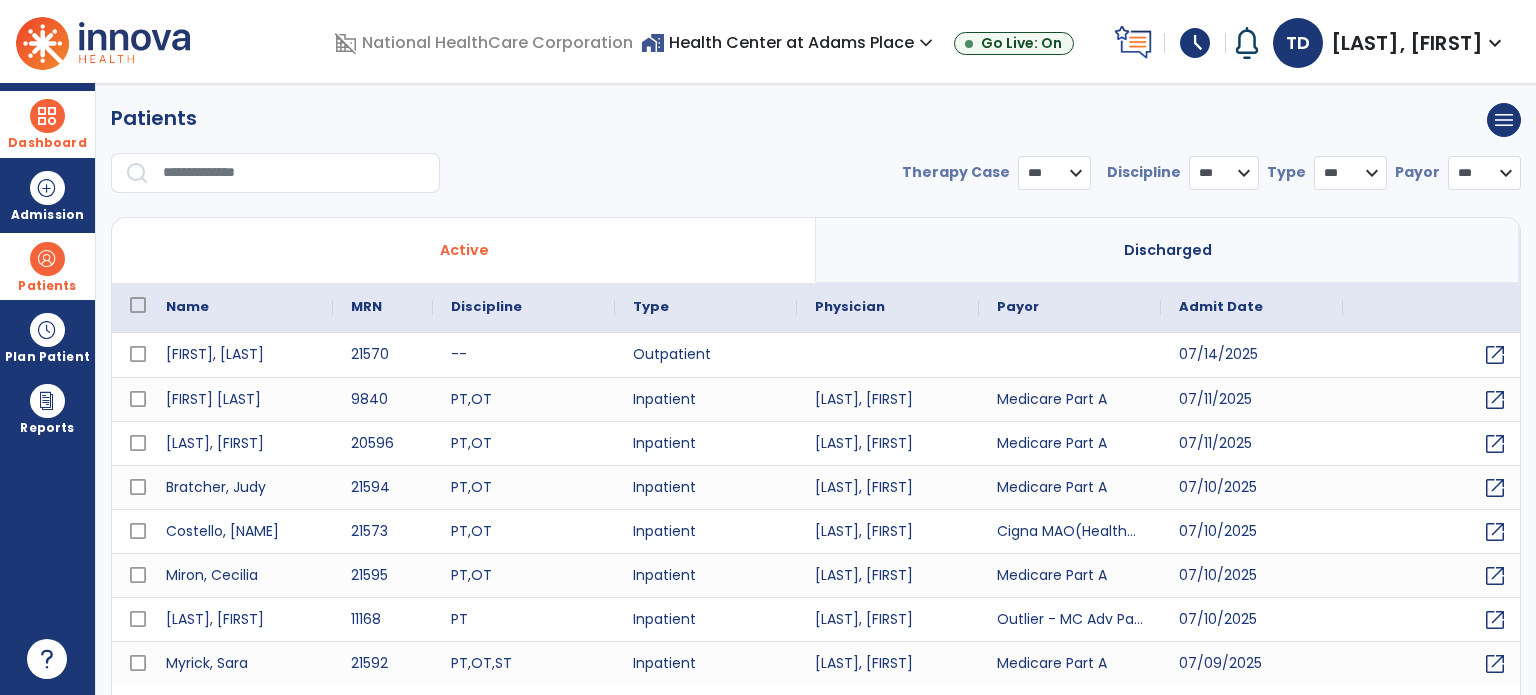 select on "***" 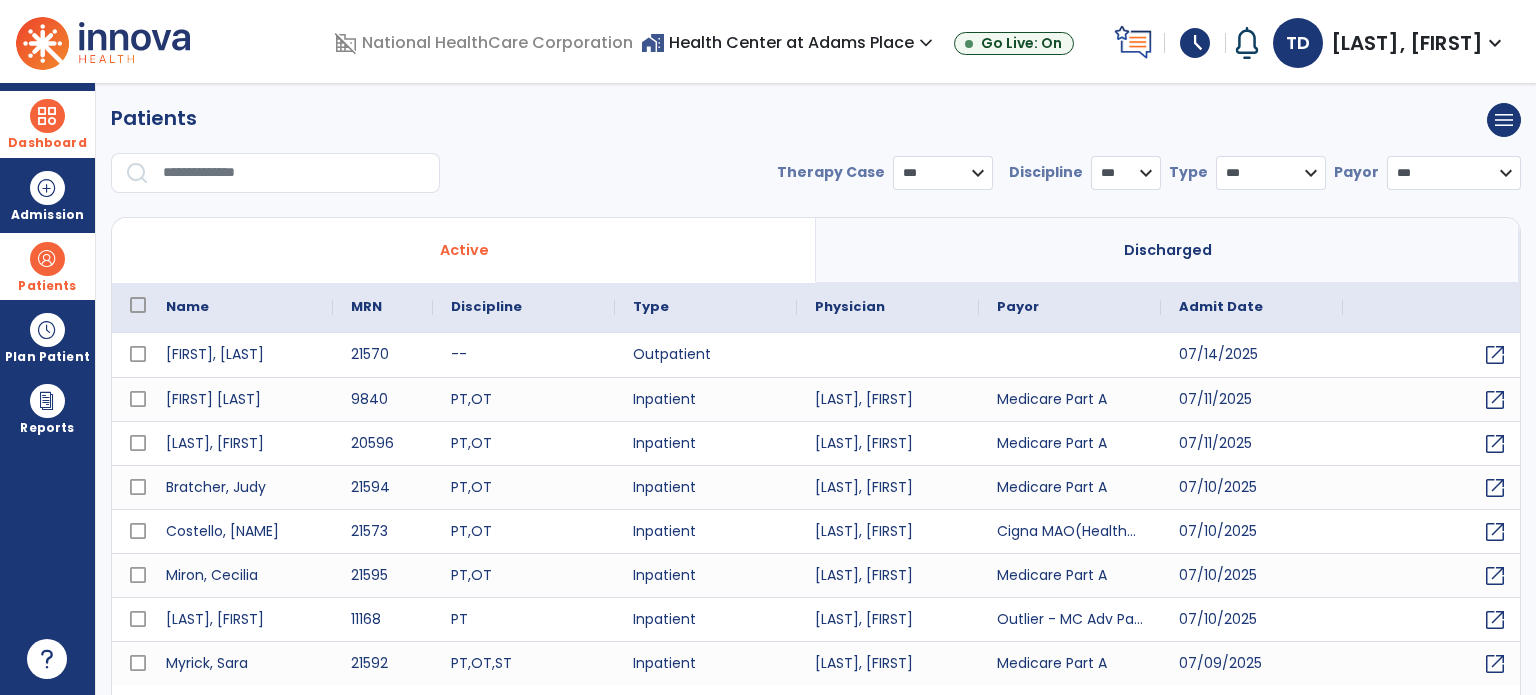 click at bounding box center (294, 173) 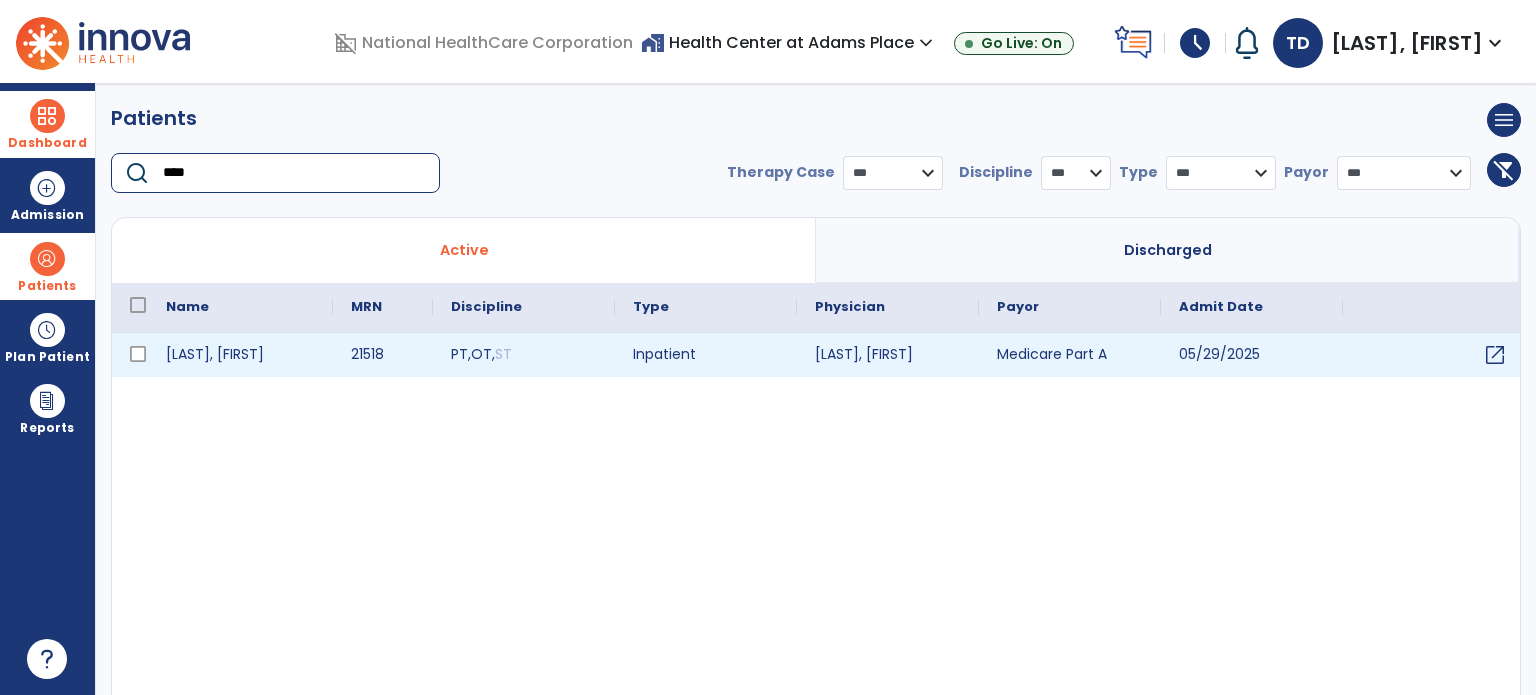 type on "****" 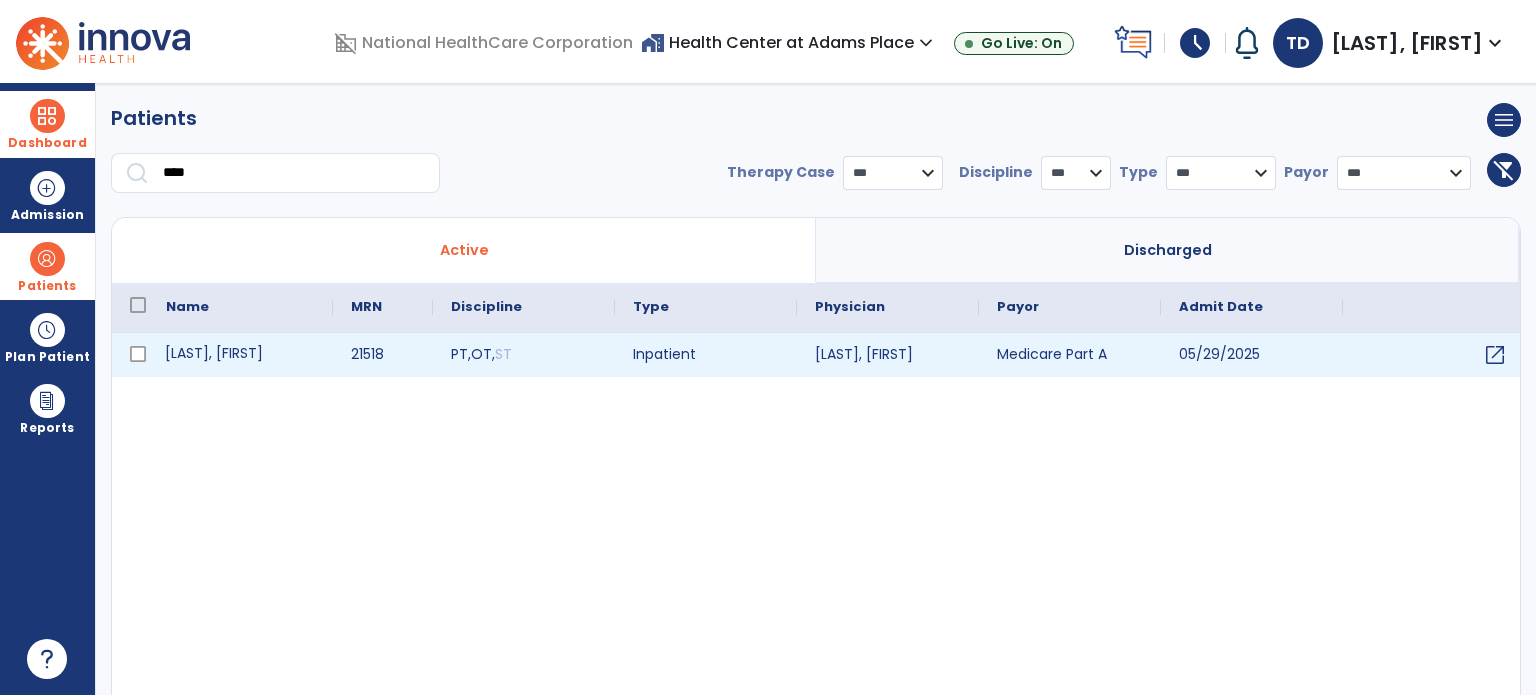 click on "[LAST], [FIRST]" at bounding box center (240, 355) 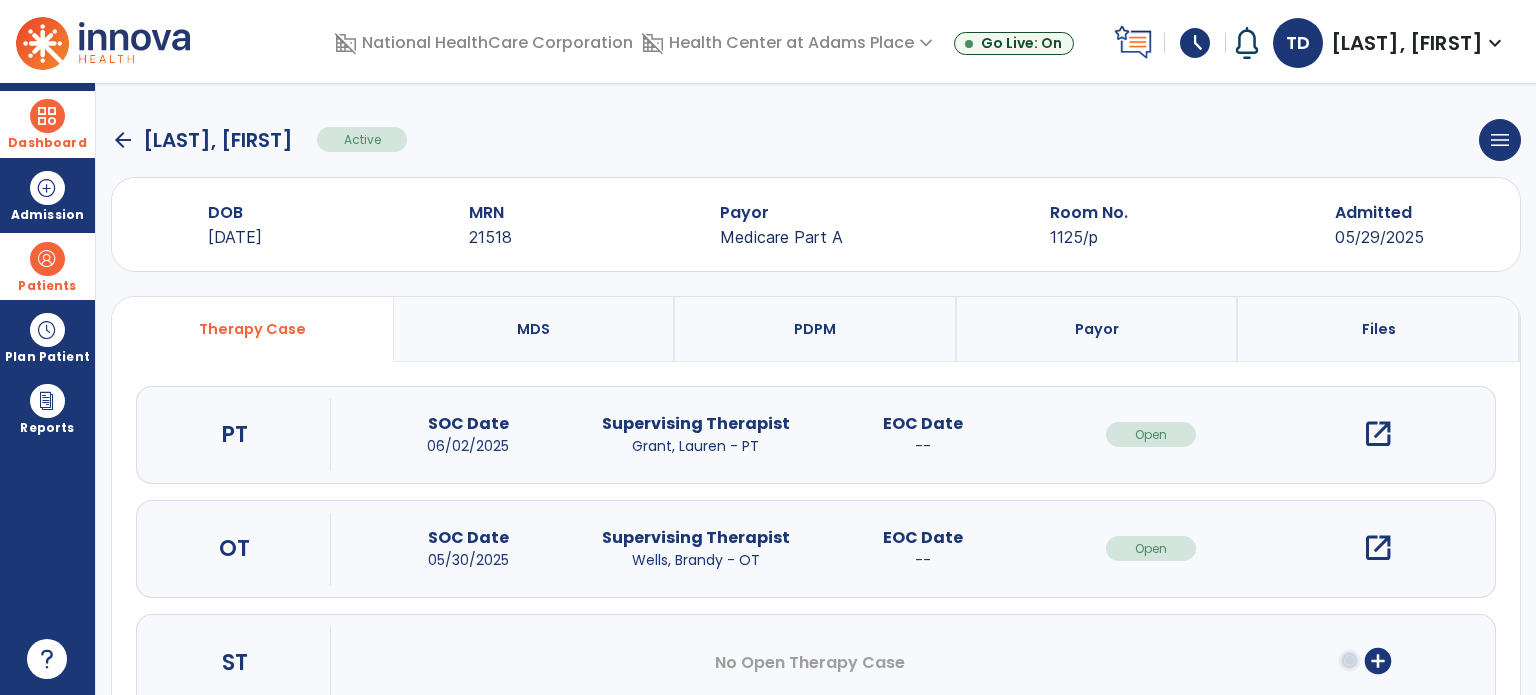 click on "open_in_new" at bounding box center (1378, 434) 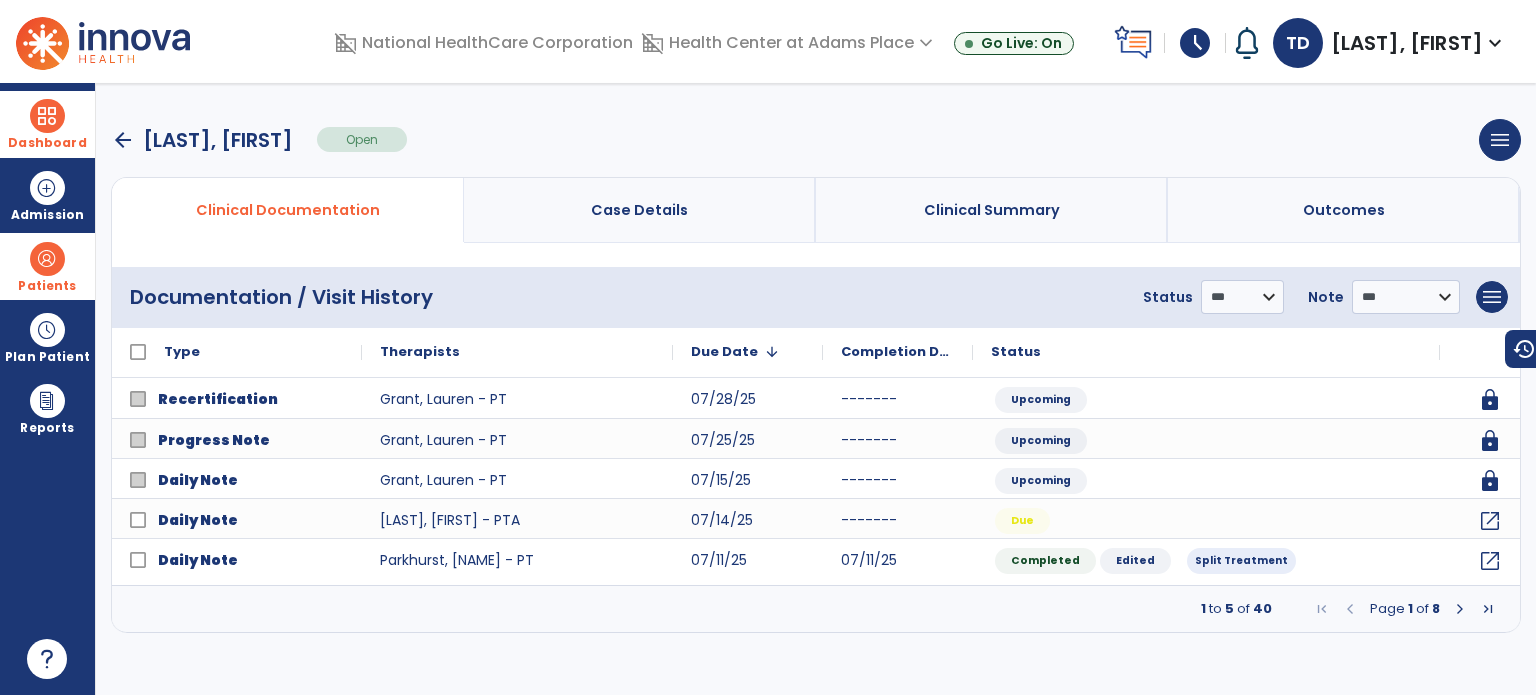 click at bounding box center [47, 116] 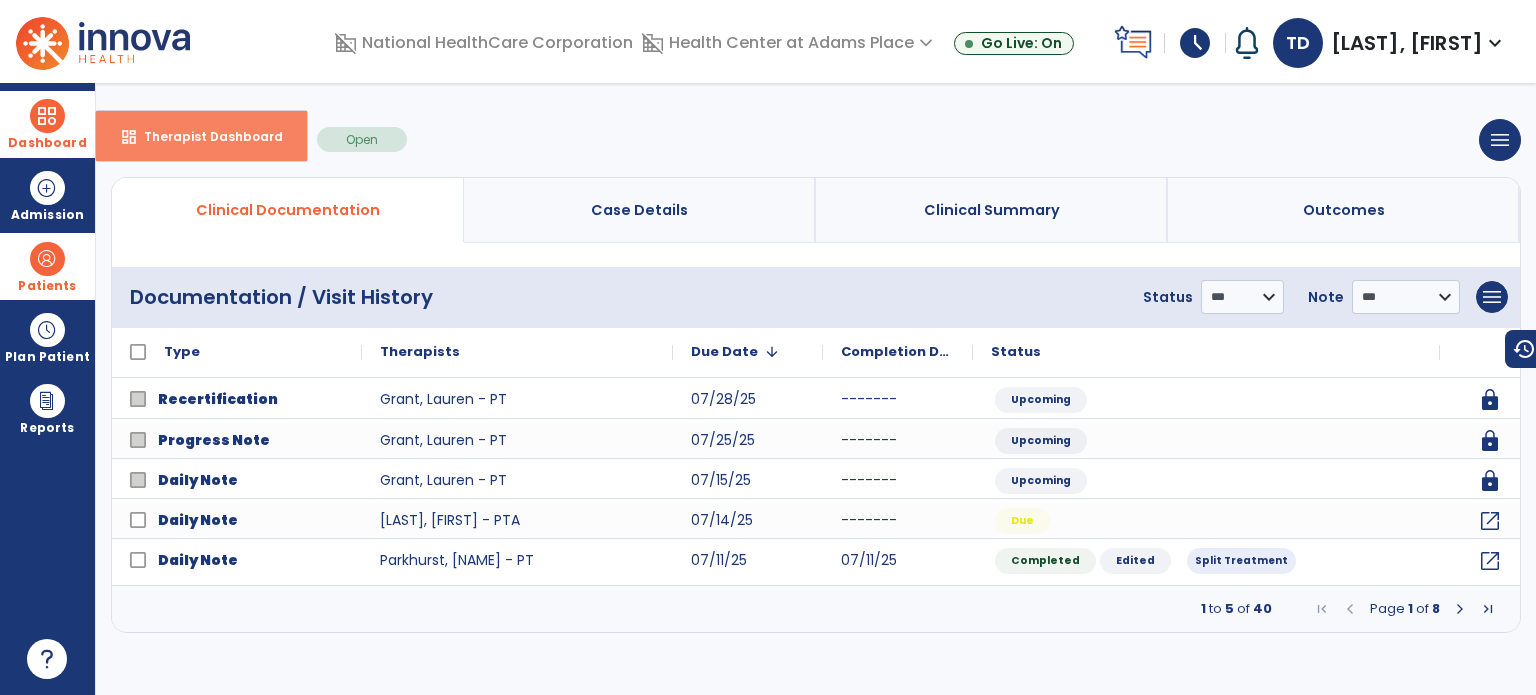 click on "dashboard  Therapist Dashboard" at bounding box center [201, 136] 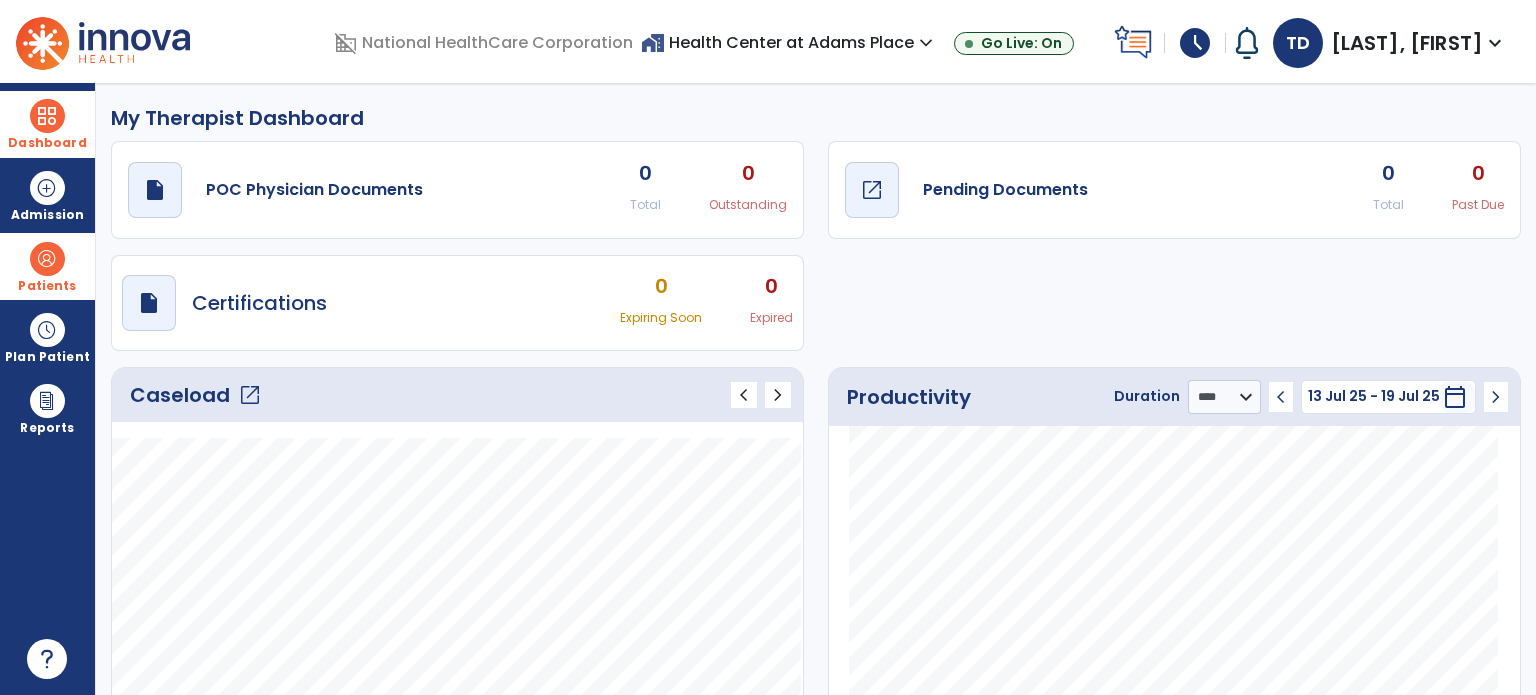 click on "Pending Documents" 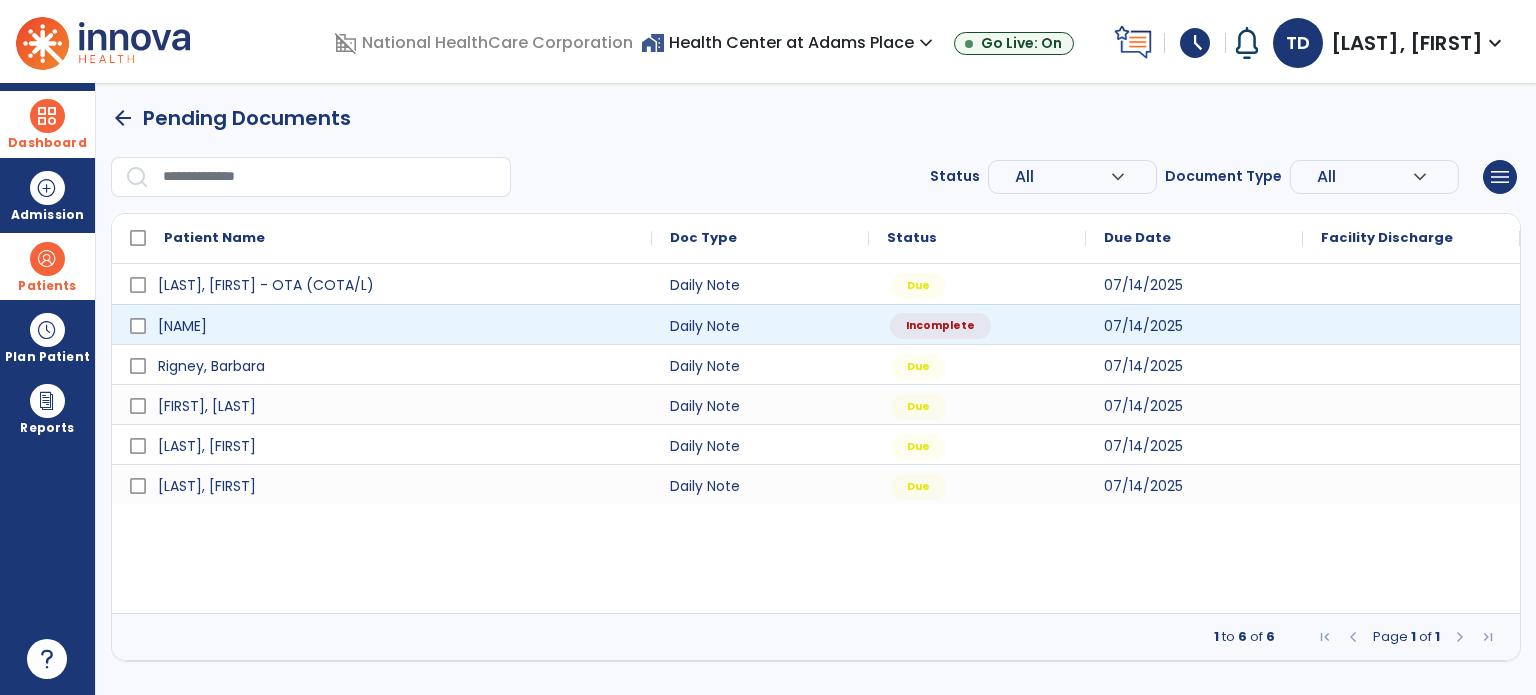 click on "Incomplete" at bounding box center [940, 326] 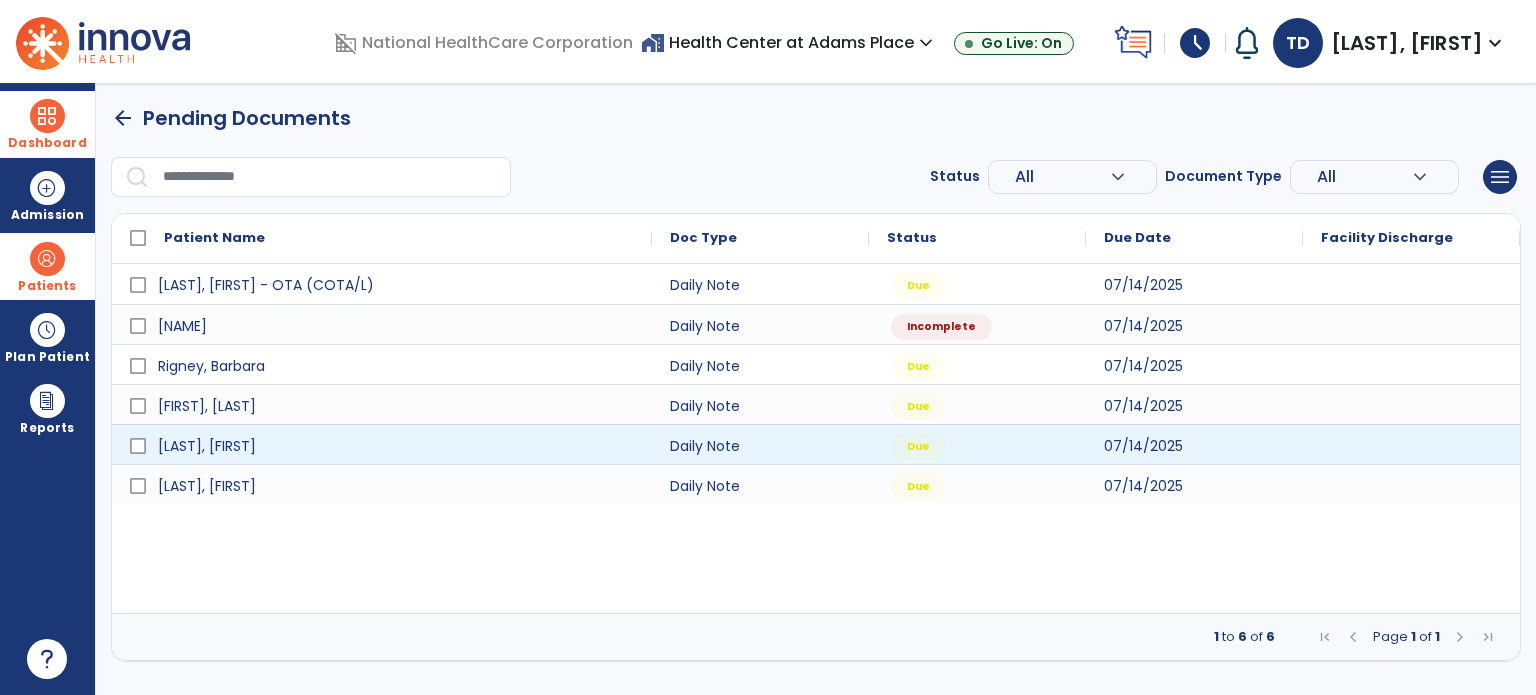 select on "*" 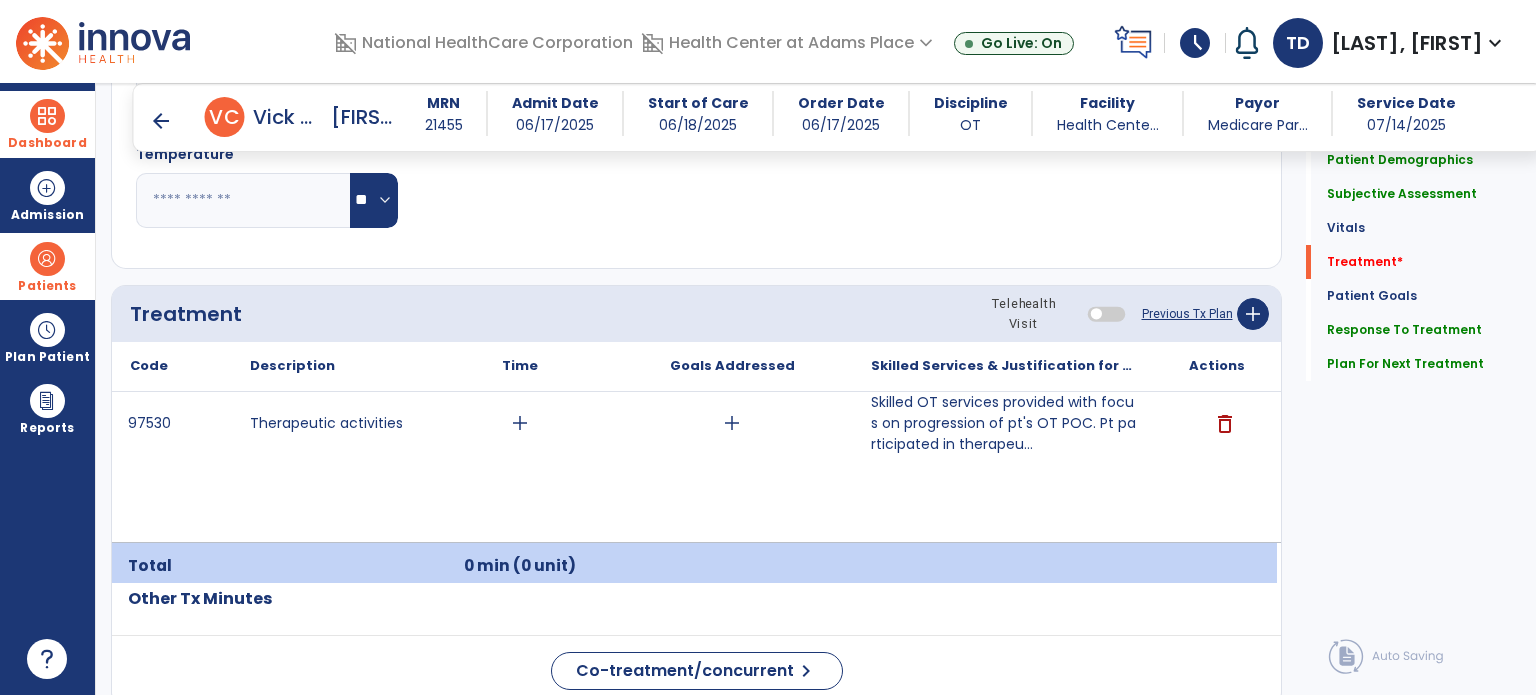 scroll, scrollTop: 1075, scrollLeft: 0, axis: vertical 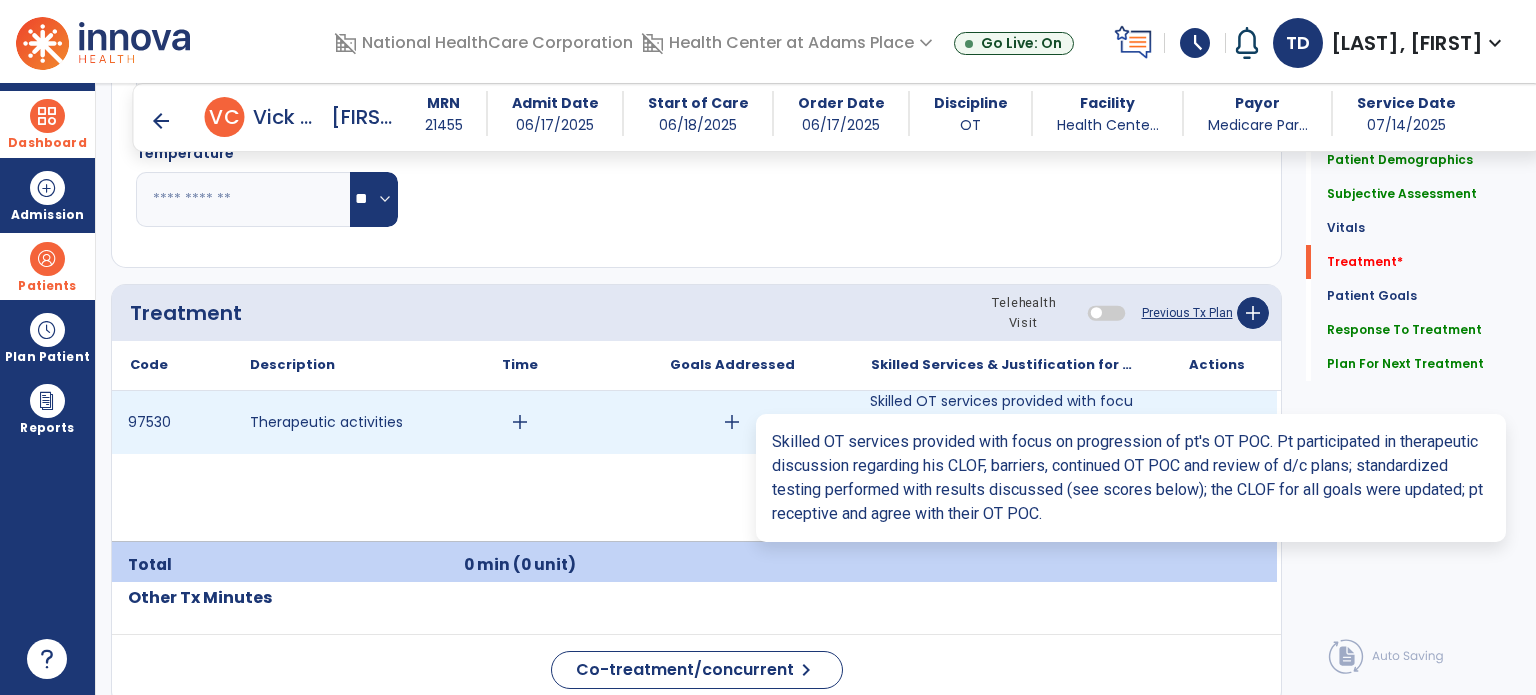 click on "Skilled OT services provided with focus on progression of pt's OT POC.
Pt participated in therapeu..." at bounding box center (1004, 422) 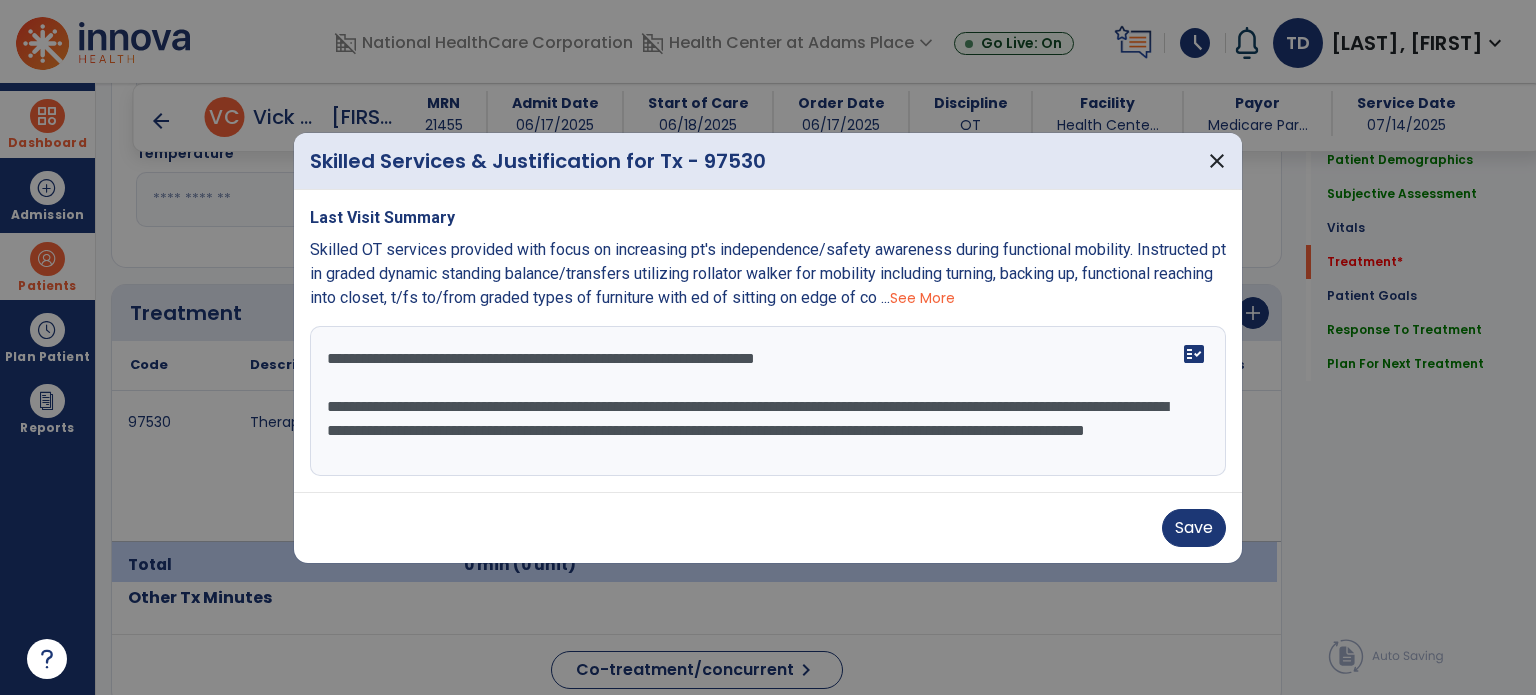 click on "**********" at bounding box center [768, 401] 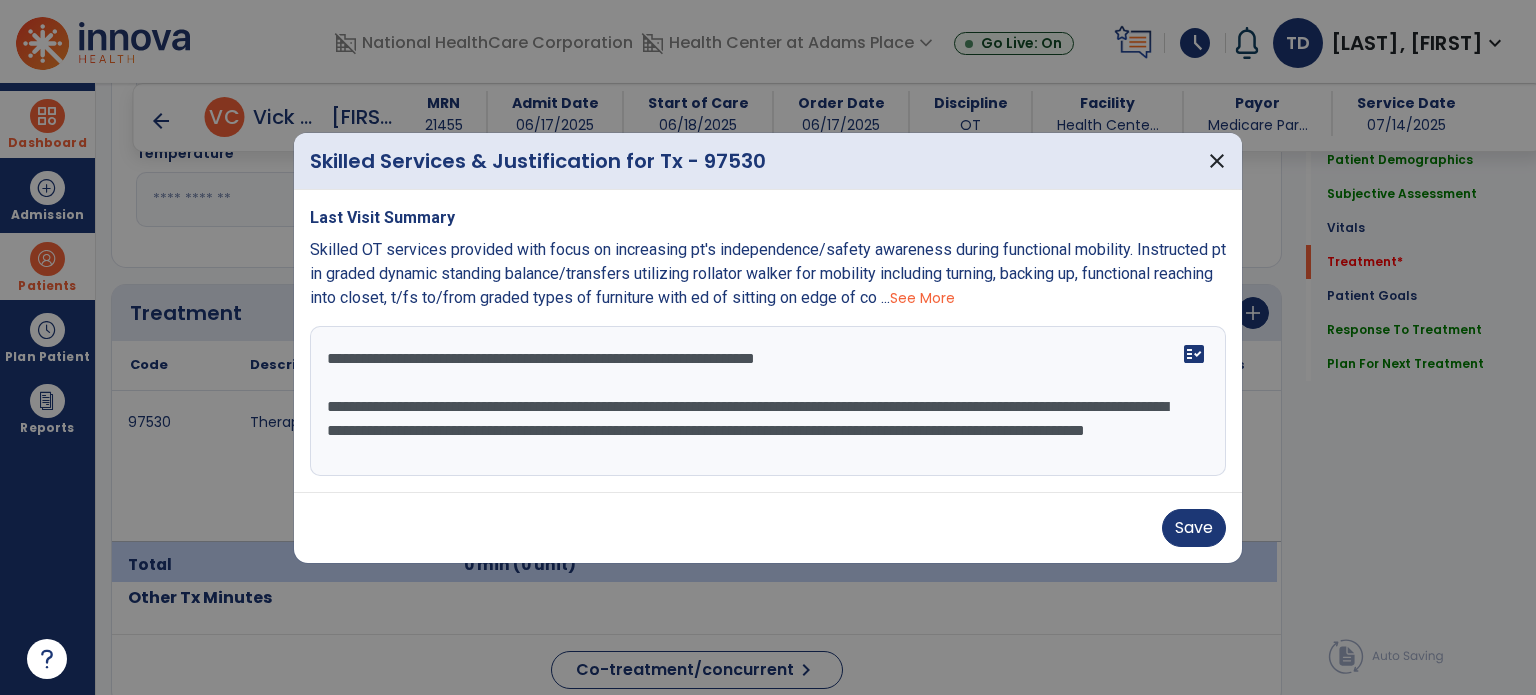 drag, startPoint x: 655, startPoint y: 358, endPoint x: 330, endPoint y: 341, distance: 325.4443 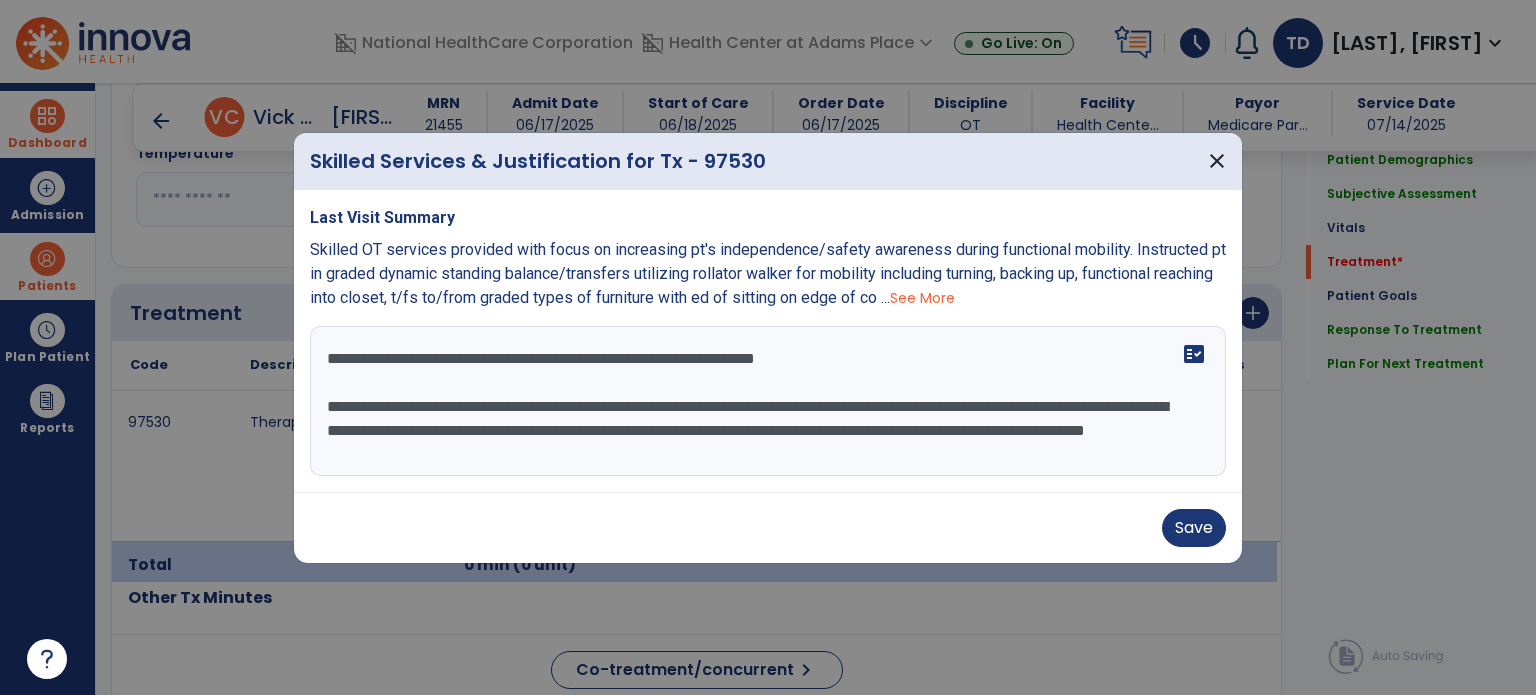 click on "**********" at bounding box center [768, 401] 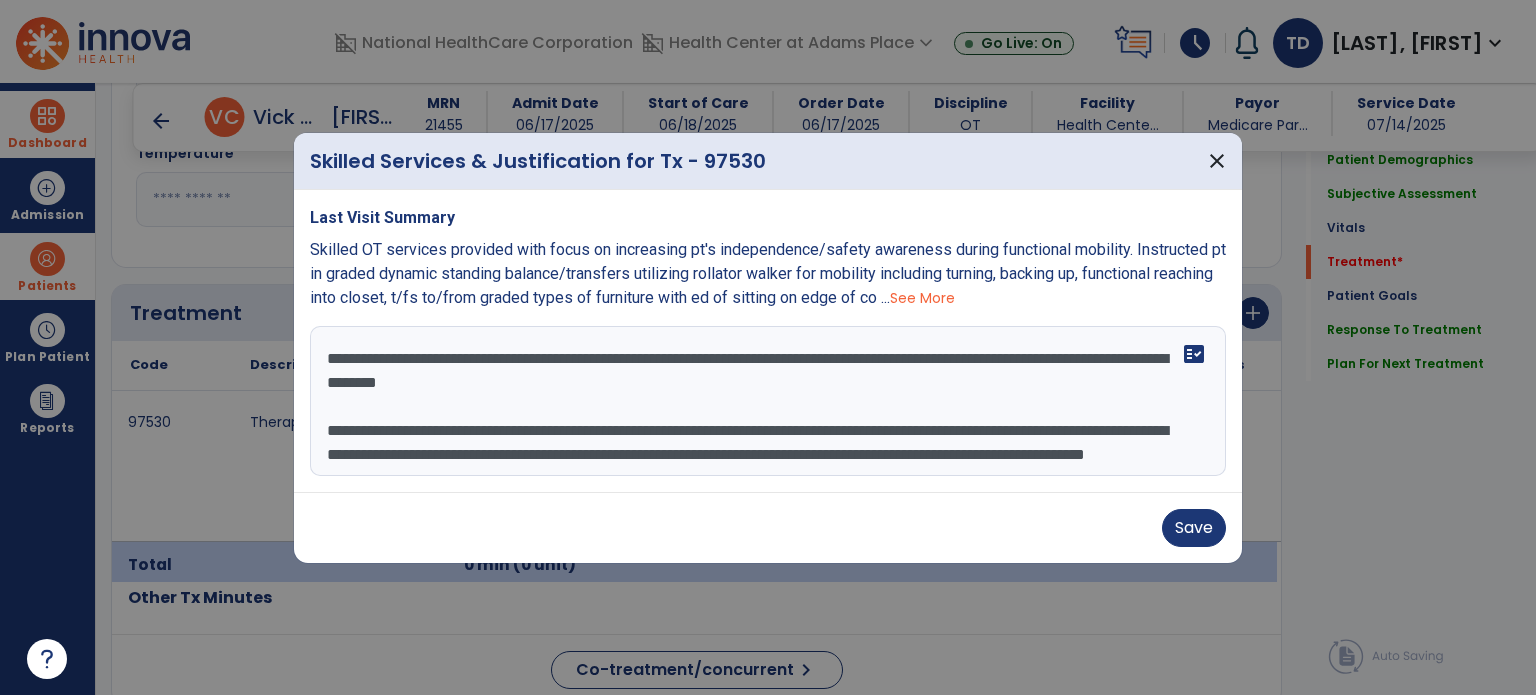 click on "**********" at bounding box center [768, 401] 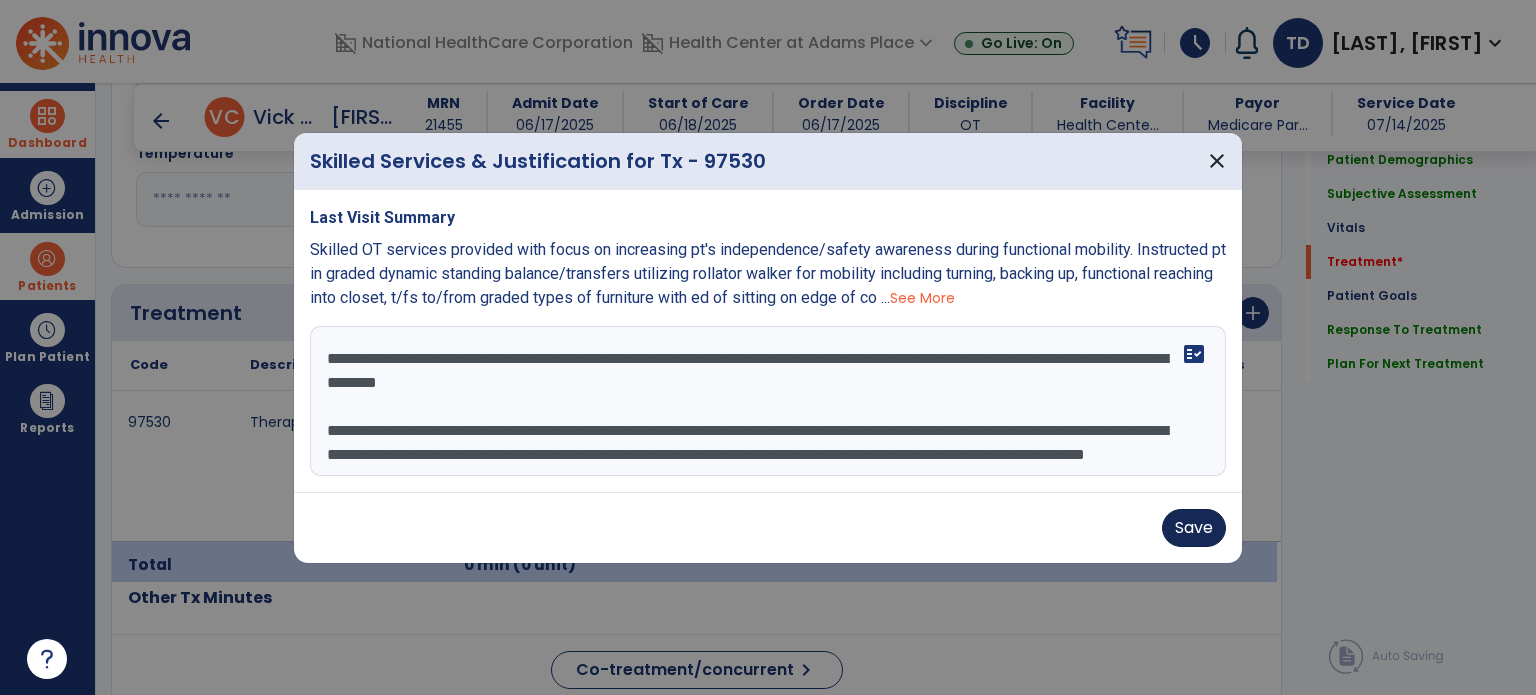 type on "**********" 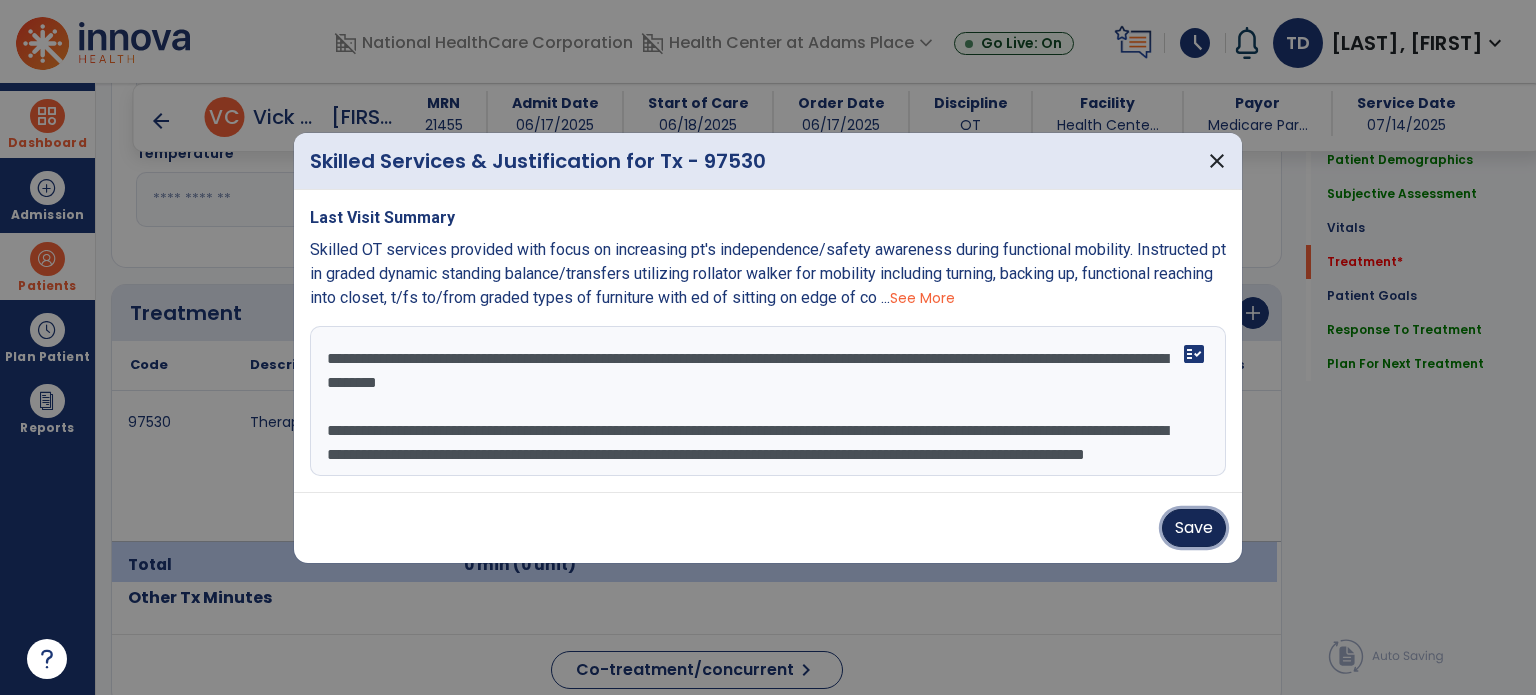 click on "Save" at bounding box center [1194, 528] 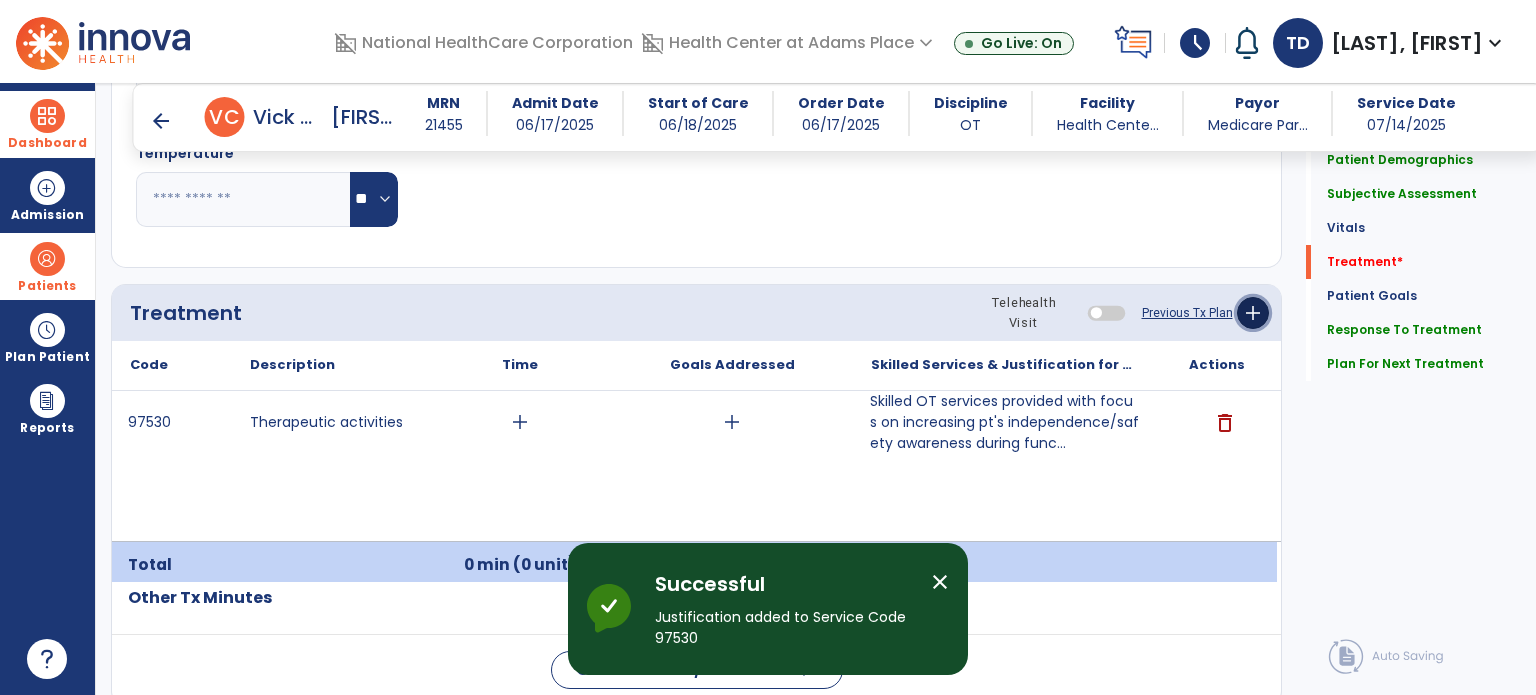 click on "add" 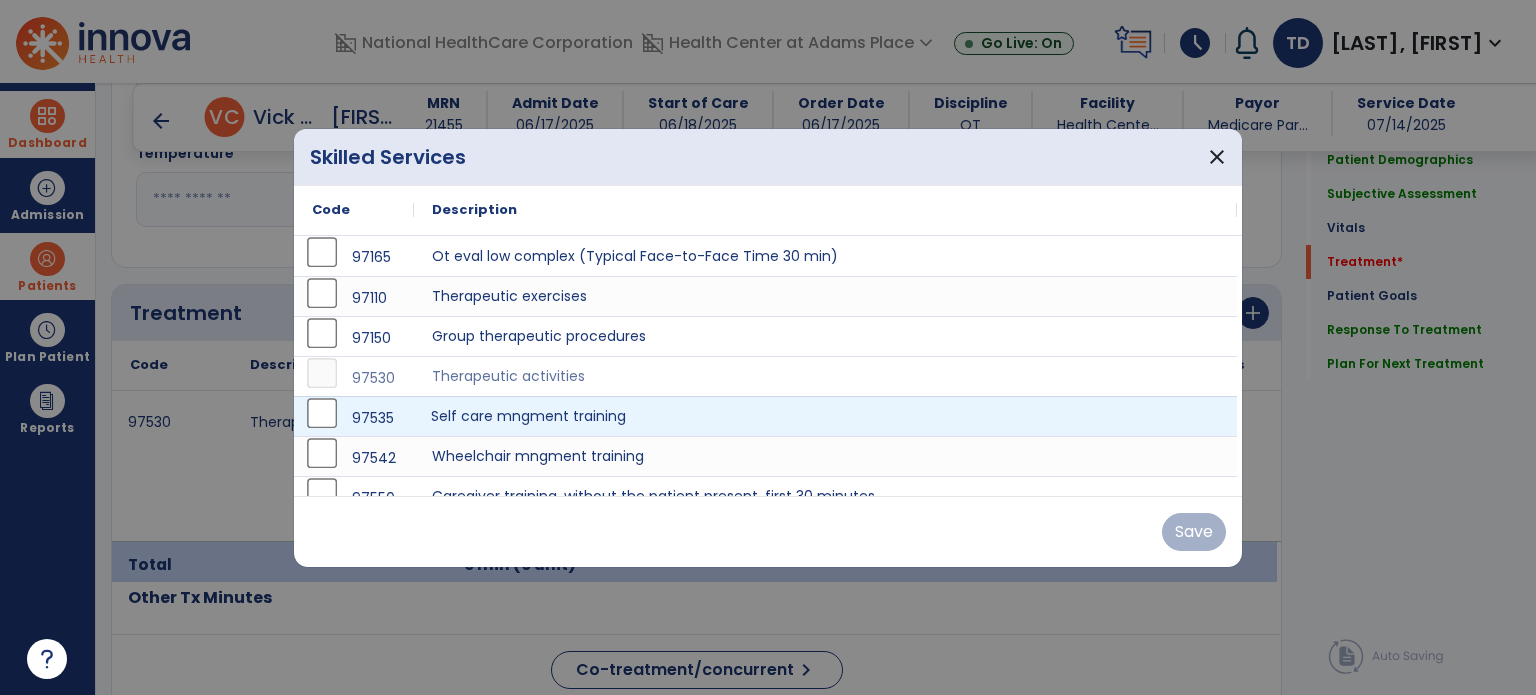 click on "Self care mngment training" at bounding box center [825, 416] 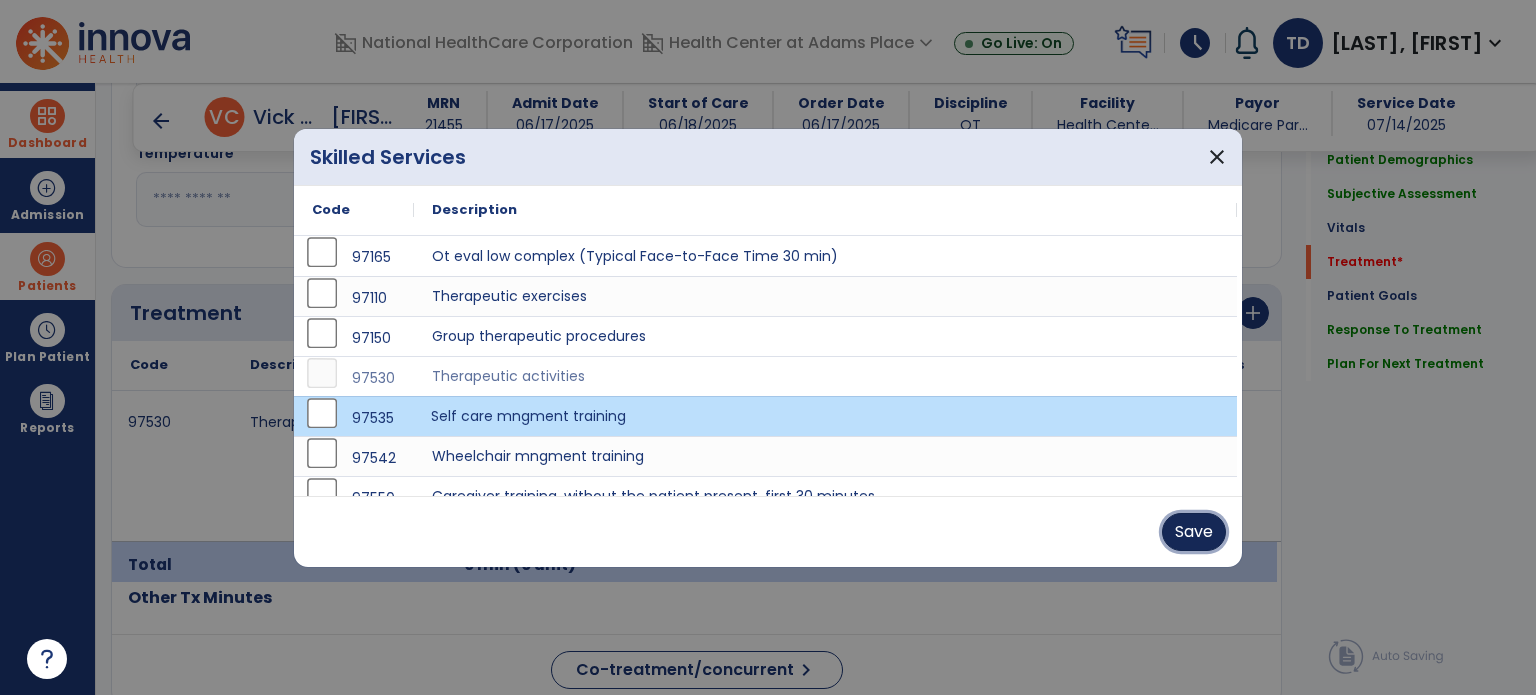 click on "Save" at bounding box center [1194, 532] 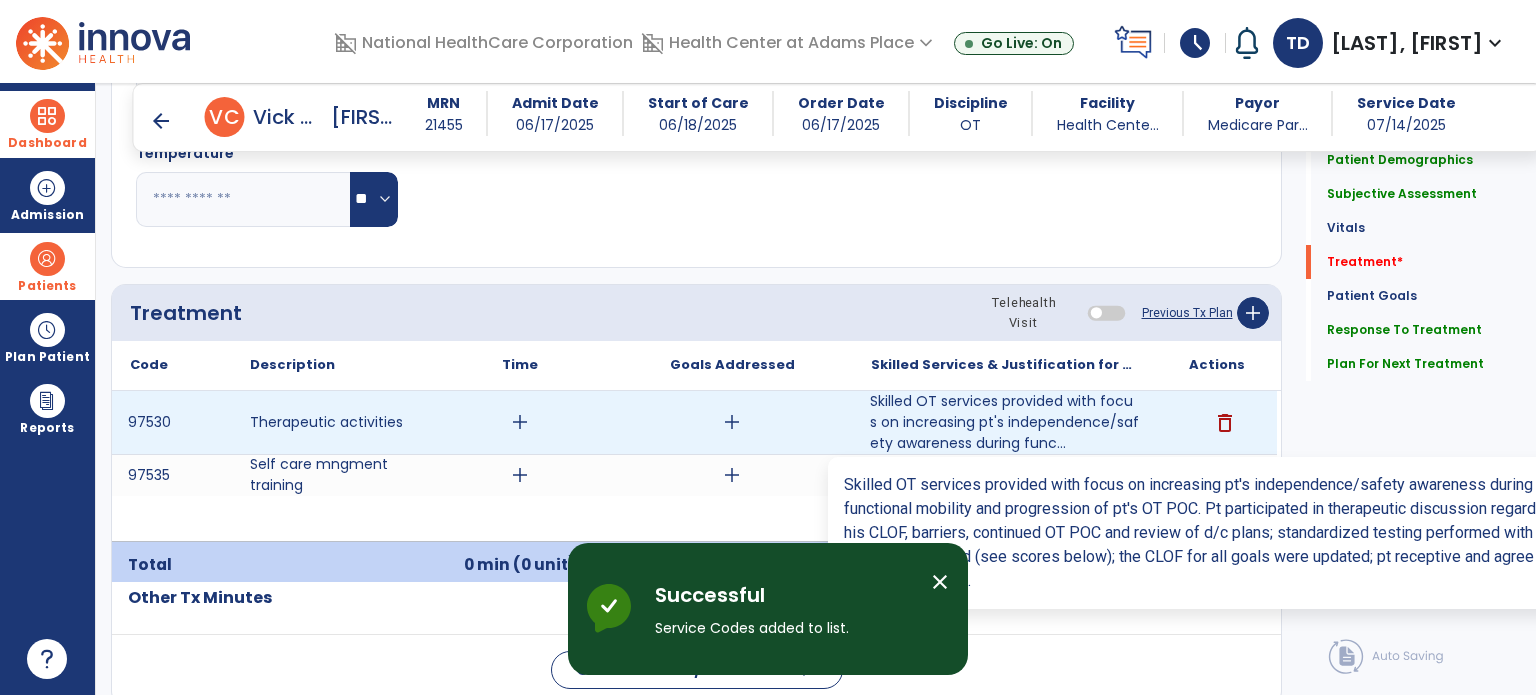 click on "Skilled OT services provided with focus on increasing pt's independence/safety awareness during func..." at bounding box center (1004, 422) 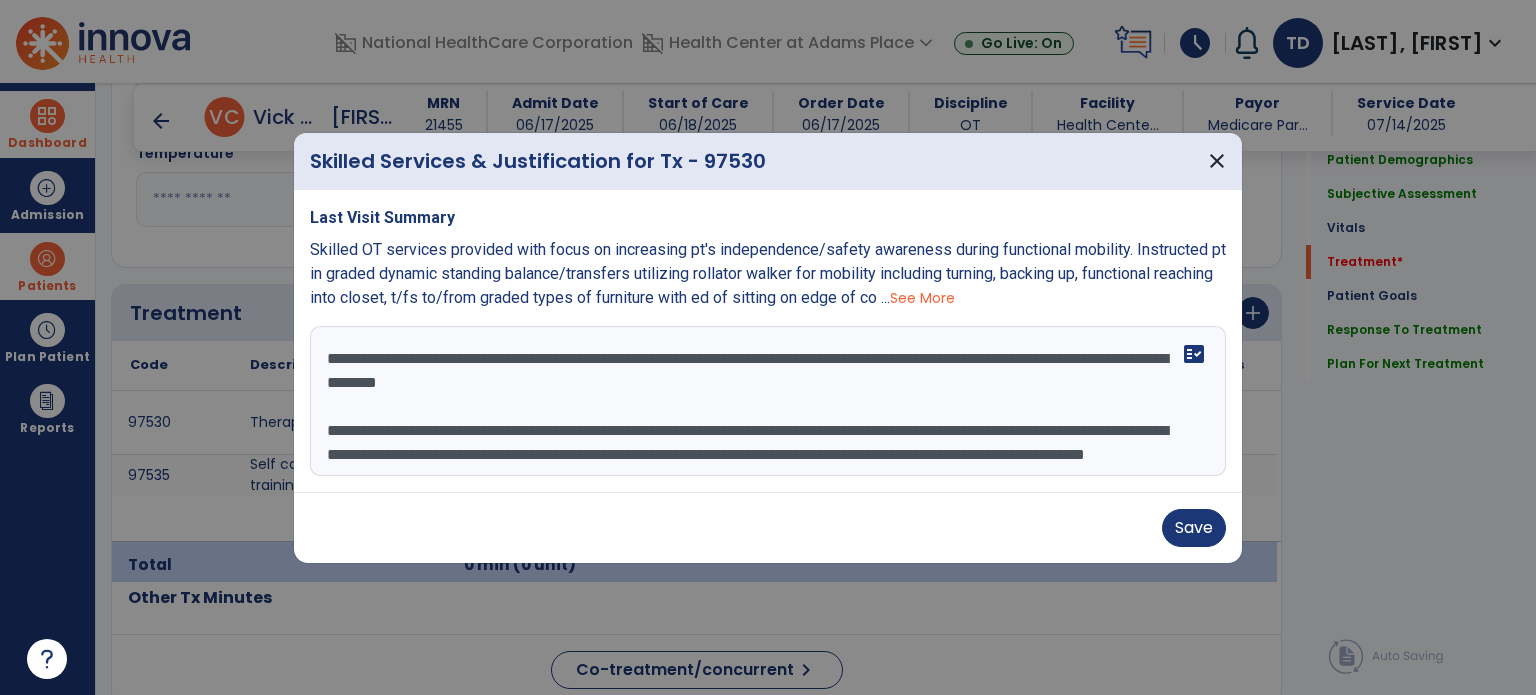 scroll, scrollTop: 24, scrollLeft: 0, axis: vertical 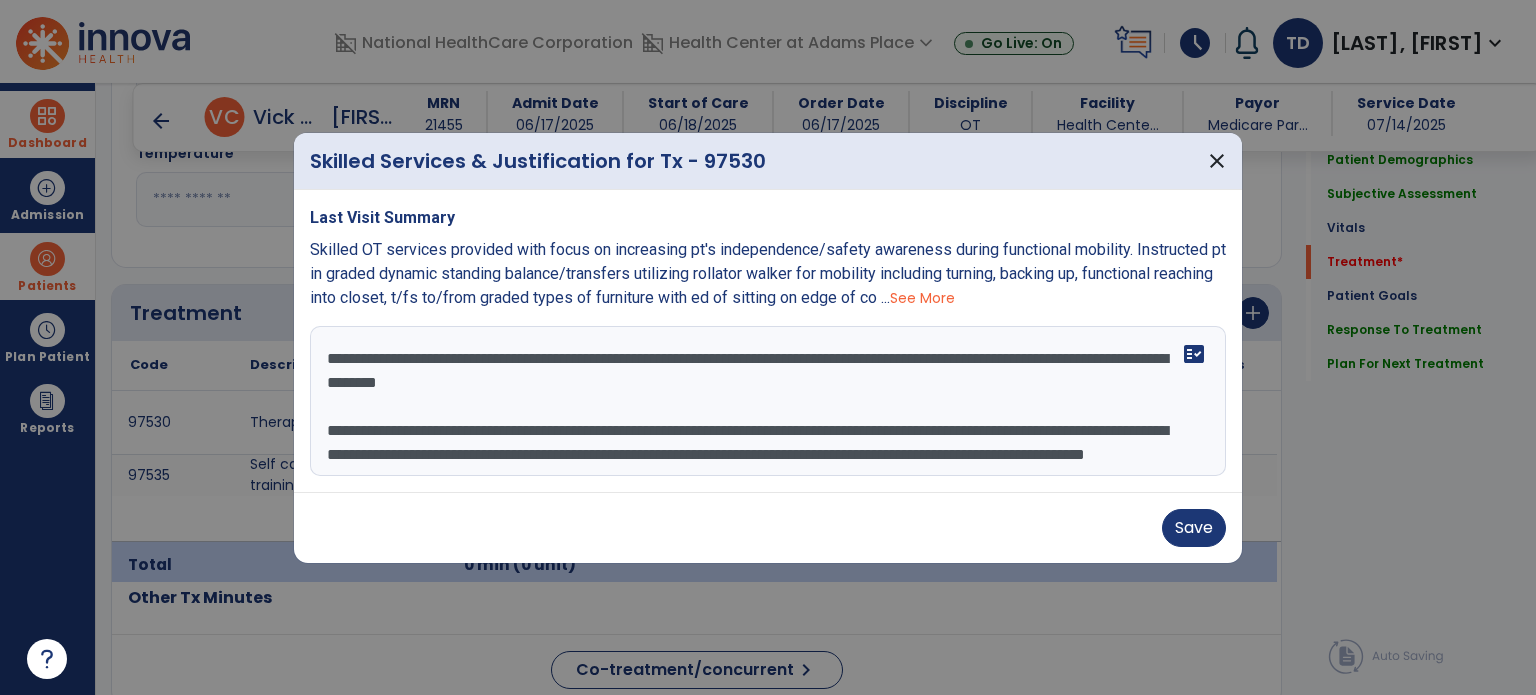 drag, startPoint x: 836, startPoint y: 462, endPoint x: 288, endPoint y: 323, distance: 565.3539 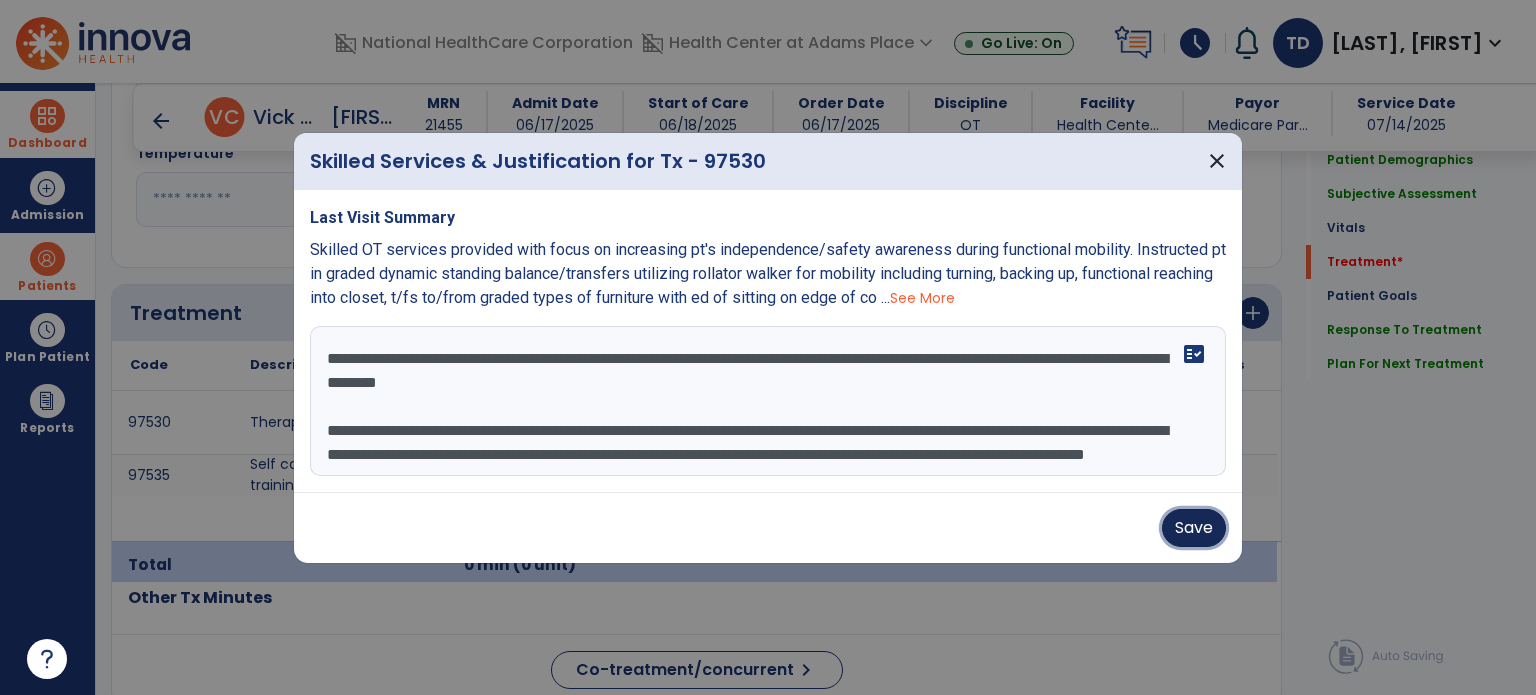 click on "Save" at bounding box center [1194, 528] 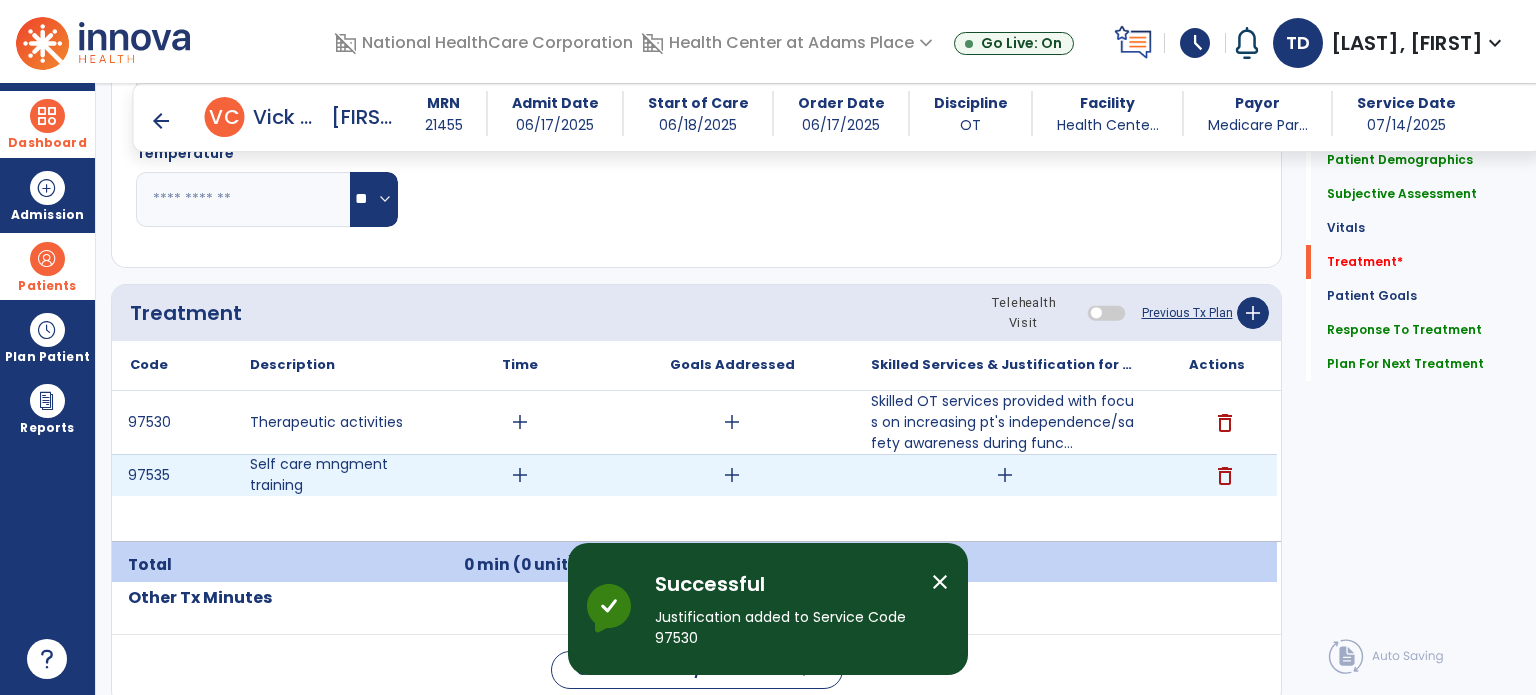 click on "add" at bounding box center [1005, 475] 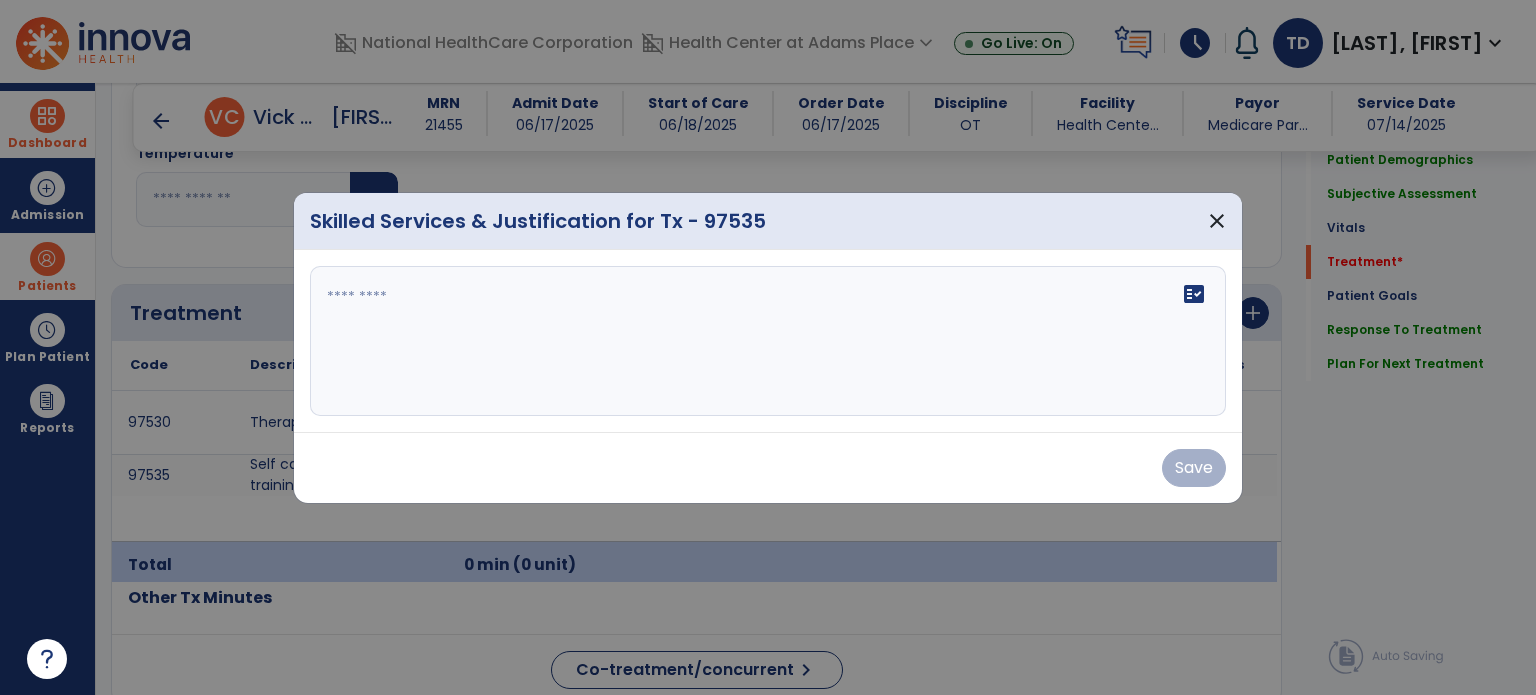 click on "fact_check" at bounding box center (768, 341) 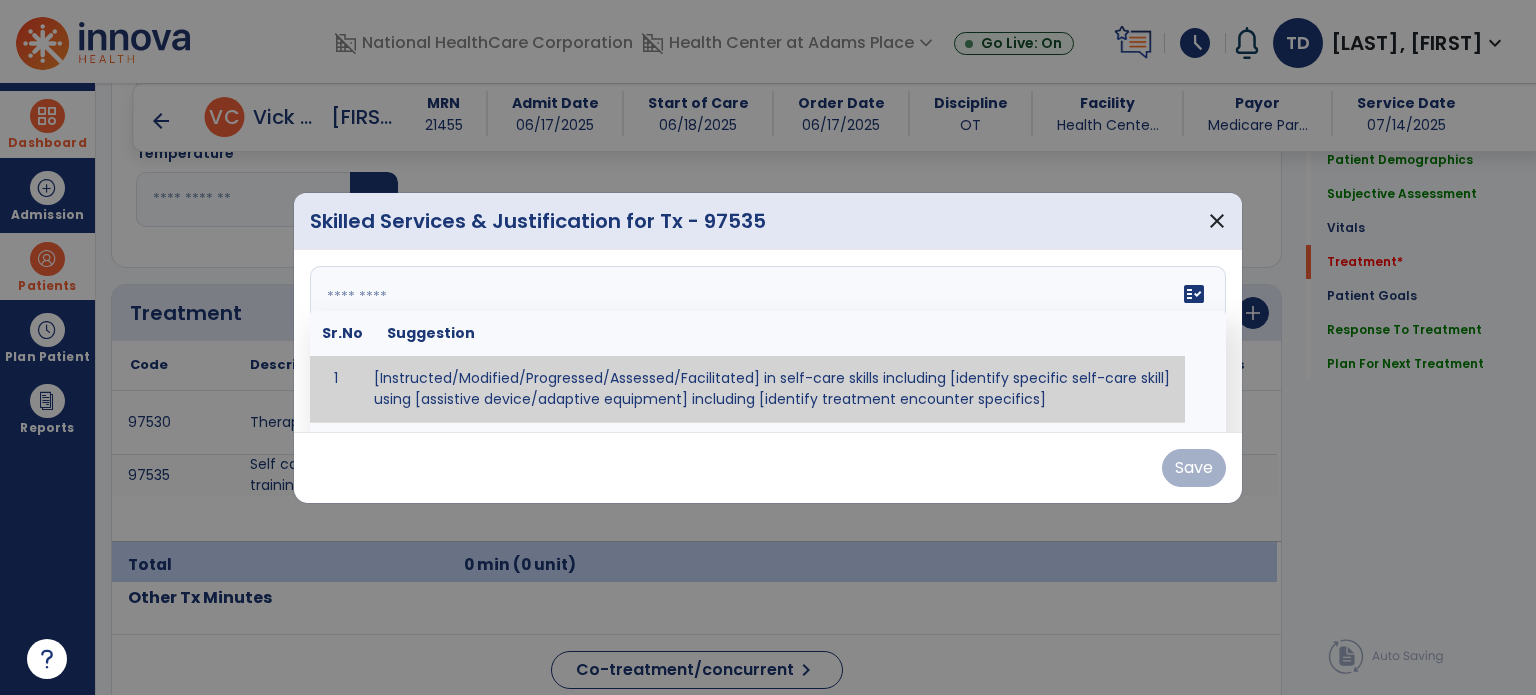 paste on "**********" 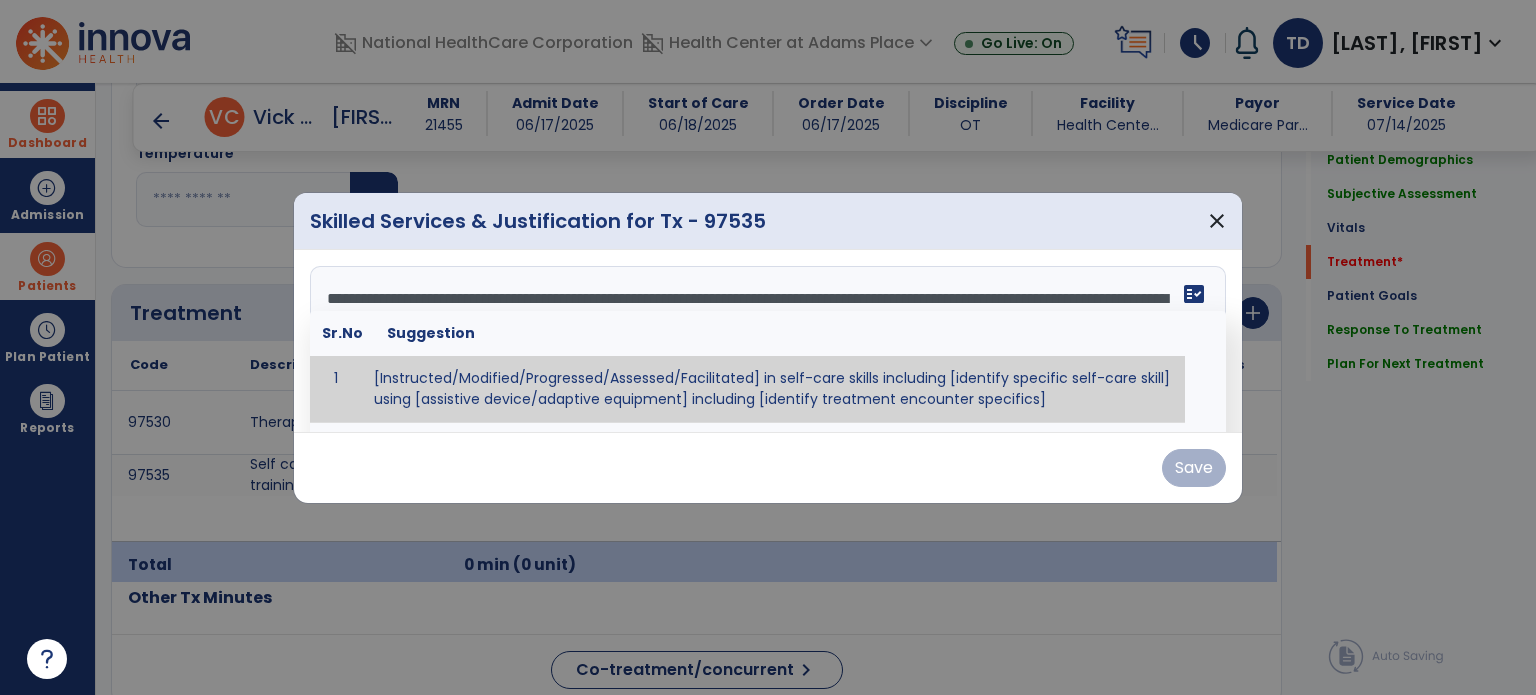 scroll, scrollTop: 15, scrollLeft: 0, axis: vertical 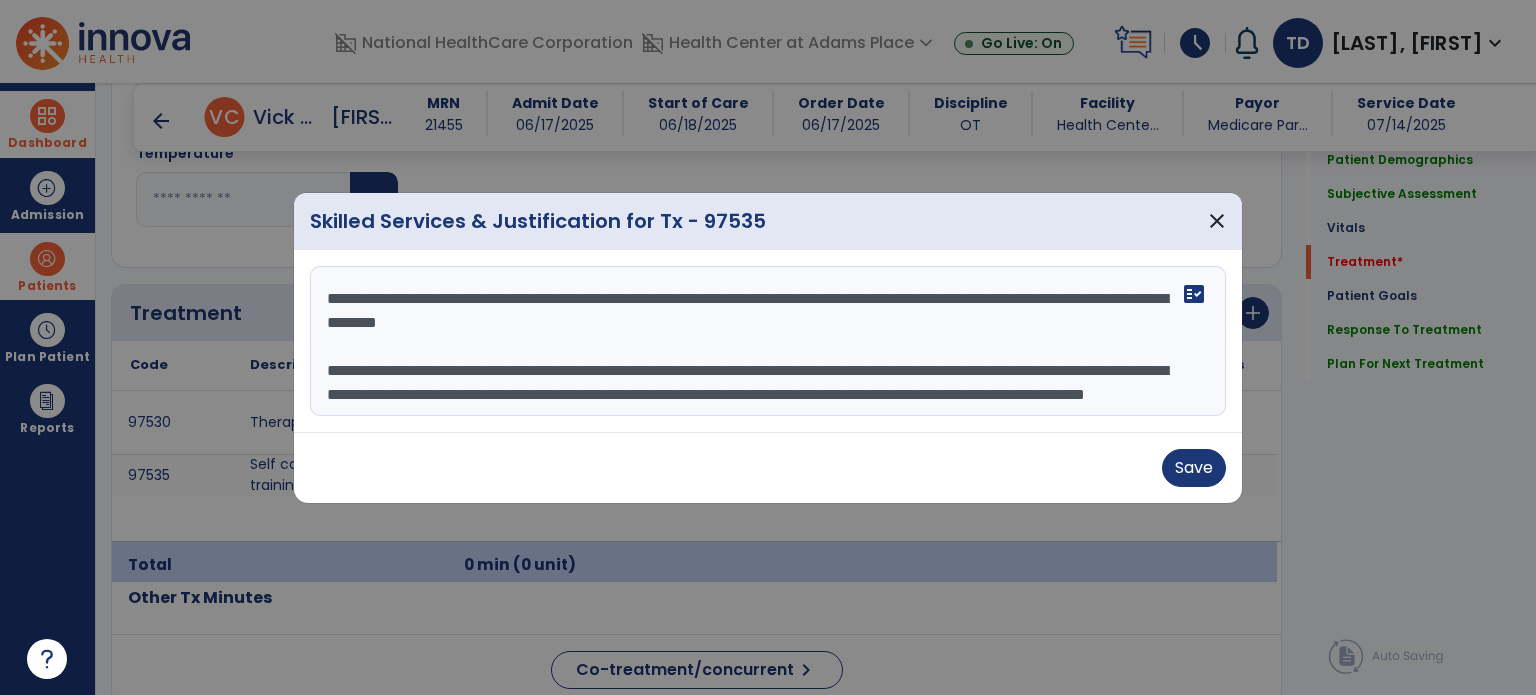 click on "**********" at bounding box center [768, 341] 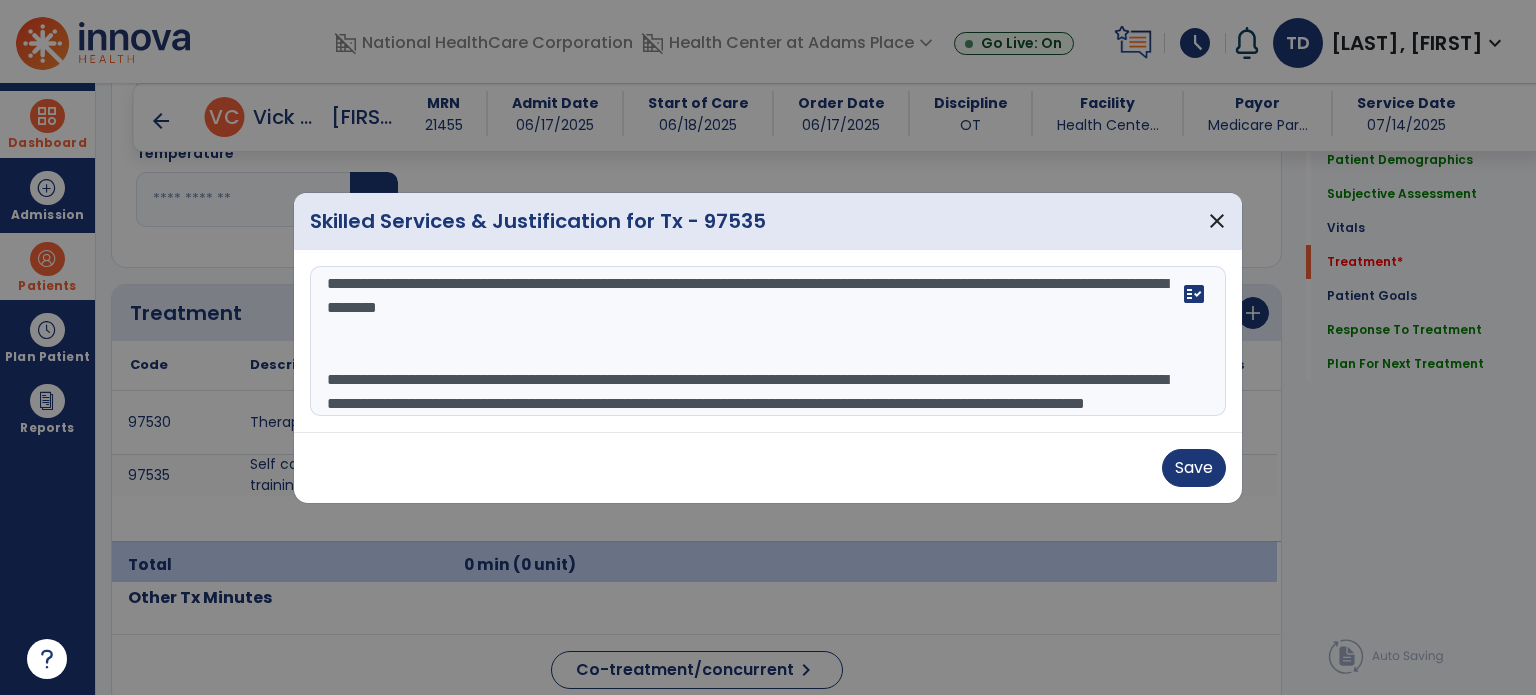 scroll, scrollTop: 39, scrollLeft: 0, axis: vertical 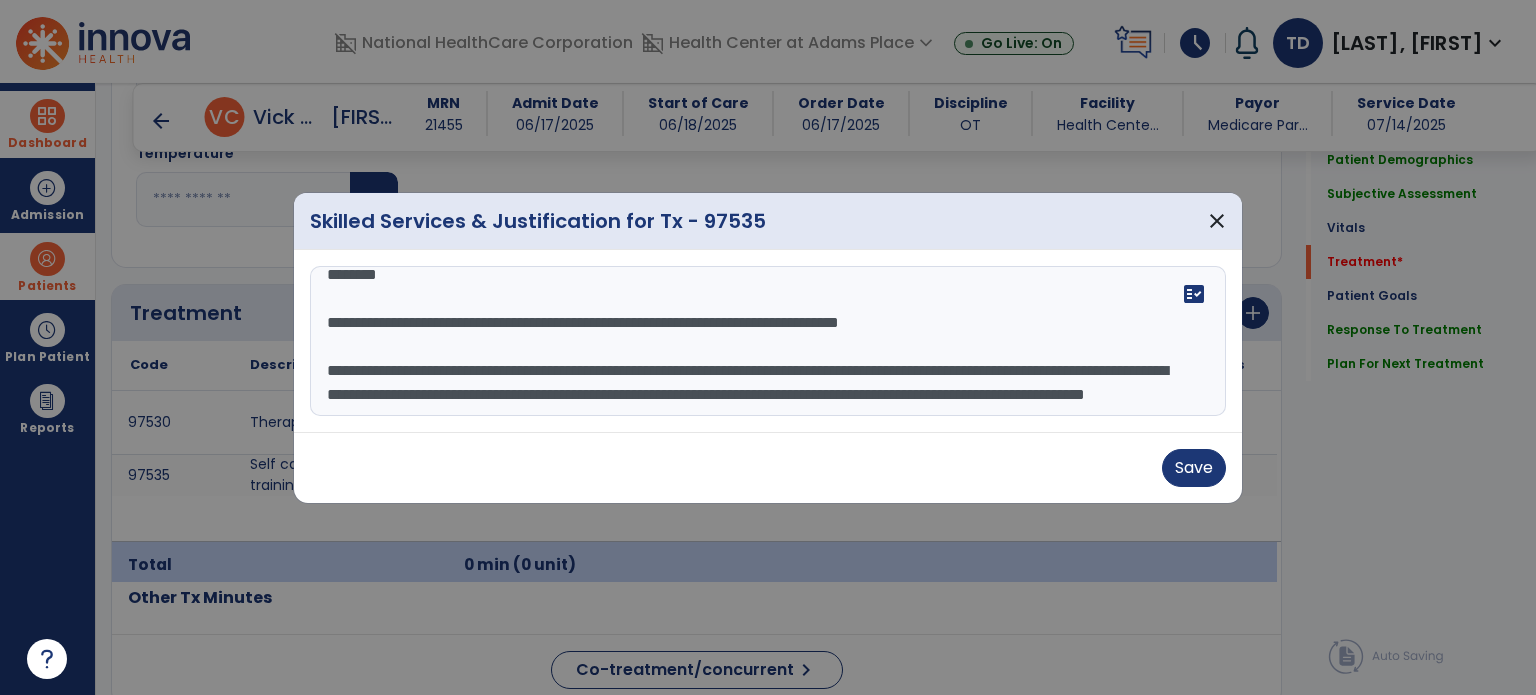 click on "**********" at bounding box center (768, 341) 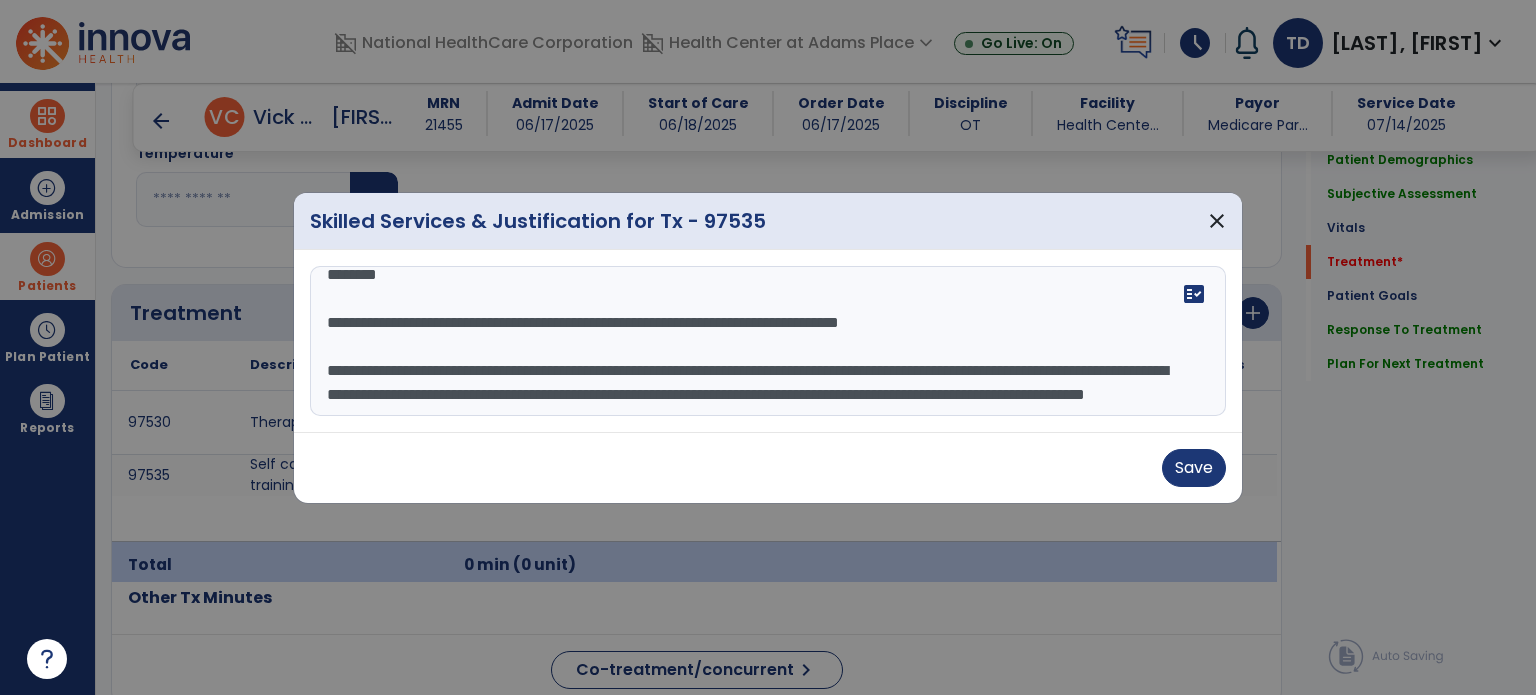 click on "**********" at bounding box center [768, 341] 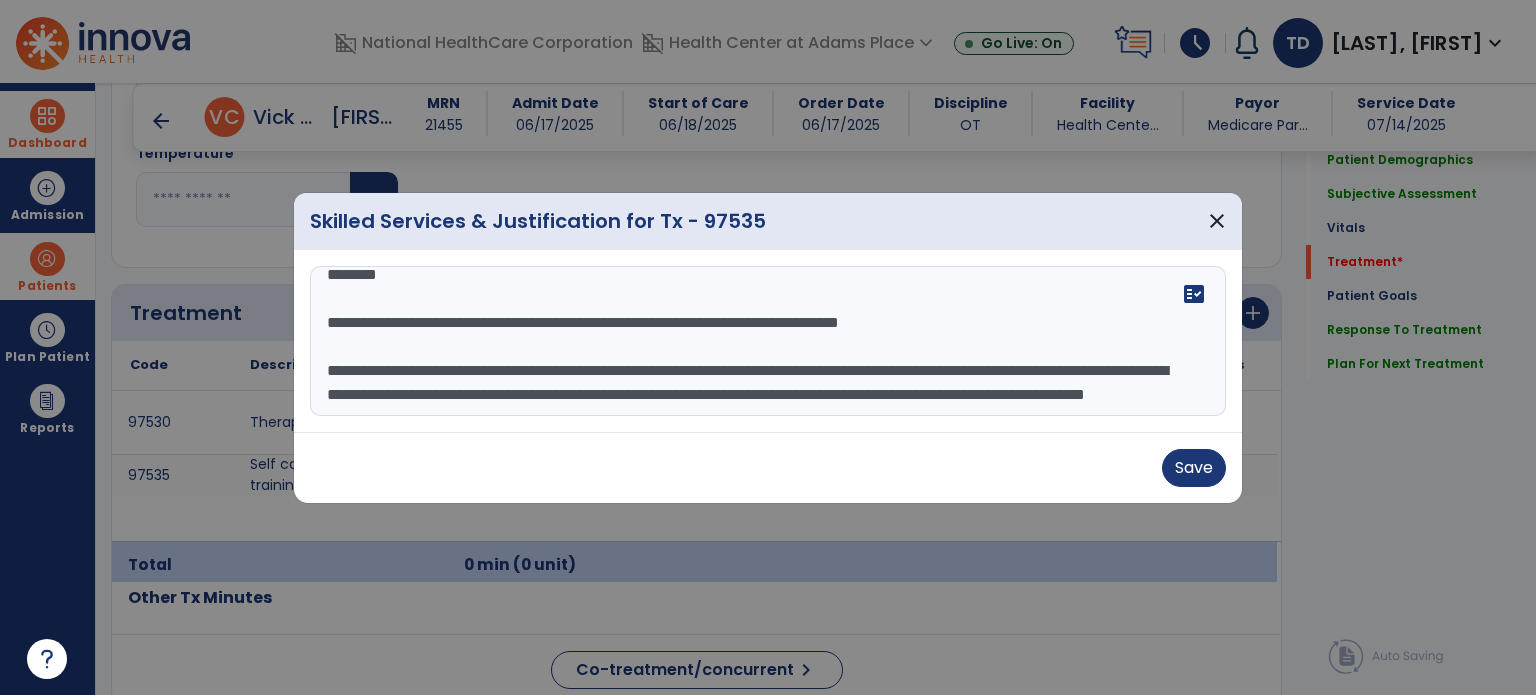 click on "**********" at bounding box center [768, 341] 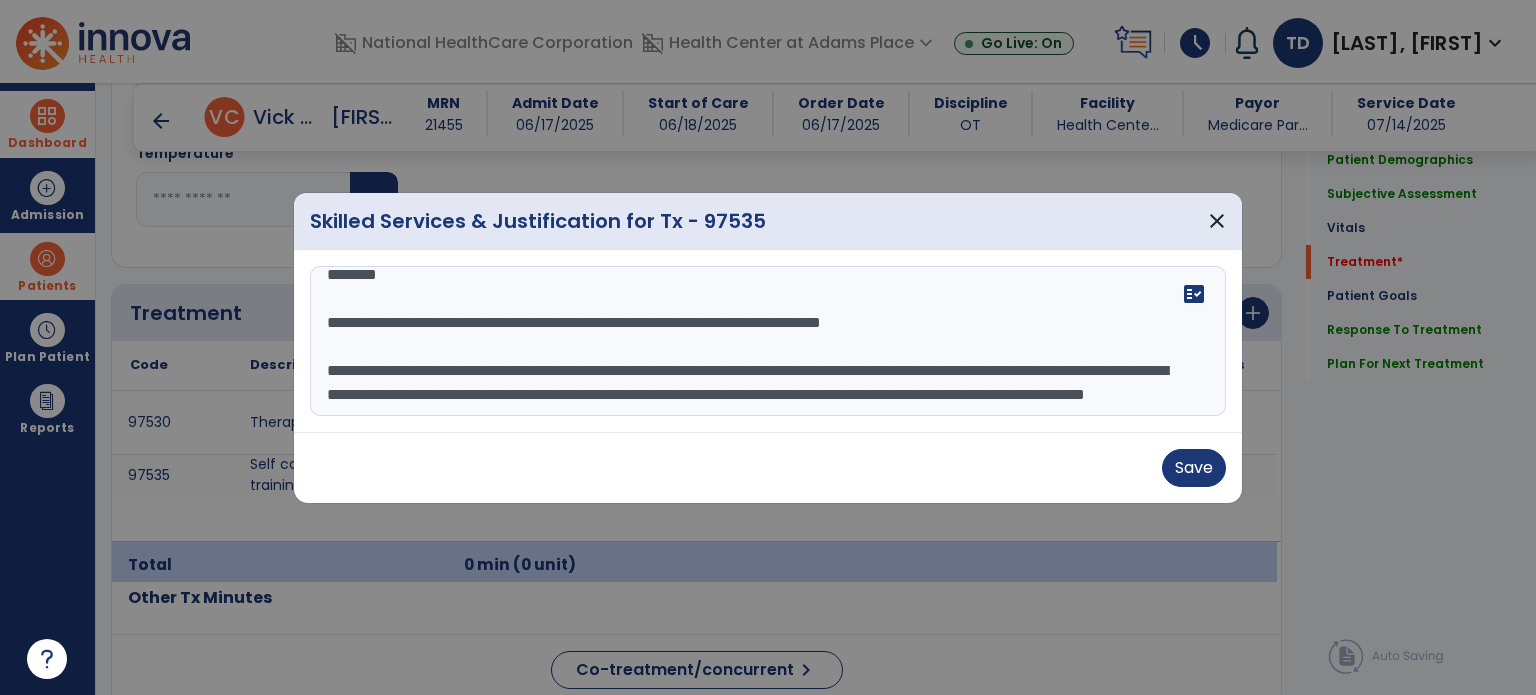 click on "**********" at bounding box center (768, 341) 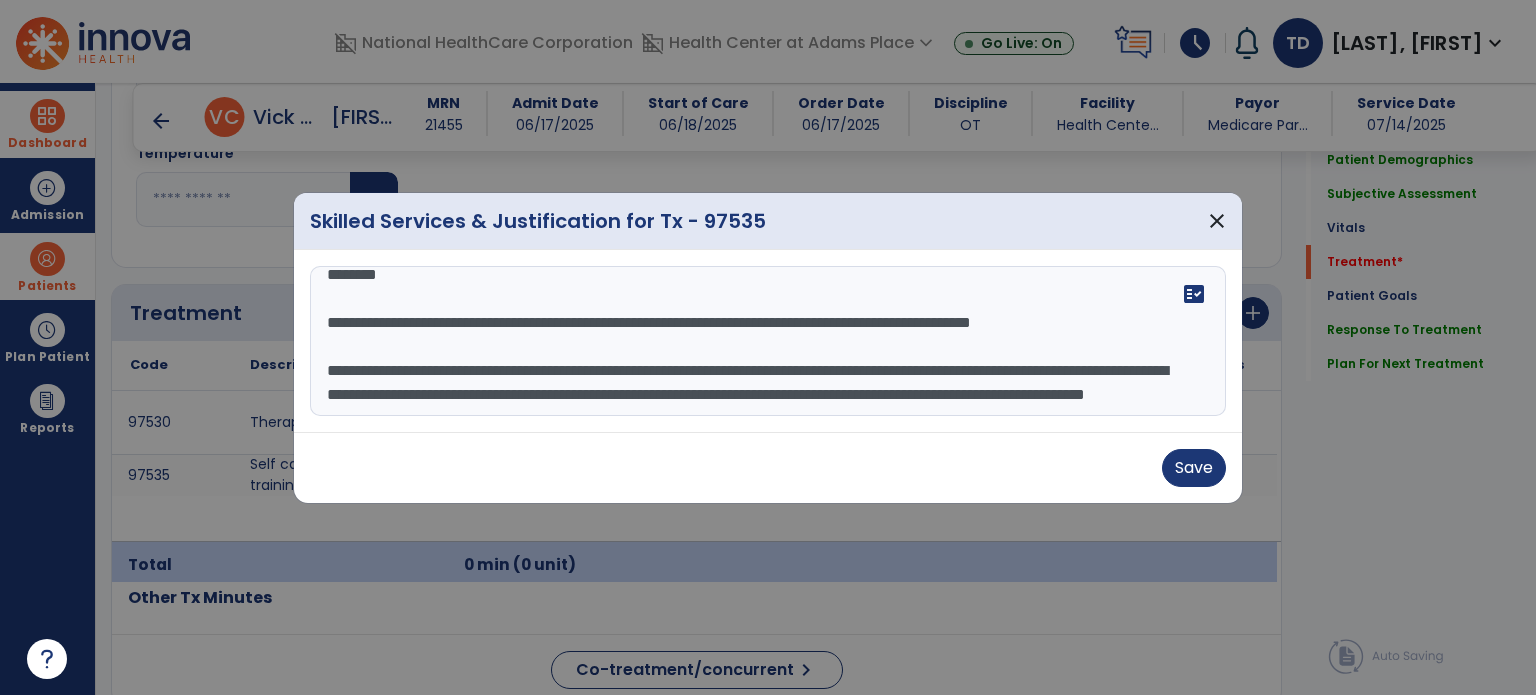 scroll, scrollTop: 87, scrollLeft: 0, axis: vertical 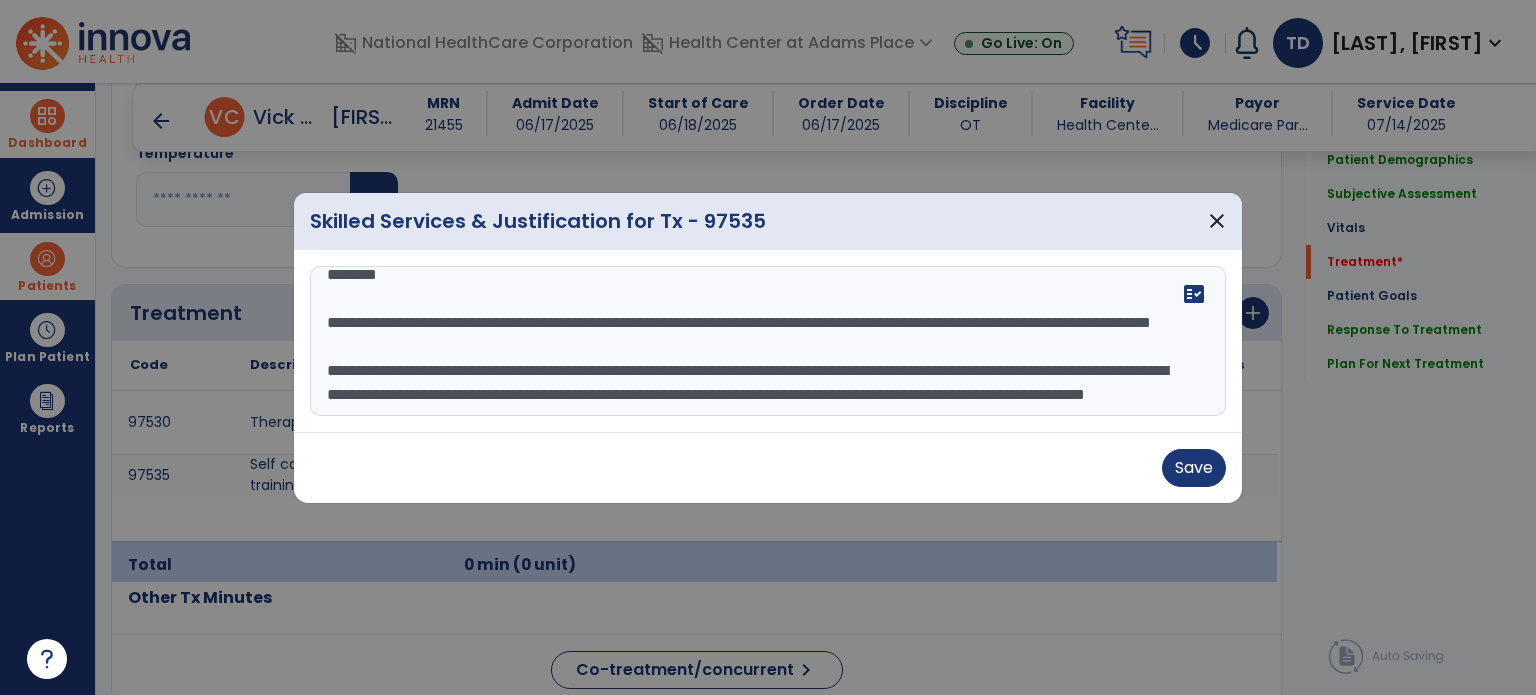 type on "**********" 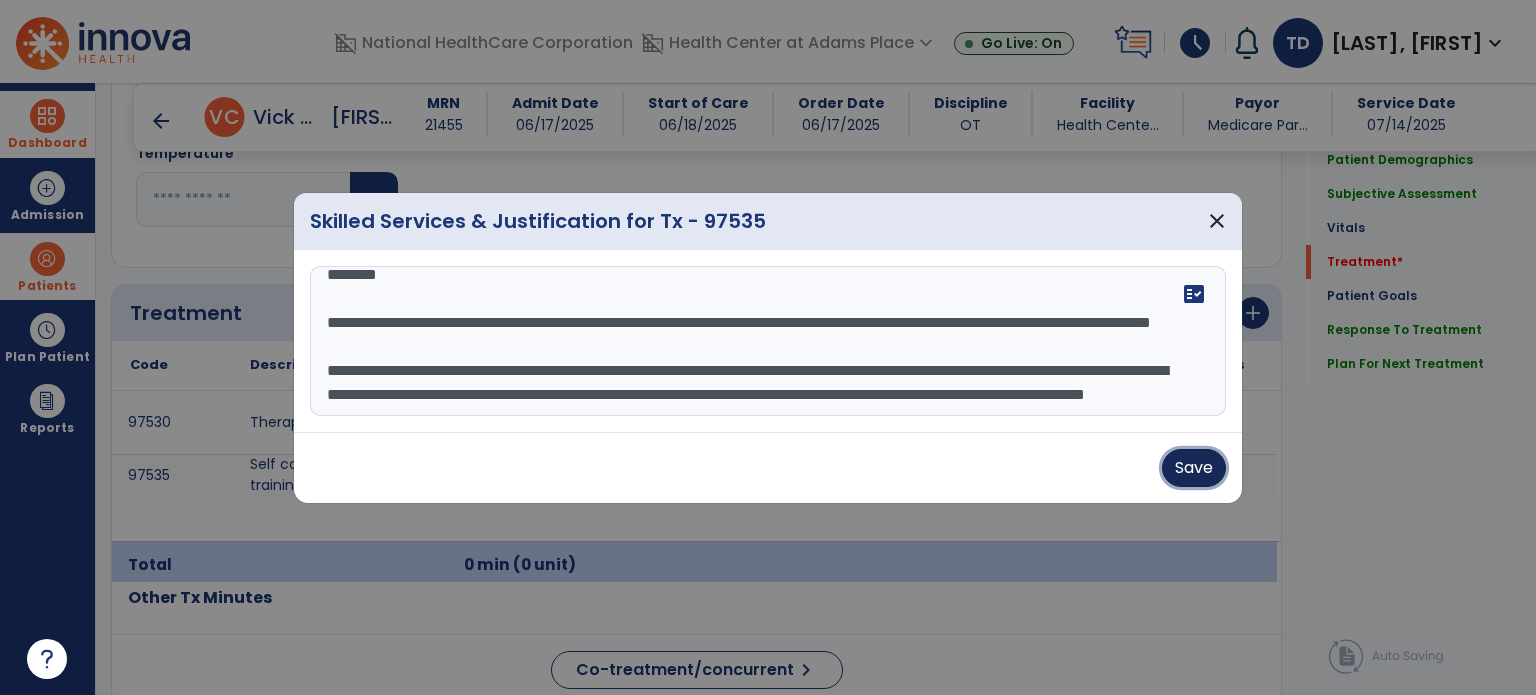 click on "Save" at bounding box center (1194, 468) 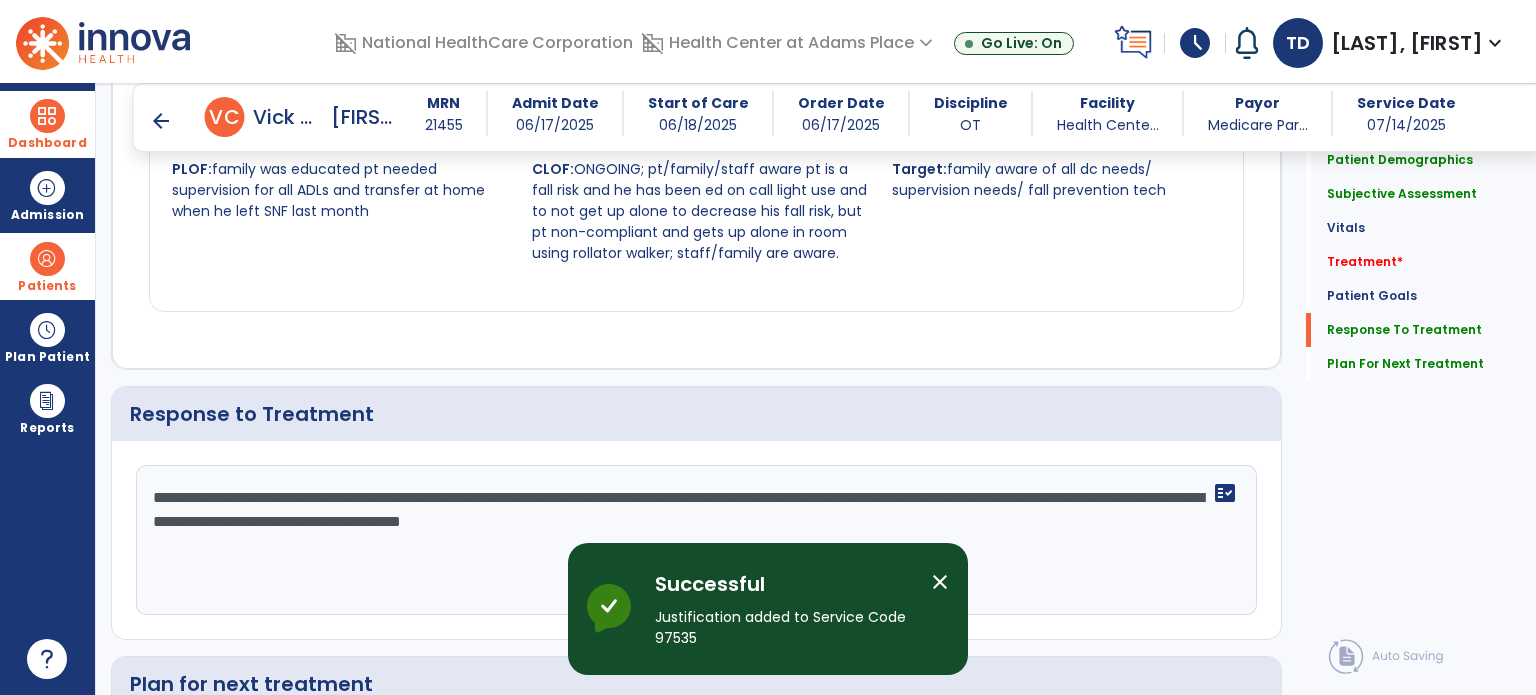 scroll, scrollTop: 2799, scrollLeft: 0, axis: vertical 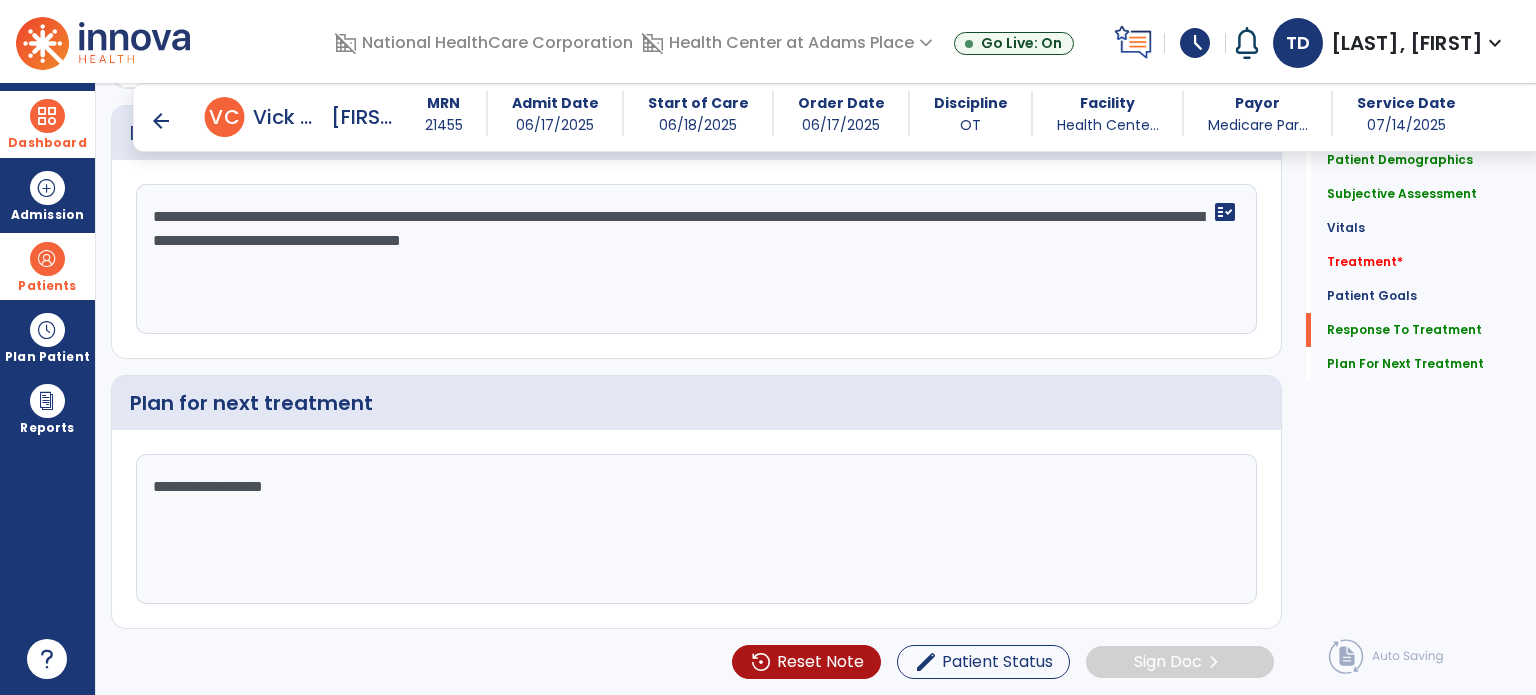 click on "**********" 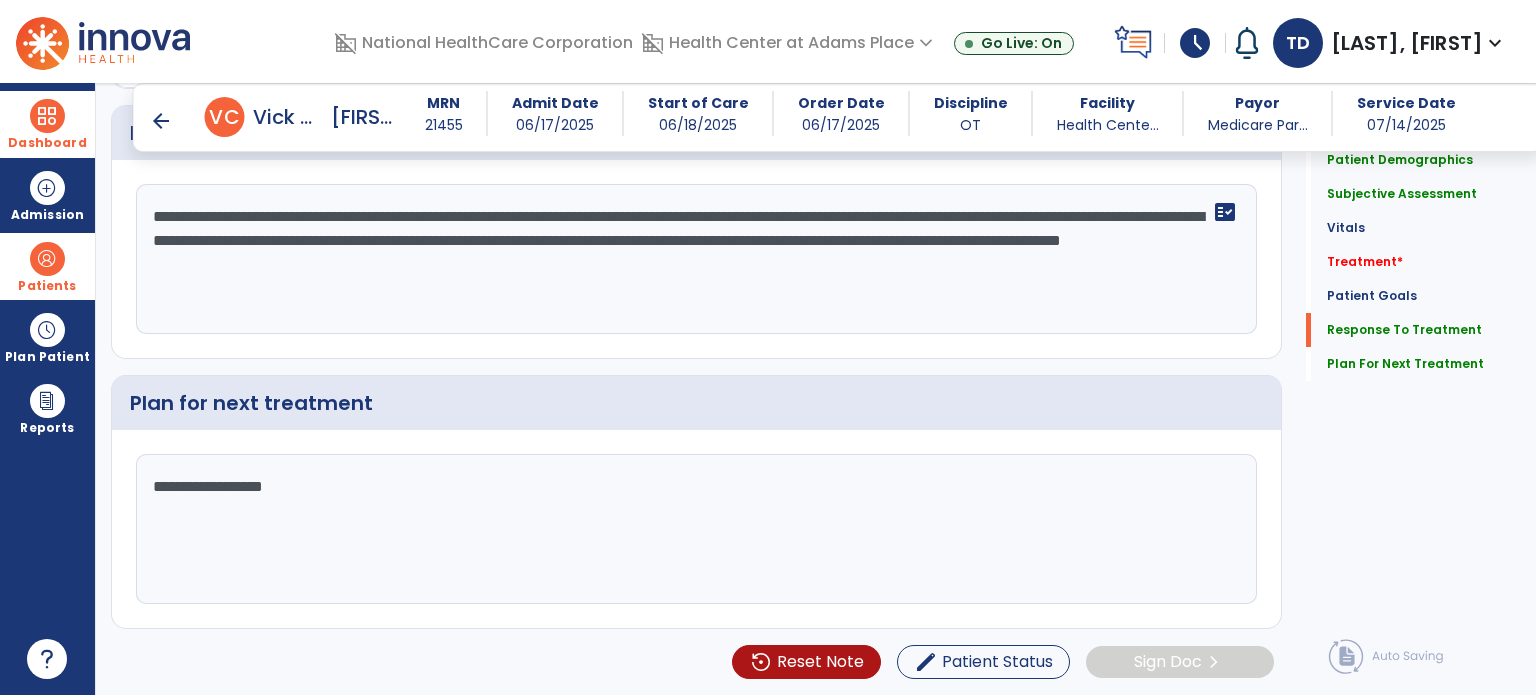 click on "**********" 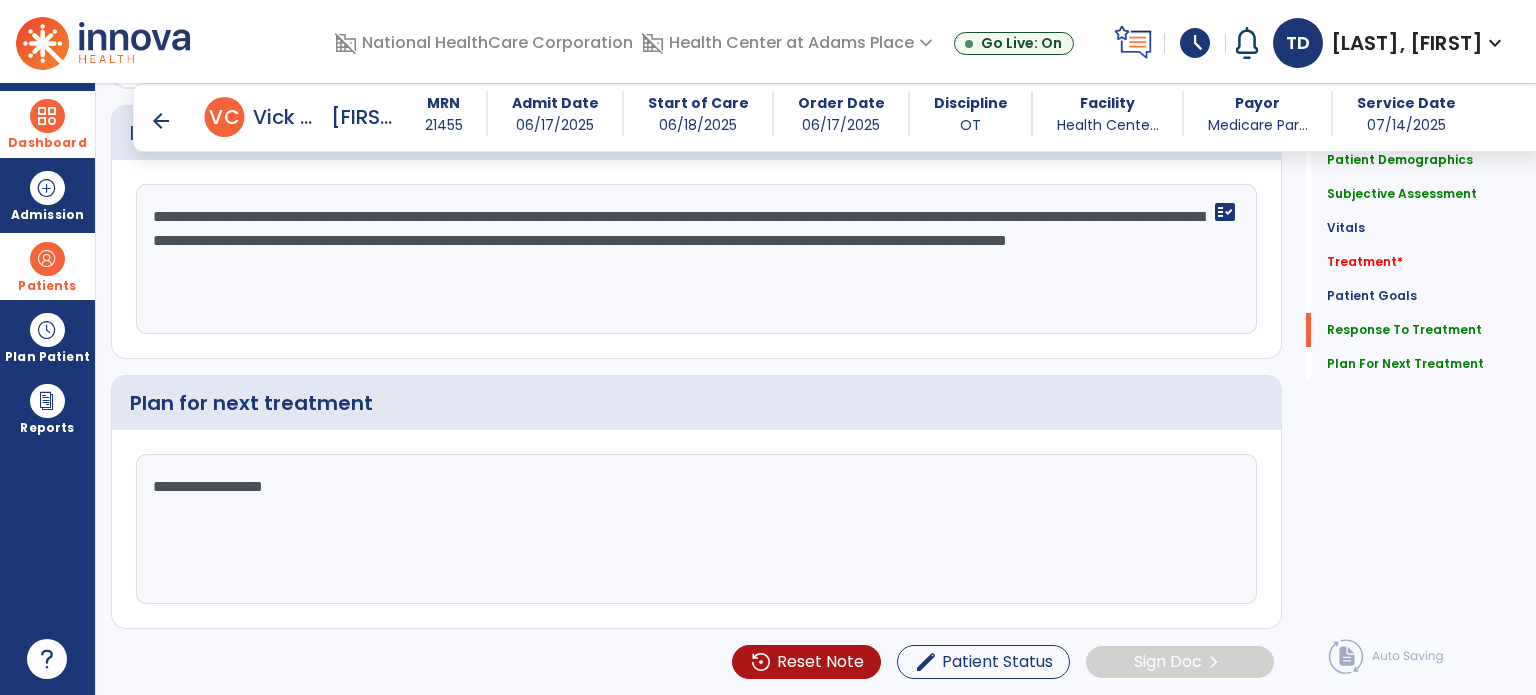 click on "**********" 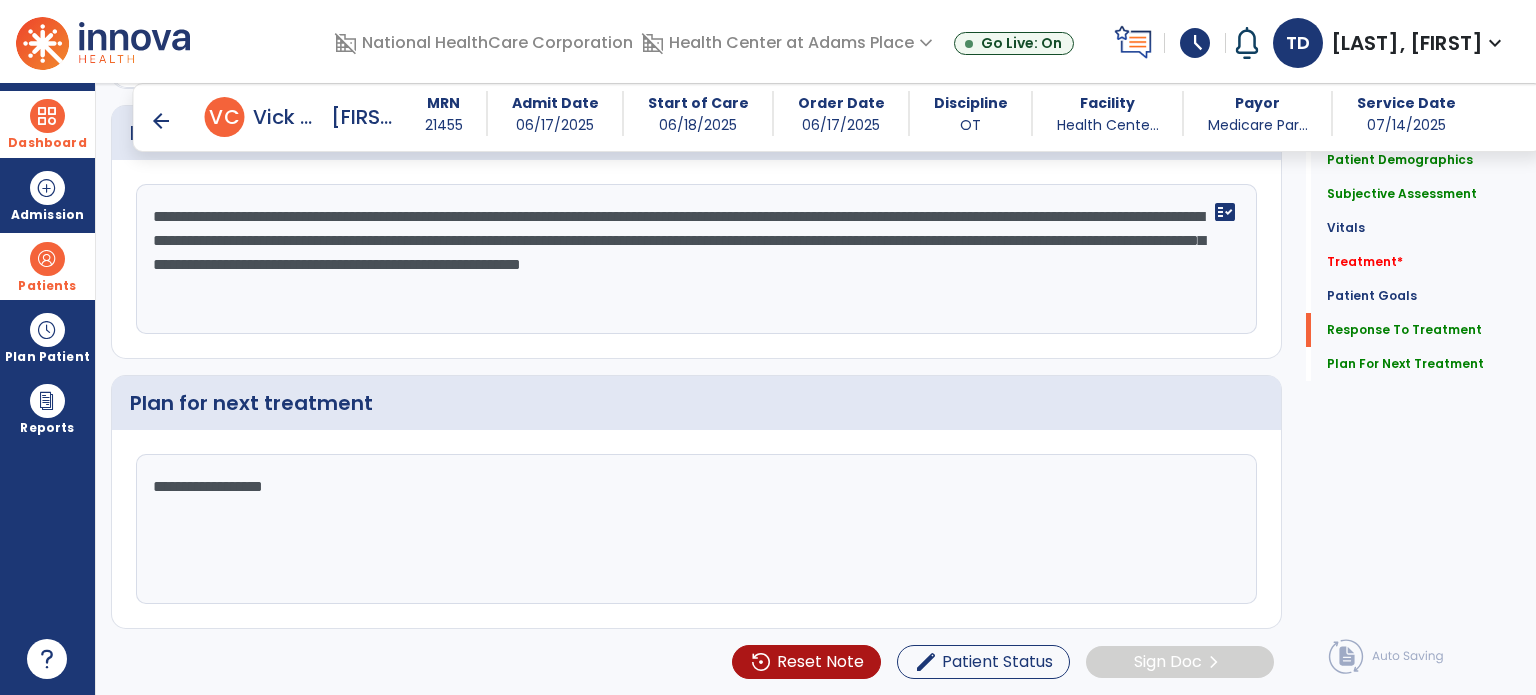 click on "**********" 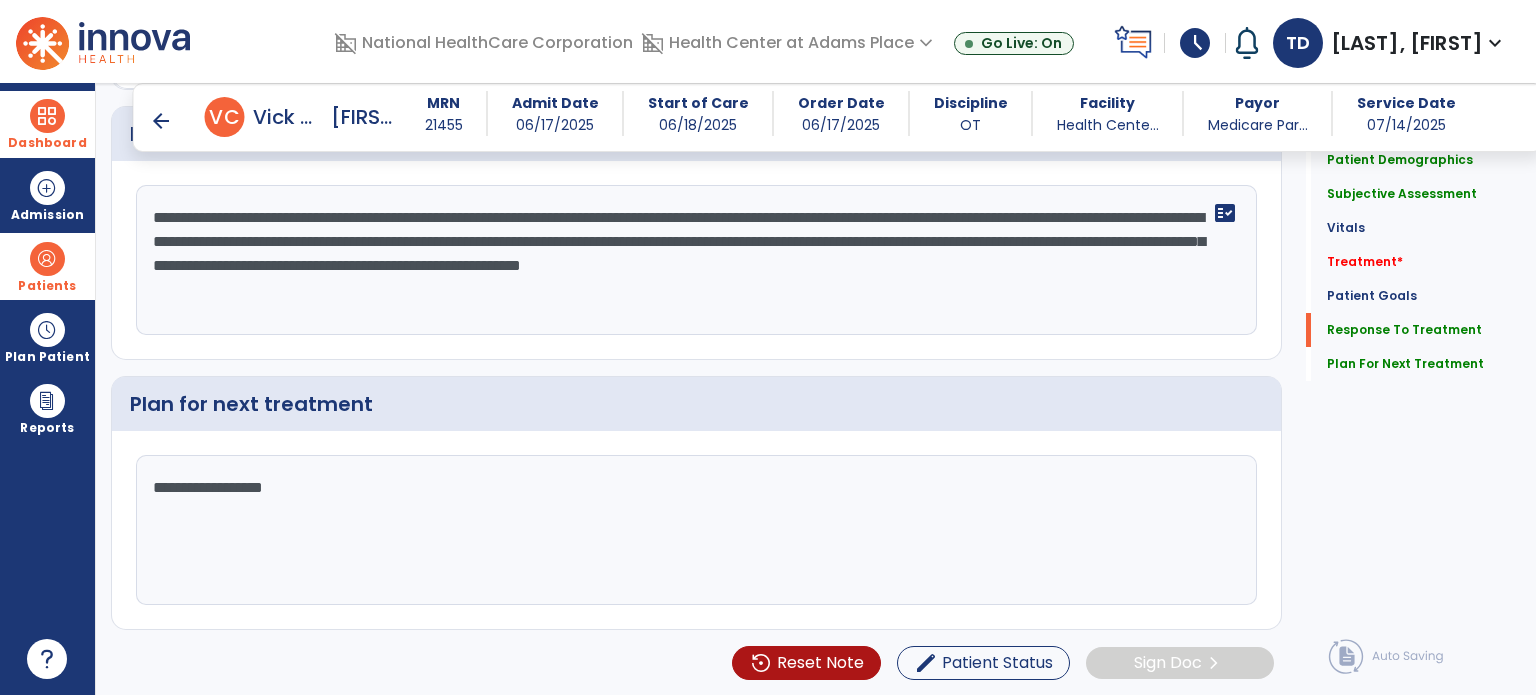 scroll, scrollTop: 2783, scrollLeft: 0, axis: vertical 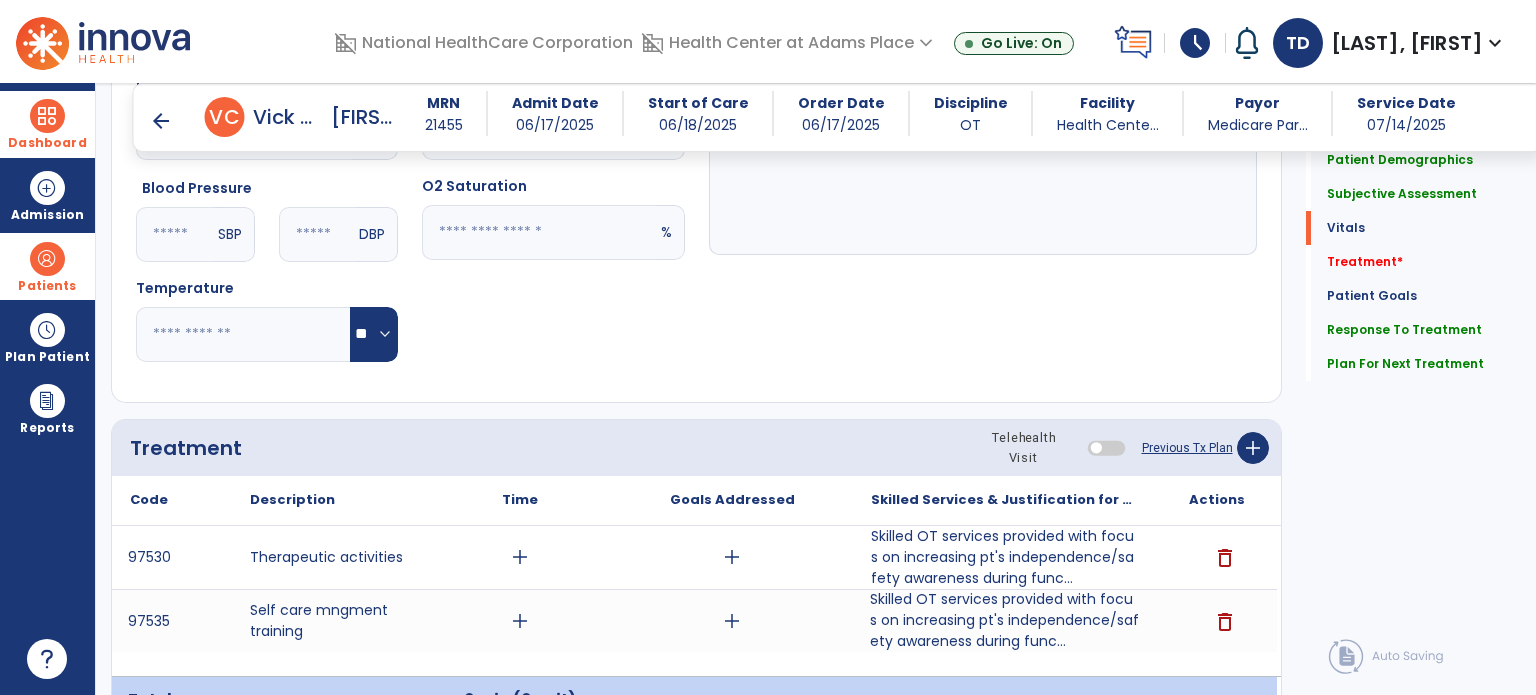 type on "**********" 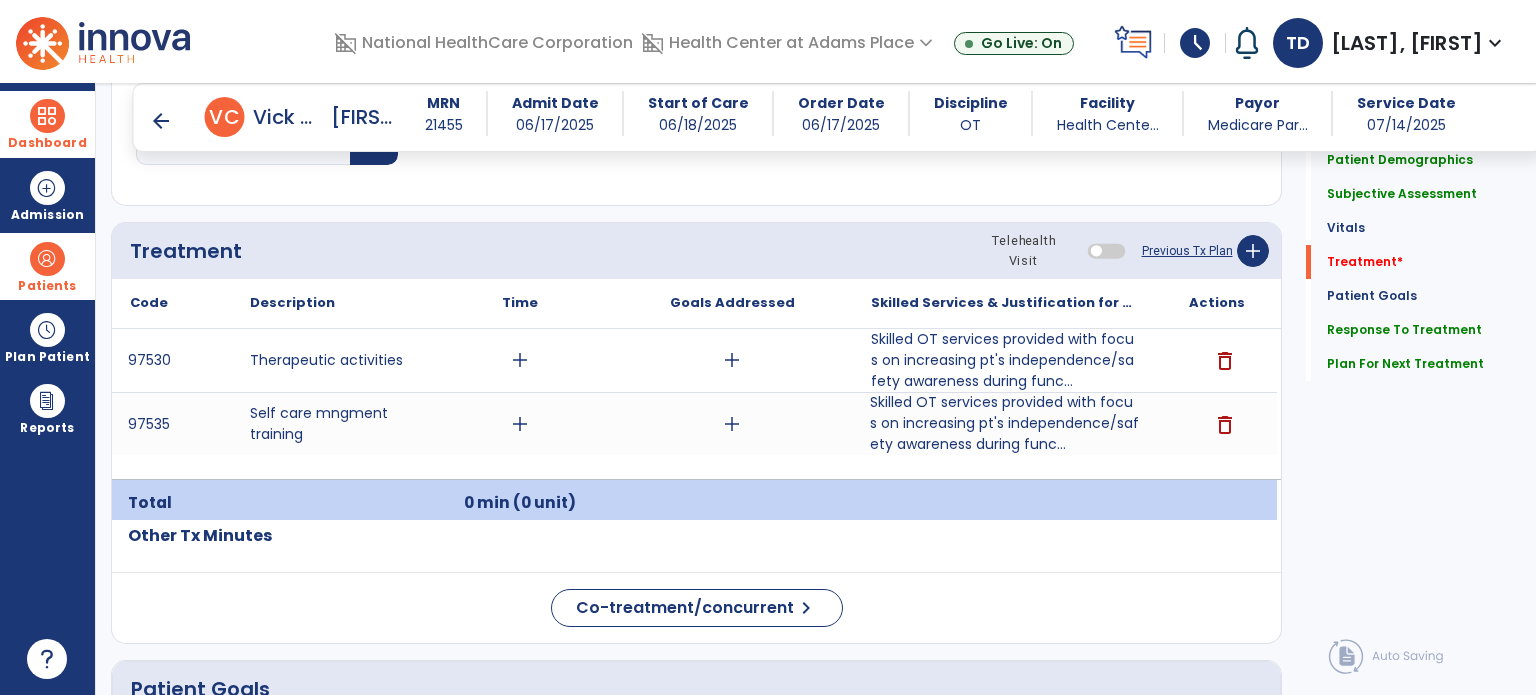 scroll, scrollTop: 1139, scrollLeft: 0, axis: vertical 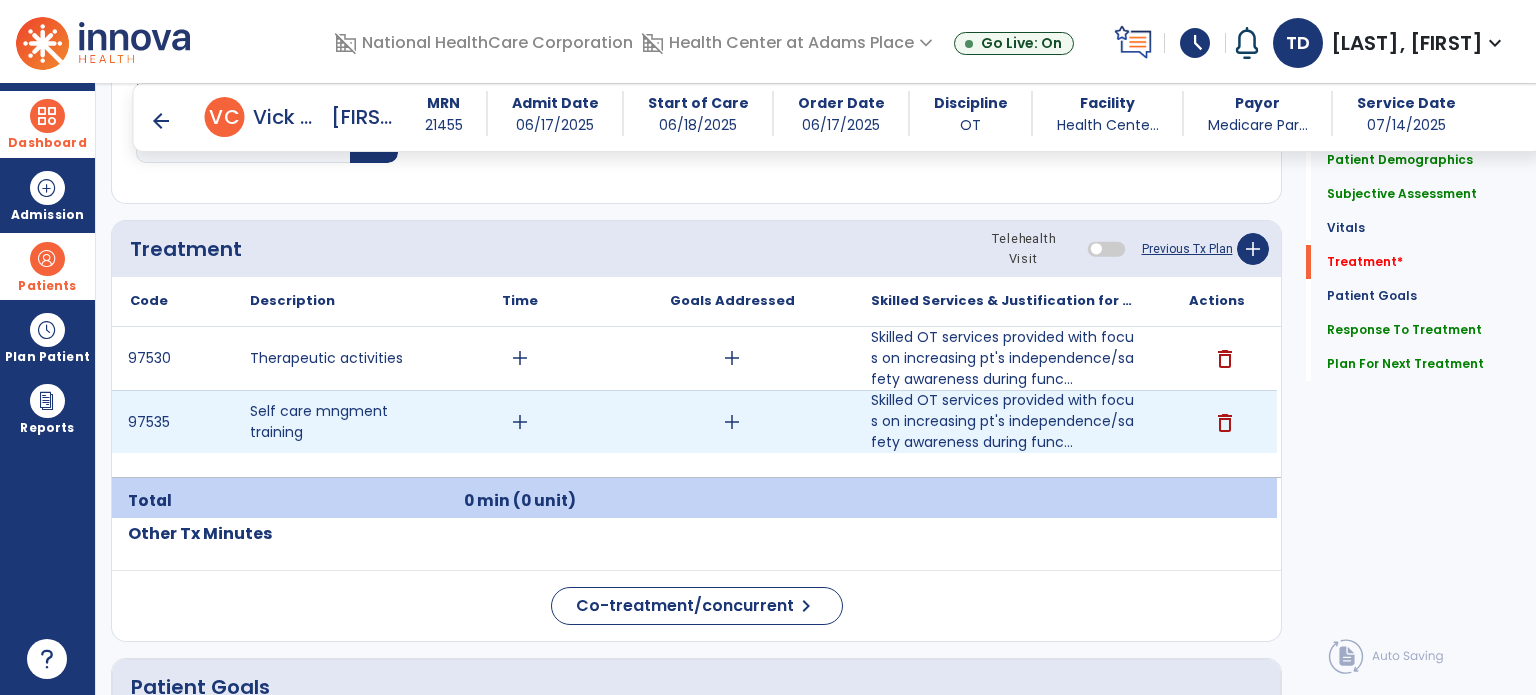 click on "add" at bounding box center (732, 422) 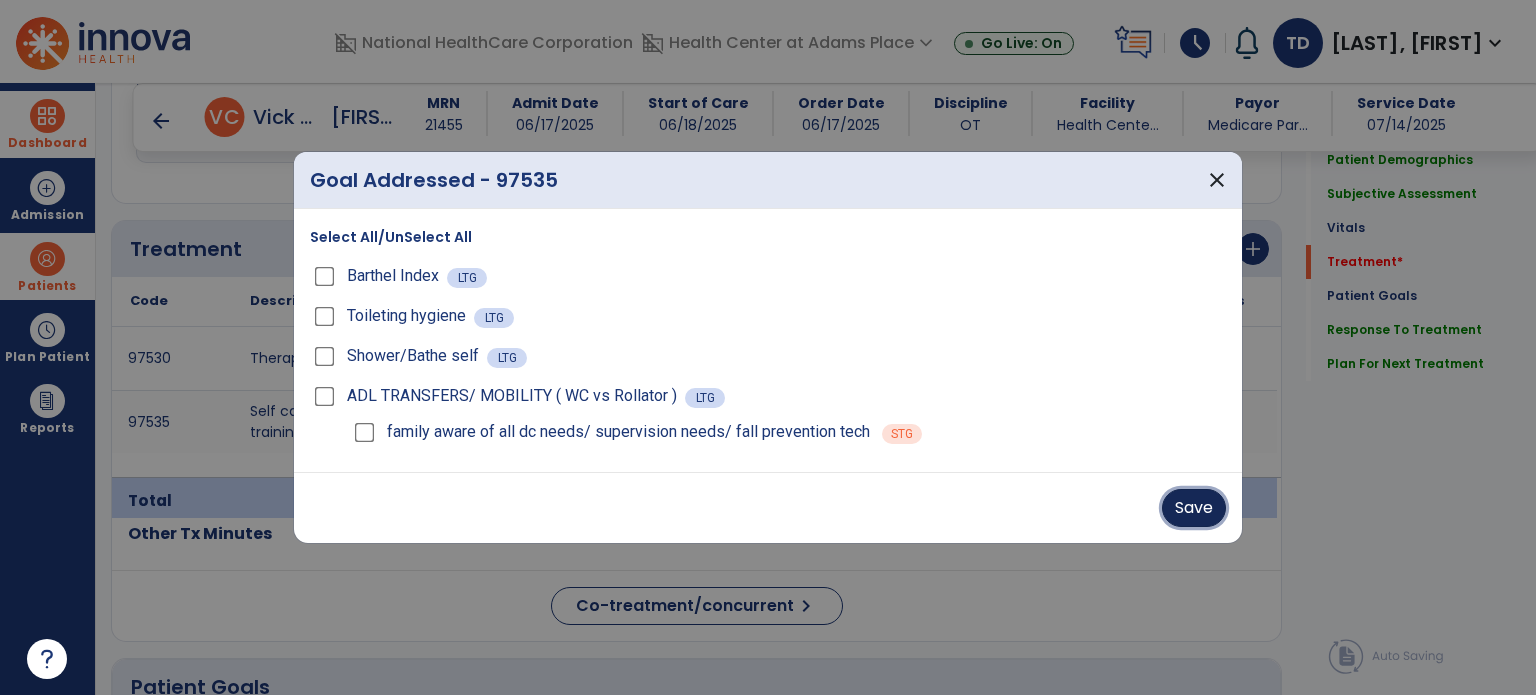 click on "Save" at bounding box center (1194, 508) 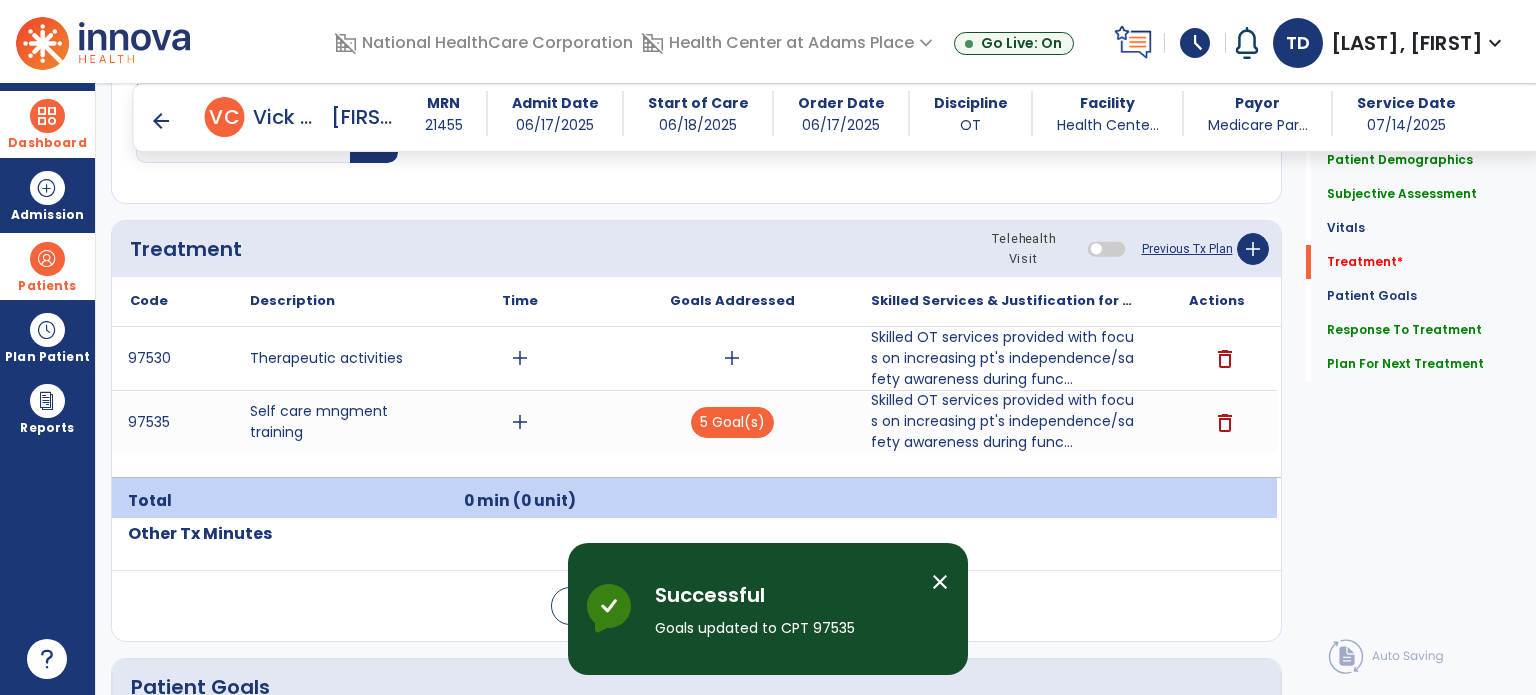 click on "arrow_back" at bounding box center (161, 121) 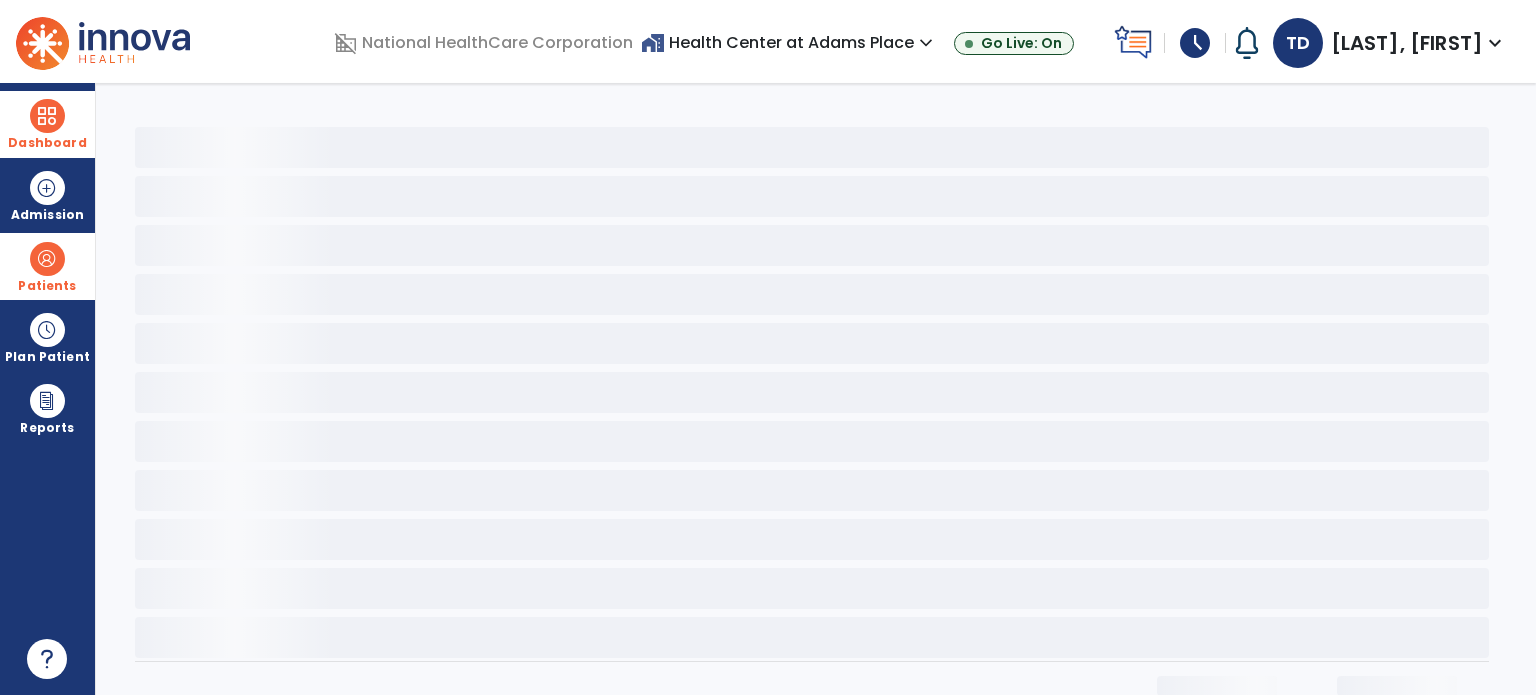 scroll, scrollTop: 0, scrollLeft: 0, axis: both 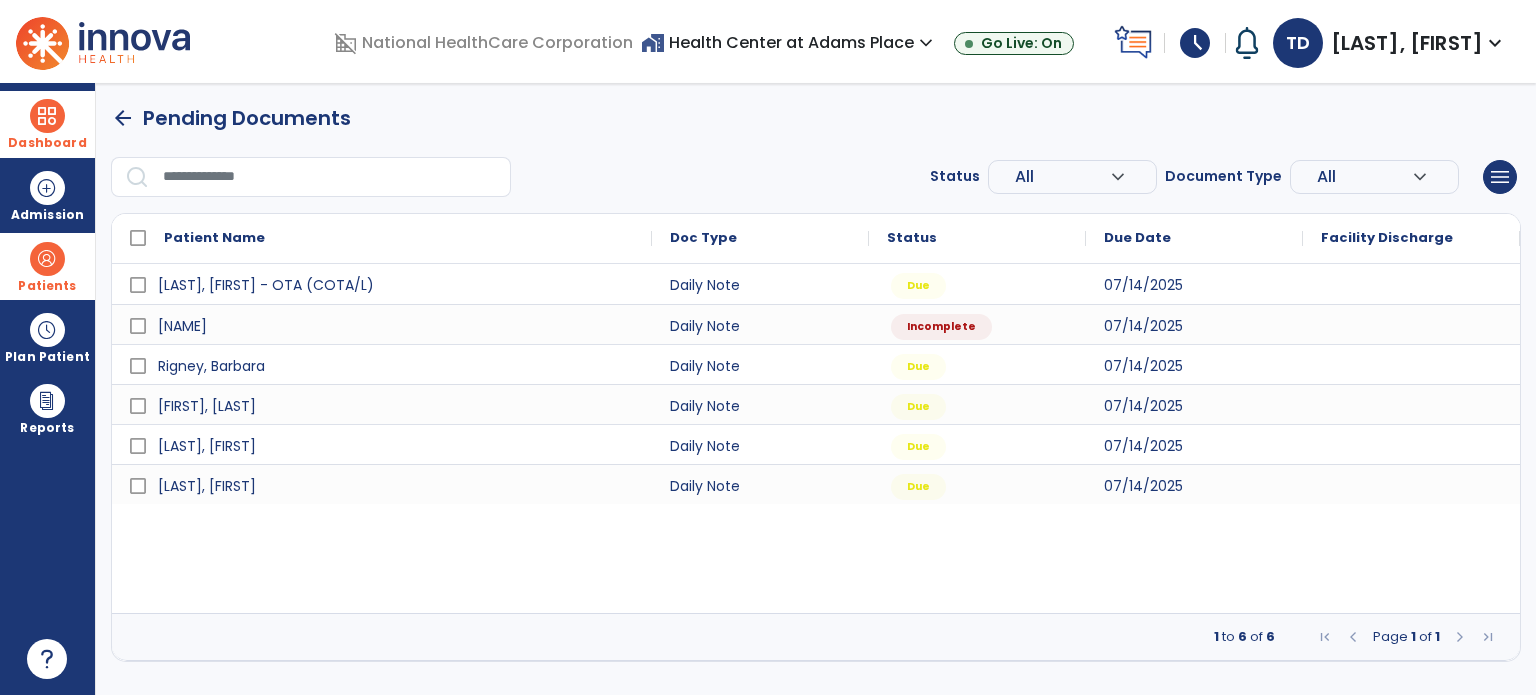 click on "Kennedy, Paul Daily Note Due 07/14/2025
Vick jr, Claud Daily Note Incomplete 07/14/2025
Rigney, Barbara Daily Note Due 07/14/2025
Wood, Dorothy Daily Note Due 07/14/2025
Hodgins, Ricky Daily Note Due 07/14/2025
Hale, Bernice Daily Note Due 07/14/2025" at bounding box center [816, 438] 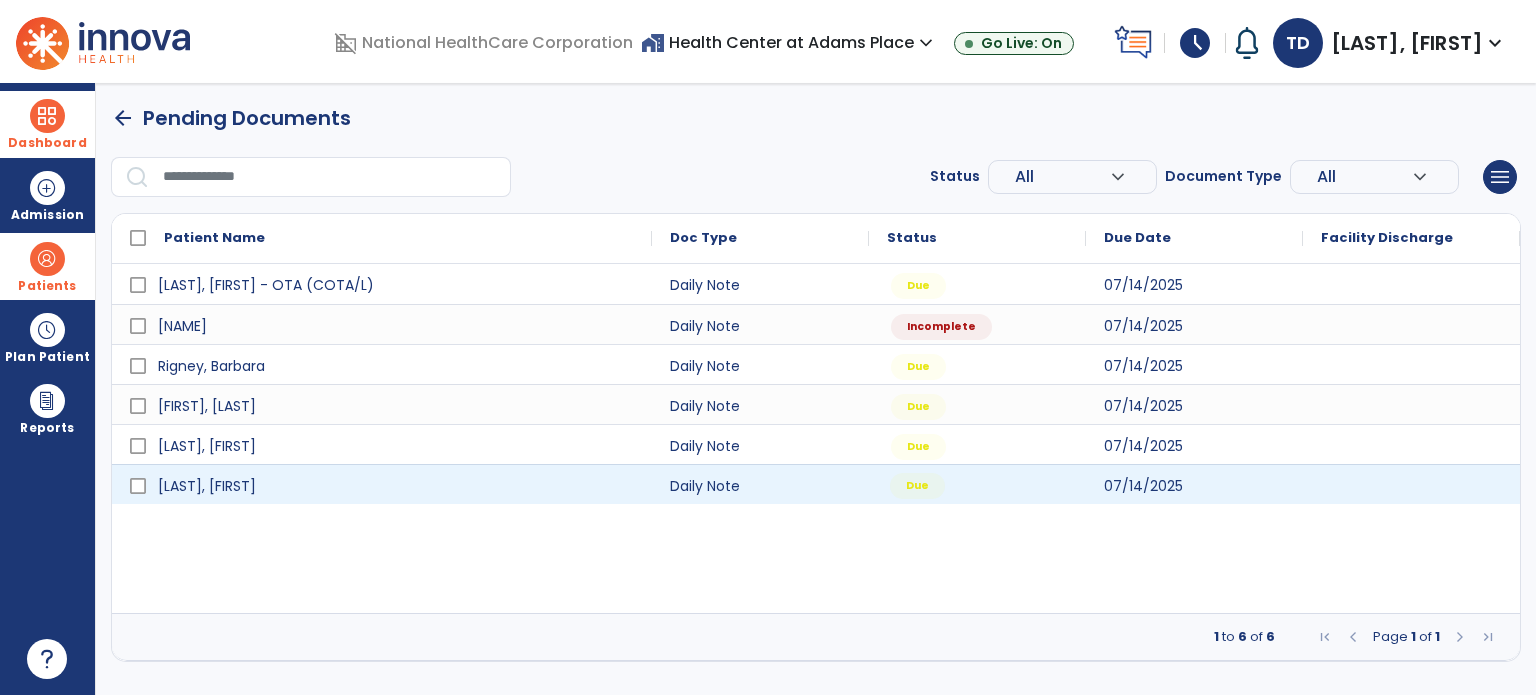click on "Due" at bounding box center [917, 486] 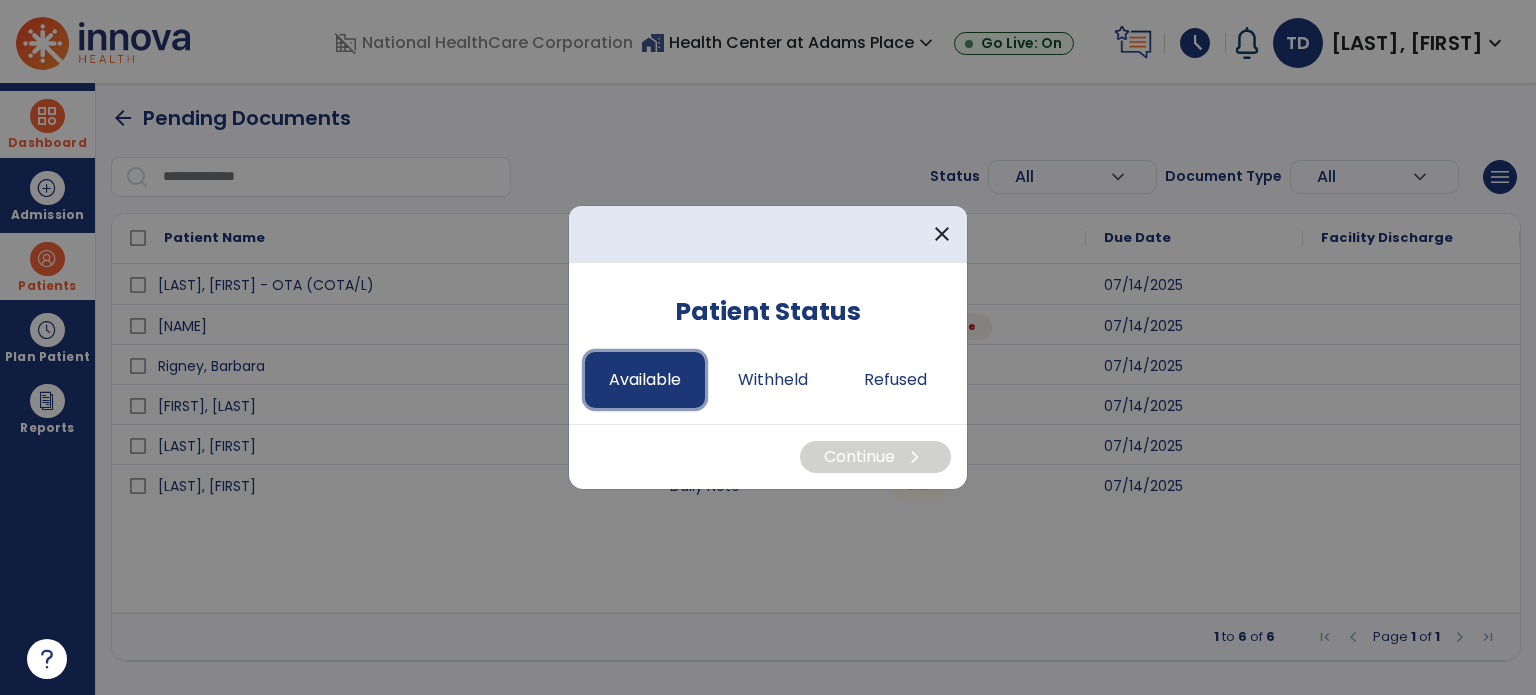 click on "Available" at bounding box center [645, 380] 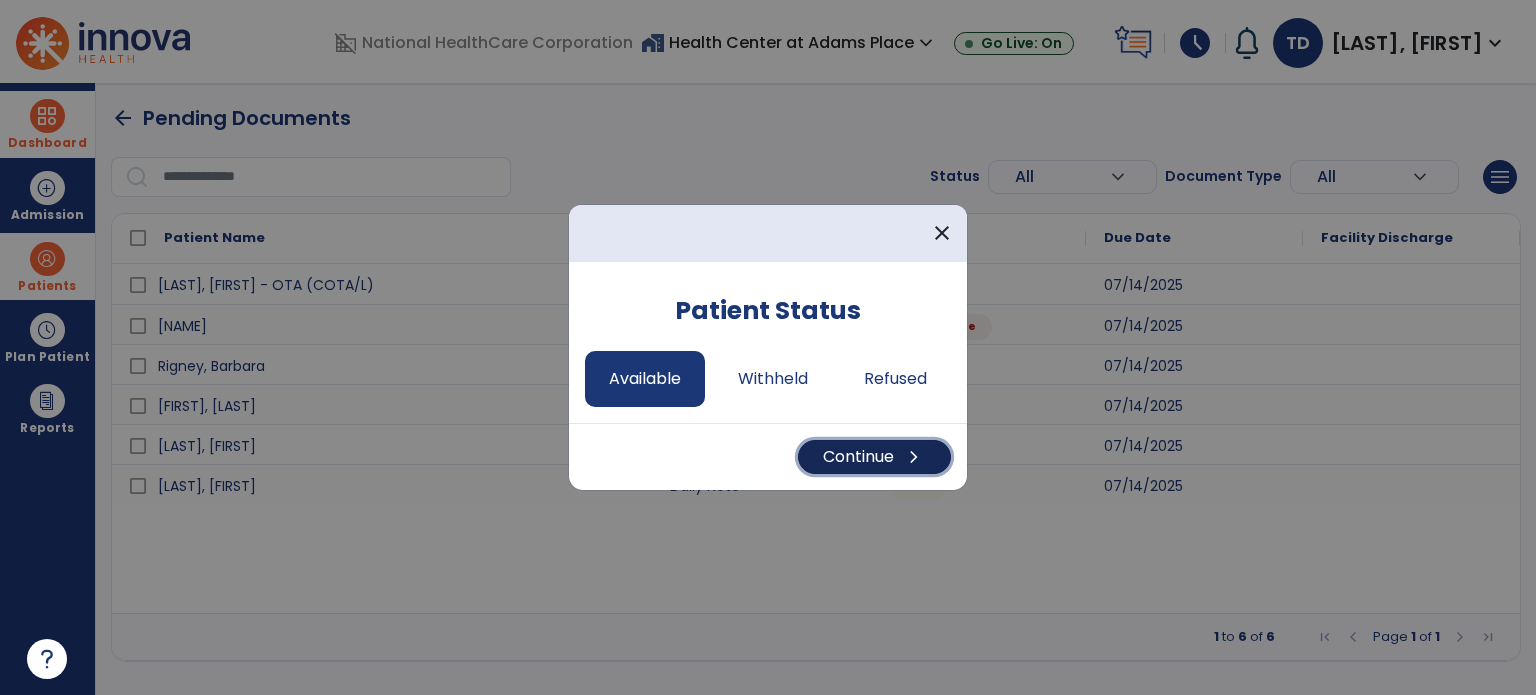 click on "Continue   chevron_right" at bounding box center (874, 457) 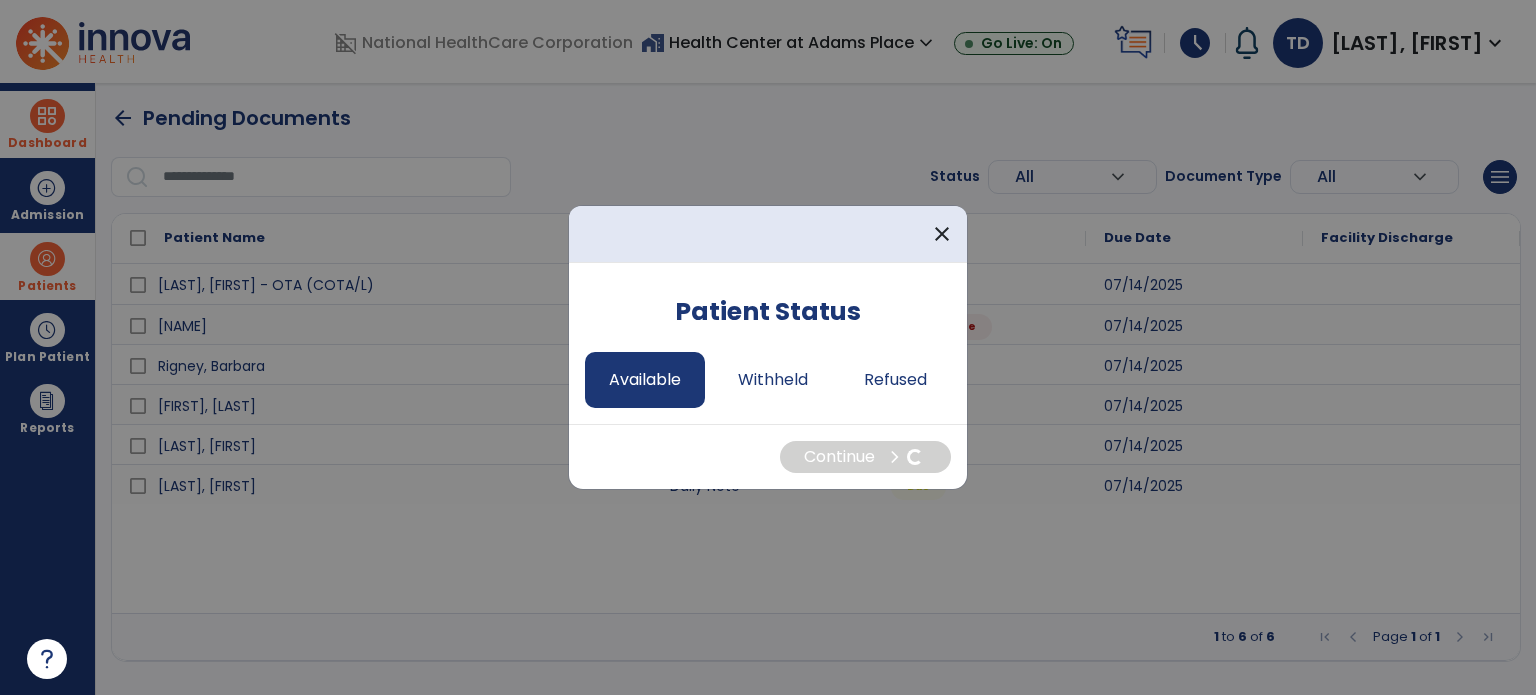 select on "*" 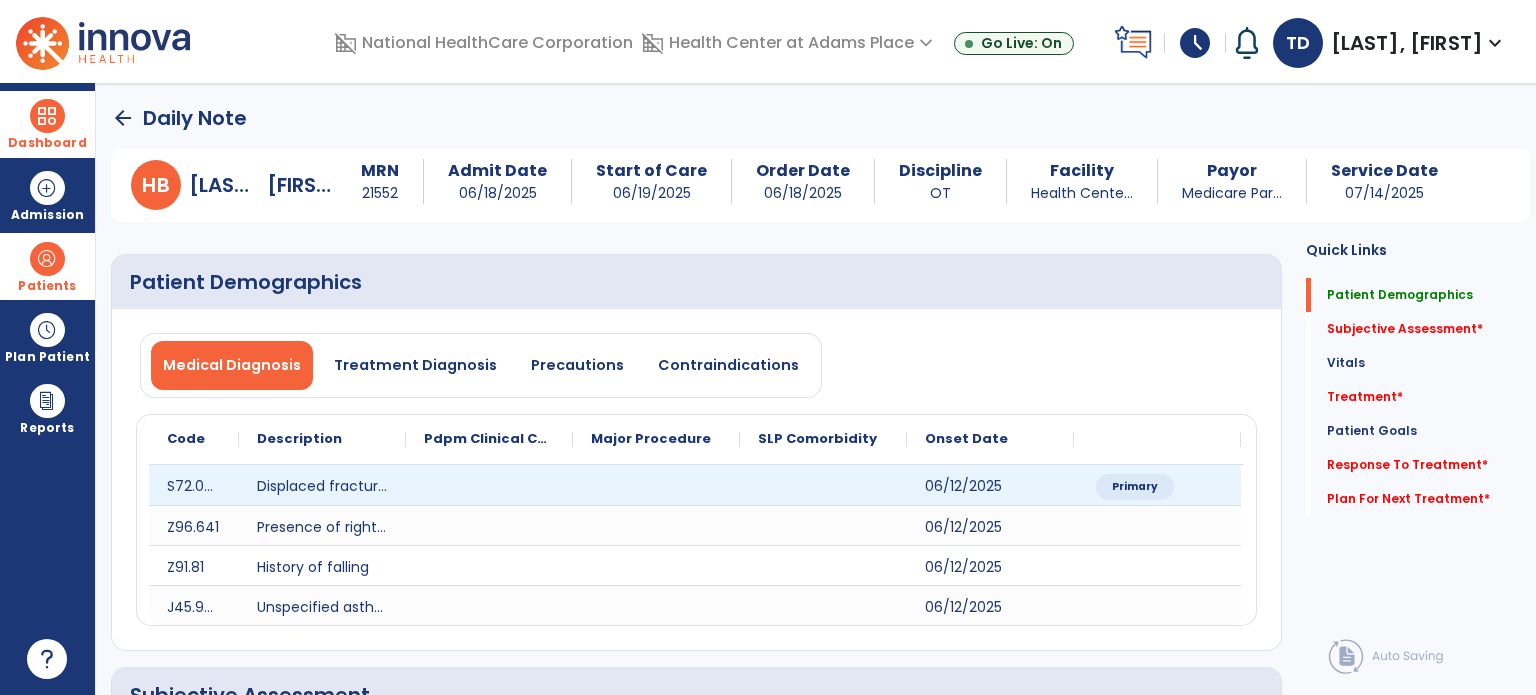 click 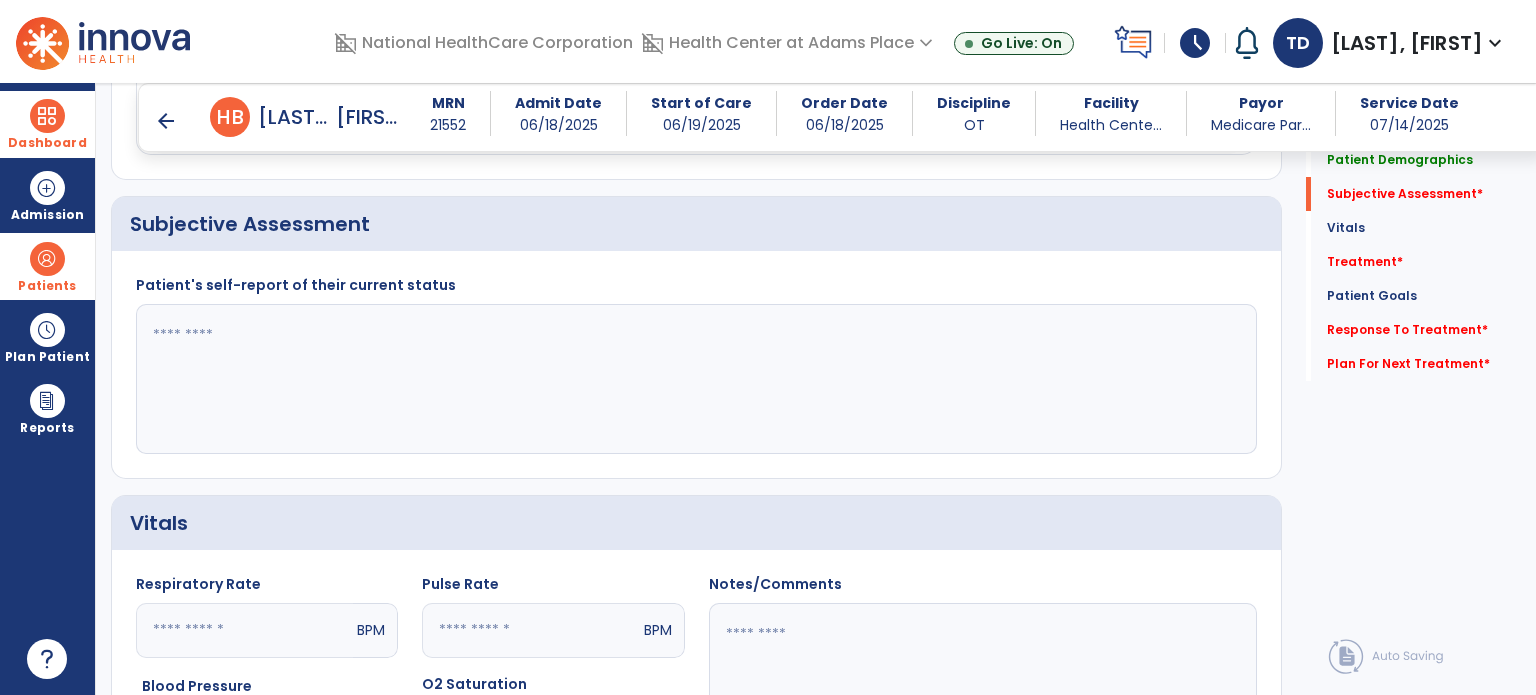 scroll, scrollTop: 468, scrollLeft: 0, axis: vertical 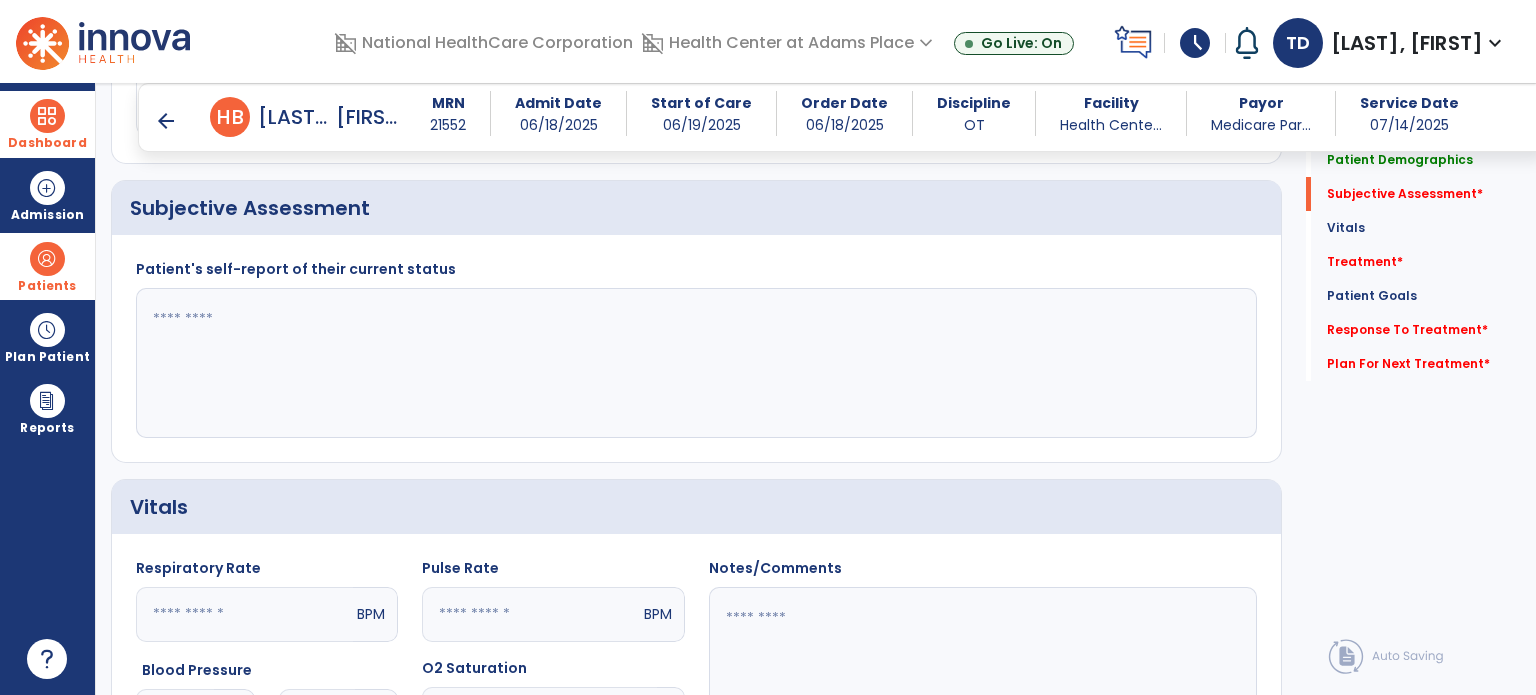 click 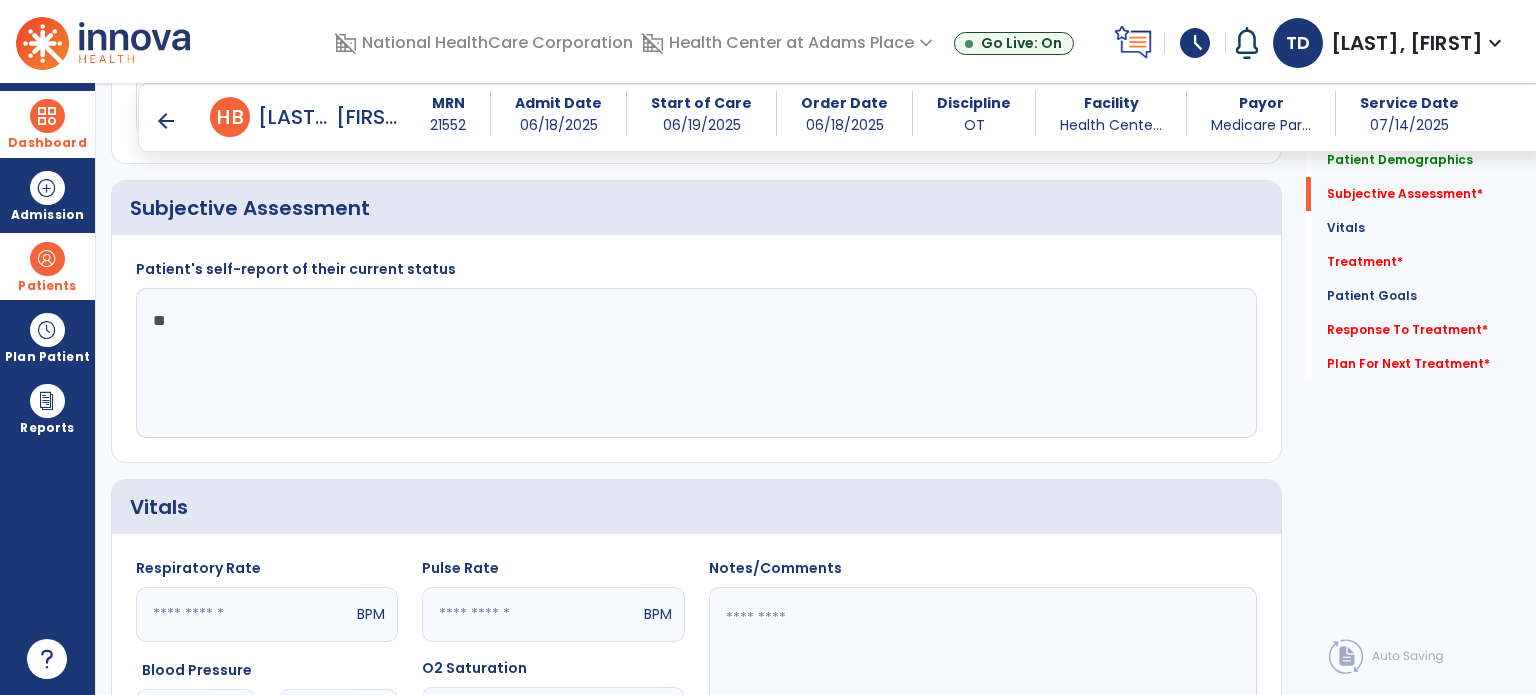 type on "*" 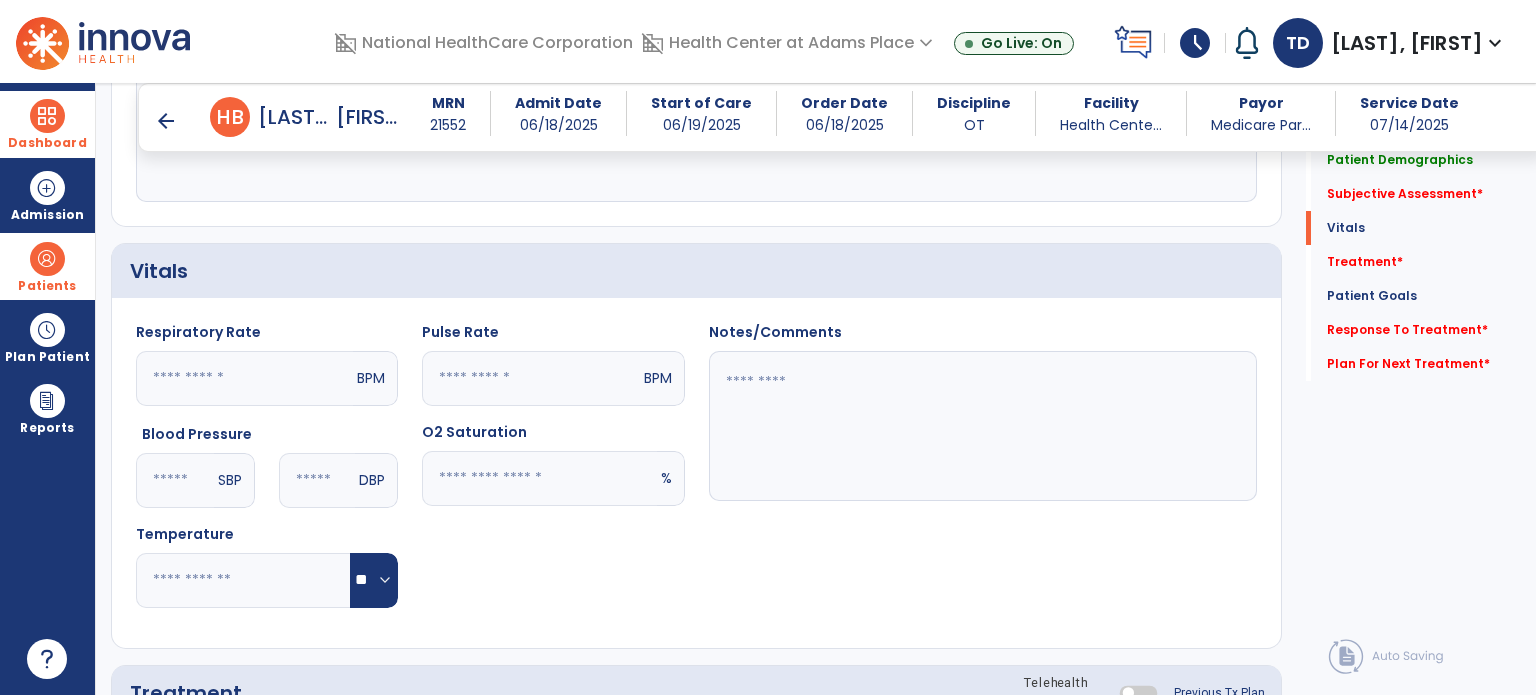 scroll, scrollTop: 712, scrollLeft: 0, axis: vertical 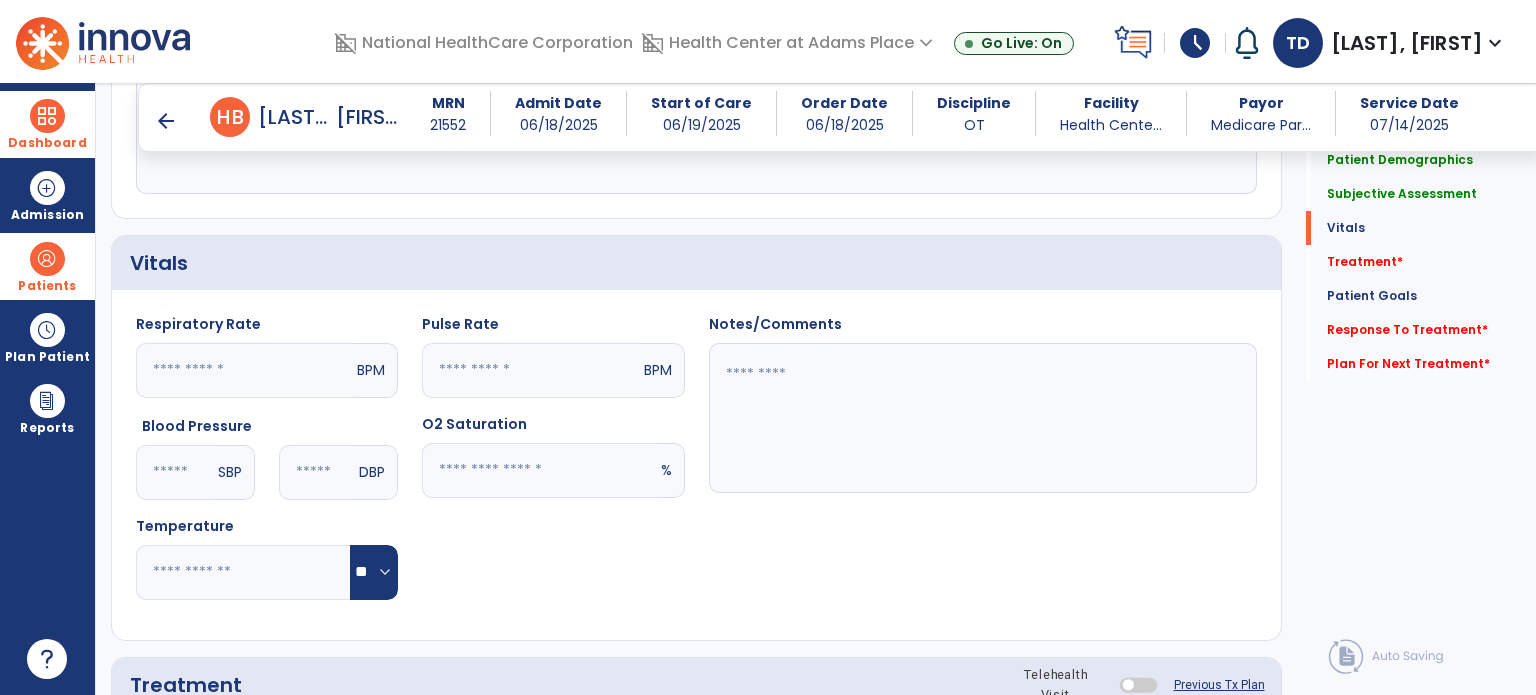 type on "**********" 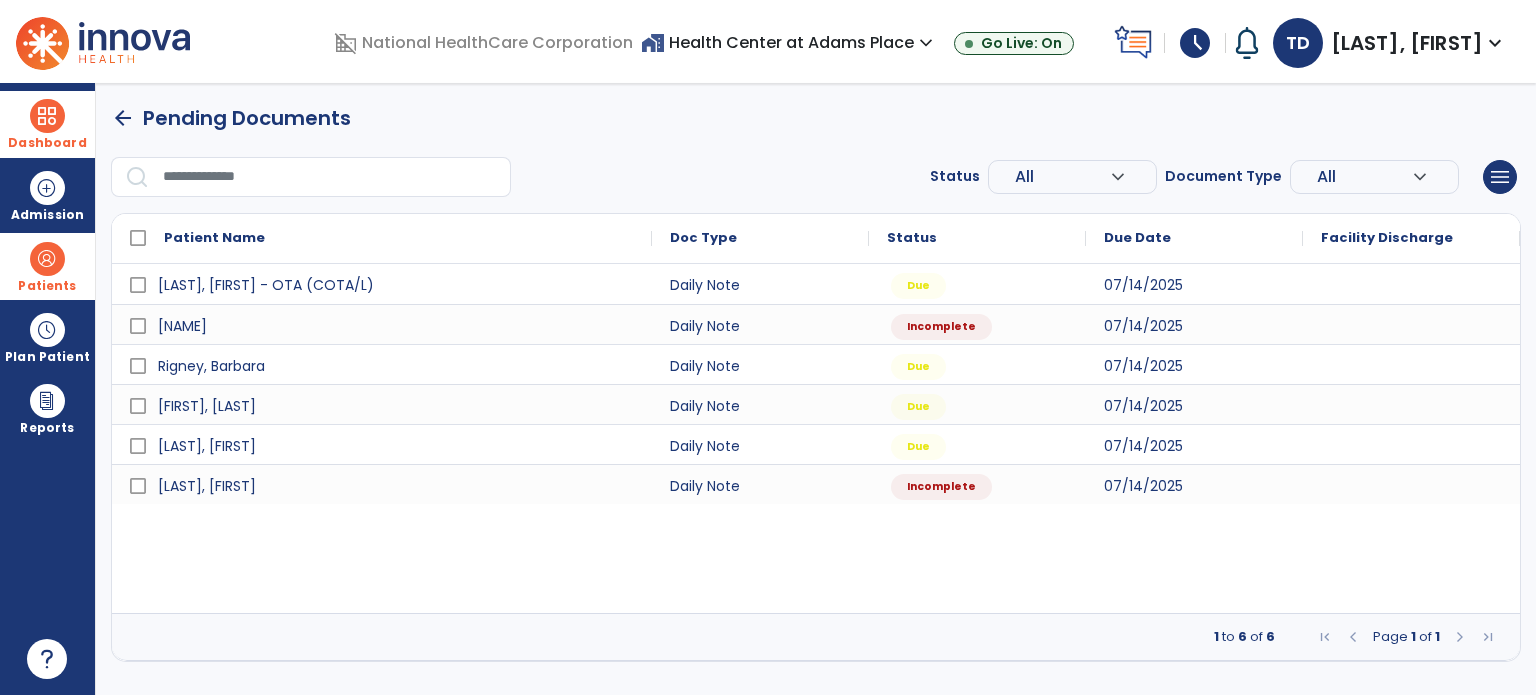 scroll, scrollTop: 0, scrollLeft: 0, axis: both 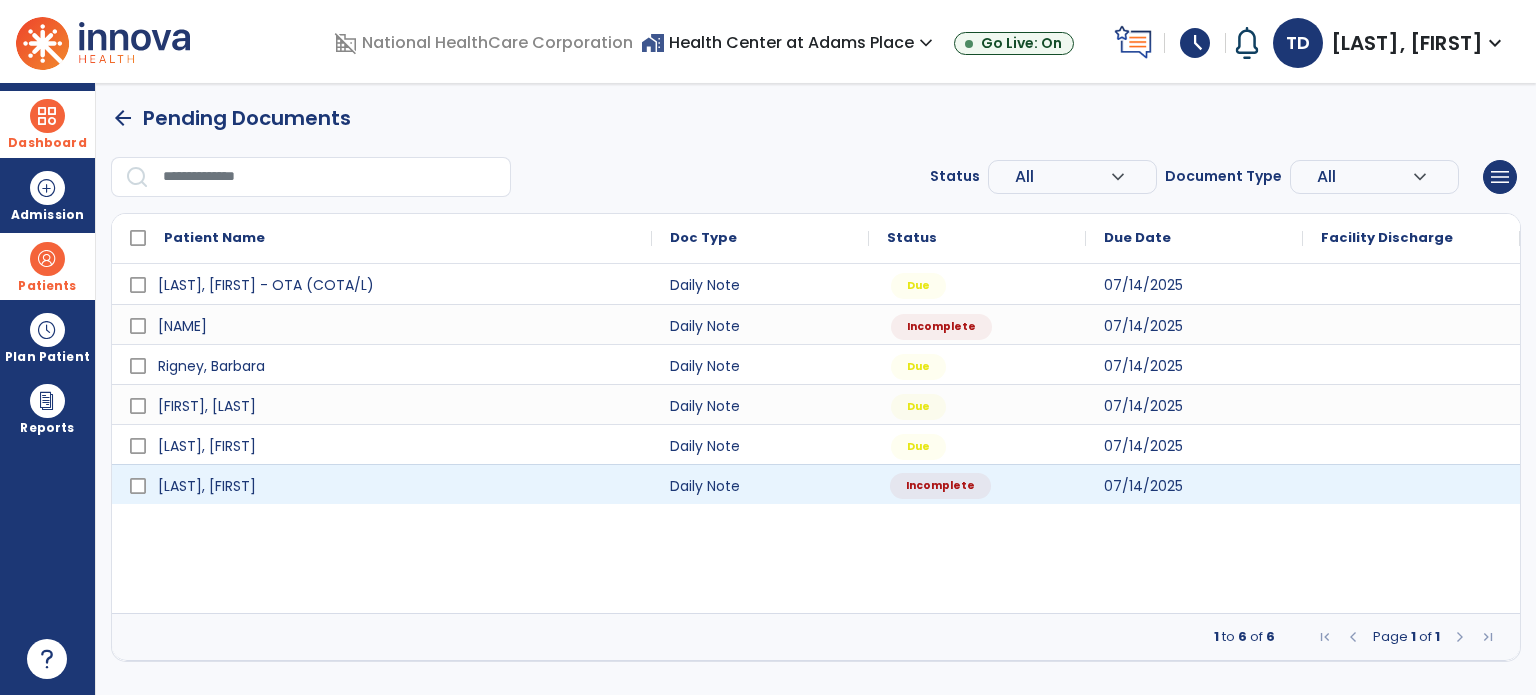 click on "Incomplete" at bounding box center [940, 486] 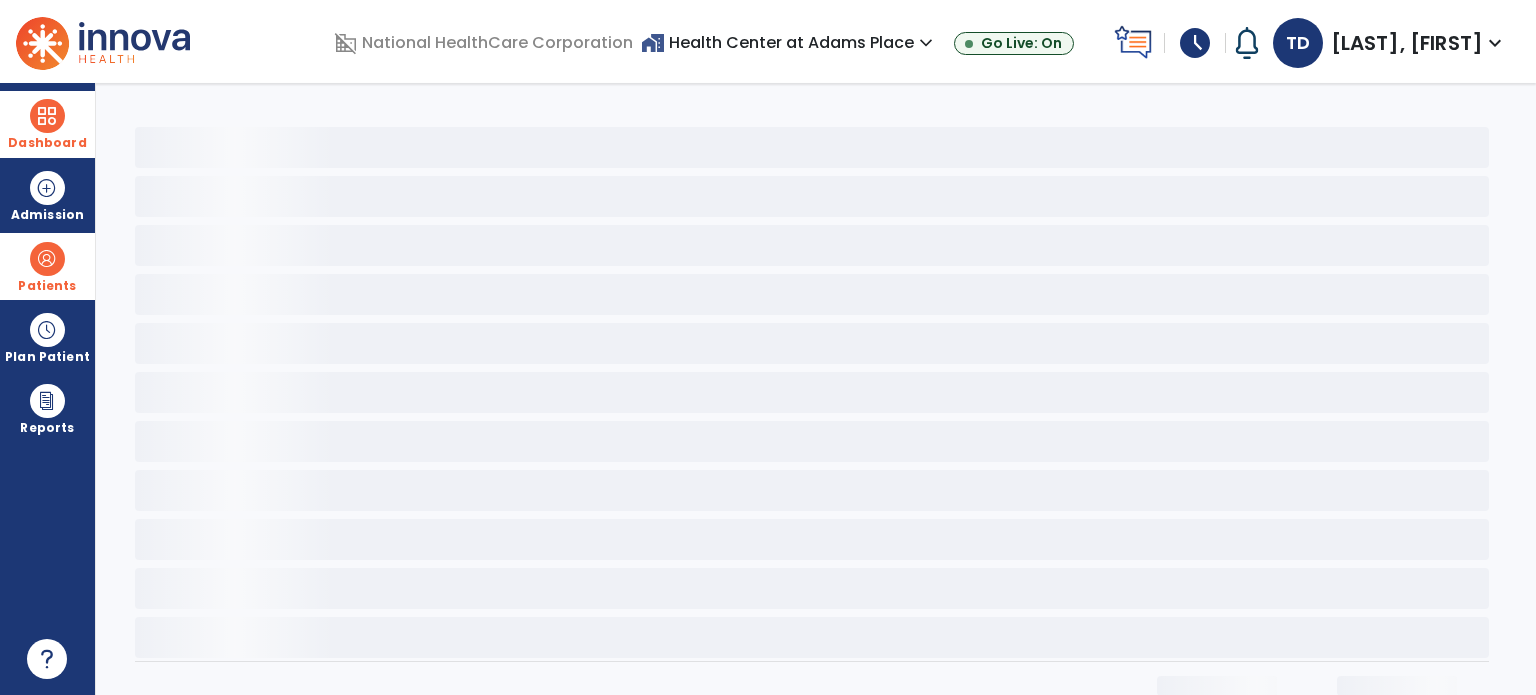 select on "*" 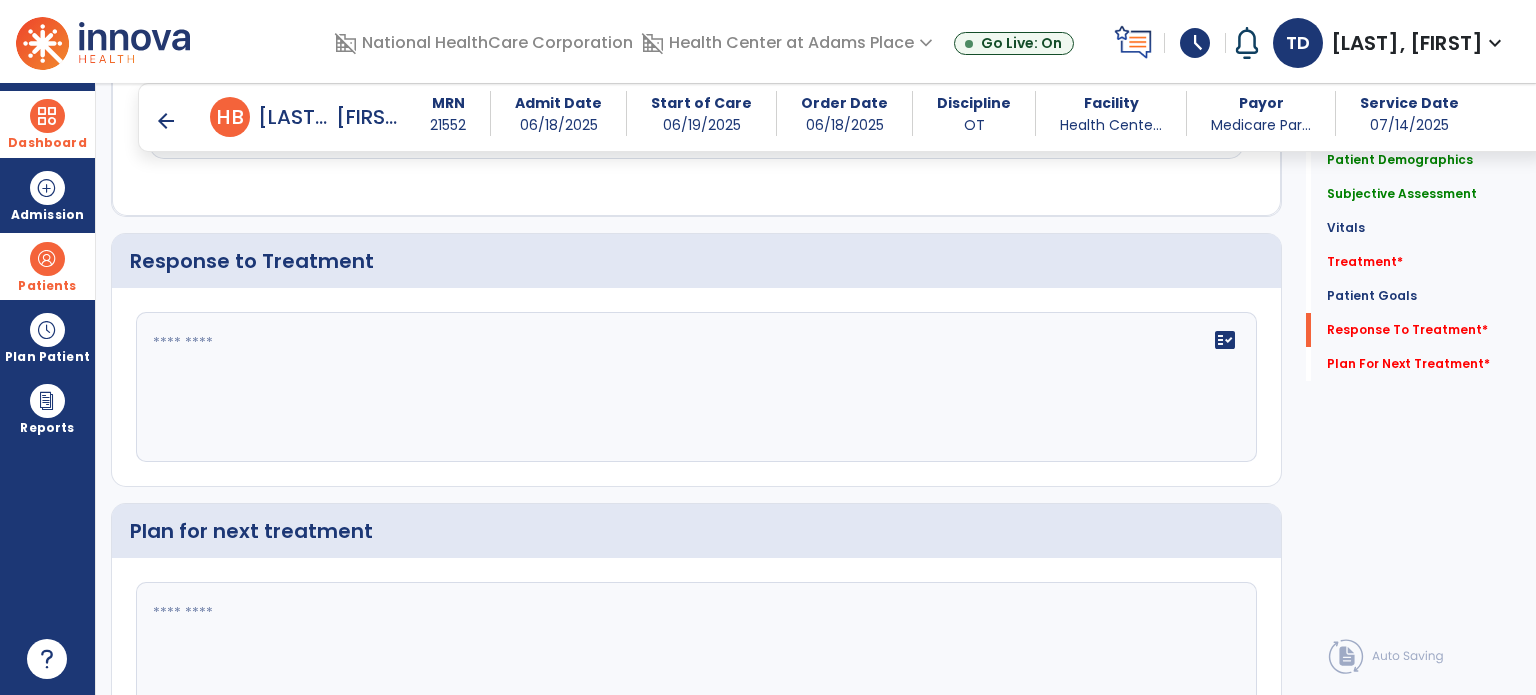 scroll, scrollTop: 2616, scrollLeft: 0, axis: vertical 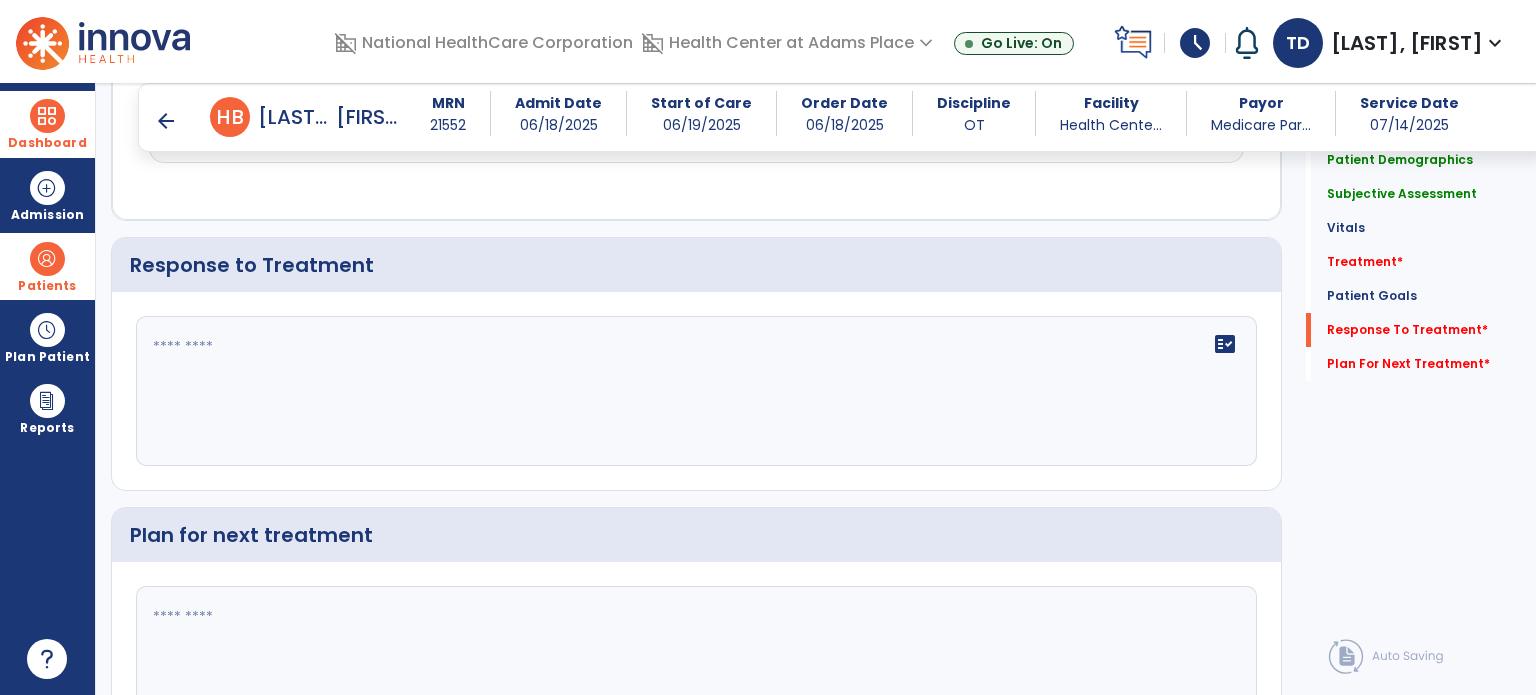 click on "fact_check" 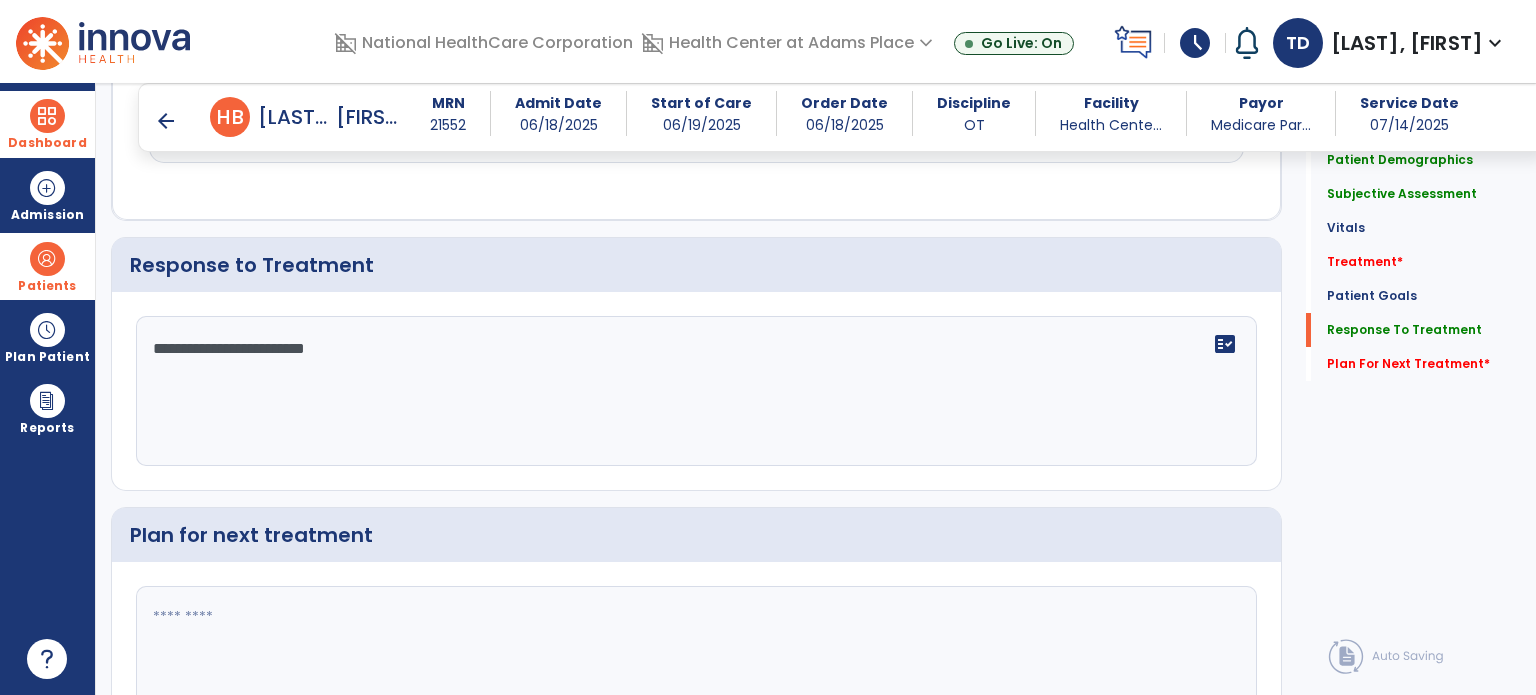 type on "**********" 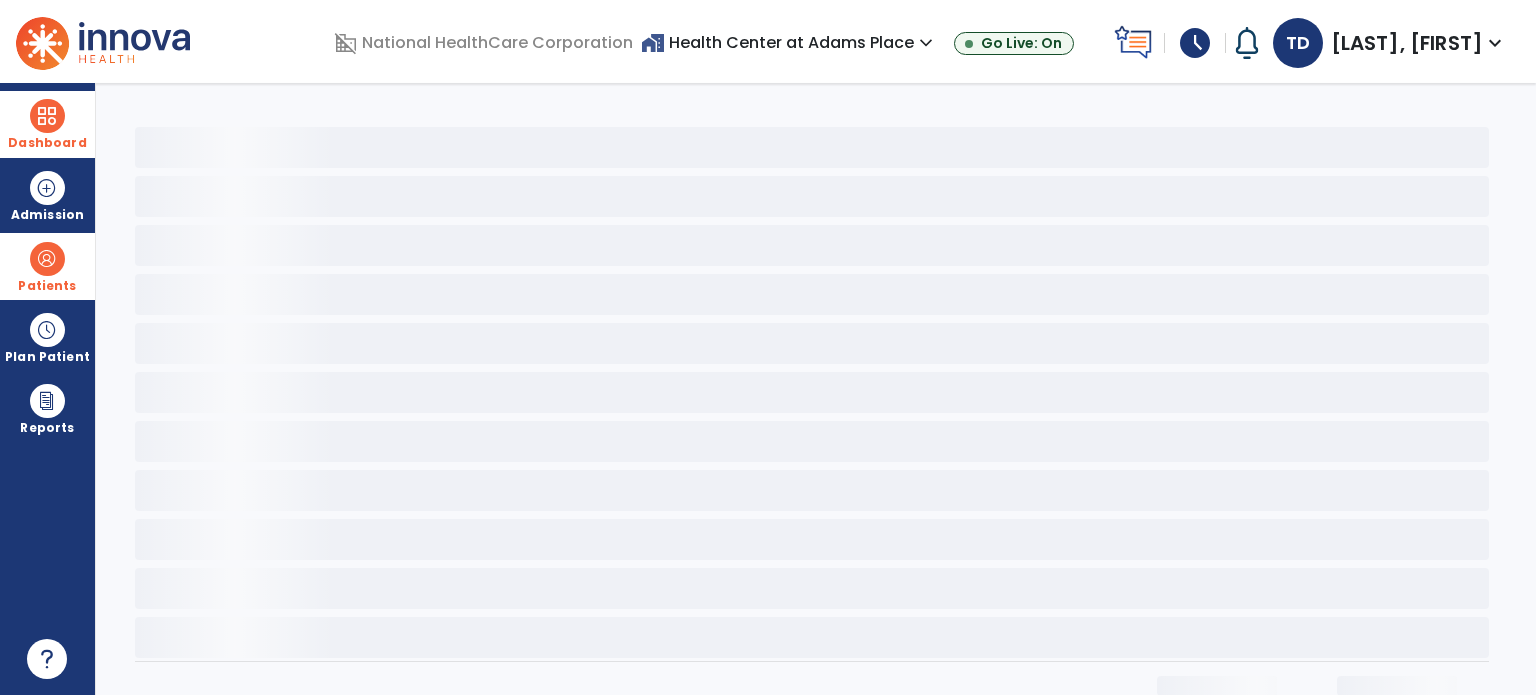 scroll, scrollTop: 0, scrollLeft: 0, axis: both 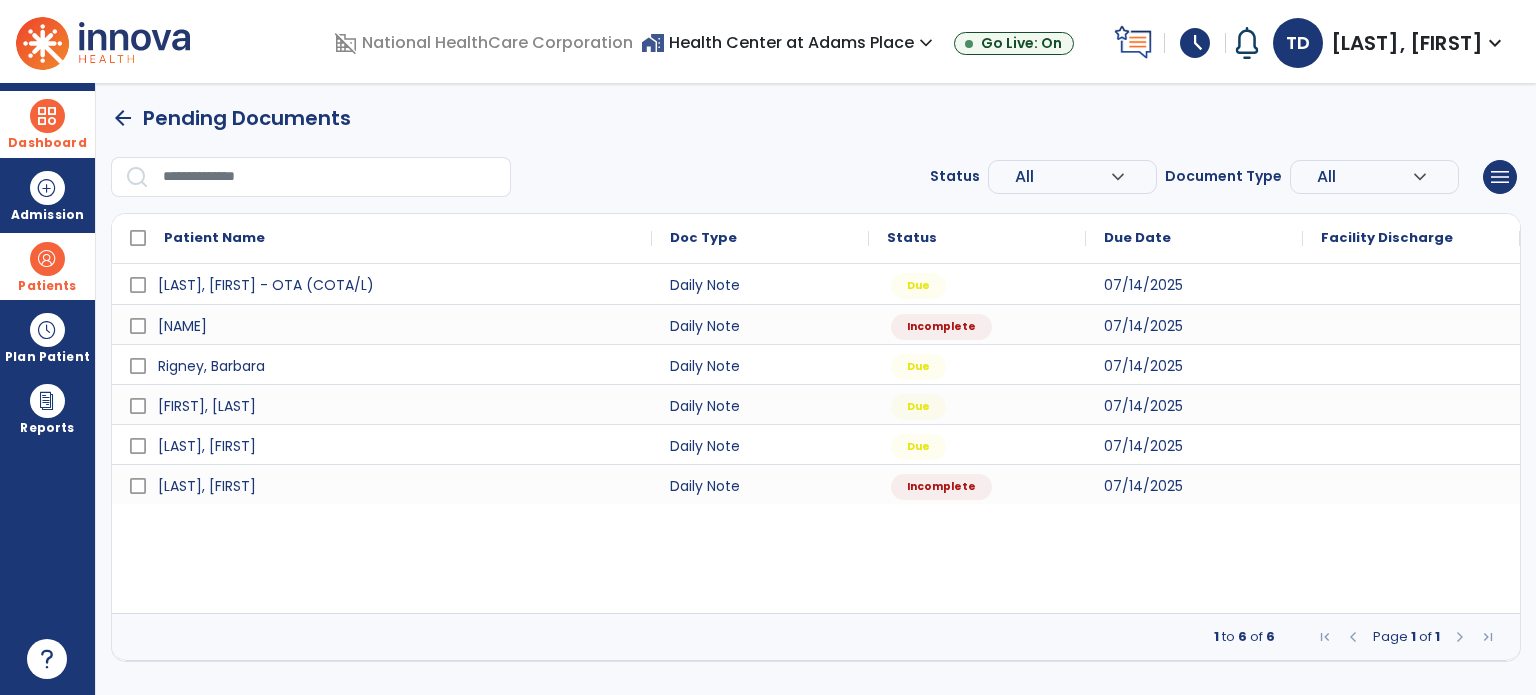 click at bounding box center (47, 259) 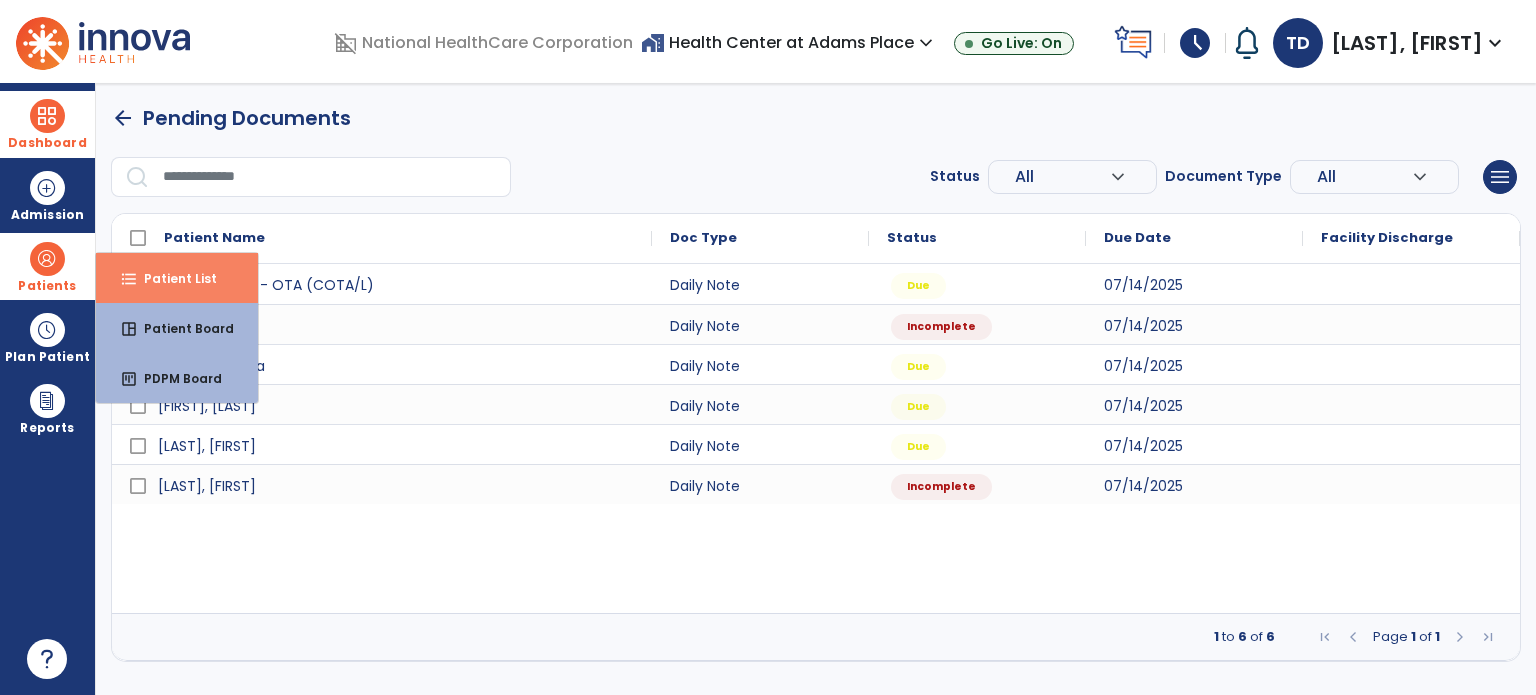 click on "Patient List" at bounding box center [172, 278] 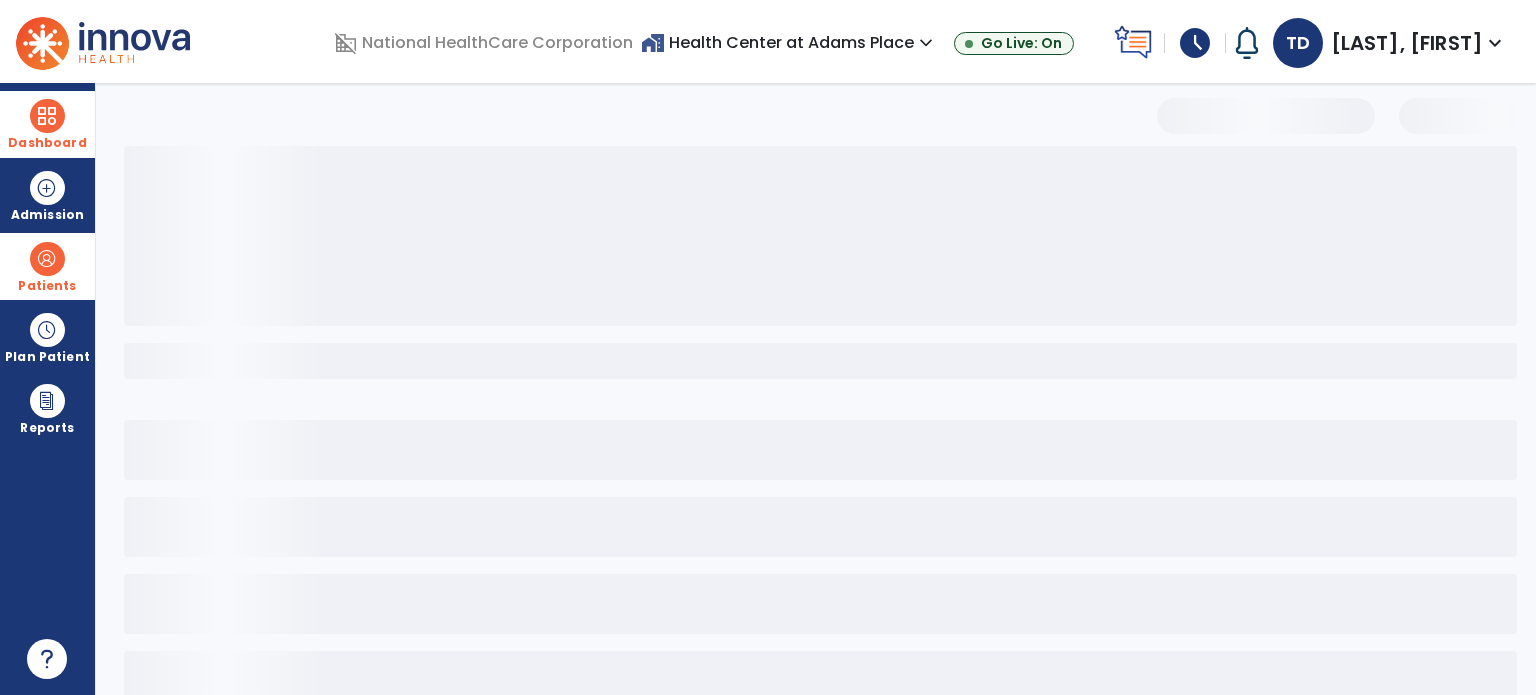 select on "***" 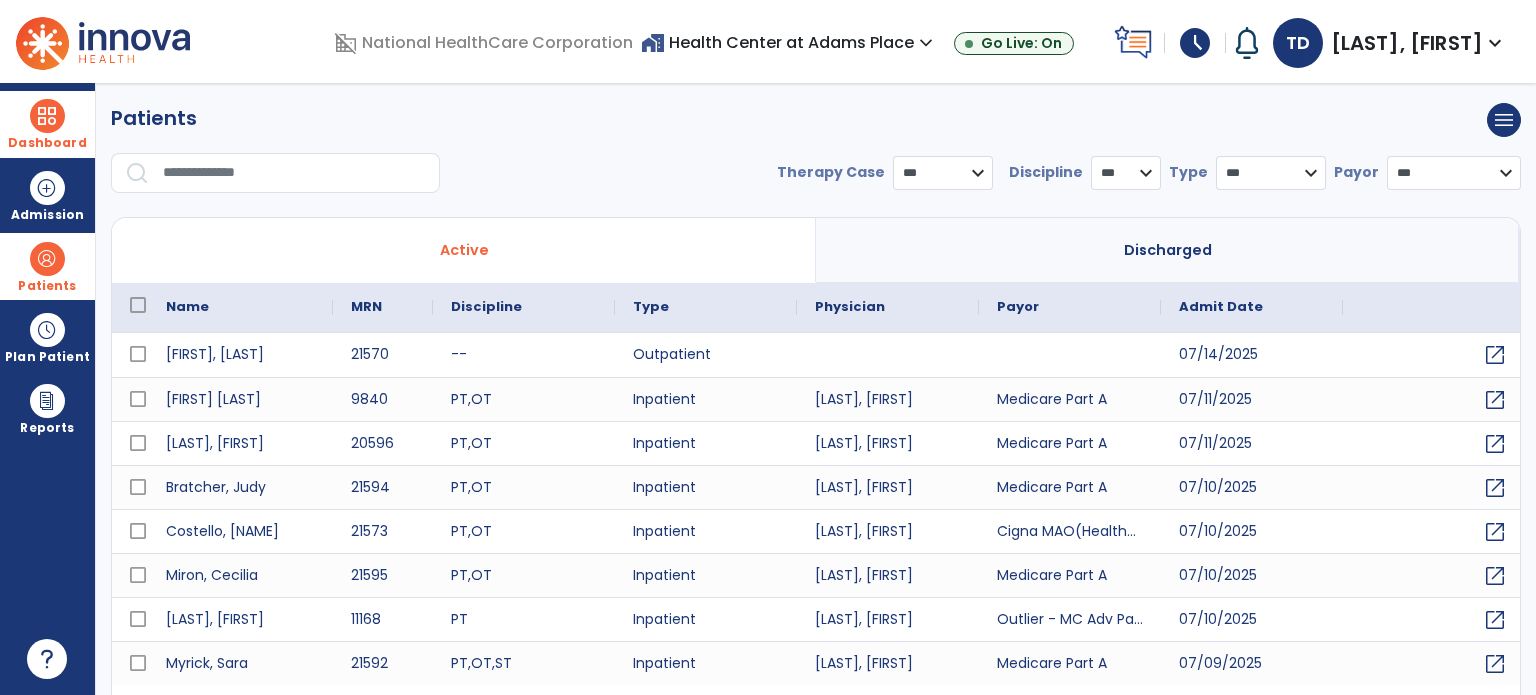 click at bounding box center (294, 173) 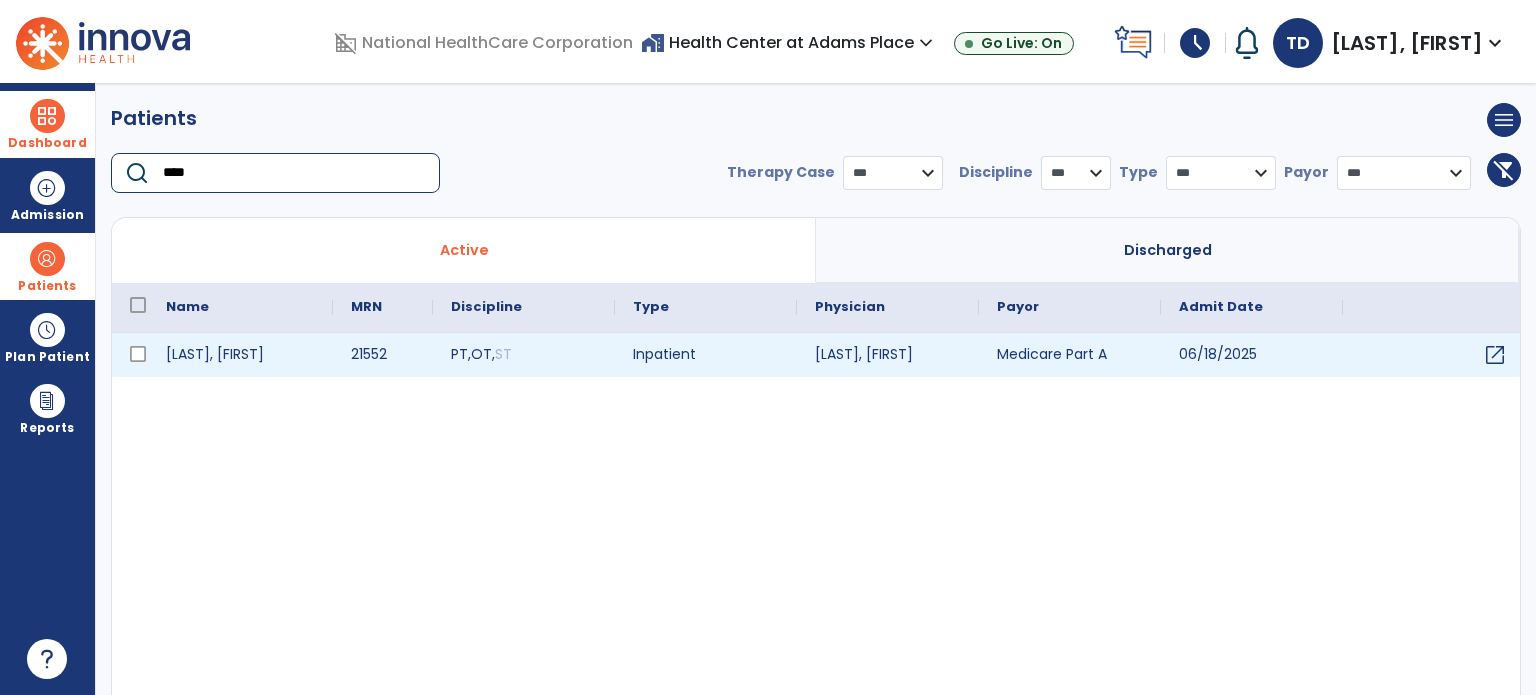 type on "****" 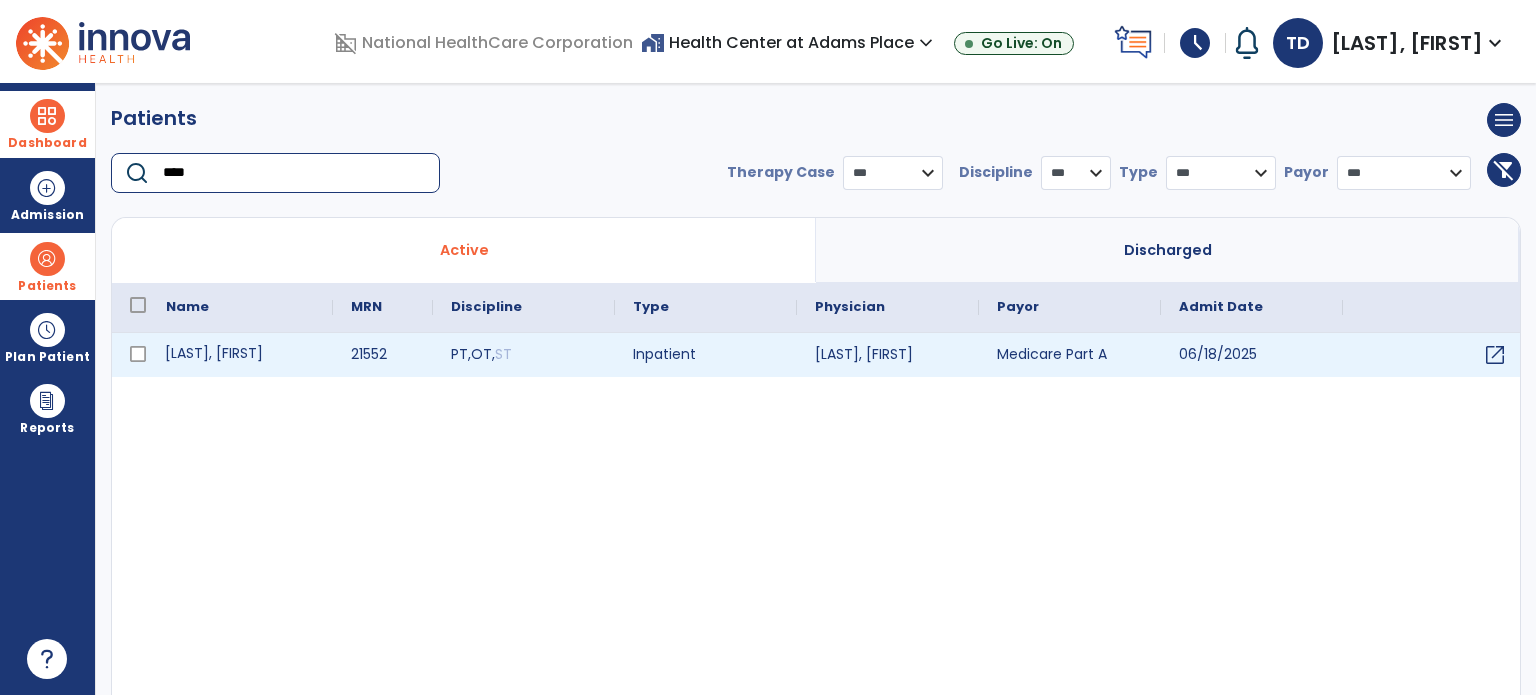 click on "[LAST], [FIRST]" at bounding box center (240, 355) 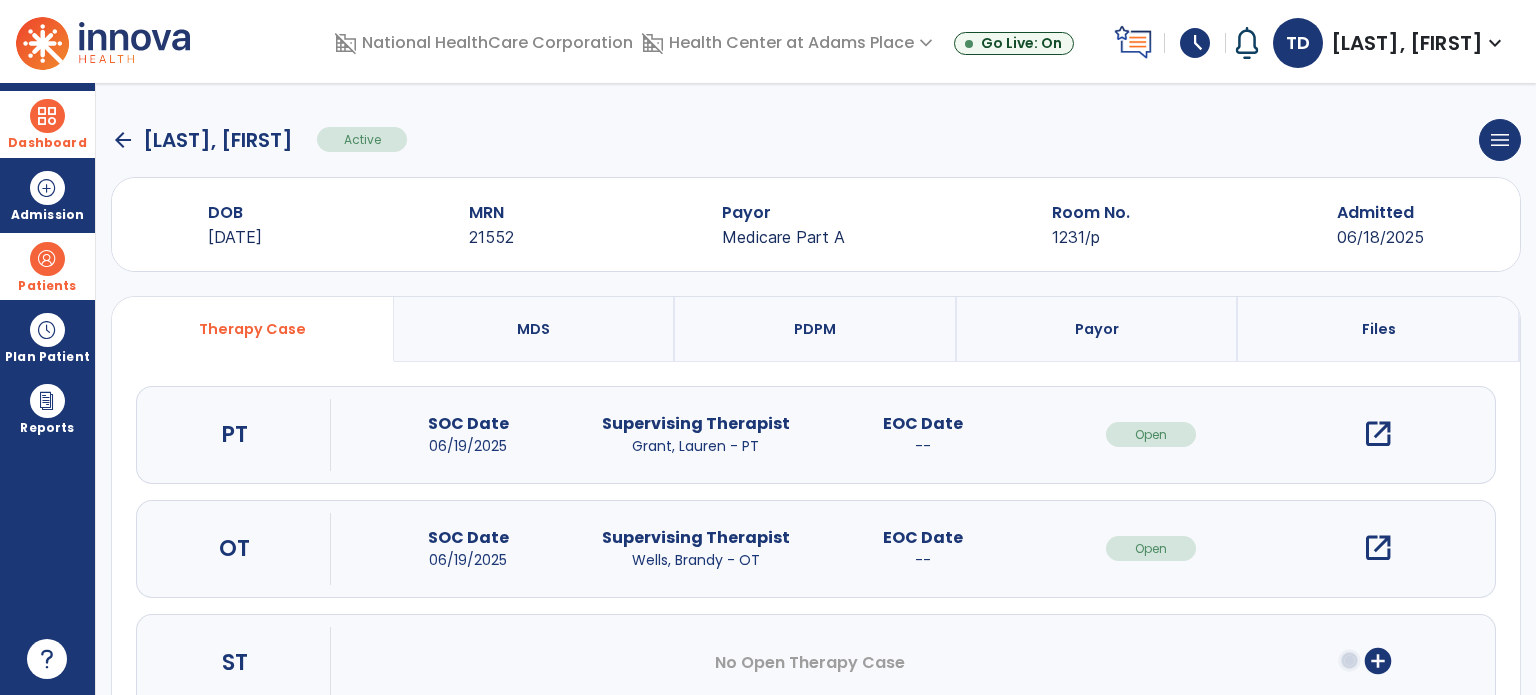 click on "open_in_new" at bounding box center [1378, 434] 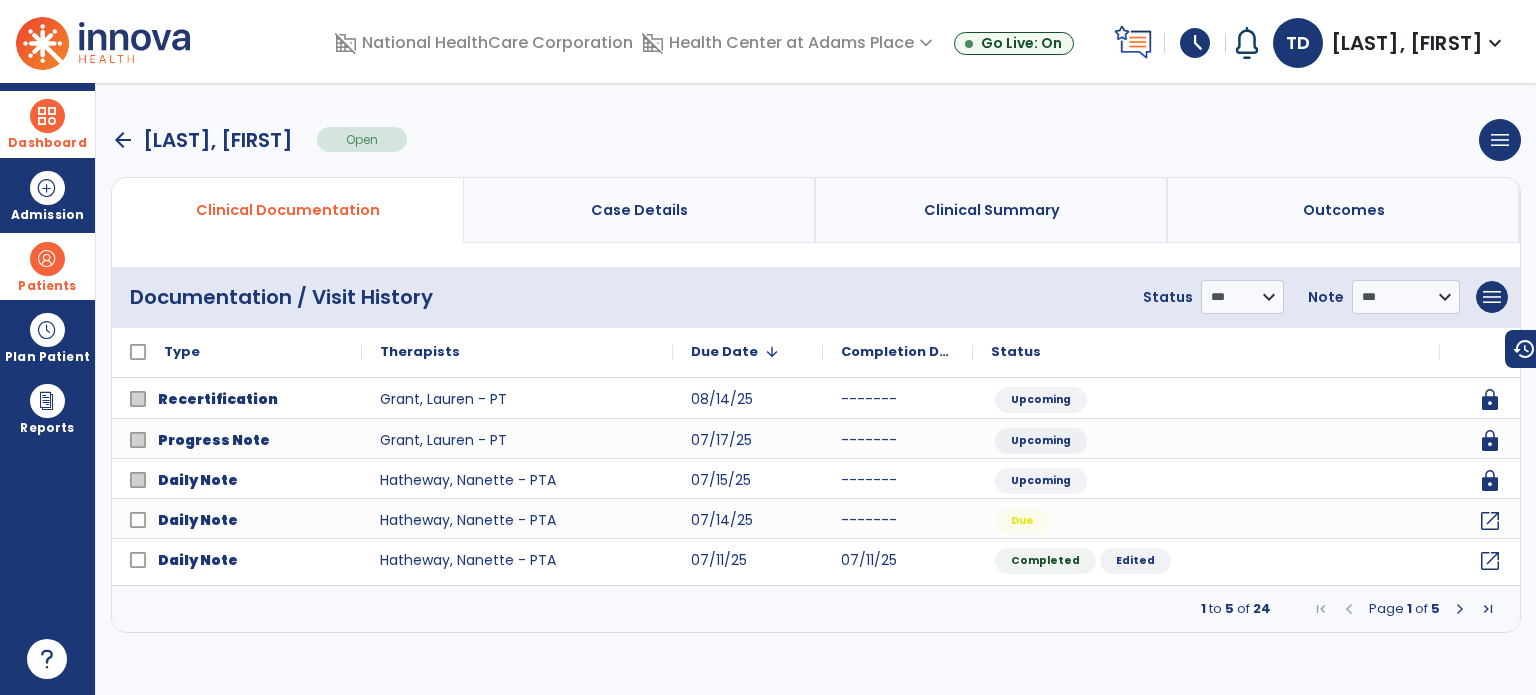 click at bounding box center [47, 116] 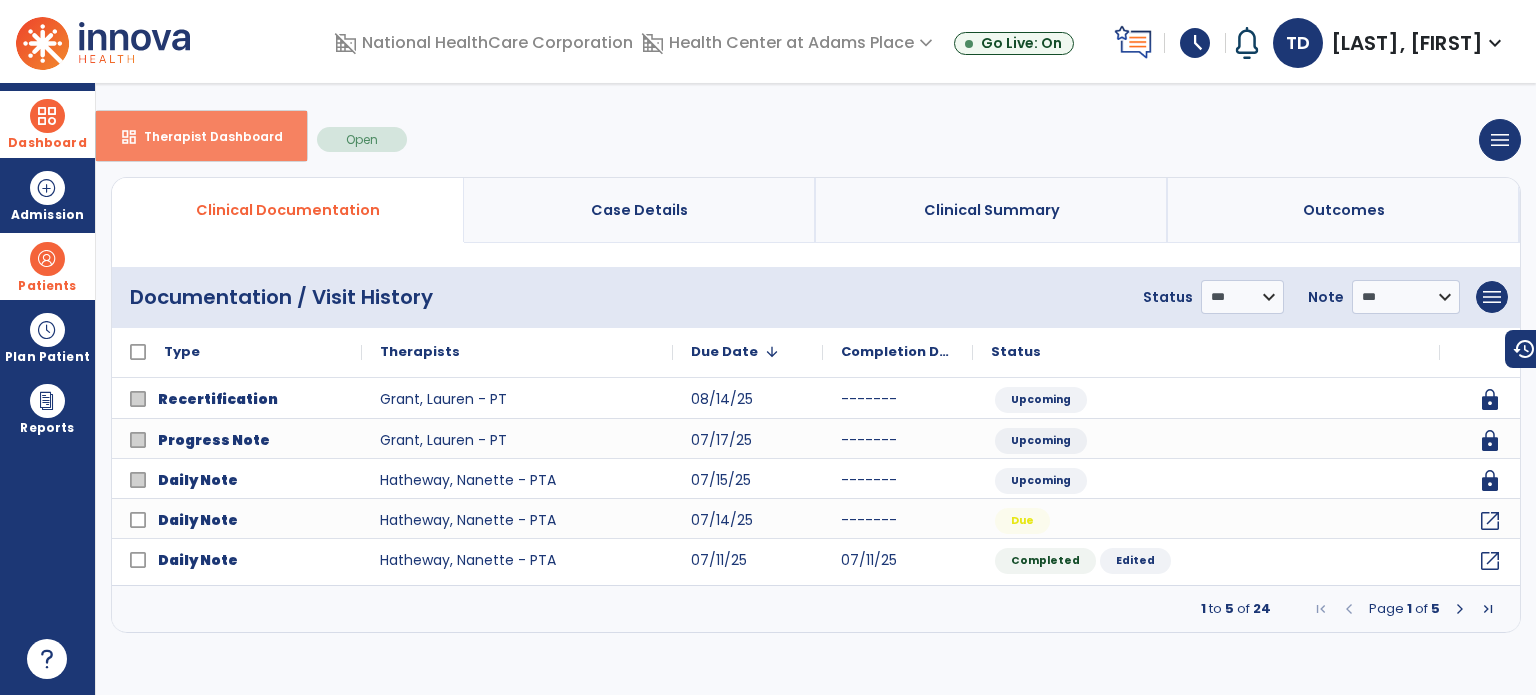 click on "dashboard  Therapist Dashboard" at bounding box center [201, 136] 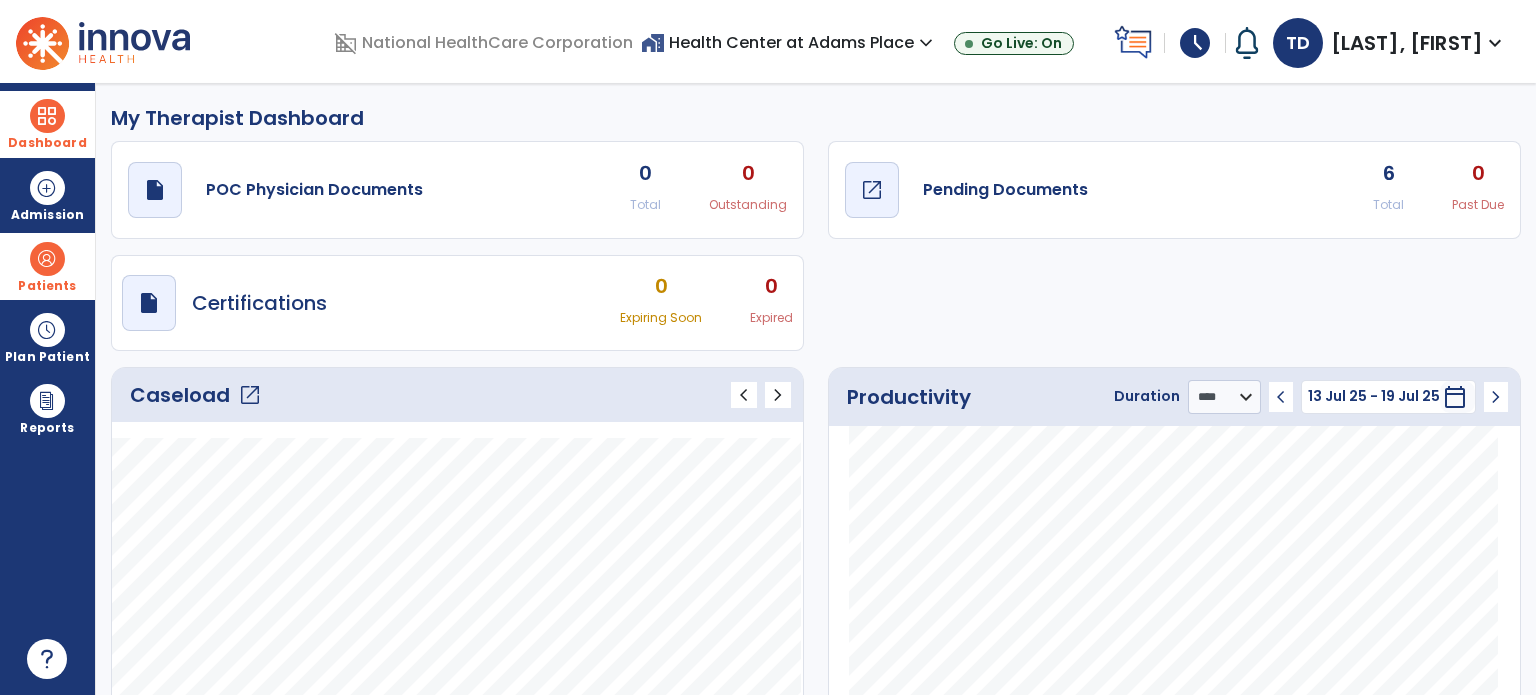 click on "Pending Documents" 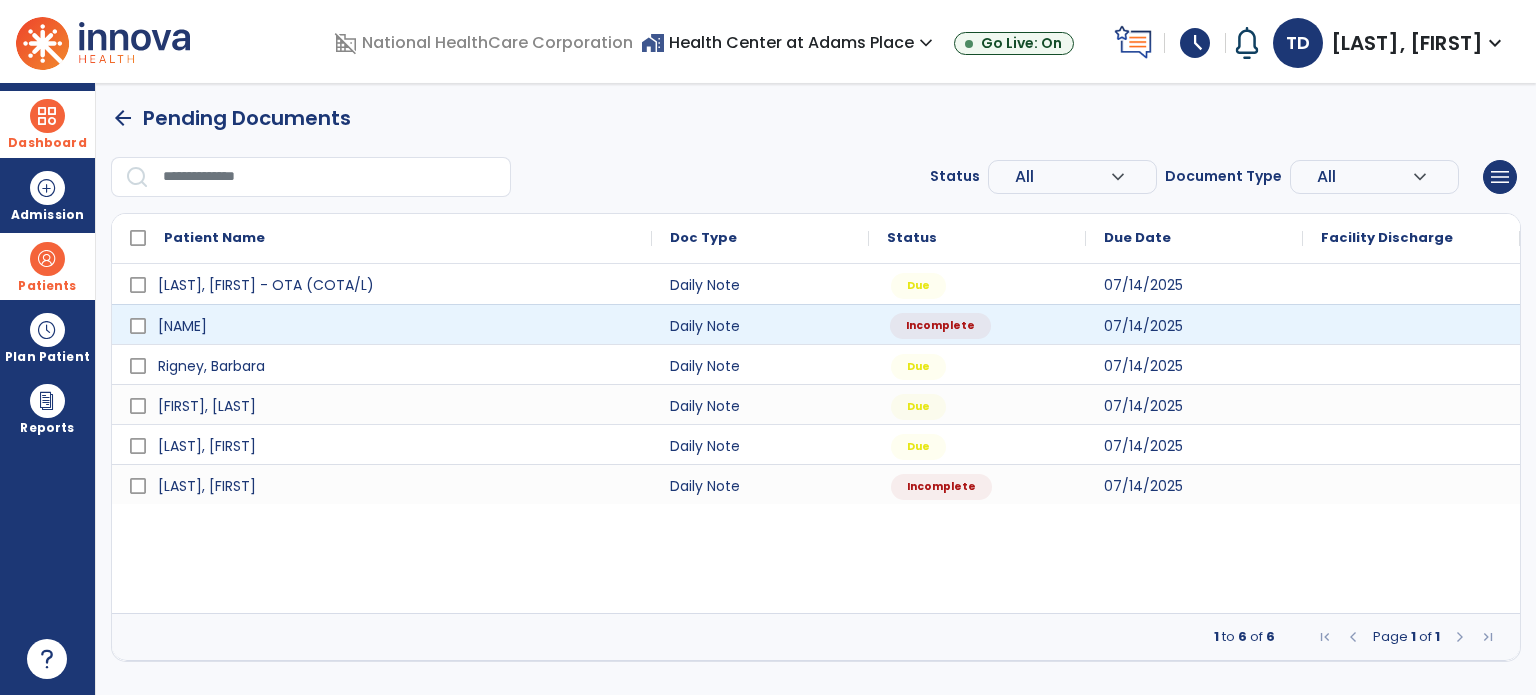 click on "Incomplete" at bounding box center (940, 326) 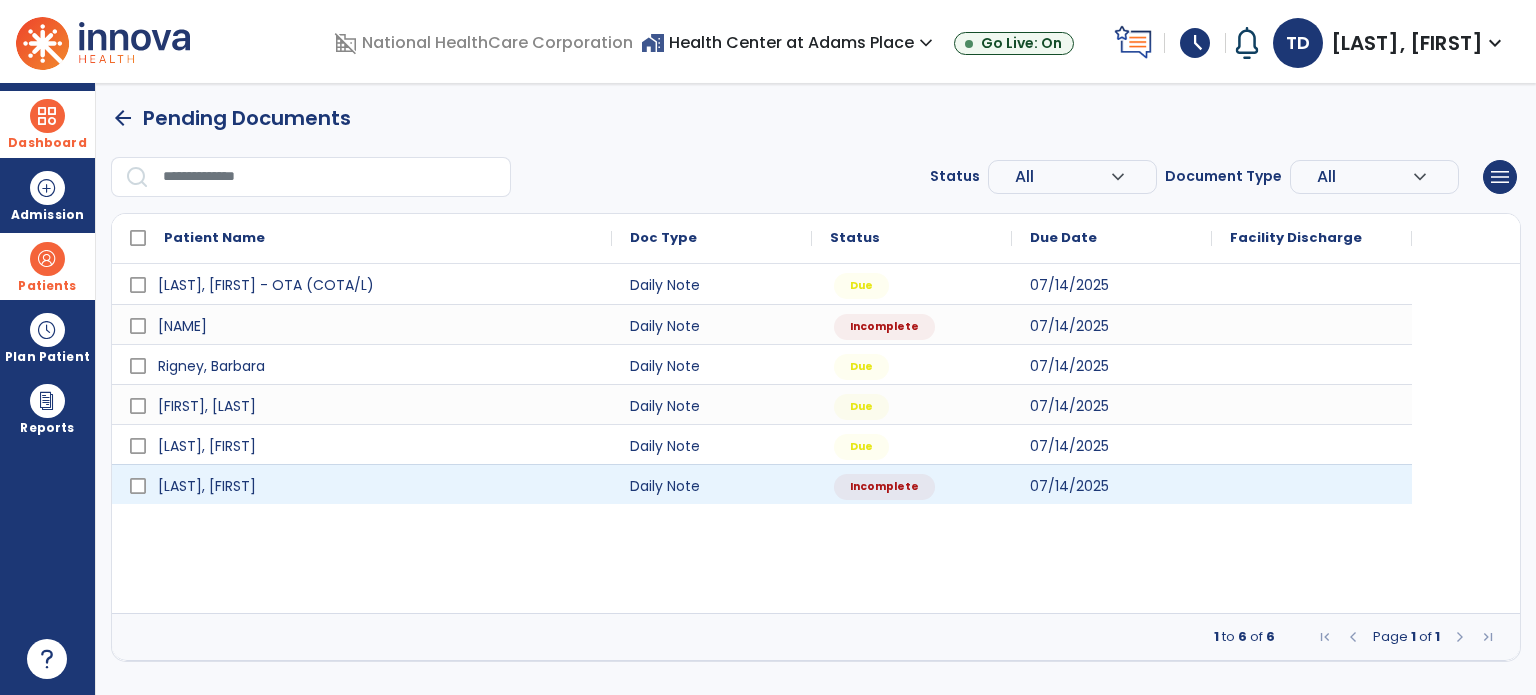 select on "*" 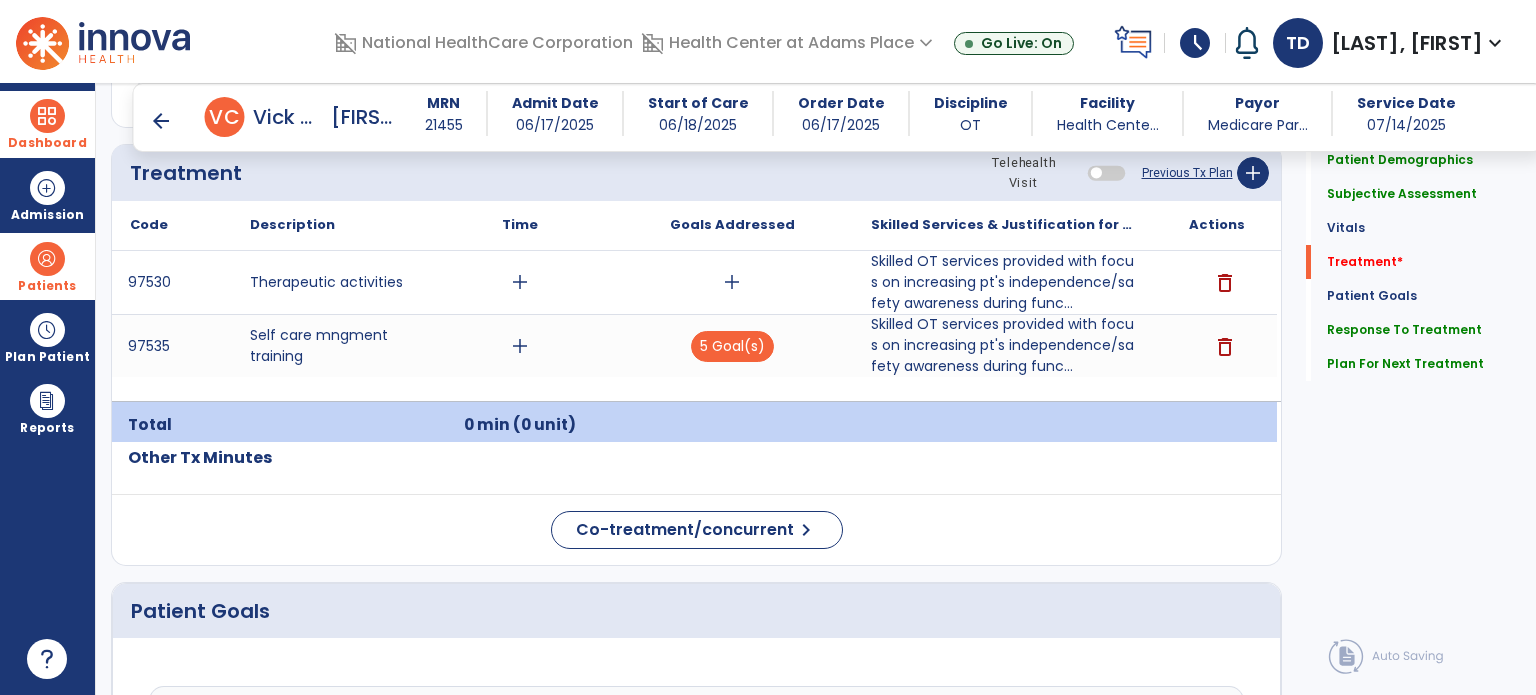 scroll, scrollTop: 1236, scrollLeft: 0, axis: vertical 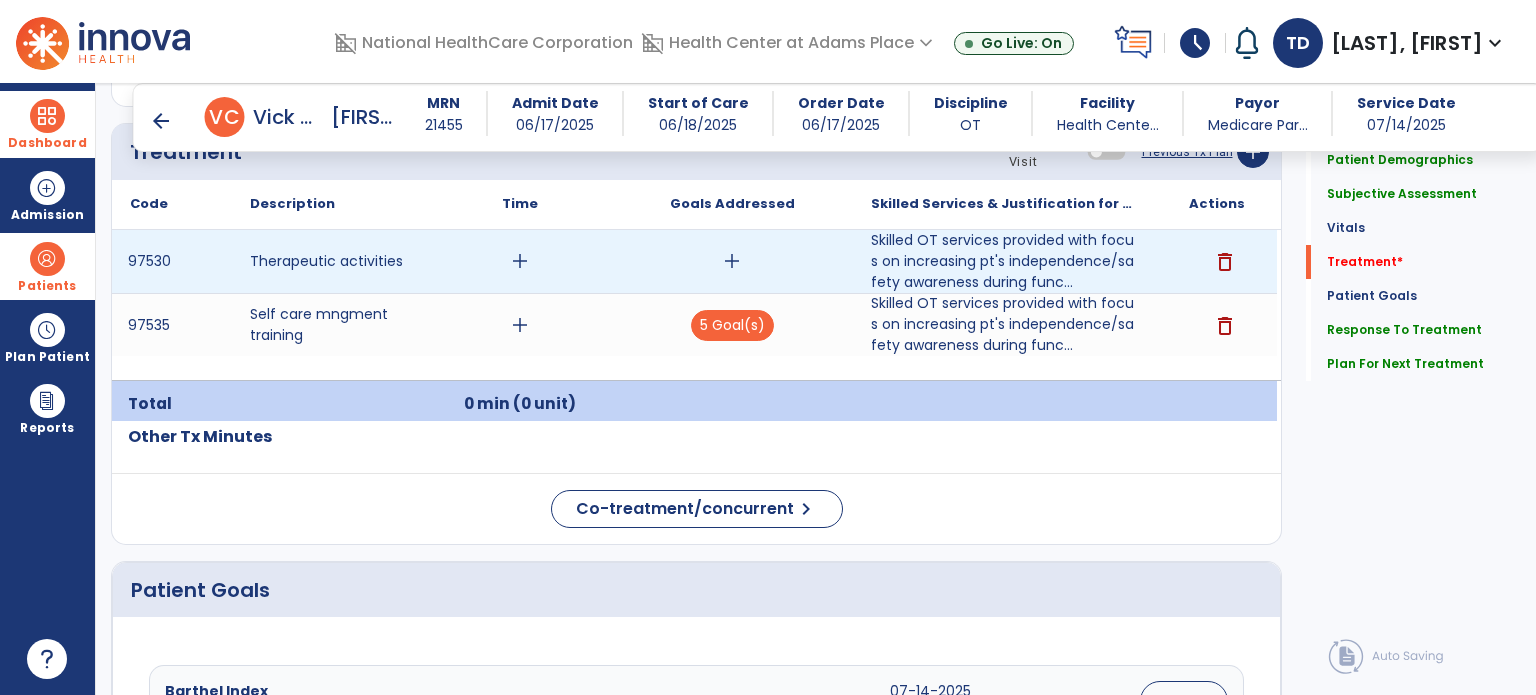 click on "add" at bounding box center [732, 261] 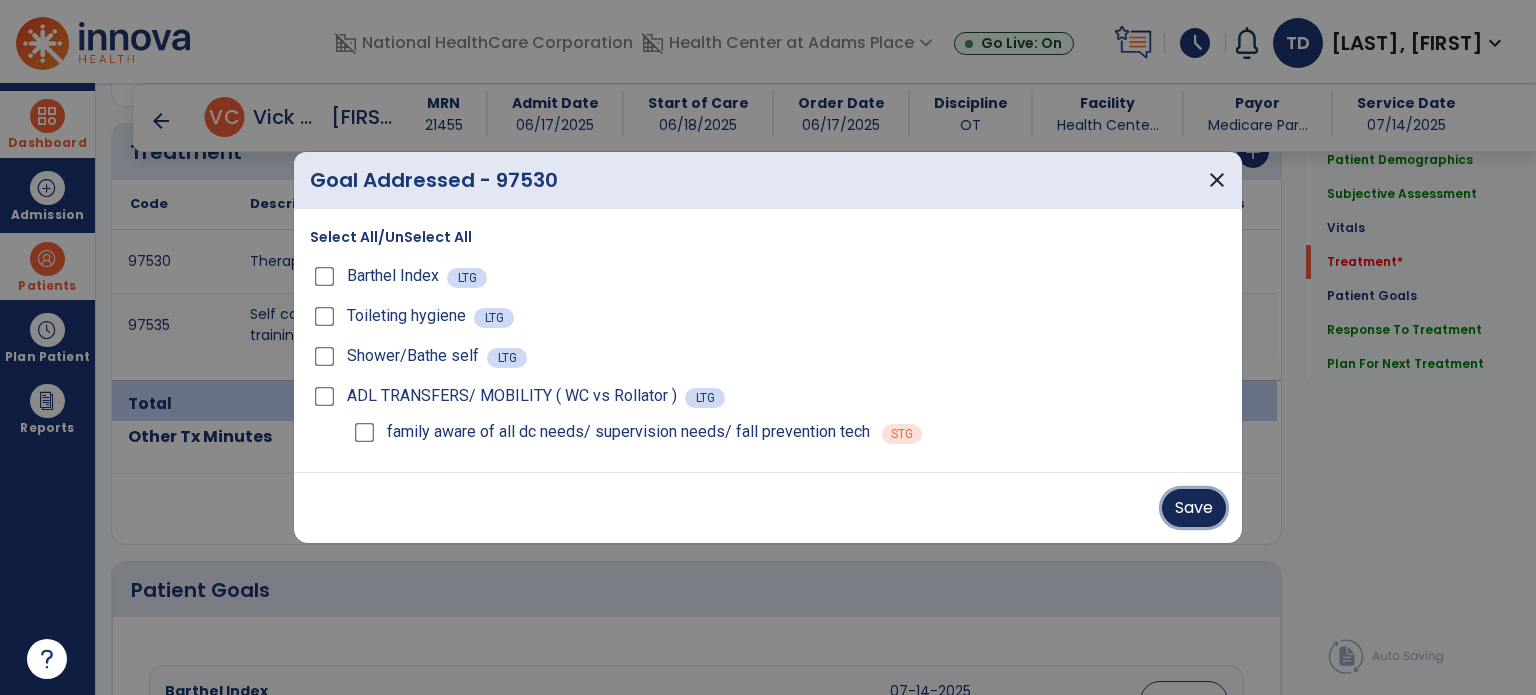 click on "Save" at bounding box center (1194, 508) 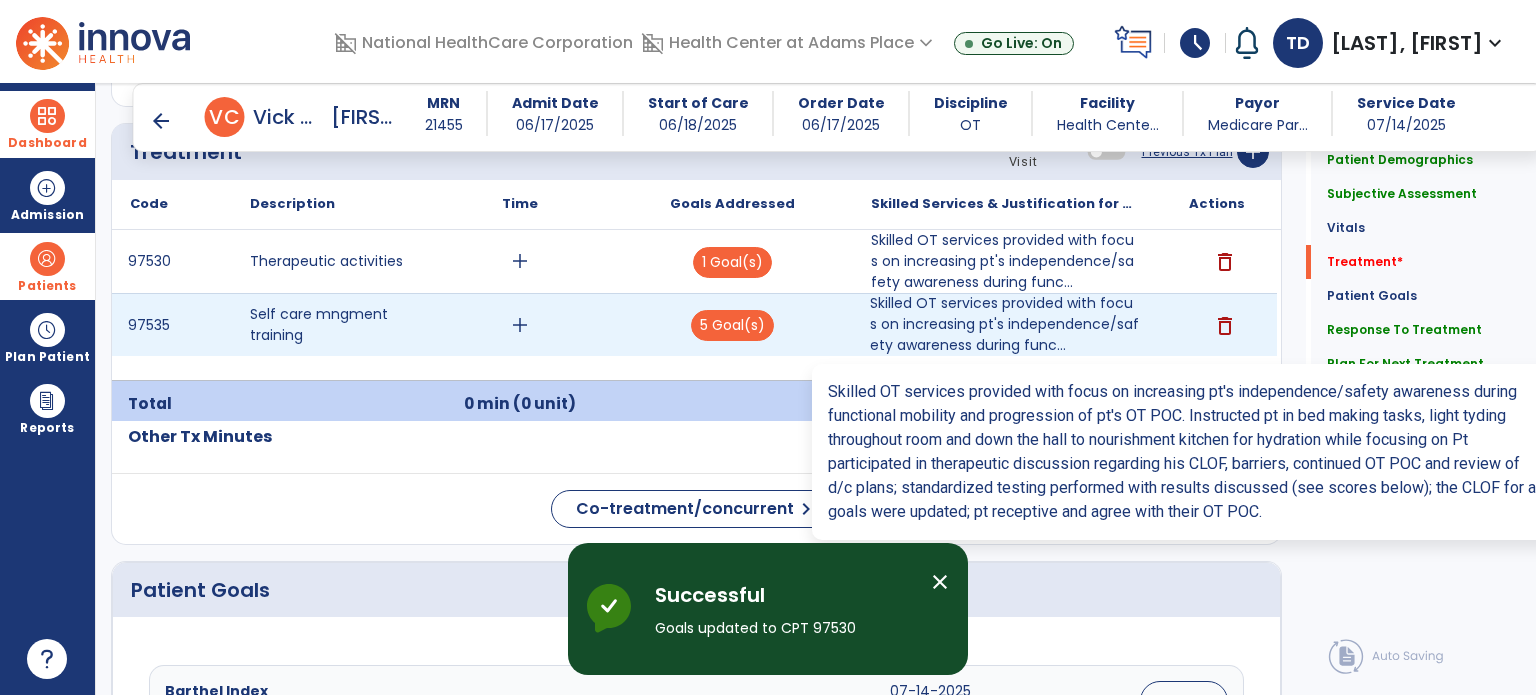 click on "Skilled OT services provided with focus on increasing pt's independence/safety awareness during func..." at bounding box center [1004, 324] 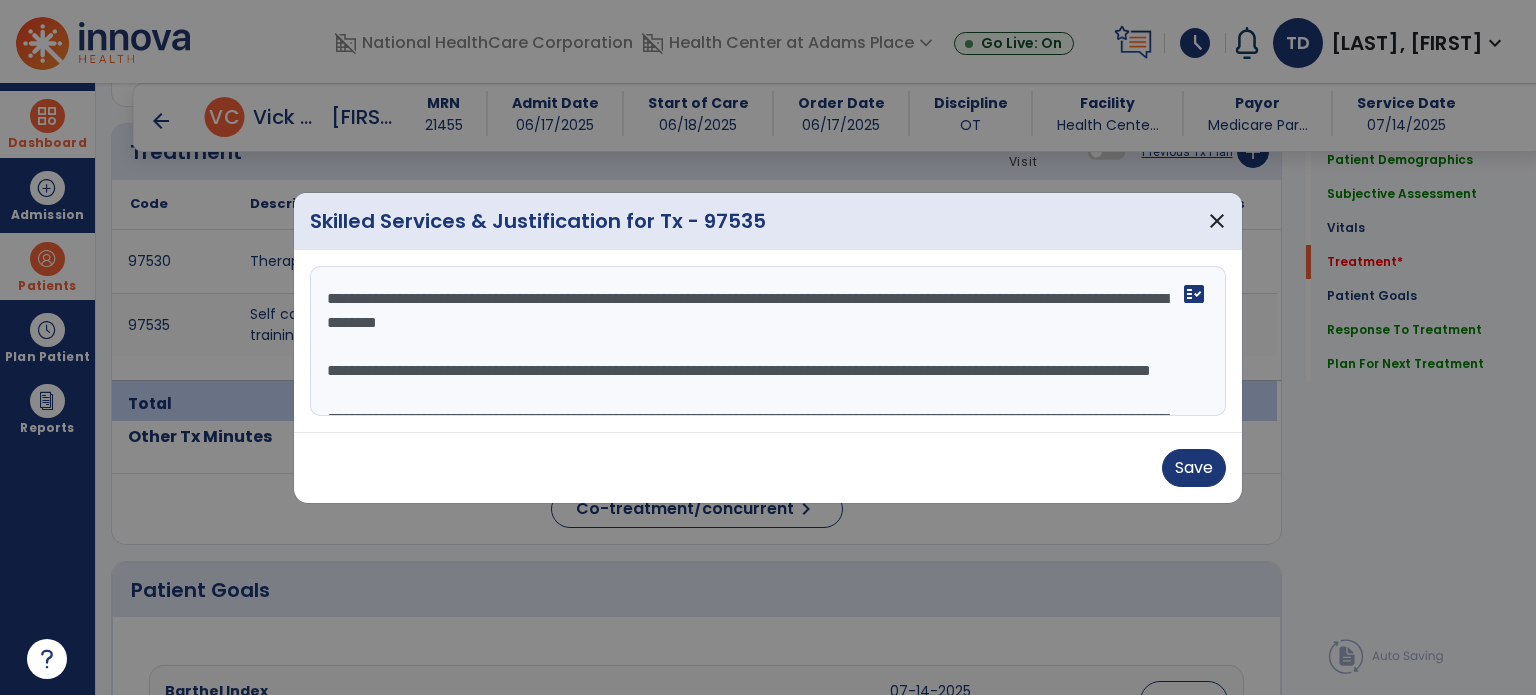 click on "**********" at bounding box center [768, 341] 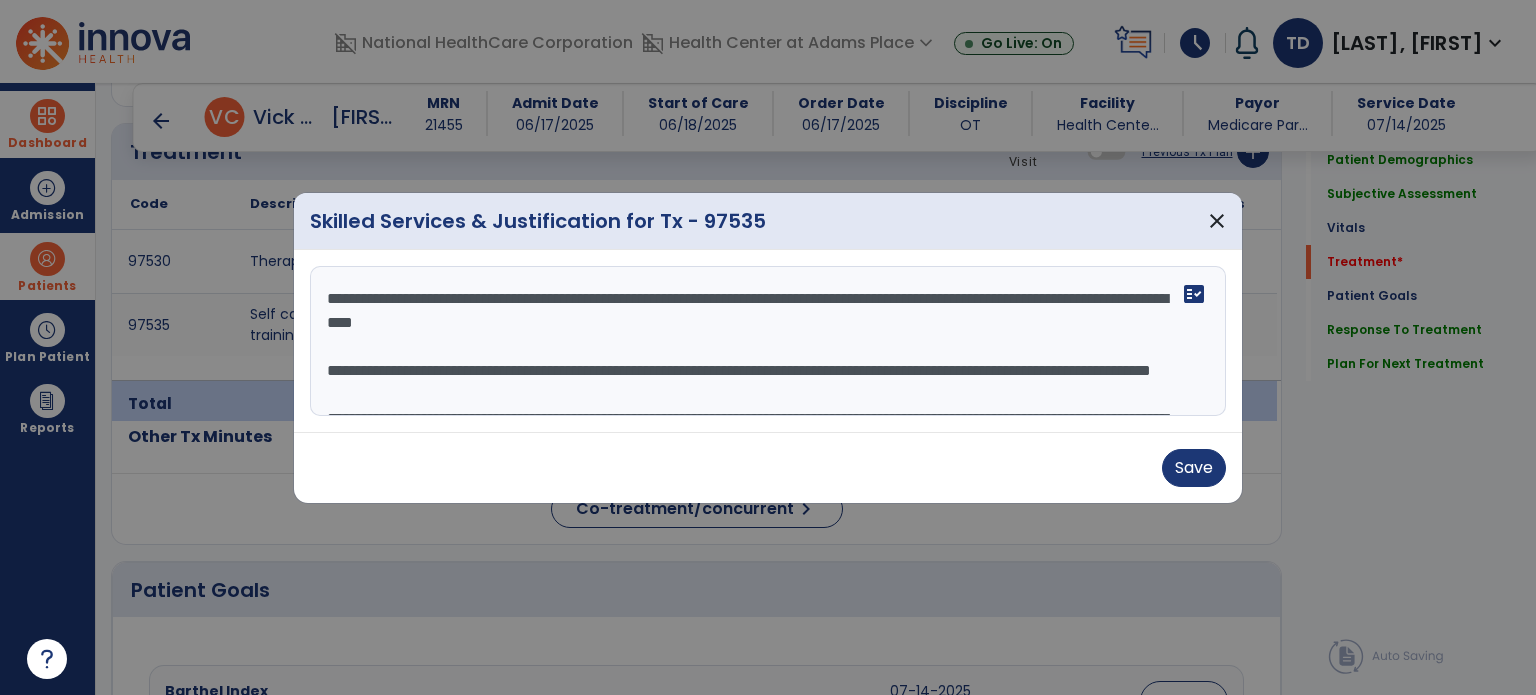 scroll, scrollTop: 19, scrollLeft: 0, axis: vertical 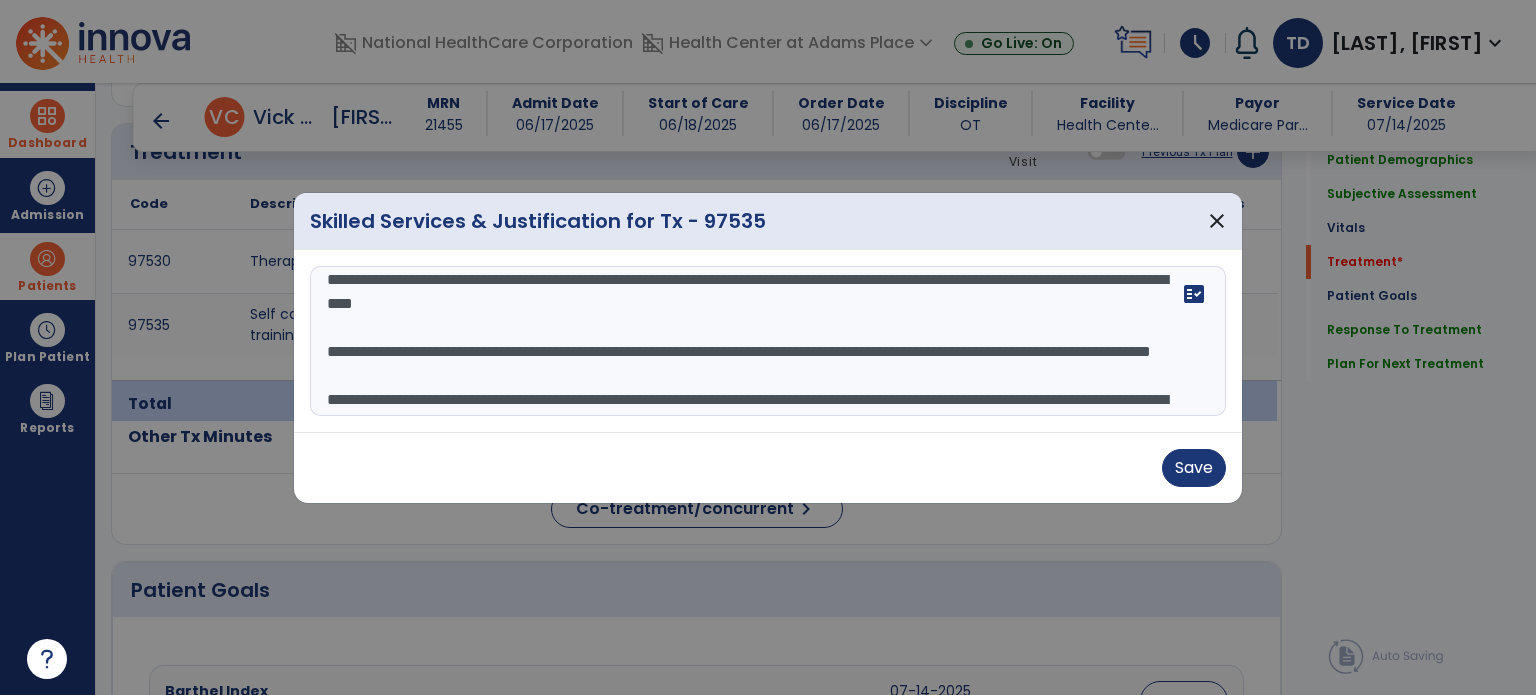 click on "**********" at bounding box center (768, 341) 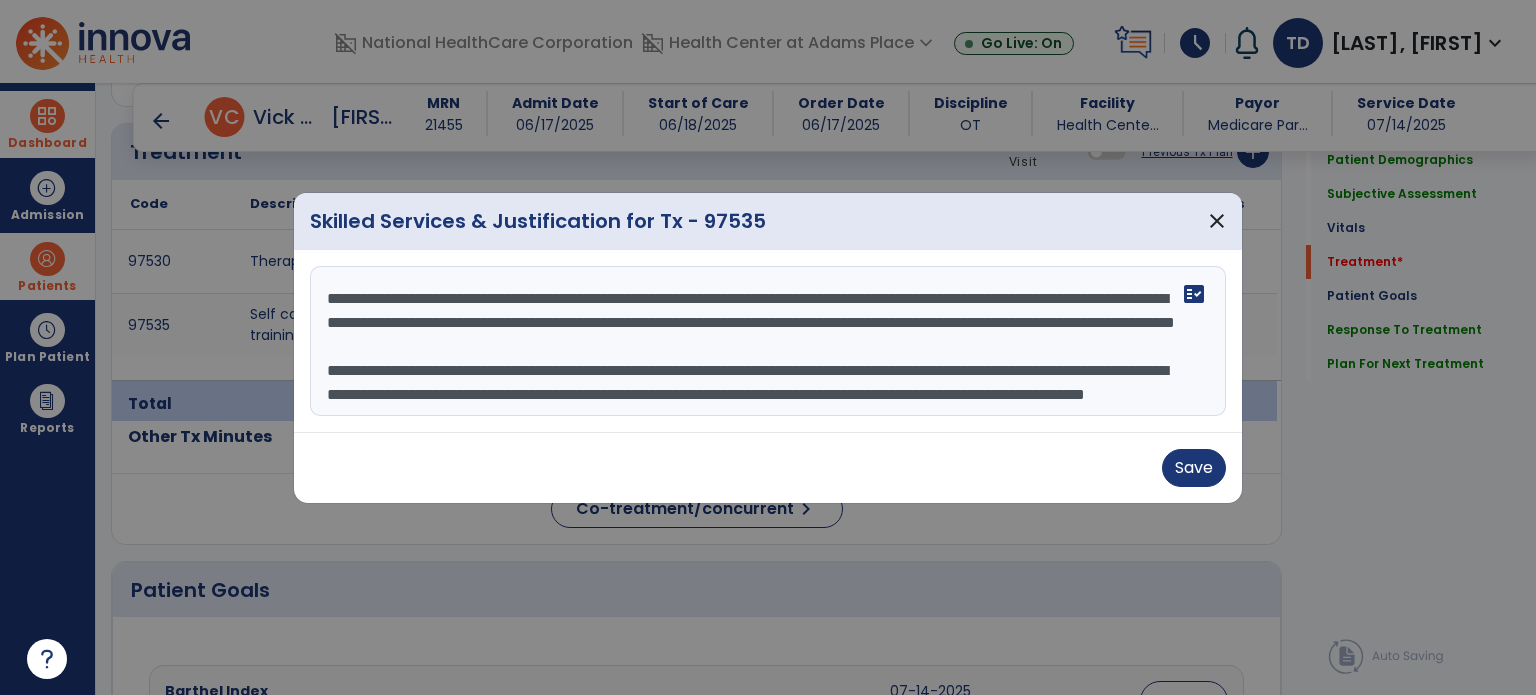 scroll, scrollTop: 0, scrollLeft: 0, axis: both 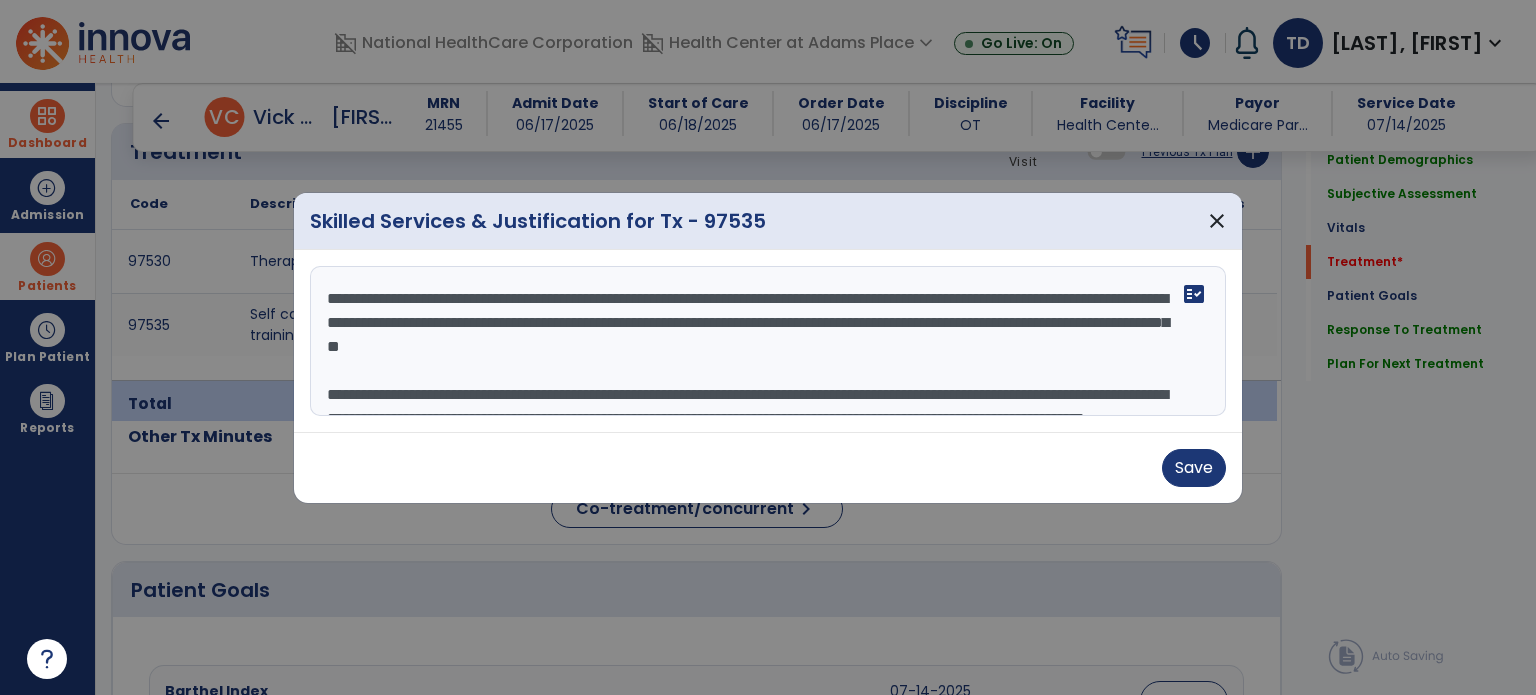 drag, startPoint x: 921, startPoint y: 347, endPoint x: 770, endPoint y: 354, distance: 151.16217 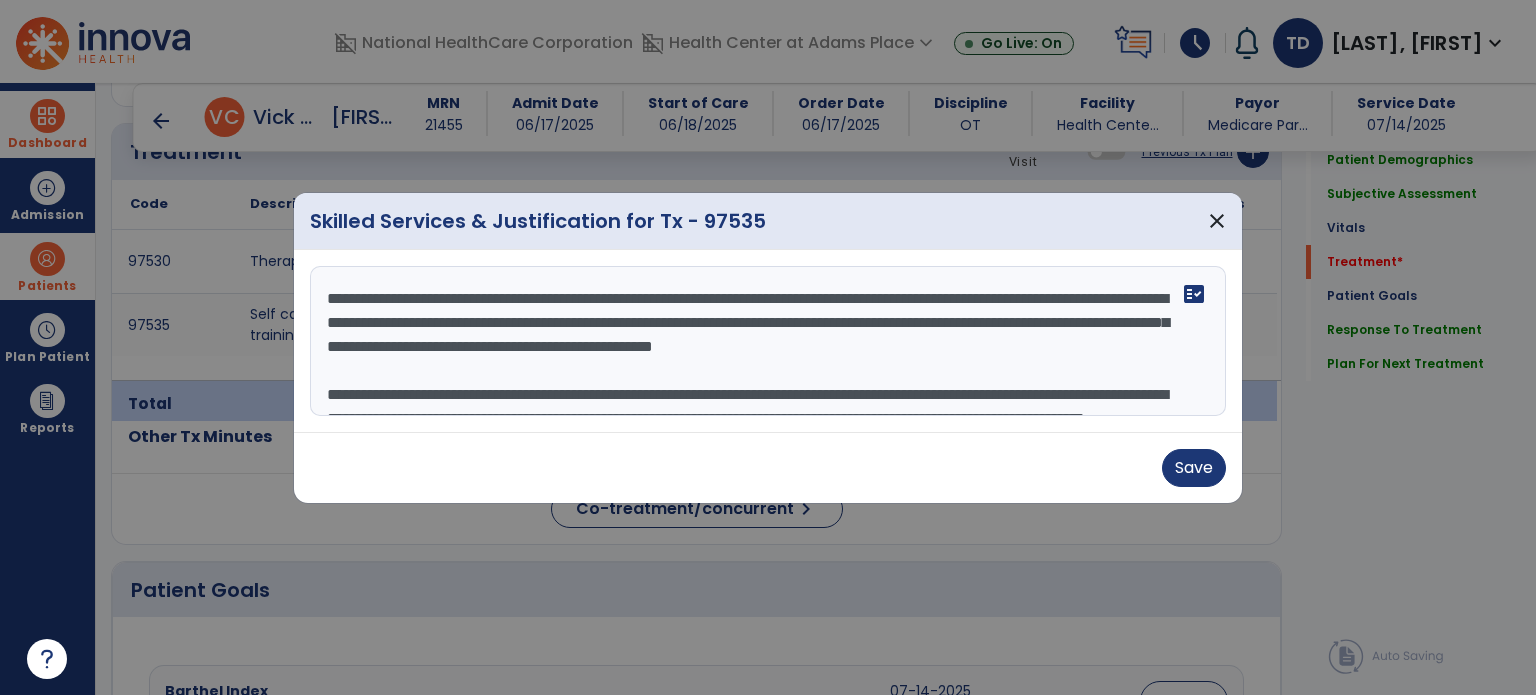 scroll, scrollTop: 12, scrollLeft: 0, axis: vertical 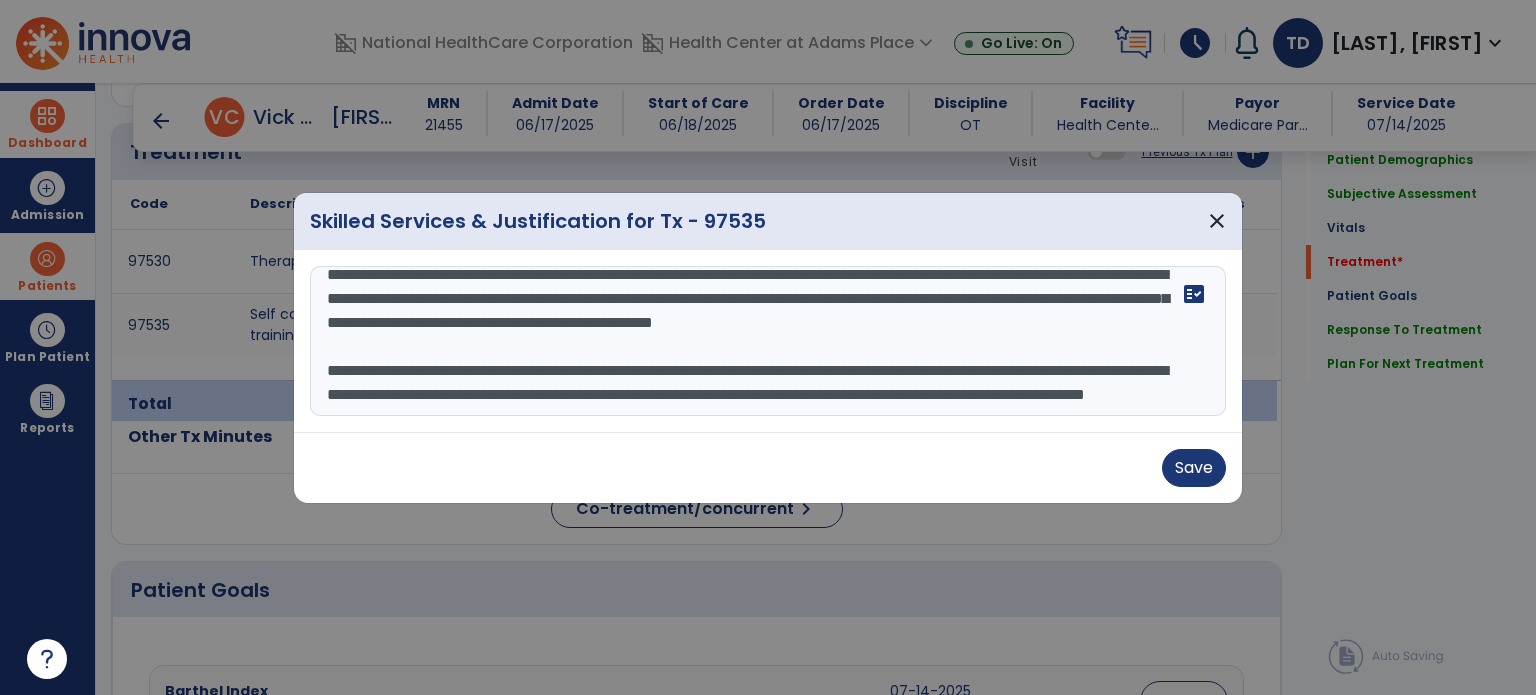 click on "**********" at bounding box center (768, 341) 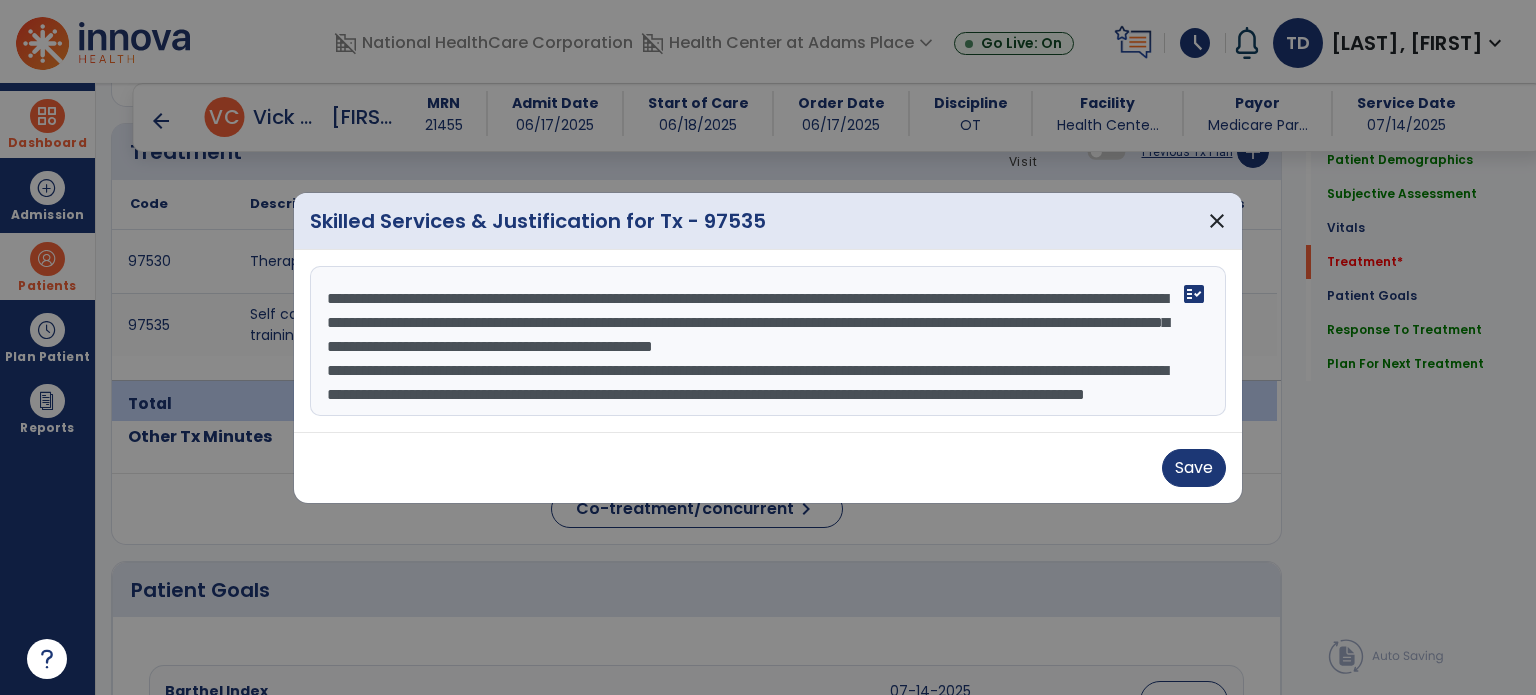 scroll, scrollTop: 48, scrollLeft: 0, axis: vertical 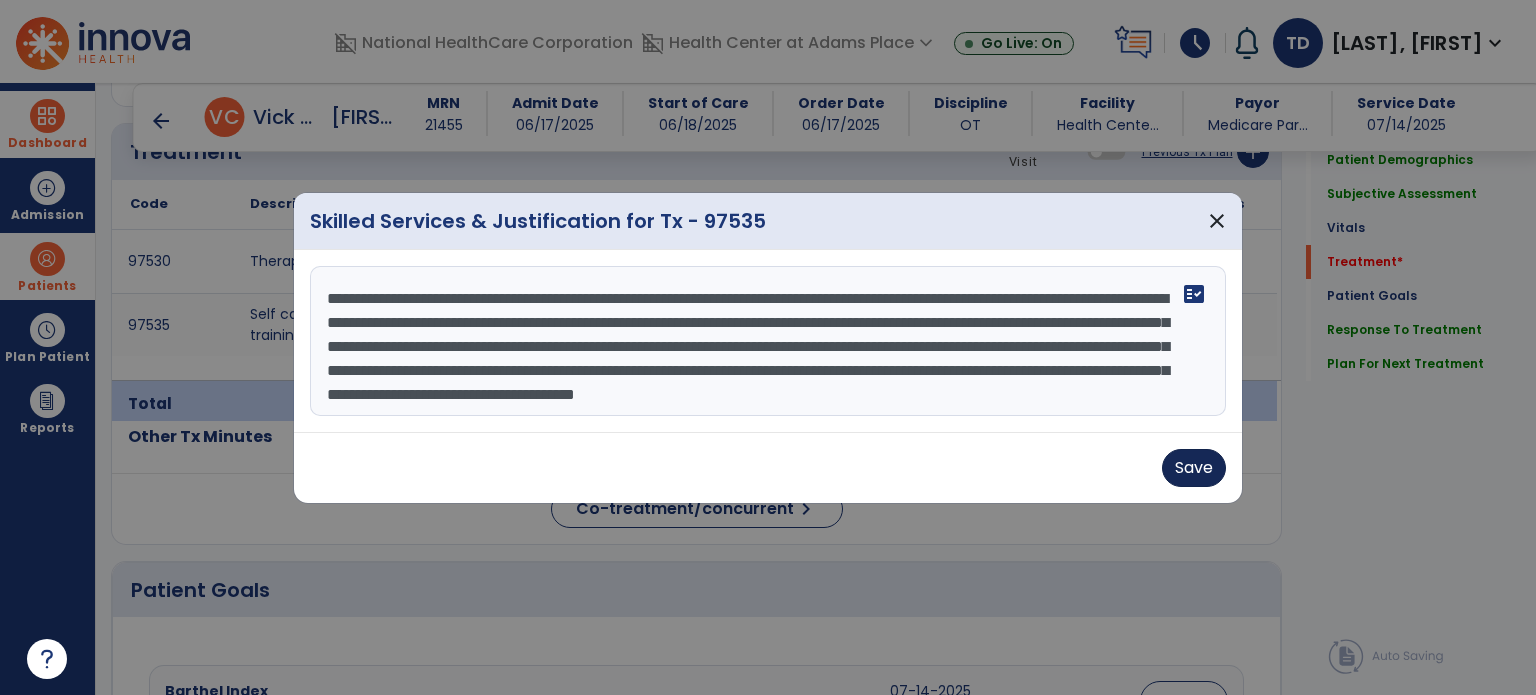 type on "**********" 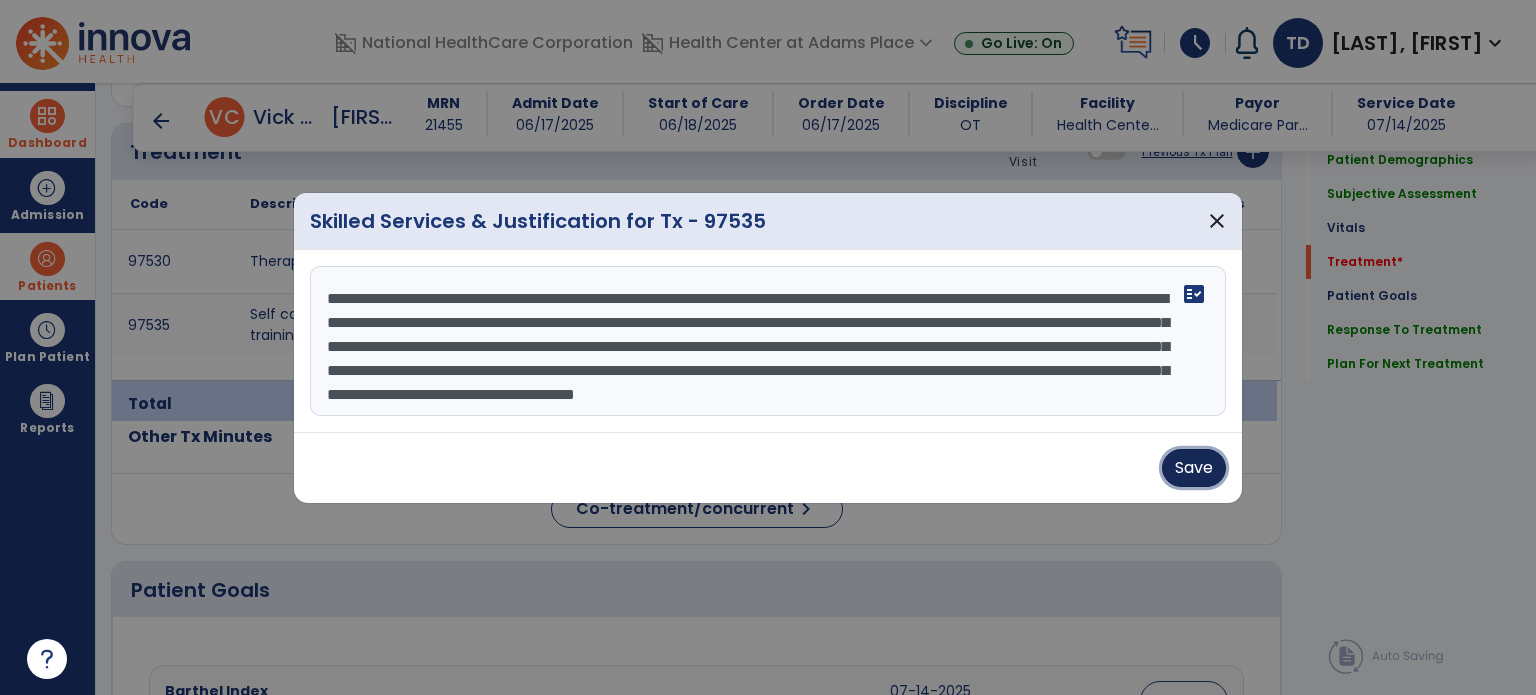 click on "Save" at bounding box center [1194, 468] 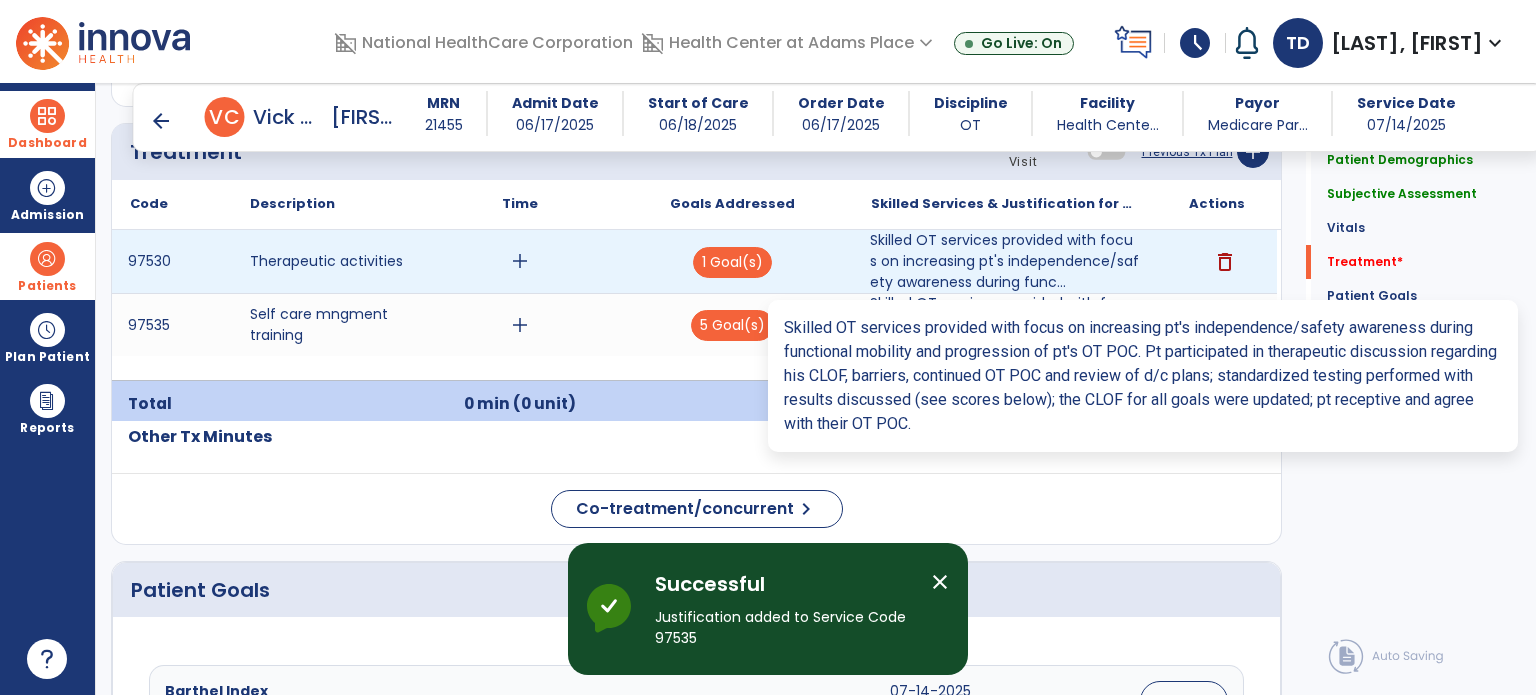 click on "Skilled OT services provided with focus on increasing pt's independence/safety awareness during func..." at bounding box center [1004, 261] 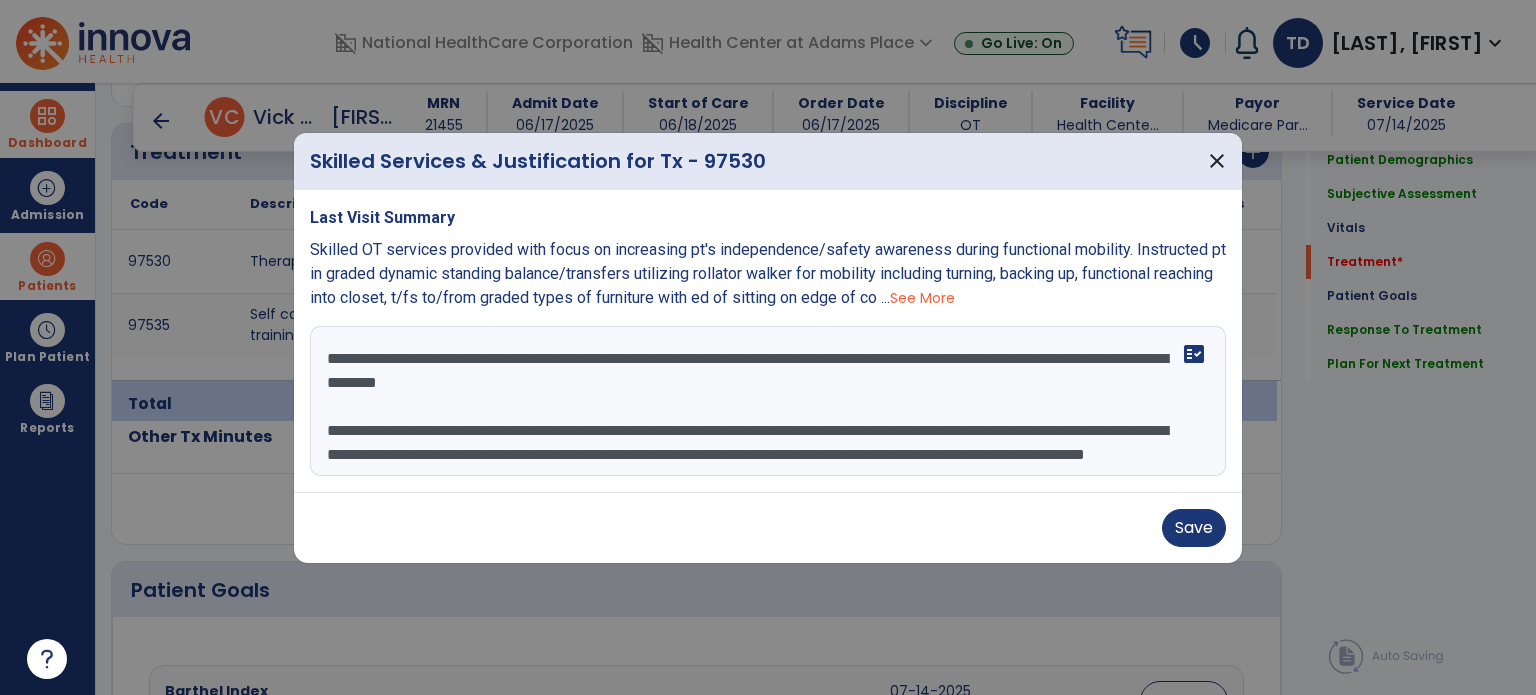 click on "**********" at bounding box center [768, 401] 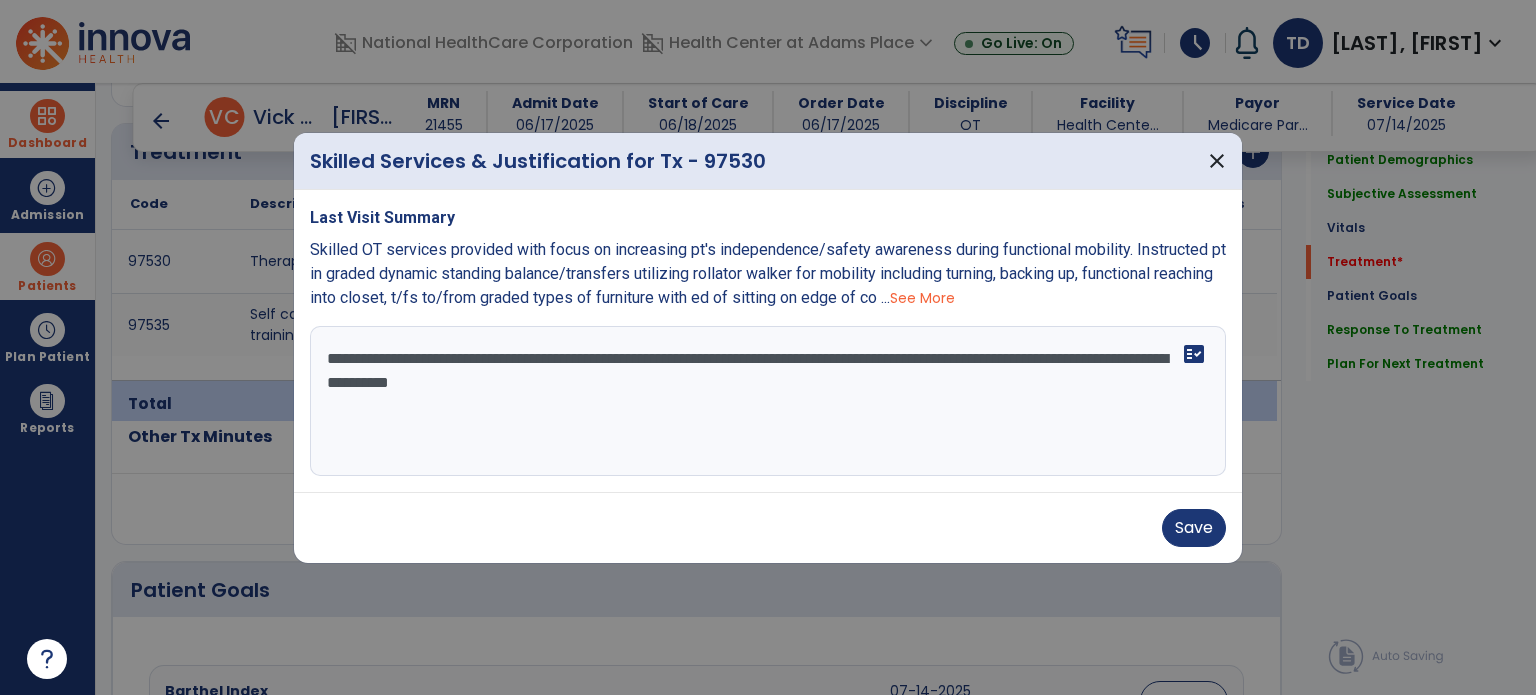 scroll, scrollTop: 0, scrollLeft: 0, axis: both 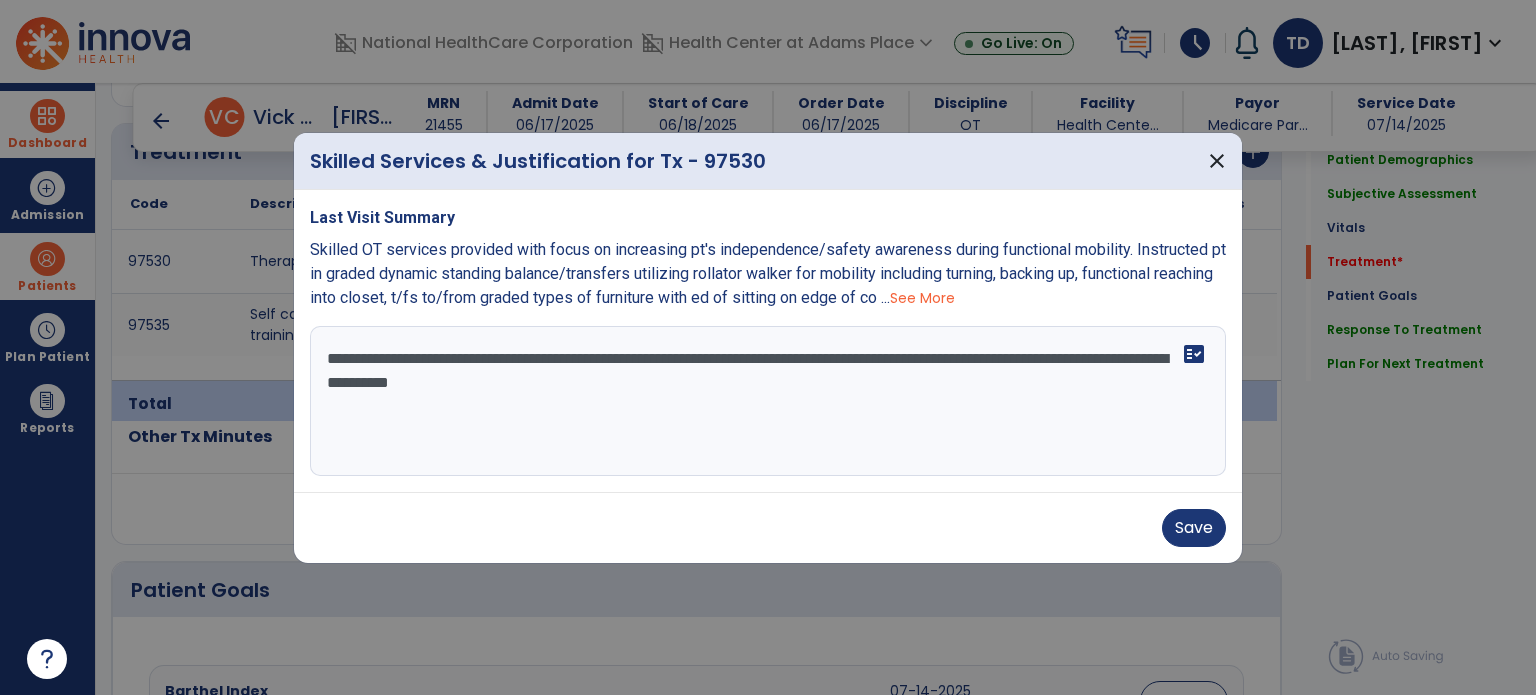 drag, startPoint x: 760, startPoint y: 409, endPoint x: 480, endPoint y: 391, distance: 280.57797 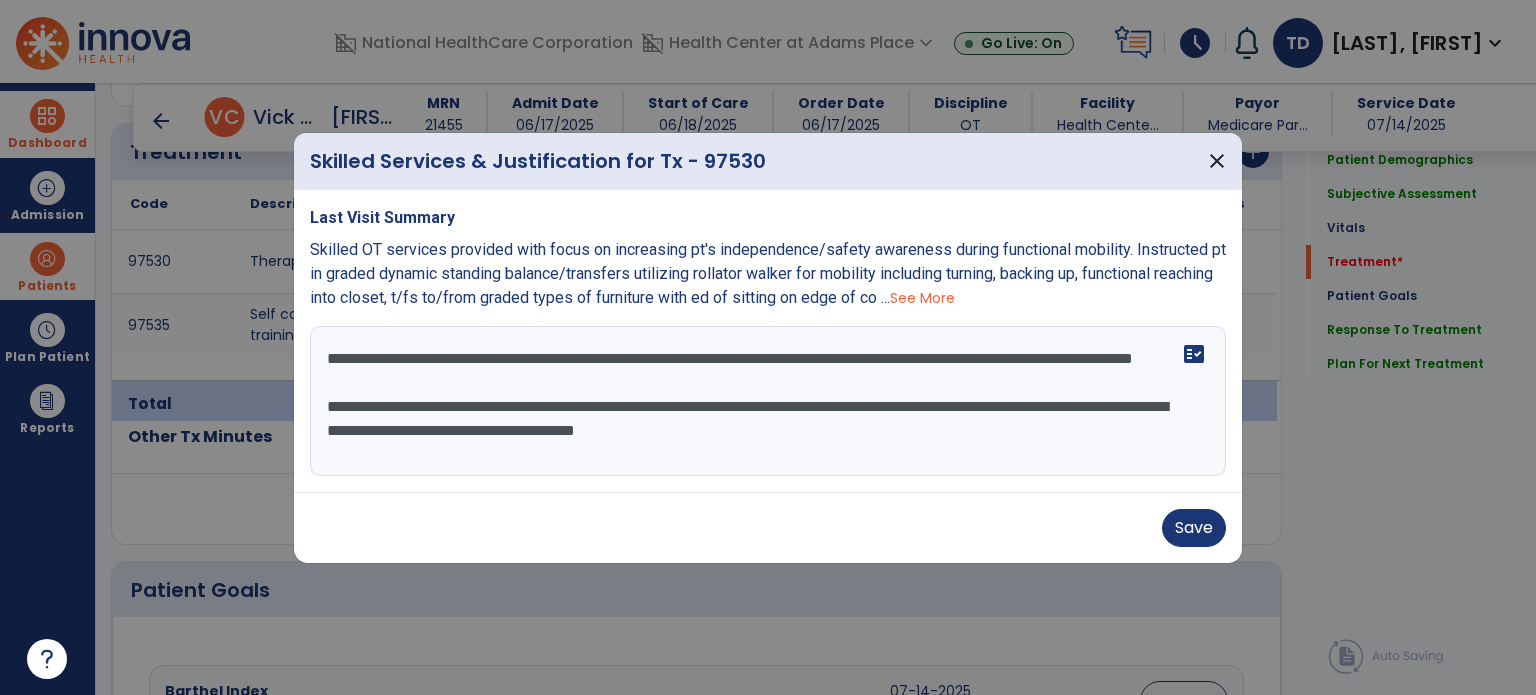 click on "**********" at bounding box center [768, 401] 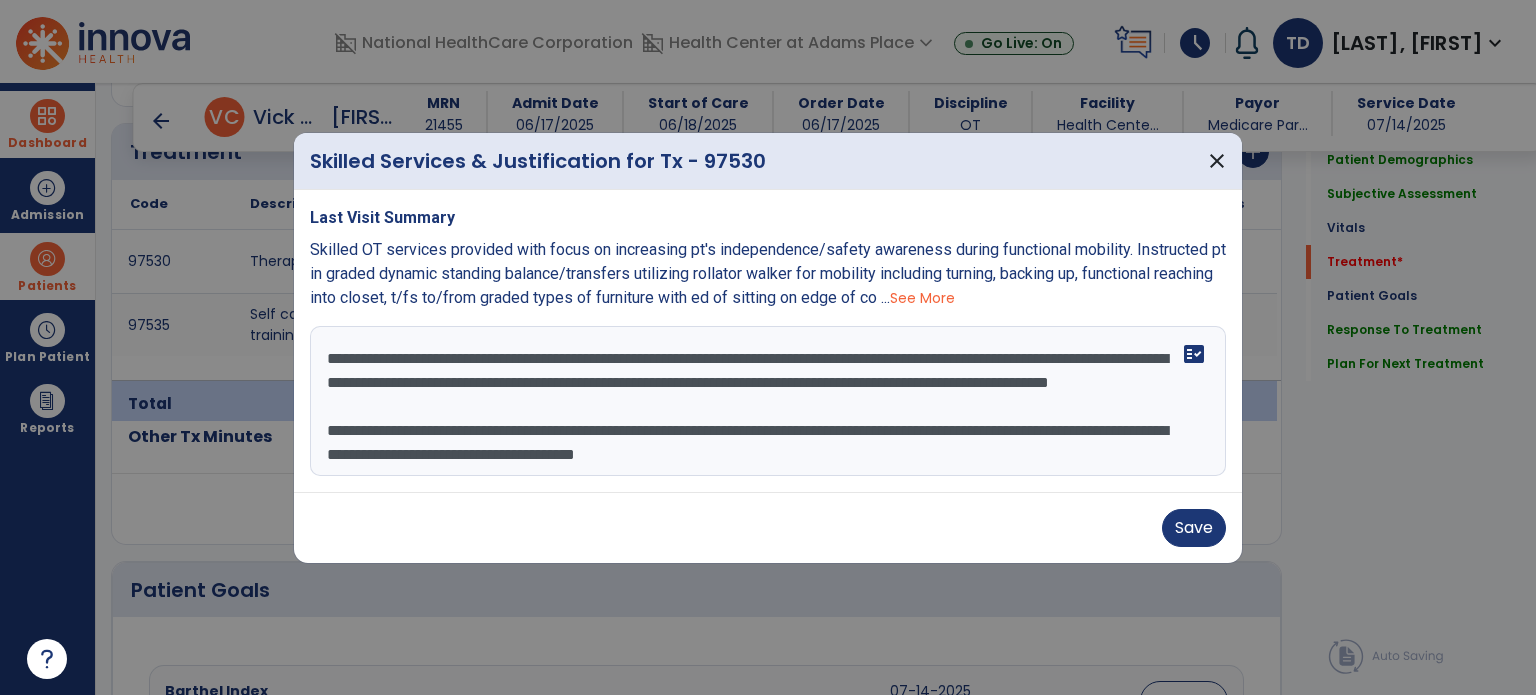 scroll, scrollTop: 48, scrollLeft: 0, axis: vertical 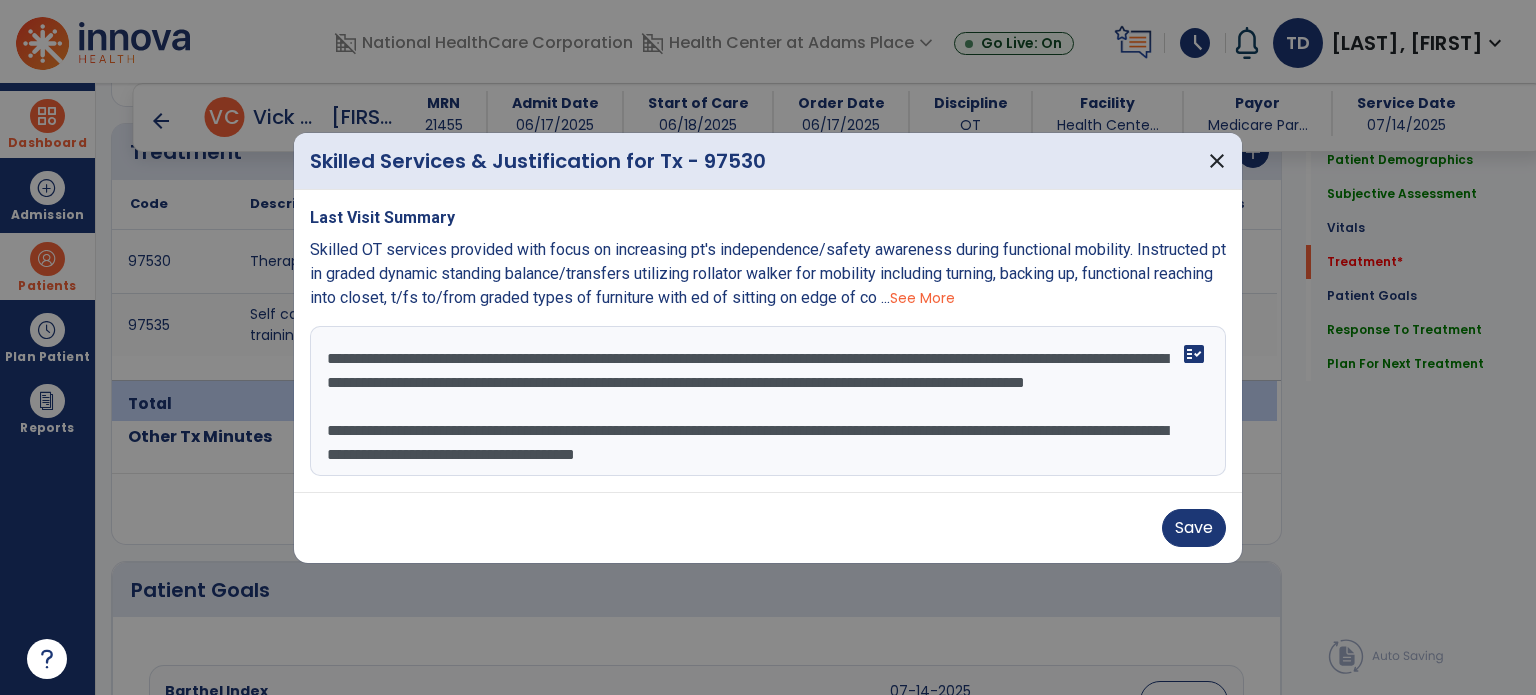 click on "**********" at bounding box center (768, 401) 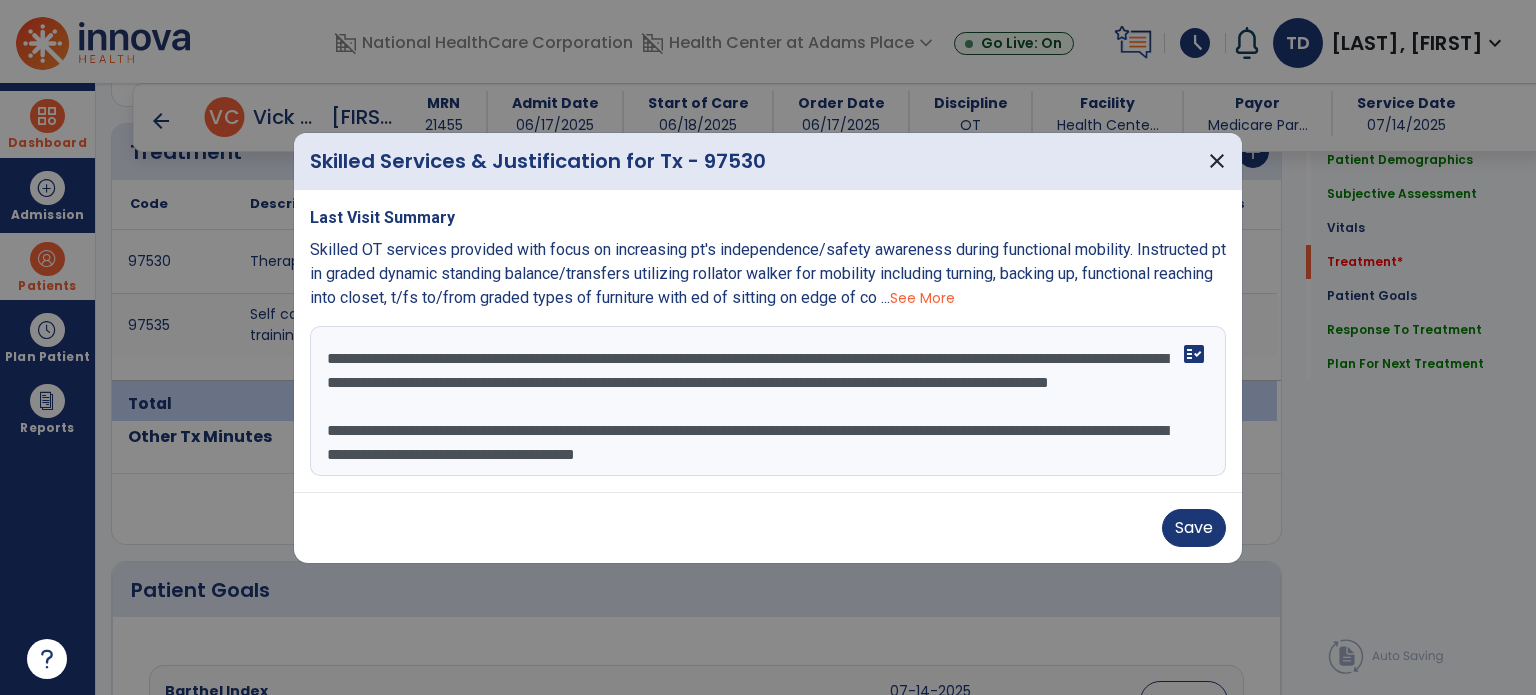 click on "**********" at bounding box center [768, 401] 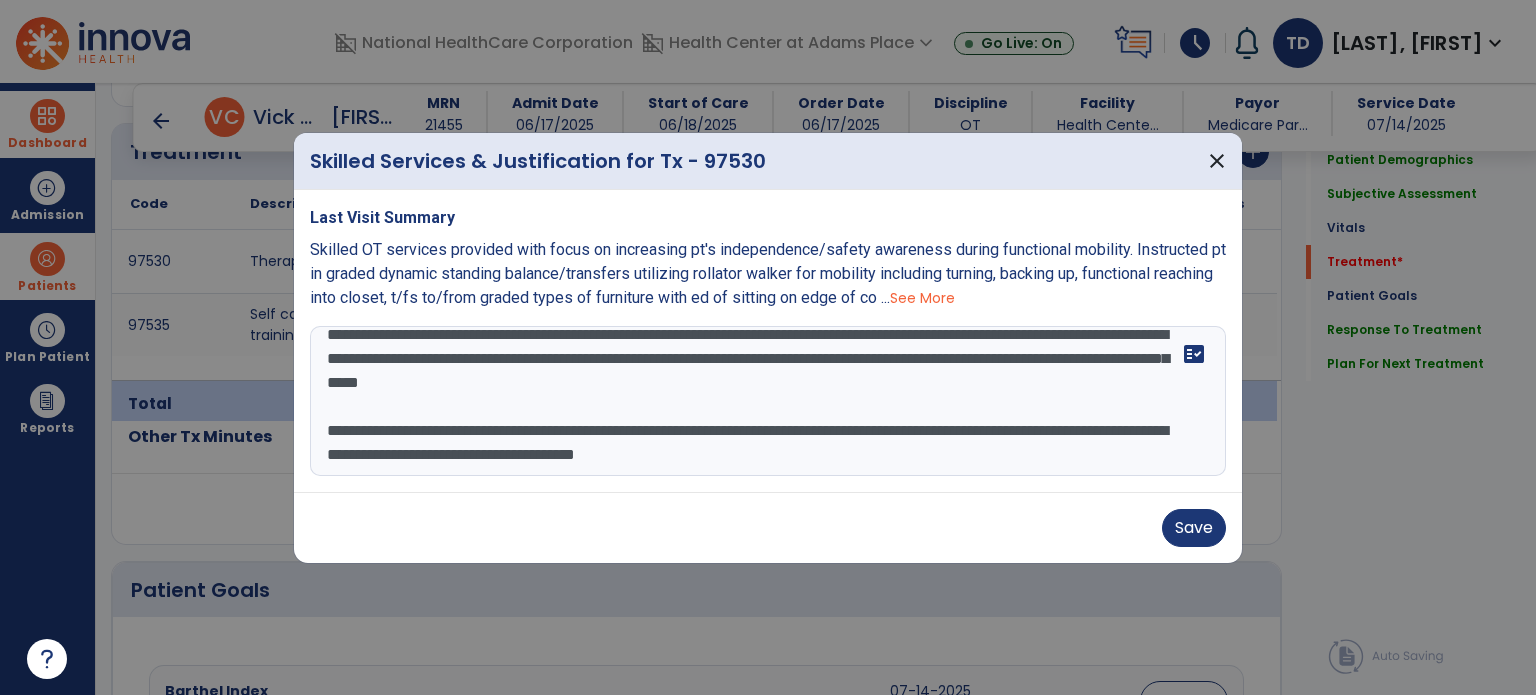 click on "**********" at bounding box center [768, 401] 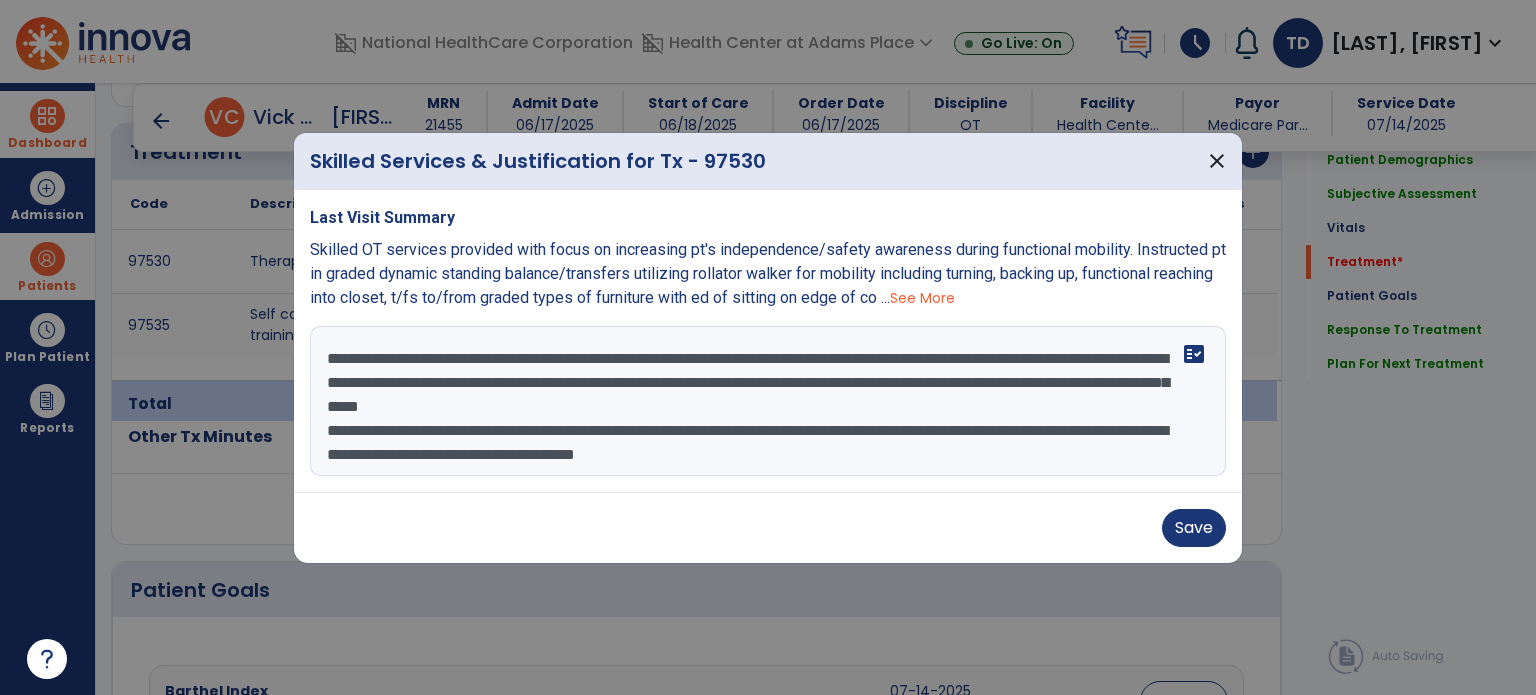 scroll, scrollTop: 0, scrollLeft: 0, axis: both 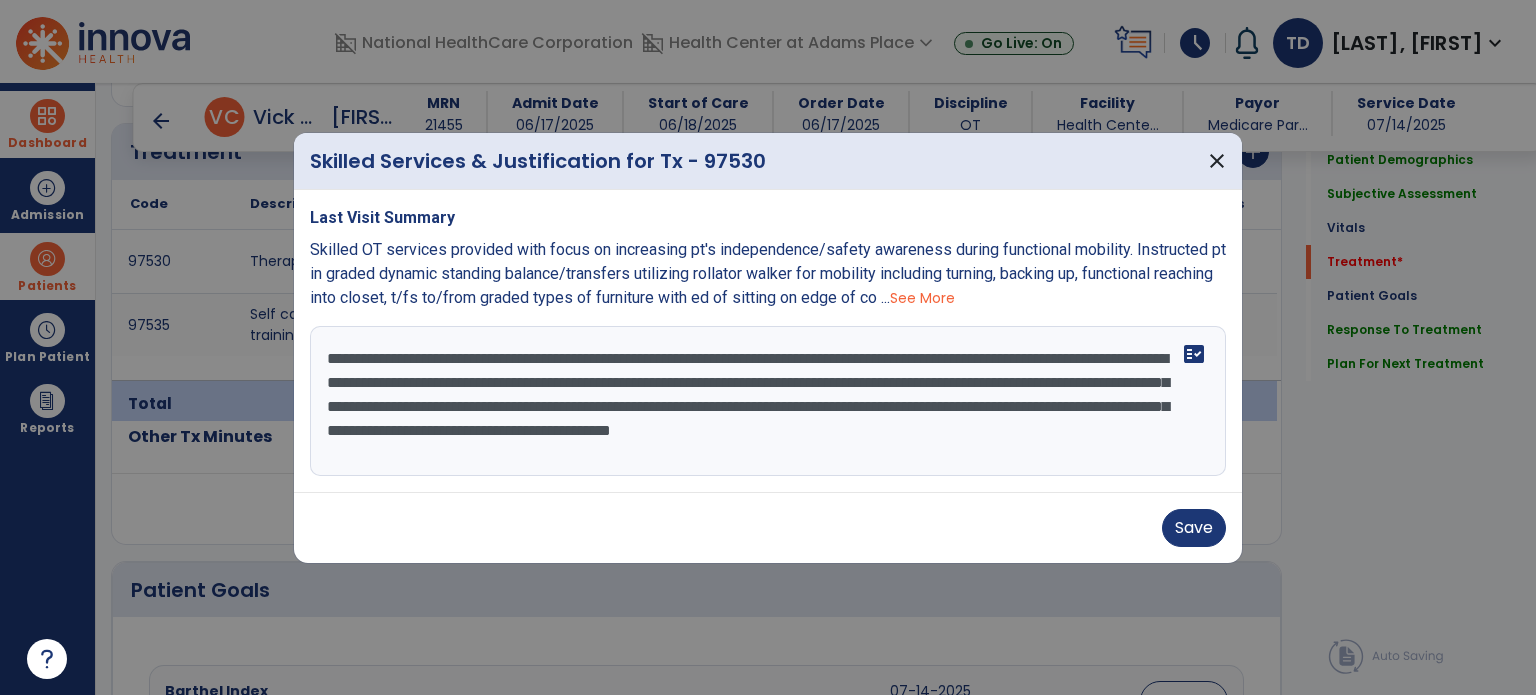 click on "**********" at bounding box center [768, 401] 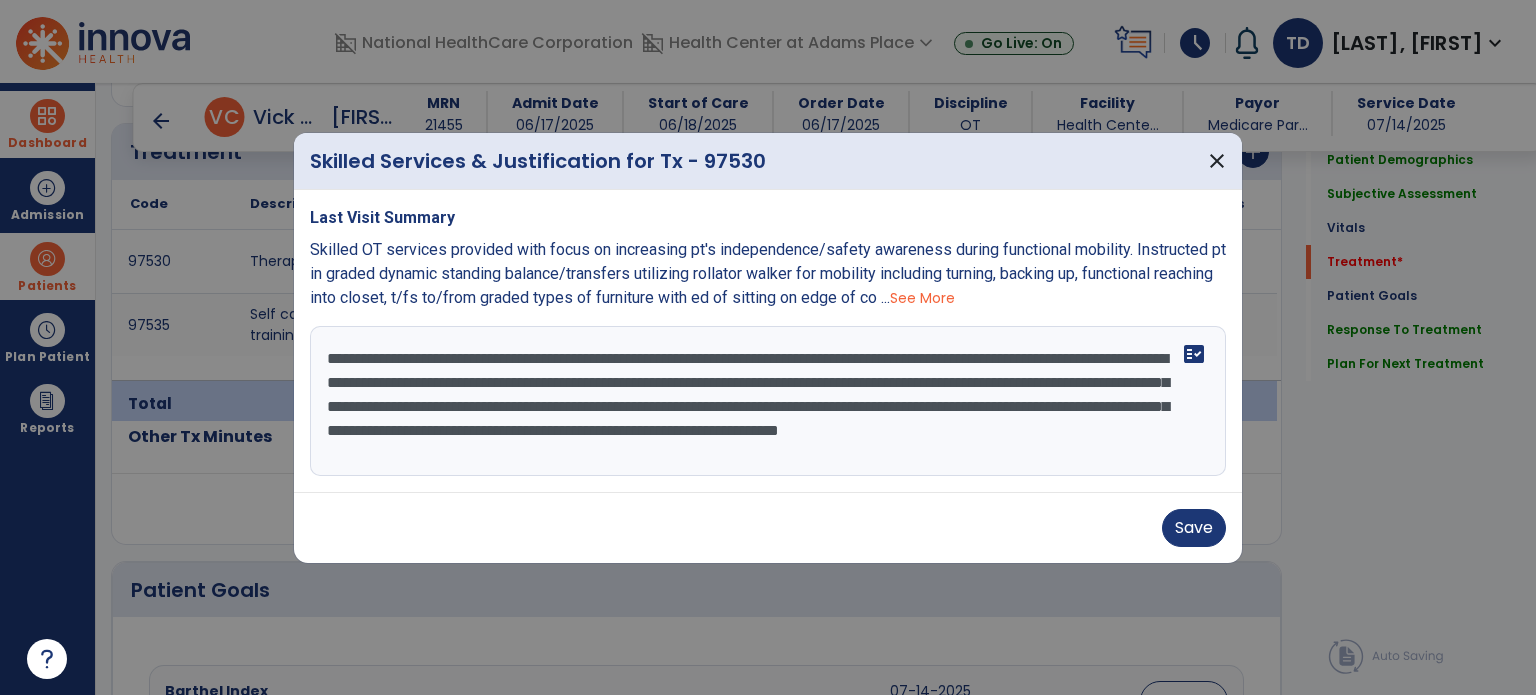 scroll, scrollTop: 24, scrollLeft: 0, axis: vertical 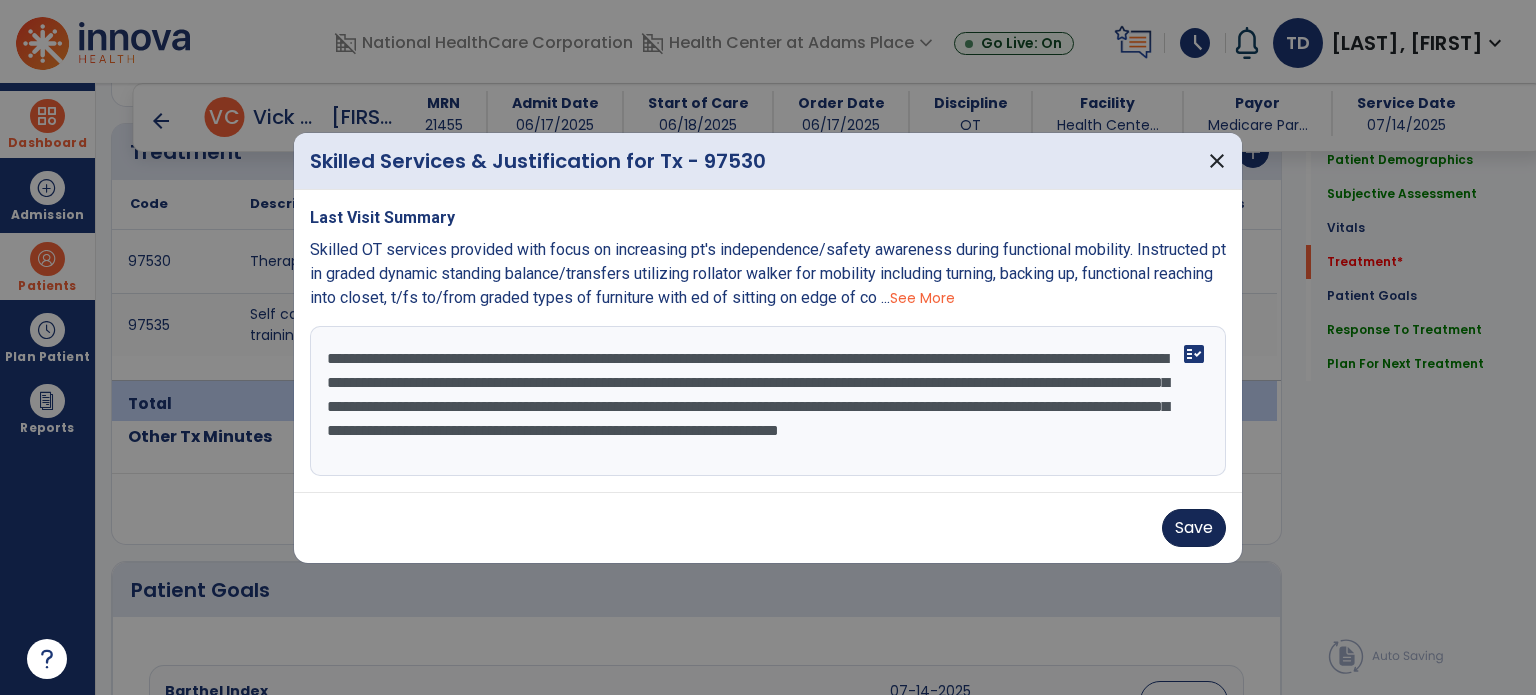 type on "**********" 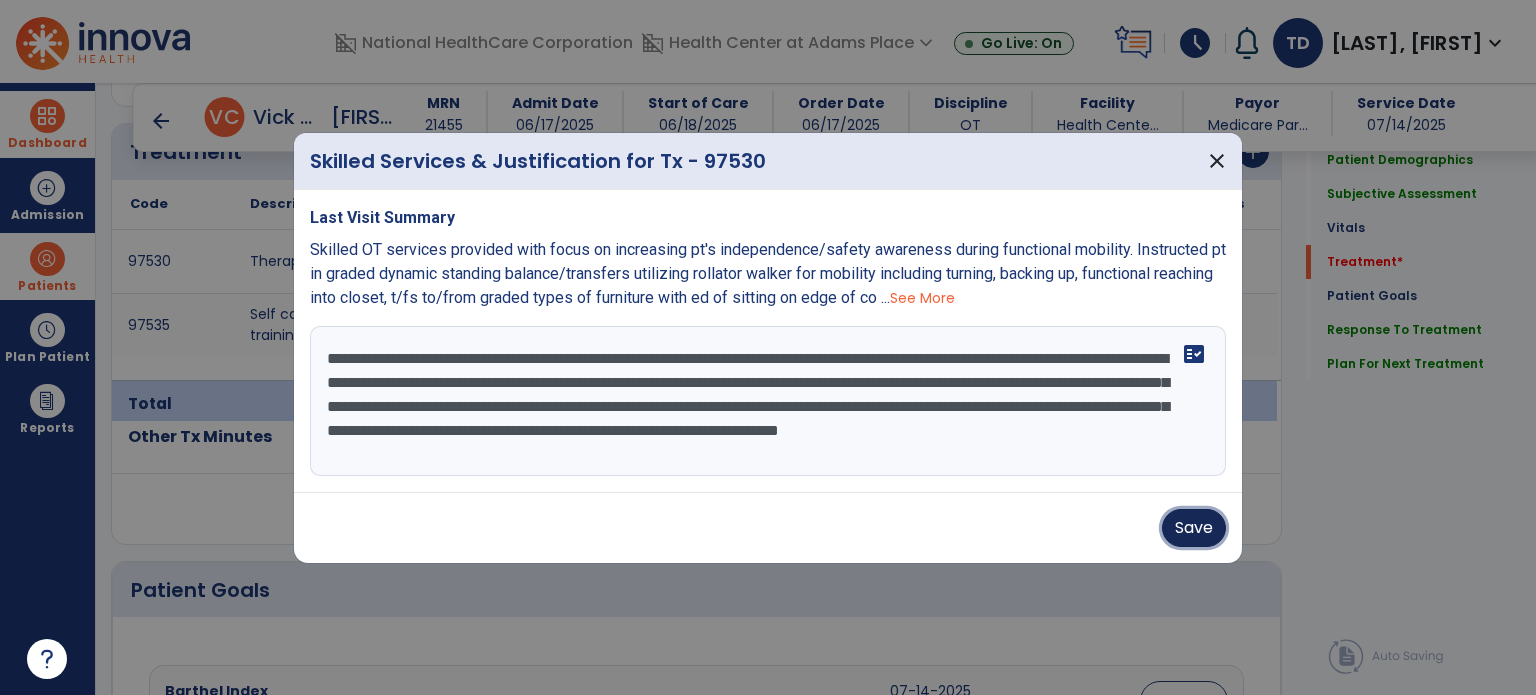 click on "Save" at bounding box center [1194, 528] 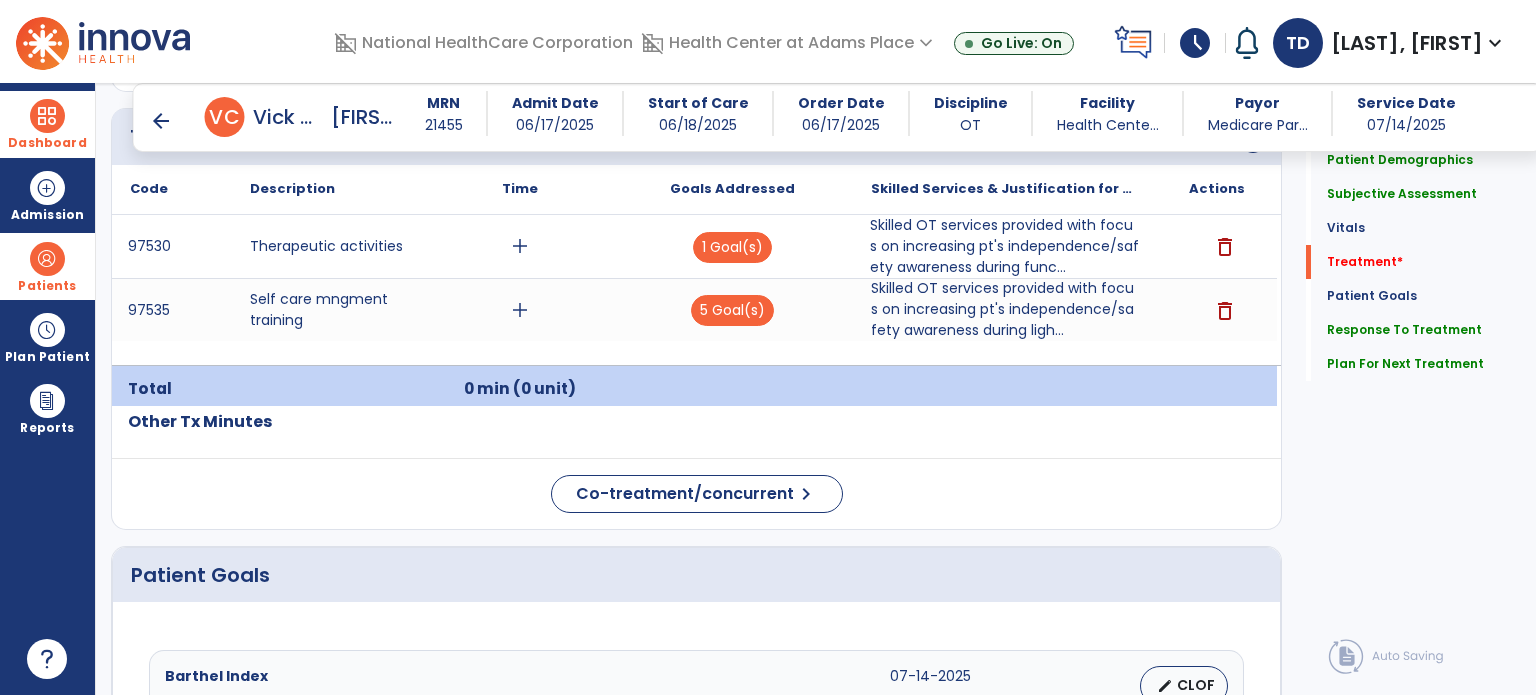 scroll, scrollTop: 1244, scrollLeft: 0, axis: vertical 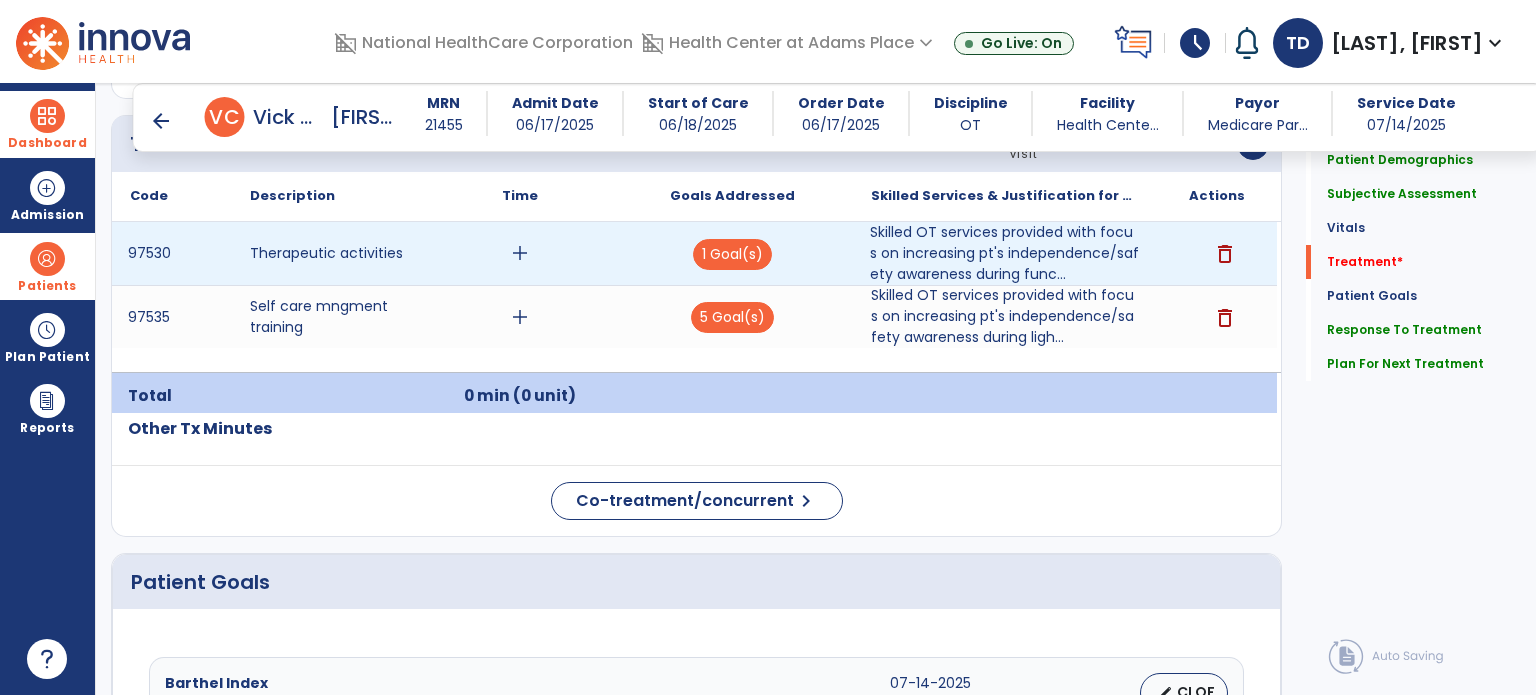 click on "add" at bounding box center (520, 253) 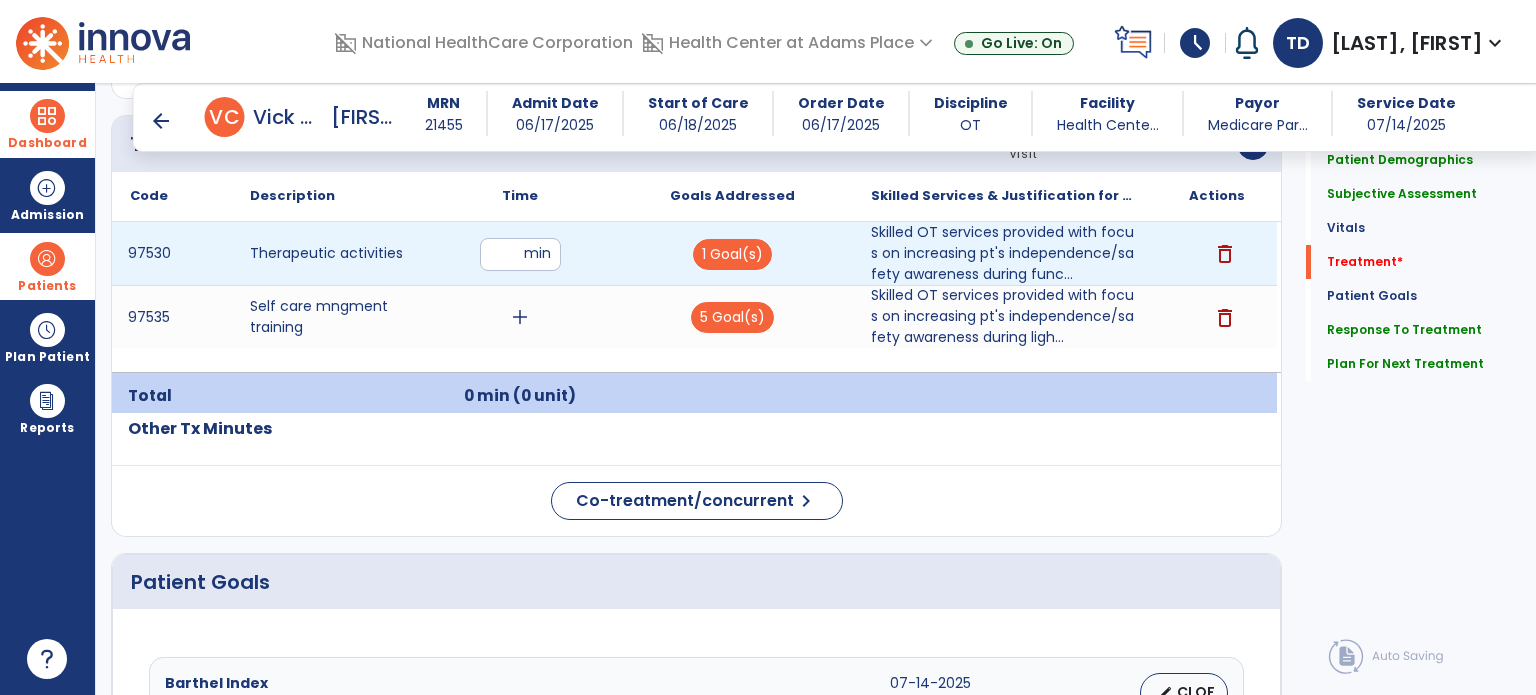type on "**" 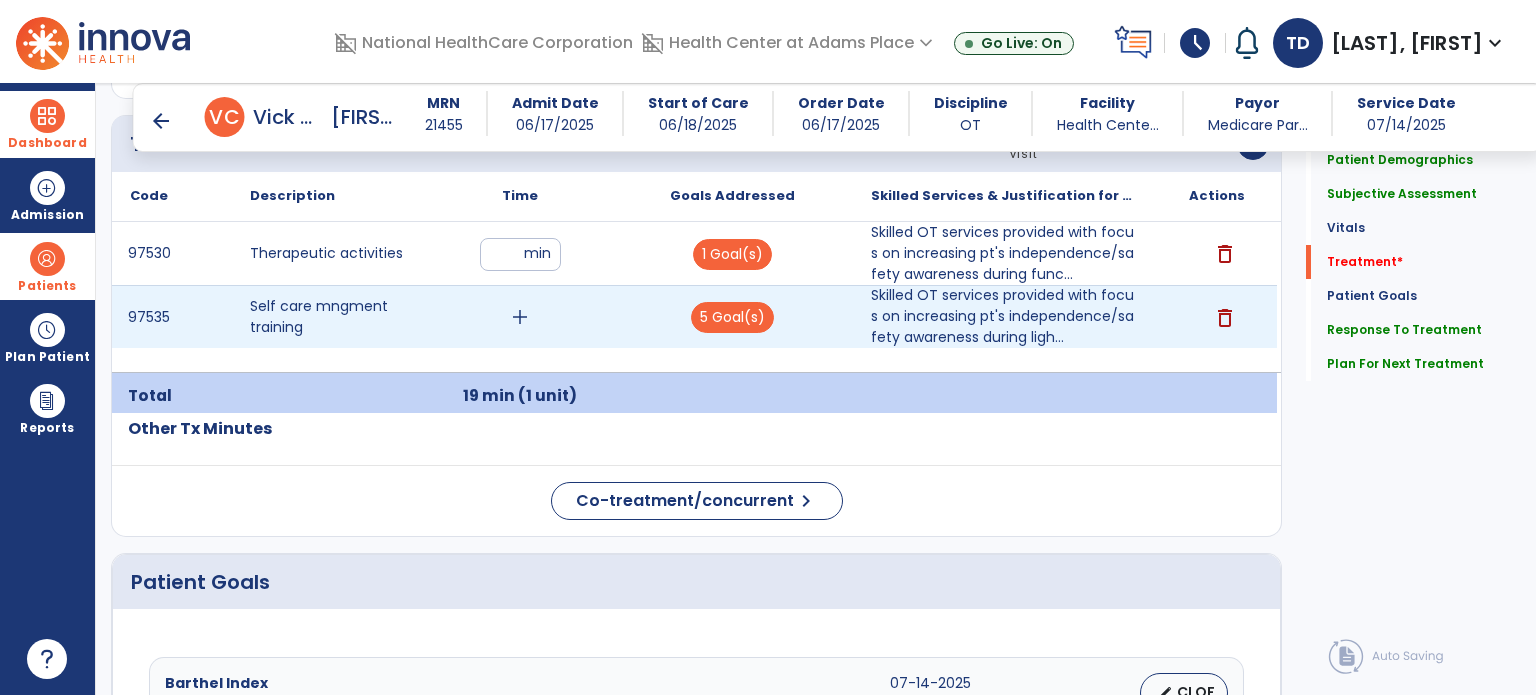 drag, startPoint x: 516, startPoint y: 321, endPoint x: 511, endPoint y: 307, distance: 14.866069 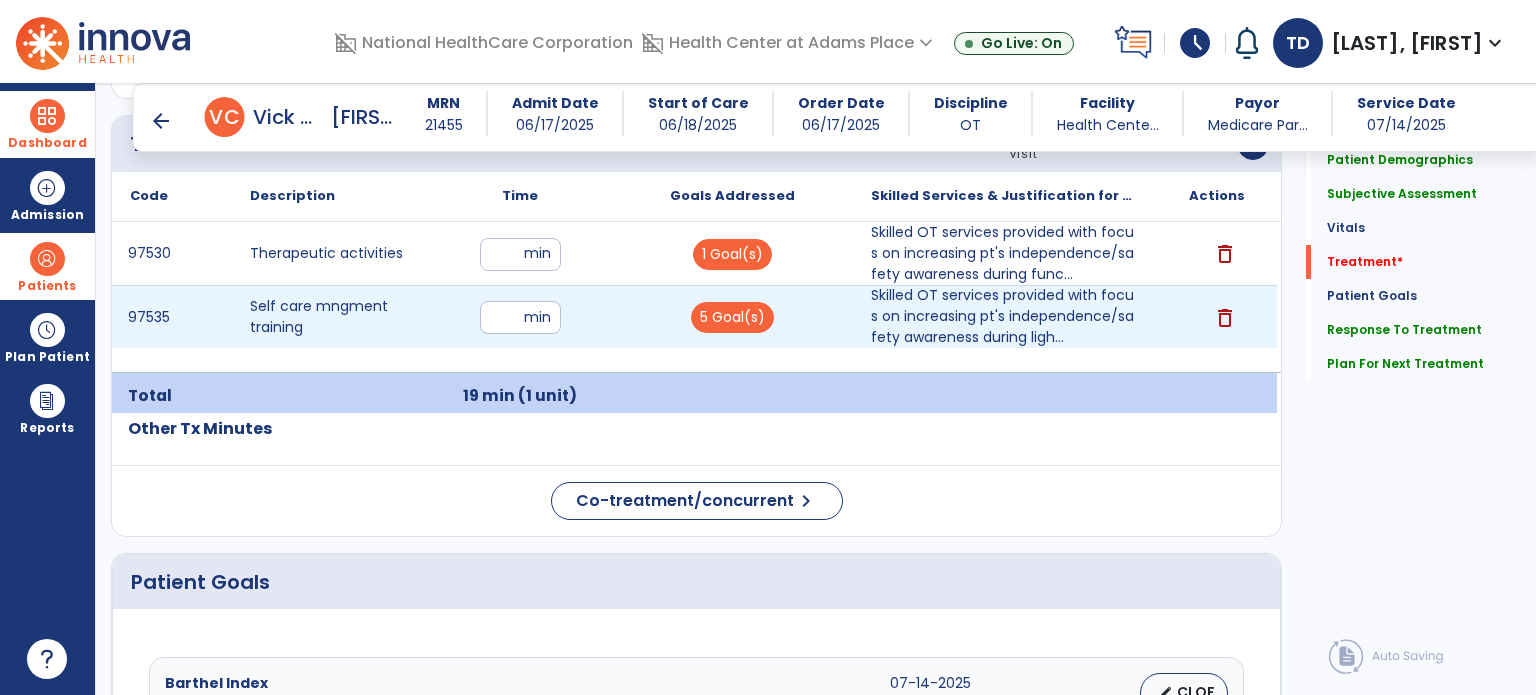 click at bounding box center (520, 317) 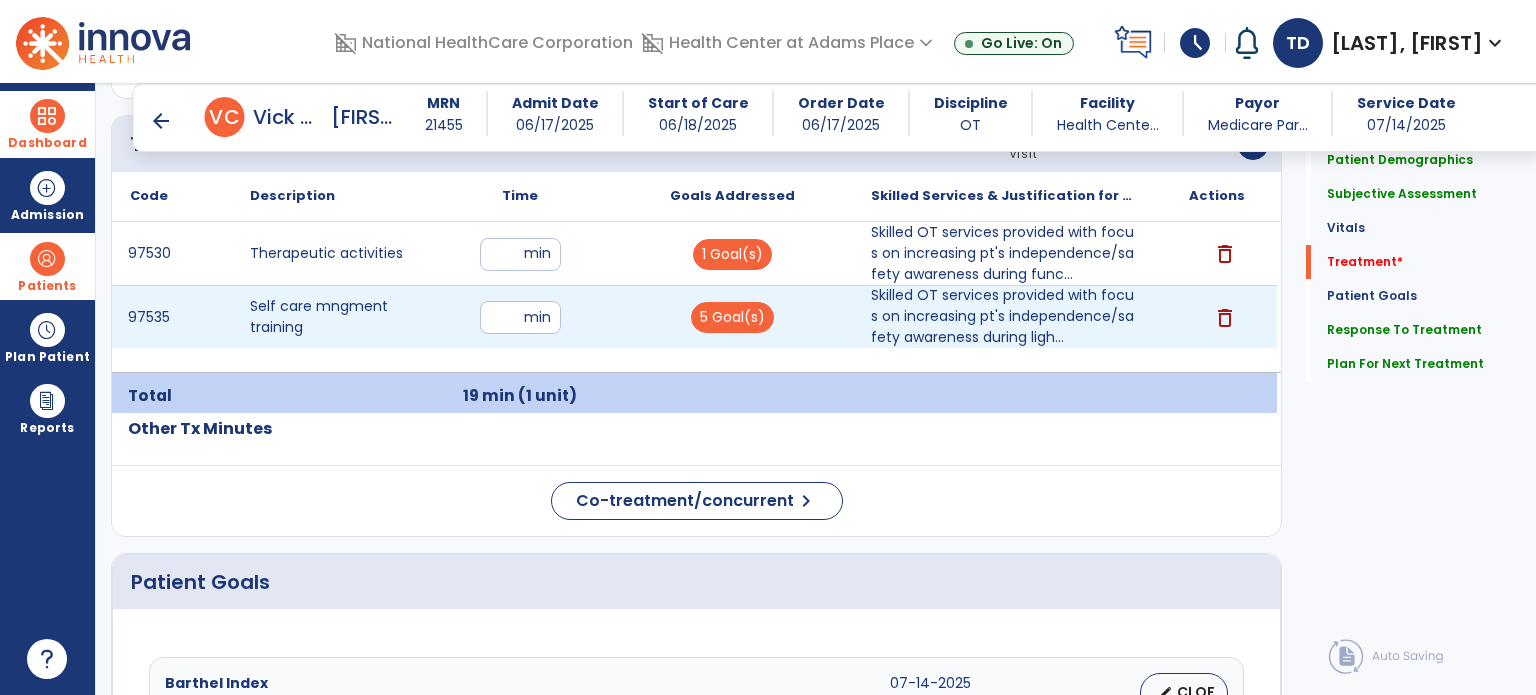 type on "**" 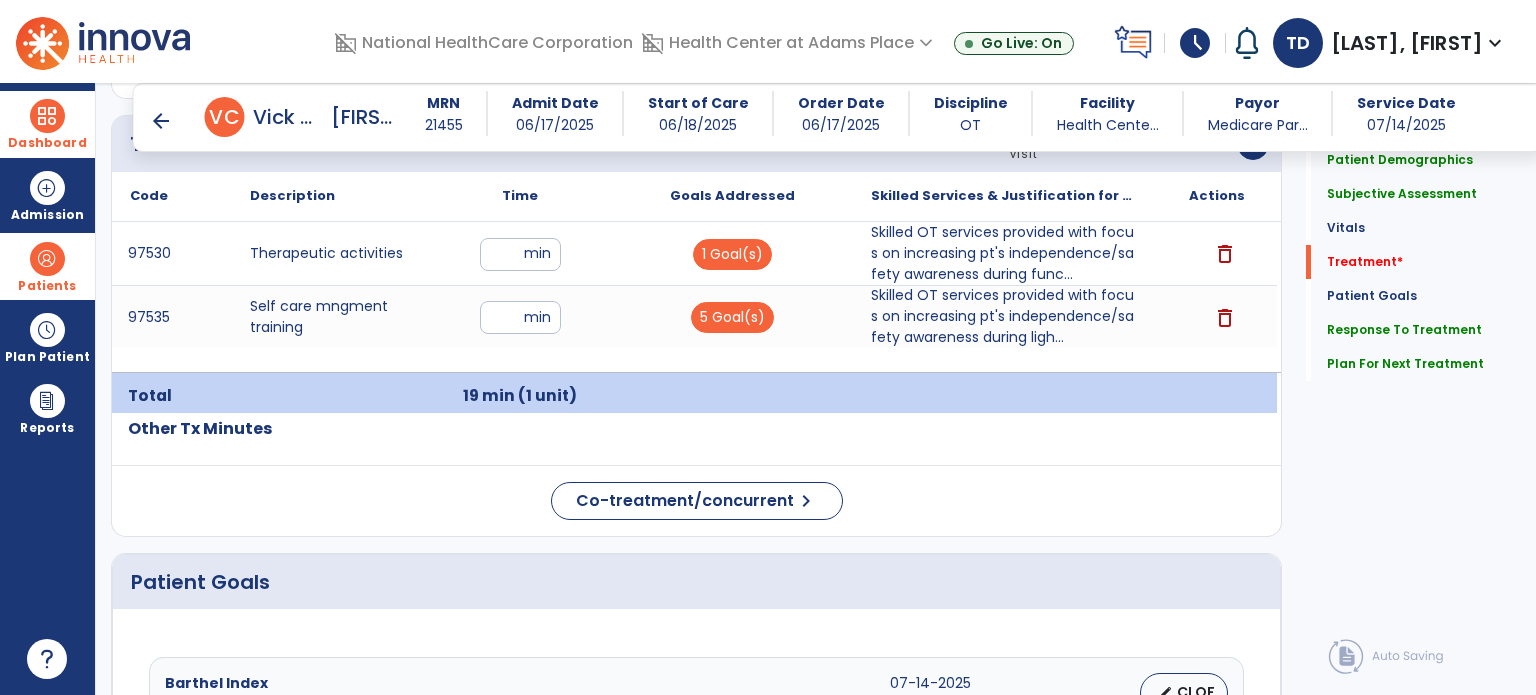 click on "97530 Therapeutic activities ** min 1 Goal(s) Skilled OT services provided with focus on increasing pt's independence/safety awareness during func... delete 97535 Self care mngment training ** min 5 Goal(s) Skilled OT services provided with focus on increasing pt's independence/safety awareness during ligh... Skilled OT services provided with focus on increasing pt's independence/safety awareness during light ADL tasks and progression of pt's OT POC. Instructed pt in bed making tasks, light tidying throughout room and down the hall to nourishment kitchen for hydration; he required SBA for all tasks with mod verbal/visual cues for safety. Pt participated in therapeutic discussion regarding his CLOF, barriers, continued OT POC and review of d/c plans; standardized testing performed with results discussed (see scores below); the CLOF for all goals were updated; pt receptive and agree with their OT POC. delete" at bounding box center (694, 297) 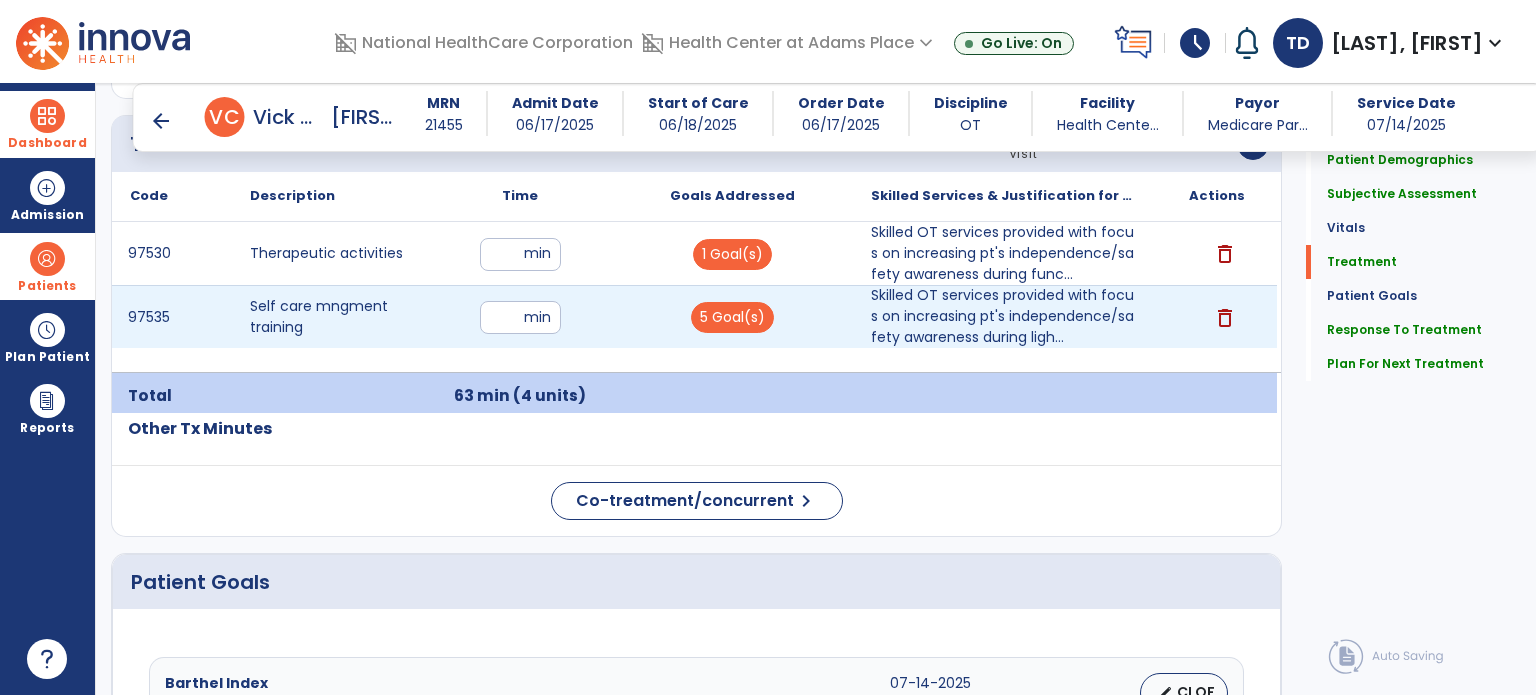 click on "**" at bounding box center [520, 317] 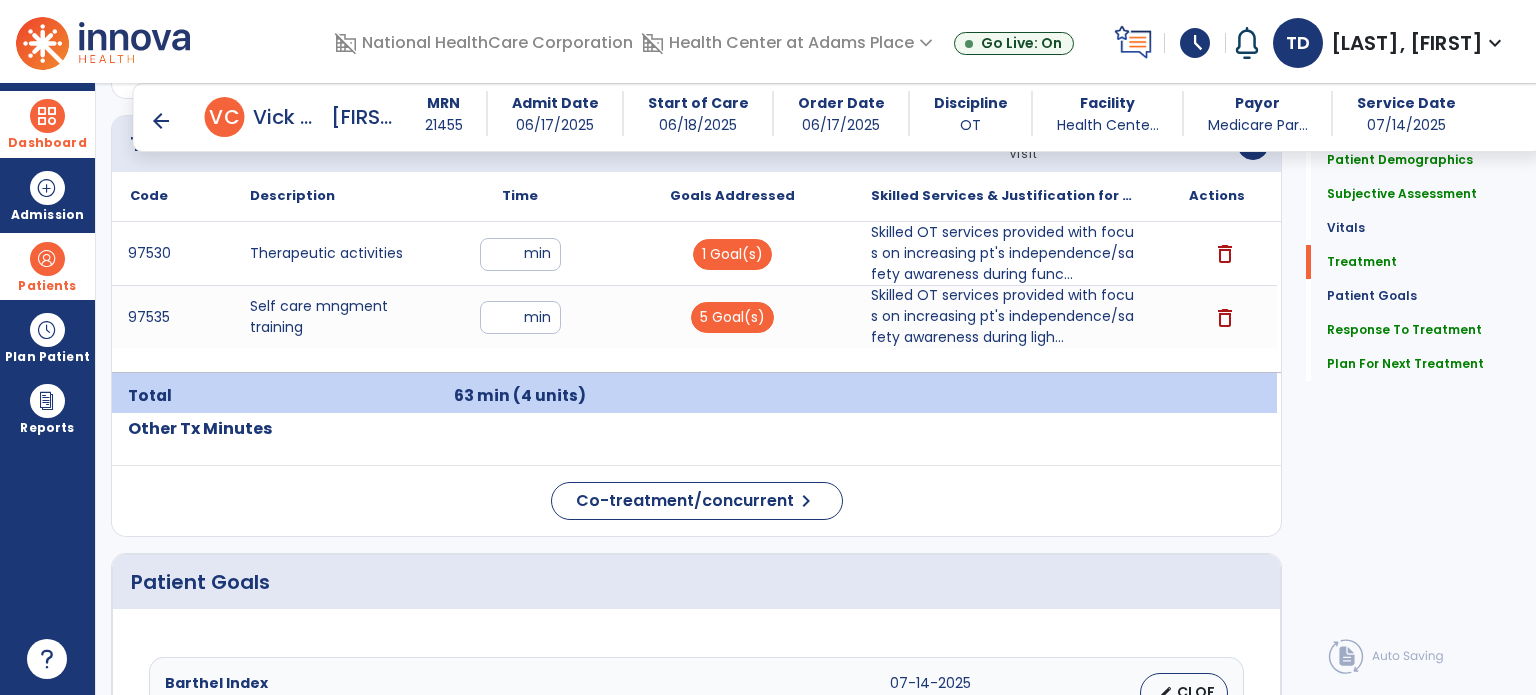 type on "**" 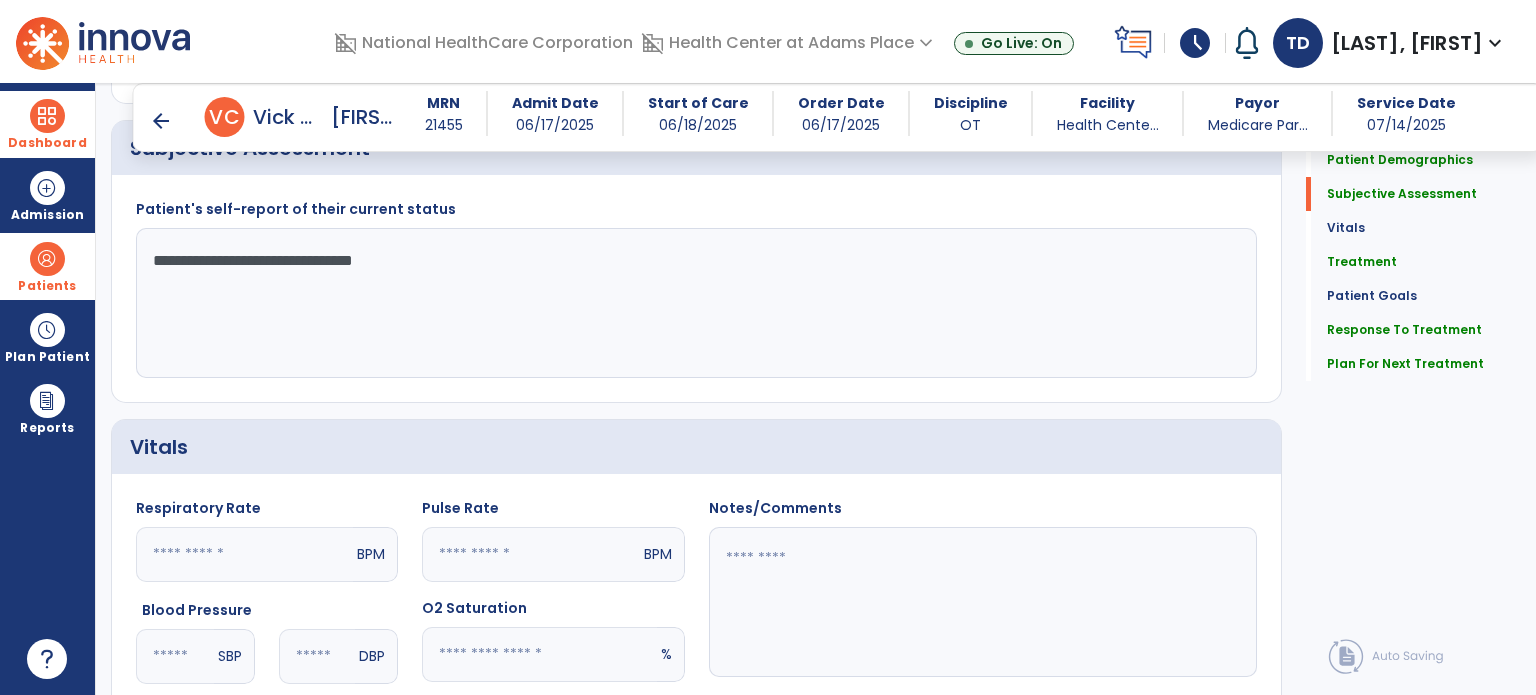 scroll, scrollTop: 519, scrollLeft: 0, axis: vertical 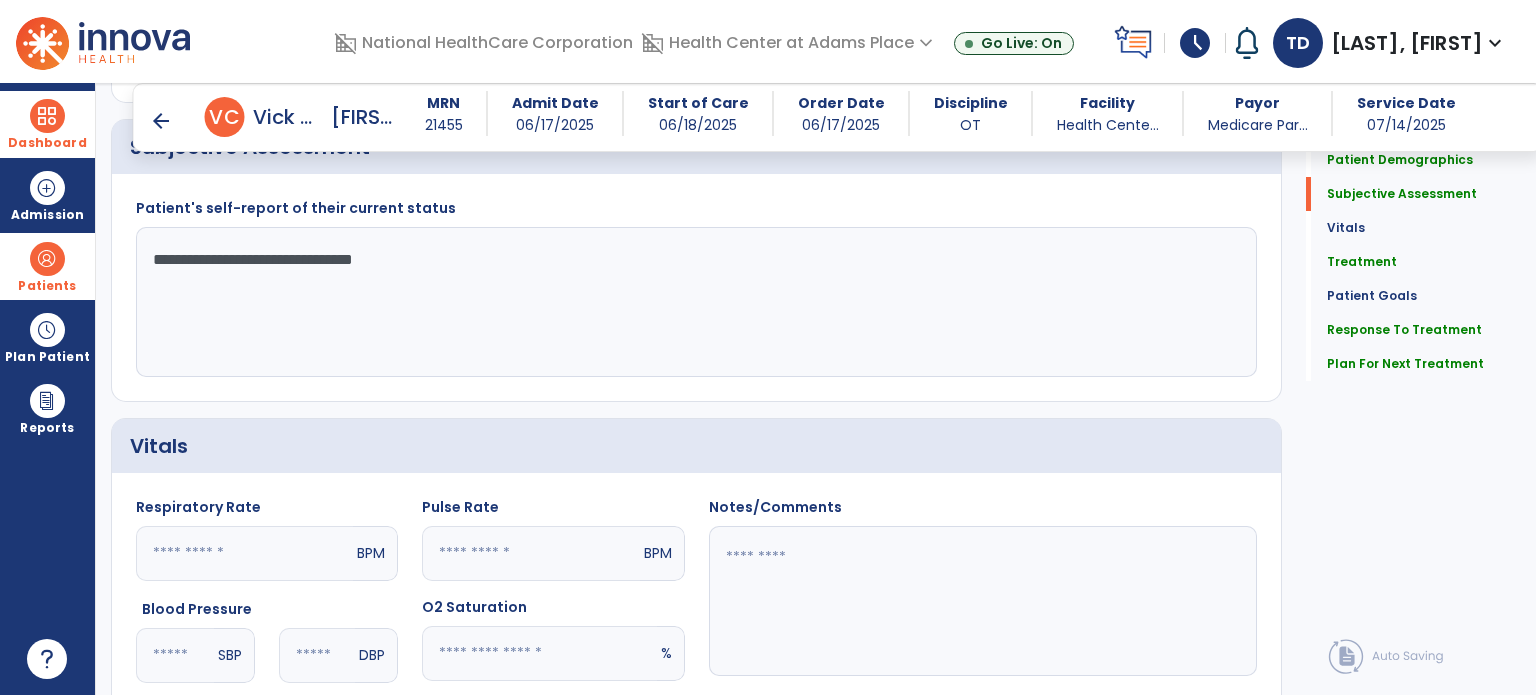 click on "arrow_back" at bounding box center [161, 121] 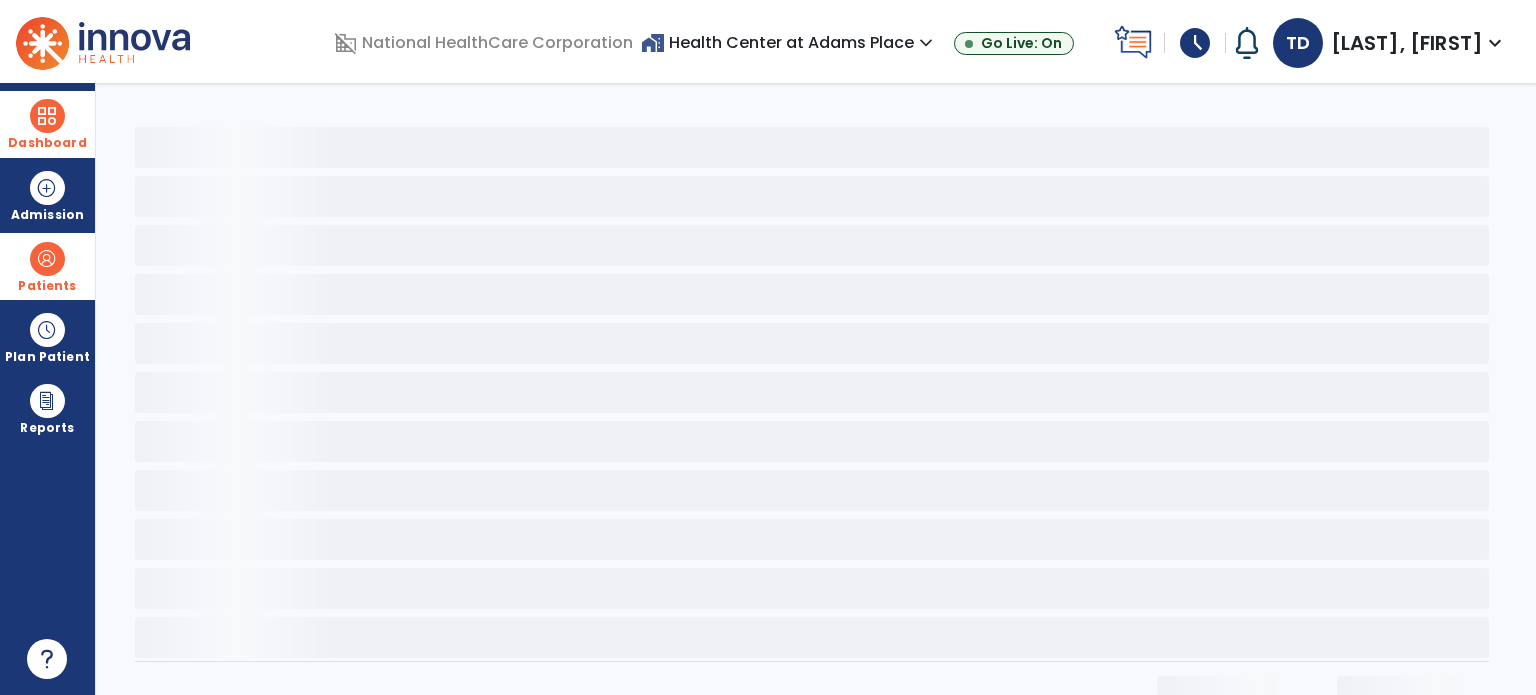 scroll, scrollTop: 0, scrollLeft: 0, axis: both 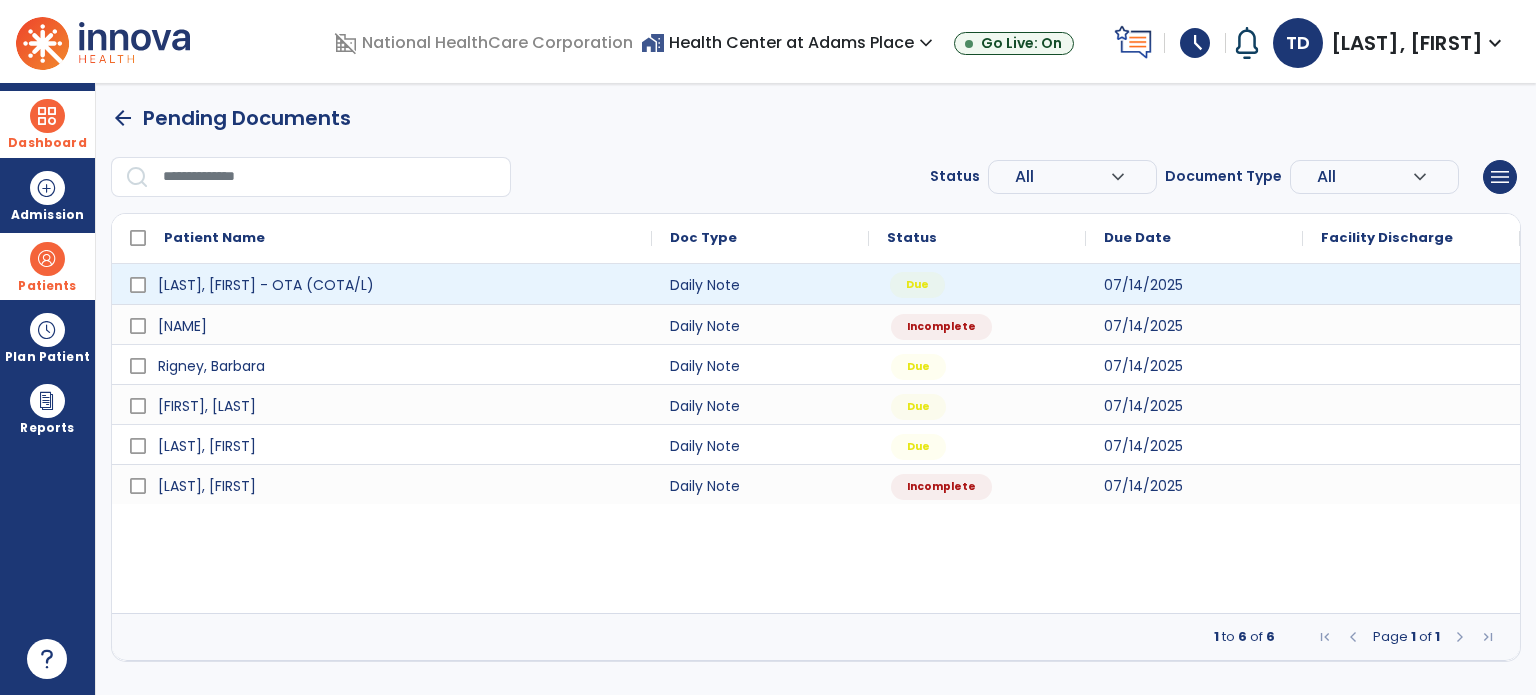 click on "Due" at bounding box center (917, 285) 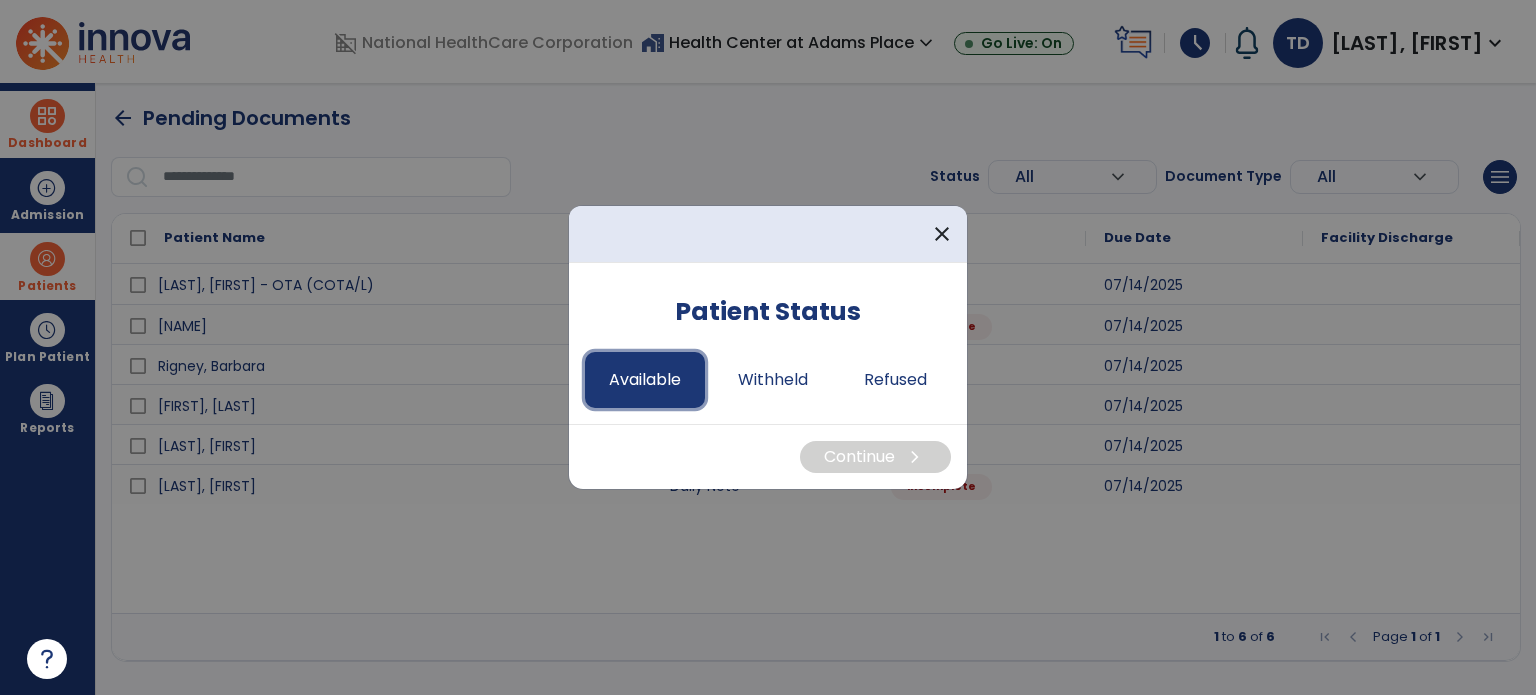 click on "Available" at bounding box center (645, 380) 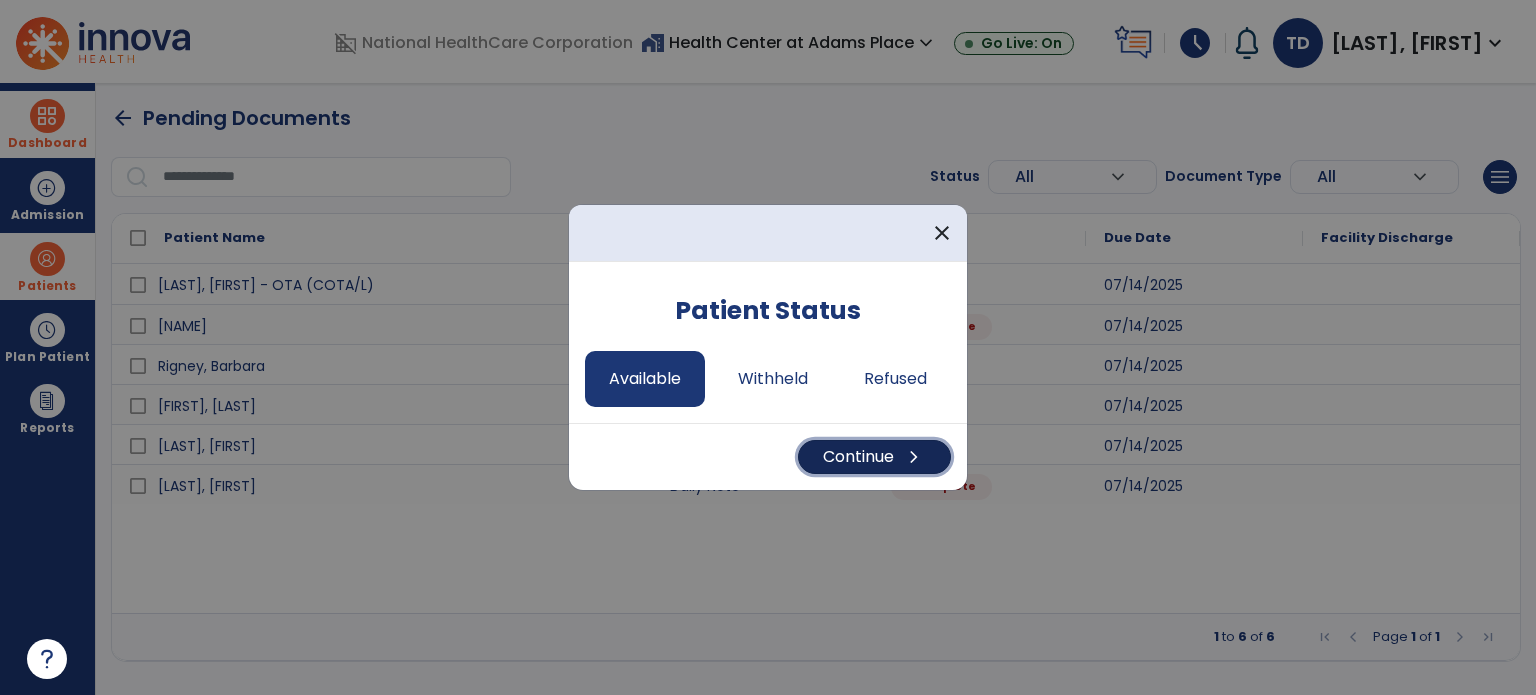click on "Continue   chevron_right" at bounding box center [874, 457] 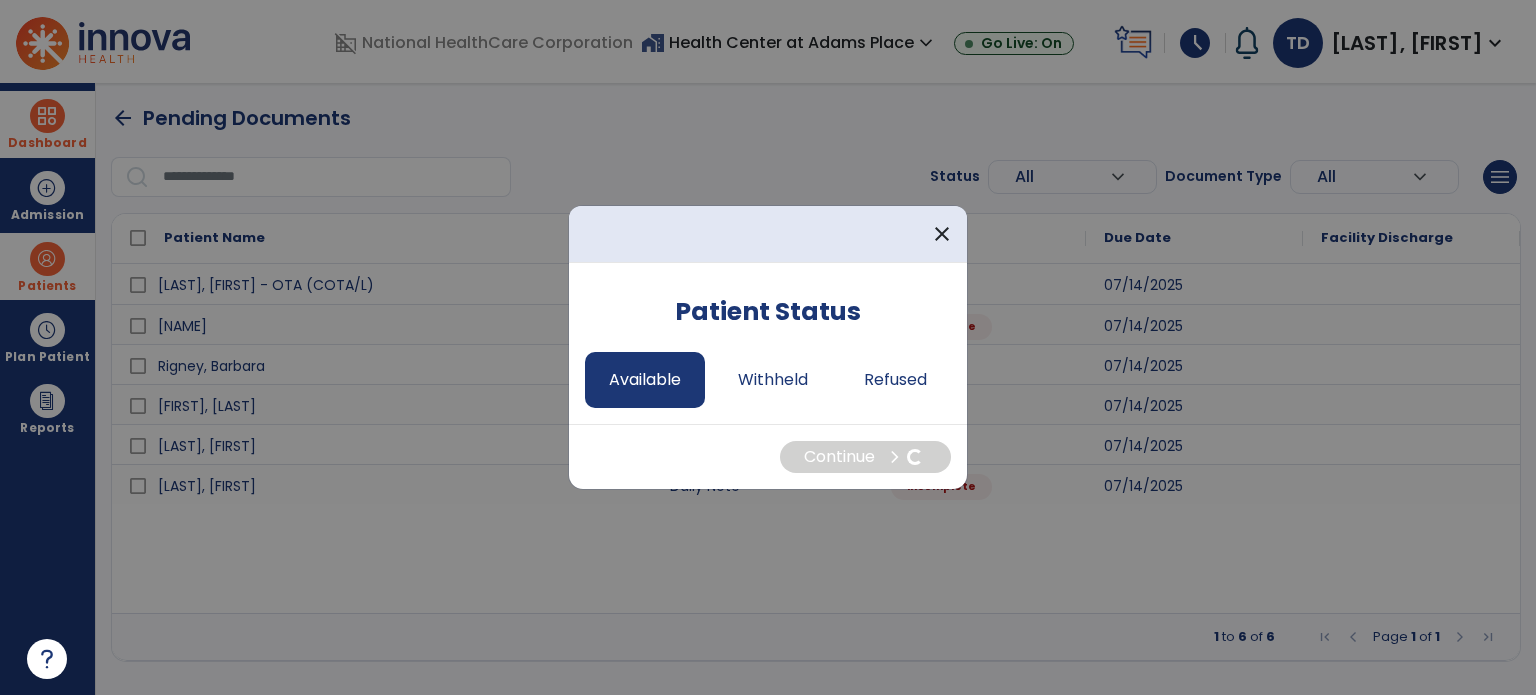 select on "*" 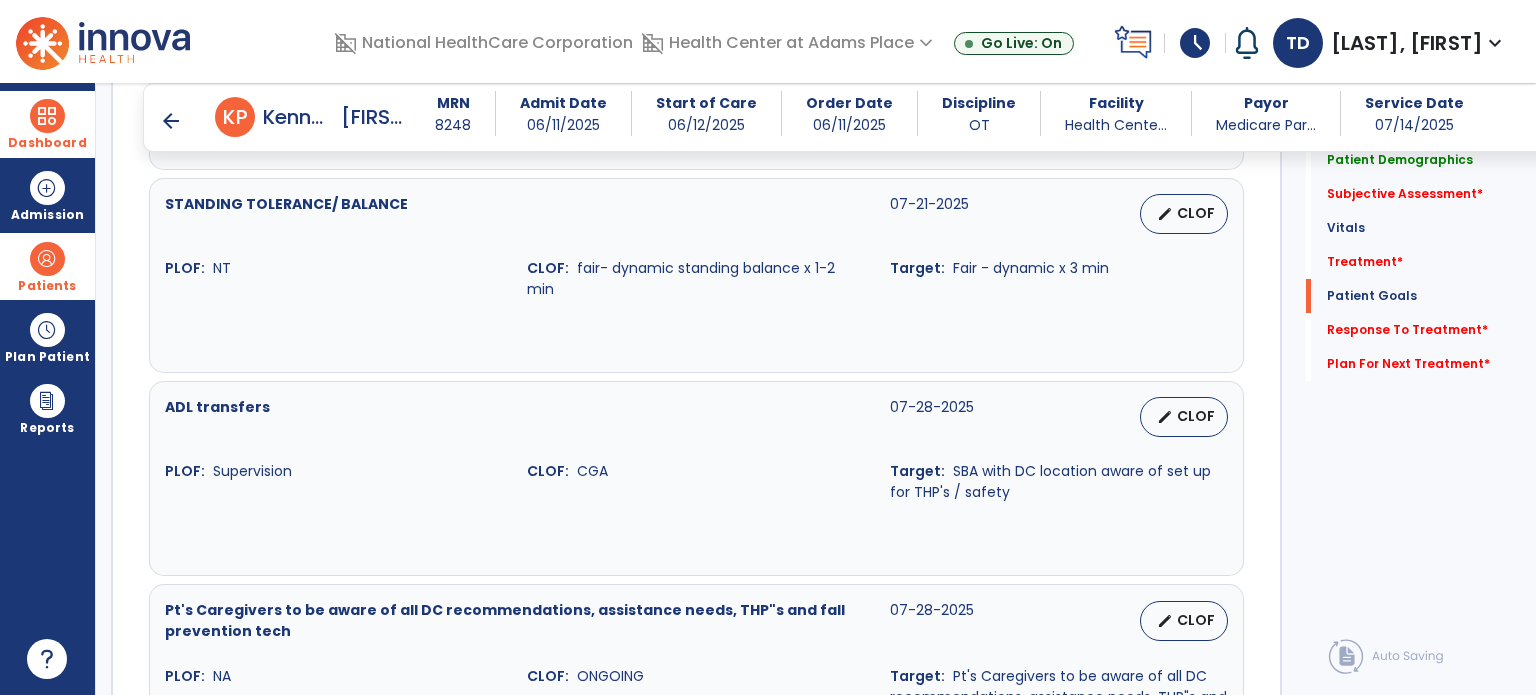 scroll, scrollTop: 2318, scrollLeft: 0, axis: vertical 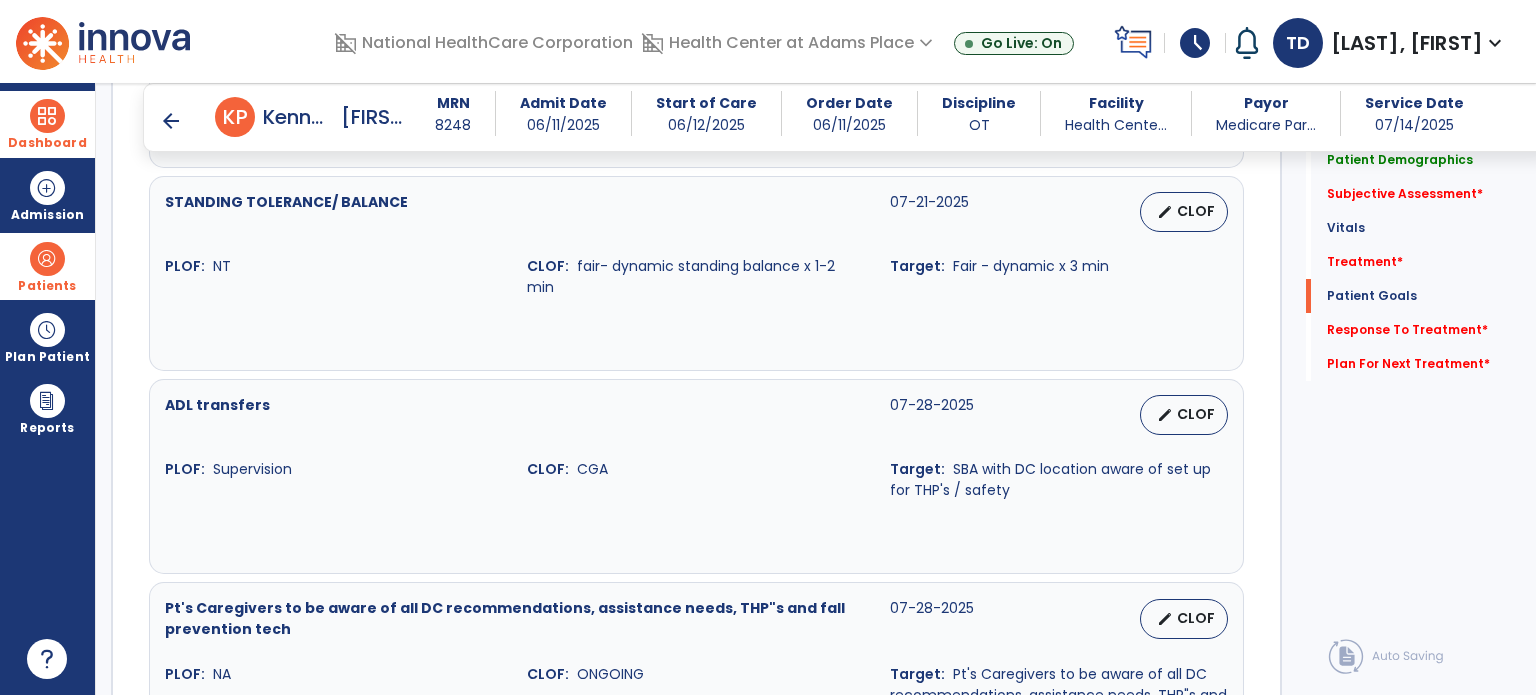 click on "arrow_back" at bounding box center [171, 121] 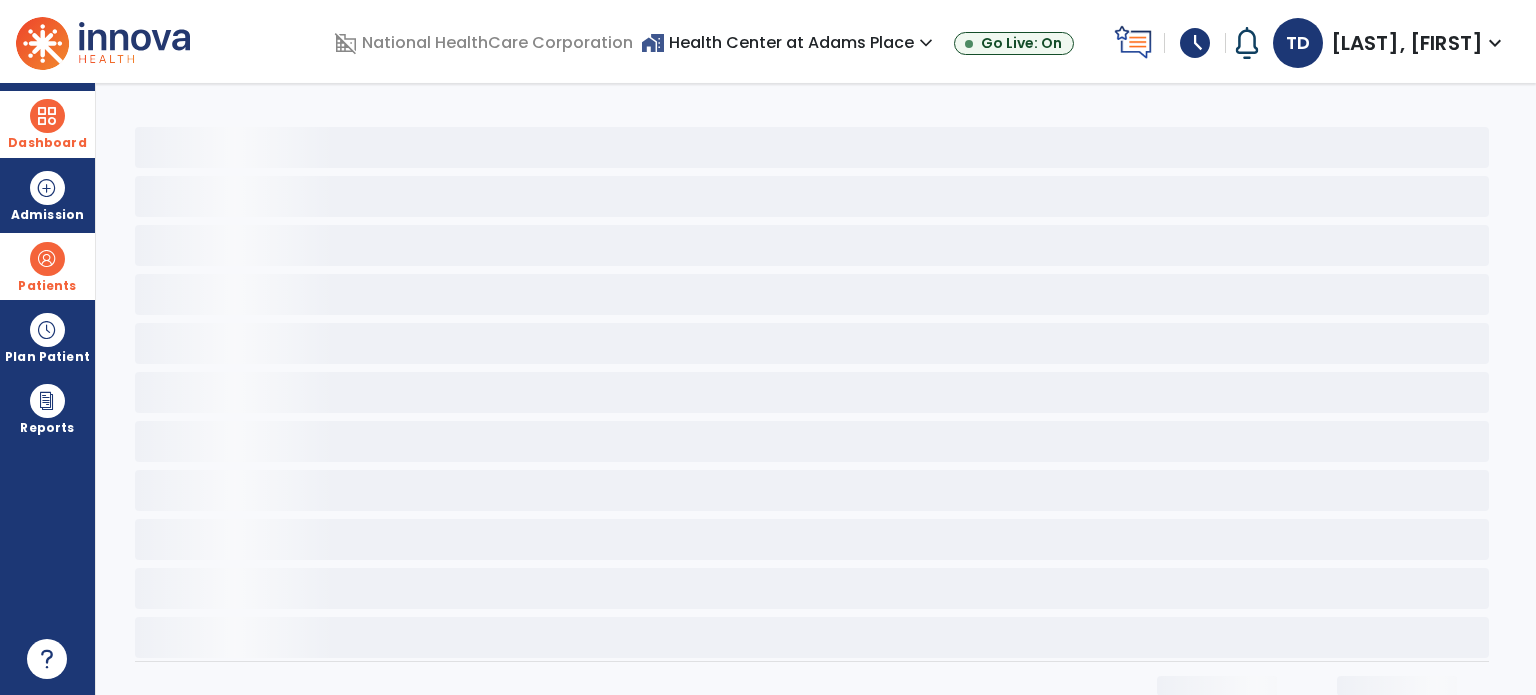scroll, scrollTop: 0, scrollLeft: 0, axis: both 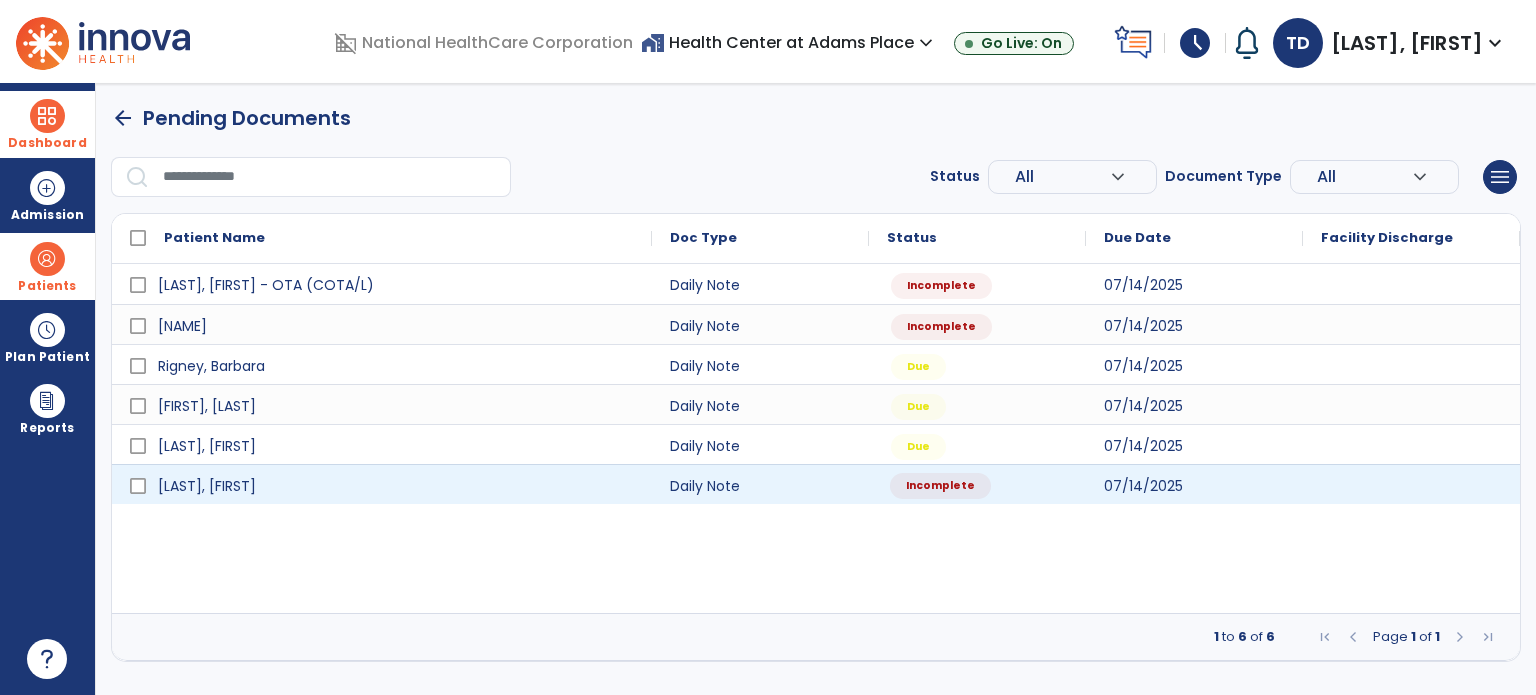 click on "Incomplete" at bounding box center [940, 486] 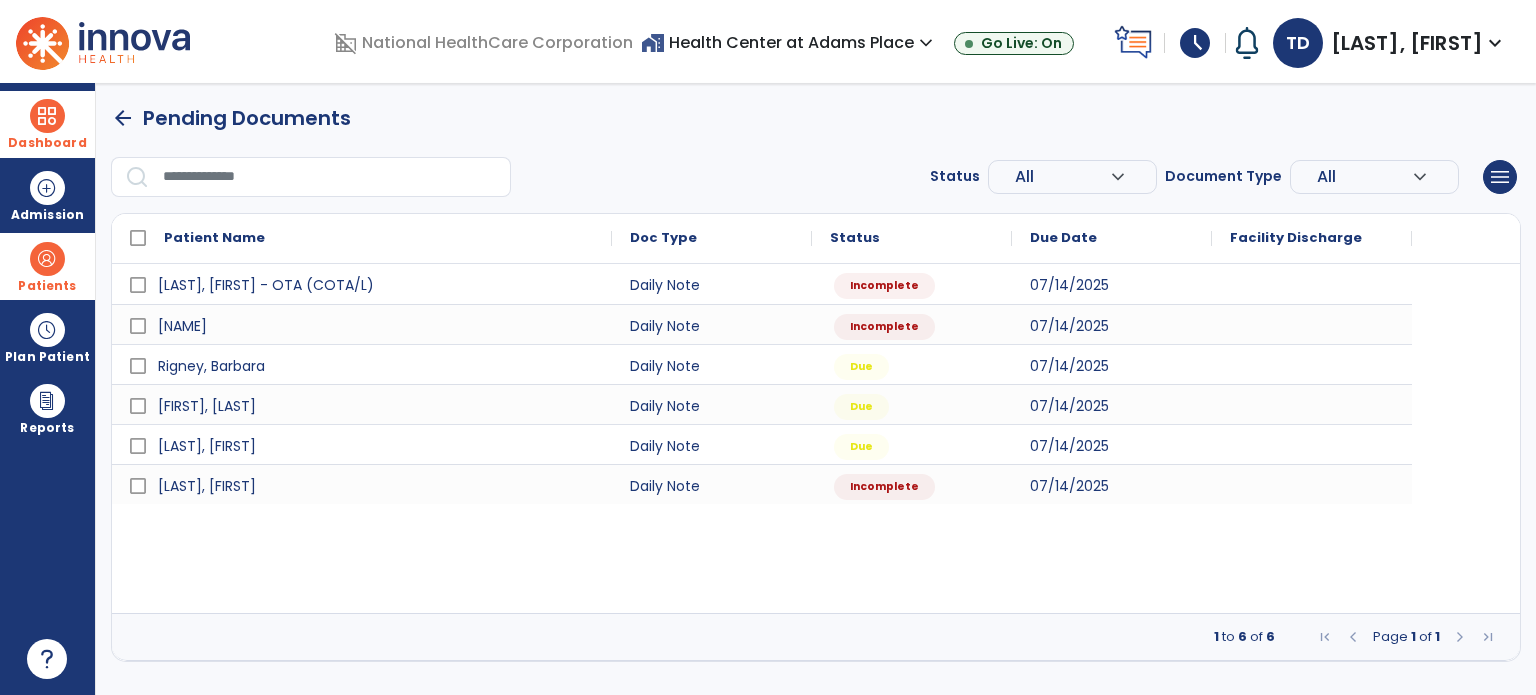 select on "*" 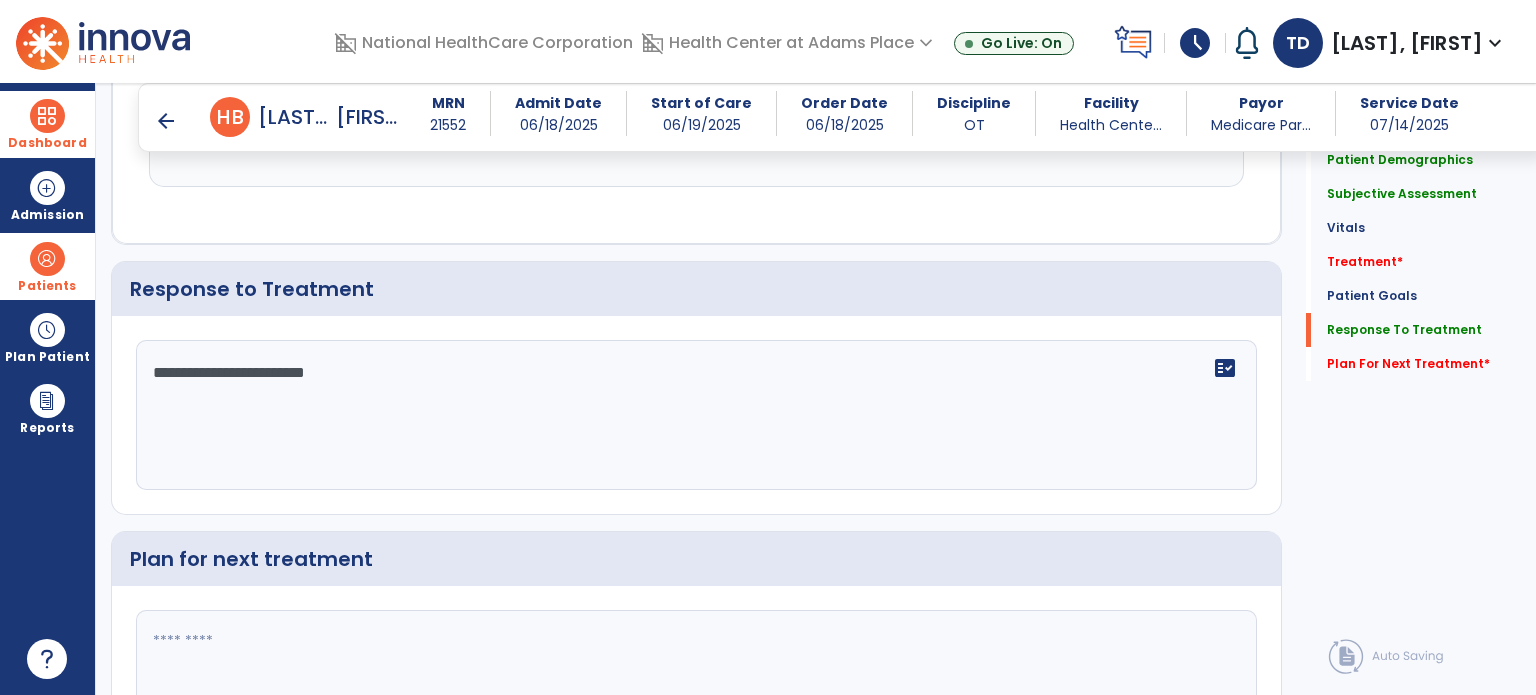 scroll, scrollTop: 2554, scrollLeft: 0, axis: vertical 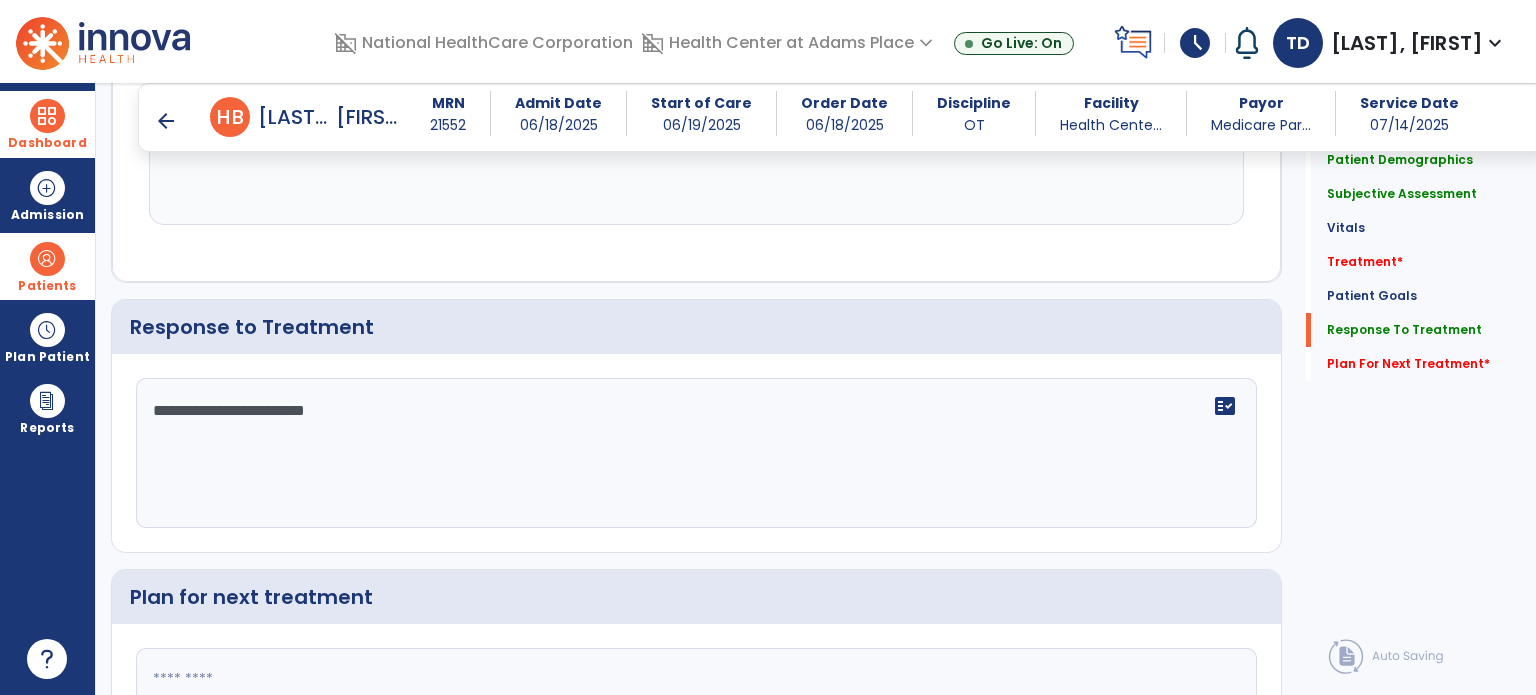 click on "**********" 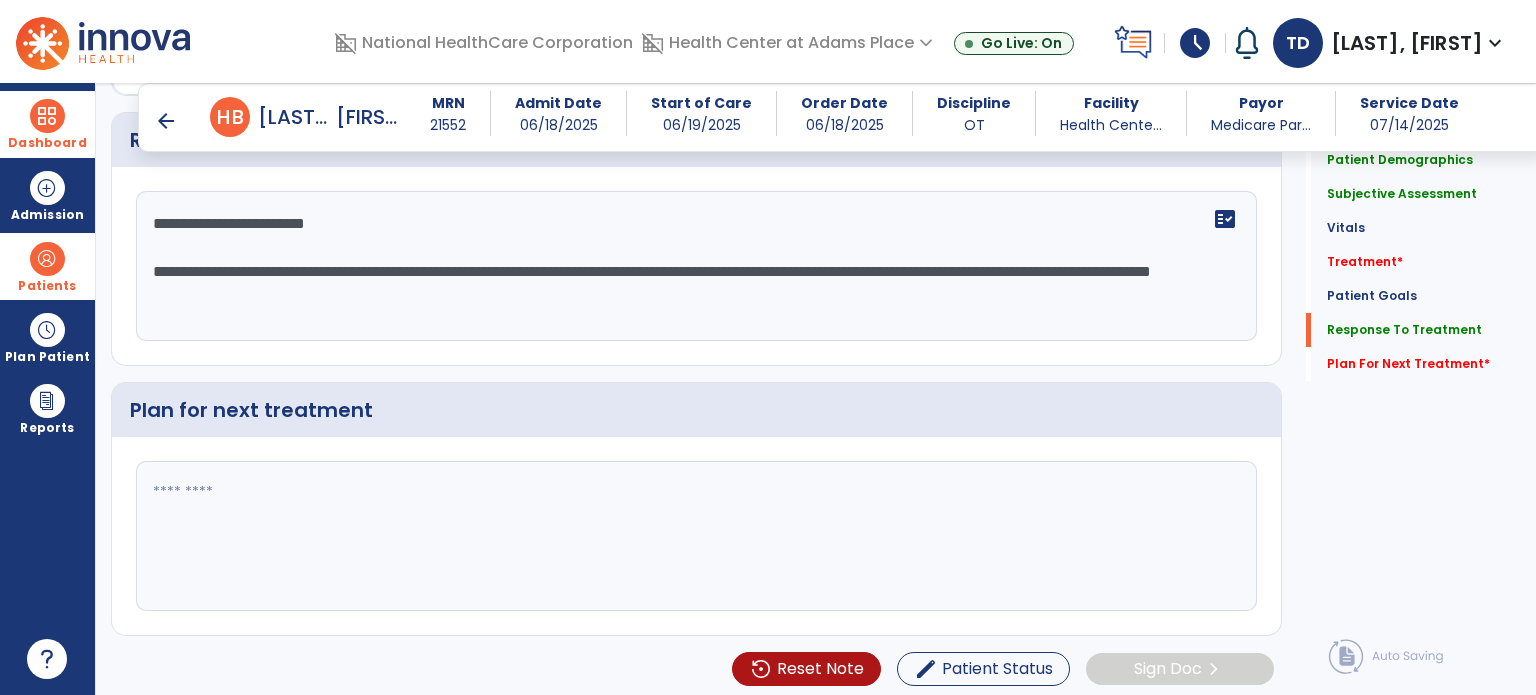 scroll, scrollTop: 2740, scrollLeft: 0, axis: vertical 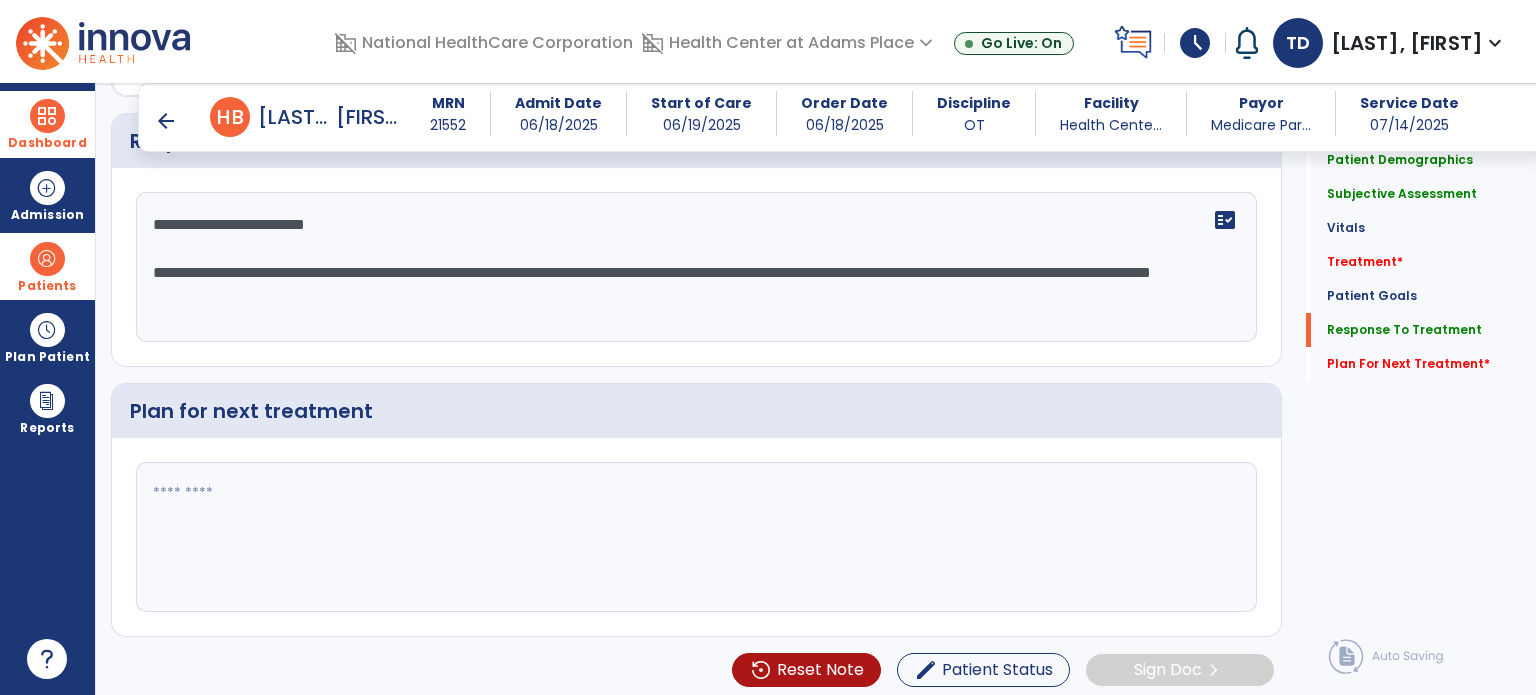 type on "**********" 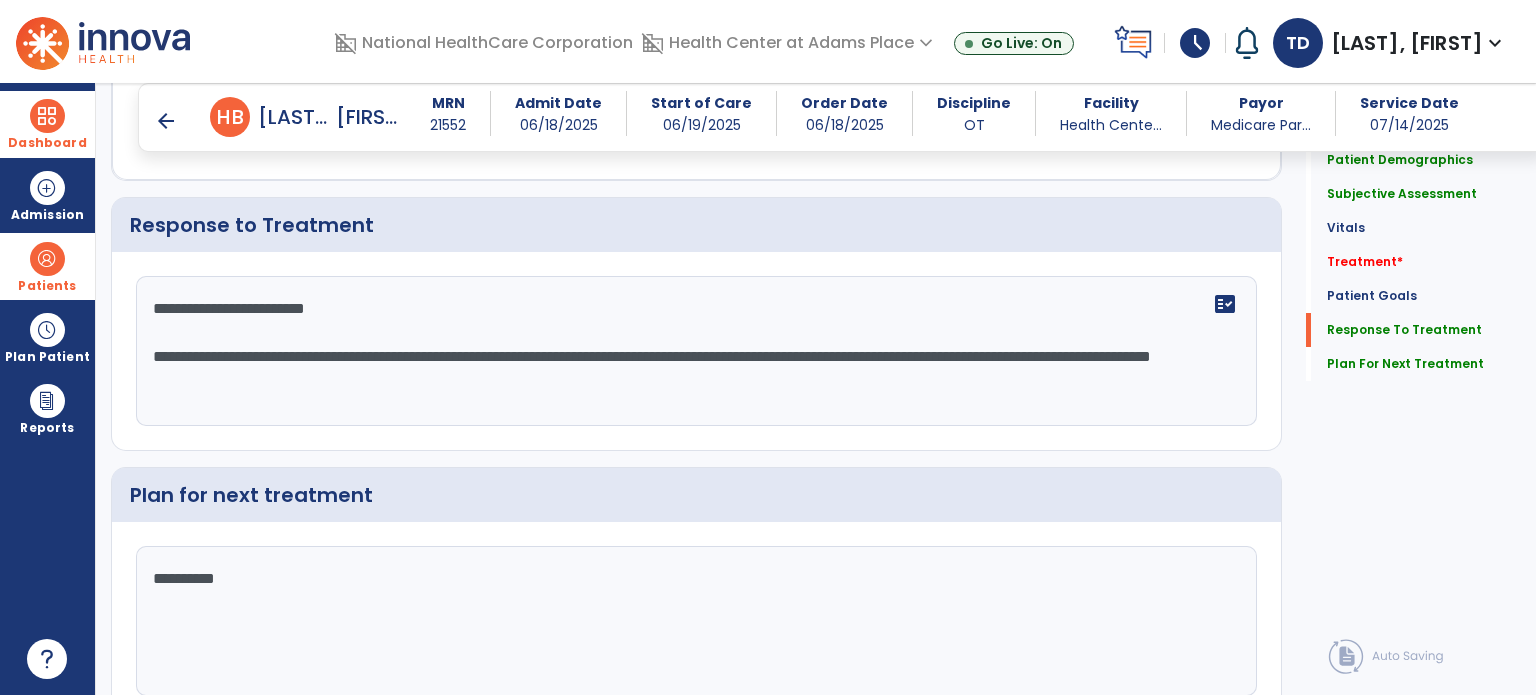 scroll, scrollTop: 2656, scrollLeft: 0, axis: vertical 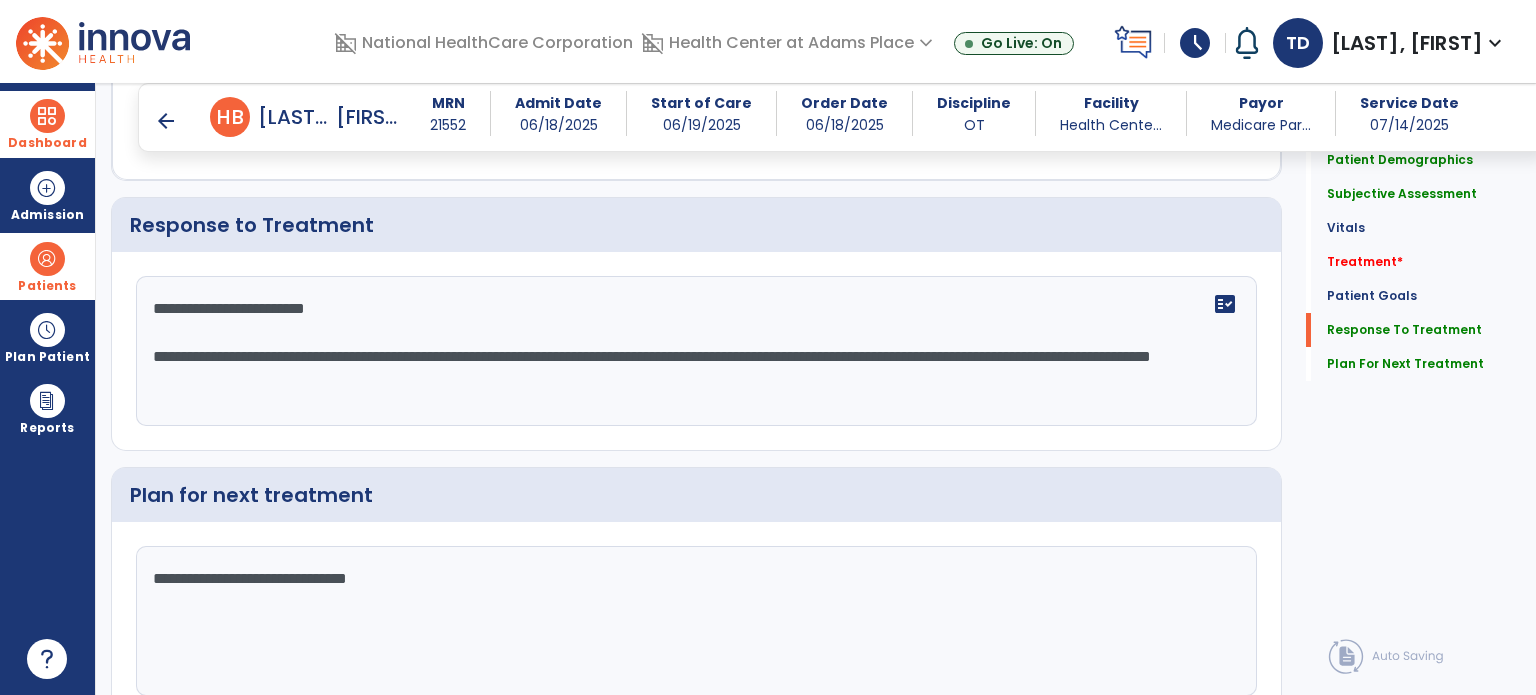 click on "**********" 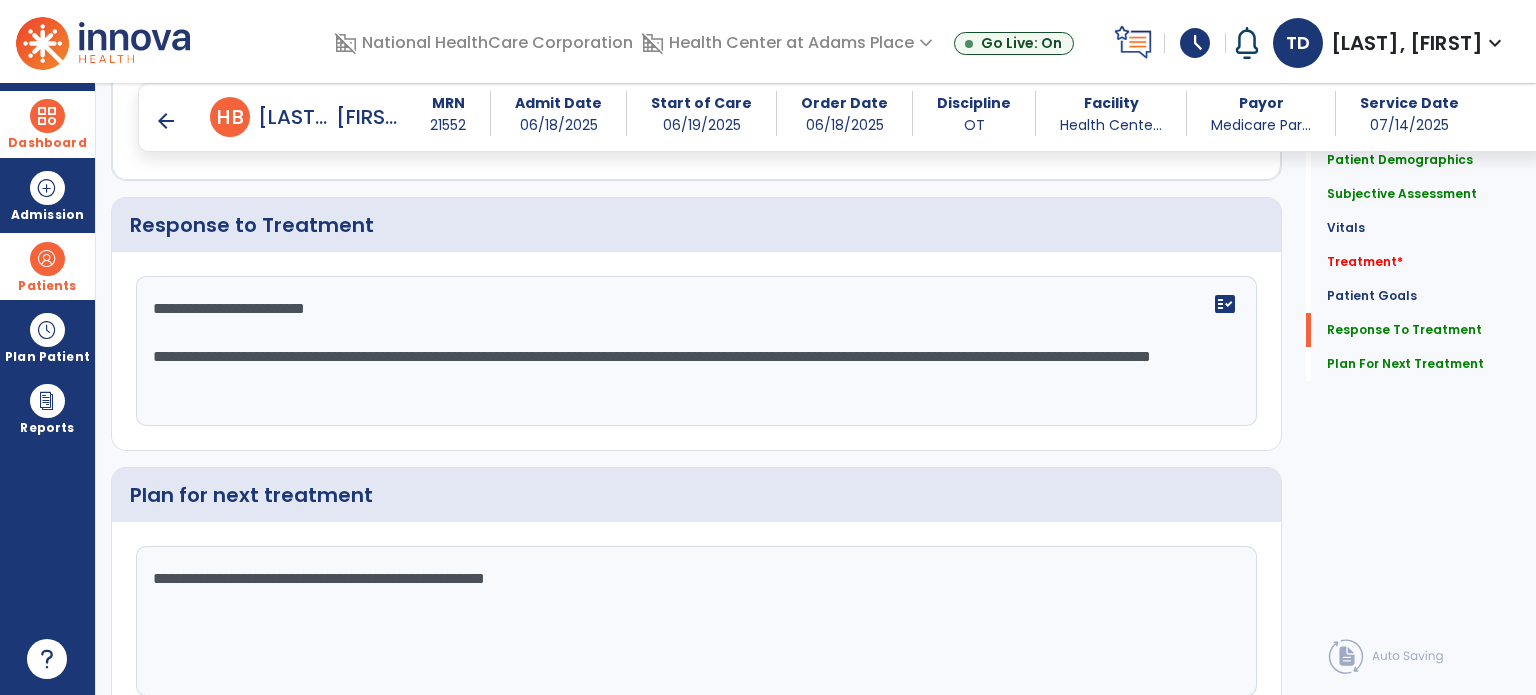 type on "**********" 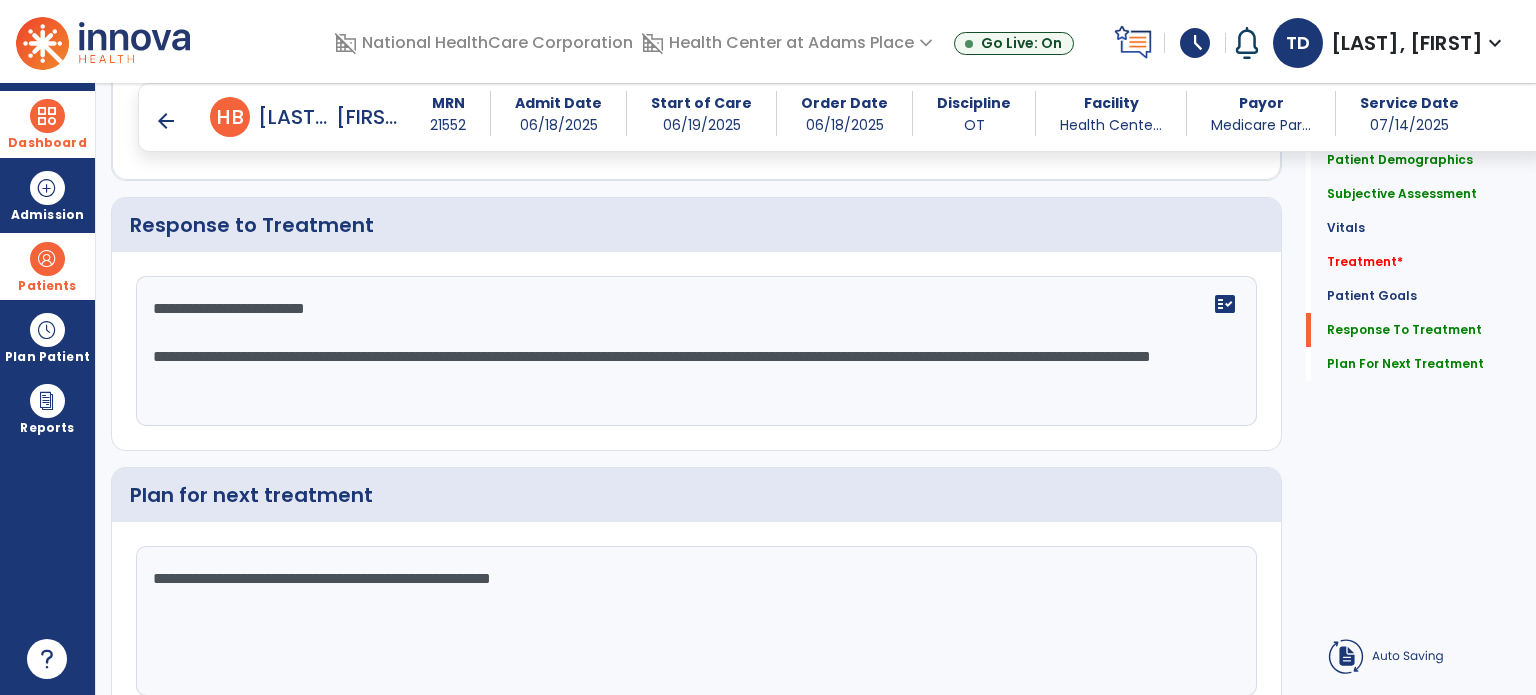 click on "arrow_back" at bounding box center [166, 121] 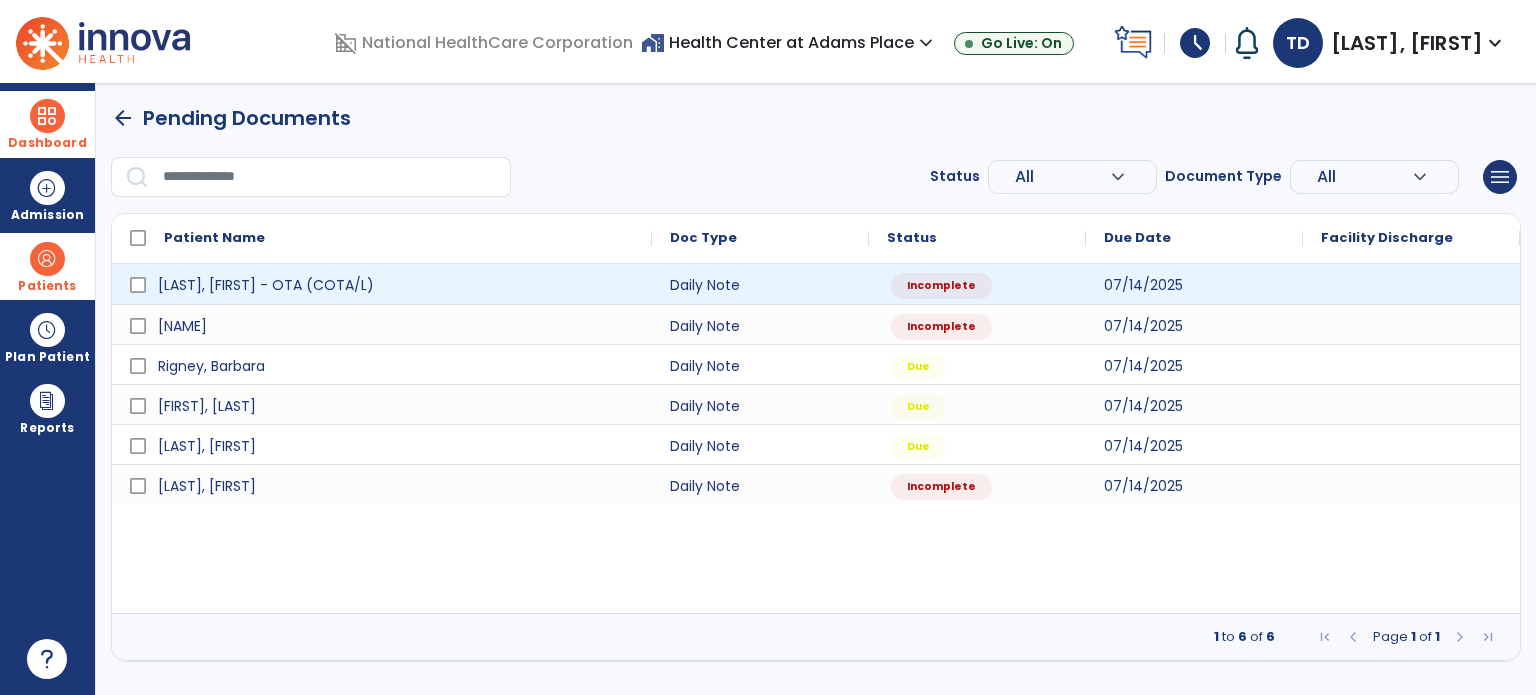 scroll, scrollTop: 0, scrollLeft: 0, axis: both 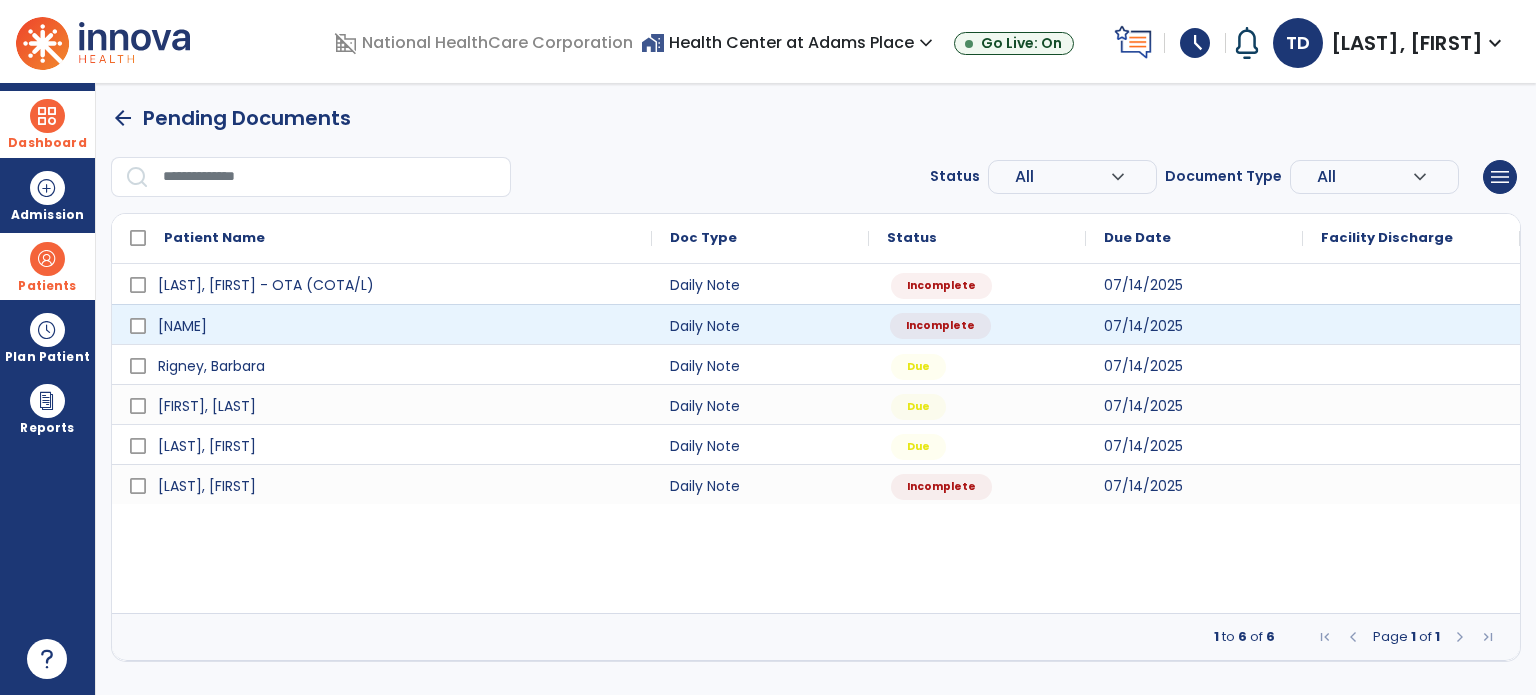 click on "Incomplete" at bounding box center (940, 326) 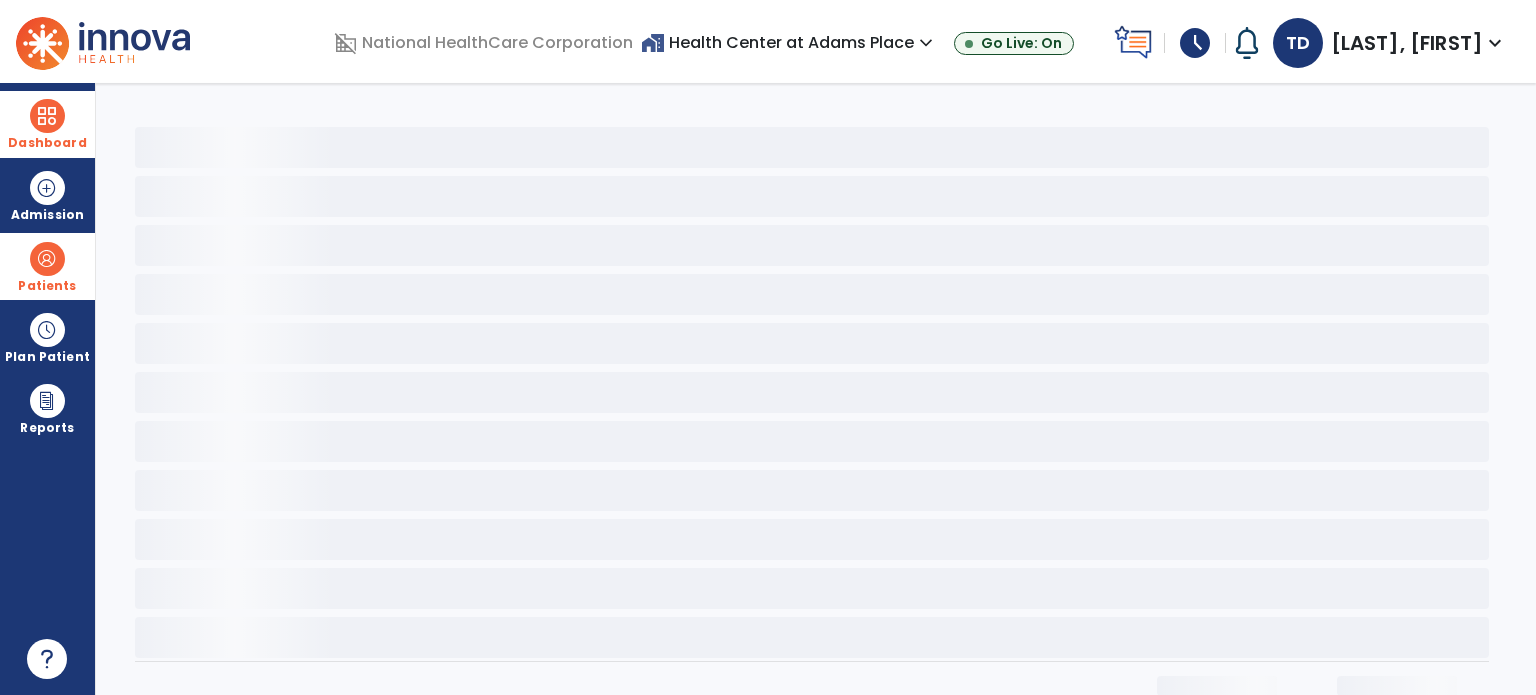 select on "*" 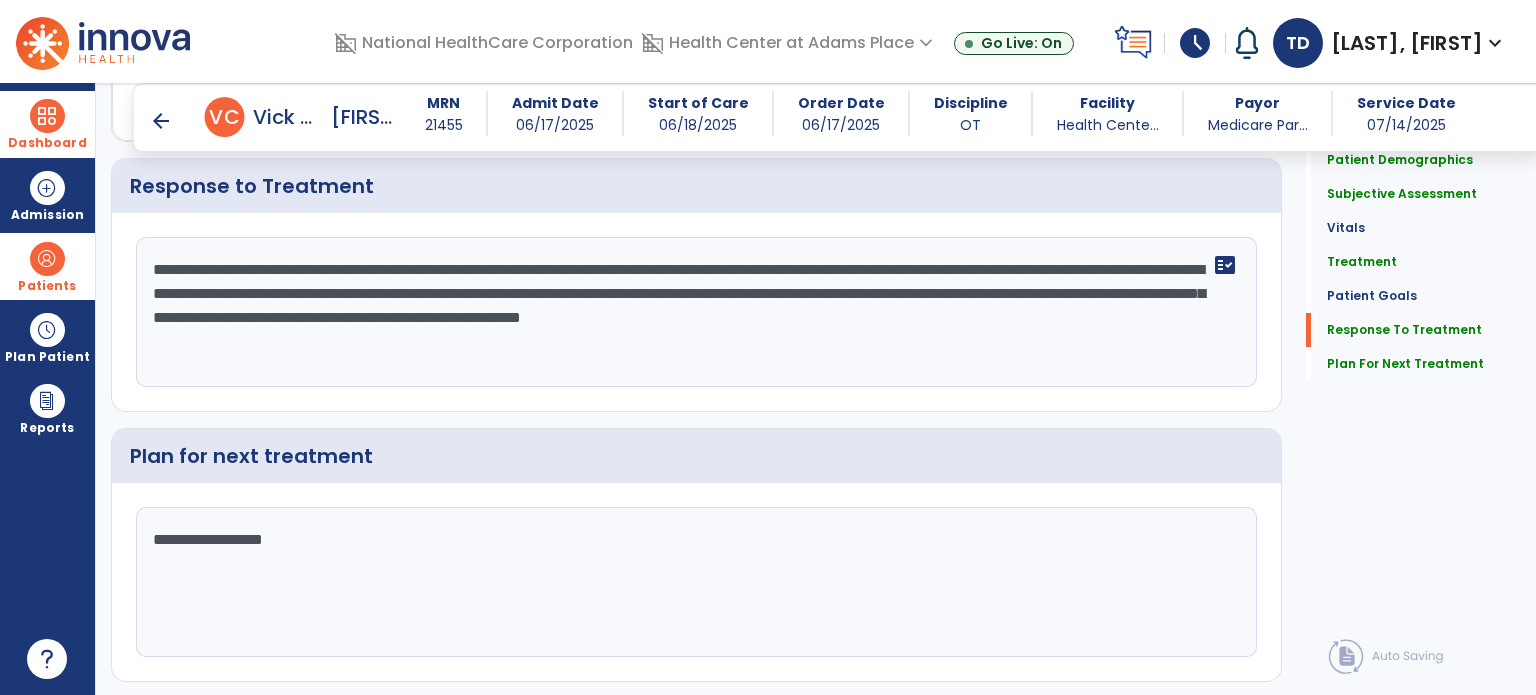 scroll, scrollTop: 2799, scrollLeft: 0, axis: vertical 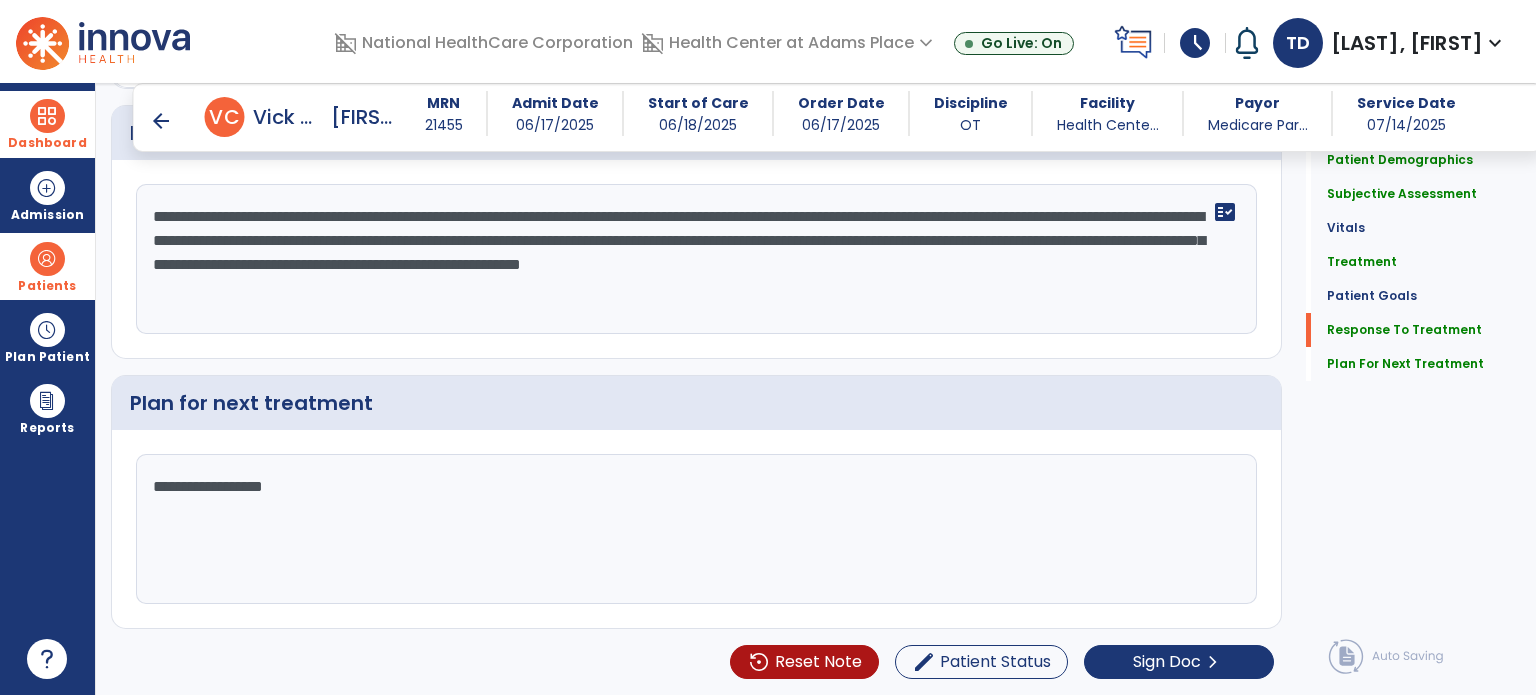 click on "**********" 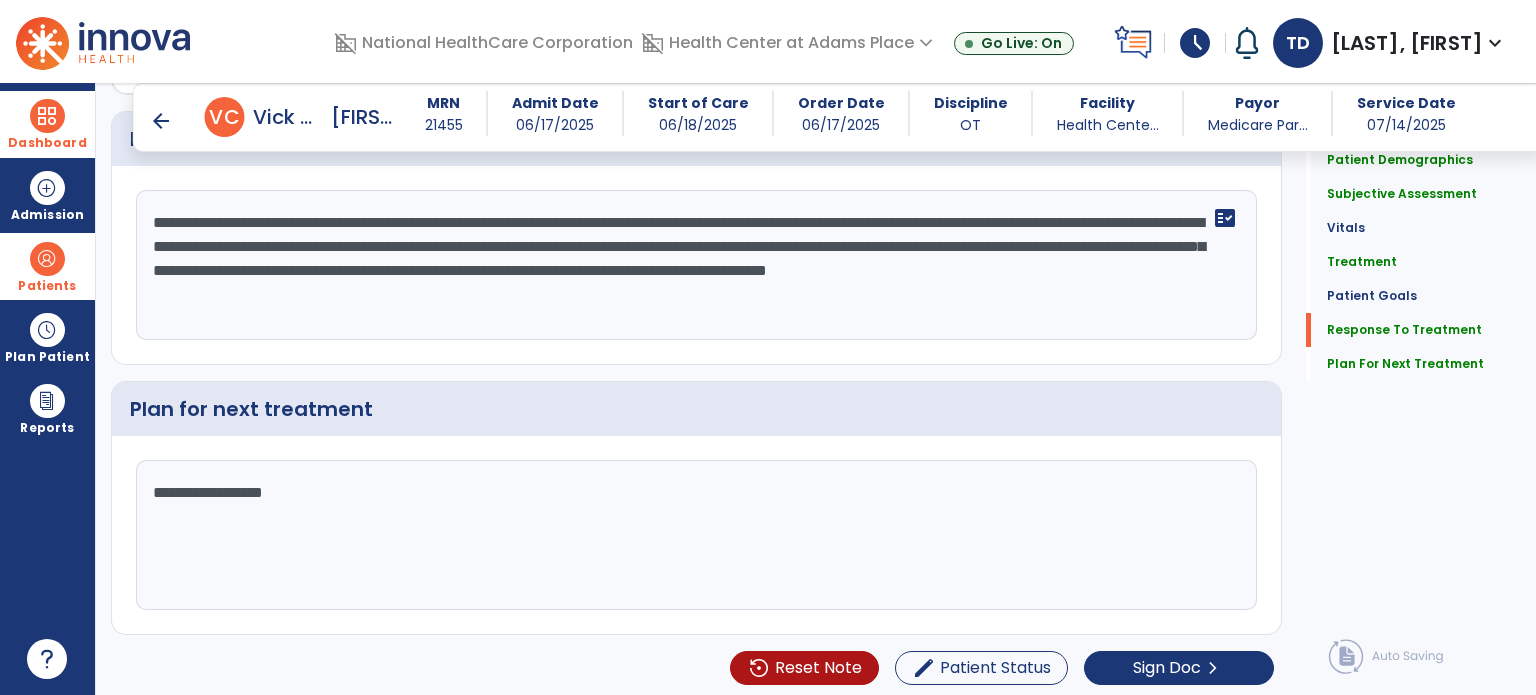 scroll, scrollTop: 2780, scrollLeft: 0, axis: vertical 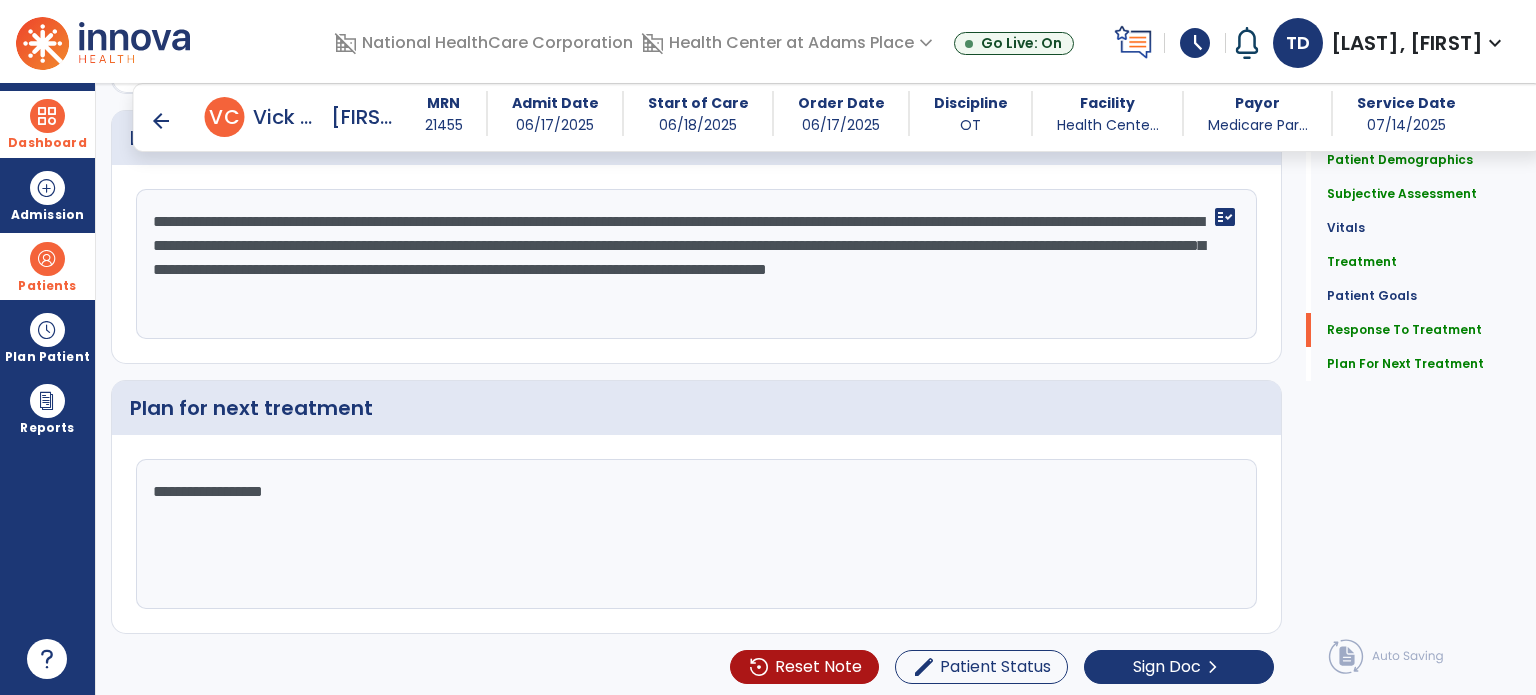 type on "**********" 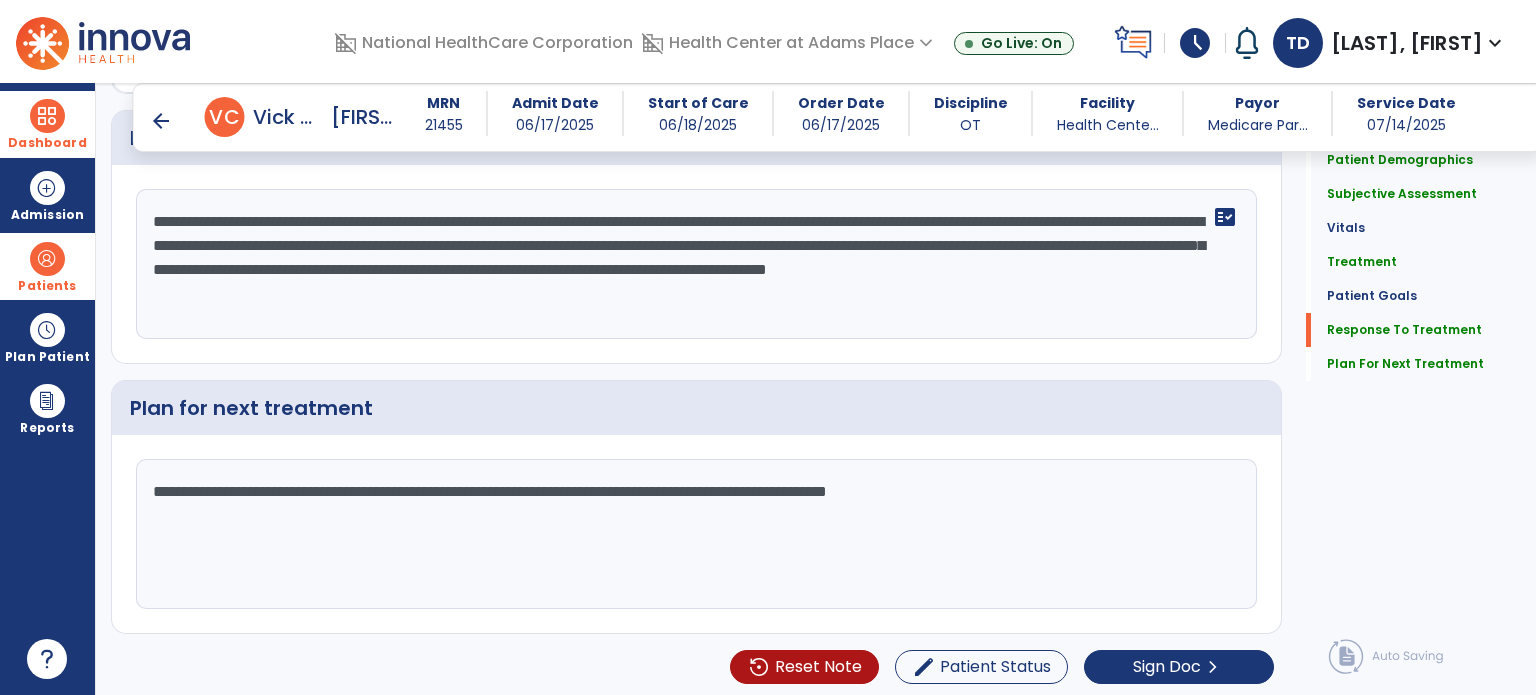type on "**********" 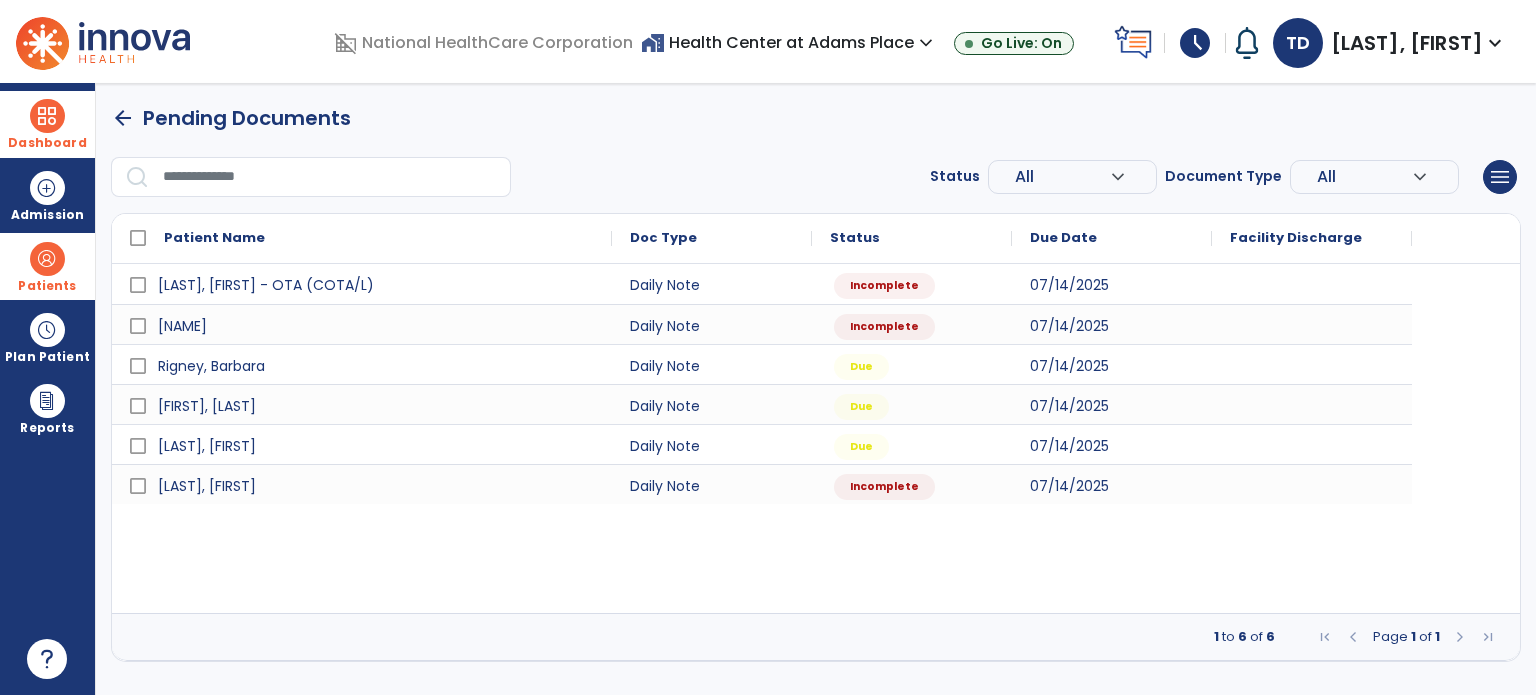 scroll, scrollTop: 0, scrollLeft: 0, axis: both 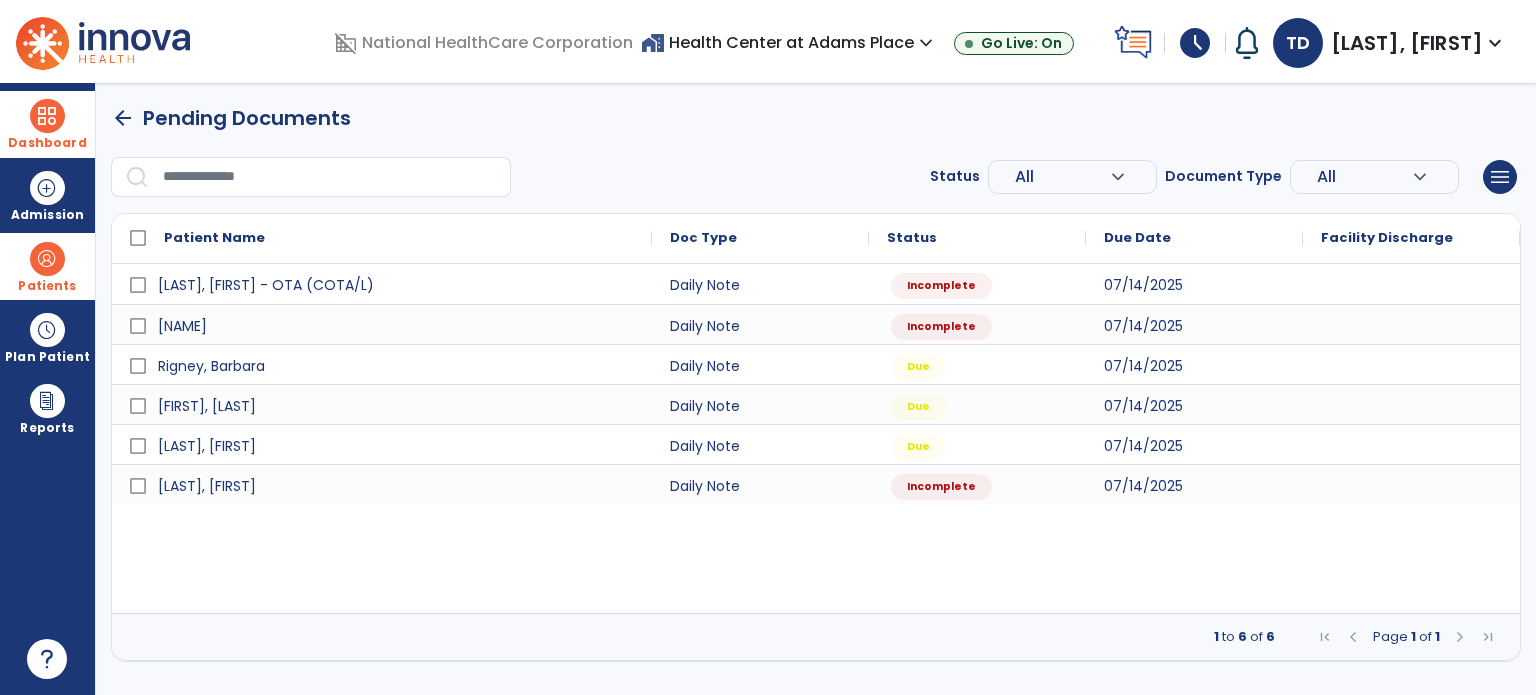 click on "Patients" at bounding box center (47, 266) 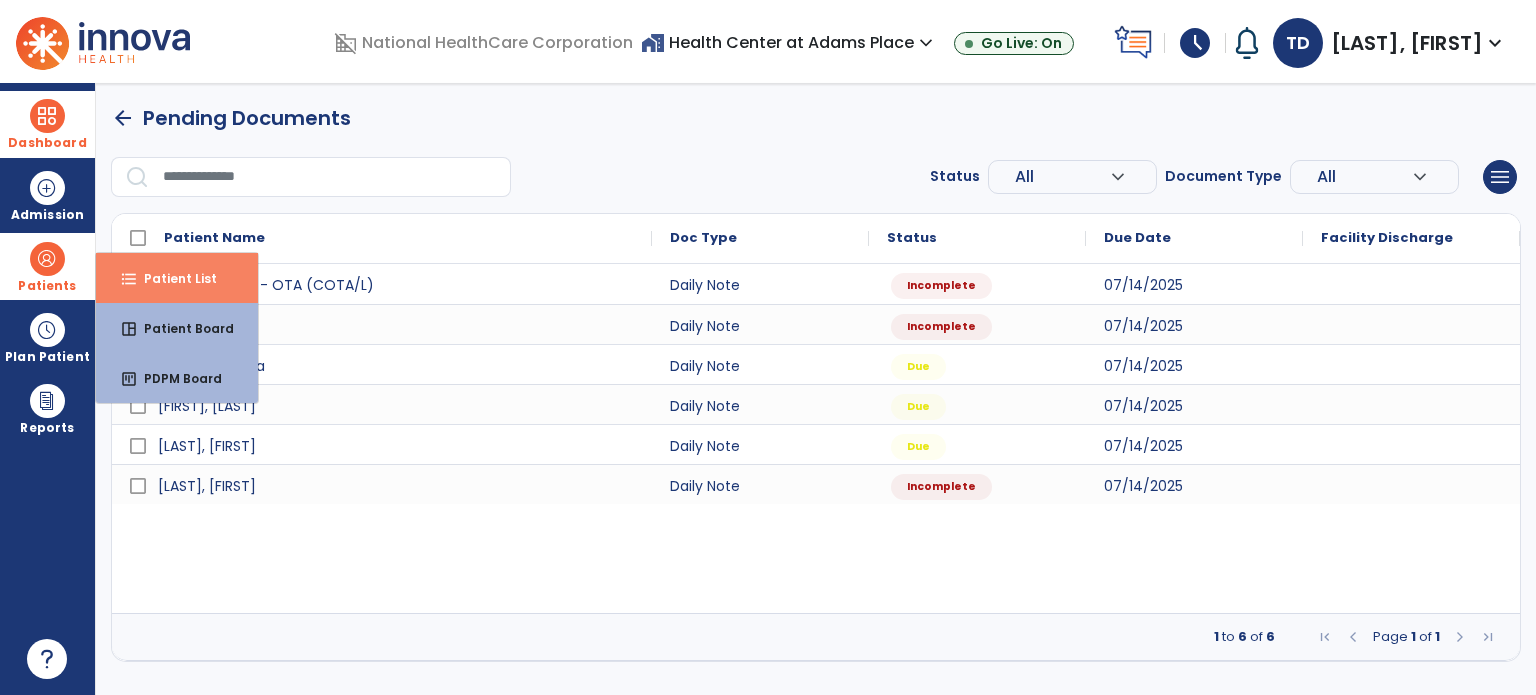 click on "format_list_bulleted  Patient List" at bounding box center [177, 278] 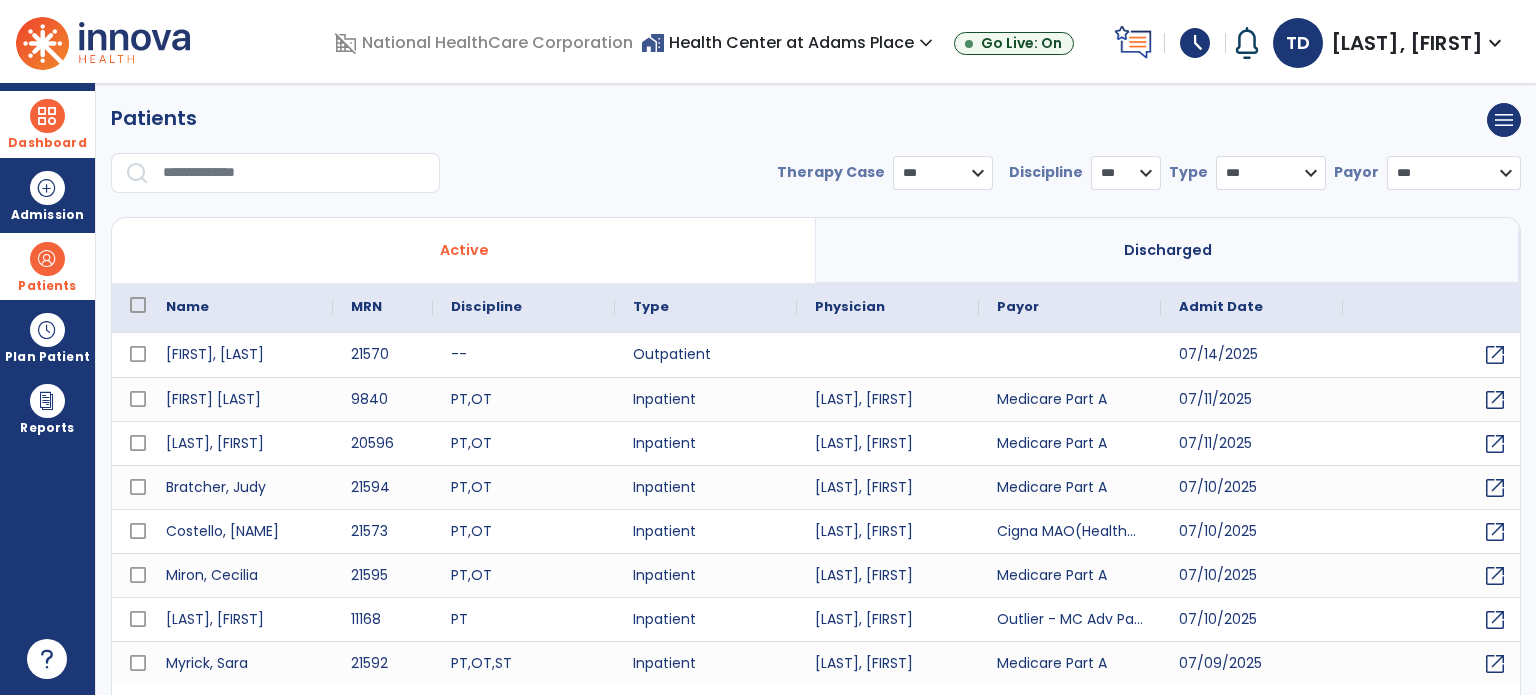 select on "***" 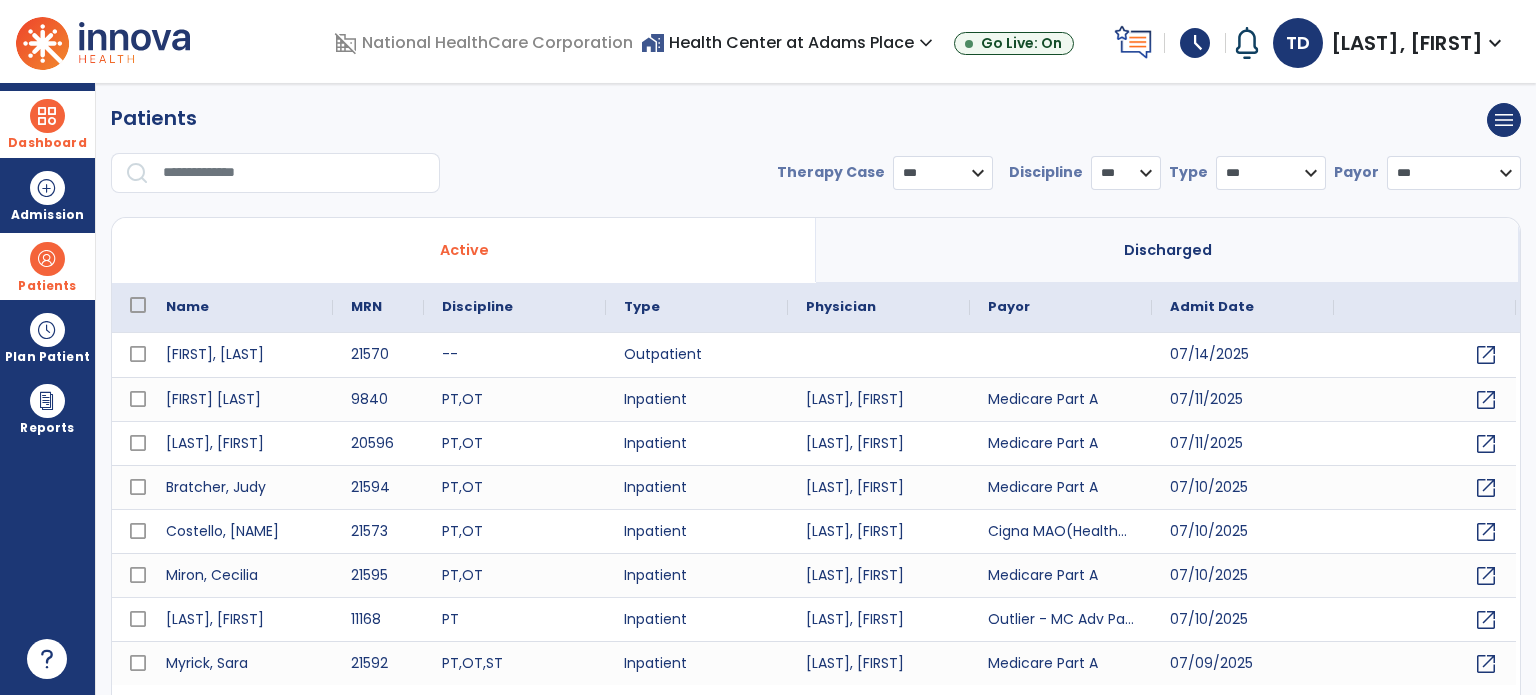 click at bounding box center (294, 173) 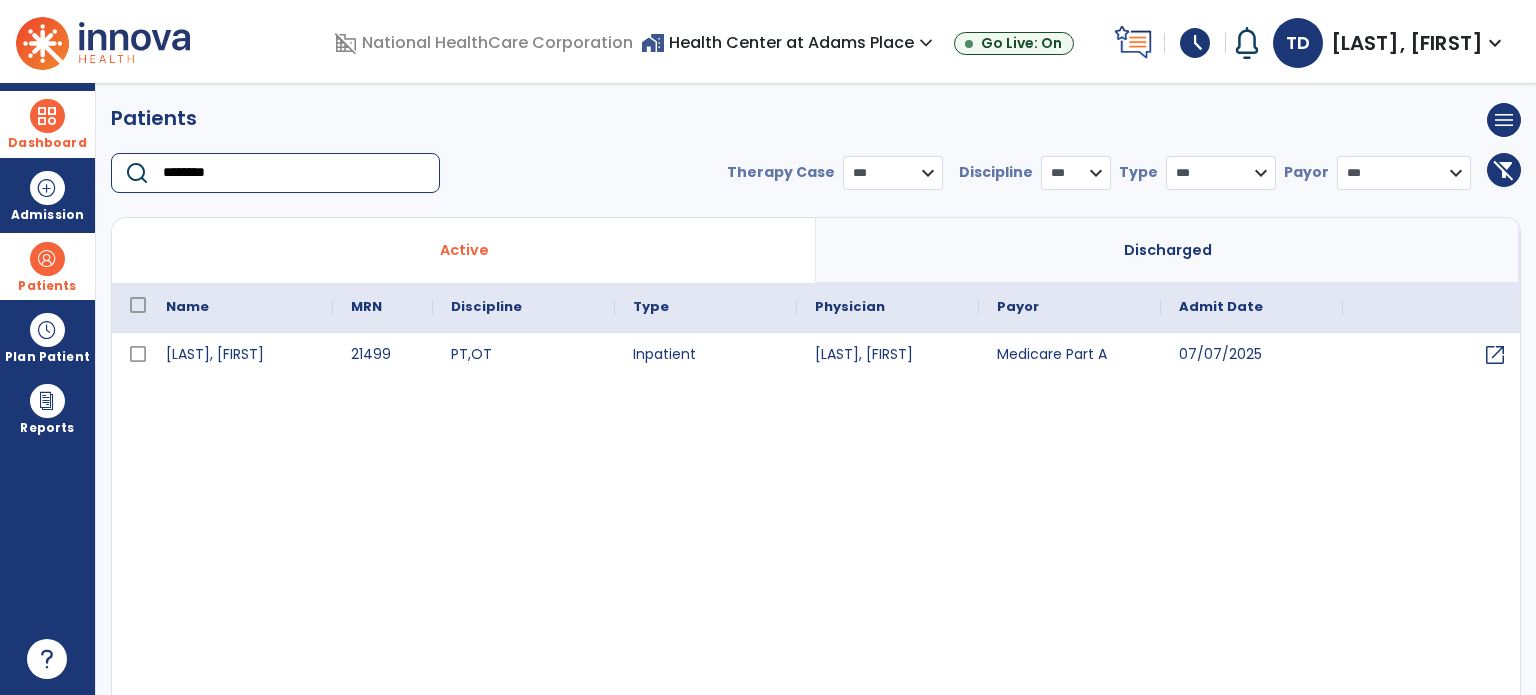type on "********" 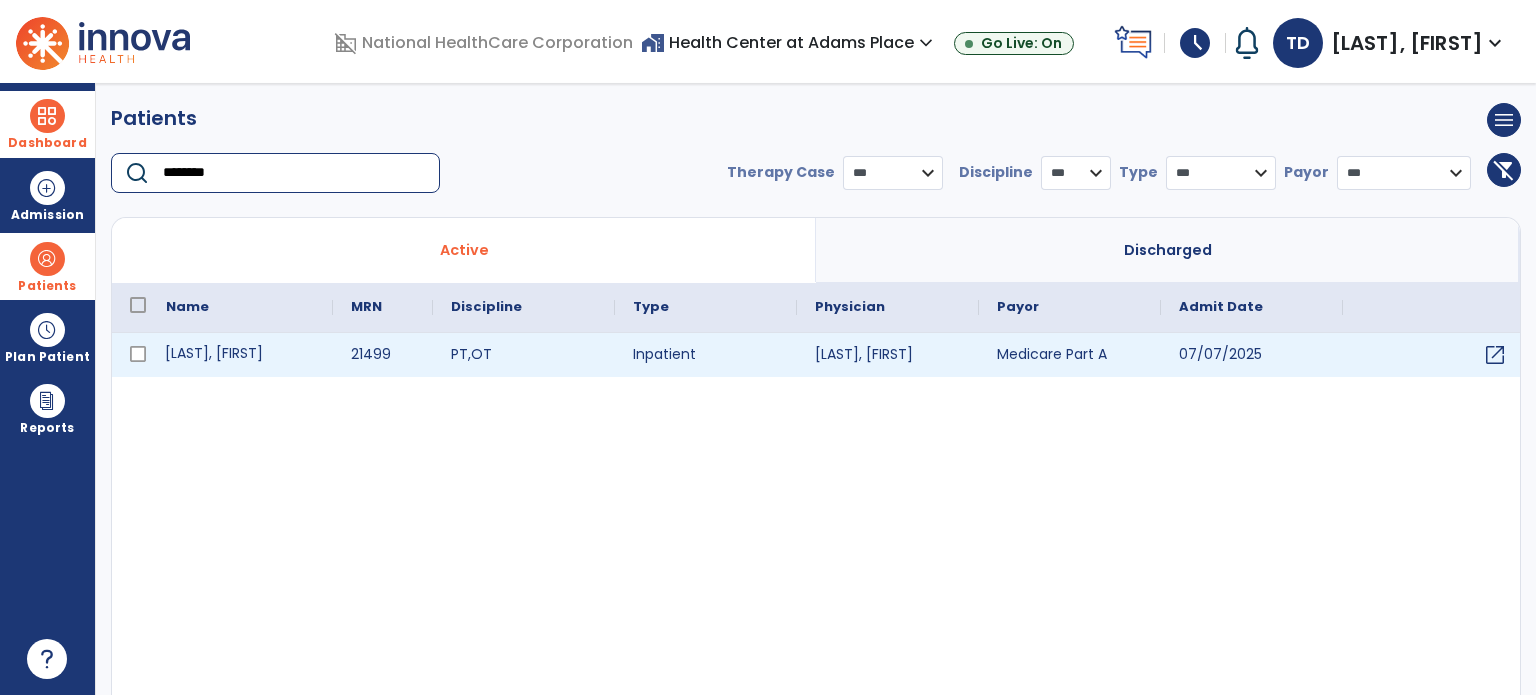 click on "[LAST], [FIRST]" at bounding box center [240, 355] 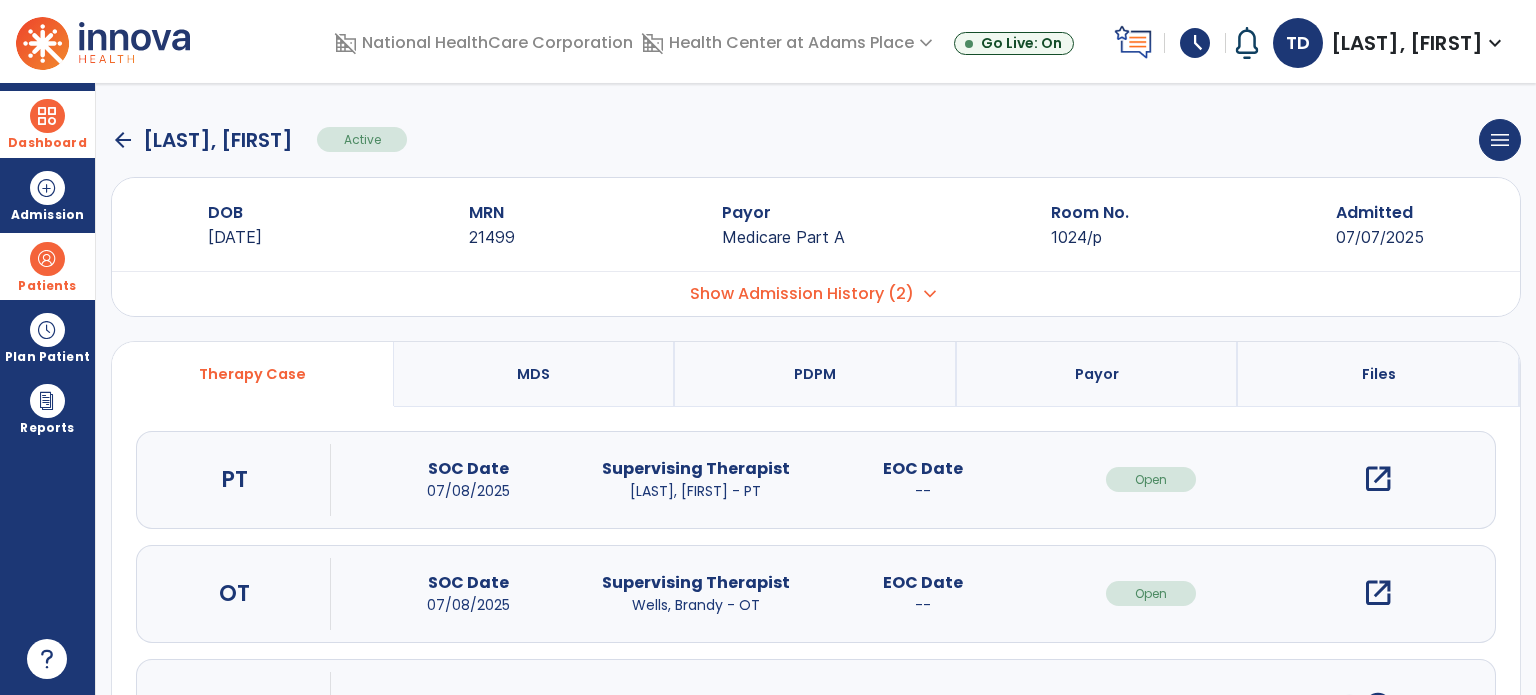 click on "open_in_new" at bounding box center [1378, 479] 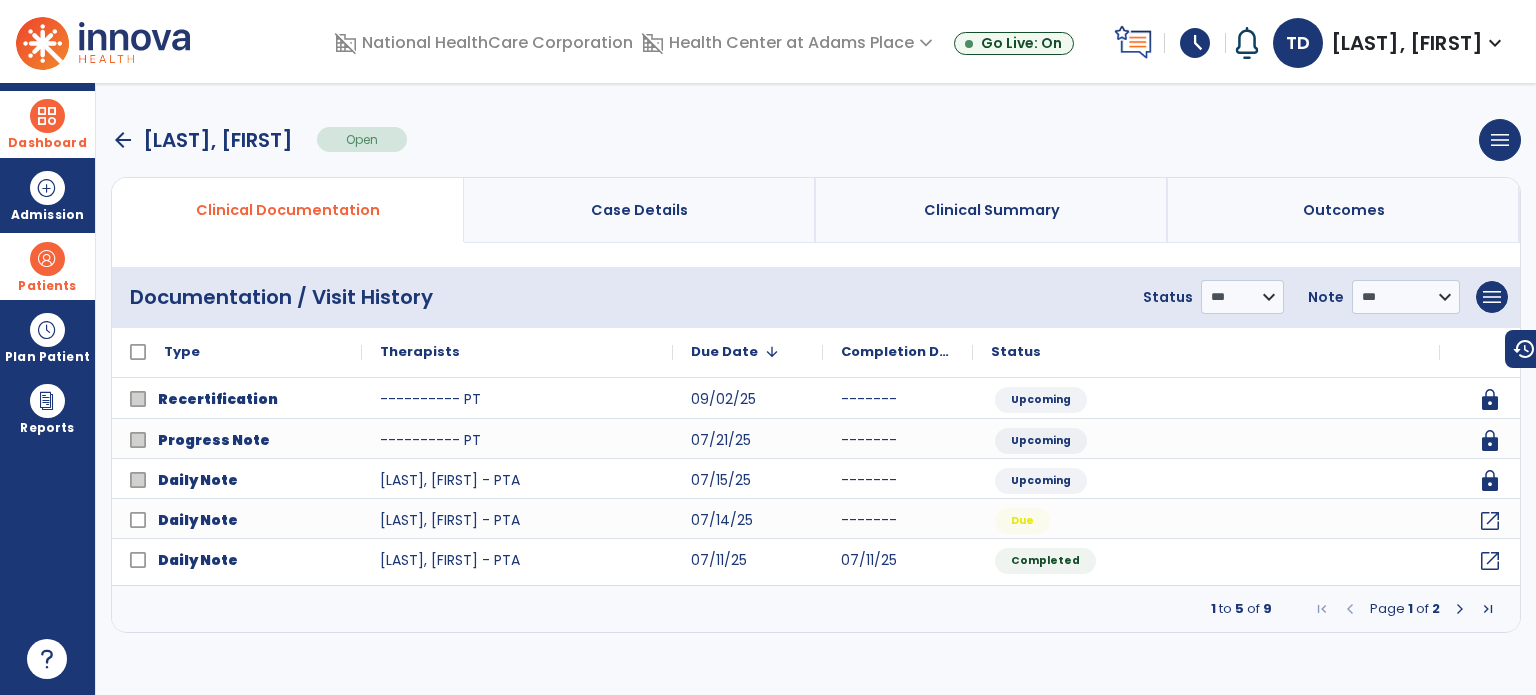 click at bounding box center (47, 116) 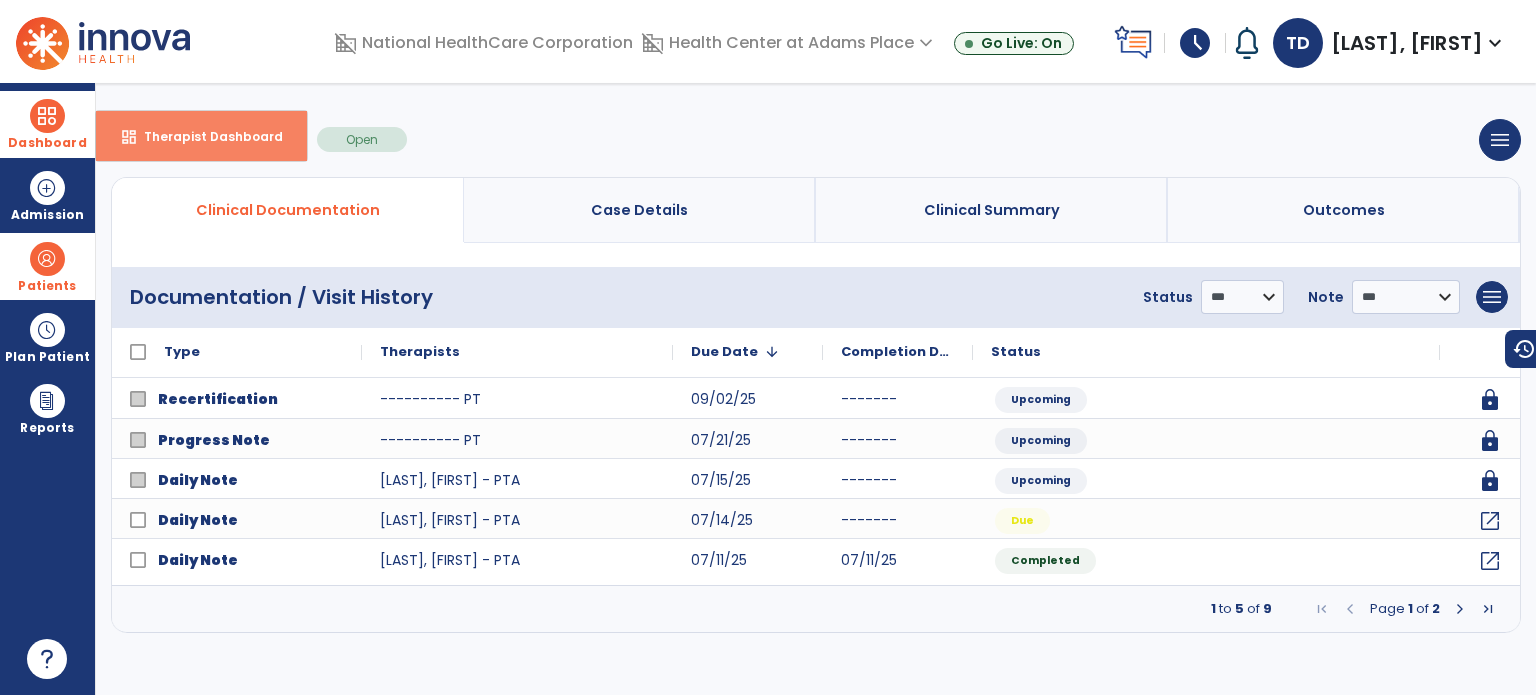 click on "dashboard  Therapist Dashboard" at bounding box center [201, 136] 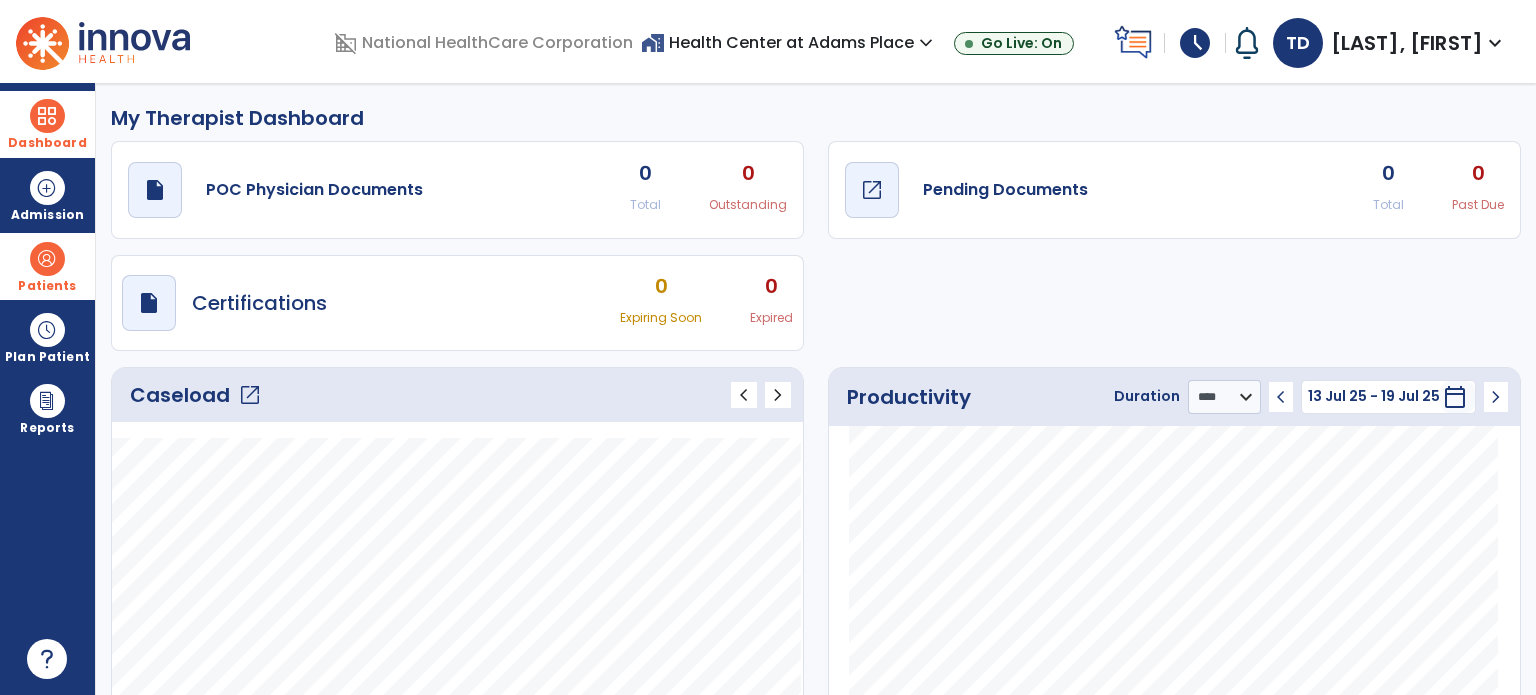 click on "Pending Documents" 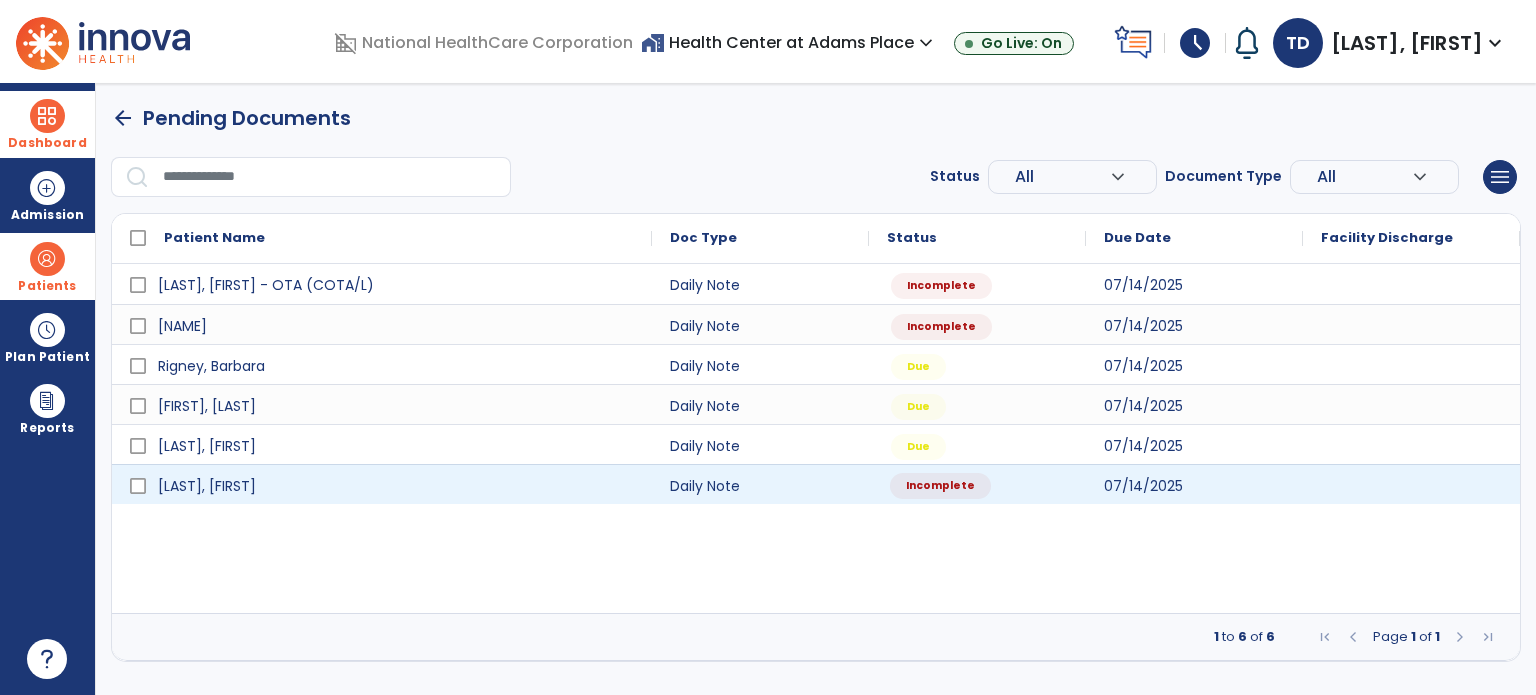 click on "Incomplete" at bounding box center [940, 486] 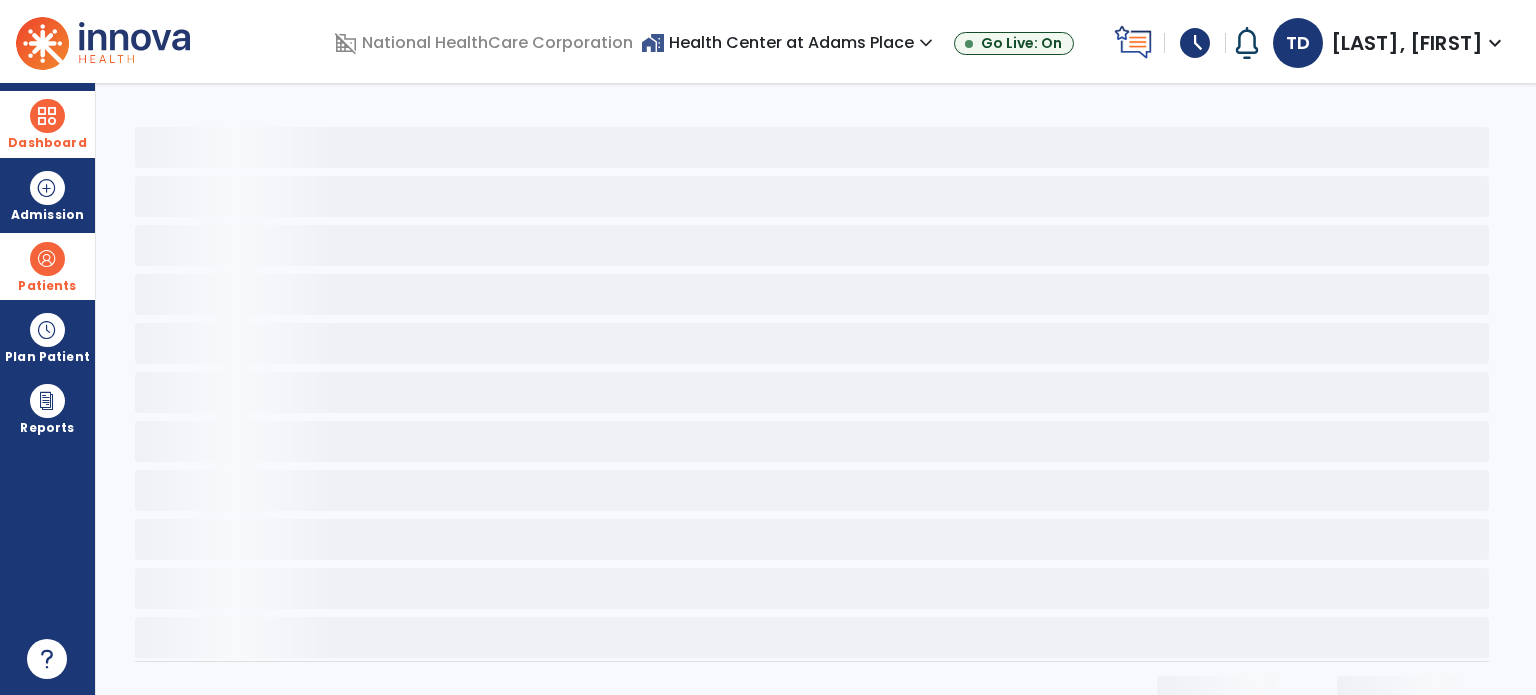 select on "*" 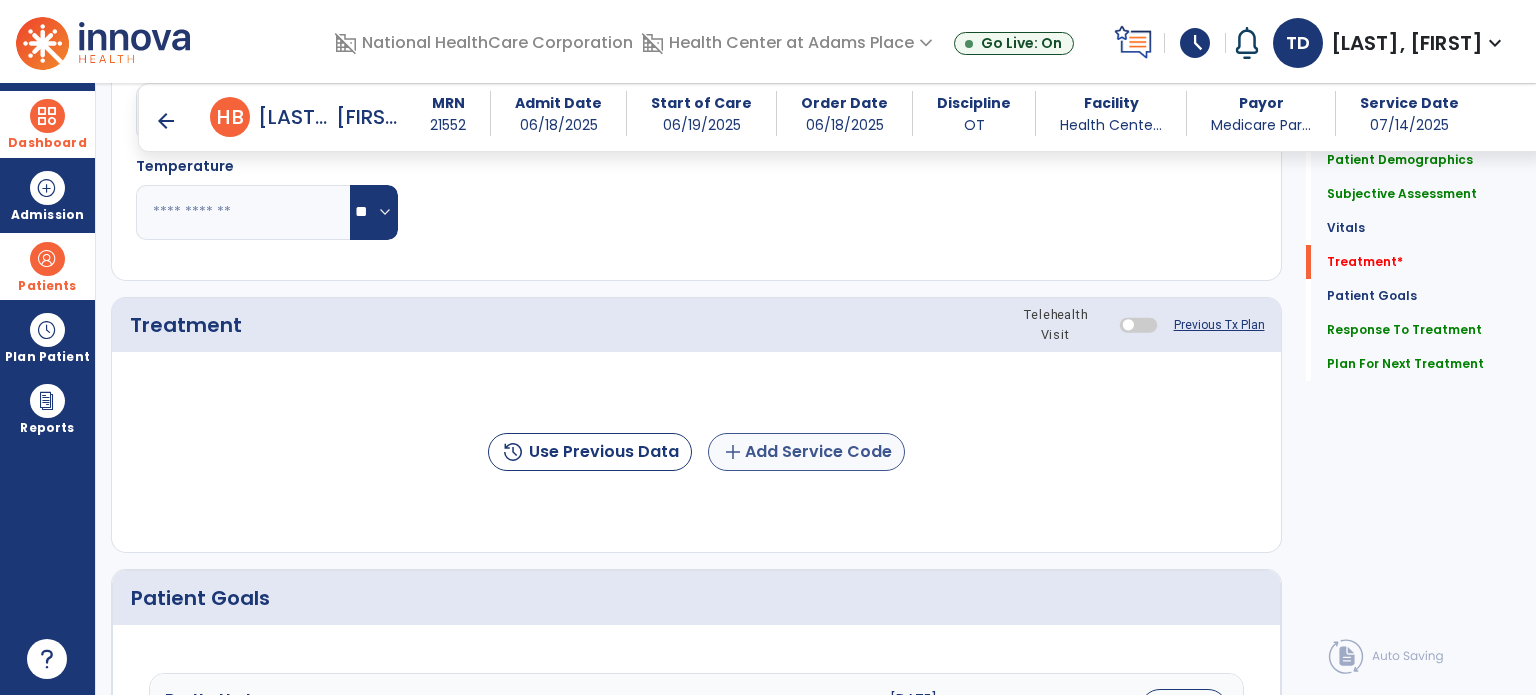 scroll, scrollTop: 1075, scrollLeft: 0, axis: vertical 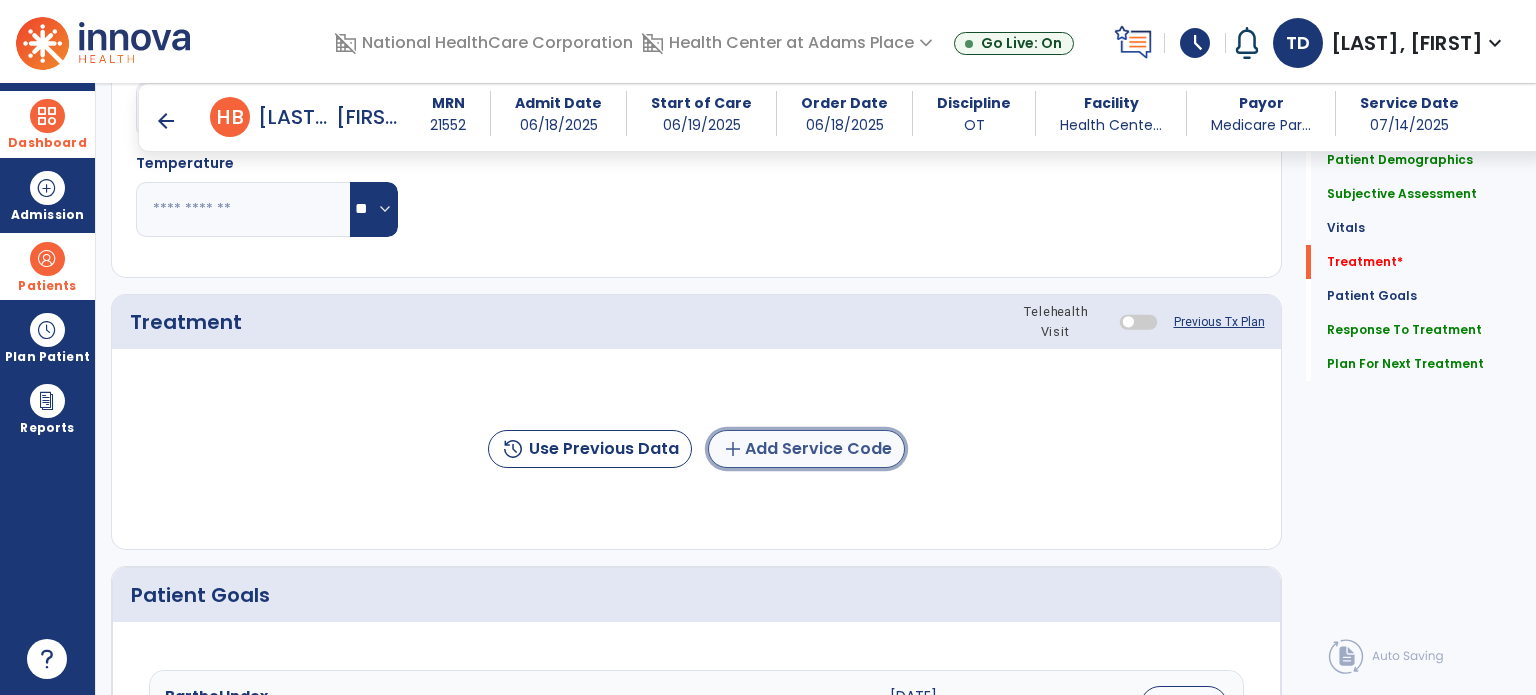 click on "add  Add Service Code" 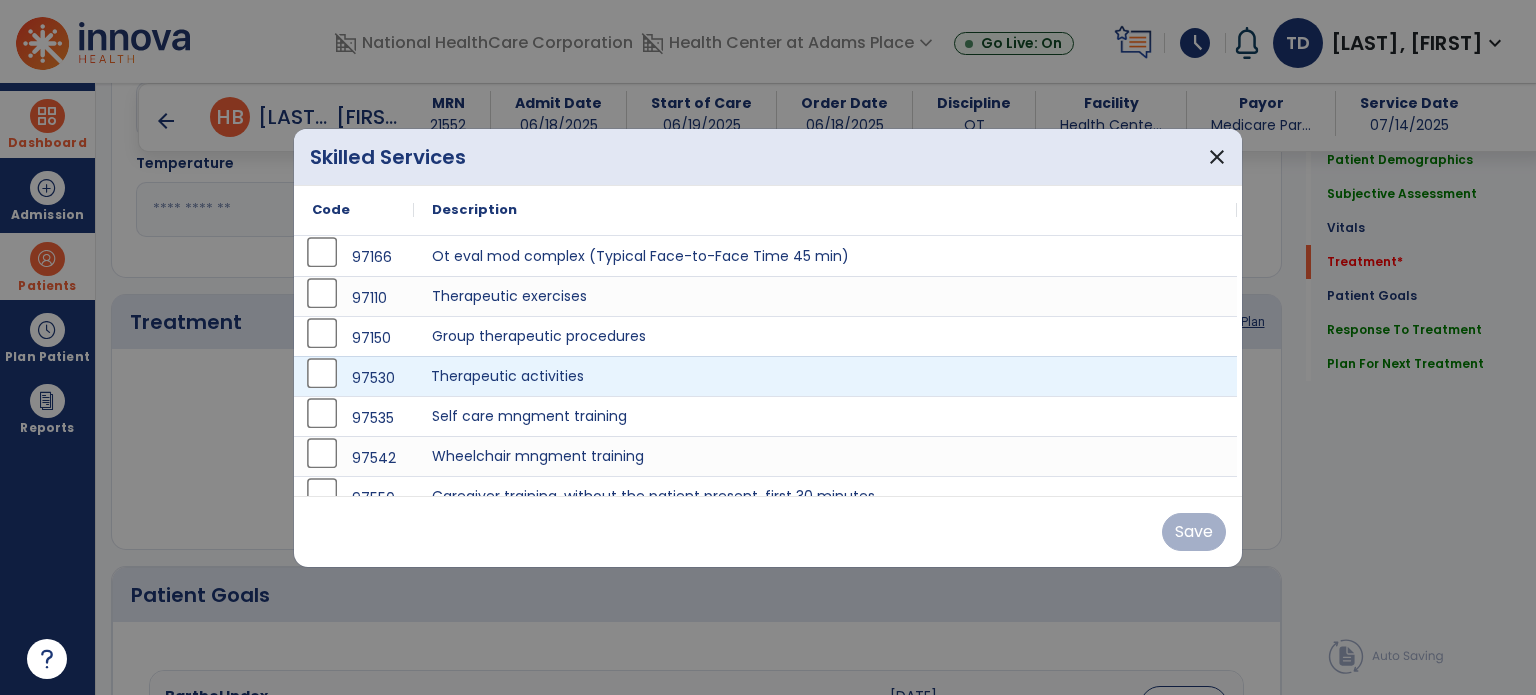 click on "Therapeutic activities" at bounding box center (825, 376) 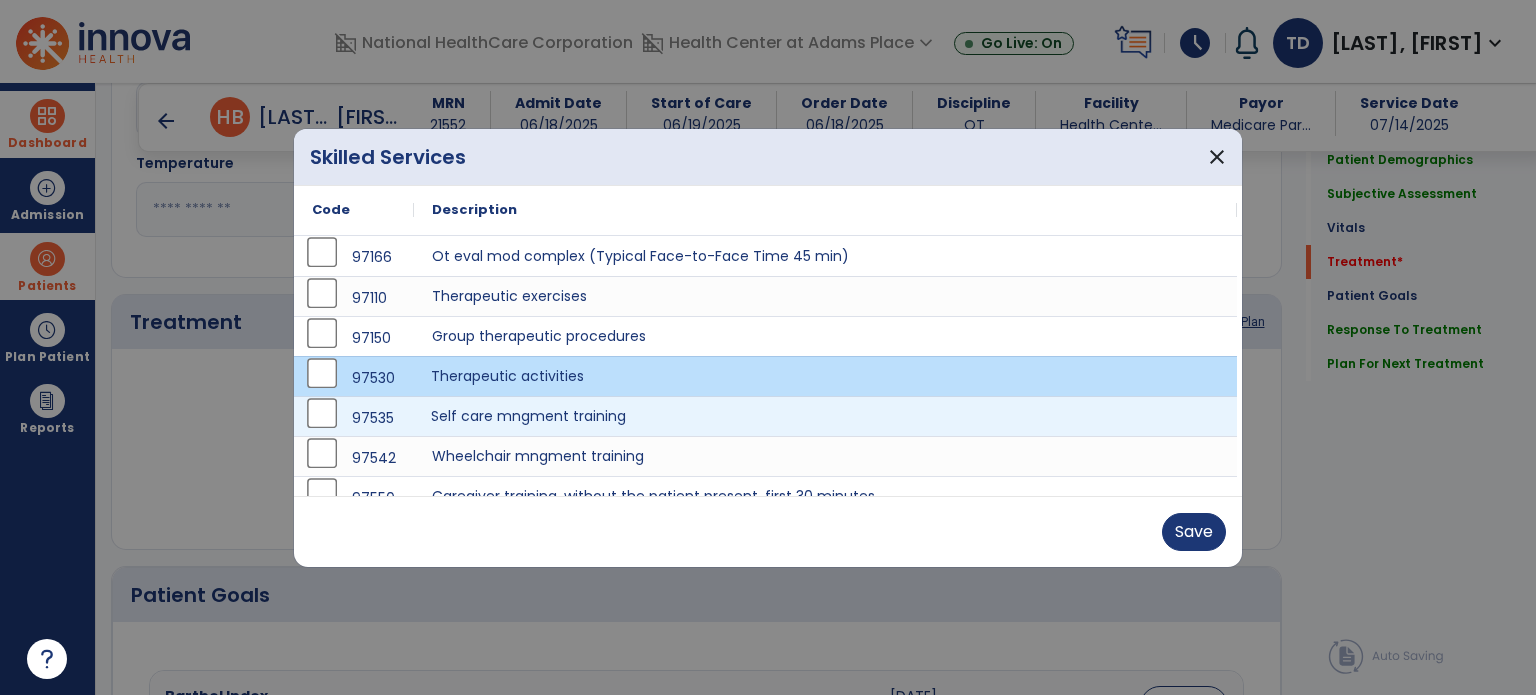 click on "Self care mngment training" at bounding box center [825, 416] 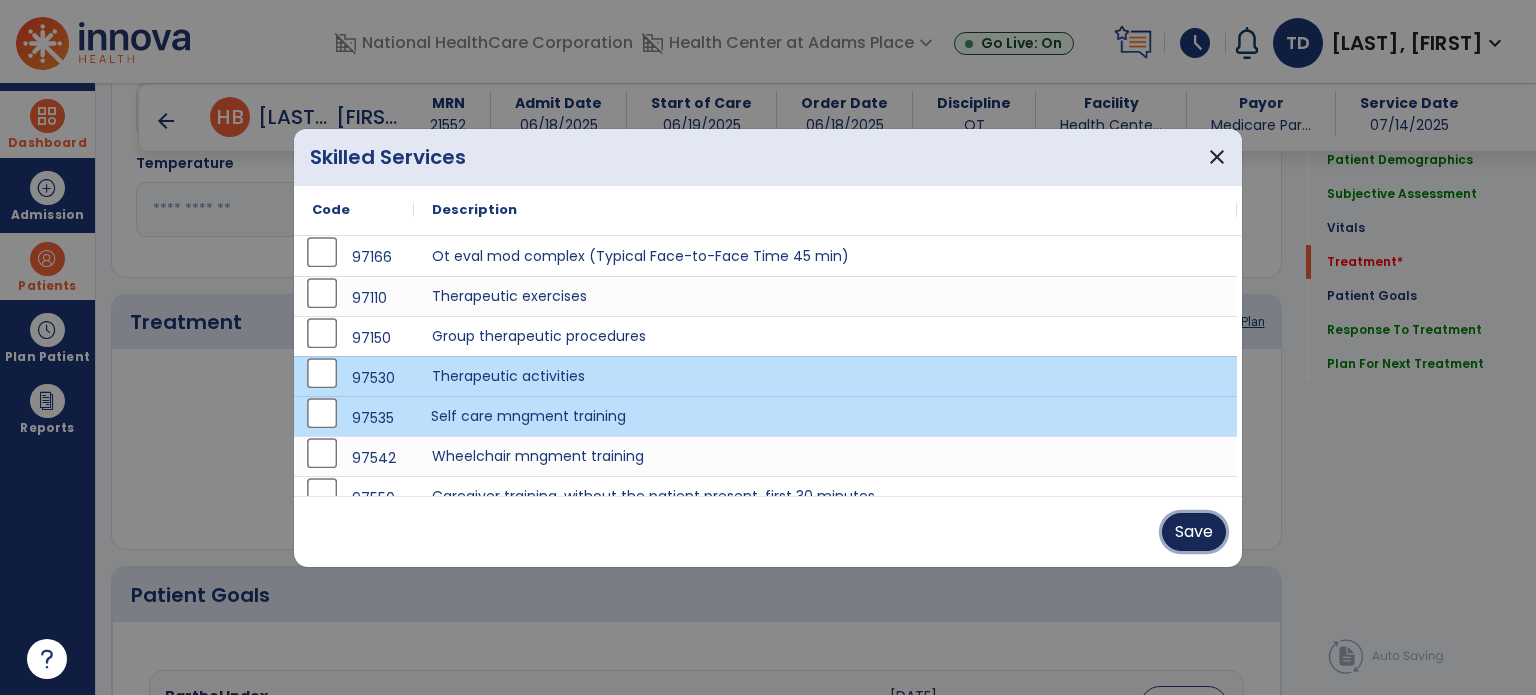 click on "Save" at bounding box center (1194, 532) 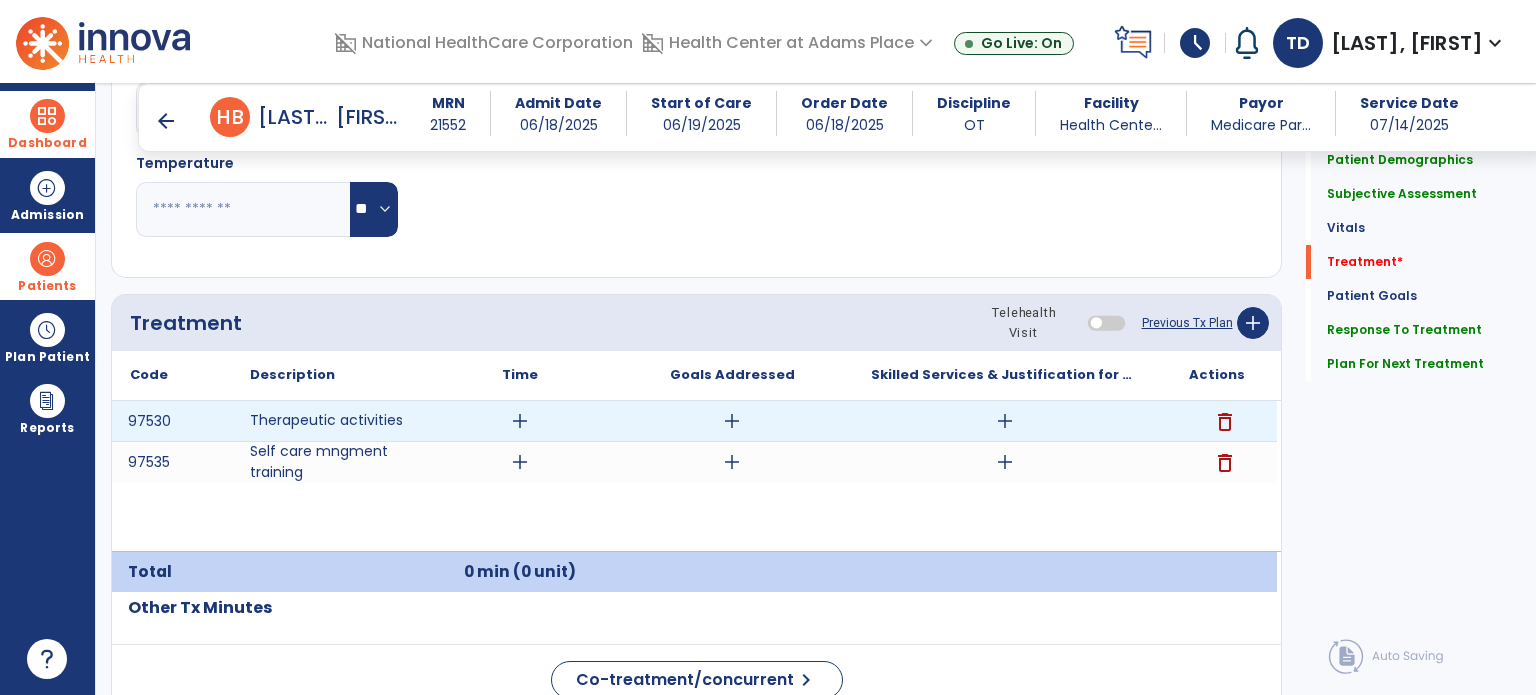 click on "add" at bounding box center (1005, 421) 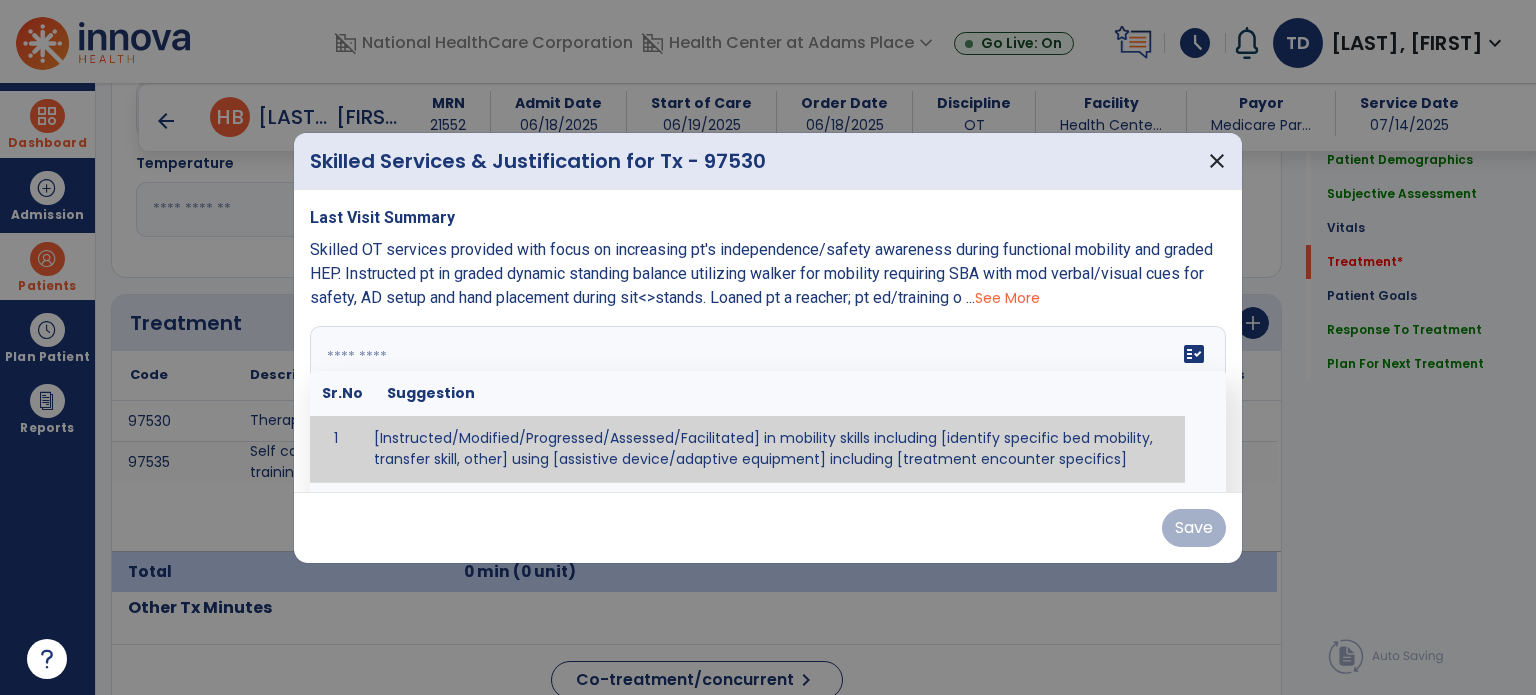 click on "fact_check  Sr.No Suggestion 1 [Instructed/Modified/Progressed/Assessed/Facilitated] in mobility skills including [identify specific bed mobility, transfer skill, other] using [assistive device/adaptive equipment] including [treatment encounter specifics]" at bounding box center (768, 401) 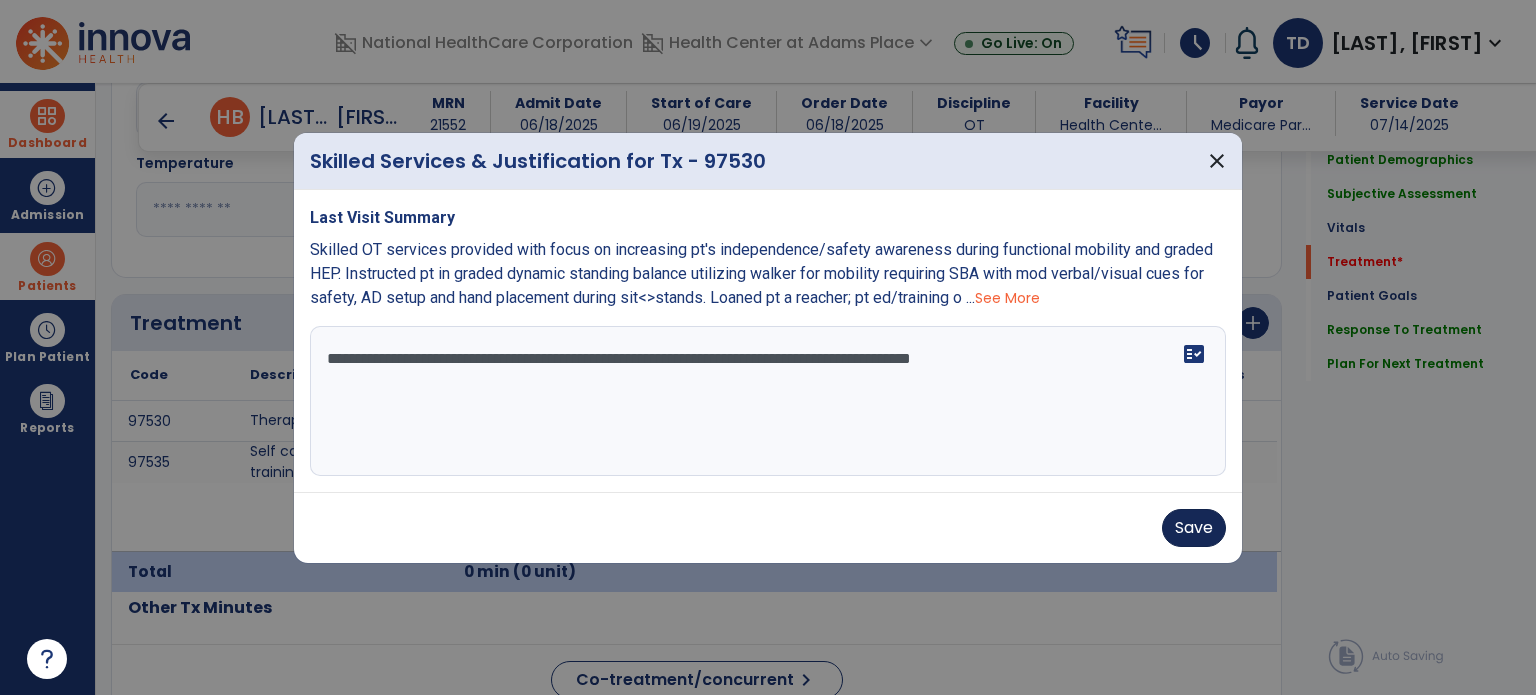 type on "**********" 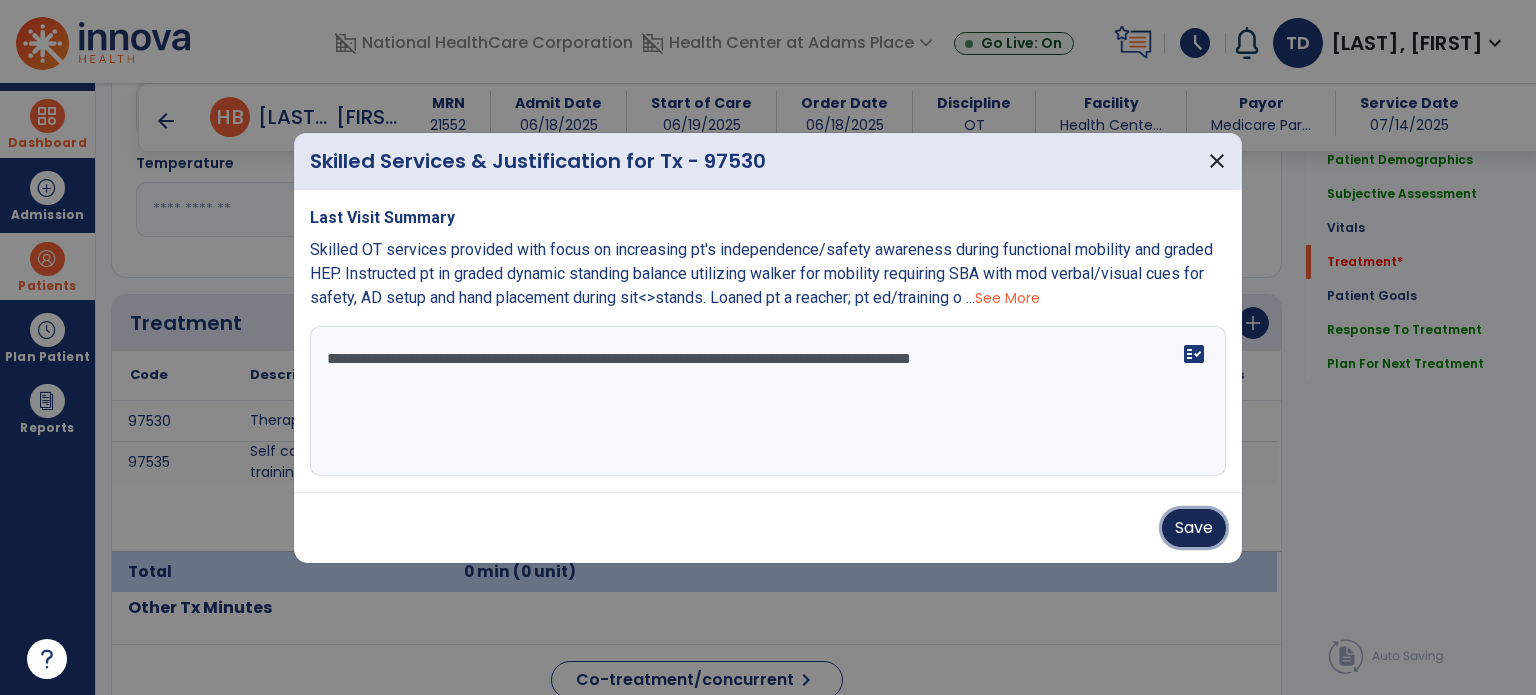 click on "Save" at bounding box center [1194, 528] 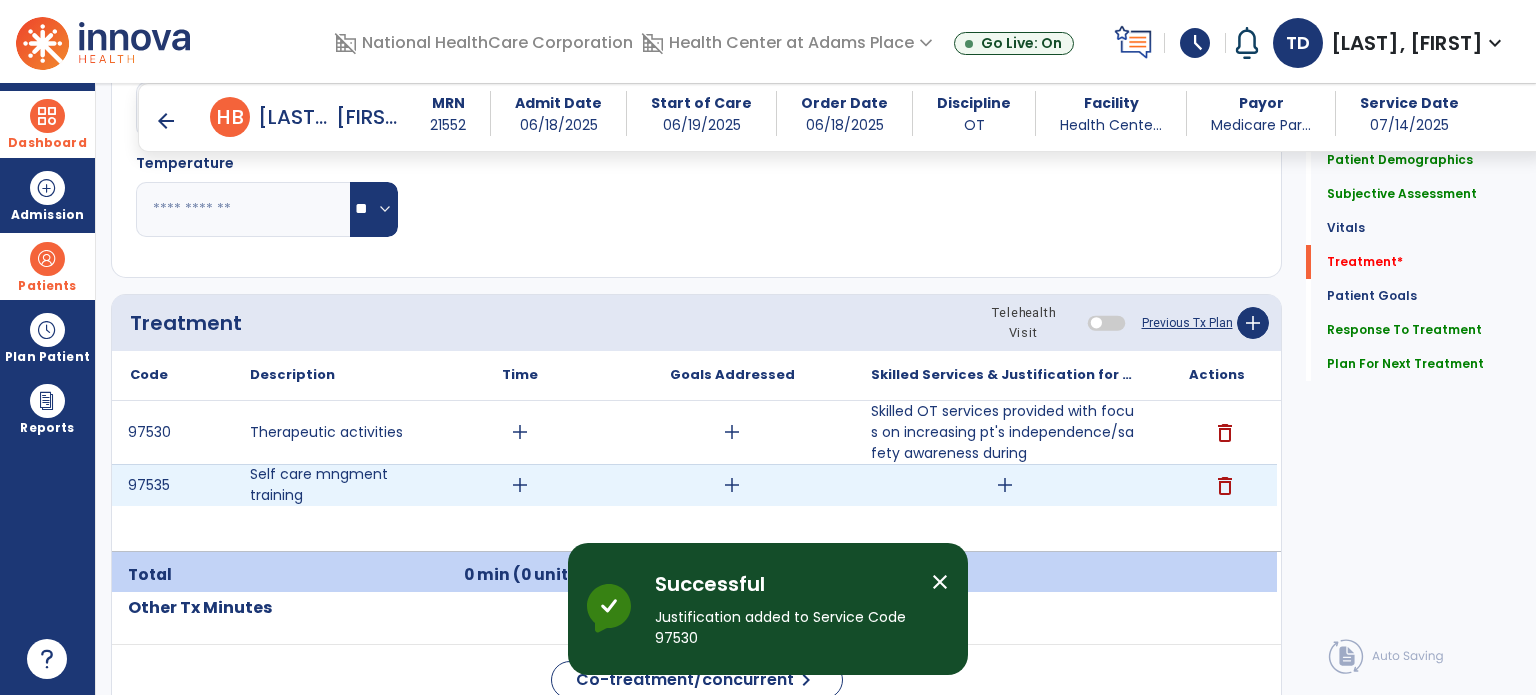 click on "add" at bounding box center [1004, 485] 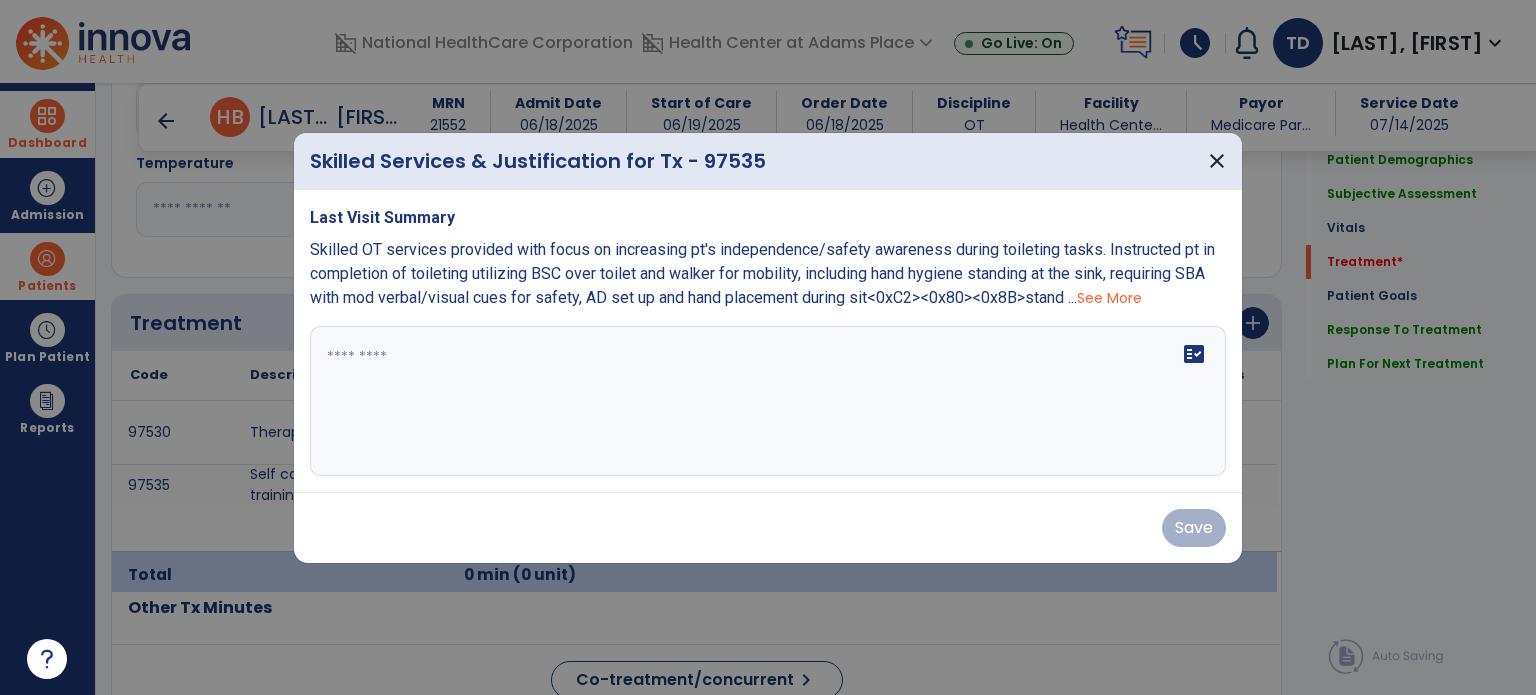 click on "fact_check" at bounding box center (768, 401) 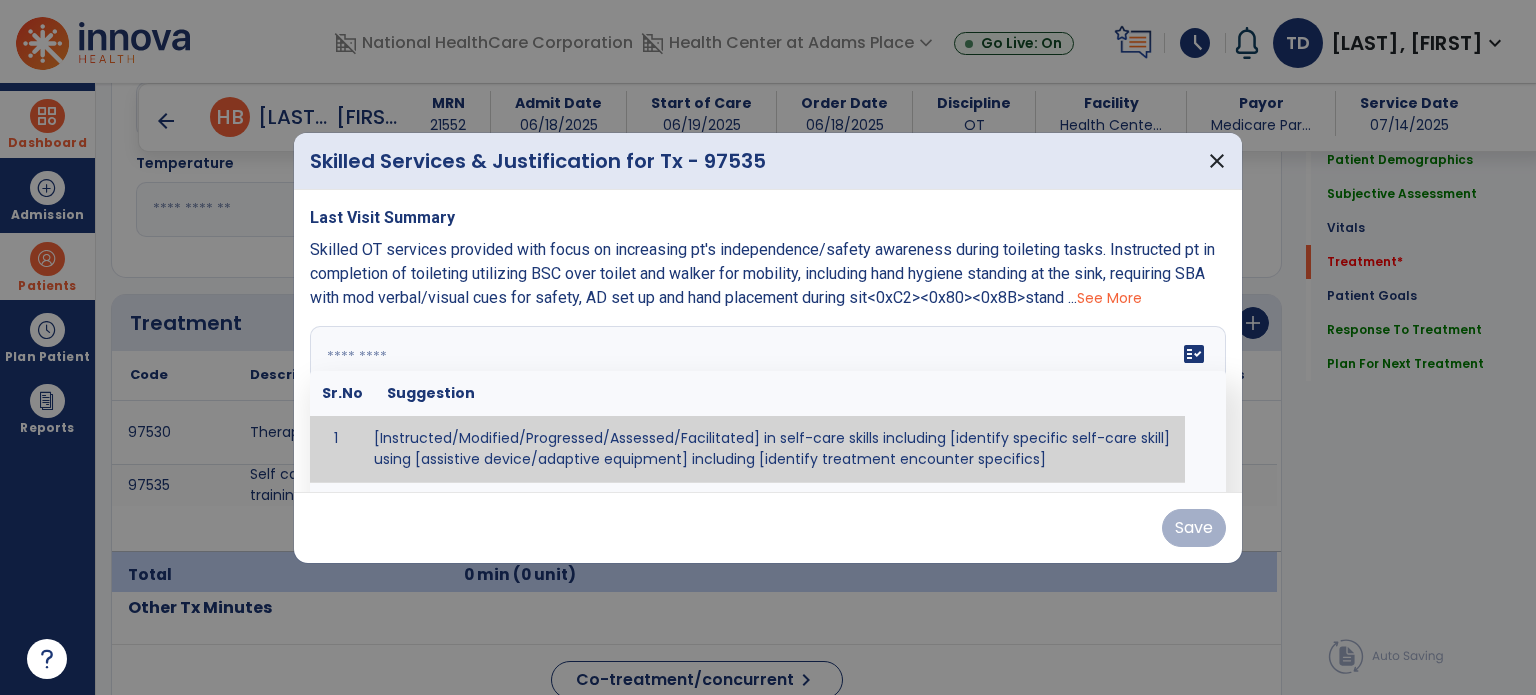 paste on "**********" 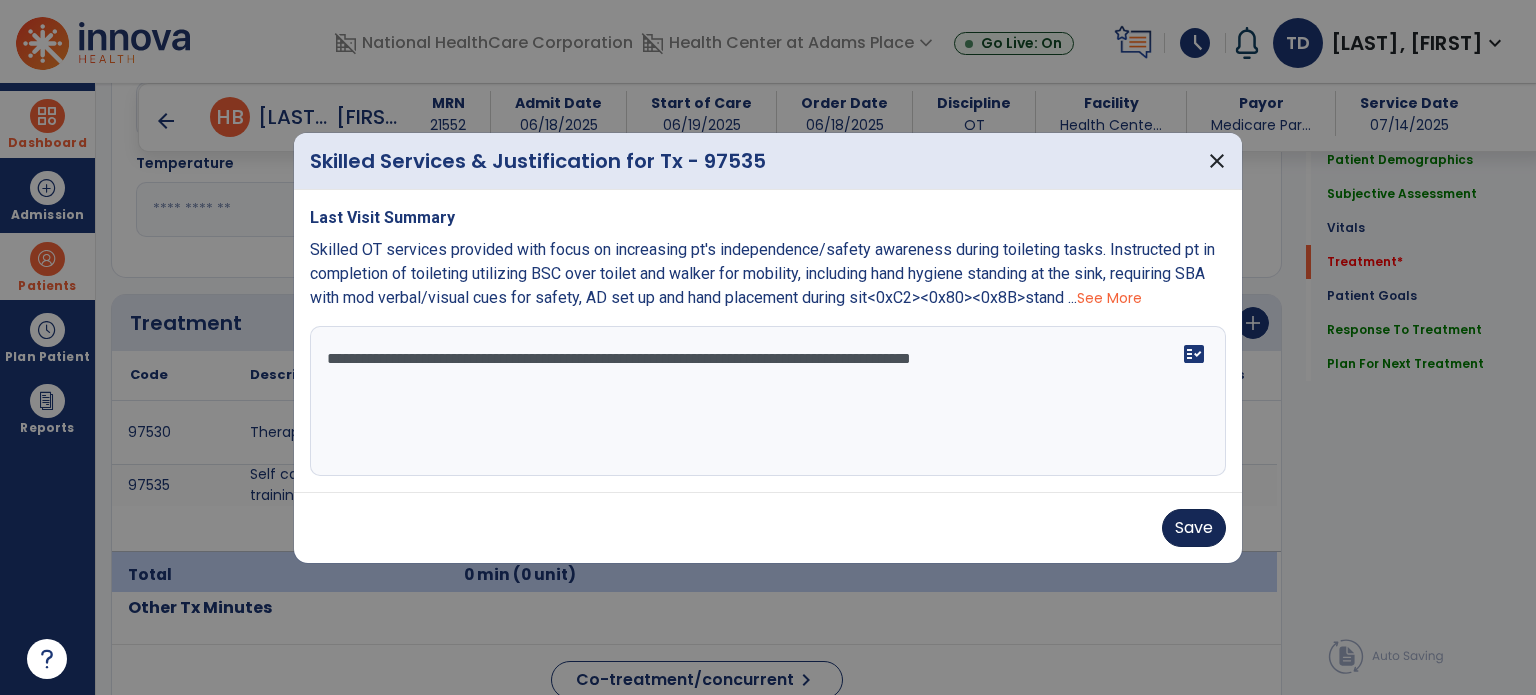 type on "**********" 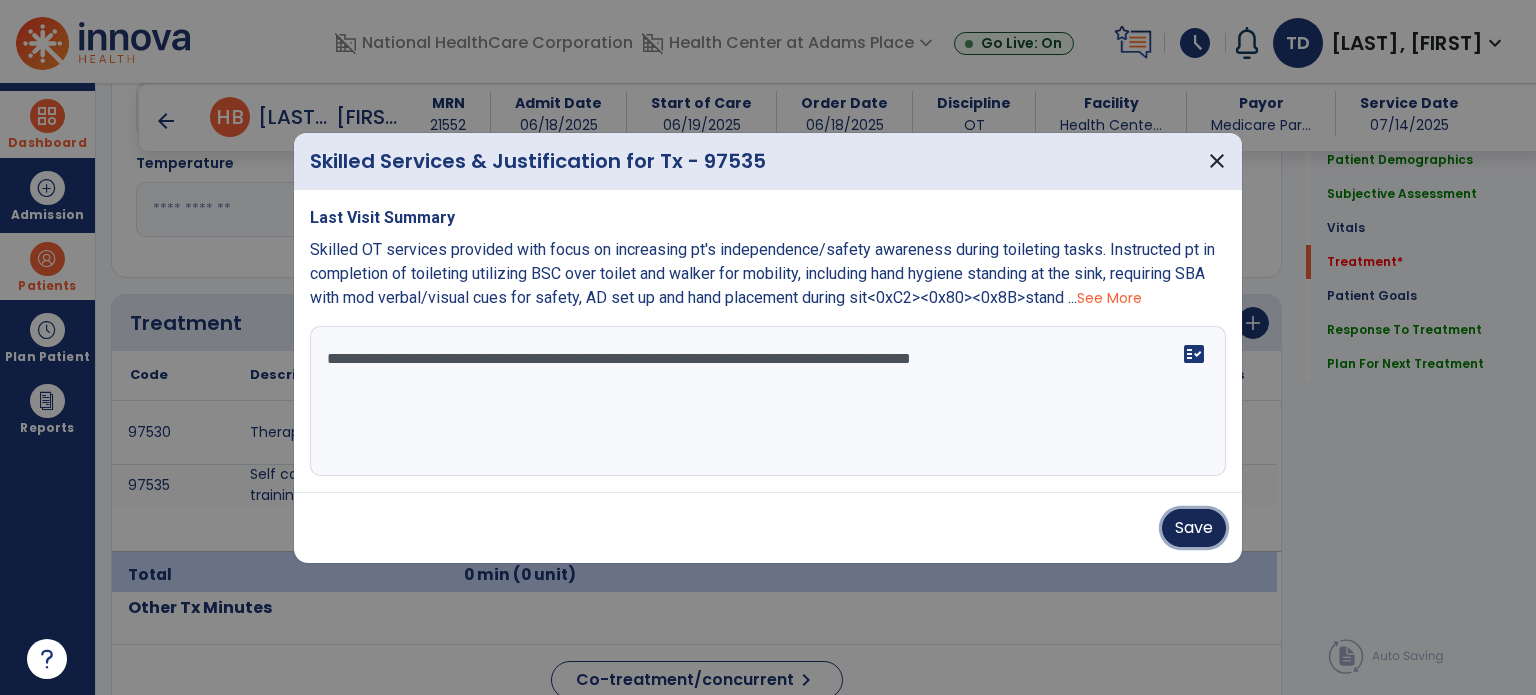click on "Save" at bounding box center (1194, 528) 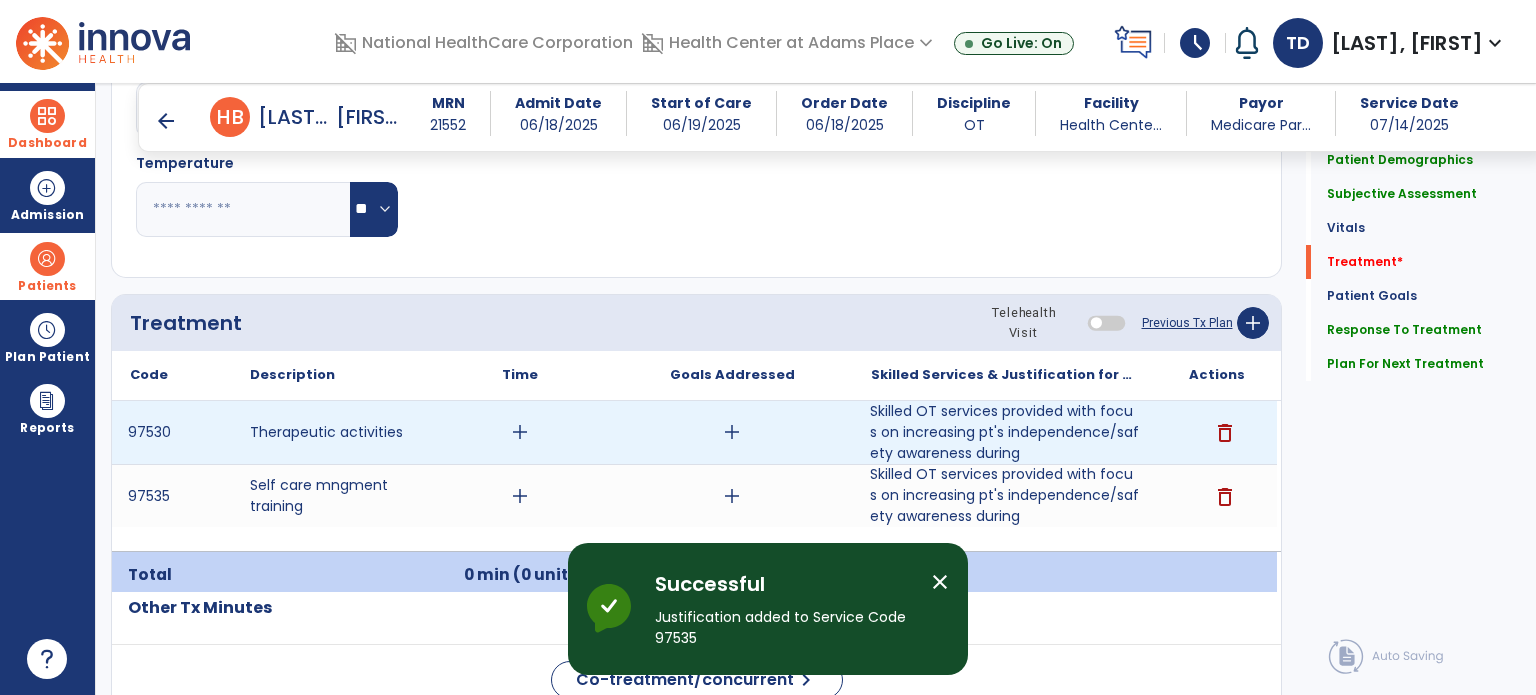 click on "Skilled OT services provided with focus on increasing pt's independence/safety awareness during" at bounding box center [1004, 432] 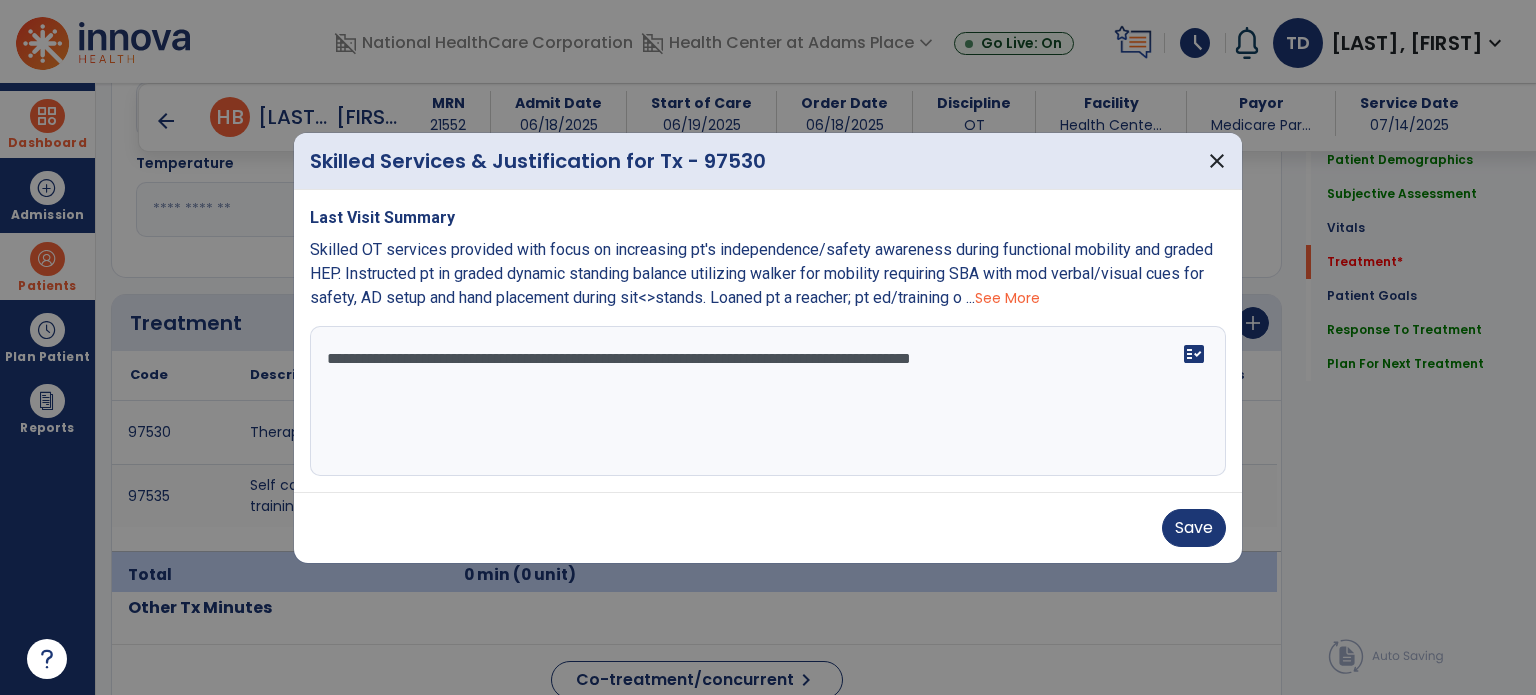 click on "**********" at bounding box center [768, 401] 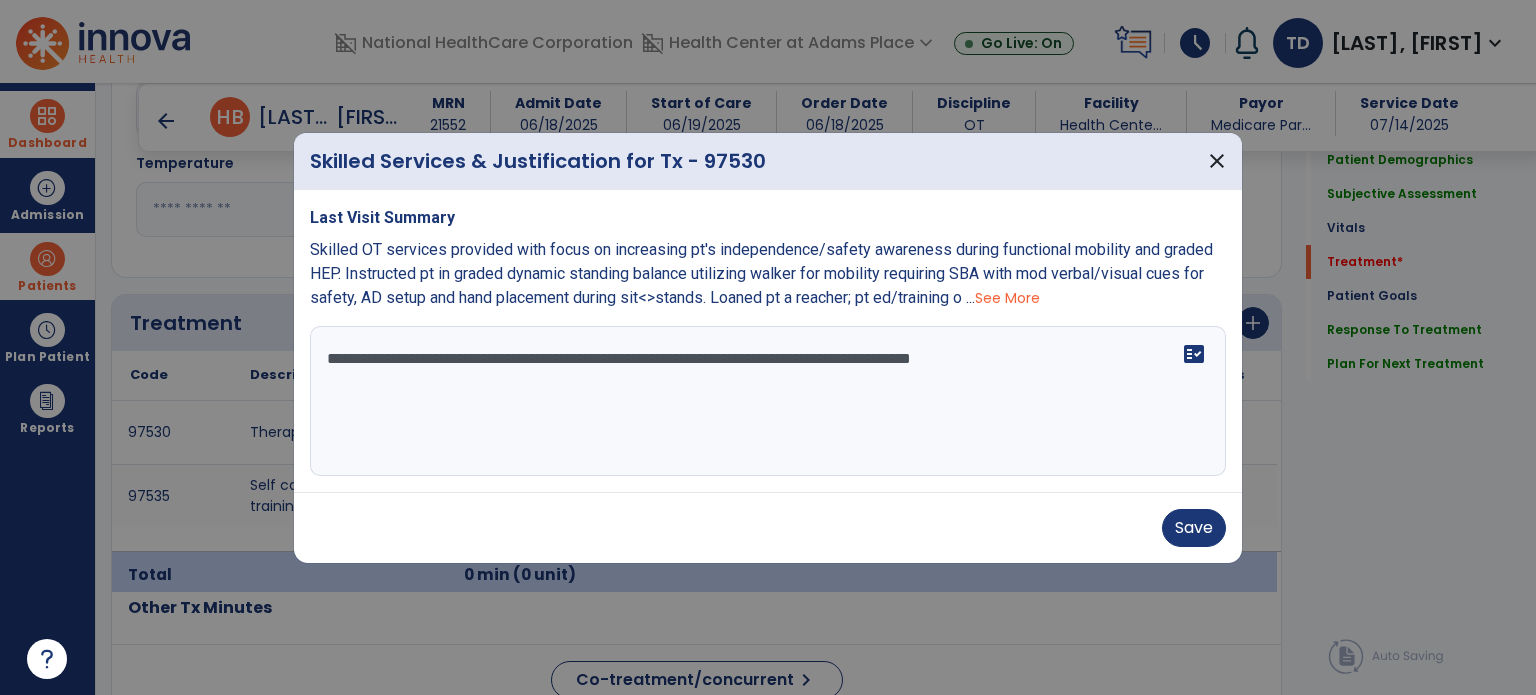 click on "**********" at bounding box center (768, 401) 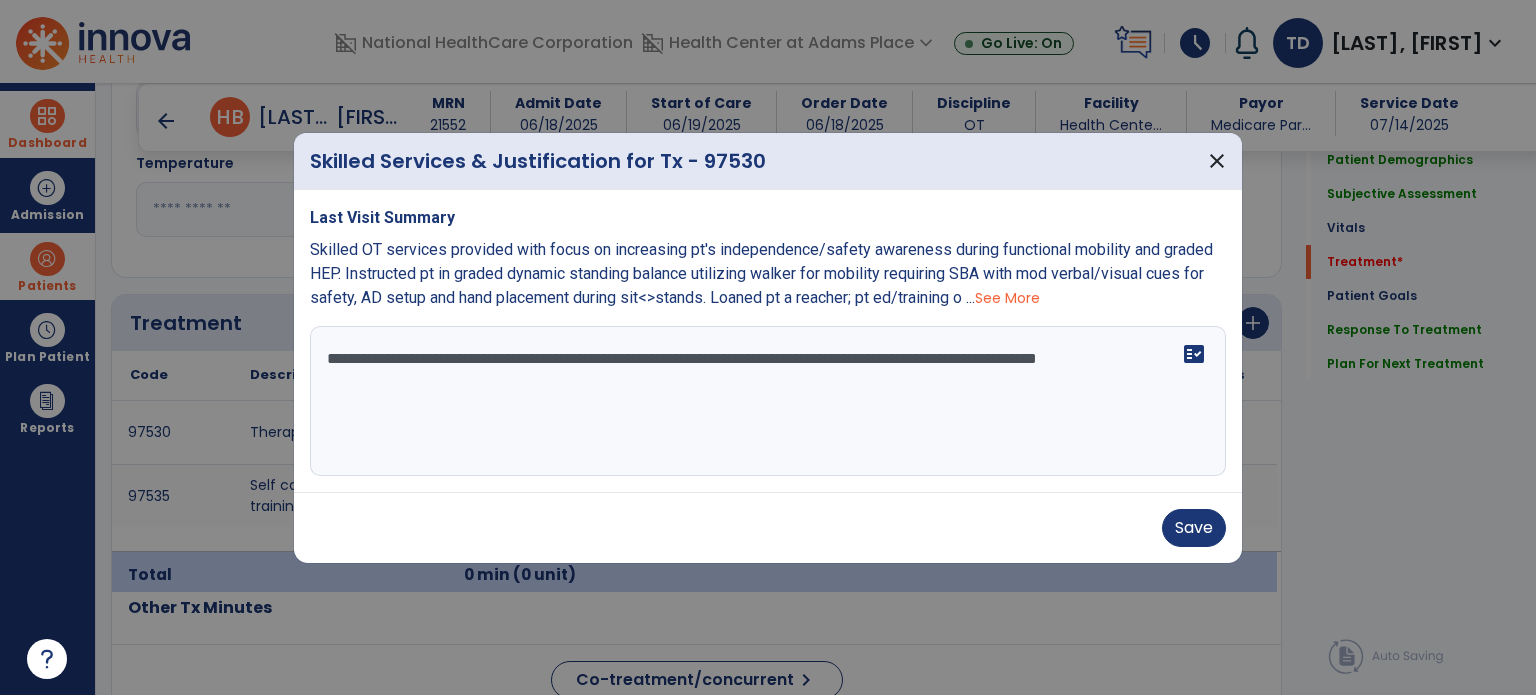 type on "**********" 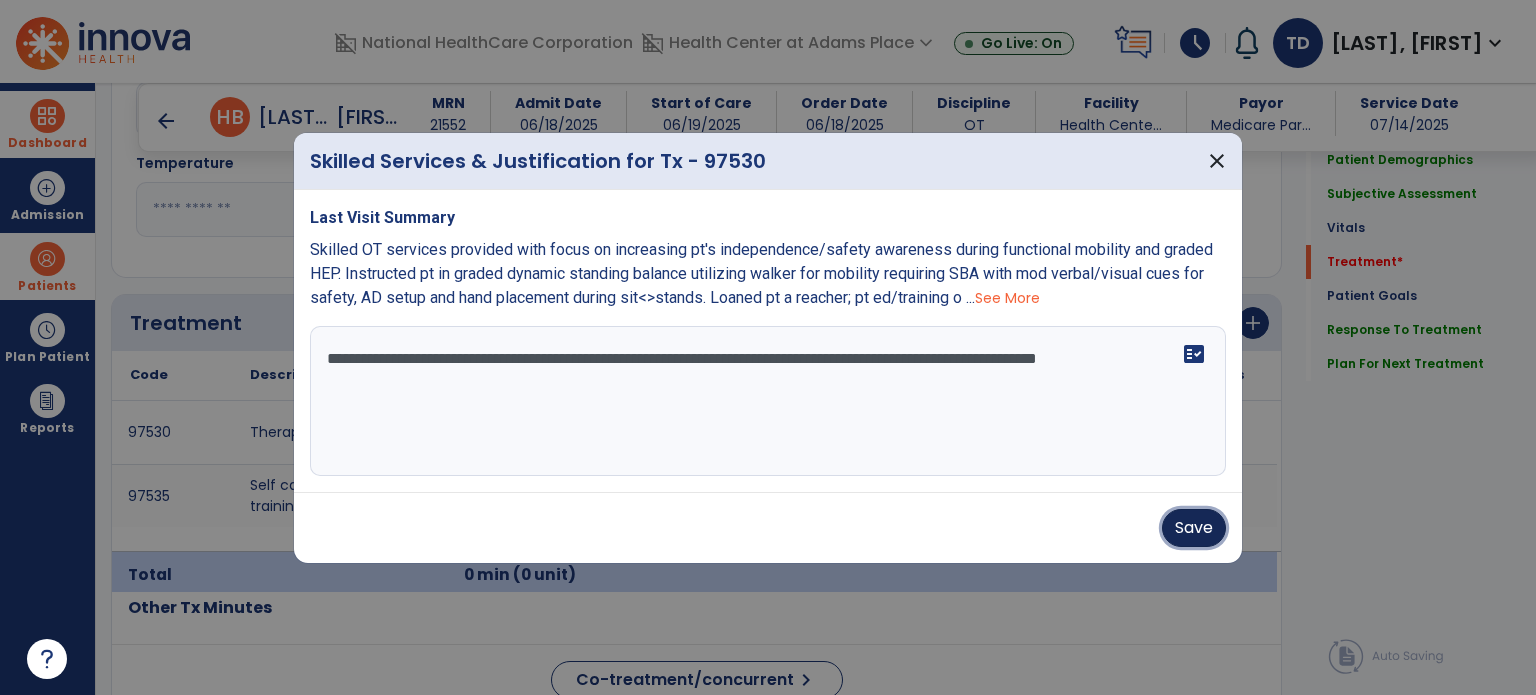 click on "Save" at bounding box center [1194, 528] 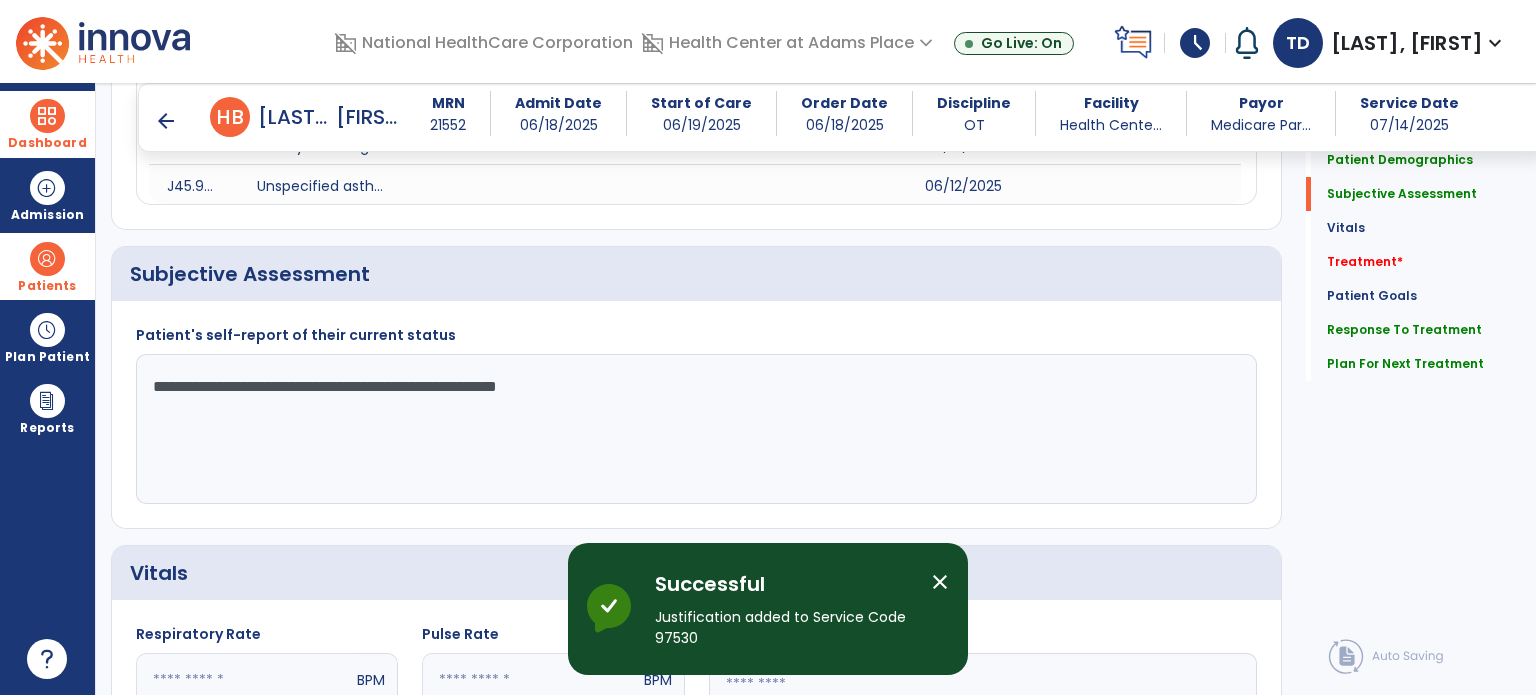 scroll, scrollTop: 392, scrollLeft: 0, axis: vertical 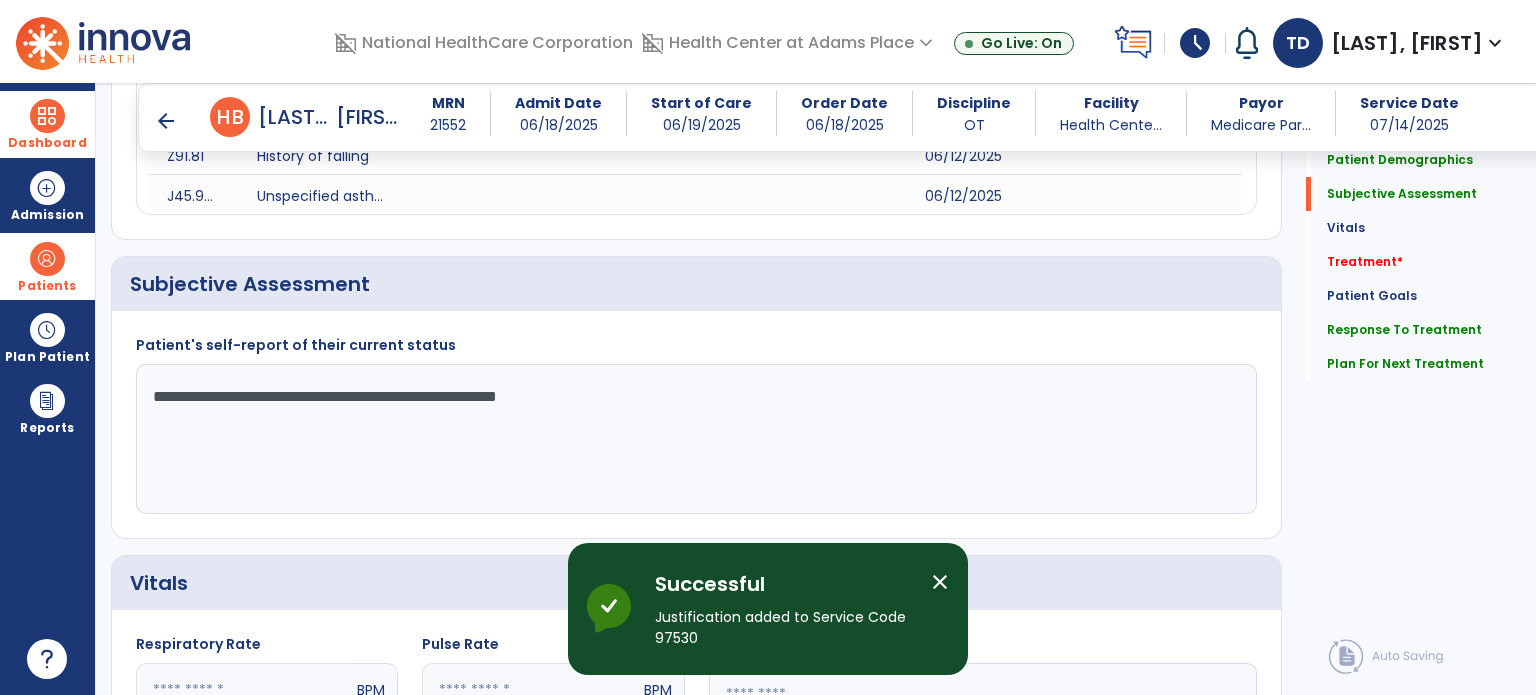click on "**********" 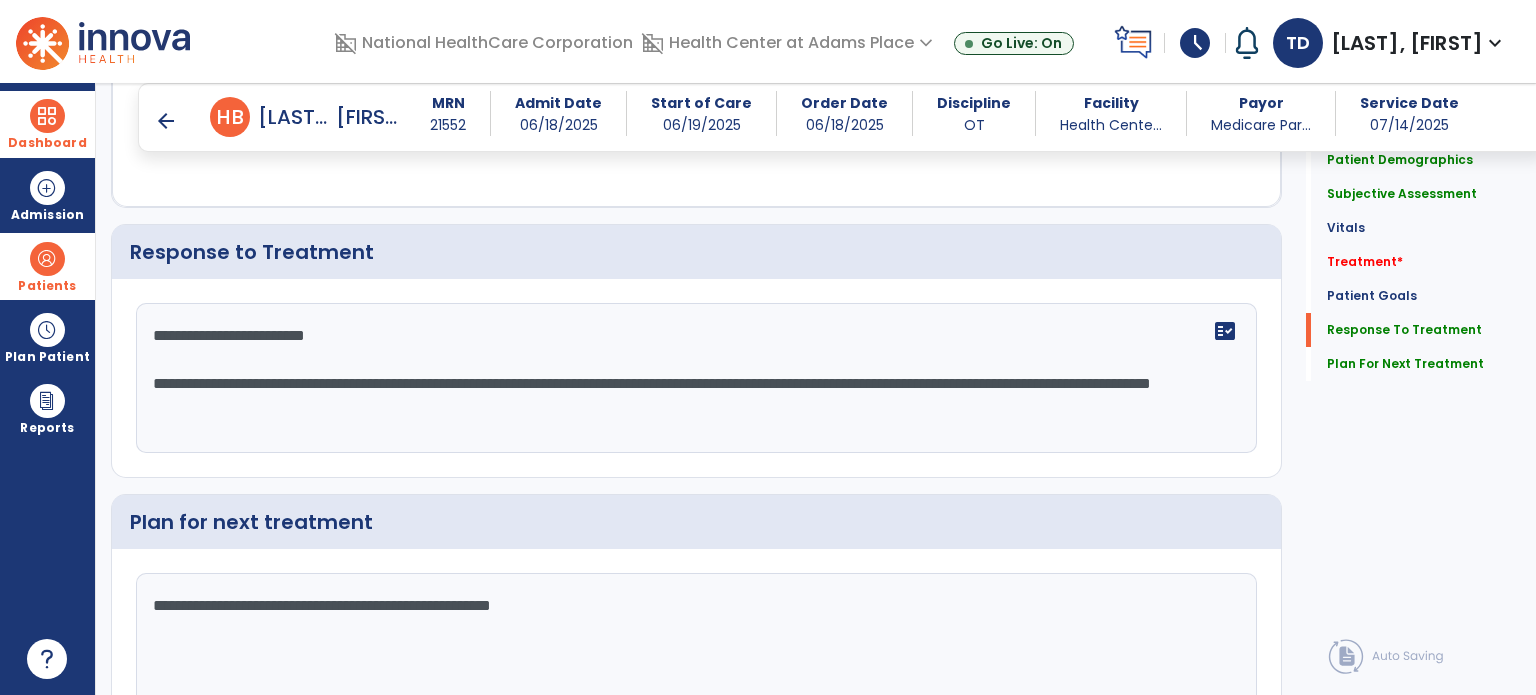 scroll, scrollTop: 2783, scrollLeft: 0, axis: vertical 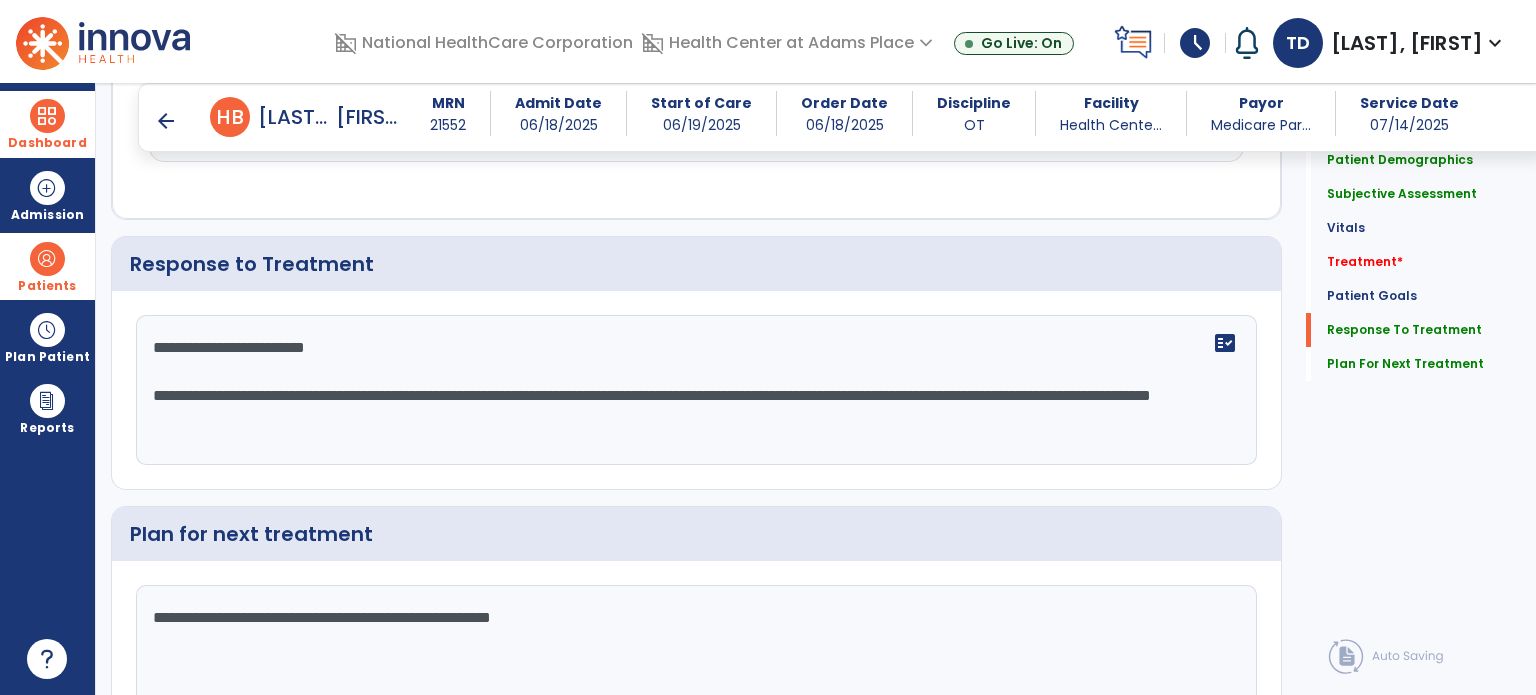 type on "**********" 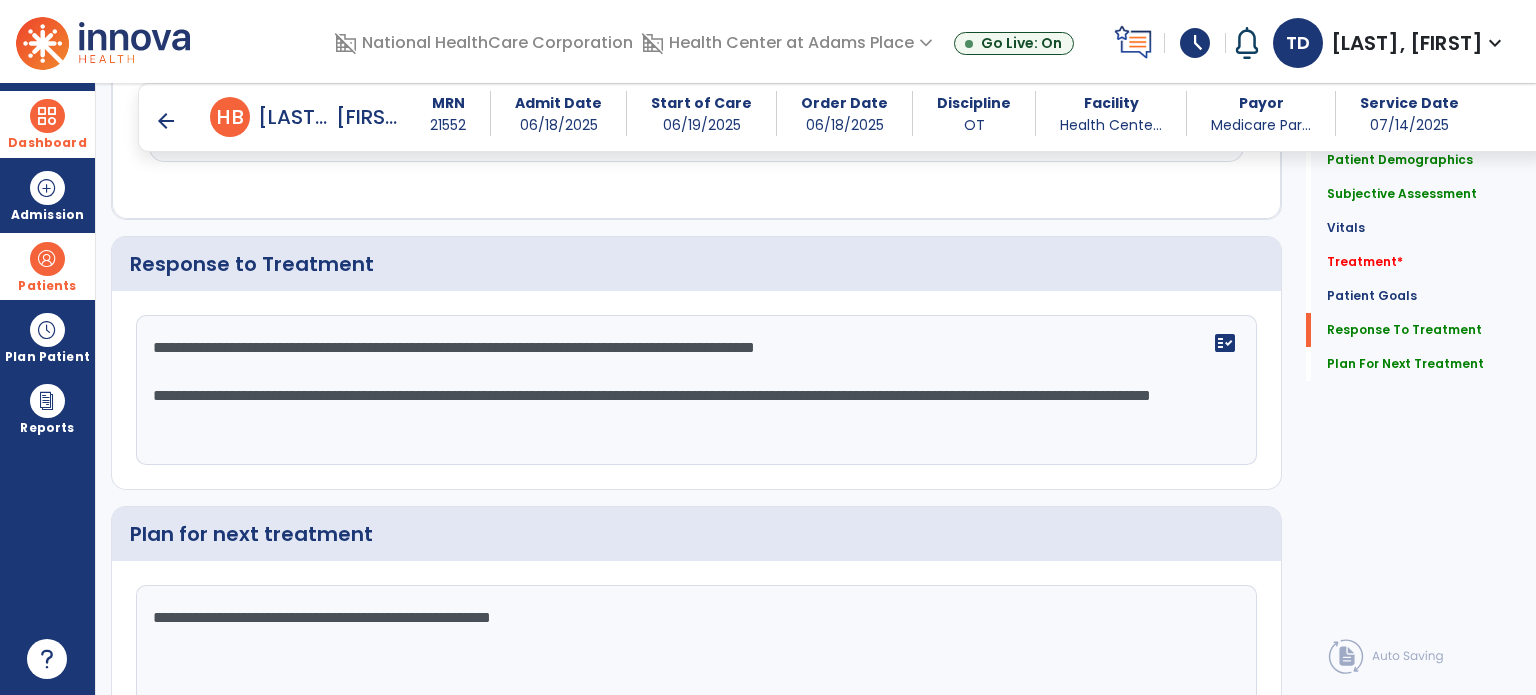 scroll, scrollTop: 2799, scrollLeft: 0, axis: vertical 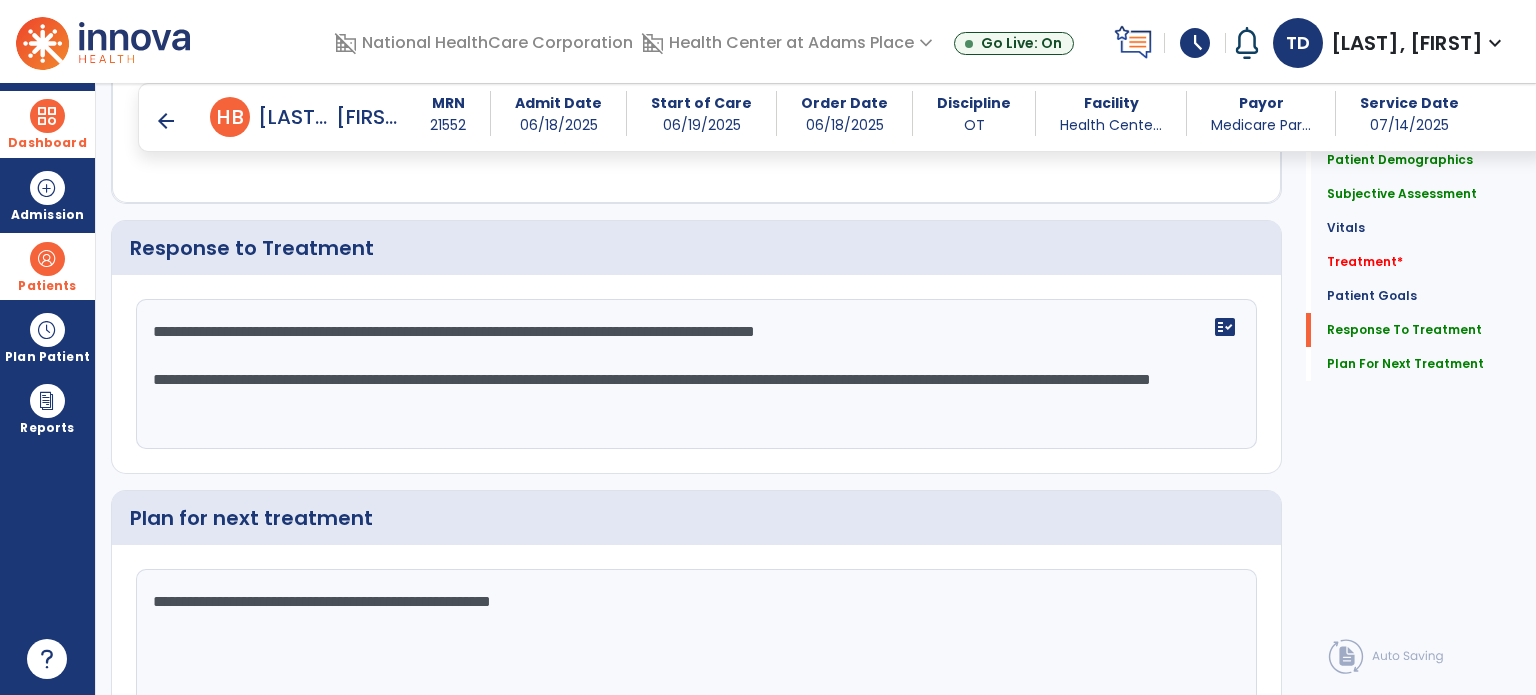 click on "**********" 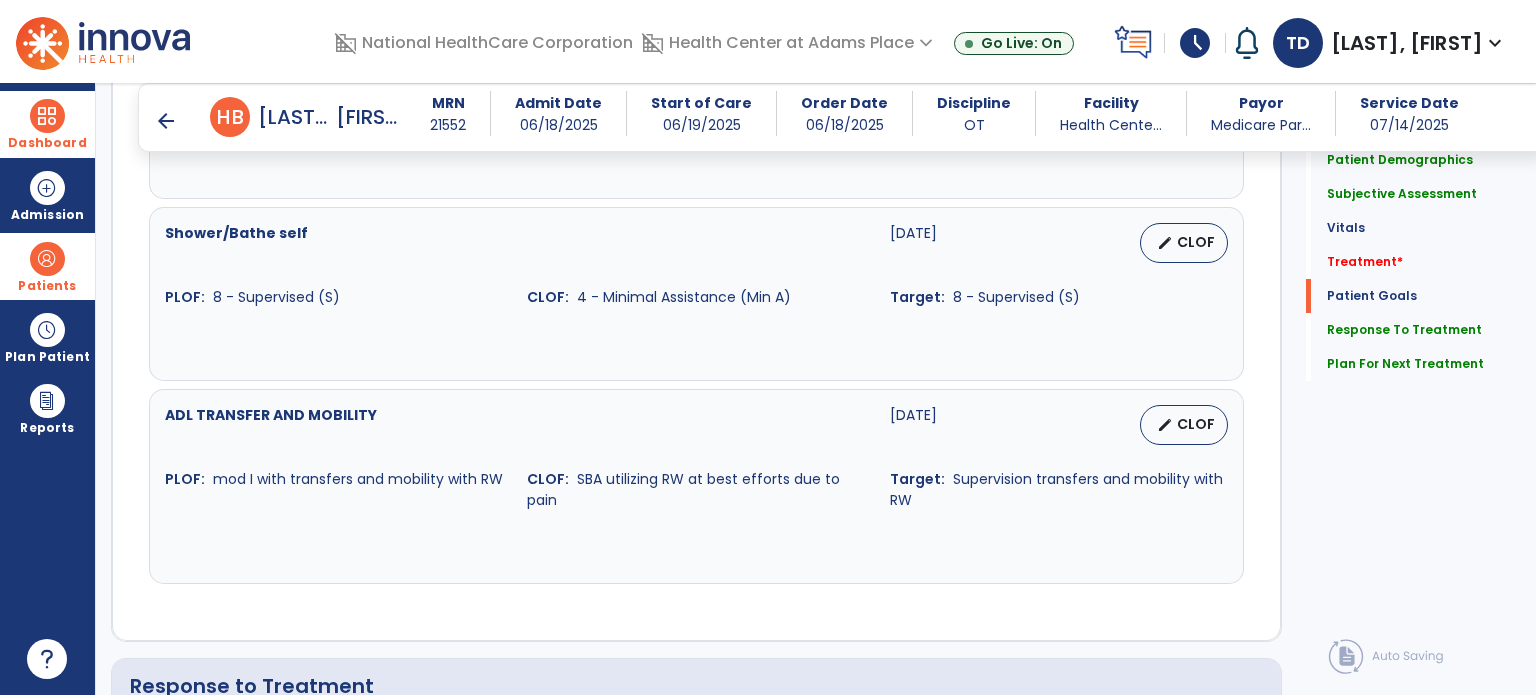 scroll, scrollTop: 2360, scrollLeft: 0, axis: vertical 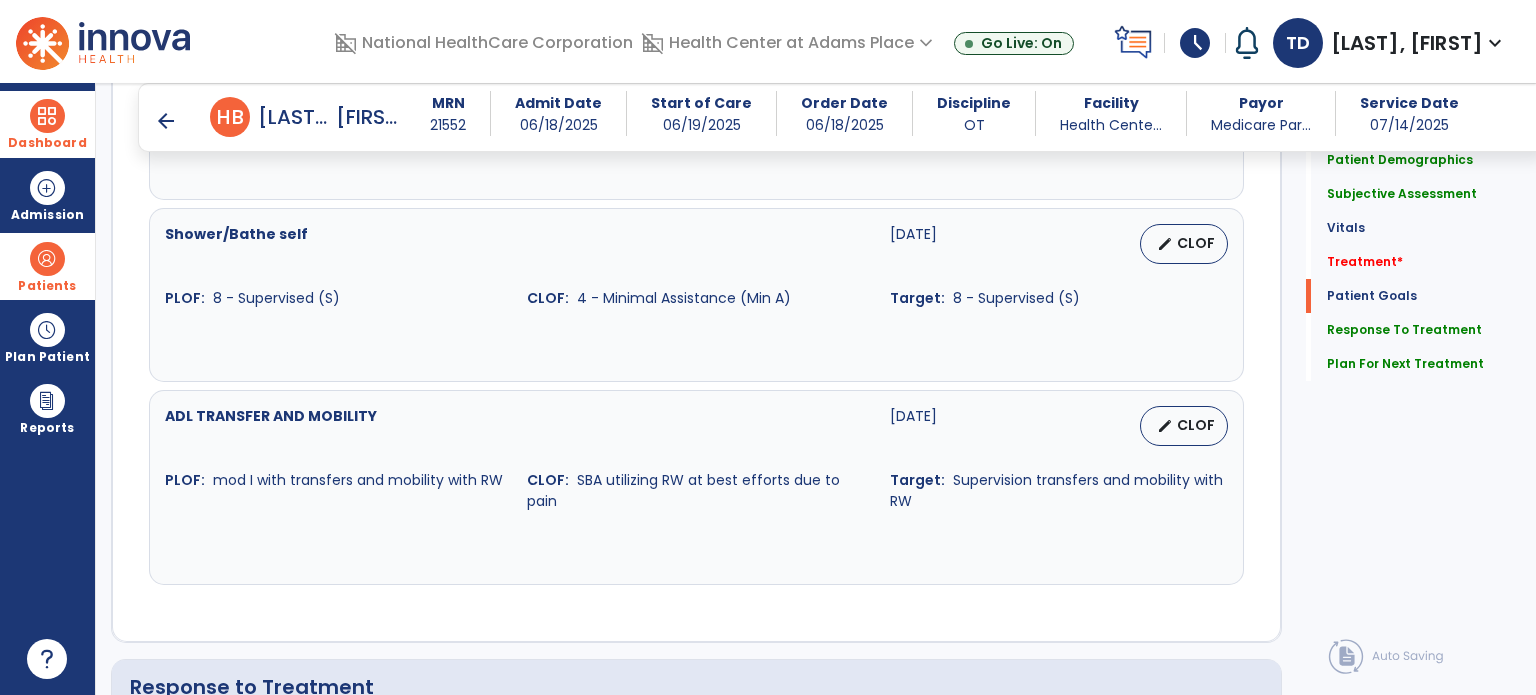 type on "**********" 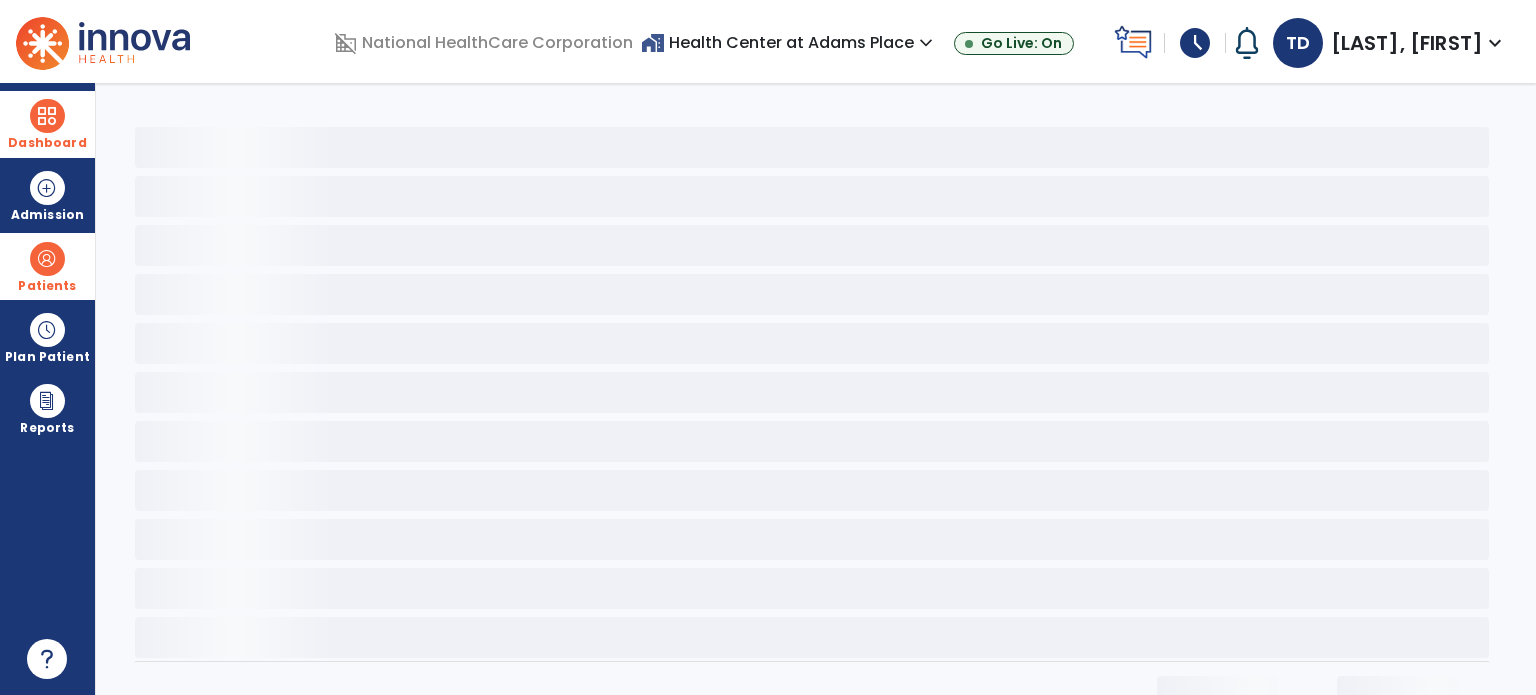 click at bounding box center (47, 259) 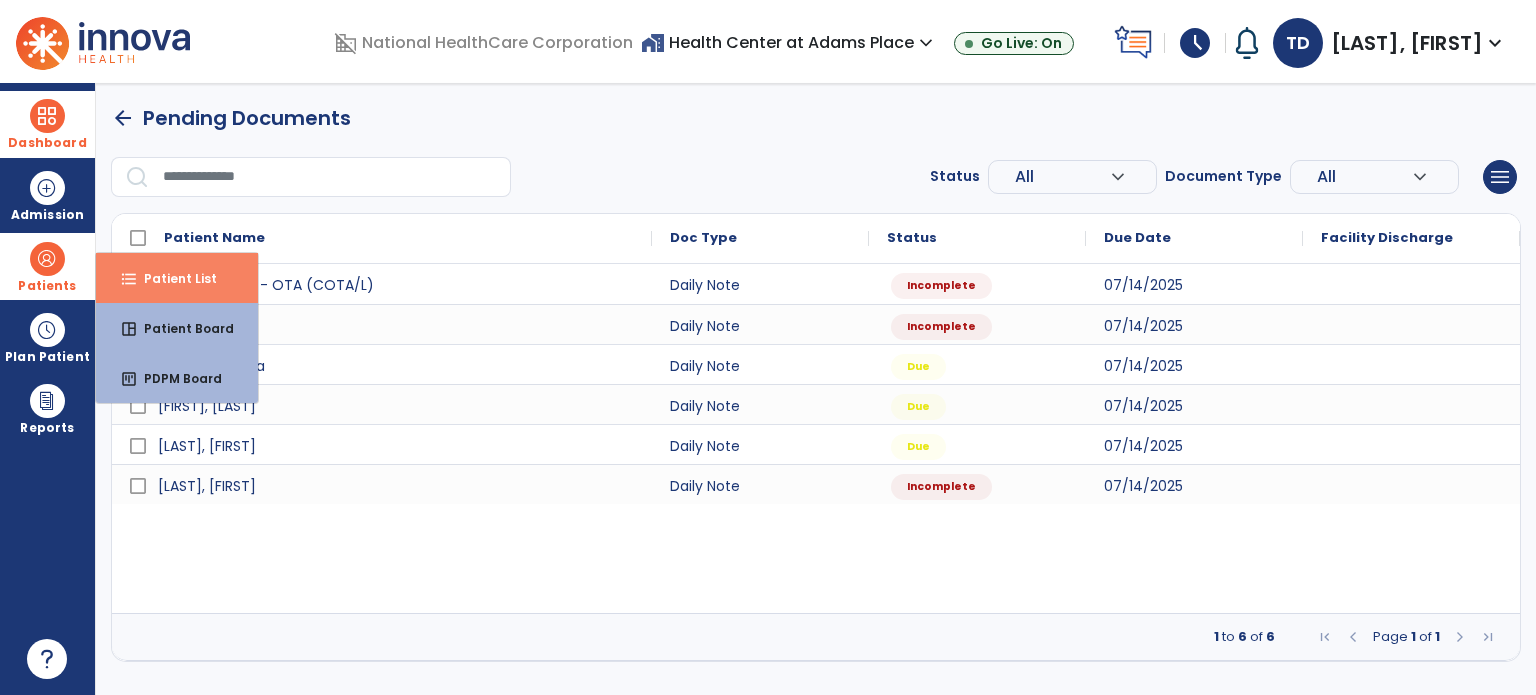 scroll, scrollTop: 0, scrollLeft: 0, axis: both 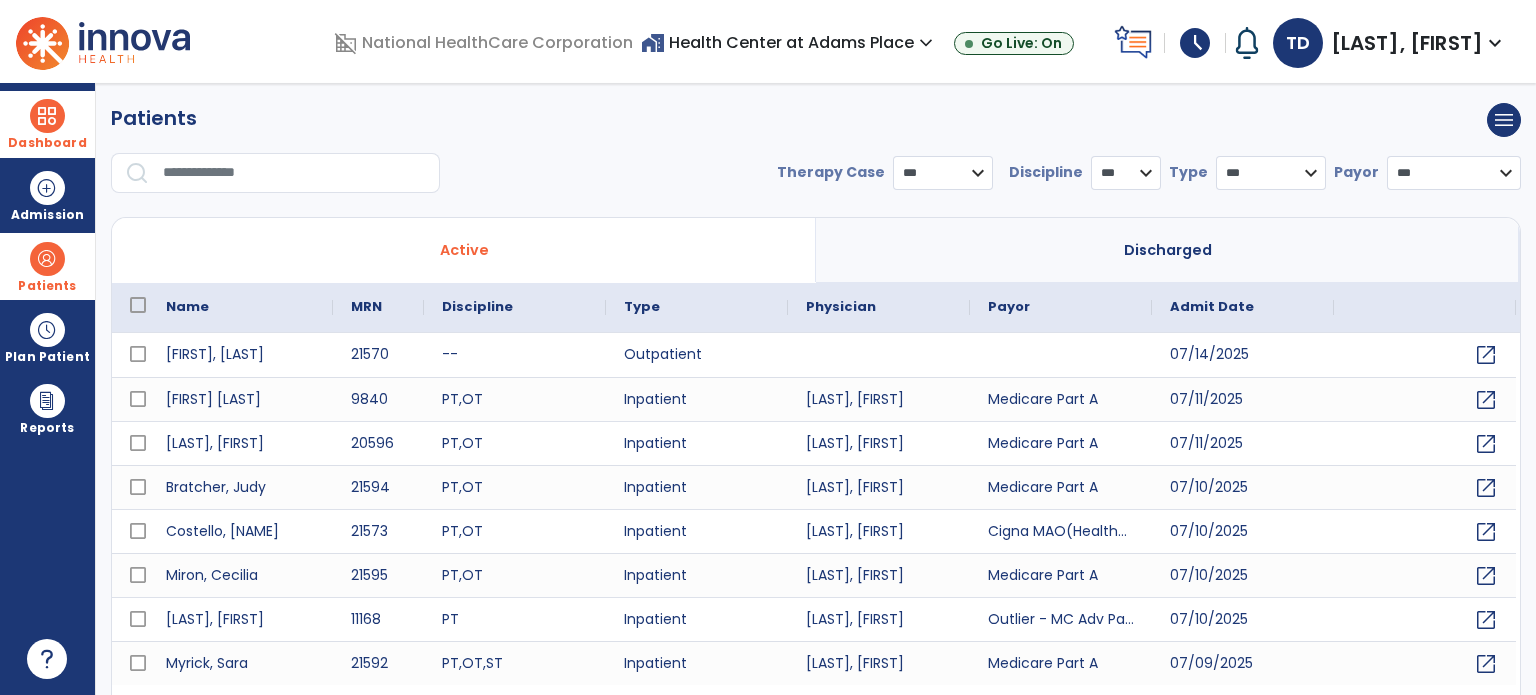 click at bounding box center [275, 173] 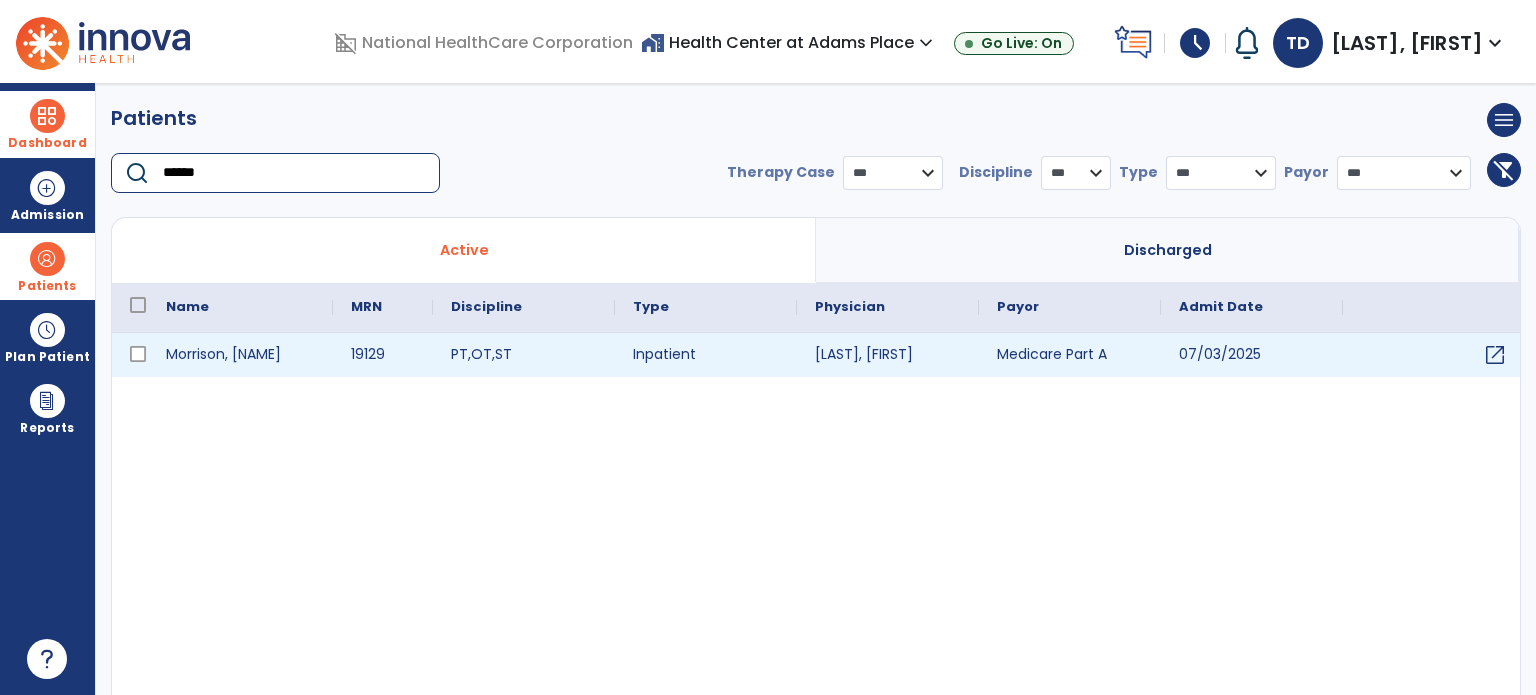 type on "******" 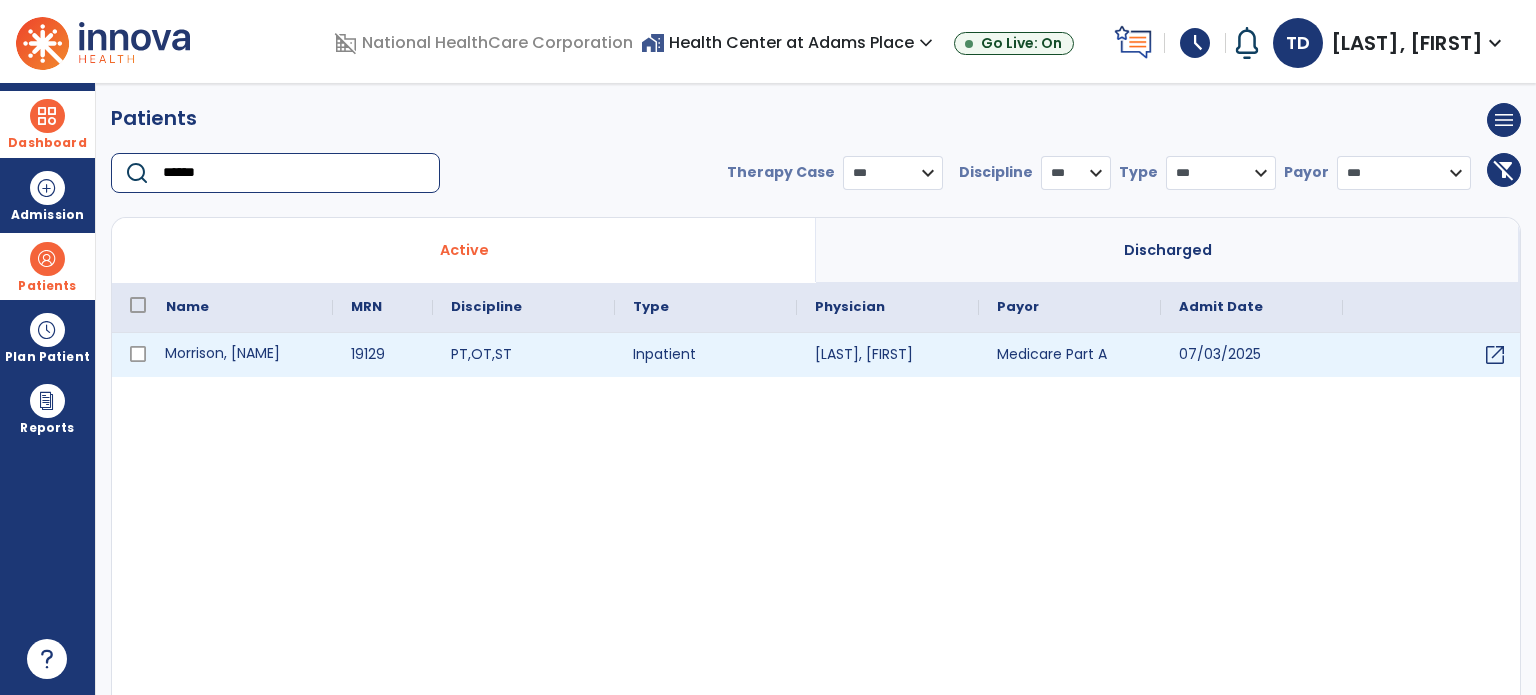 click on "Morrison, [NAME]" at bounding box center [240, 355] 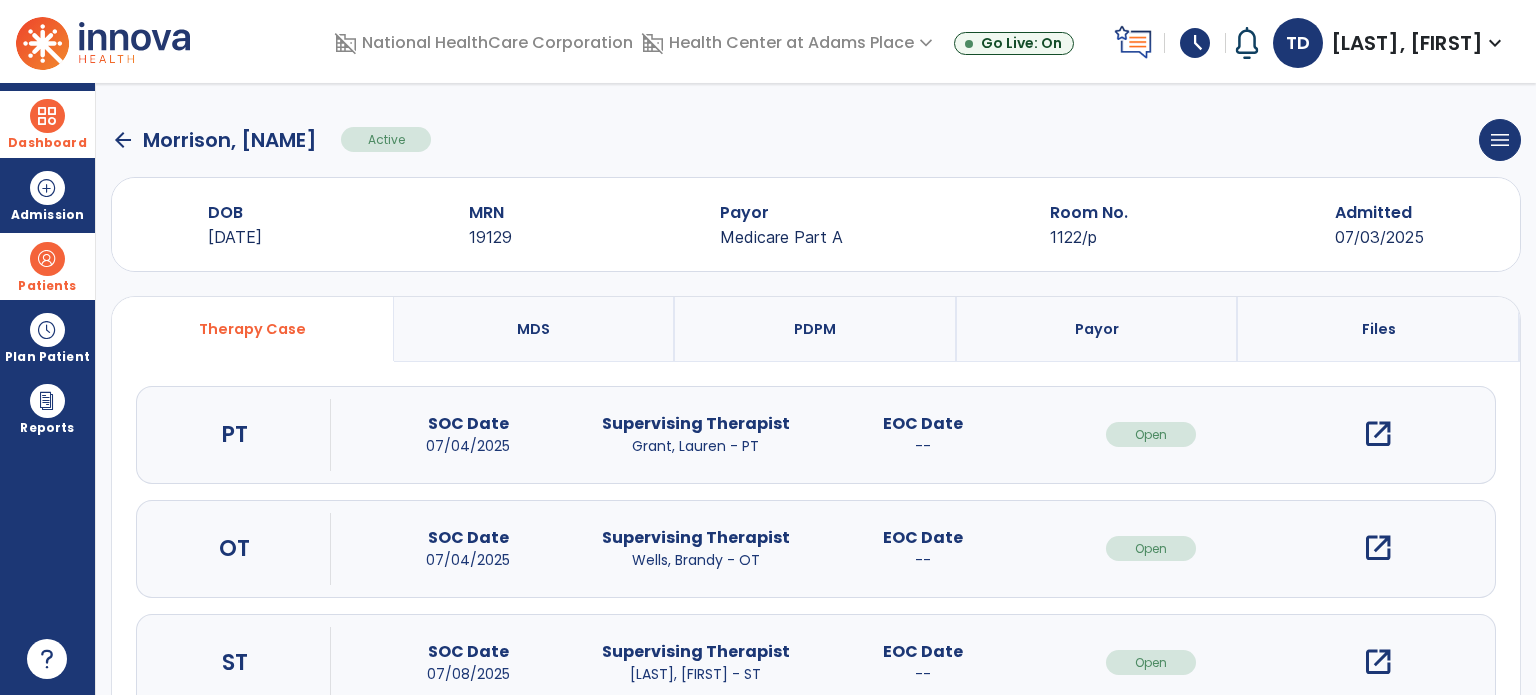 click on "open_in_new" at bounding box center (1378, 548) 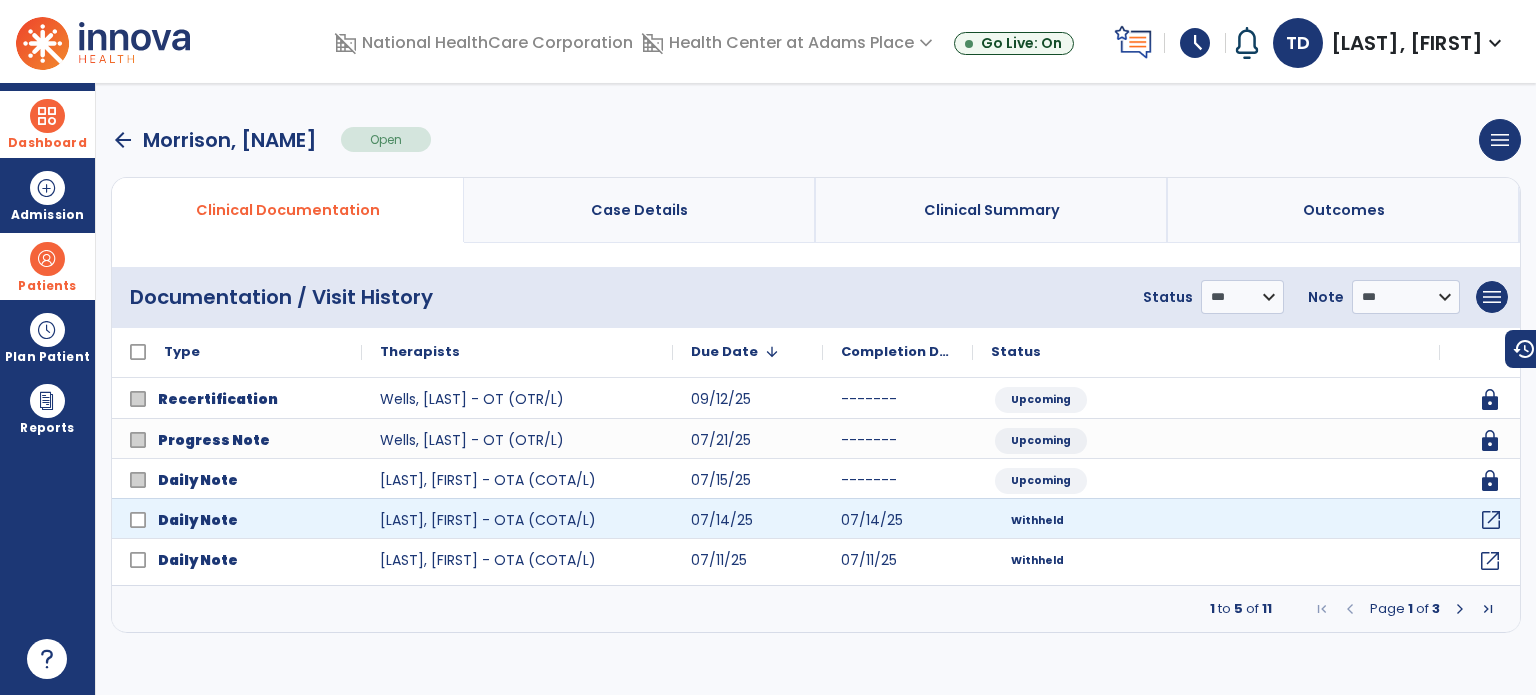 click on "open_in_new" 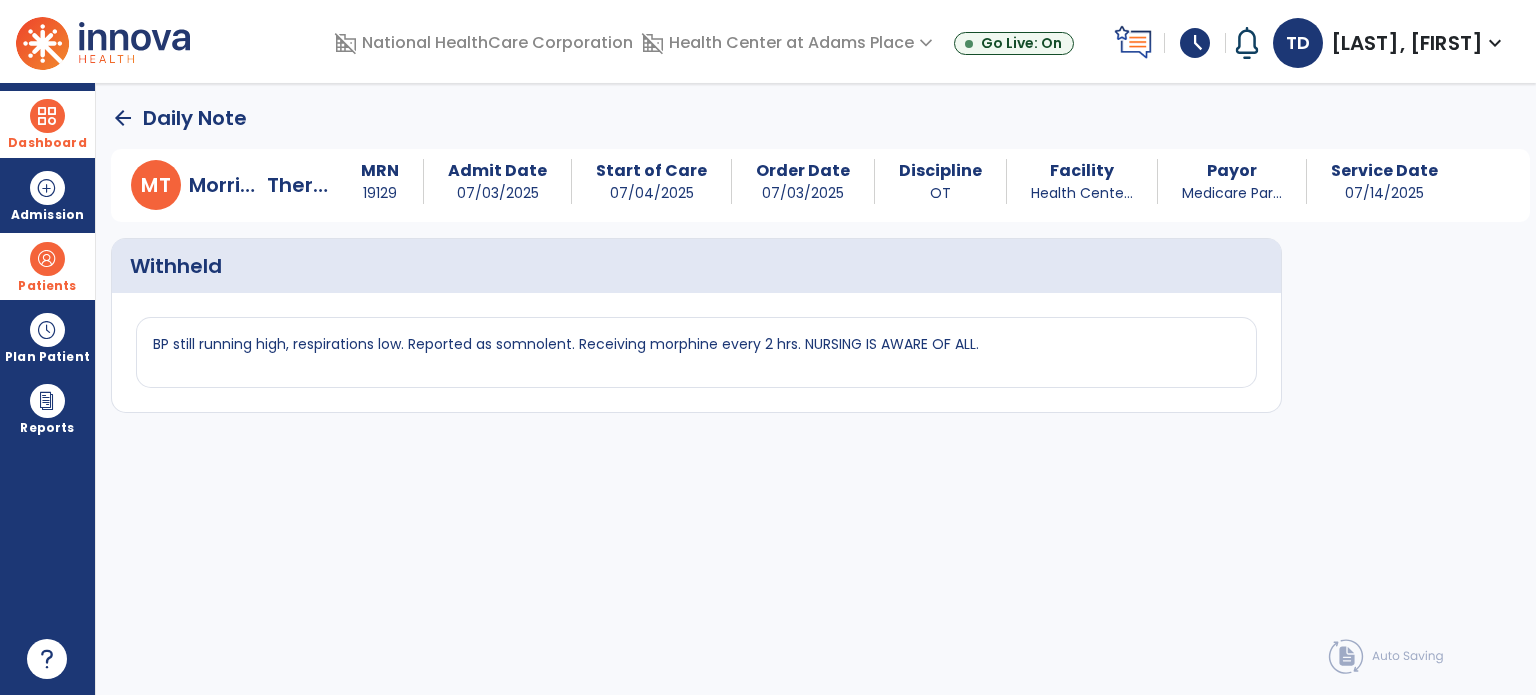 click on "arrow_back" 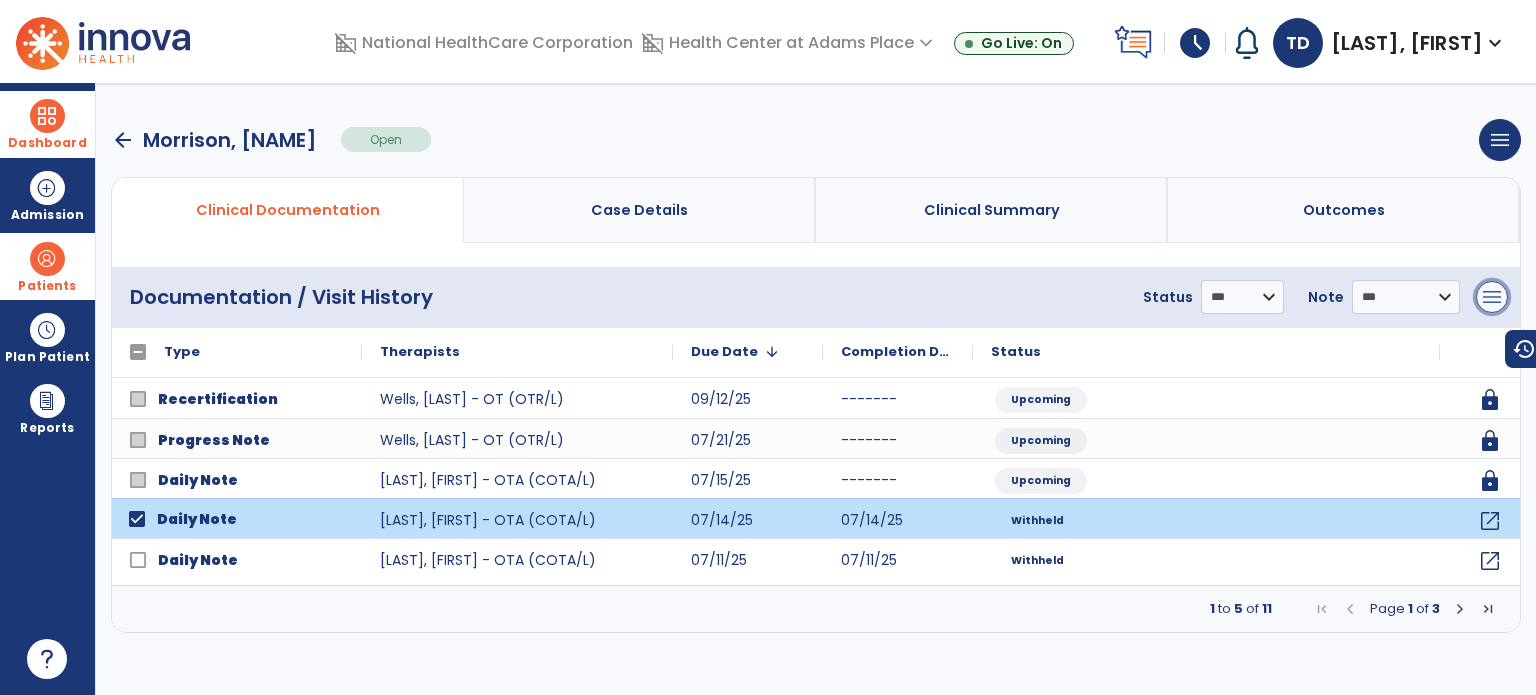 click on "menu" at bounding box center [1492, 297] 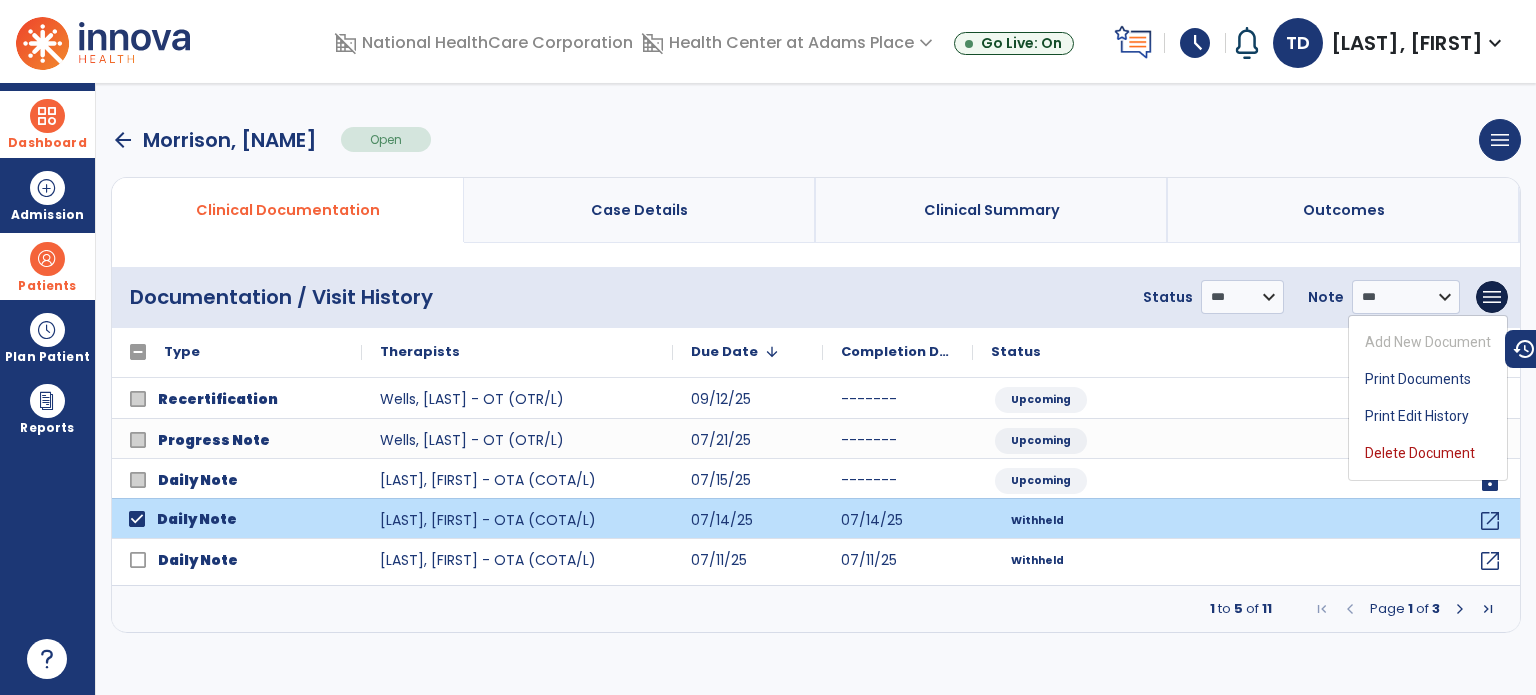 click on "1
to
5
of
11
Page
1
of
3" at bounding box center [816, 609] 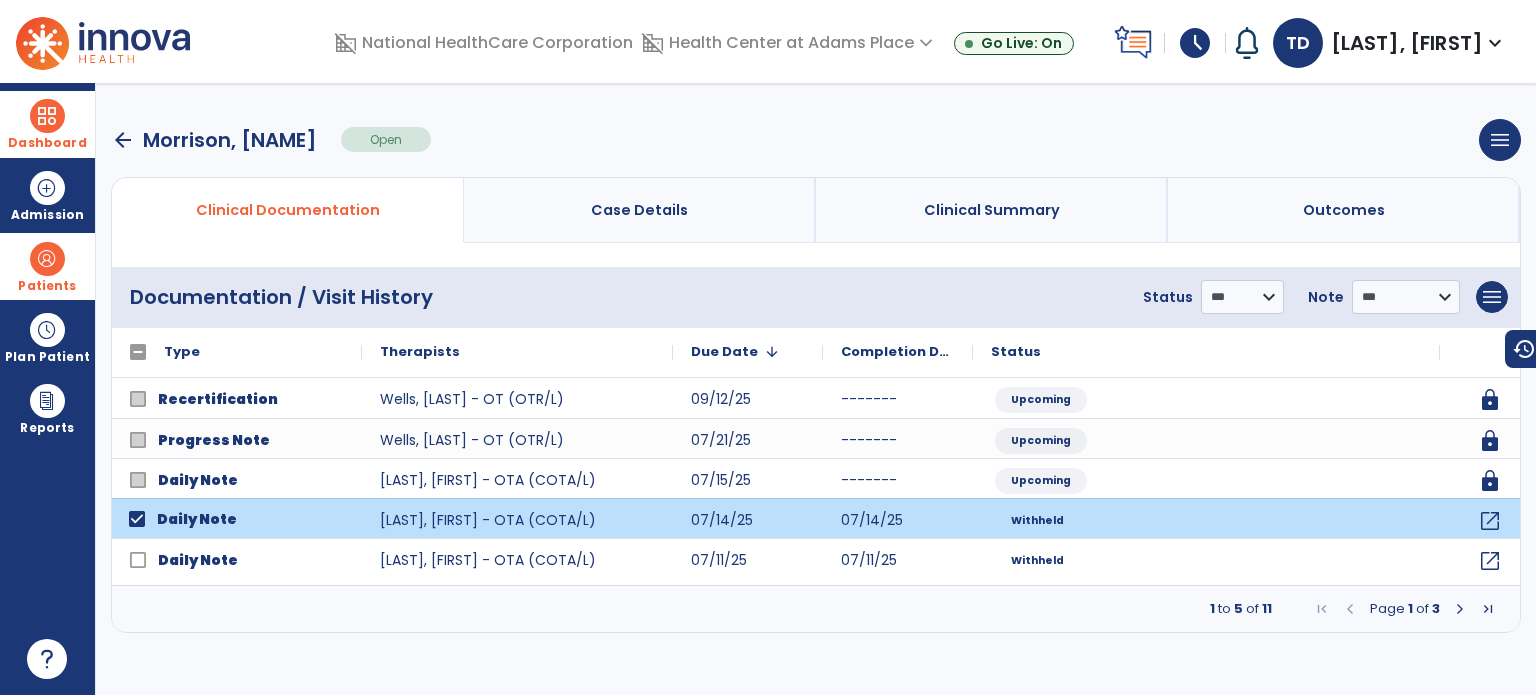 click at bounding box center (47, 259) 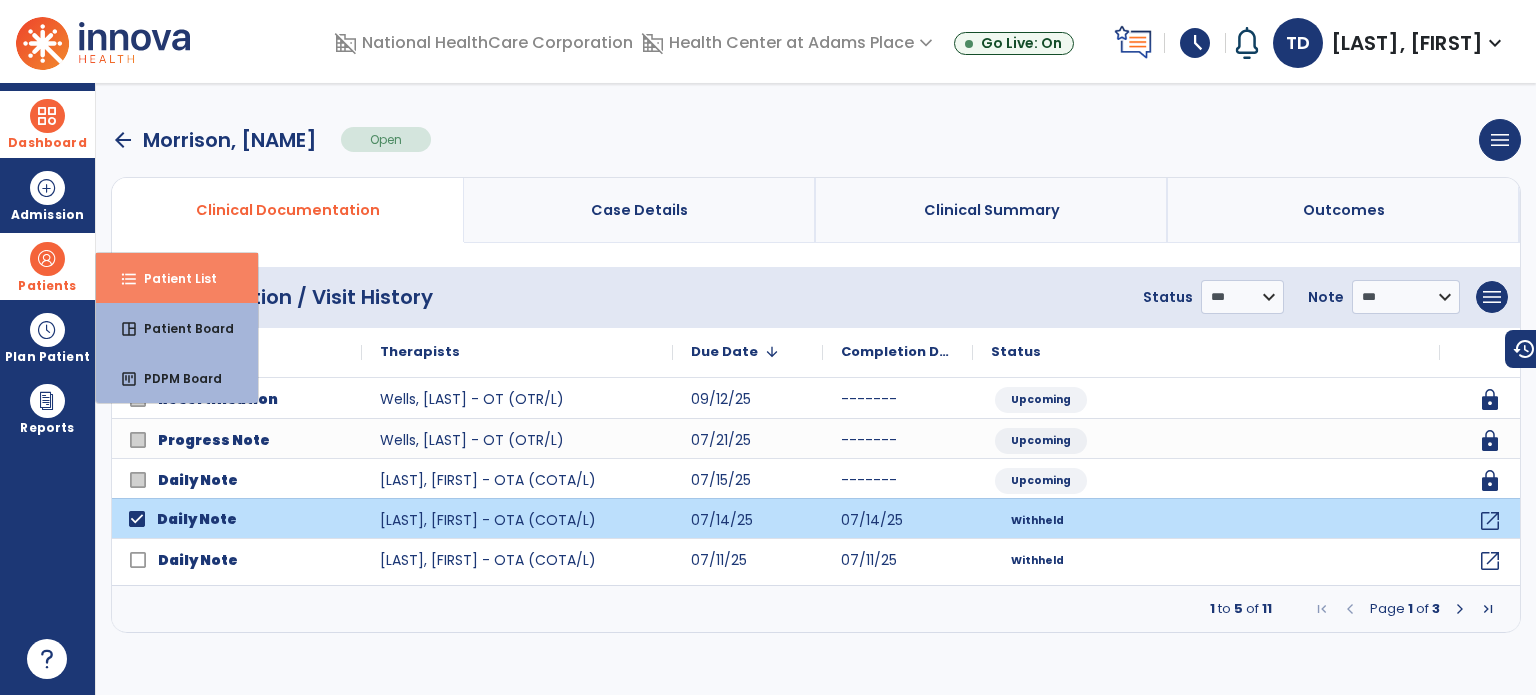 click on "Patient List" at bounding box center (172, 278) 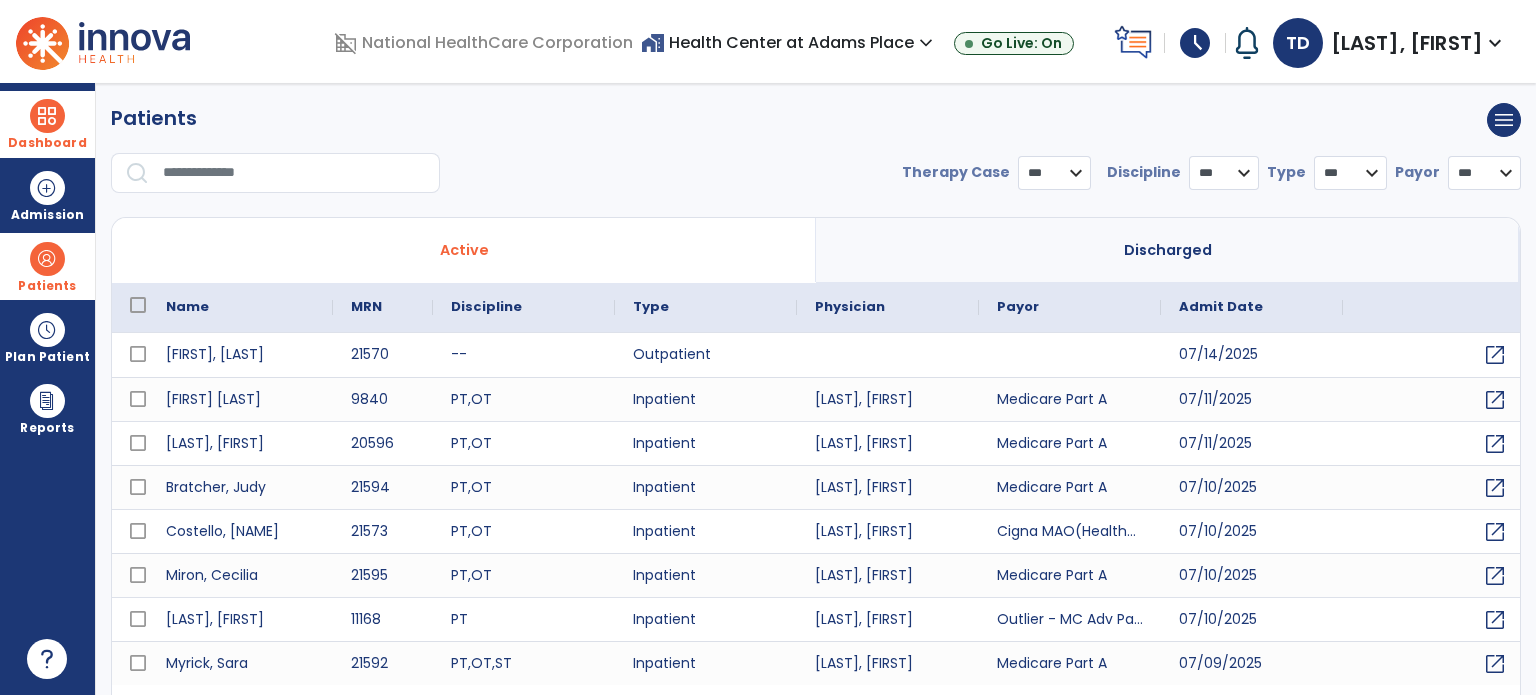 select on "***" 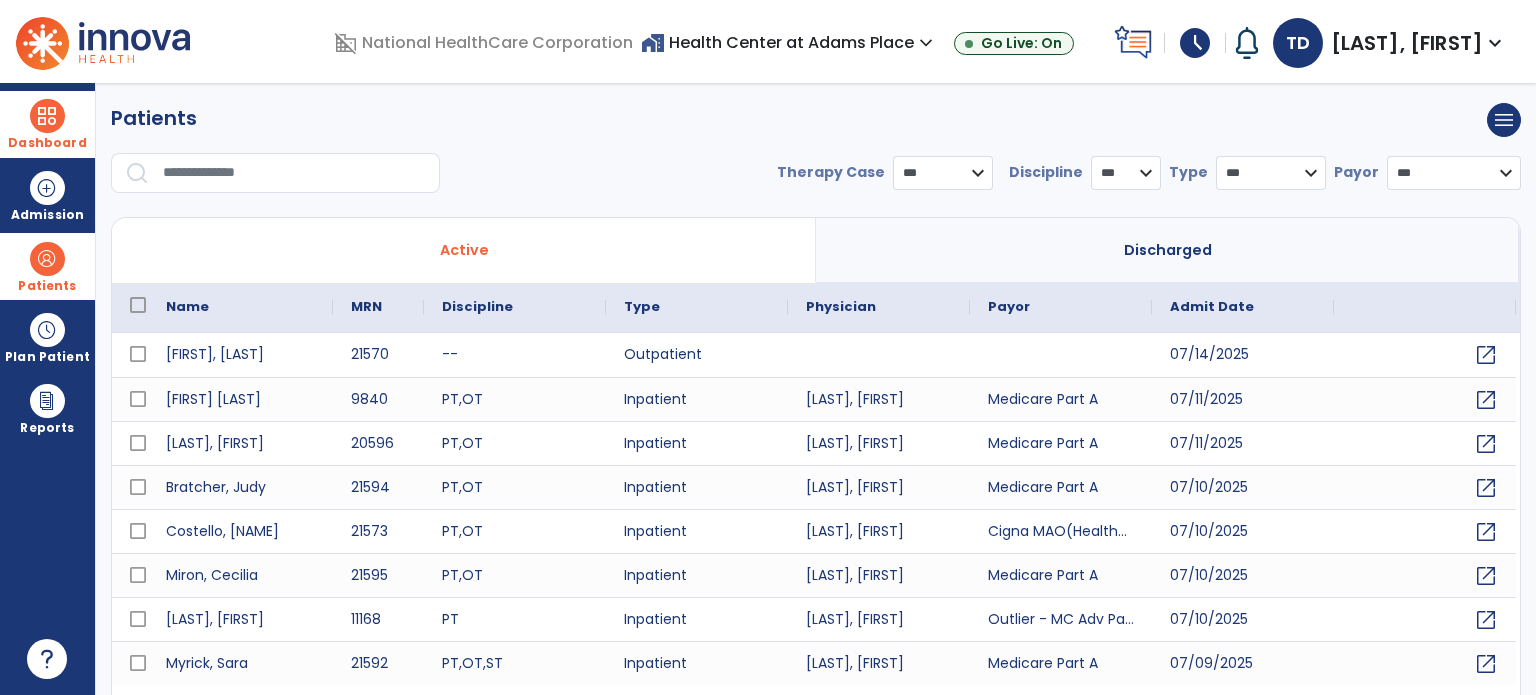 click at bounding box center (294, 173) 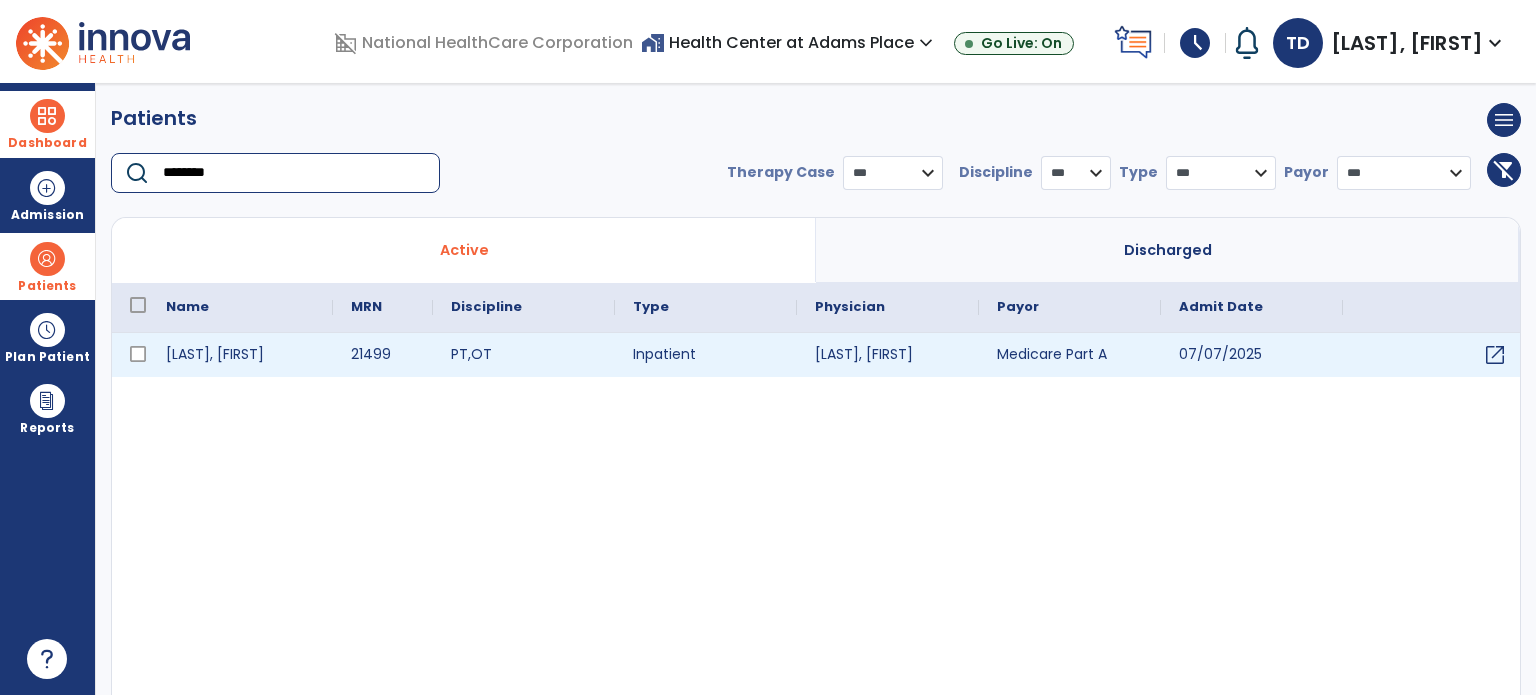 type on "********" 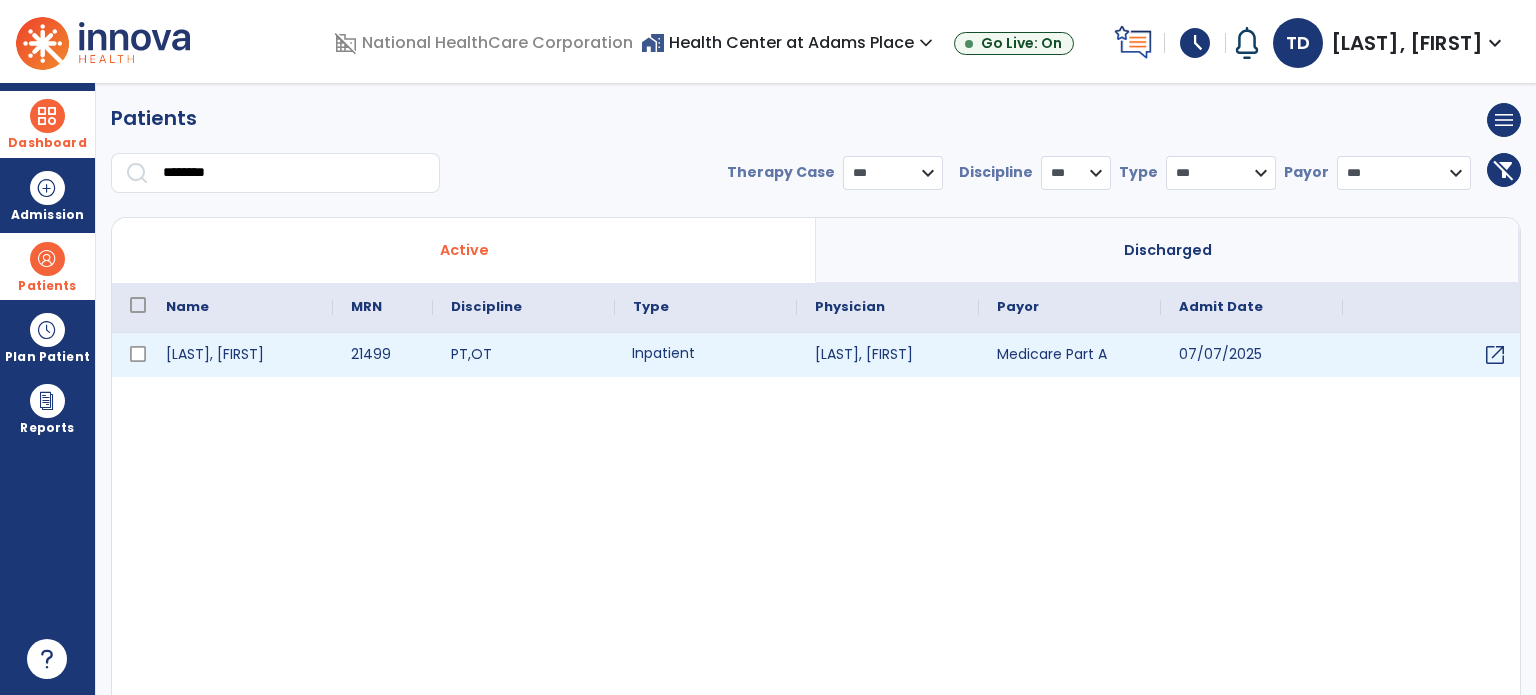 click on "Inpatient" at bounding box center [706, 355] 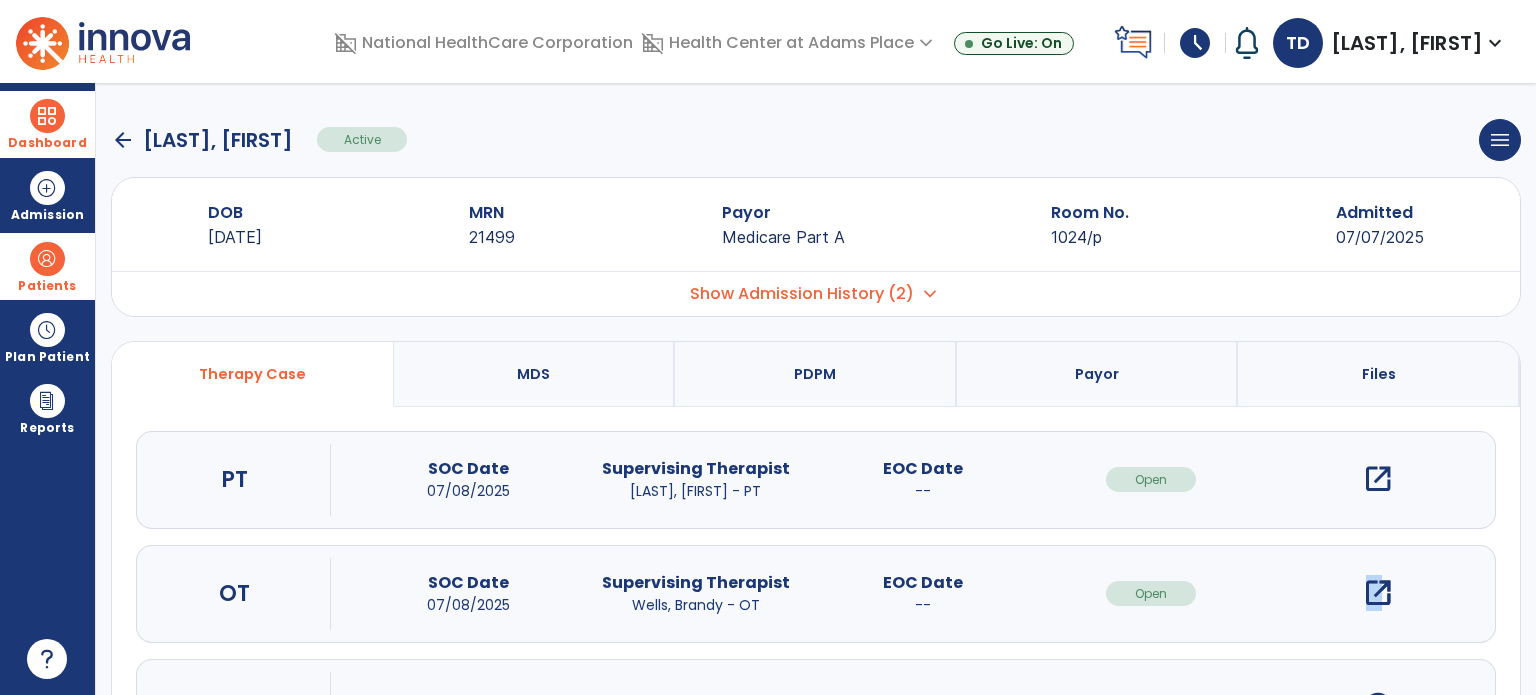 drag, startPoint x: 1375, startPoint y: 583, endPoint x: 1262, endPoint y: 641, distance: 127.01575 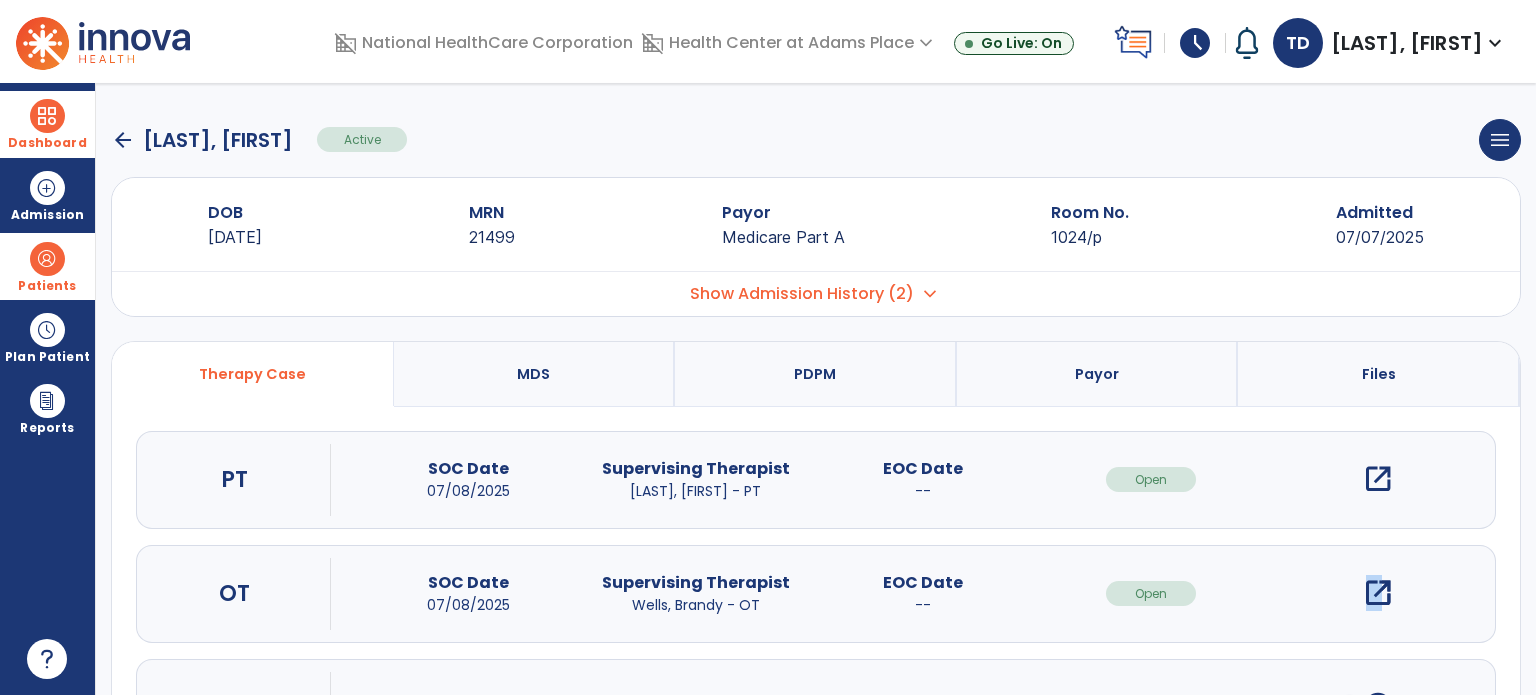 click on "PT SOC Date [DATE] Supervising Therapist [NAME], Courtney - PT EOC Date   --    Open  open_in_new  OT SOC Date [DATE] Supervising Therapist [NAME], Brandy - OT EOC Date   --    Open  open_in_new  ST No Open Therapy Case  add_circle" at bounding box center (816, 594) 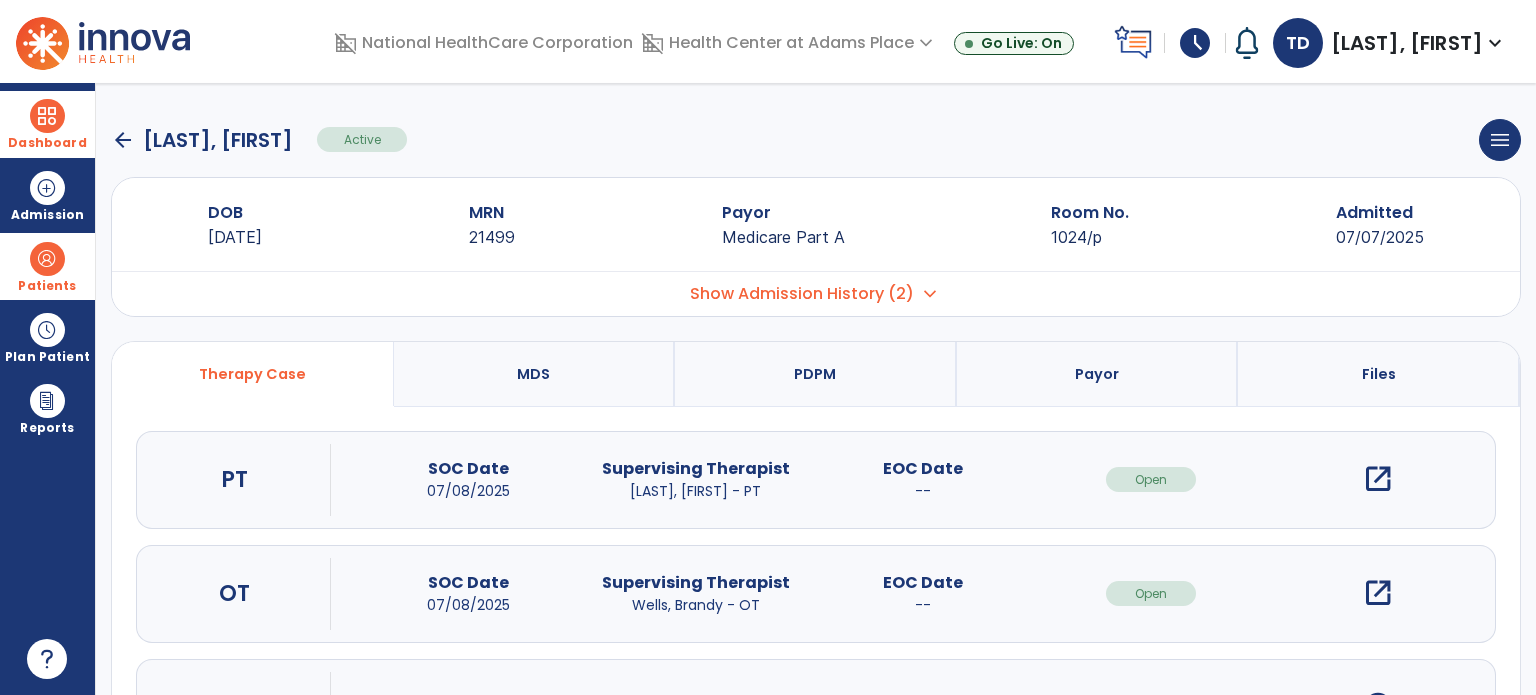 click on "Show Admission History (2)" at bounding box center [802, 294] 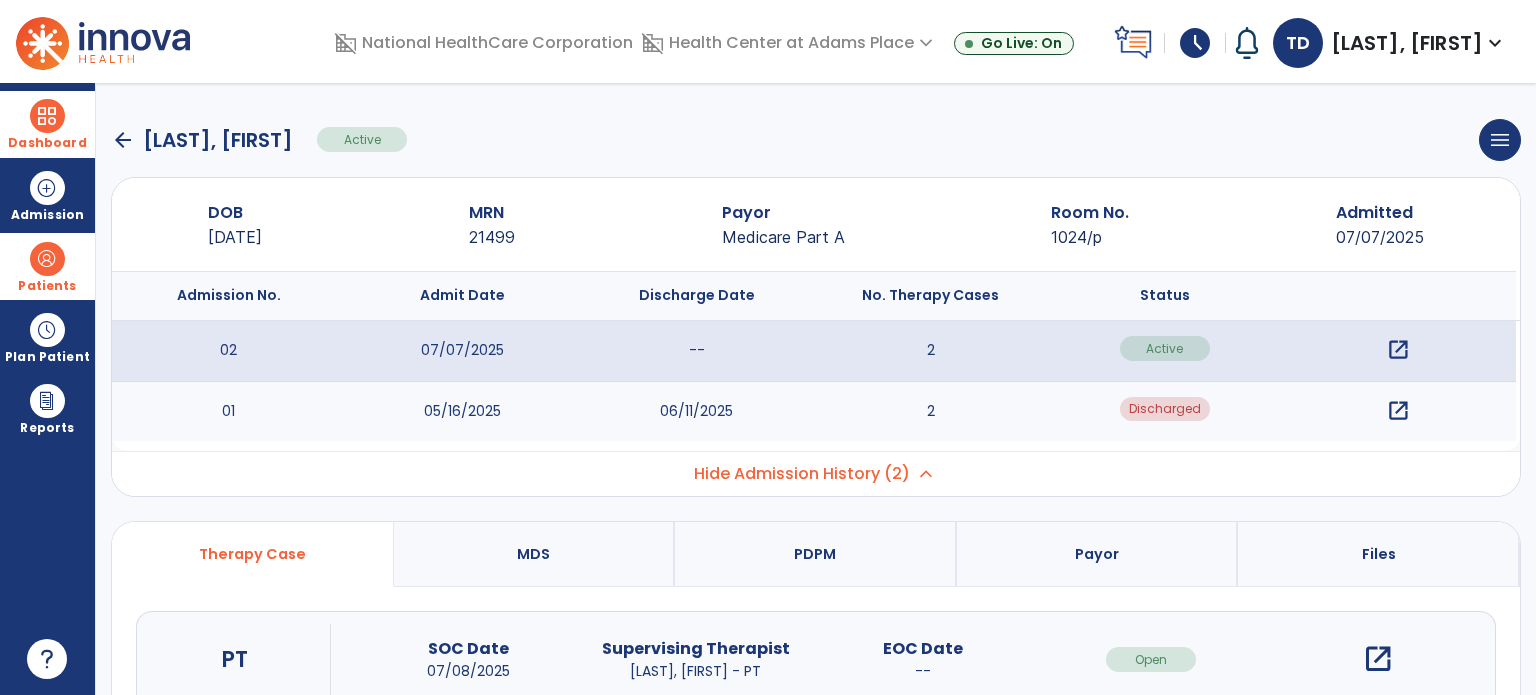 click on "06/11/2025" at bounding box center [697, 411] 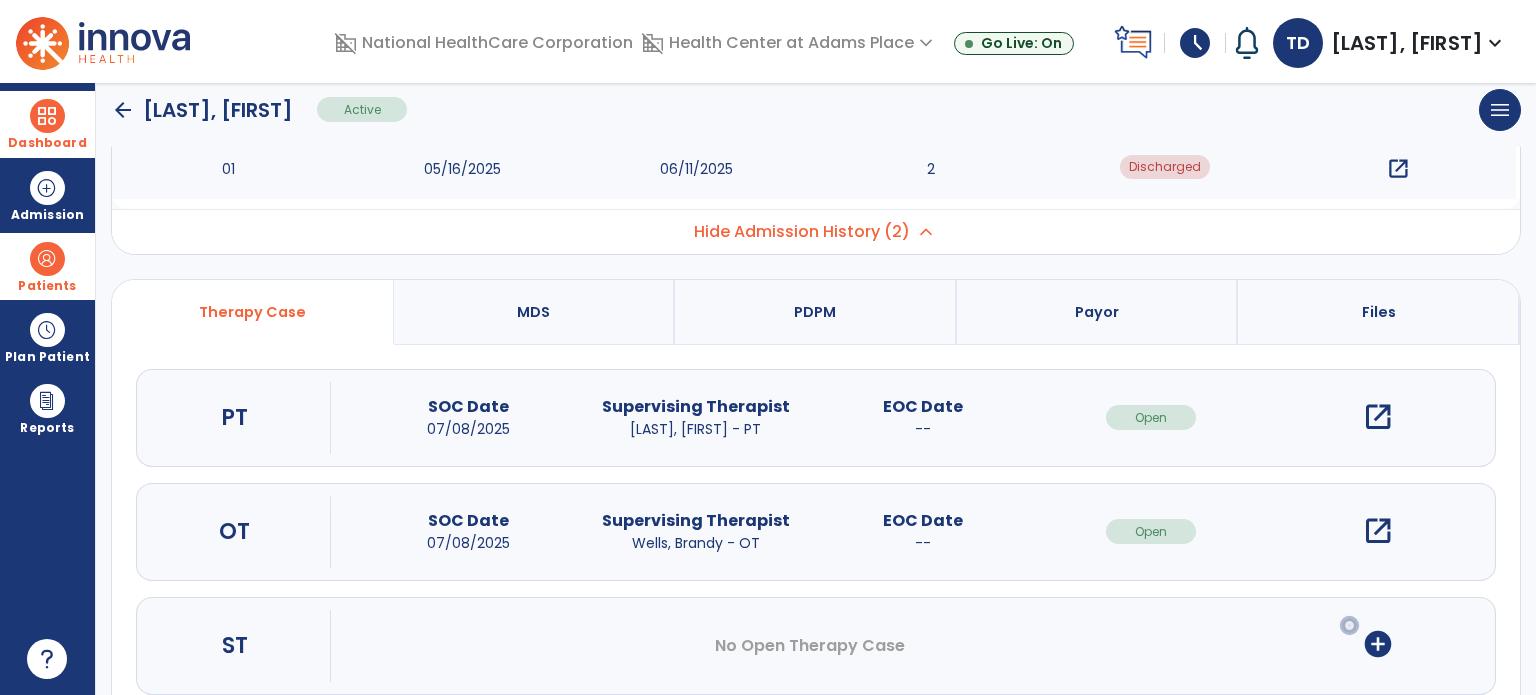 scroll, scrollTop: 287, scrollLeft: 0, axis: vertical 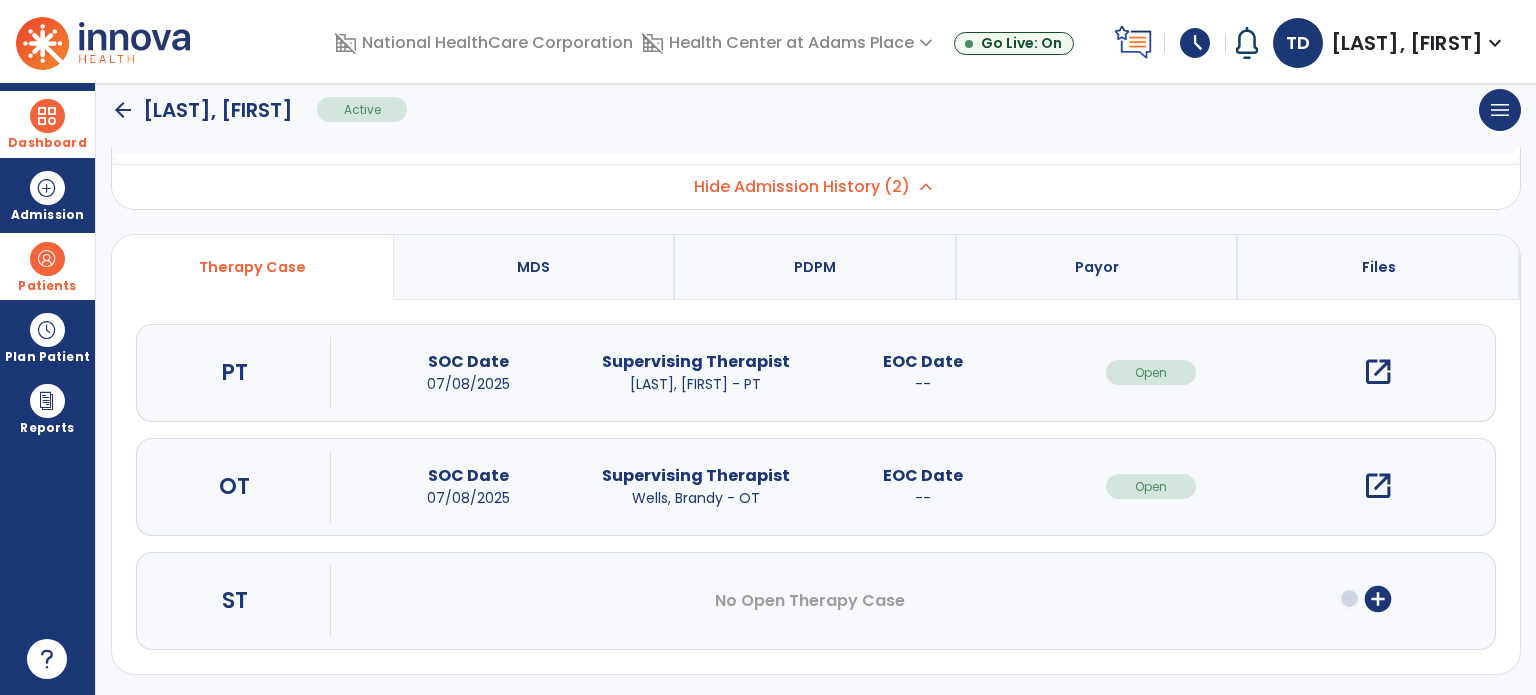 click on "open_in_new" at bounding box center [1378, 486] 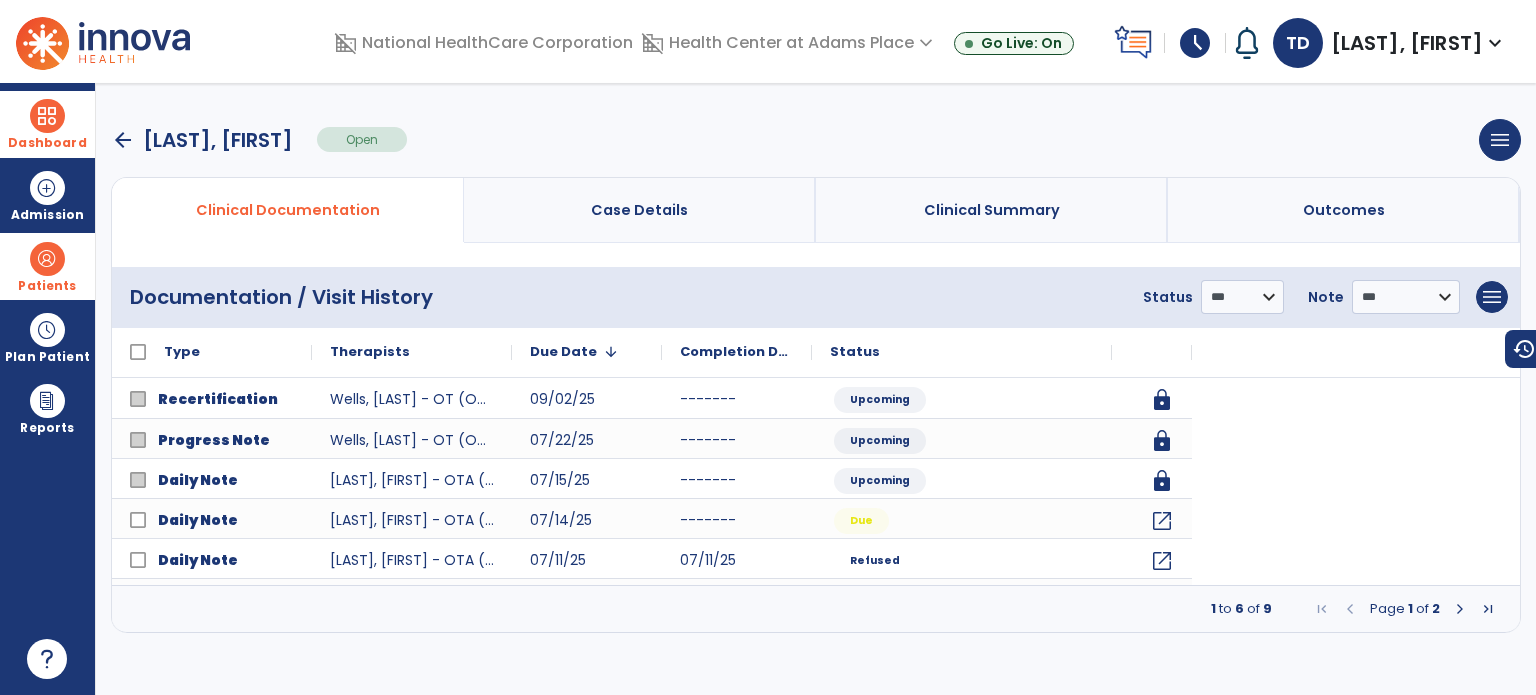 scroll, scrollTop: 0, scrollLeft: 0, axis: both 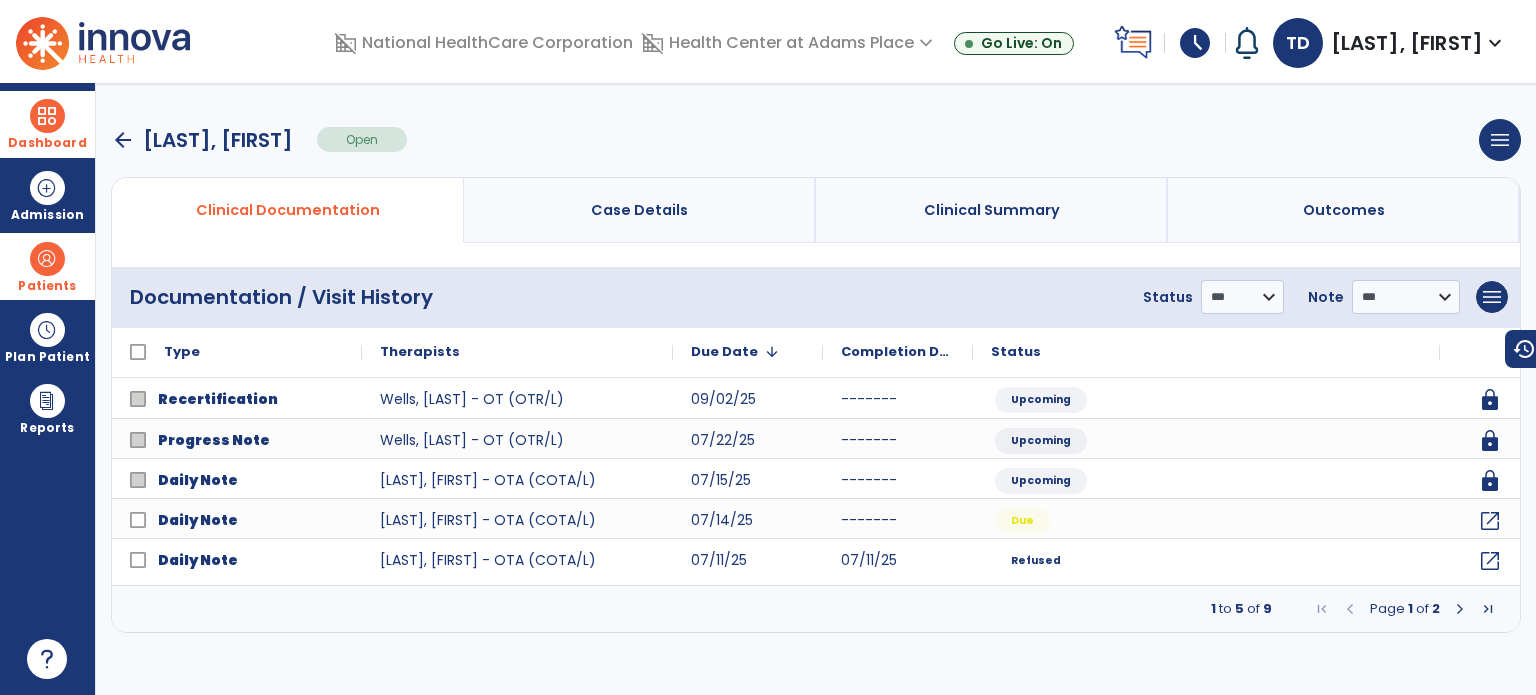 click at bounding box center (1460, 609) 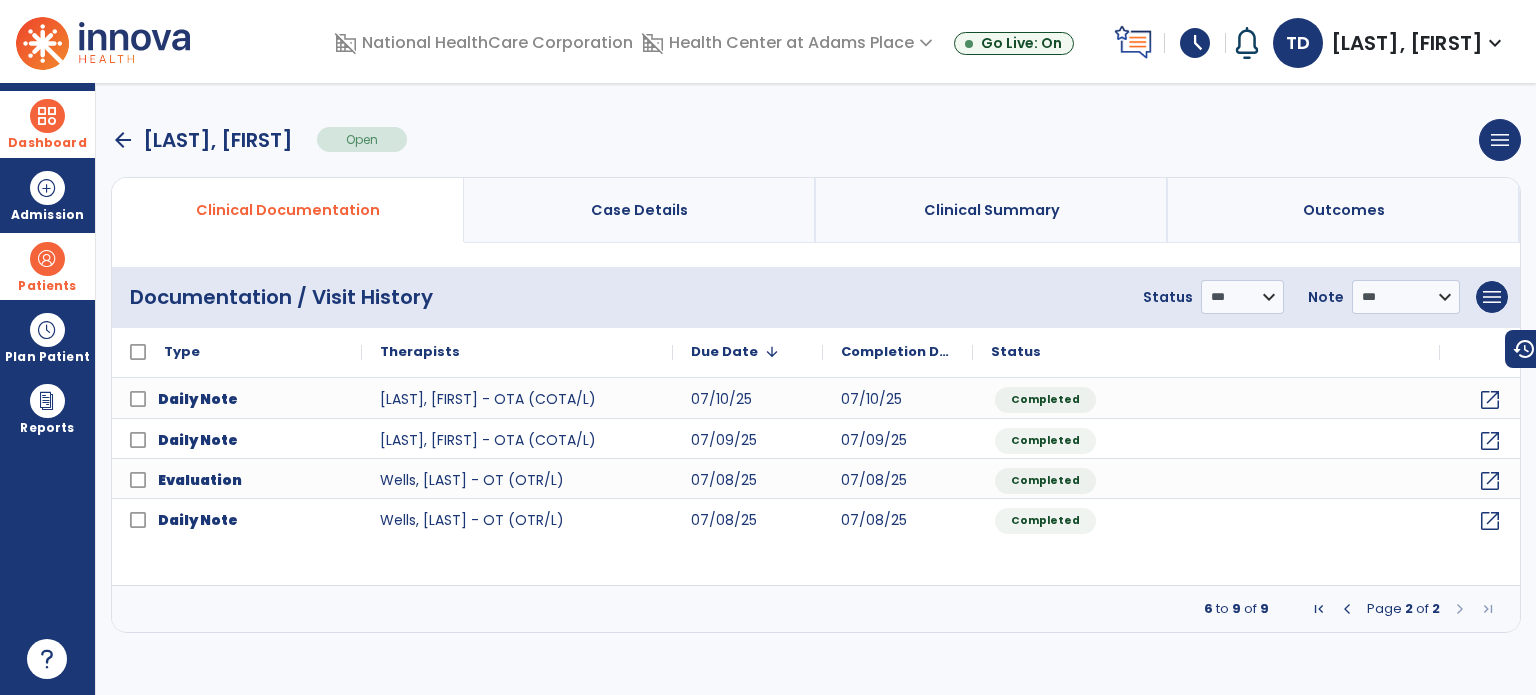 click at bounding box center (1460, 609) 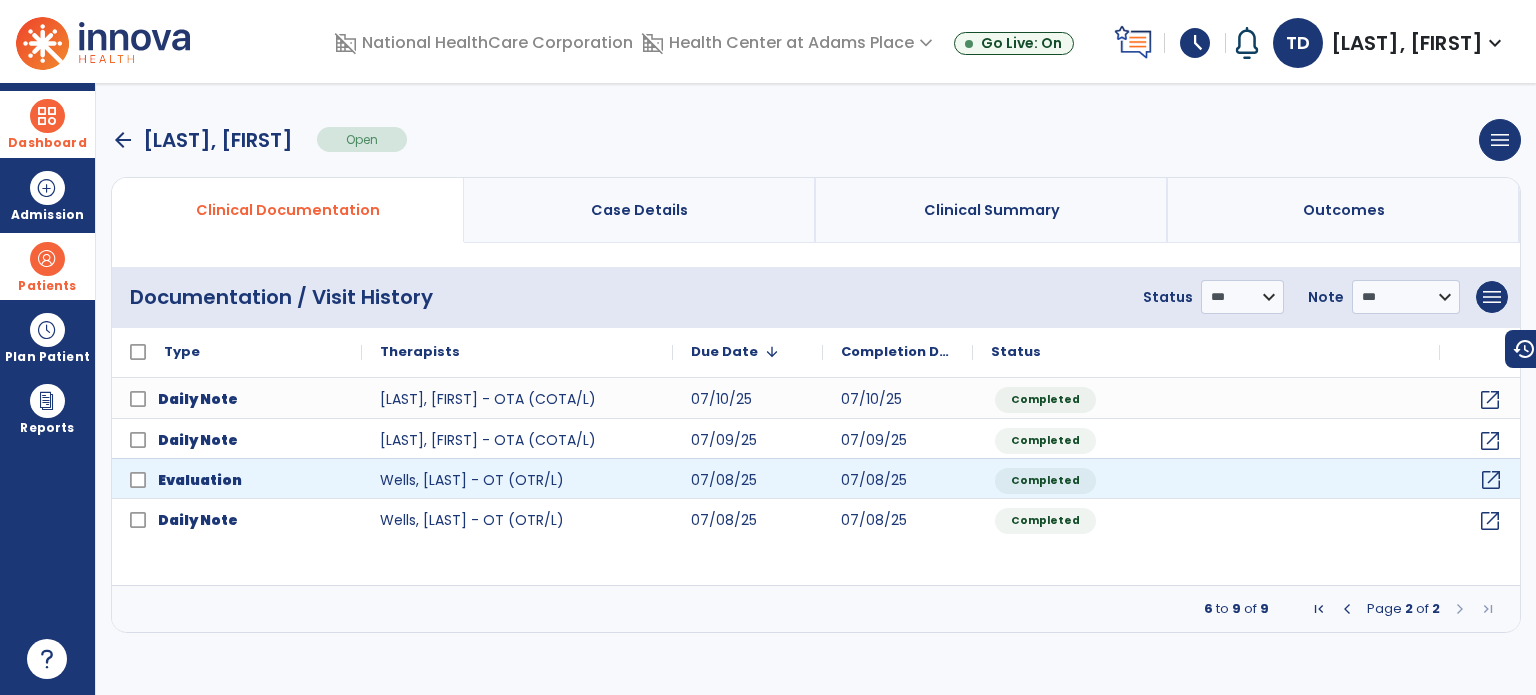 click on "open_in_new" 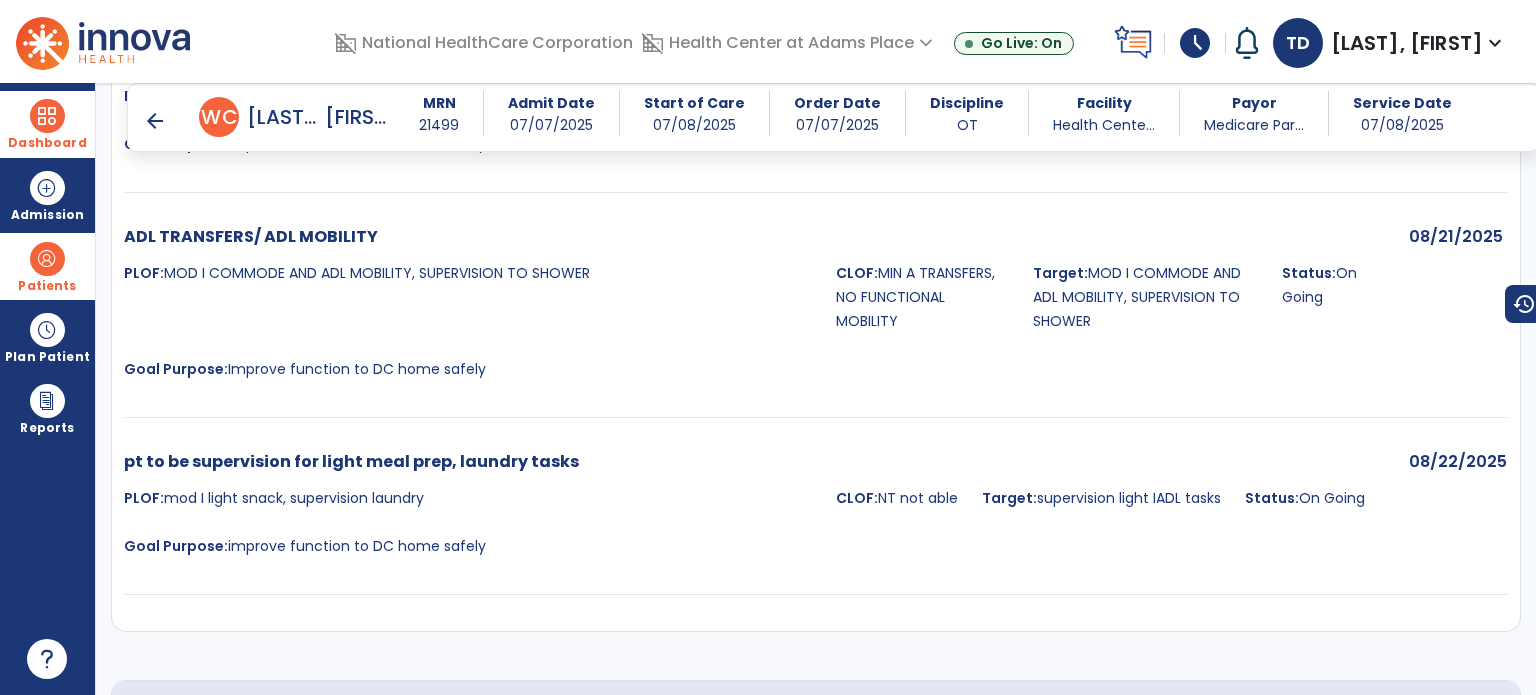 scroll, scrollTop: 6211, scrollLeft: 0, axis: vertical 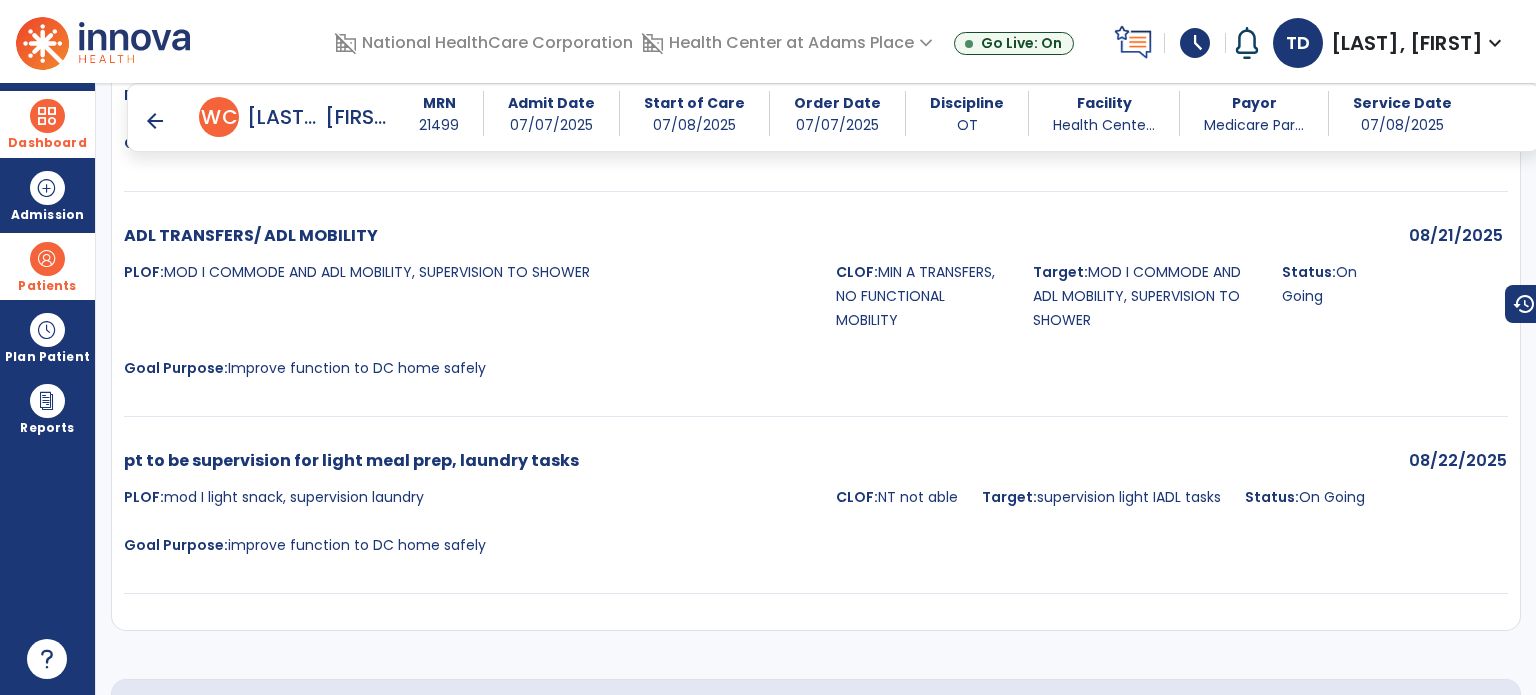 click at bounding box center [47, 116] 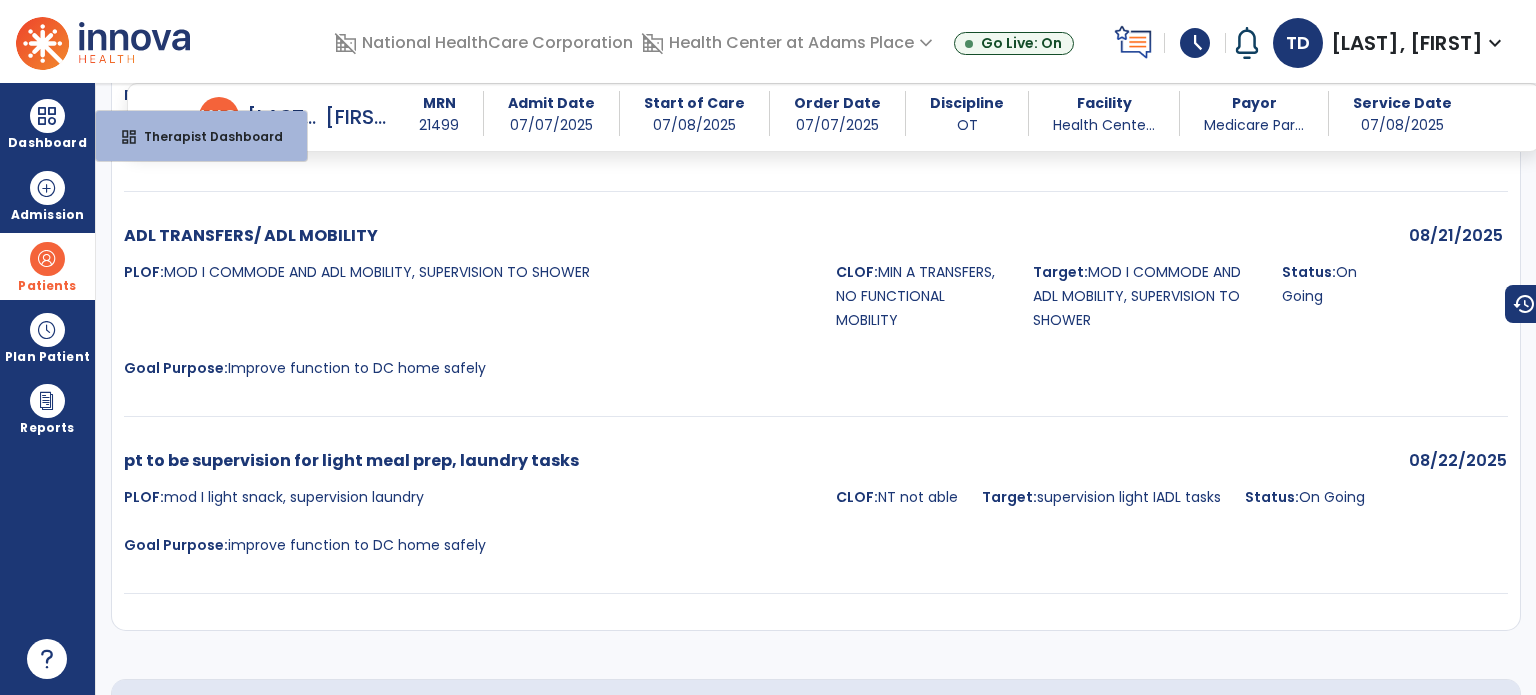 click at bounding box center (816, 195) 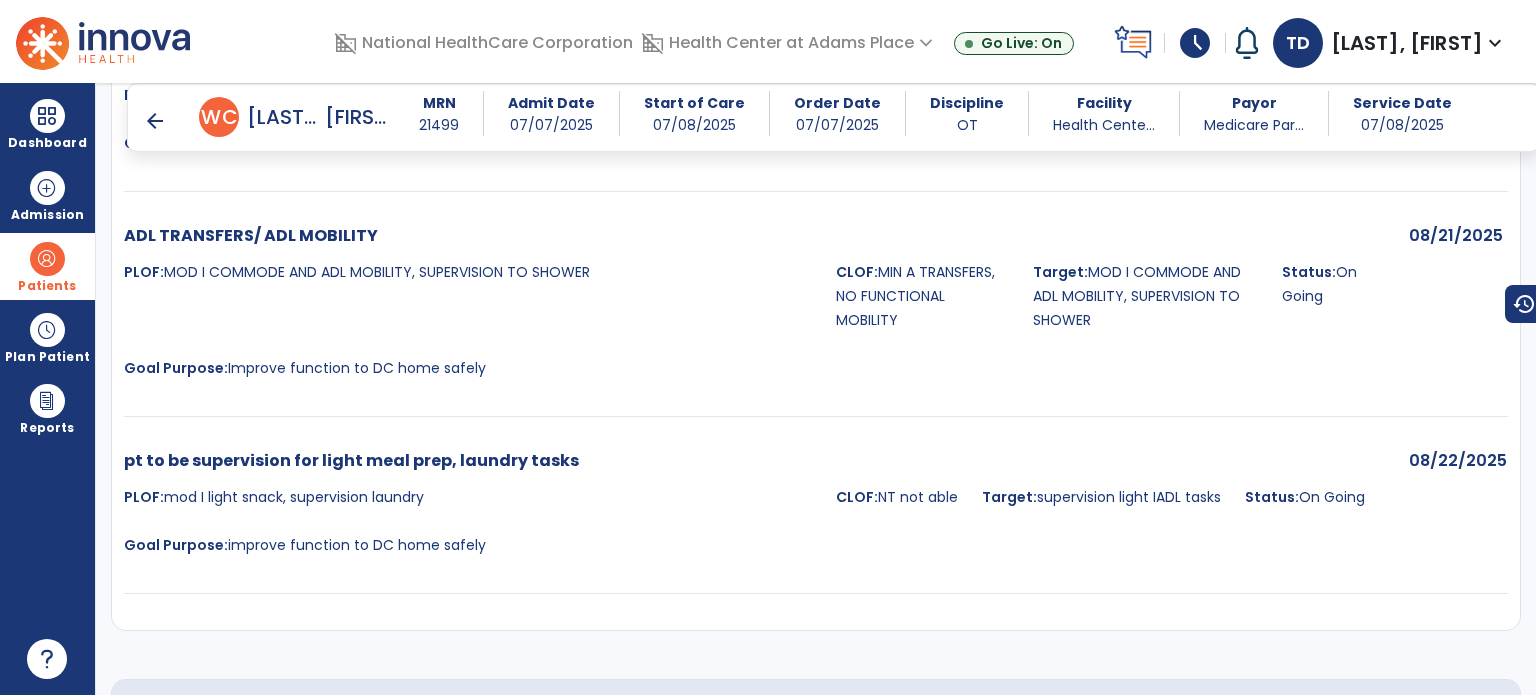 click on "arrow_back" at bounding box center (155, 121) 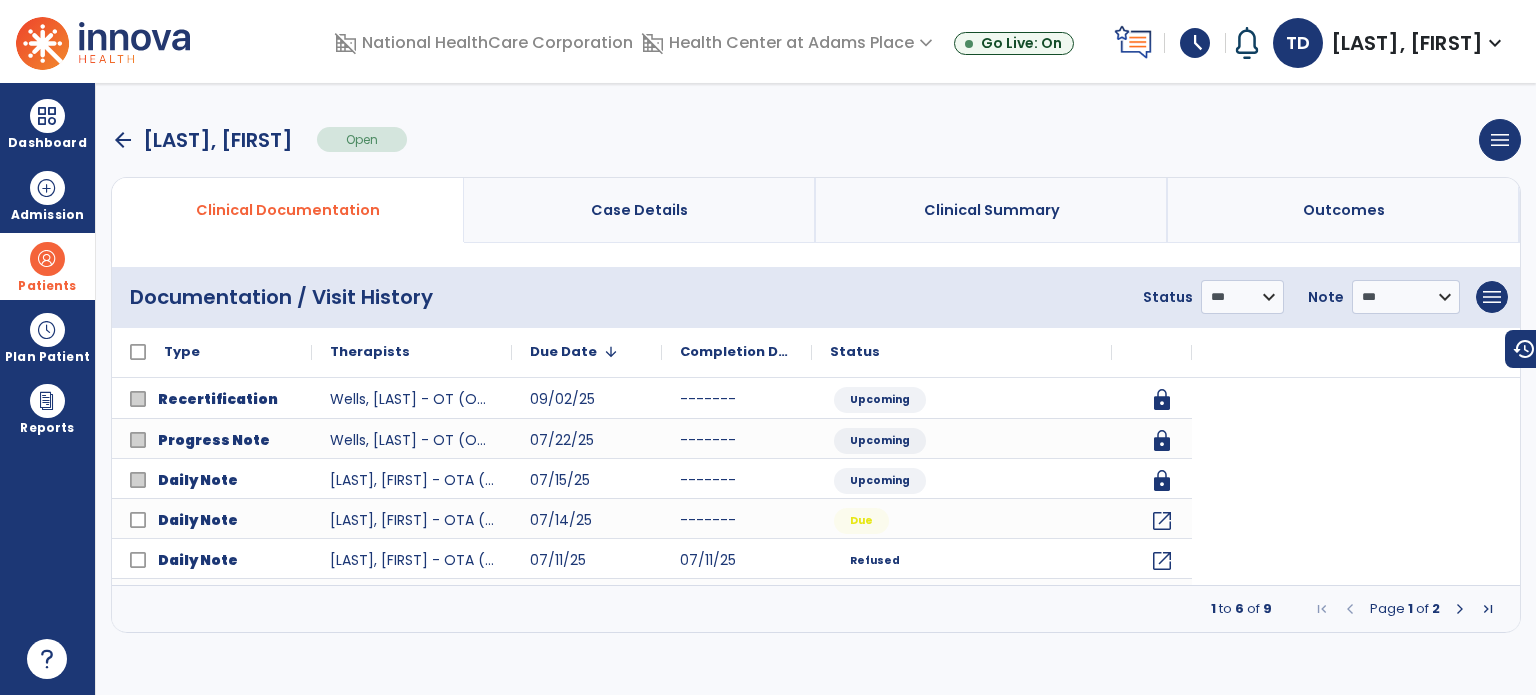 scroll, scrollTop: 0, scrollLeft: 0, axis: both 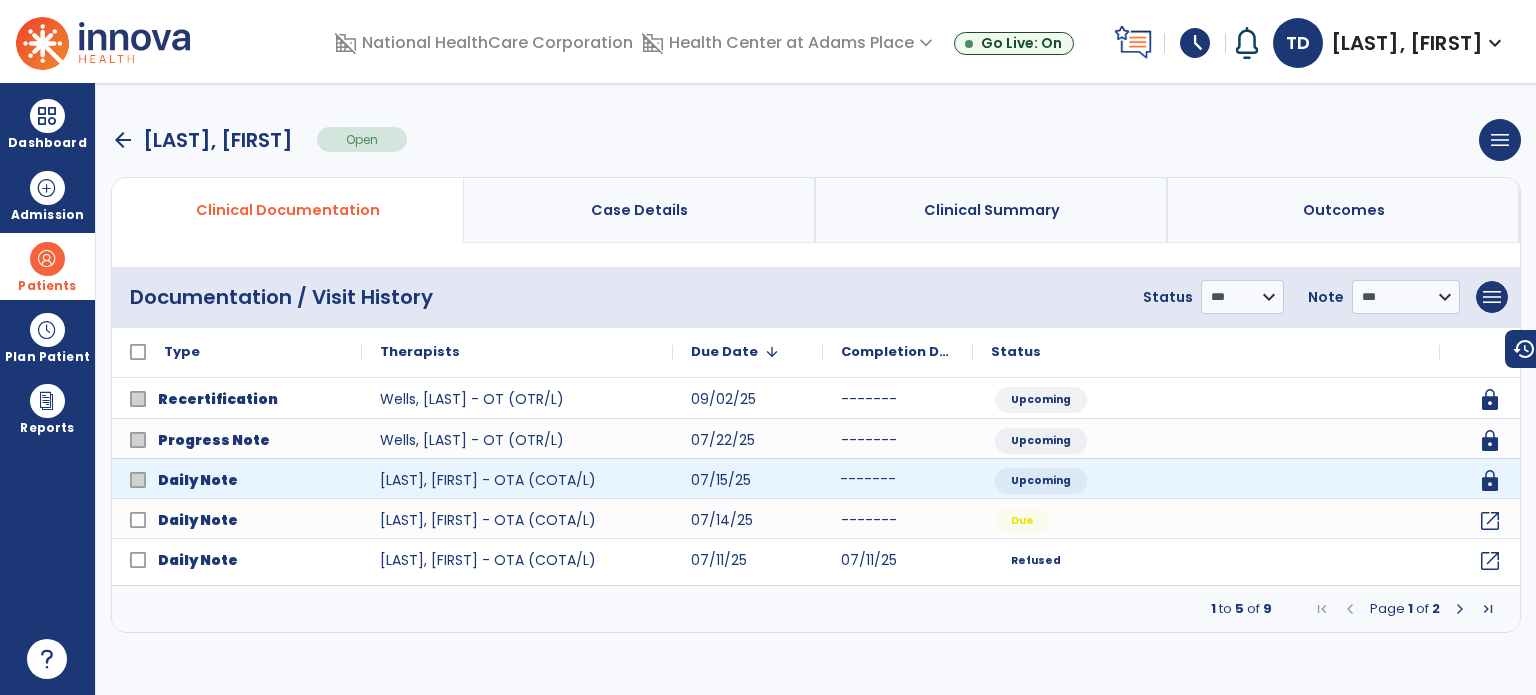 drag, startPoint x: 950, startPoint y: 495, endPoint x: 1082, endPoint y: 491, distance: 132.0606 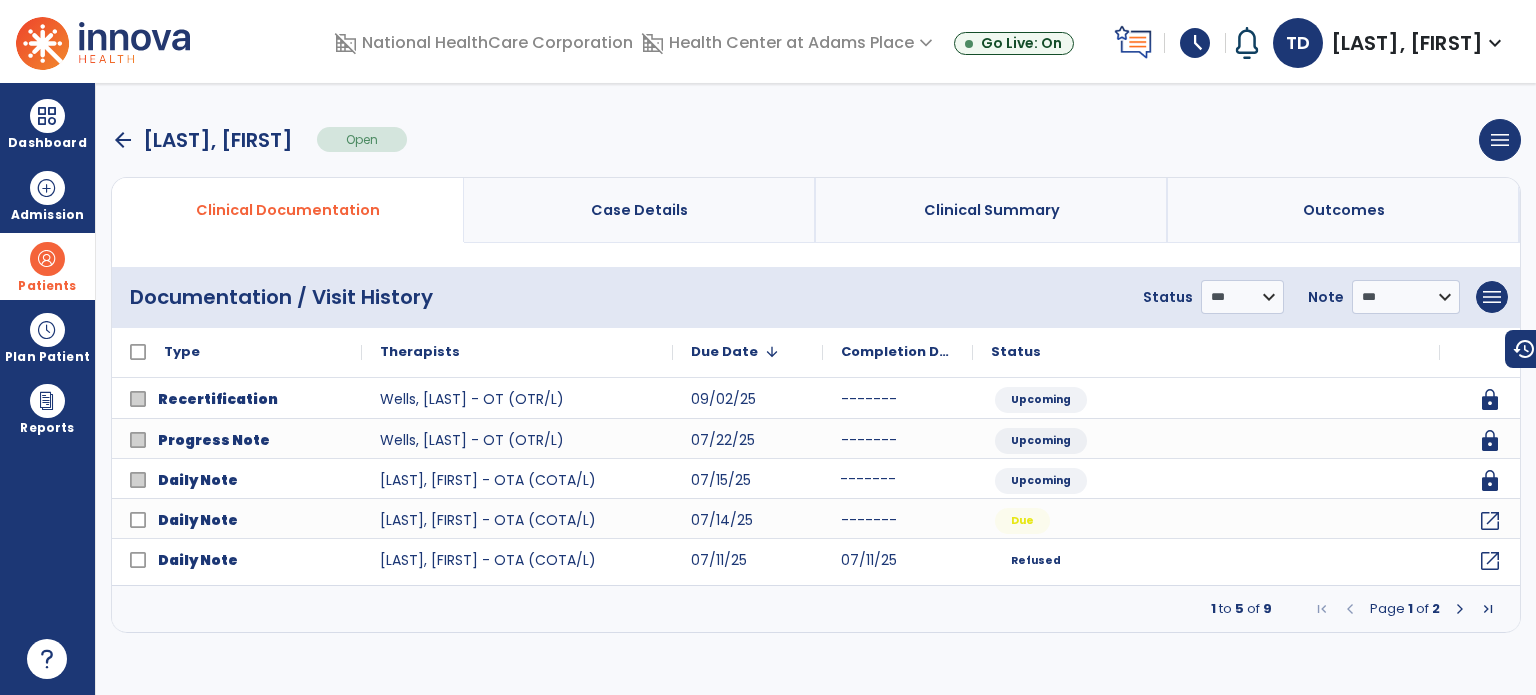 click at bounding box center (1460, 609) 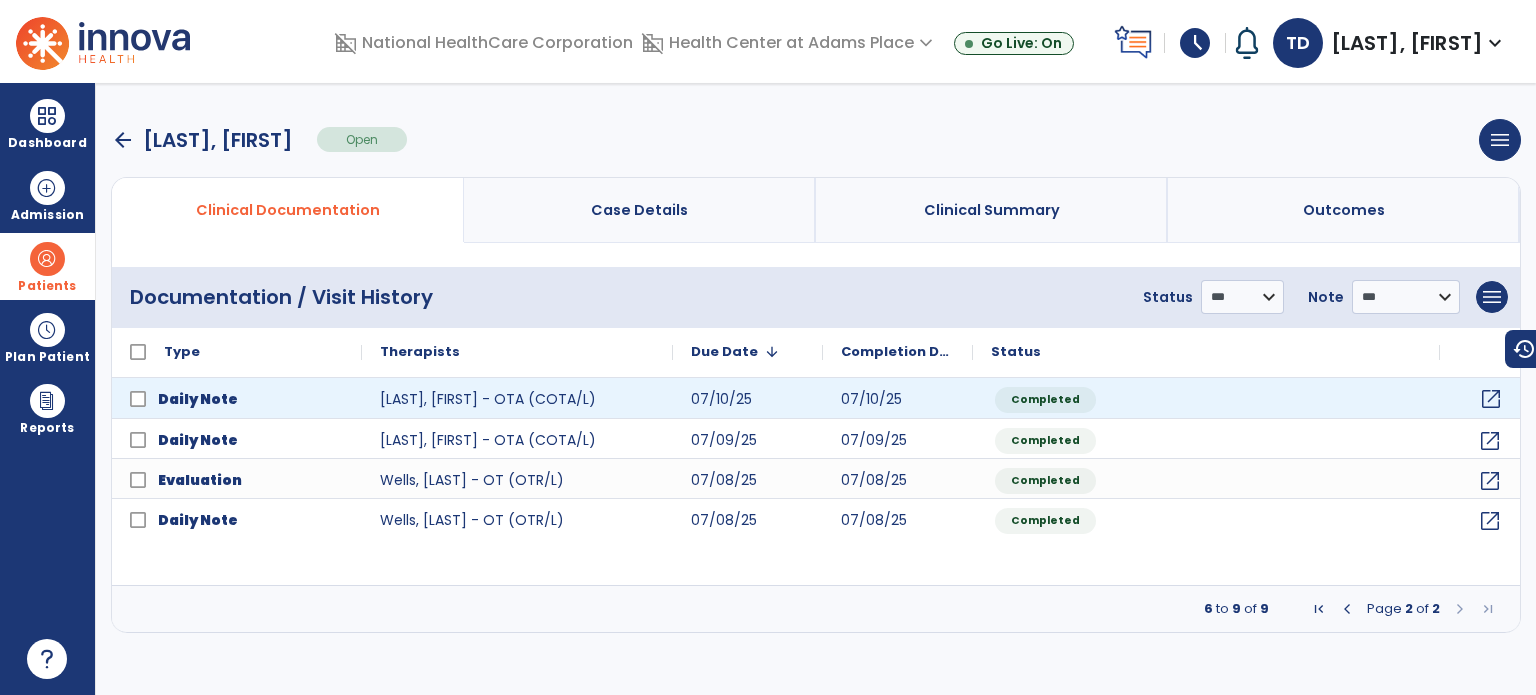 click on "open_in_new" 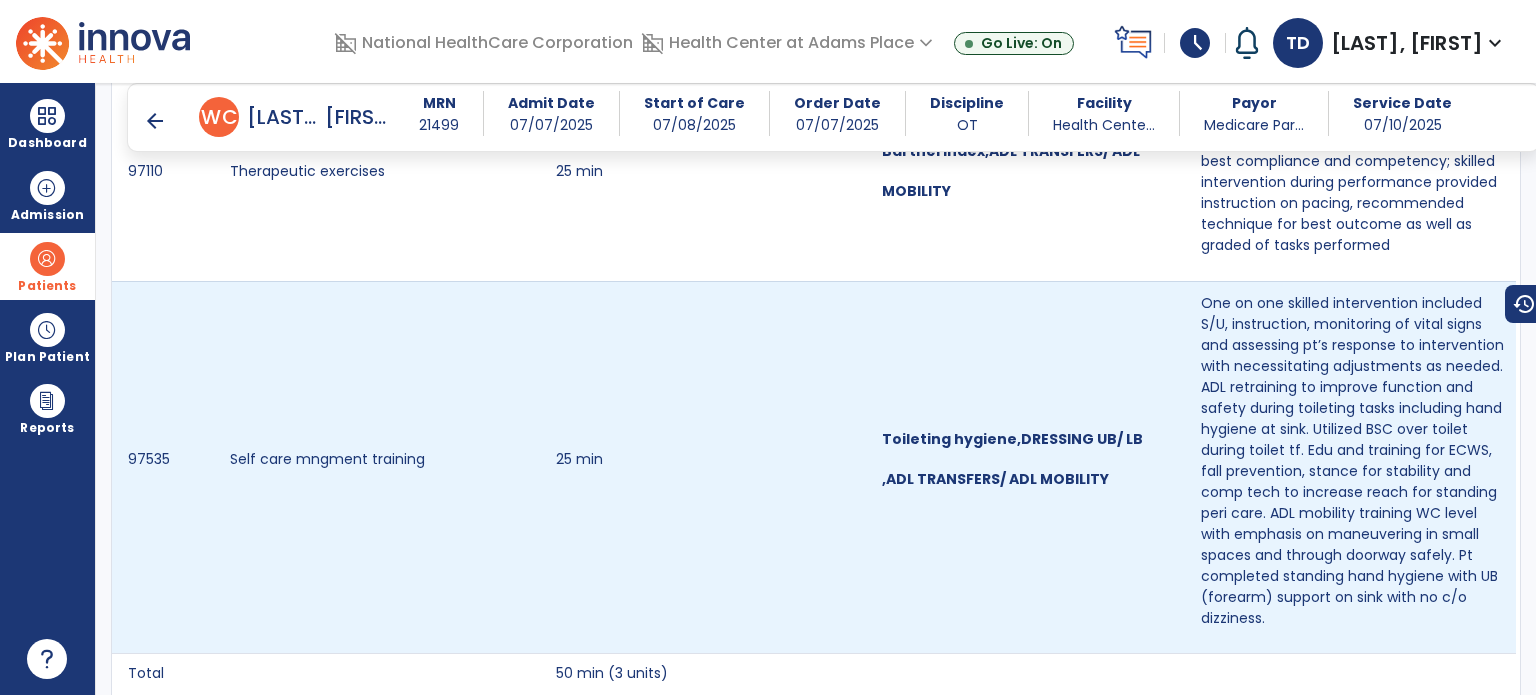 scroll, scrollTop: 1447, scrollLeft: 0, axis: vertical 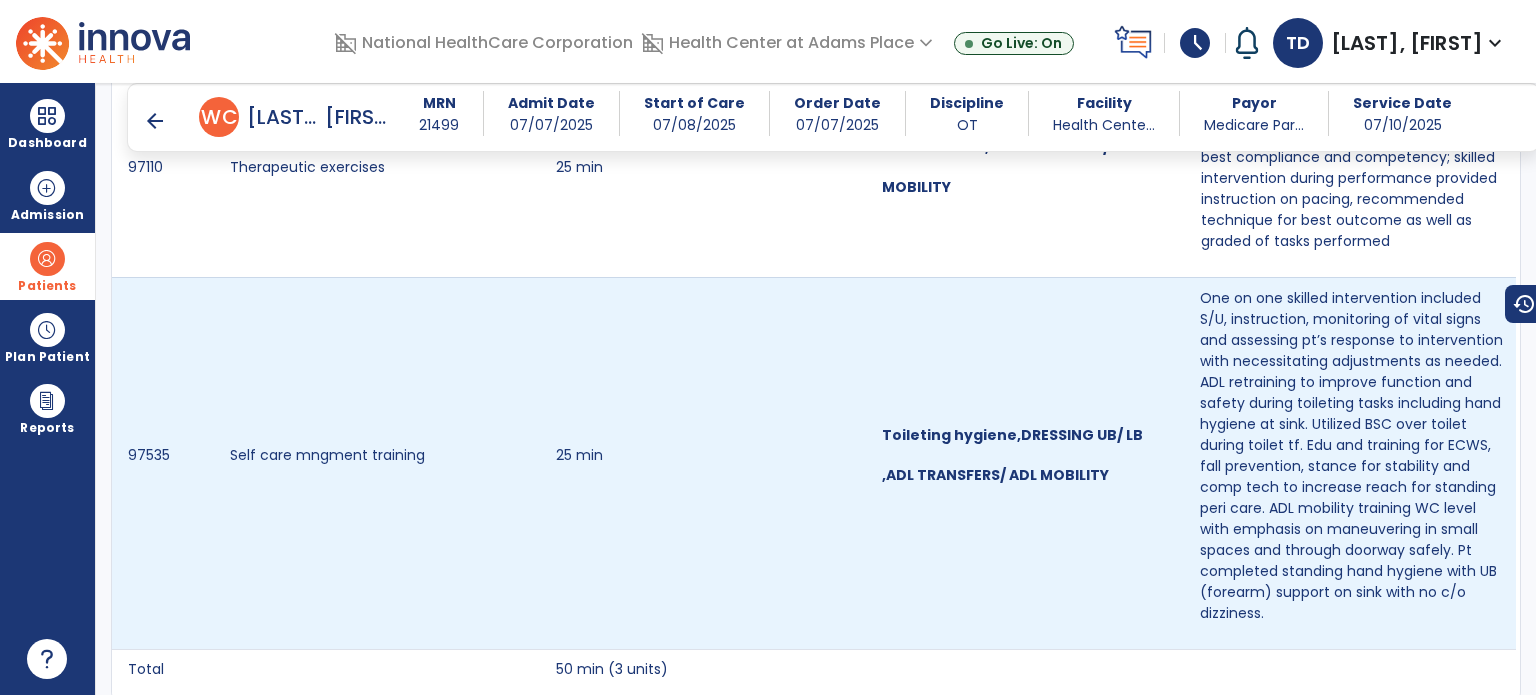 click on "One on one skilled intervention included S/U, instruction, monitoring of vital signs and assessing pt’s response to intervention with necessitating adjustments as needed. ADL retraining to improve function and safety during toileting tasks including hand hygiene at sink. Utilized BSC over toilet during toilet tf. Edu and training for ECWS, fall prevention, stance for stability and comp tech to increase reach for standing peri care. ADL mobility training WC level with emphasis on maneuvering in small spaces and through doorway safely. Pt completed standing hand hygiene with UB (forearm) support on sink with no c/o dizziness." at bounding box center (1353, 456) 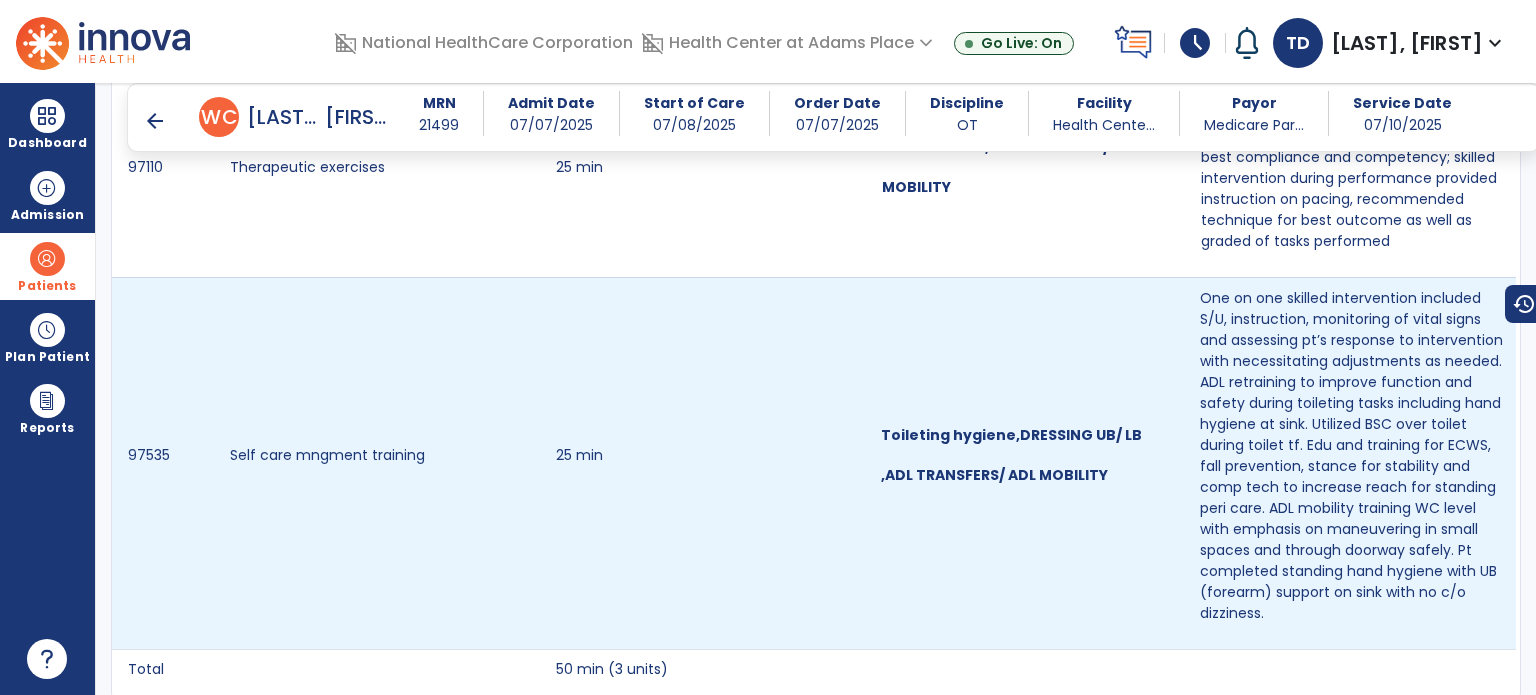 drag, startPoint x: 1359, startPoint y: 476, endPoint x: 1108, endPoint y: 539, distance: 258.7856 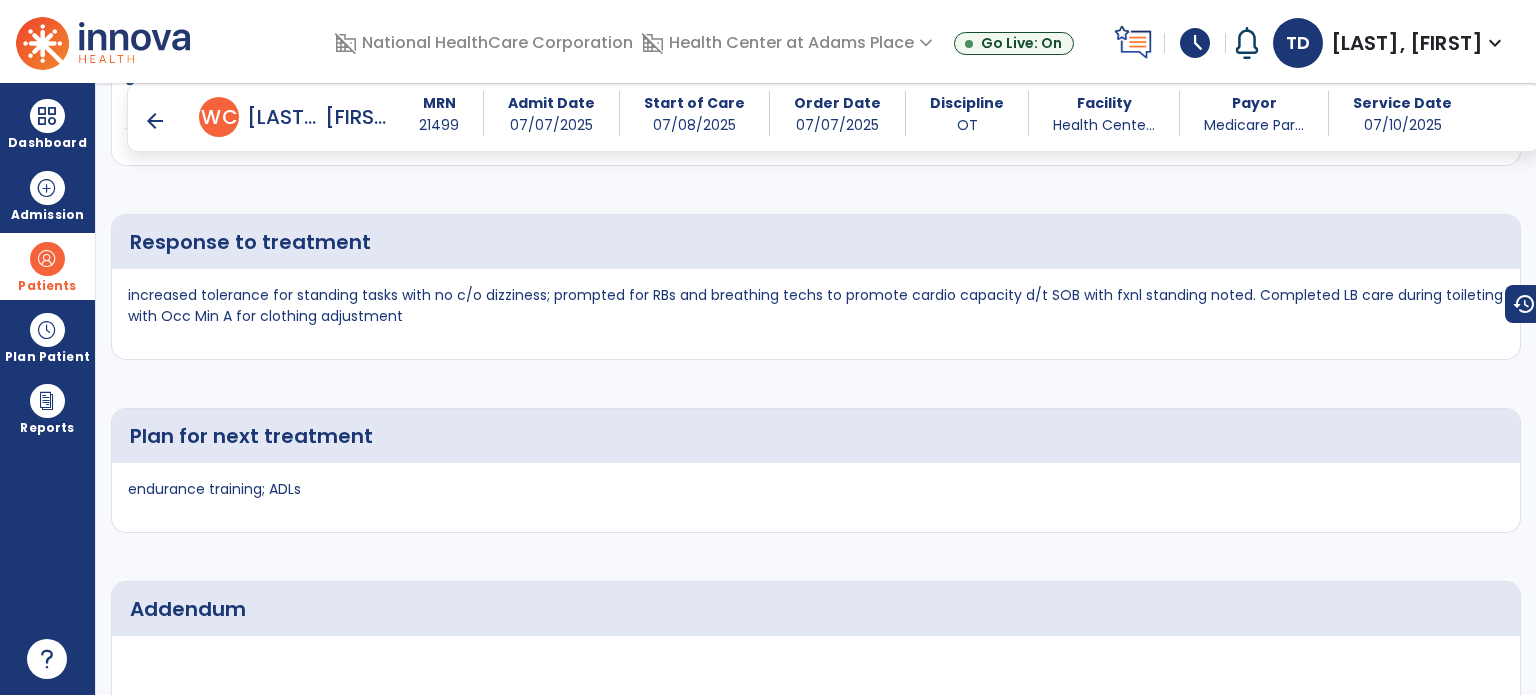 scroll, scrollTop: 3835, scrollLeft: 0, axis: vertical 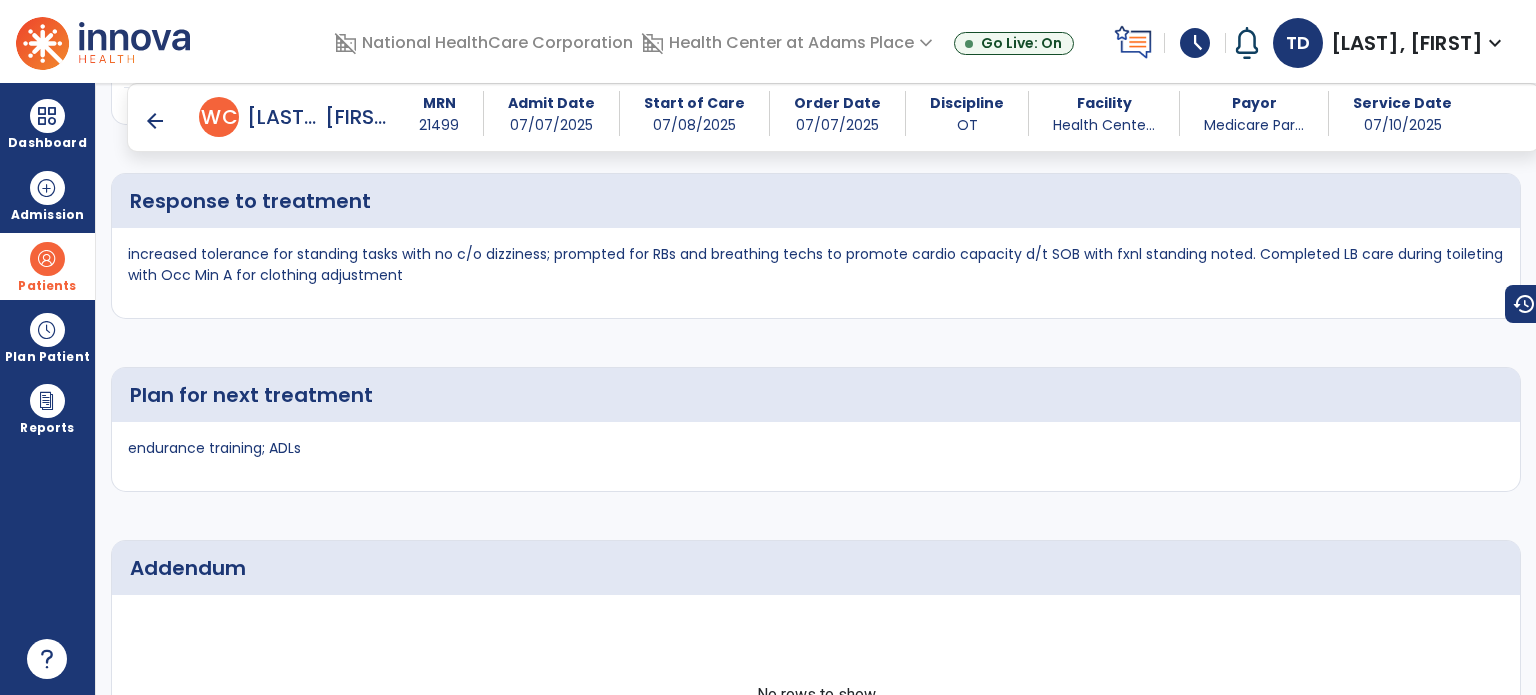 click on "arrow_back" at bounding box center [155, 121] 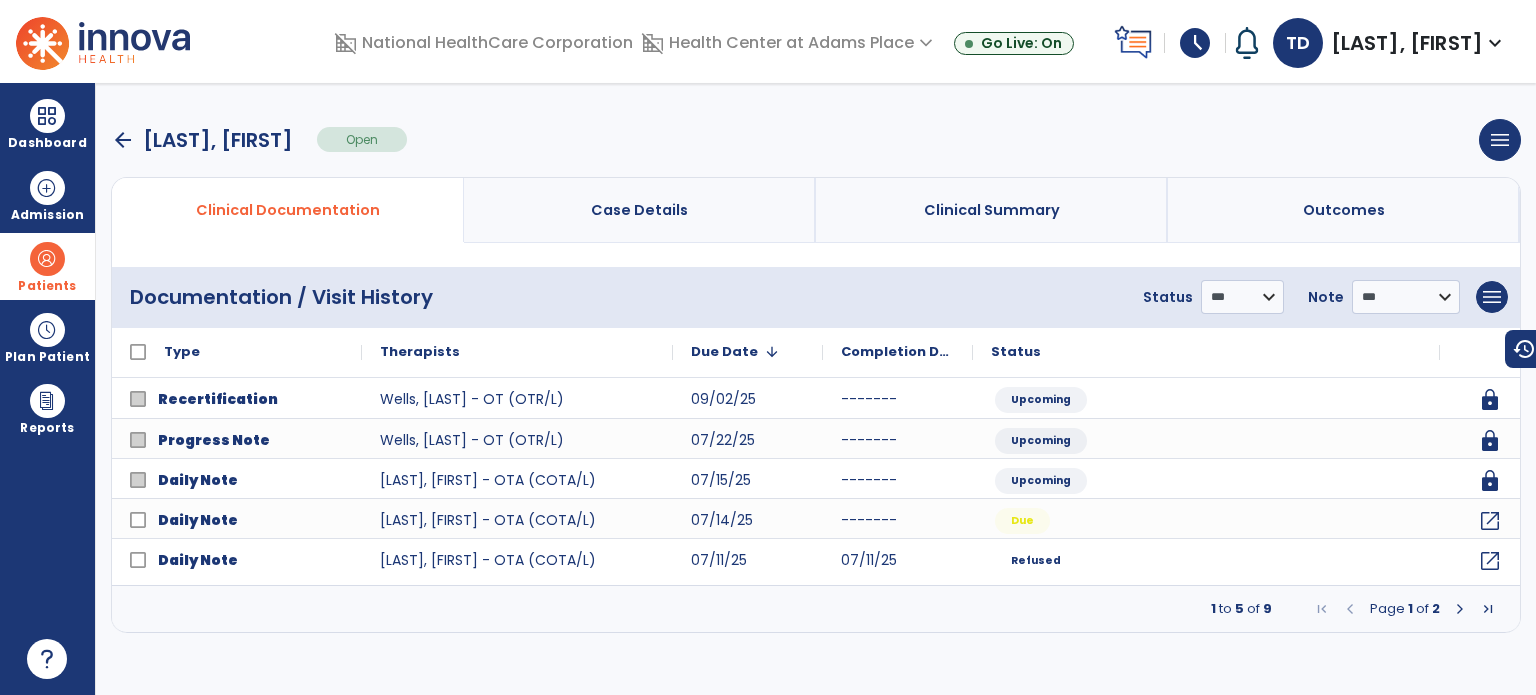click at bounding box center [1460, 609] 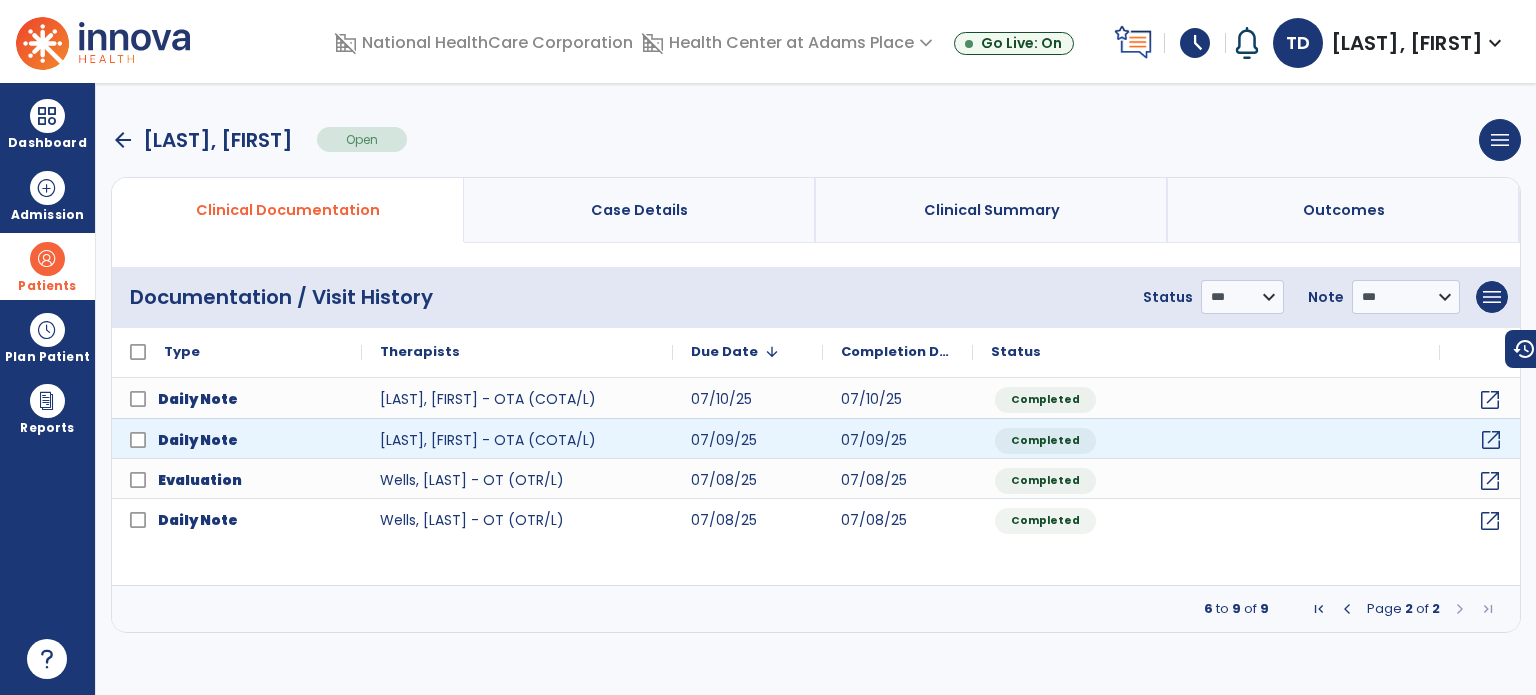 click on "open_in_new" 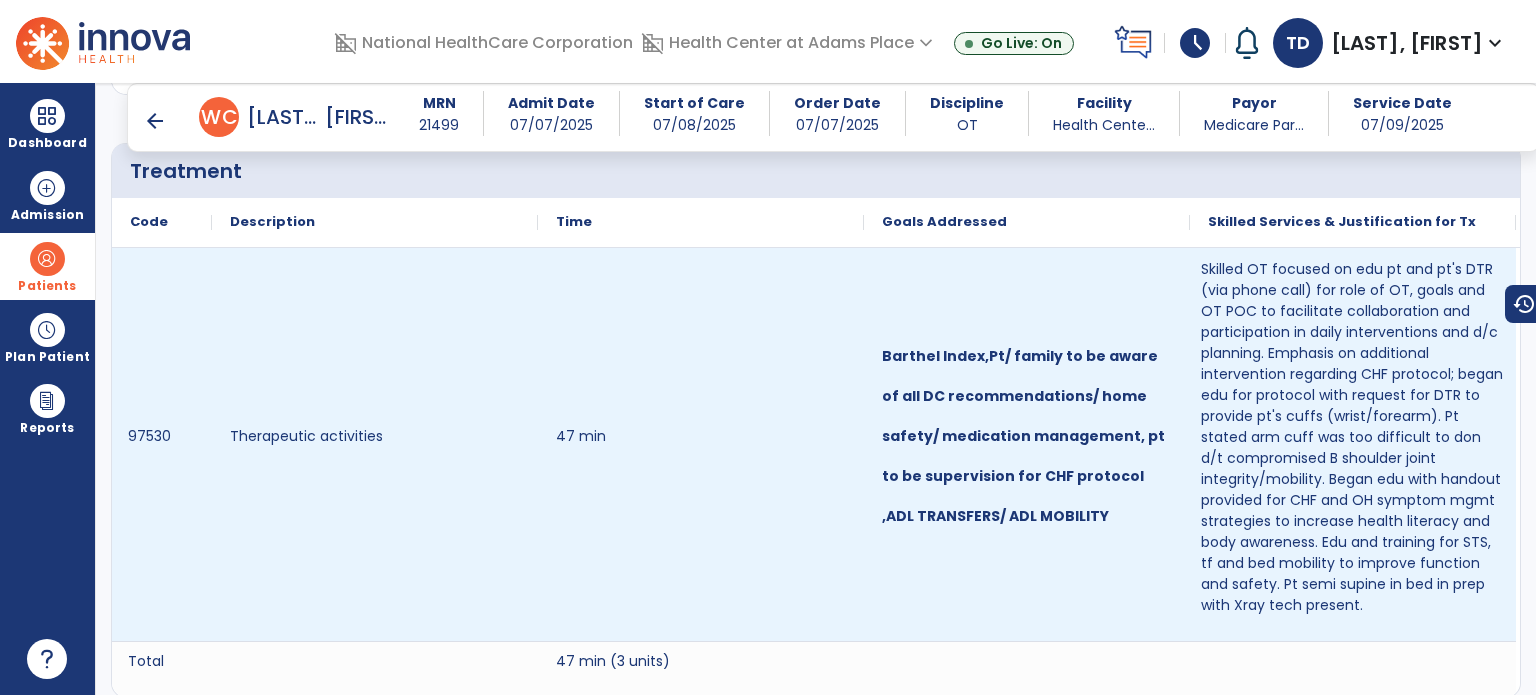 scroll, scrollTop: 1256, scrollLeft: 0, axis: vertical 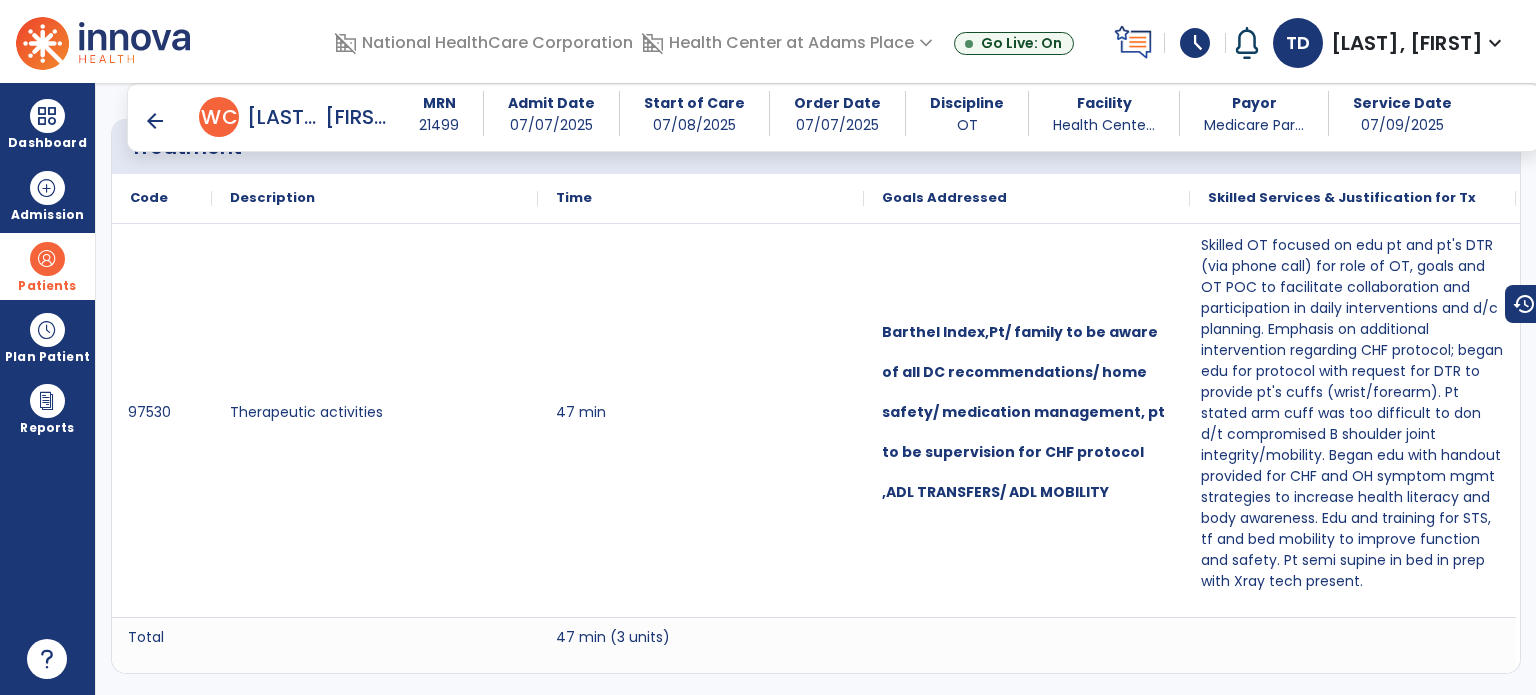 click on "arrow_back" at bounding box center [155, 121] 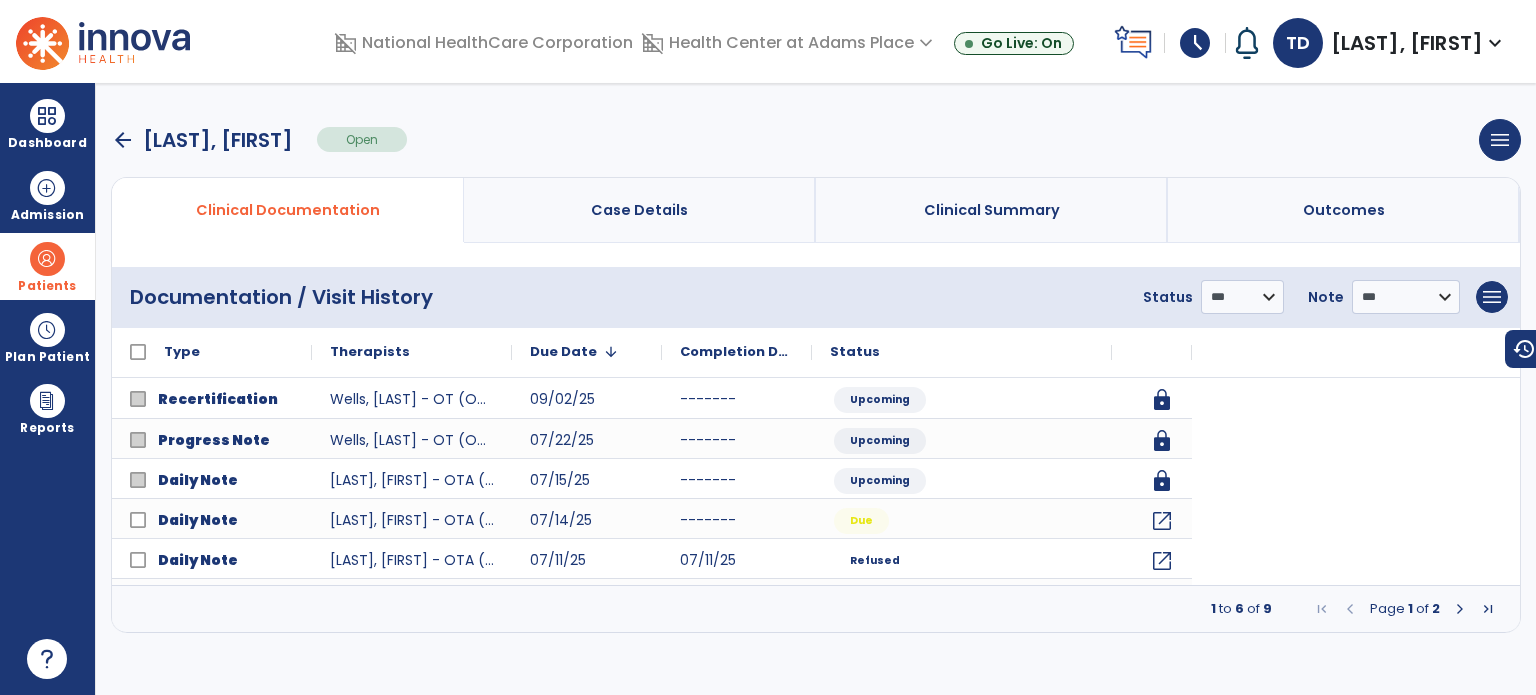 scroll, scrollTop: 0, scrollLeft: 0, axis: both 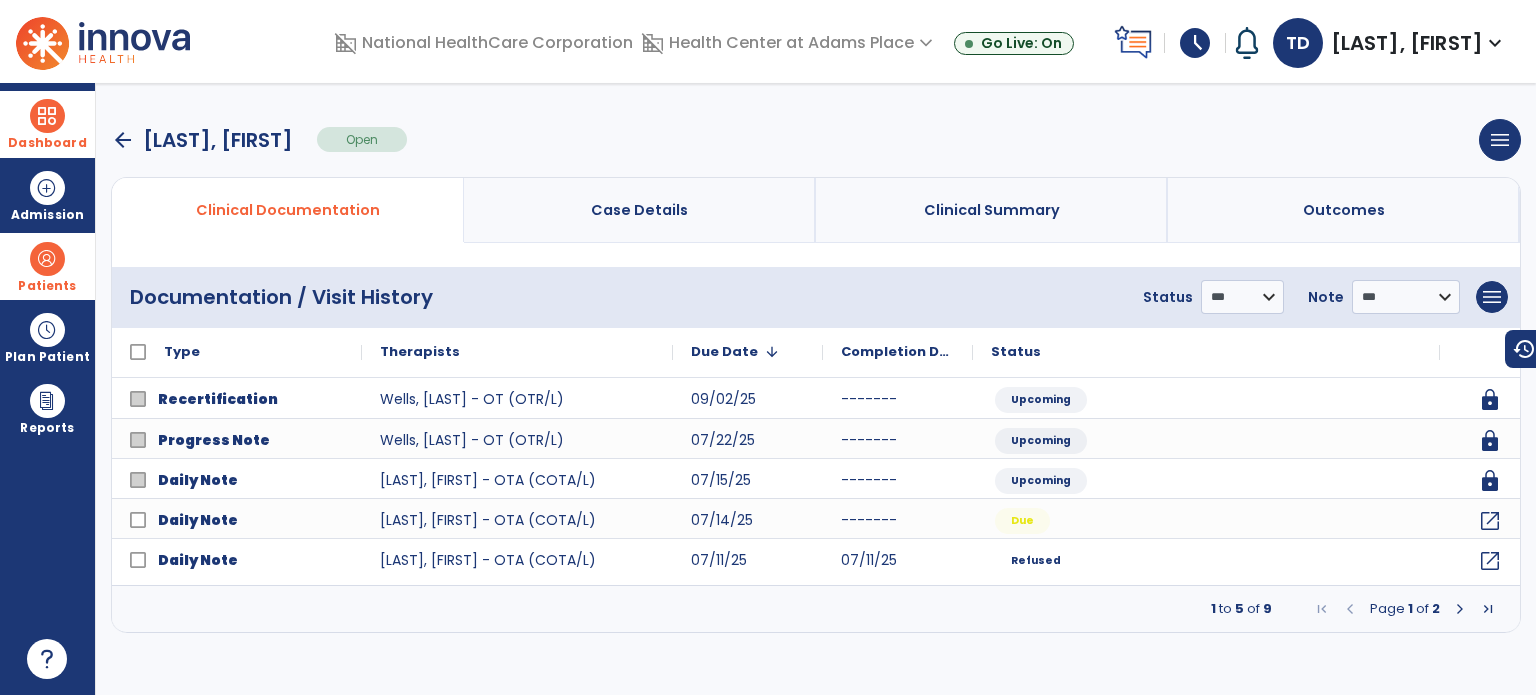 click at bounding box center [47, 116] 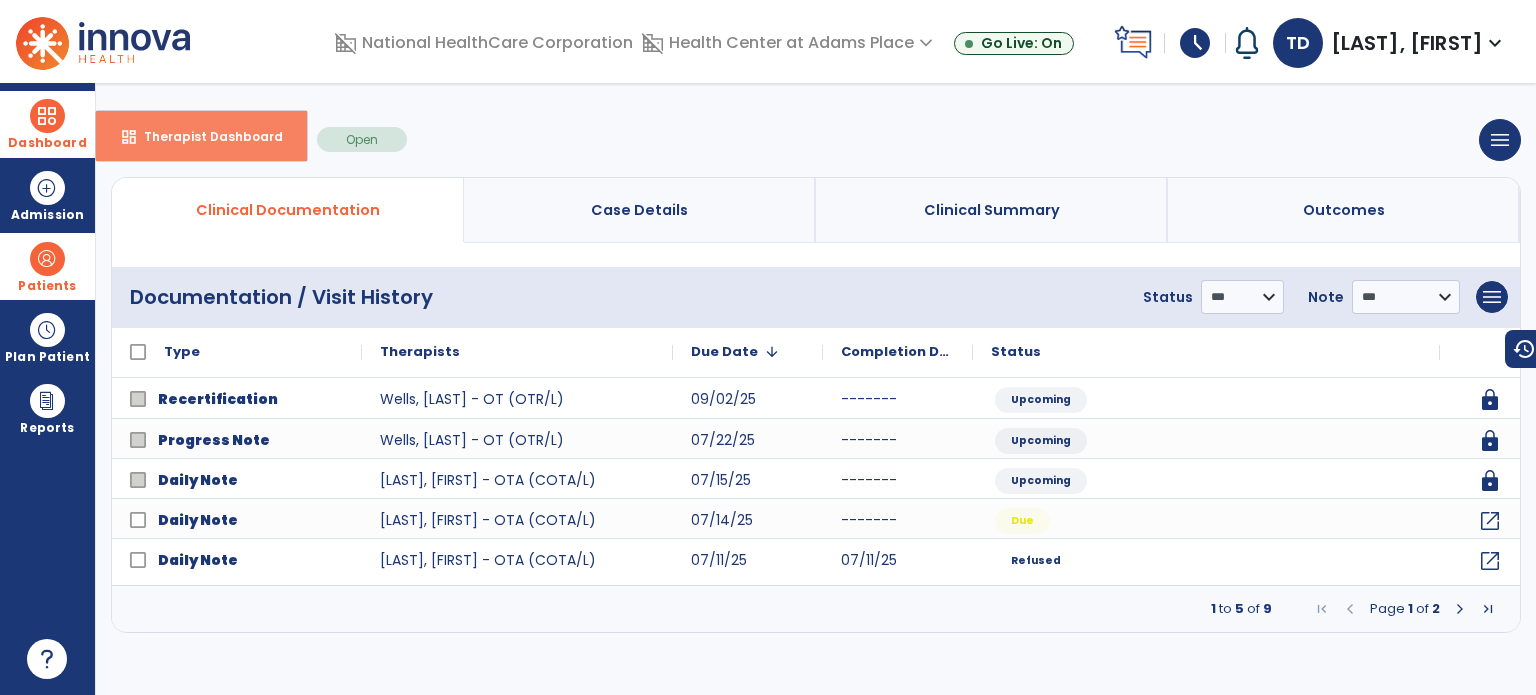 click on "Therapist Dashboard" at bounding box center [205, 136] 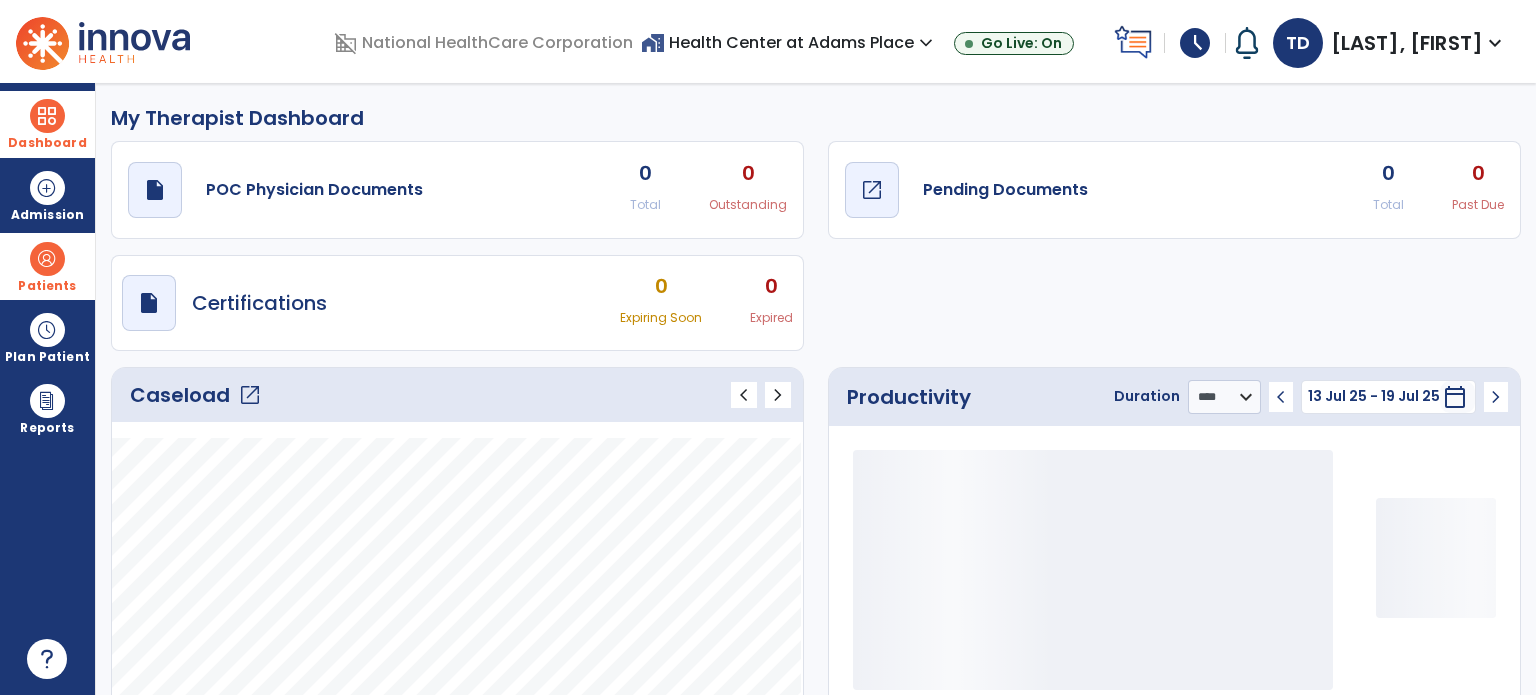 click on "Pending Documents" 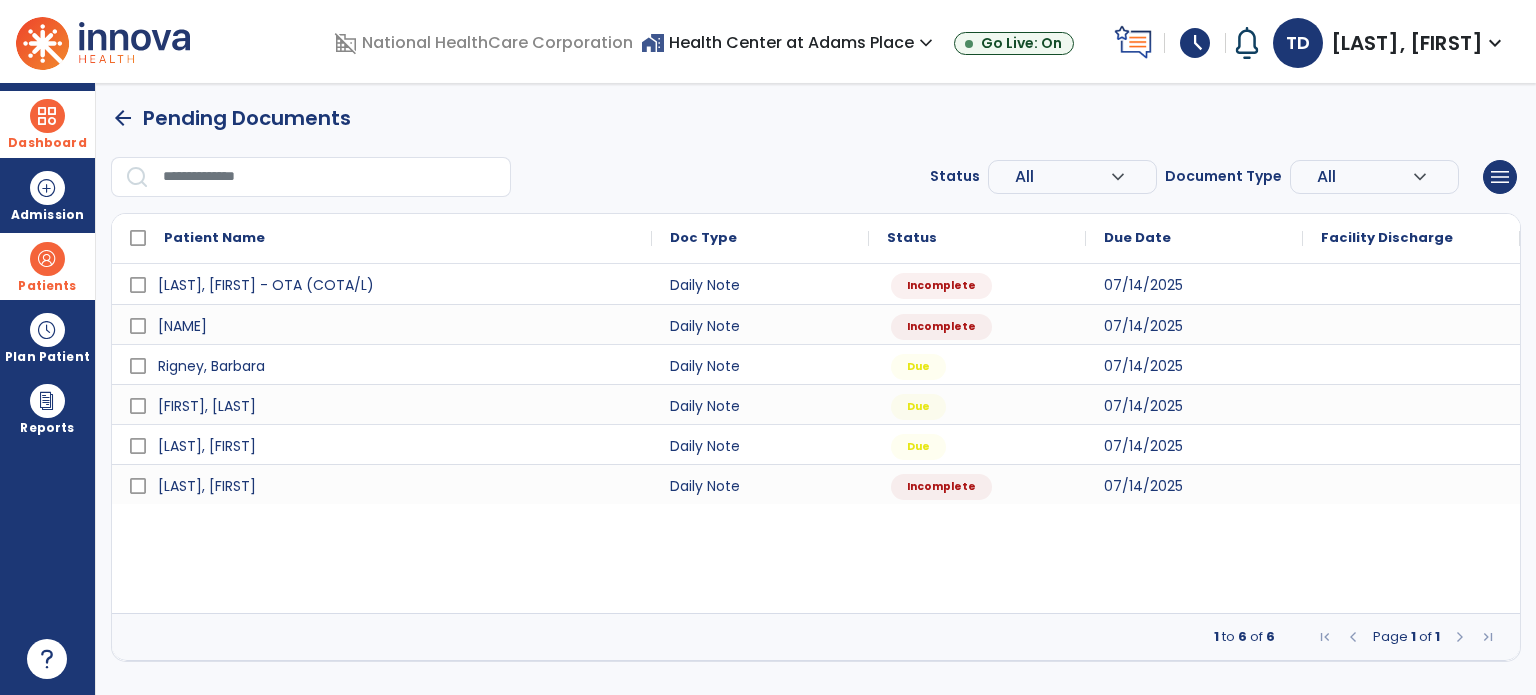click at bounding box center [47, 259] 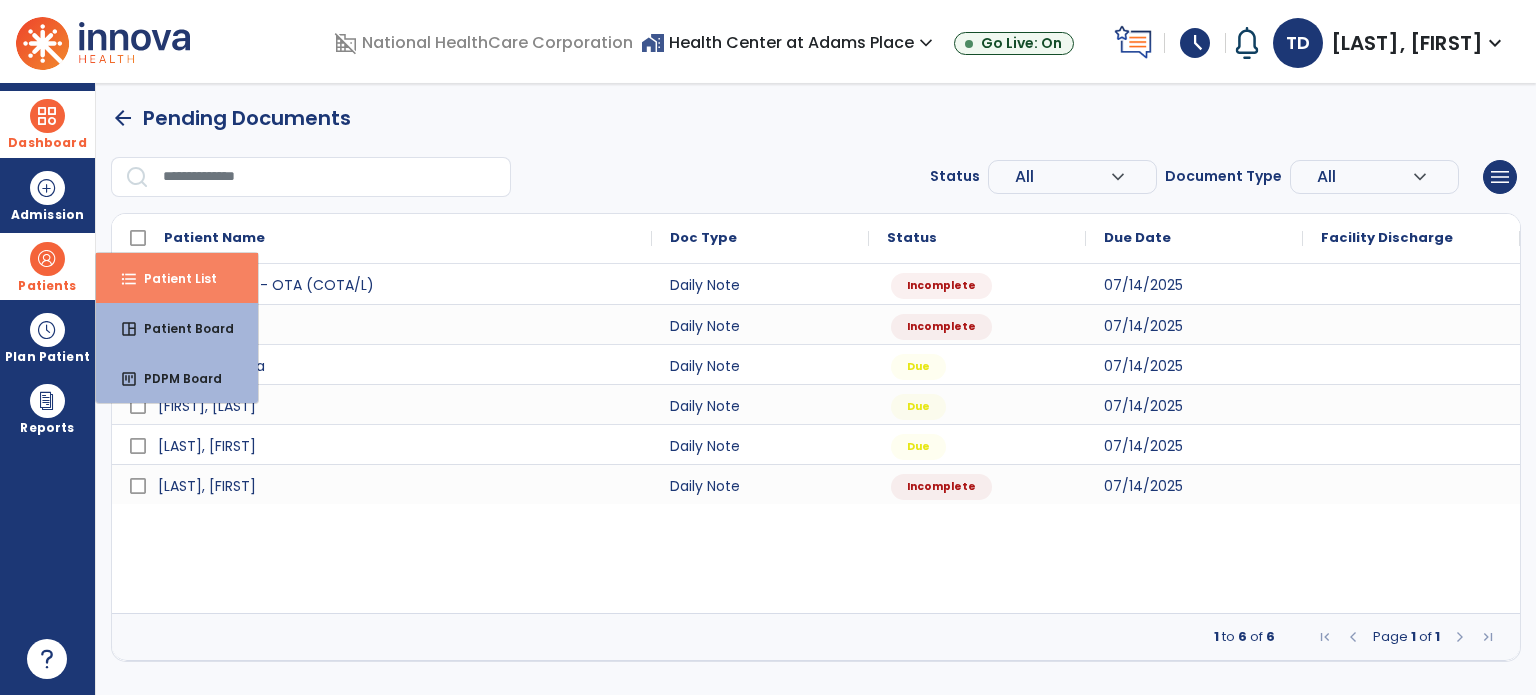 click on "format_list_bulleted  Patient List" at bounding box center [177, 278] 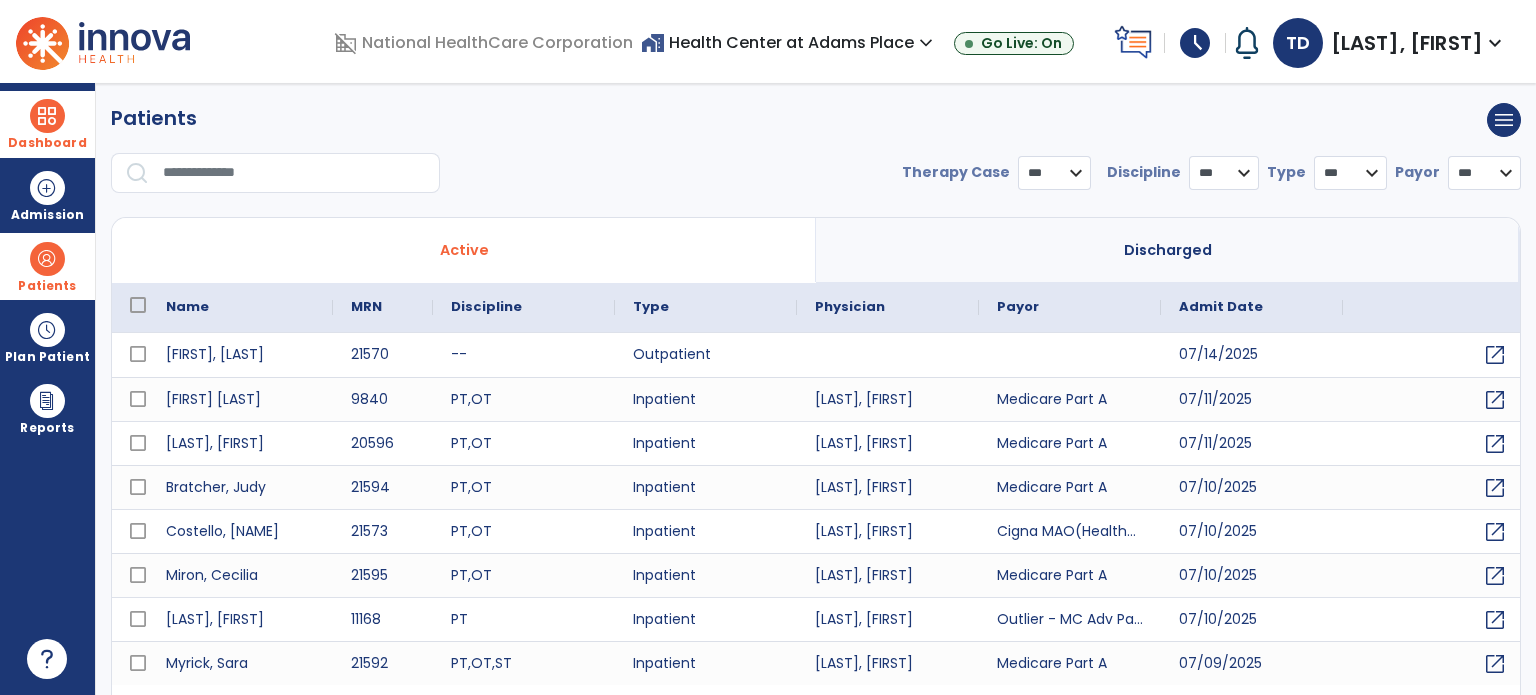 select on "***" 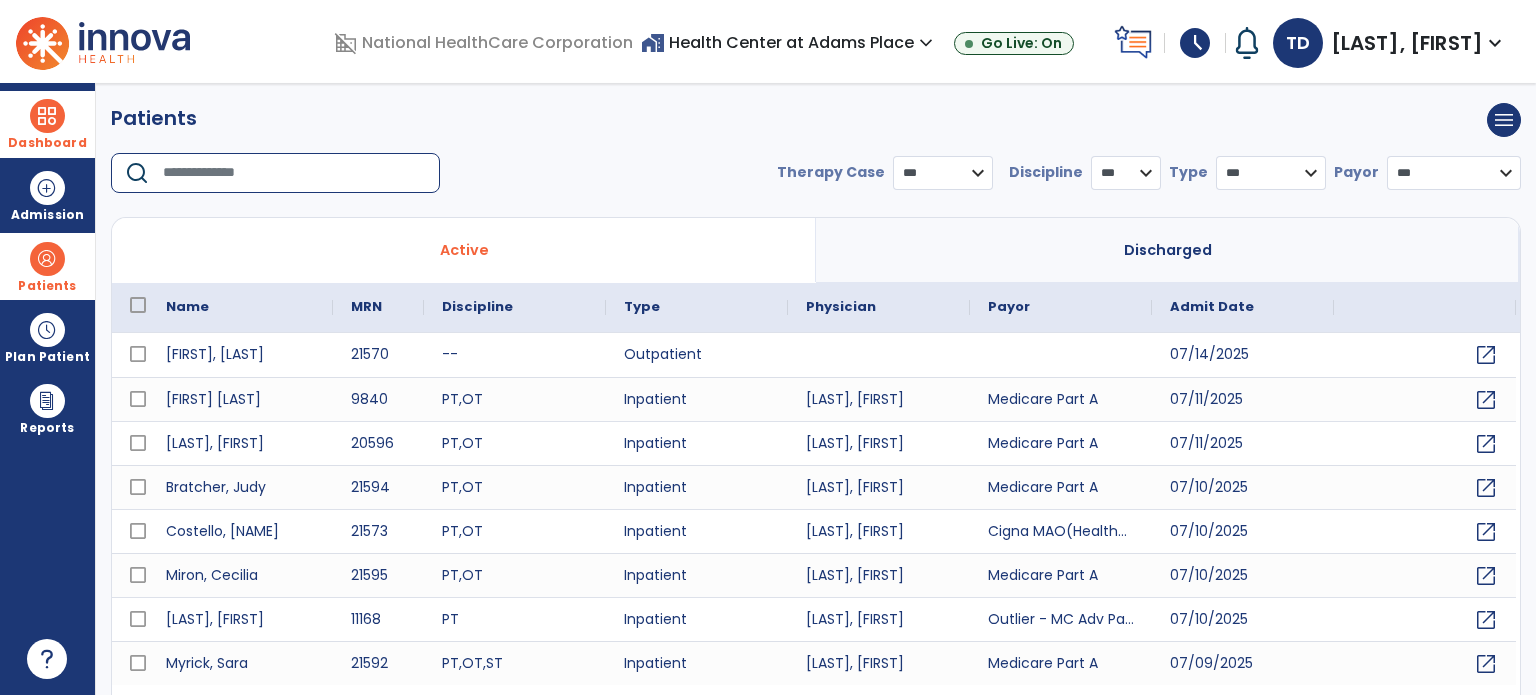 click at bounding box center [294, 173] 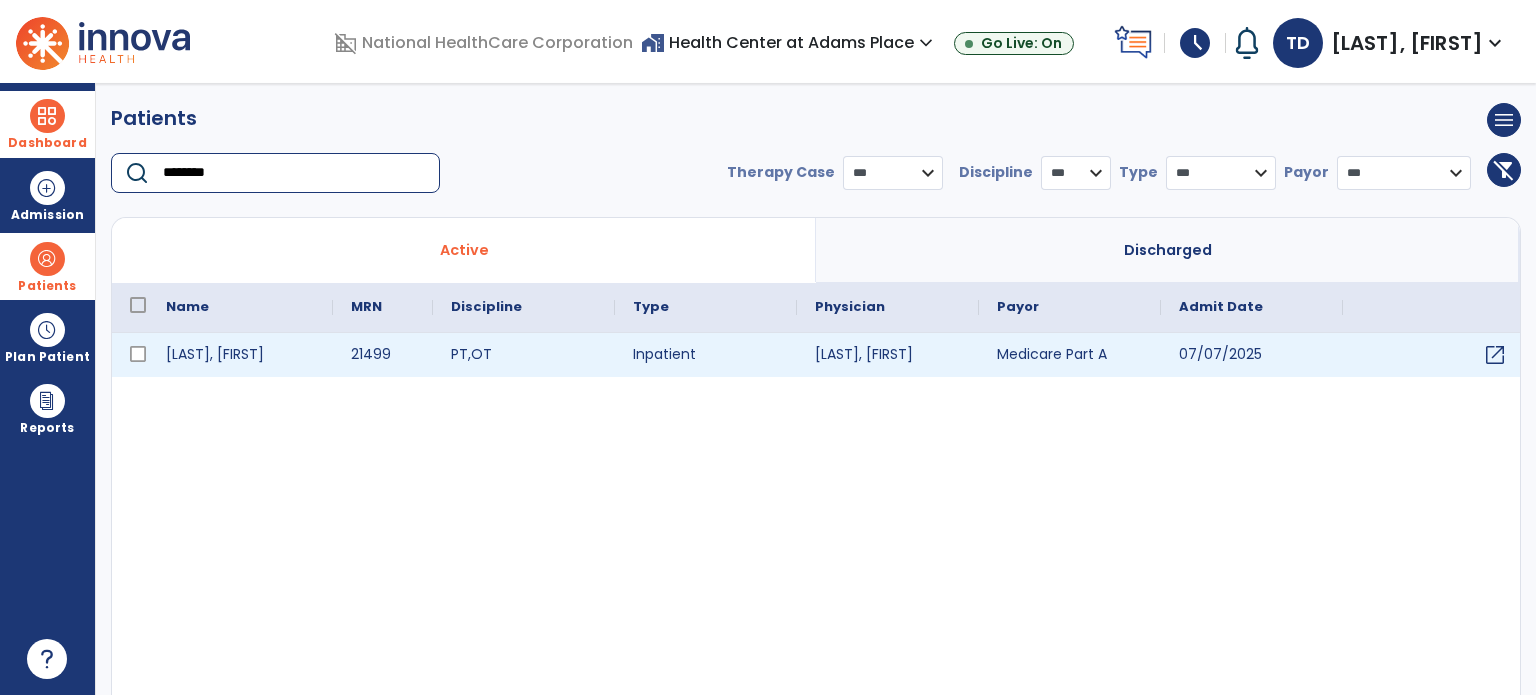 type on "********" 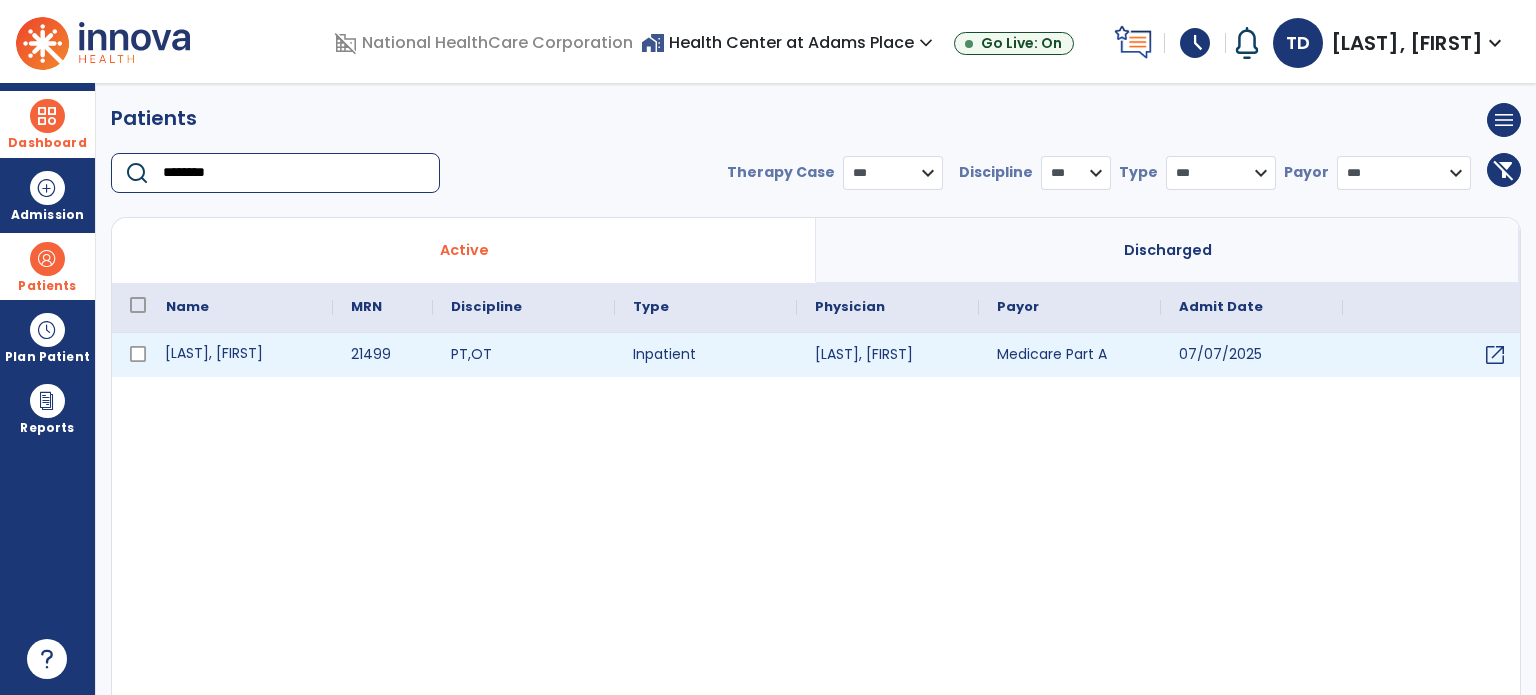 click on "[LAST], [FIRST]" at bounding box center (240, 355) 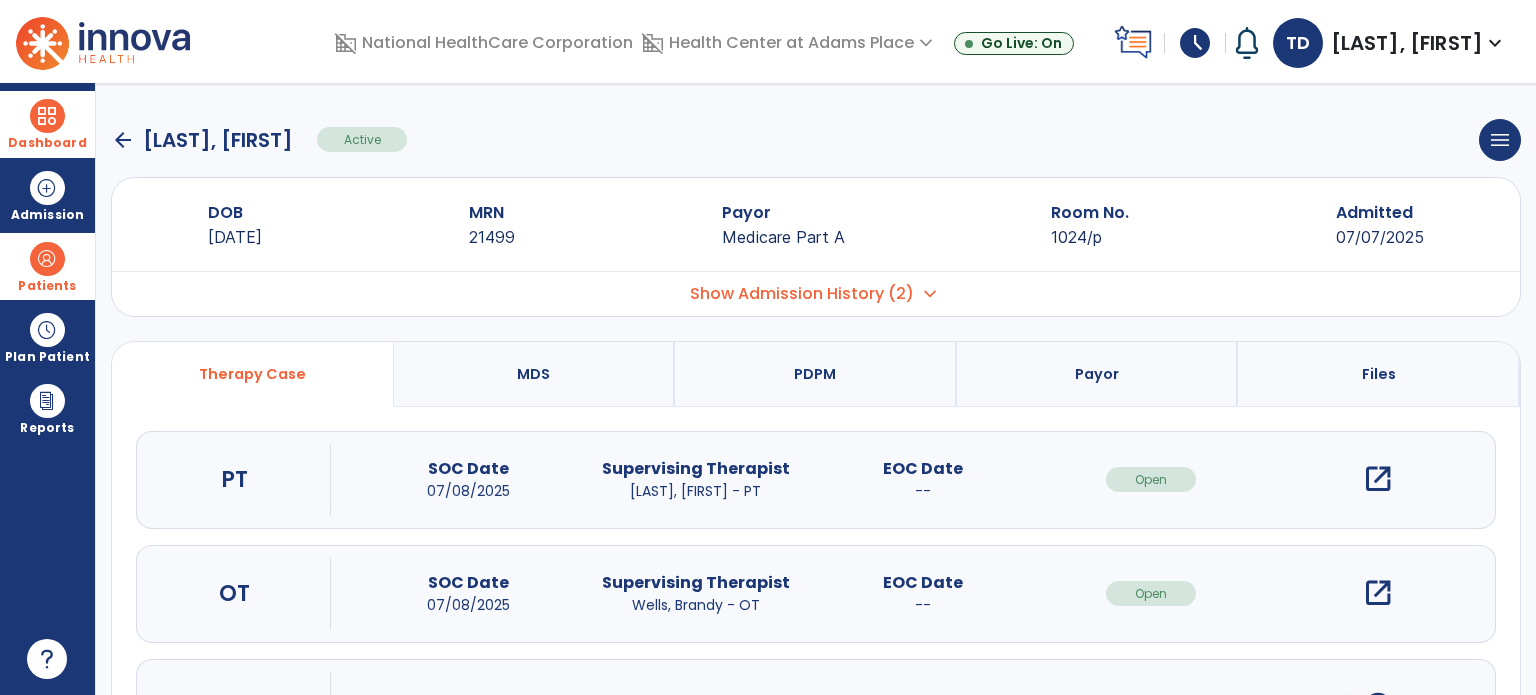 click on "open_in_new" at bounding box center (1378, 593) 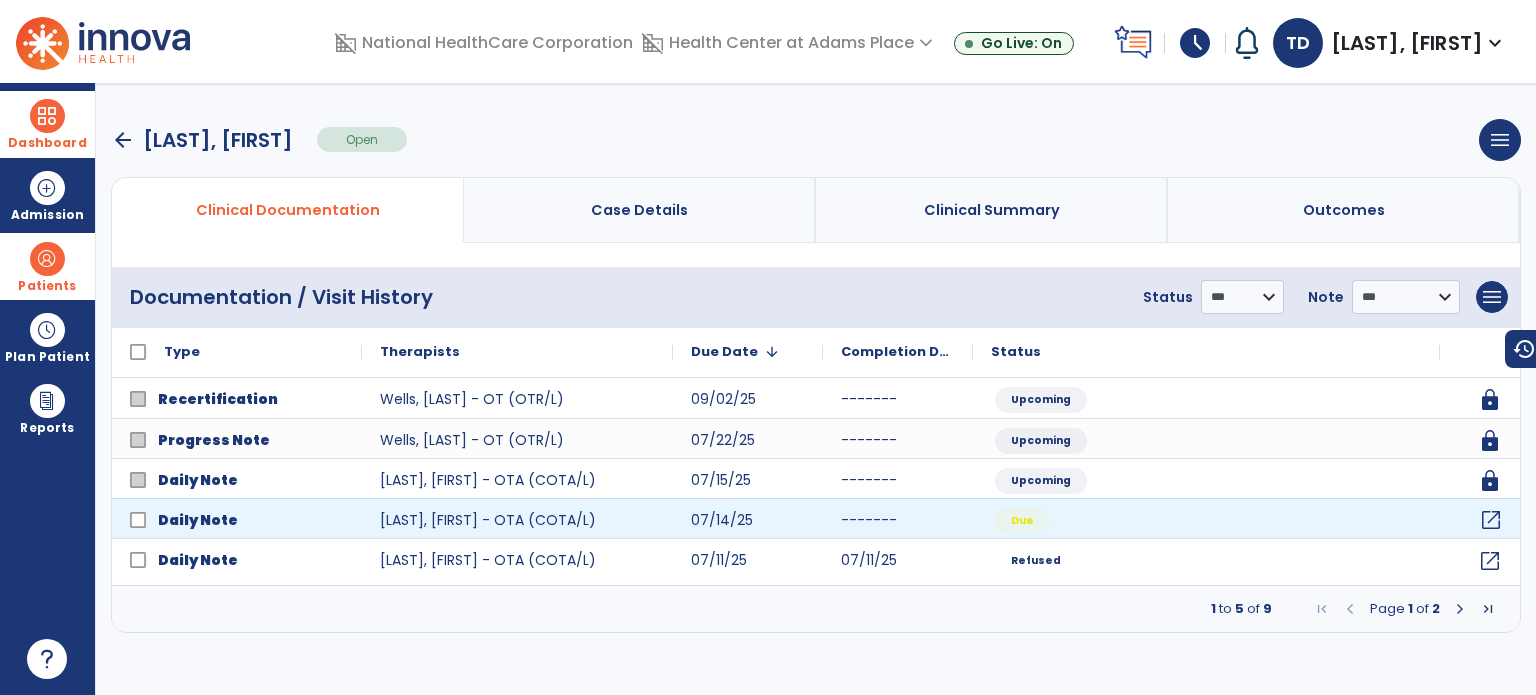 click on "open_in_new" 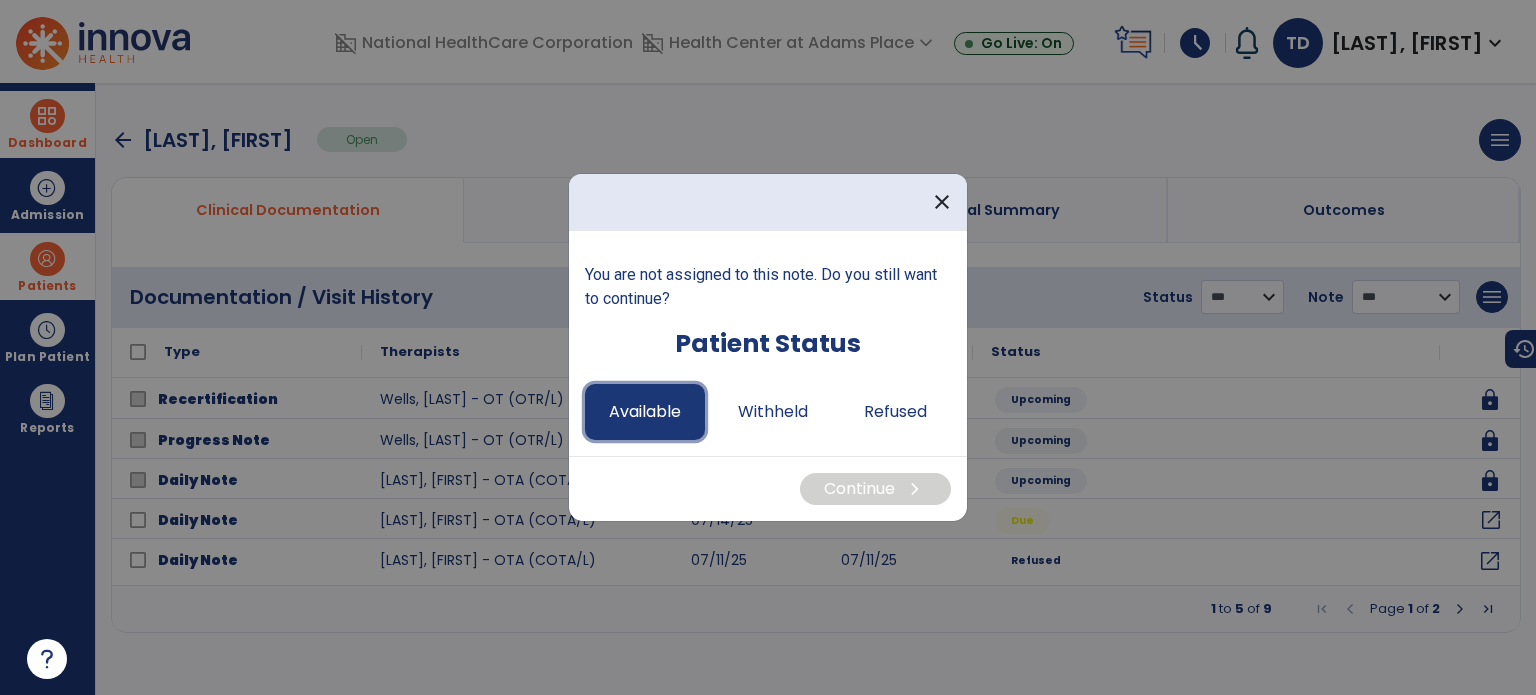 click on "Available" at bounding box center (645, 412) 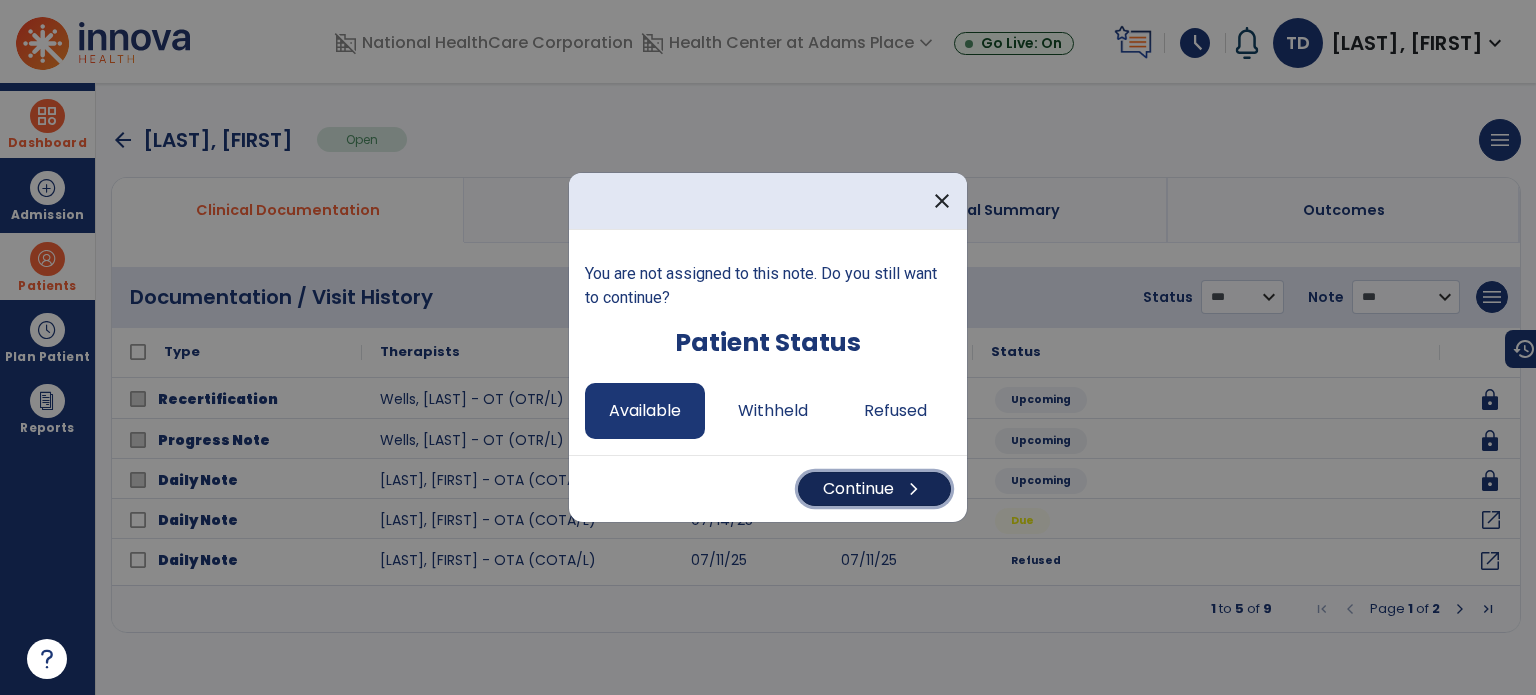 click on "Continue   chevron_right" at bounding box center (874, 489) 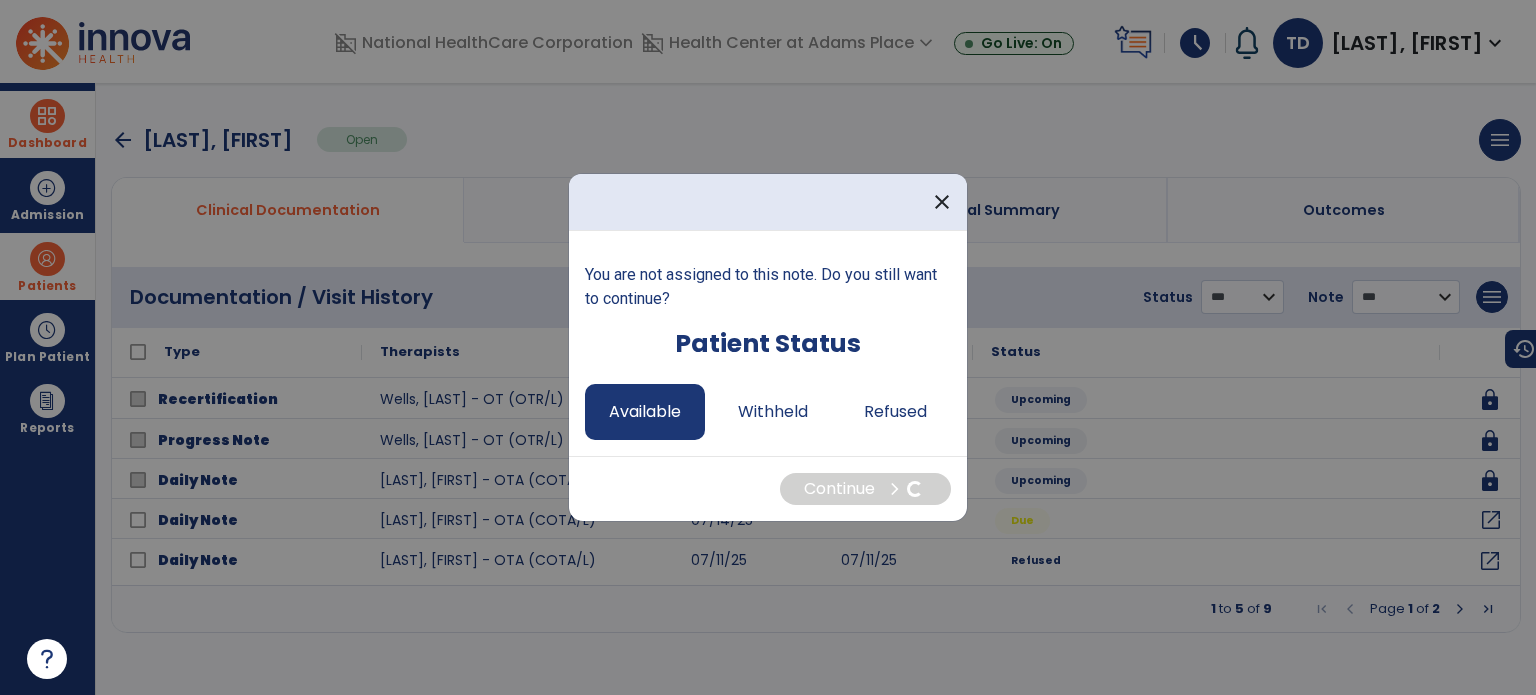 select on "*" 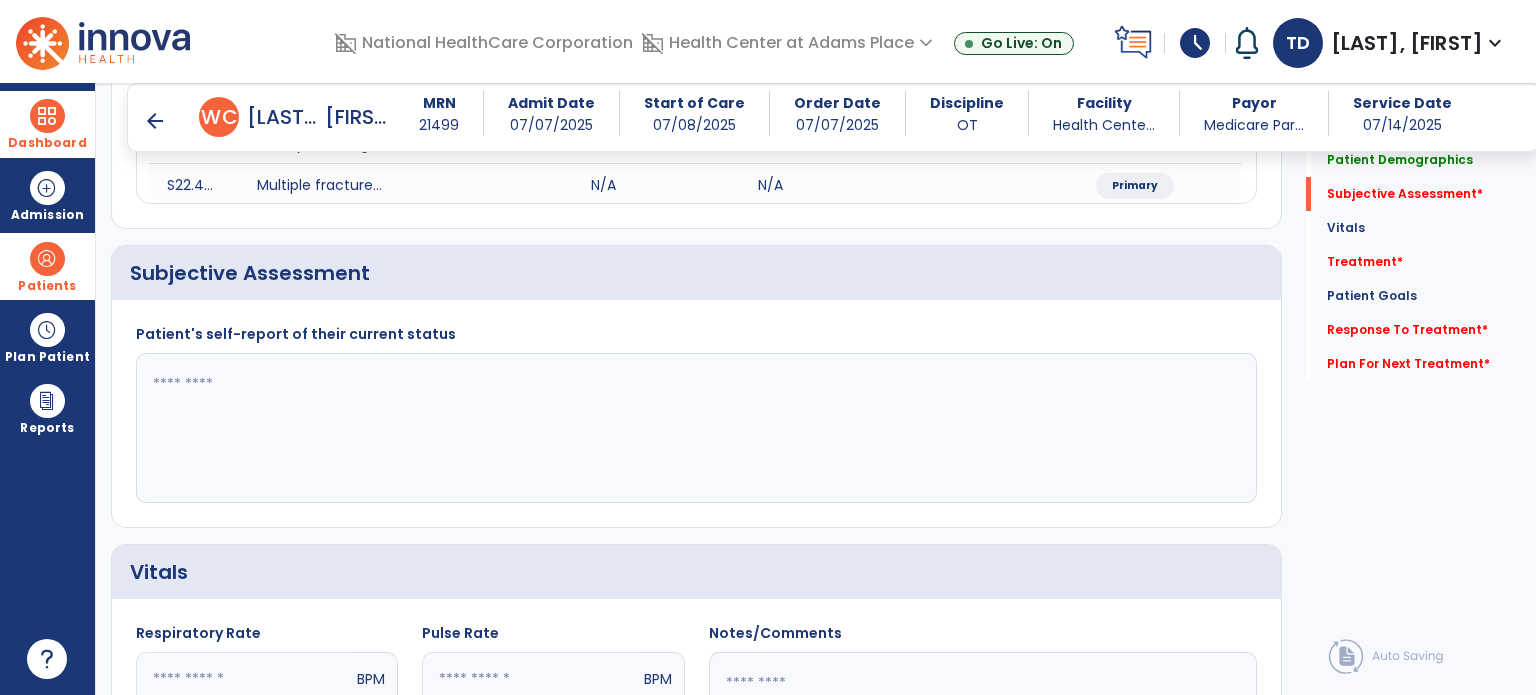 scroll, scrollTop: 346, scrollLeft: 0, axis: vertical 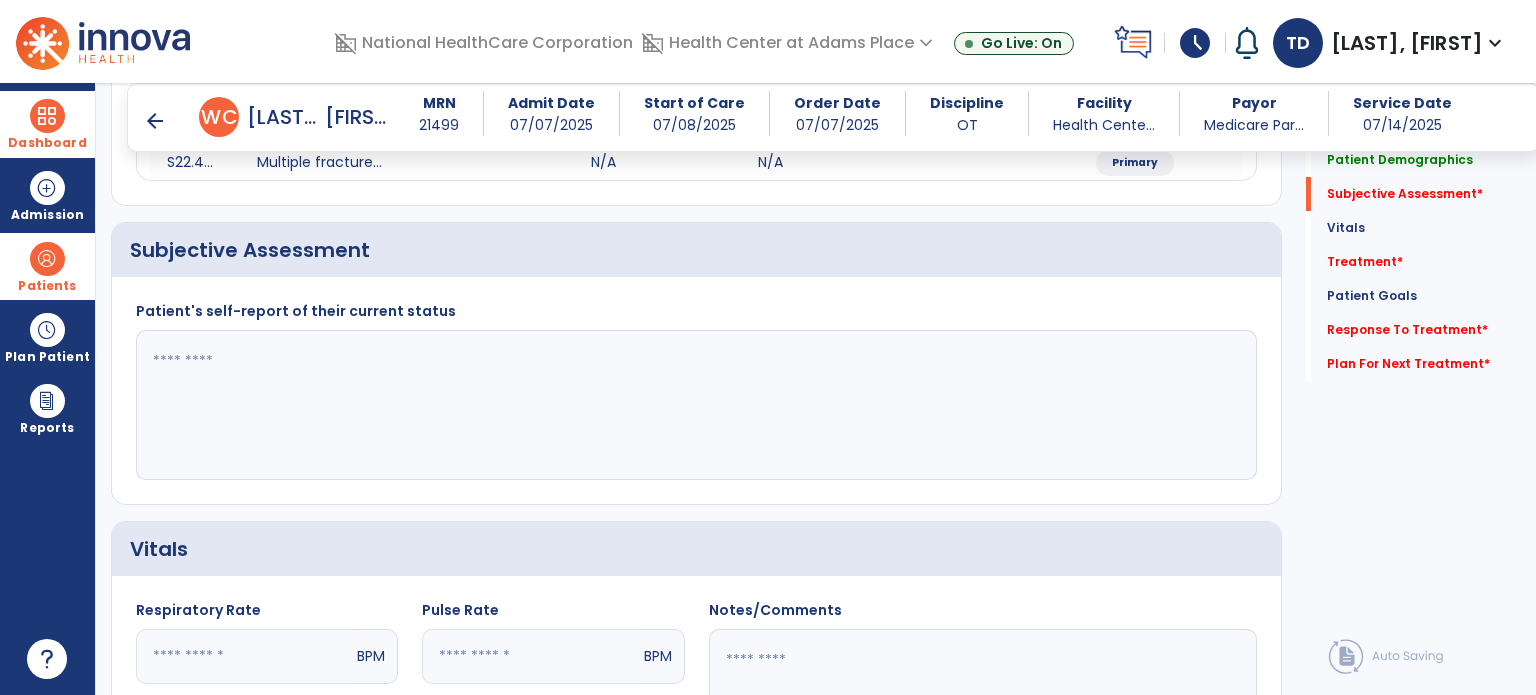 click 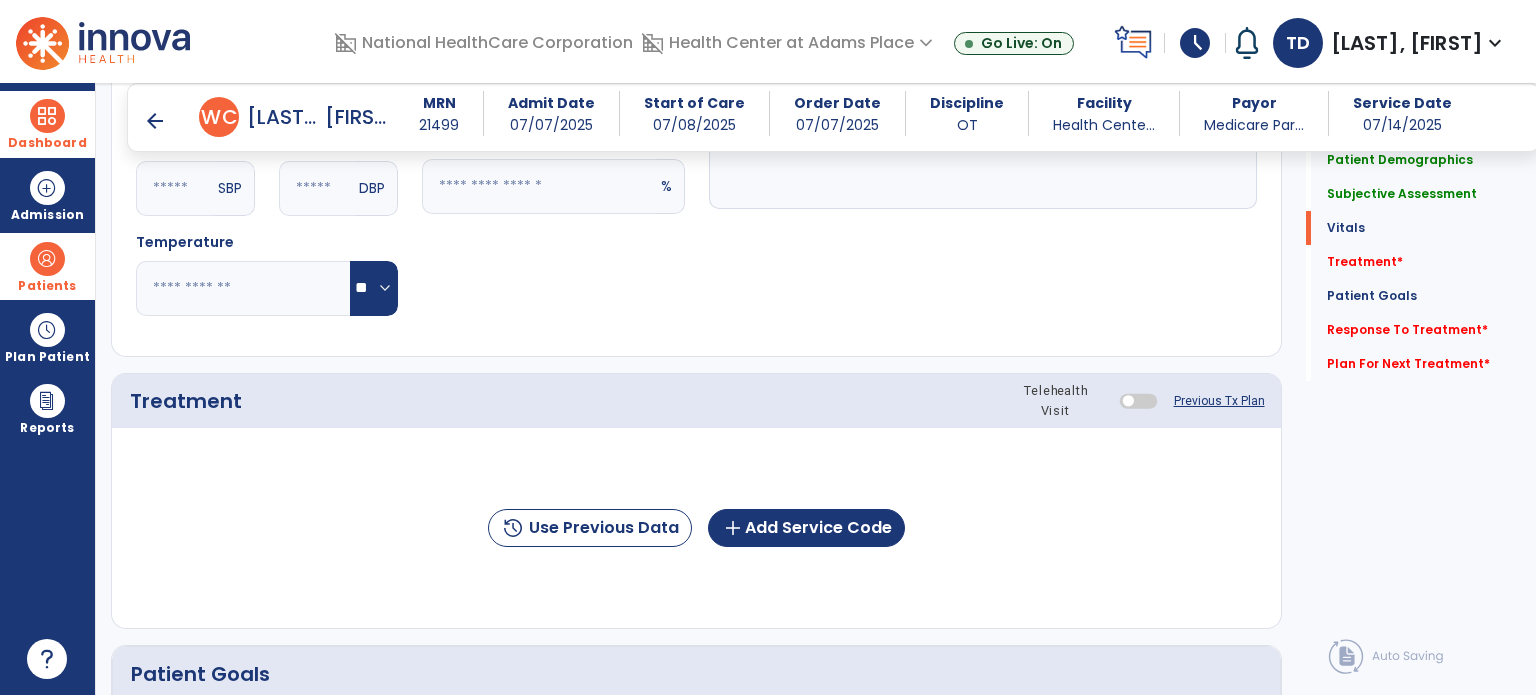 scroll, scrollTop: 920, scrollLeft: 0, axis: vertical 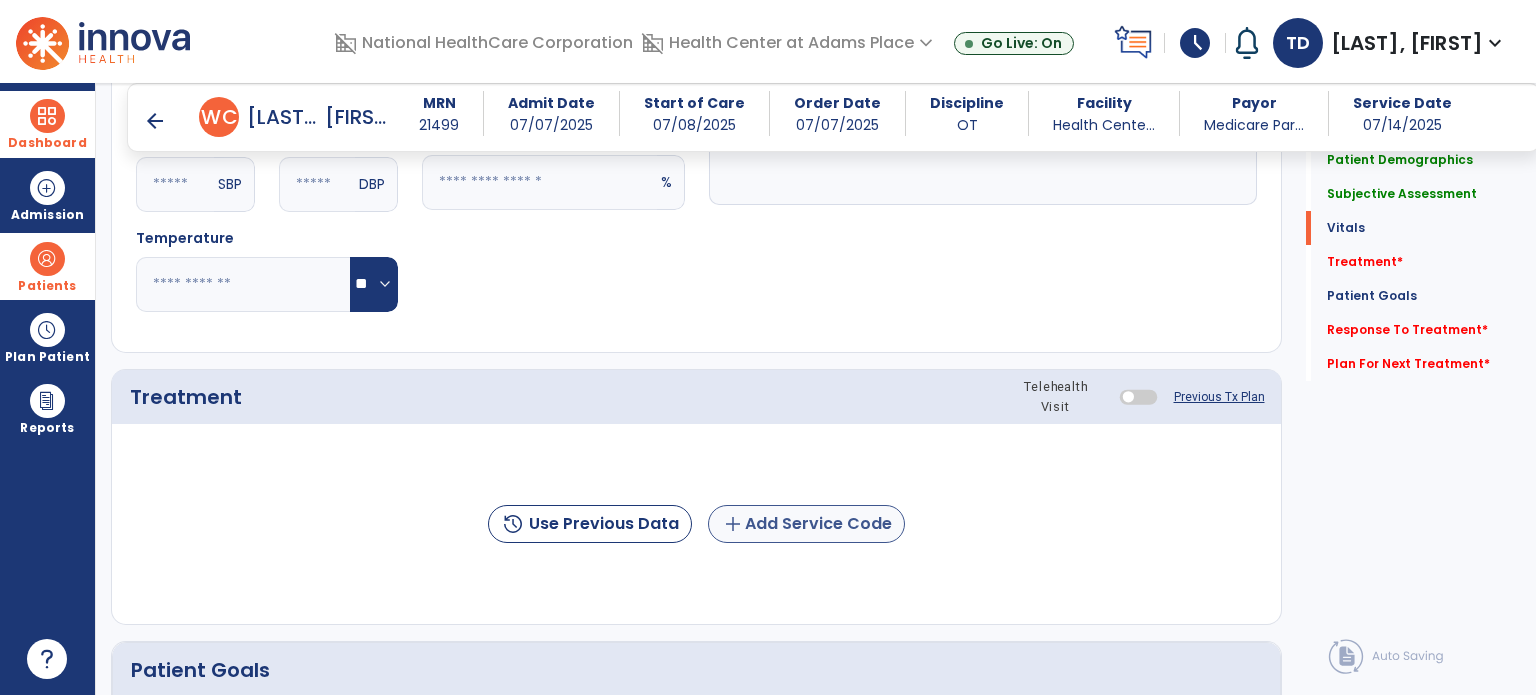 type on "**********" 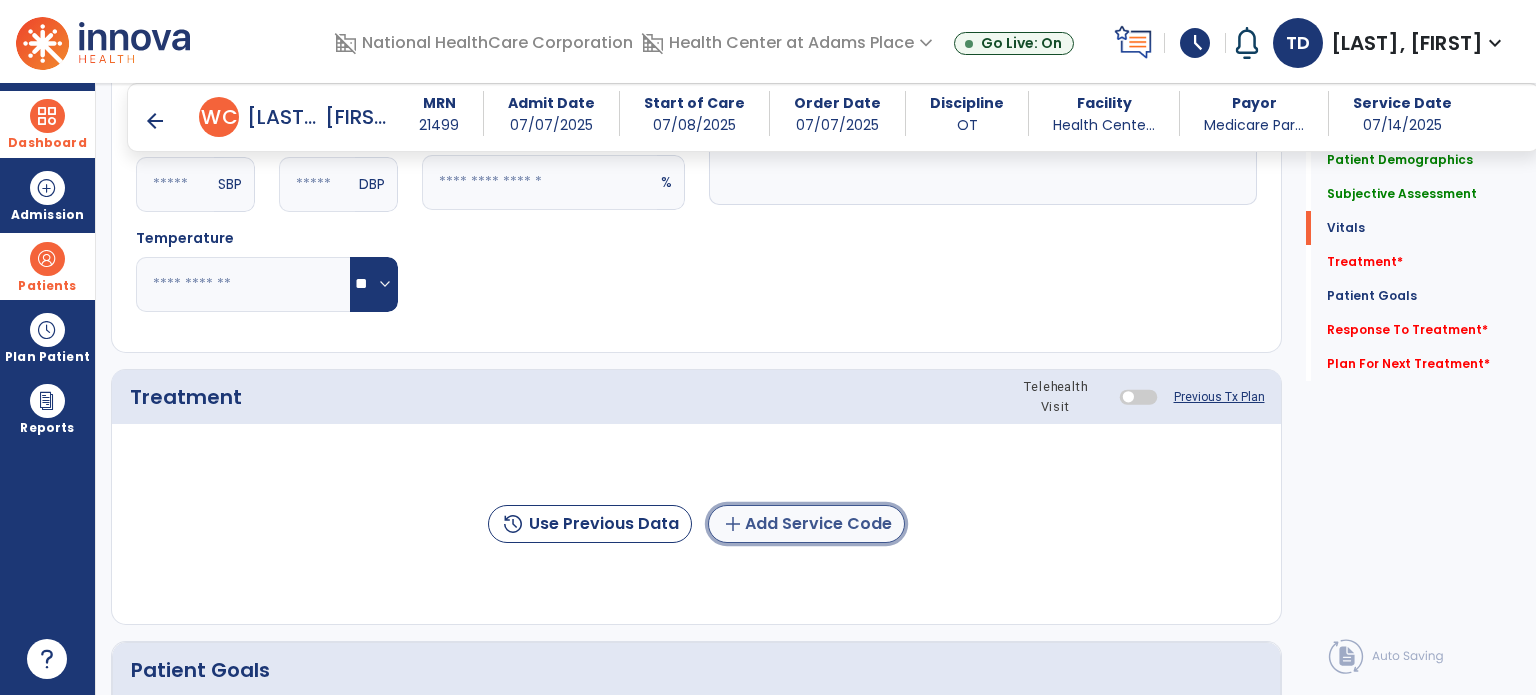 click on "add  Add Service Code" 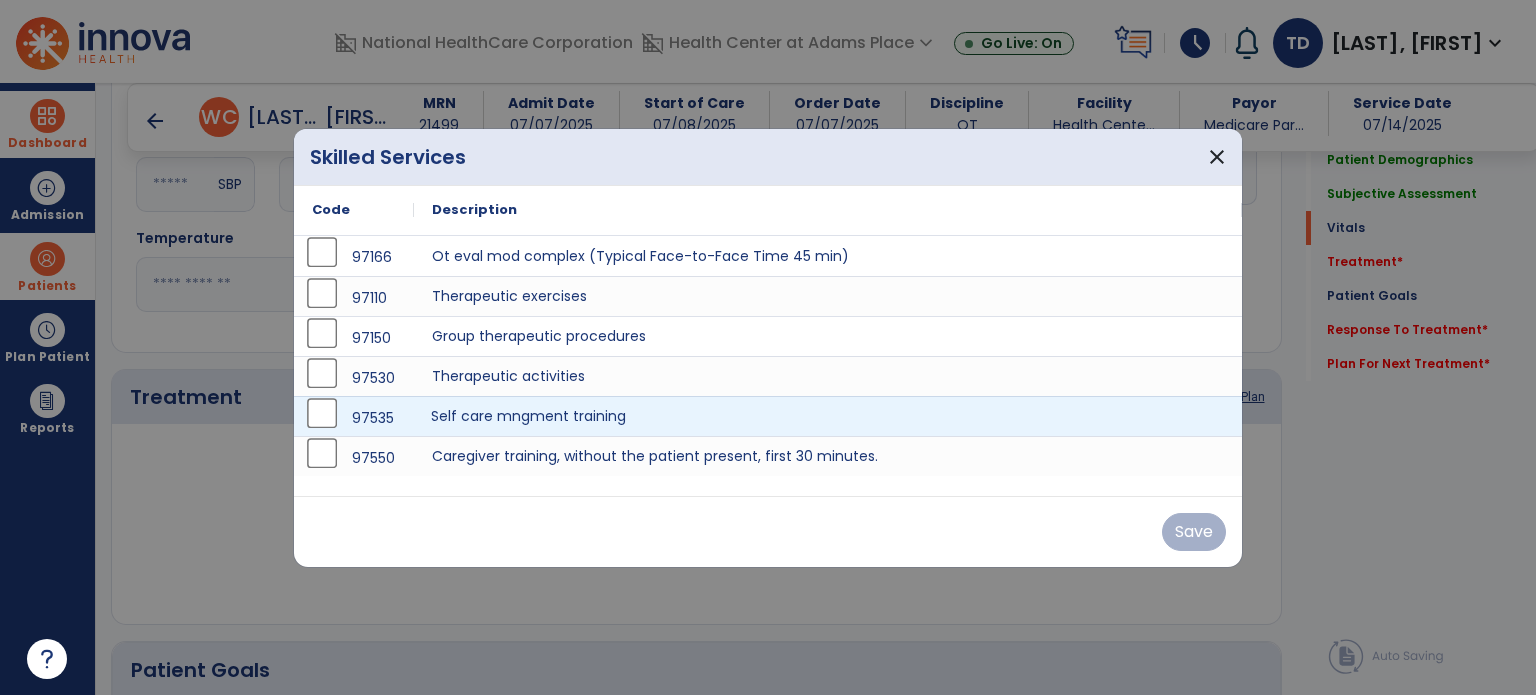 click on "Self care mngment training" at bounding box center [828, 416] 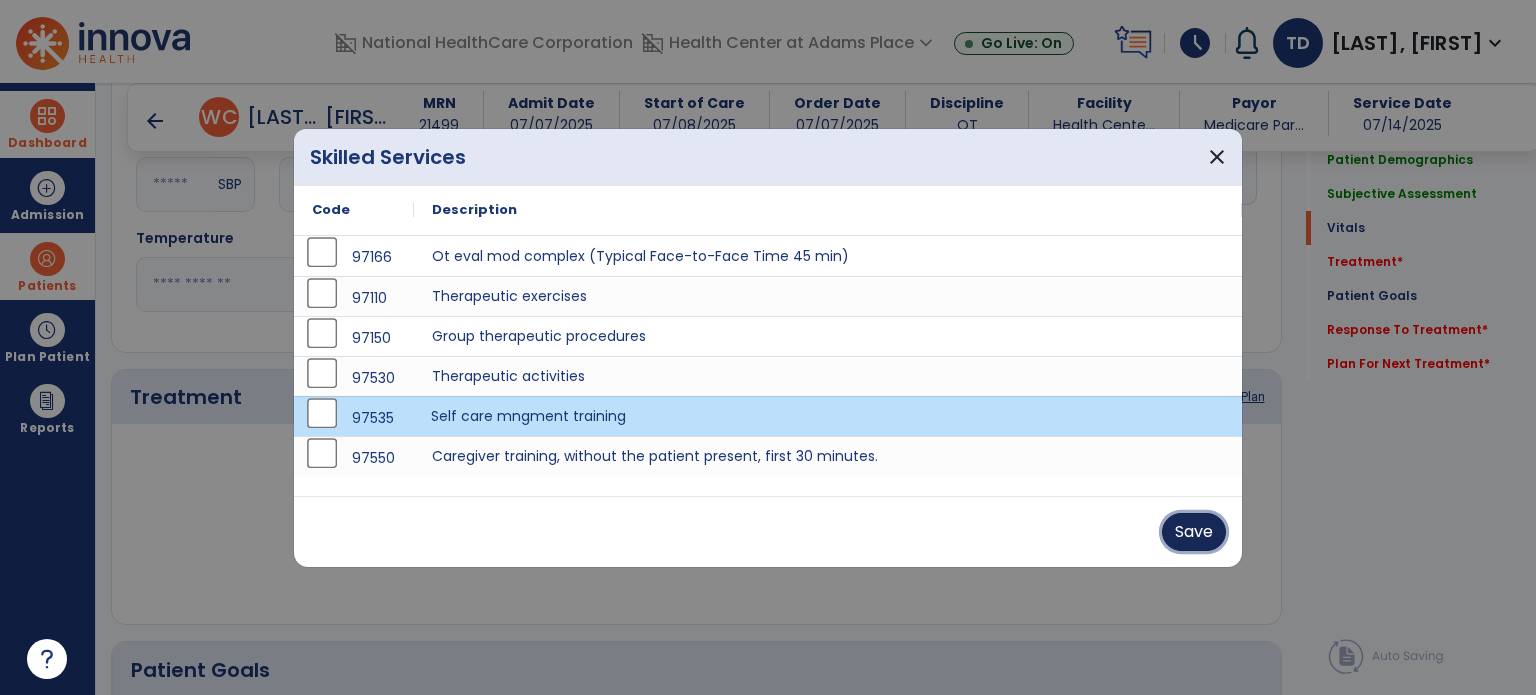 click on "Save" at bounding box center [1194, 532] 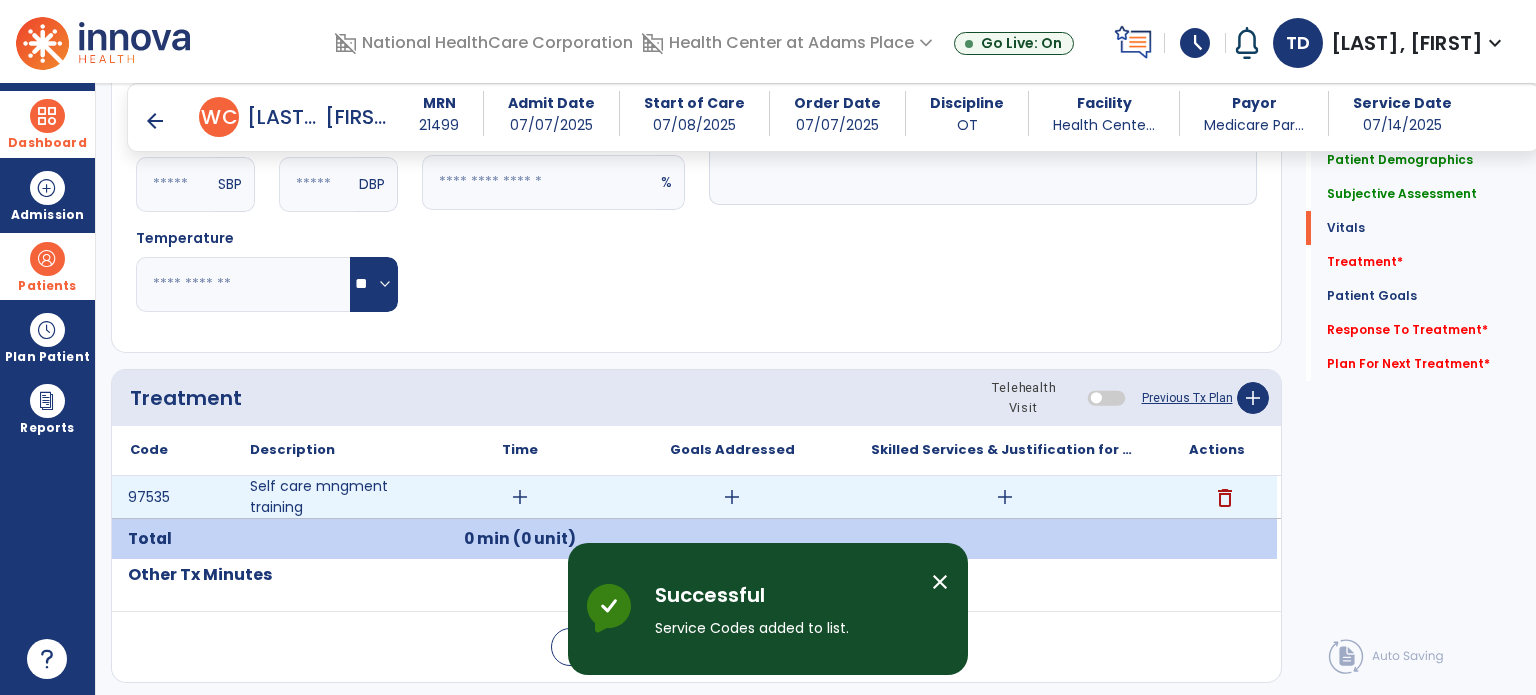 click on "add" at bounding box center (520, 497) 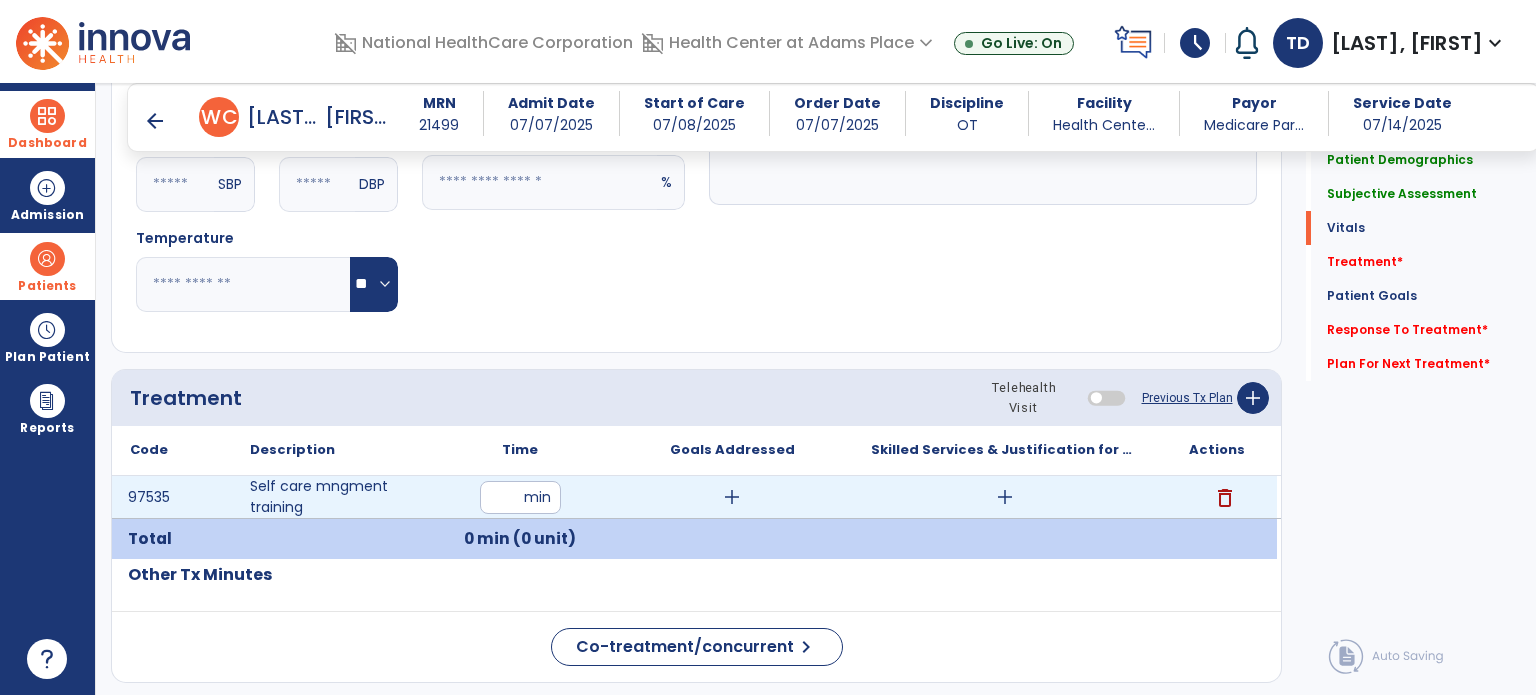type on "**" 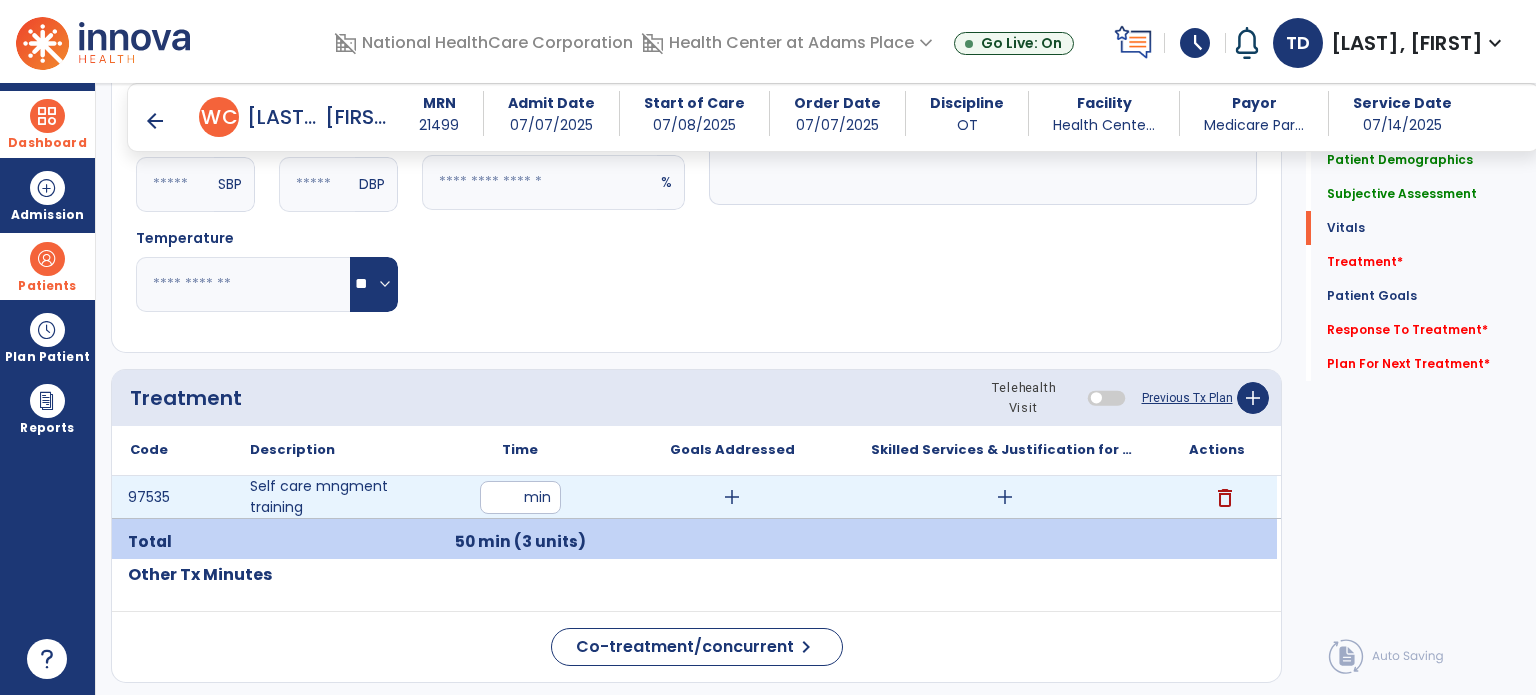 click on "add" at bounding box center [732, 497] 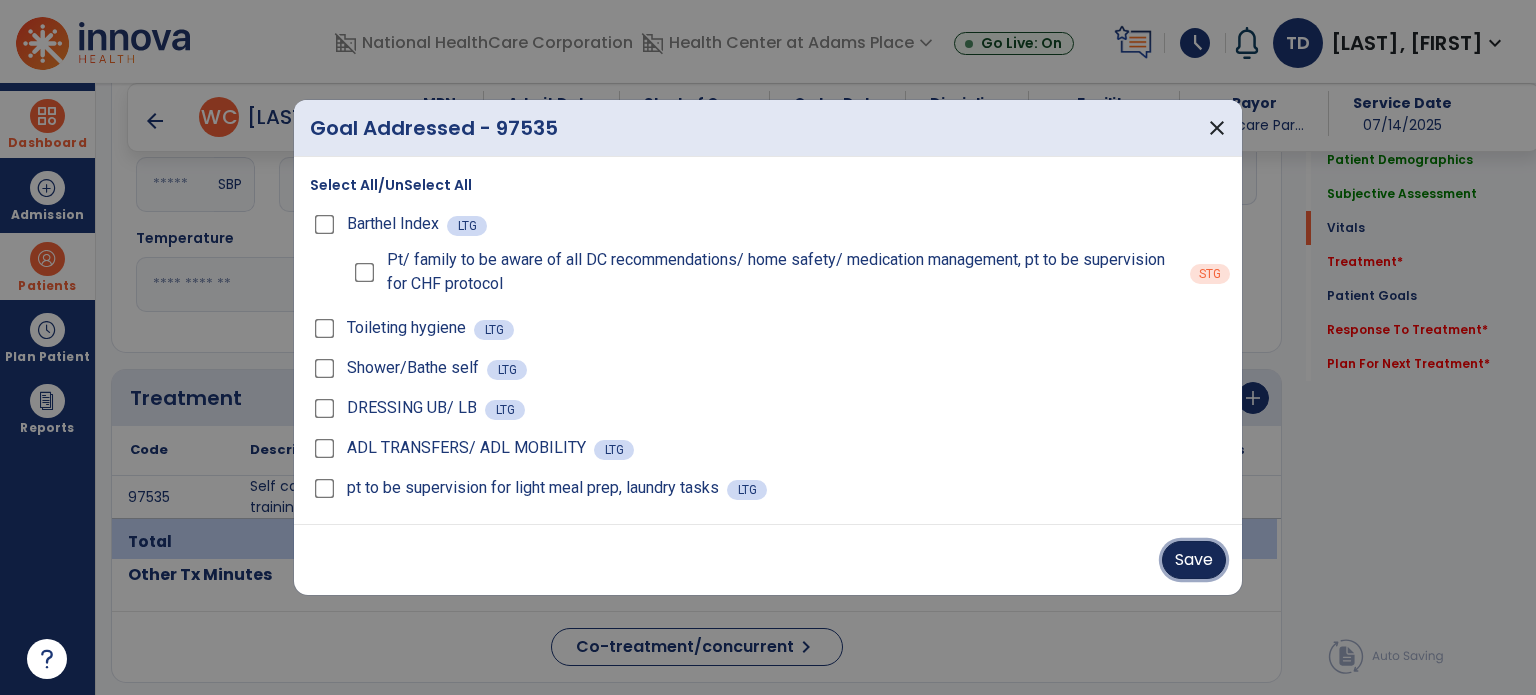 click on "Save" at bounding box center (1194, 560) 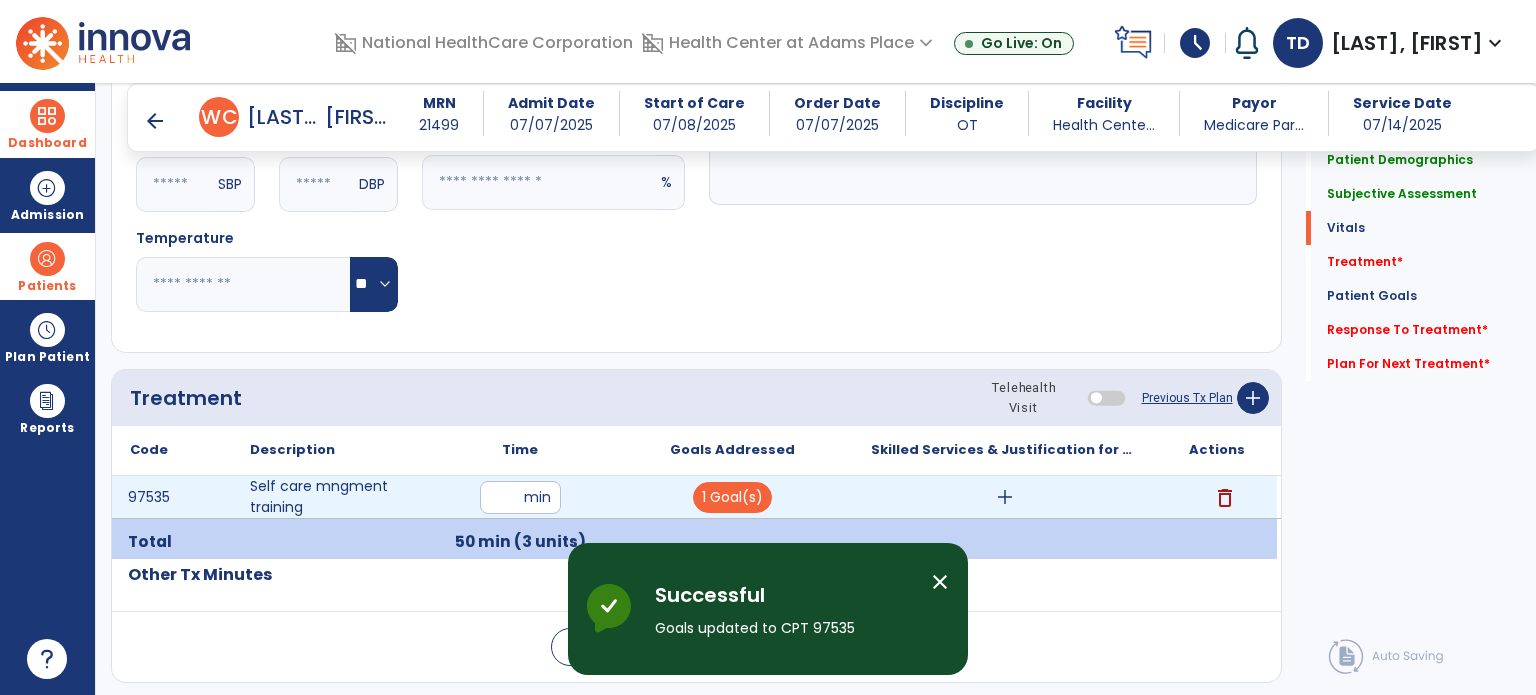 click on "add" at bounding box center (1005, 497) 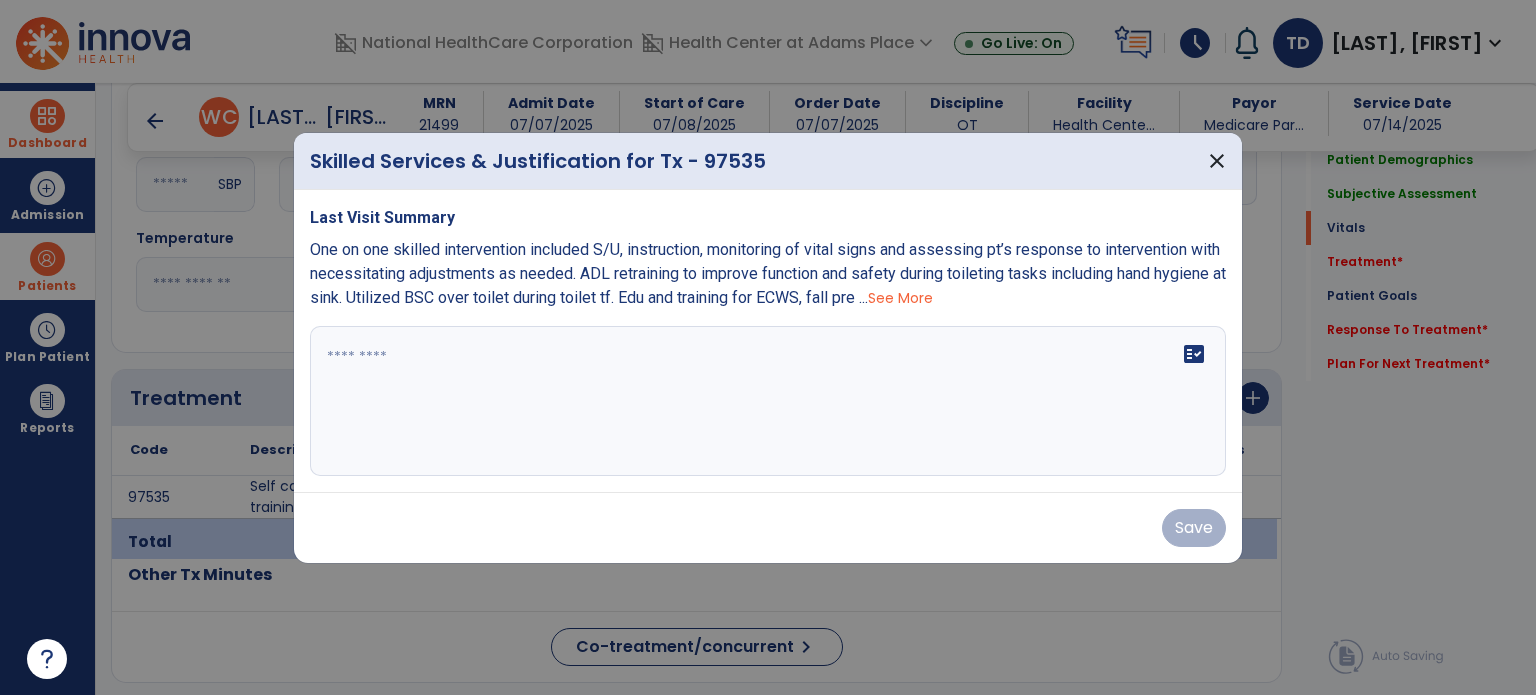 click on "fact_check" at bounding box center (768, 401) 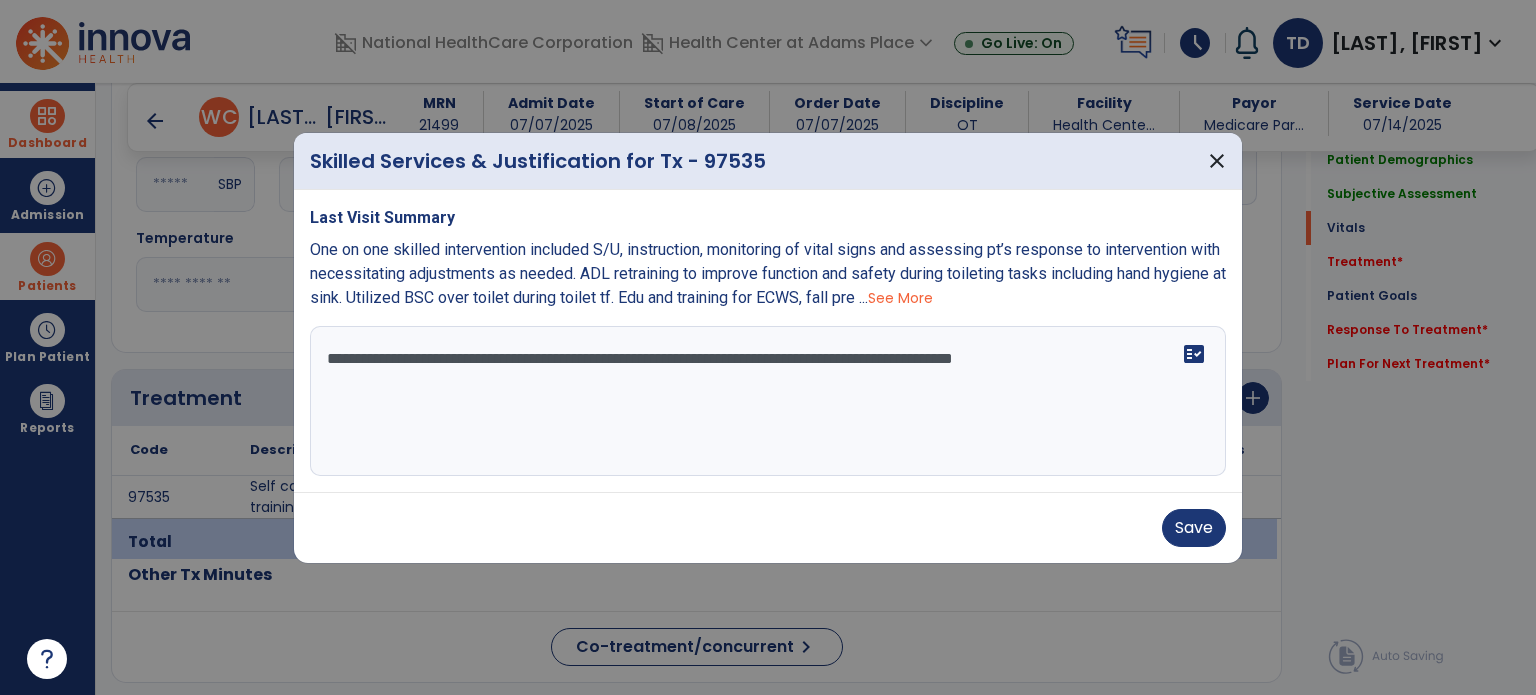 type on "**********" 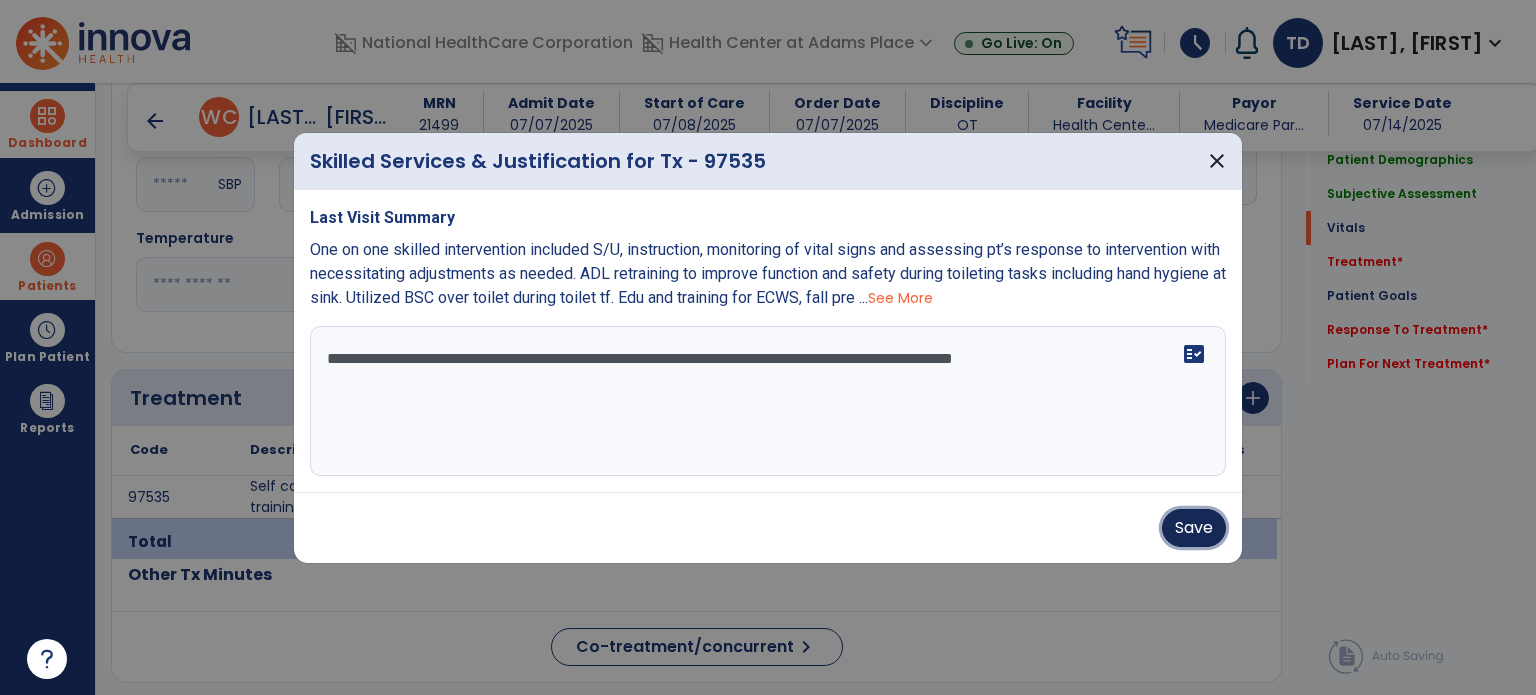 click on "Save" at bounding box center (1194, 528) 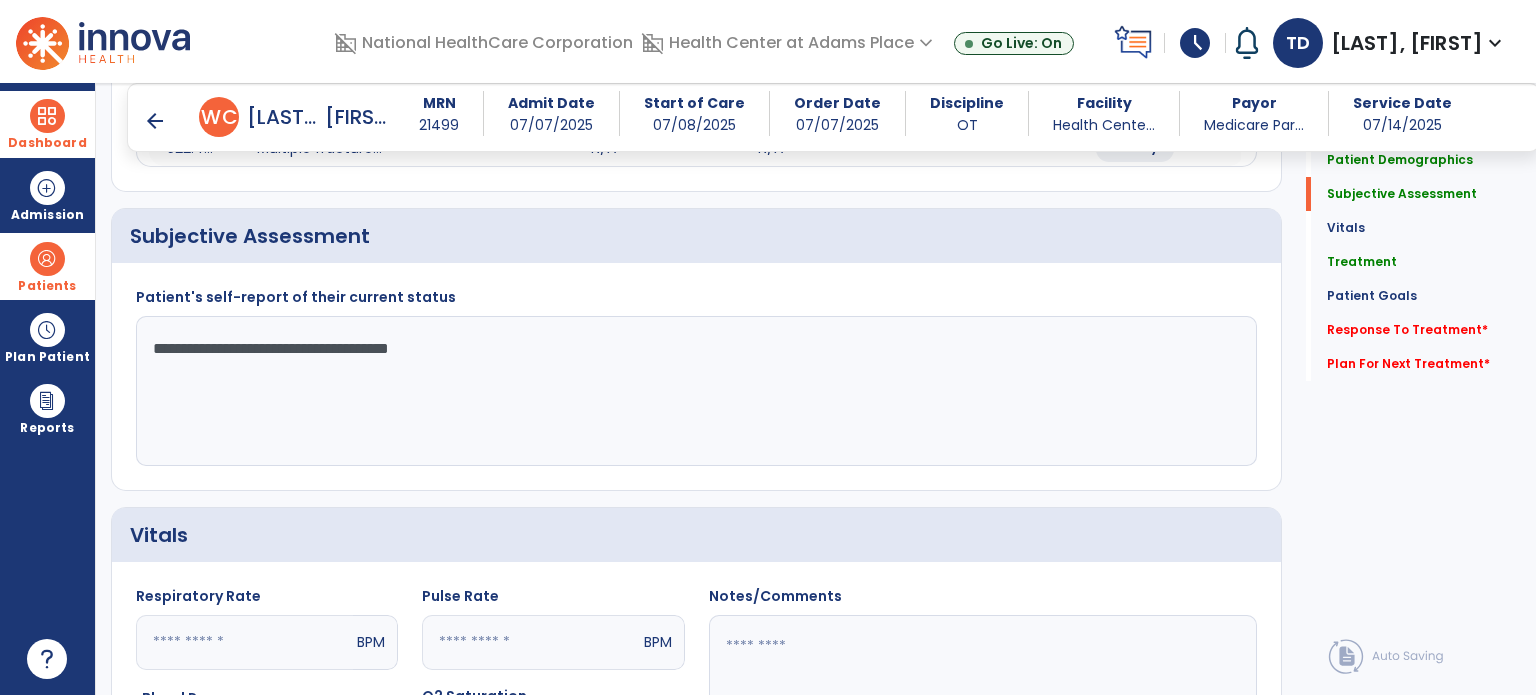 scroll, scrollTop: 342, scrollLeft: 0, axis: vertical 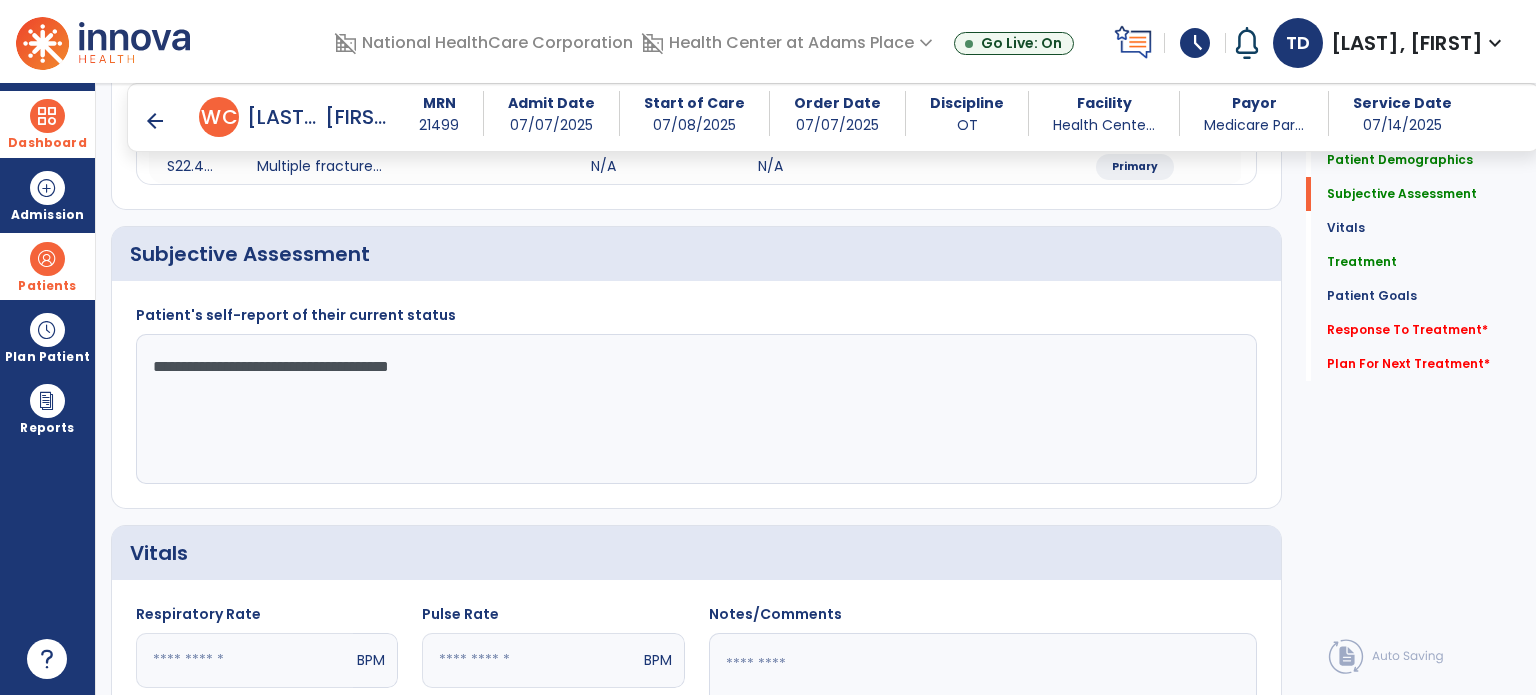click on "**********" 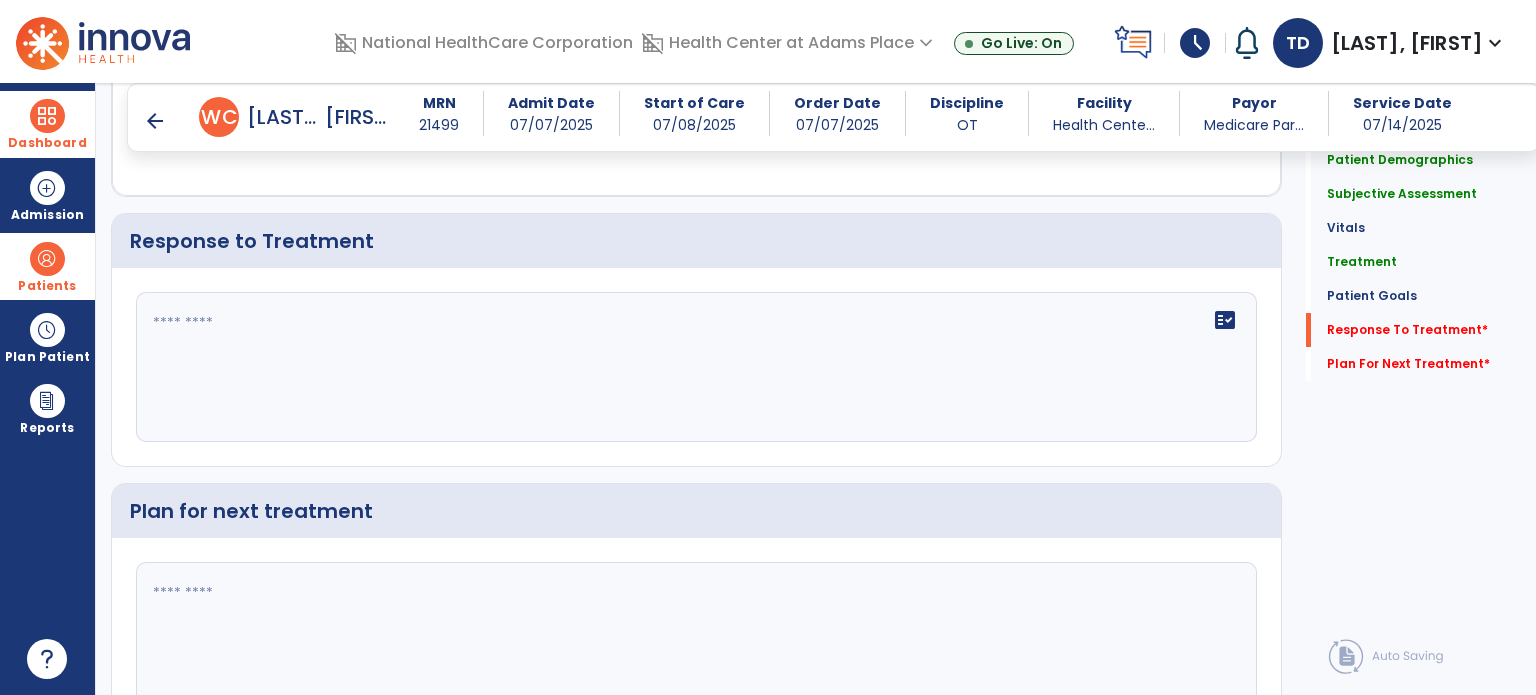 scroll, scrollTop: 2864, scrollLeft: 0, axis: vertical 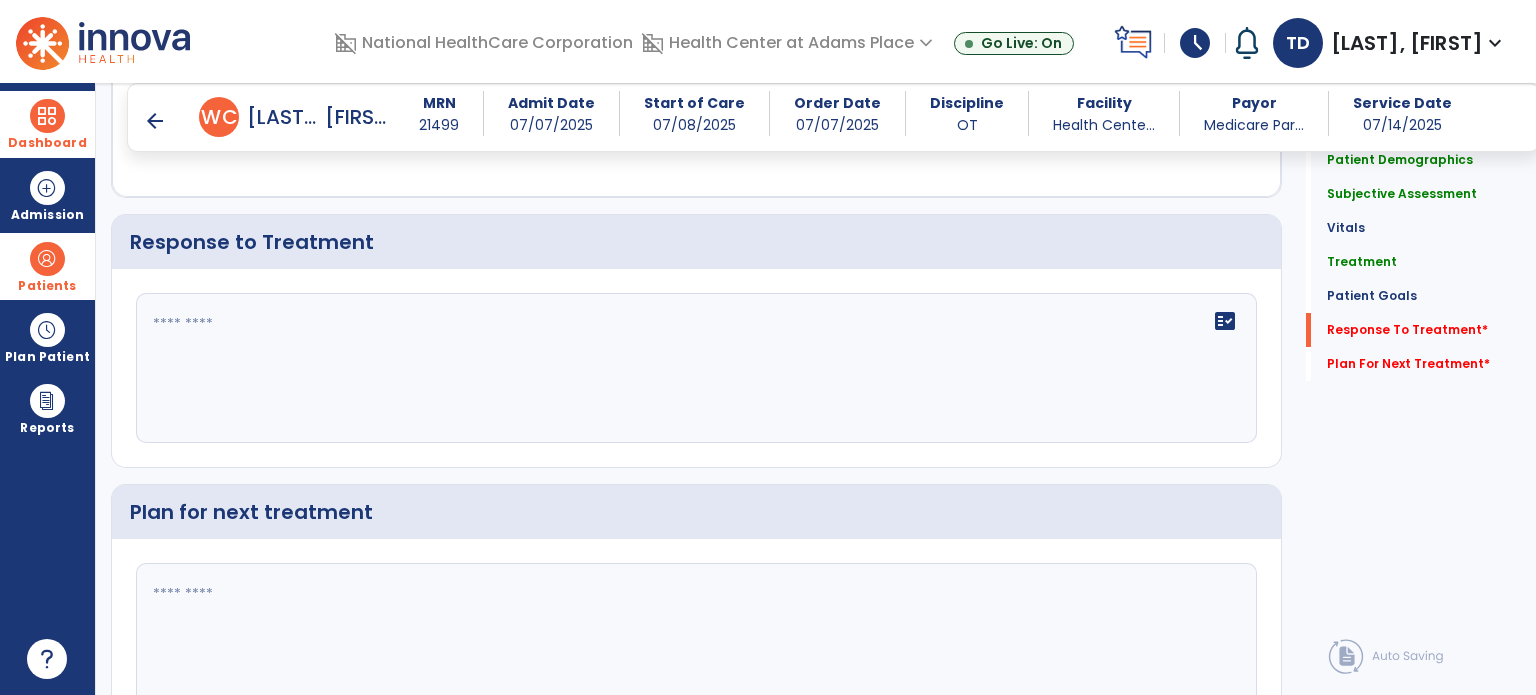 type on "**********" 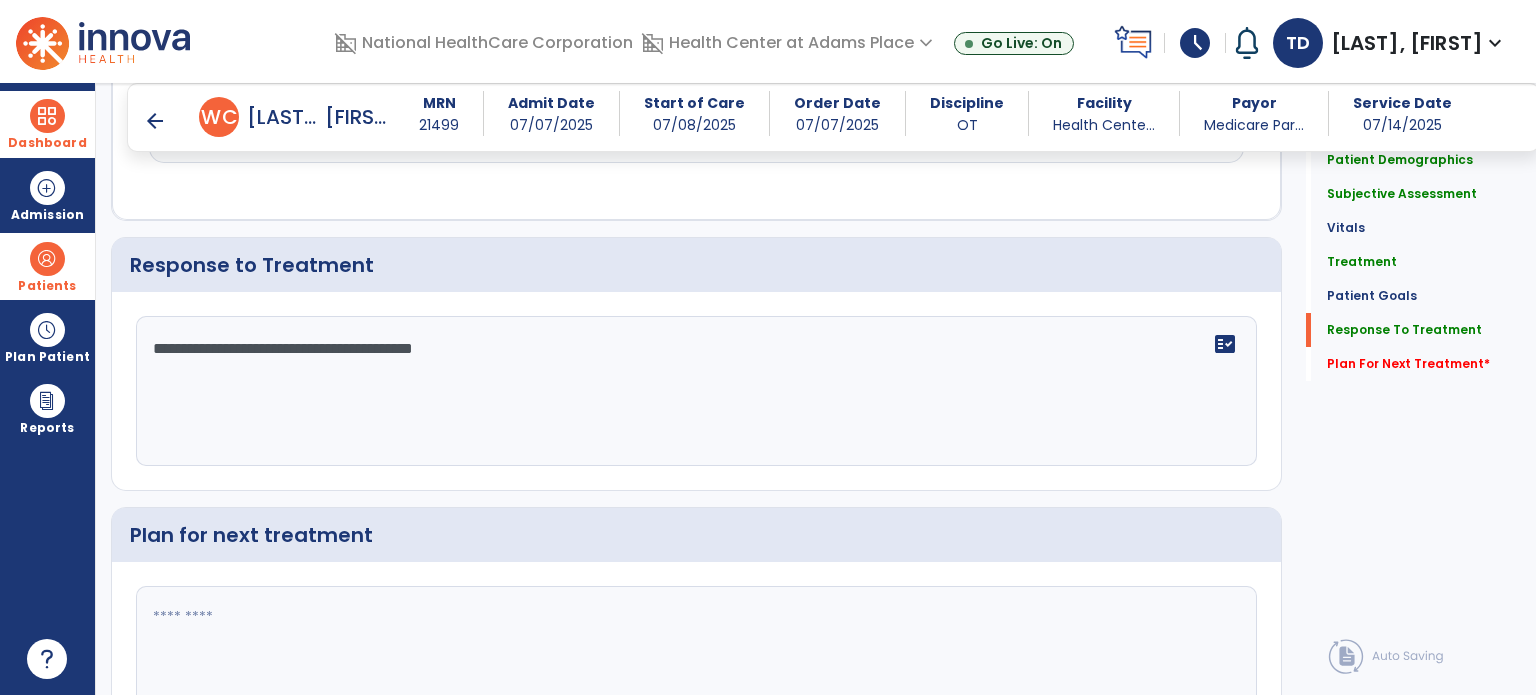 scroll, scrollTop: 2864, scrollLeft: 0, axis: vertical 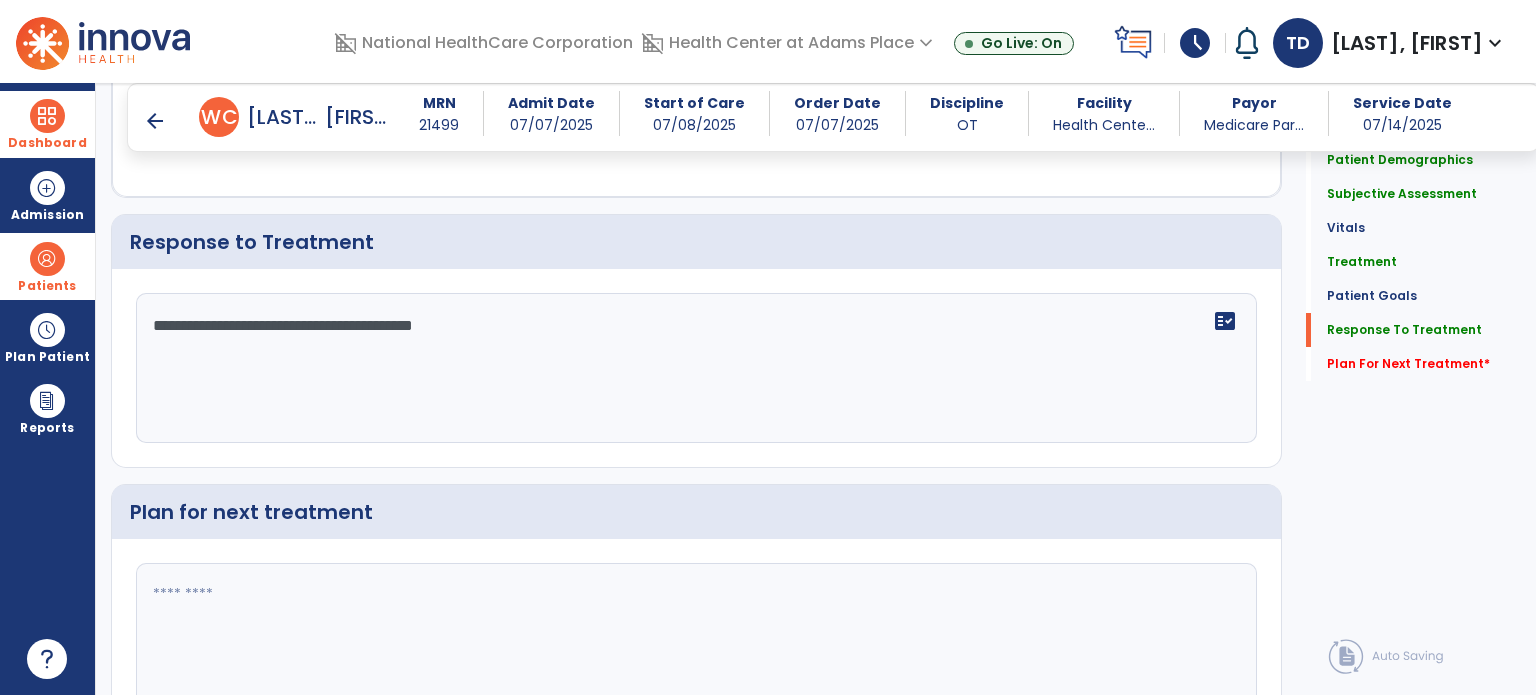 click on "**********" 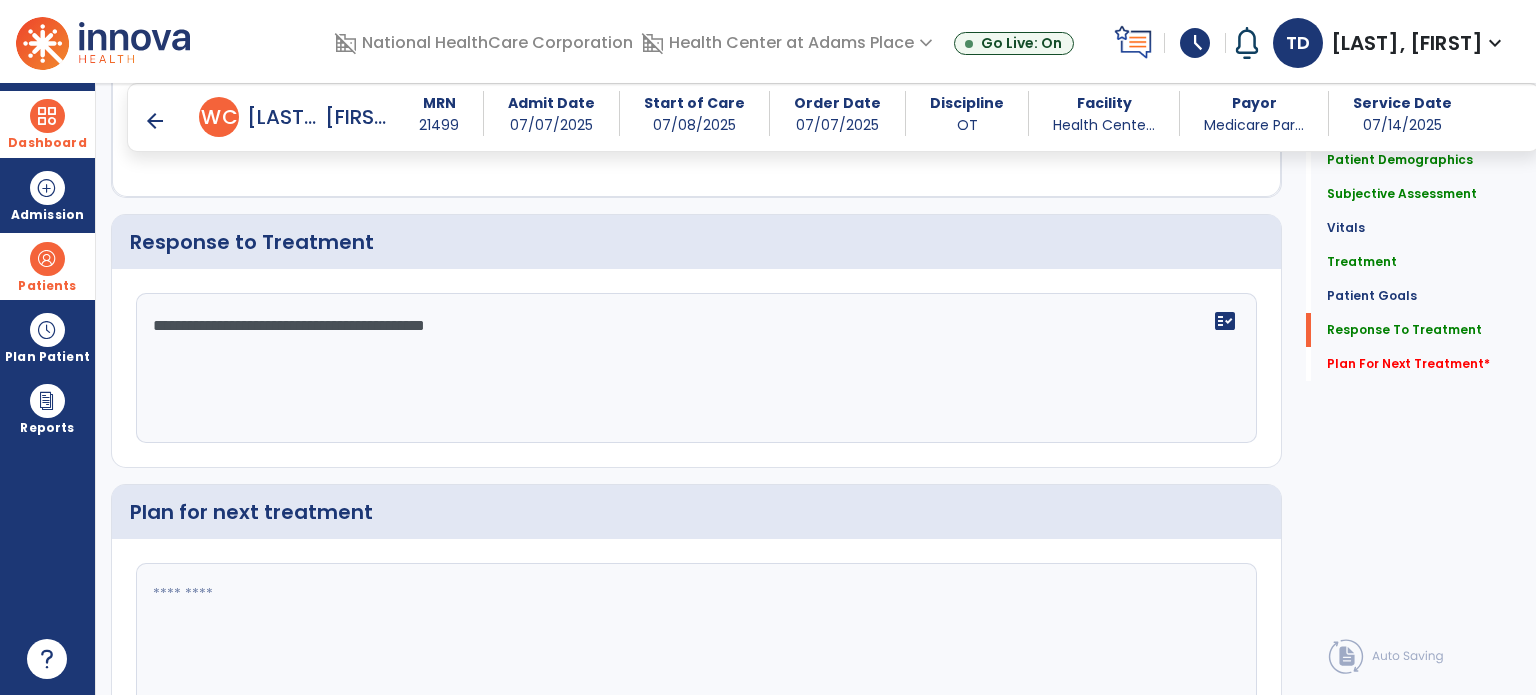scroll, scrollTop: 2864, scrollLeft: 0, axis: vertical 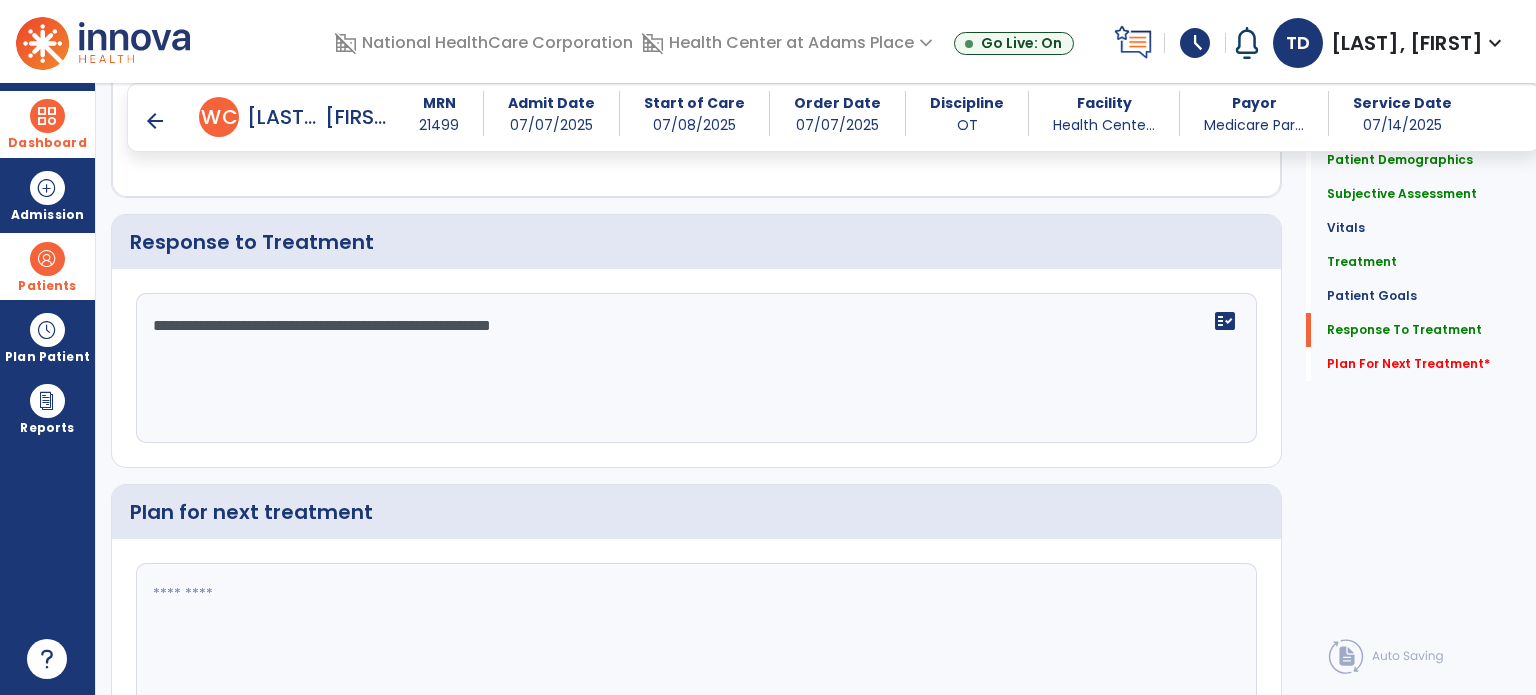 click on "**********" 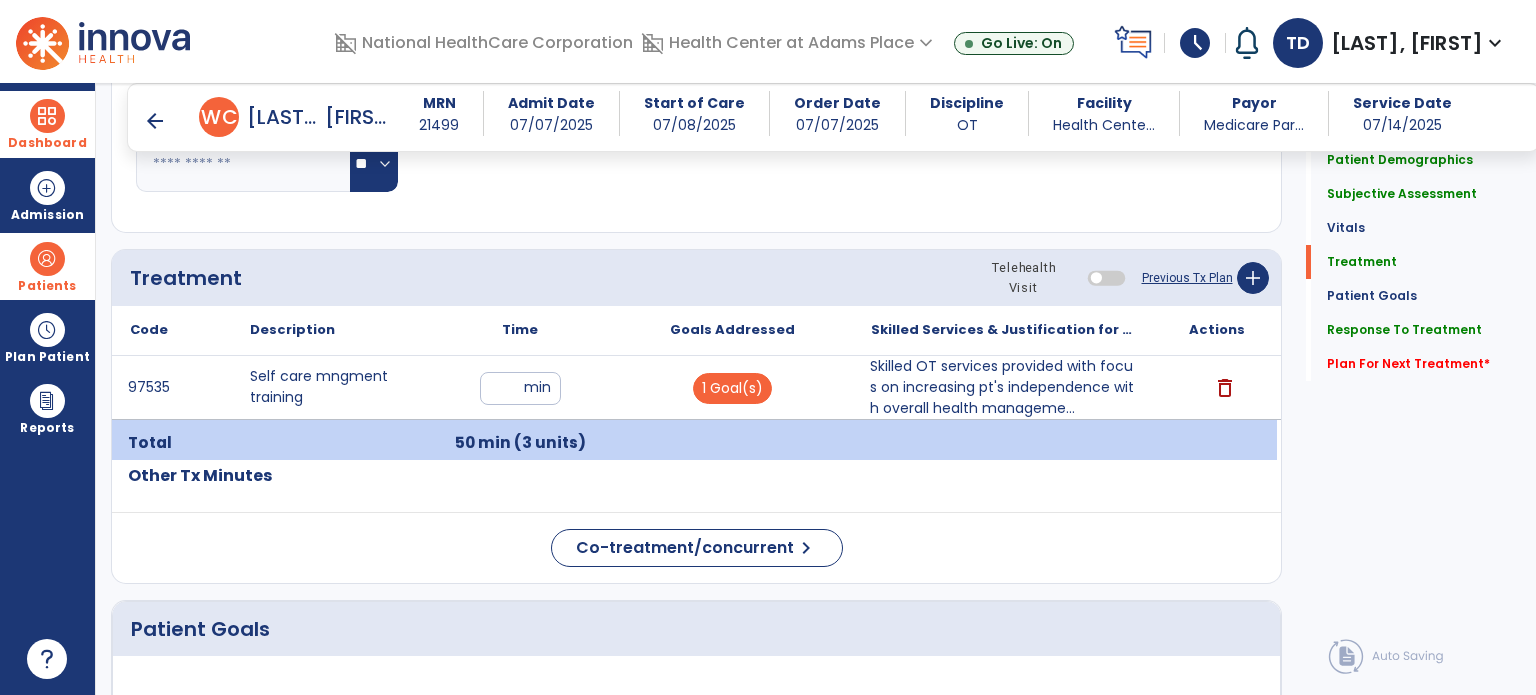 scroll, scrollTop: 1038, scrollLeft: 0, axis: vertical 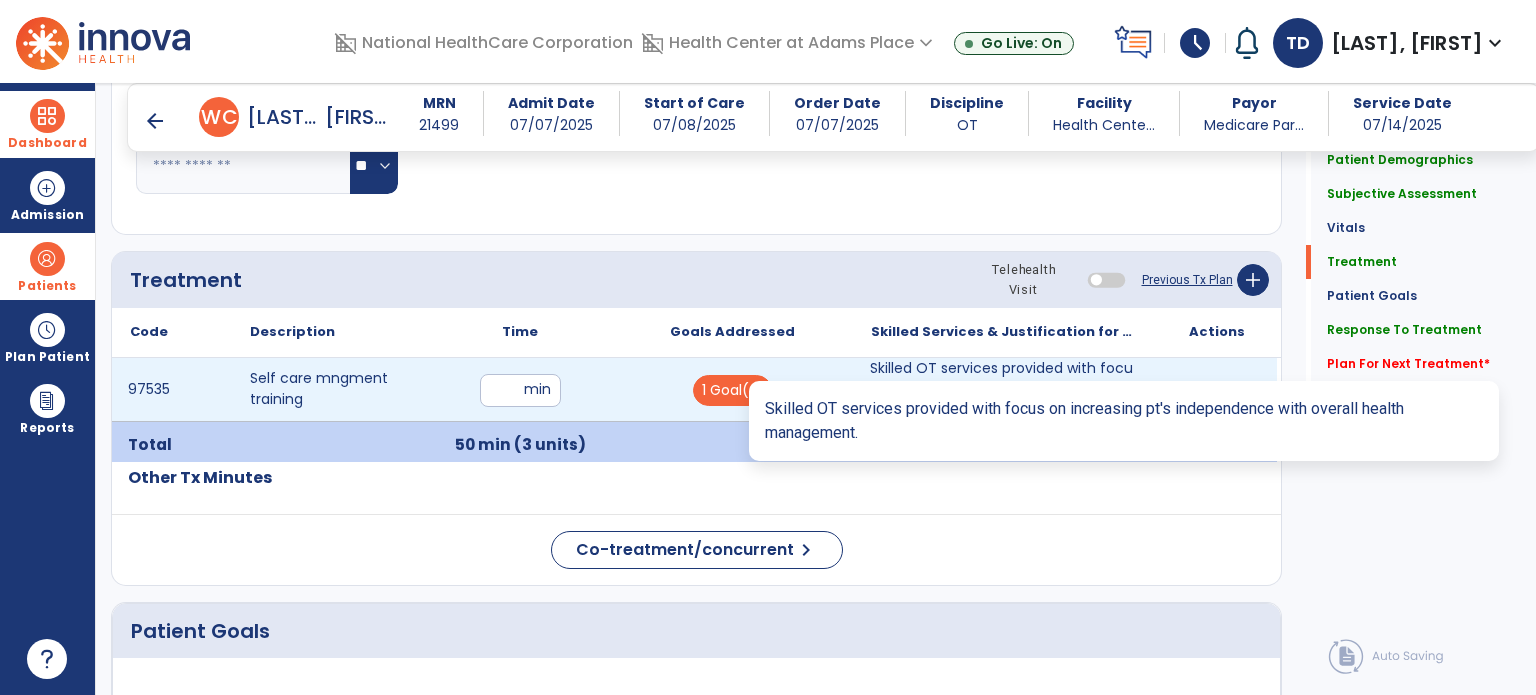 click on "Skilled OT services provided with focus on increasing pt's independence with overall health manageme..." at bounding box center [1004, 389] 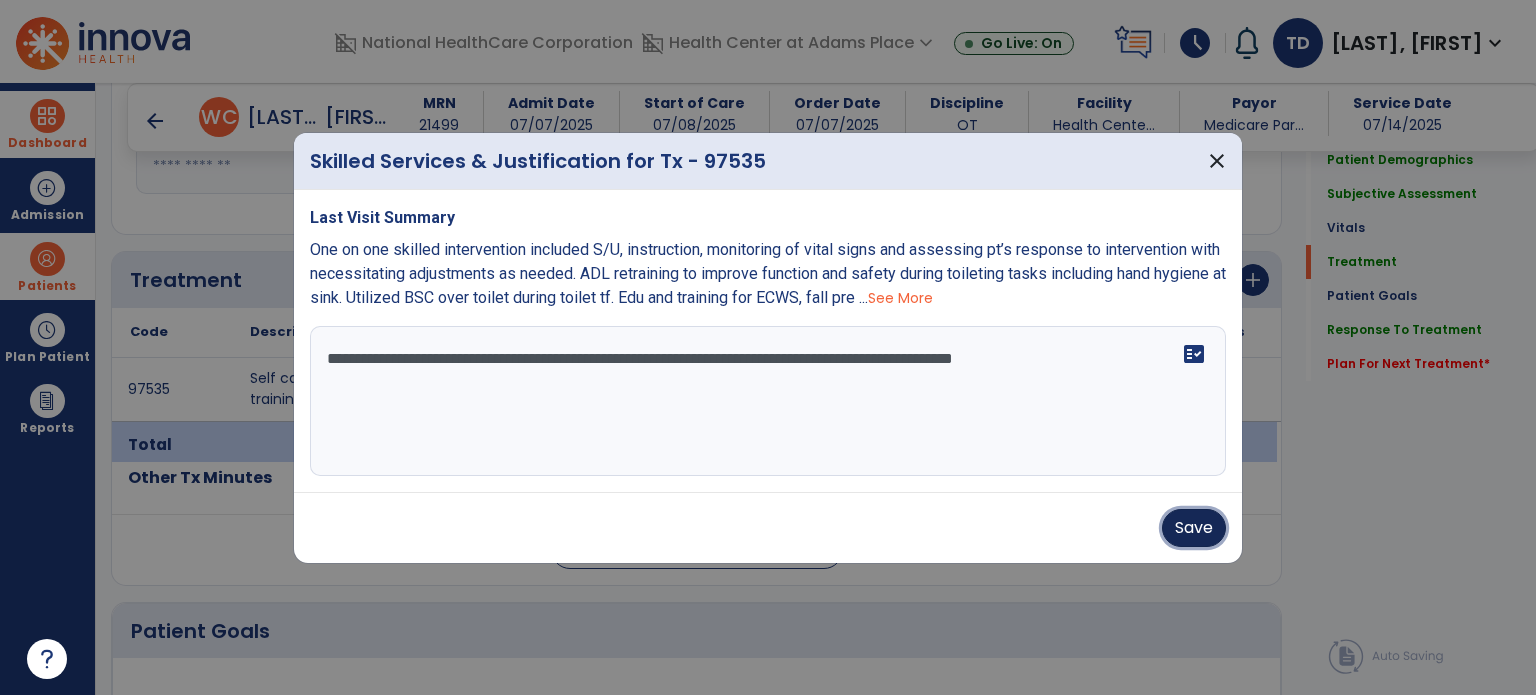 click on "Save" at bounding box center [1194, 528] 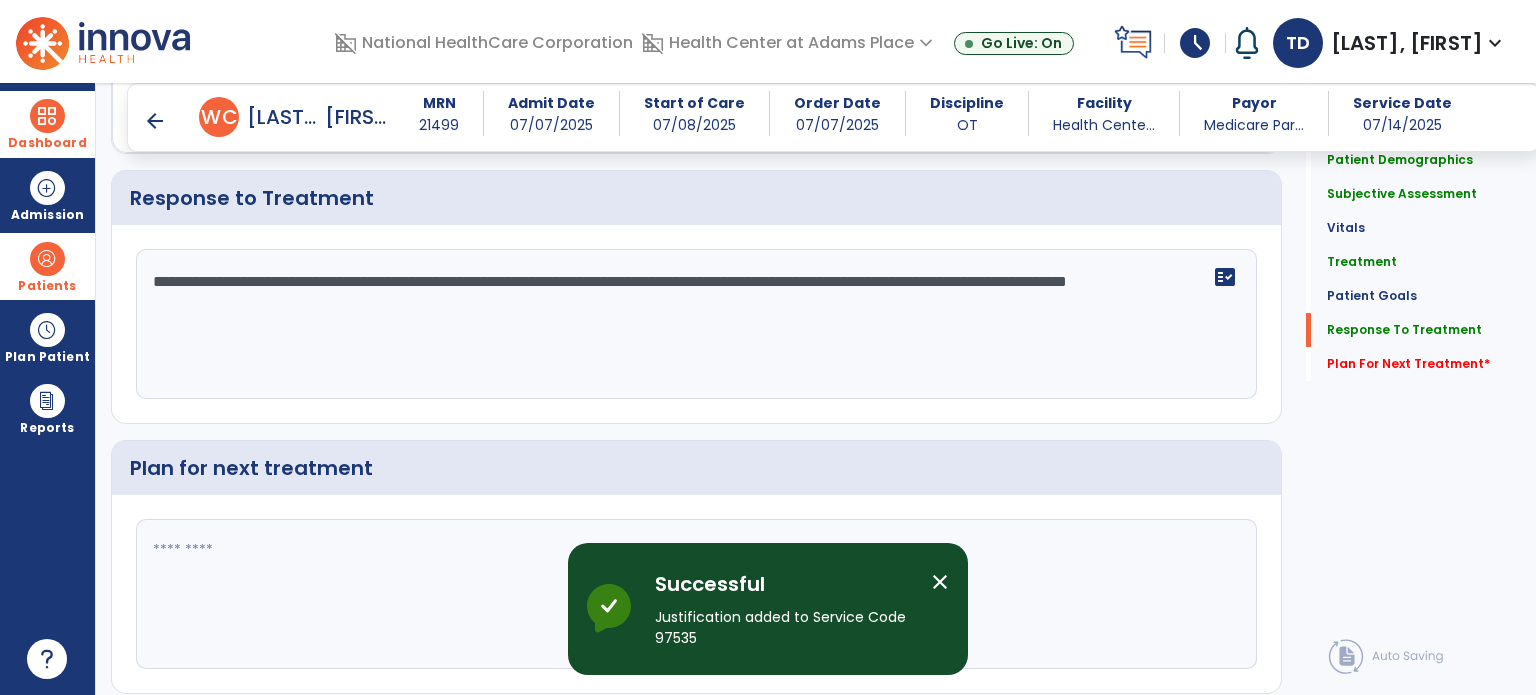 scroll, scrollTop: 2902, scrollLeft: 0, axis: vertical 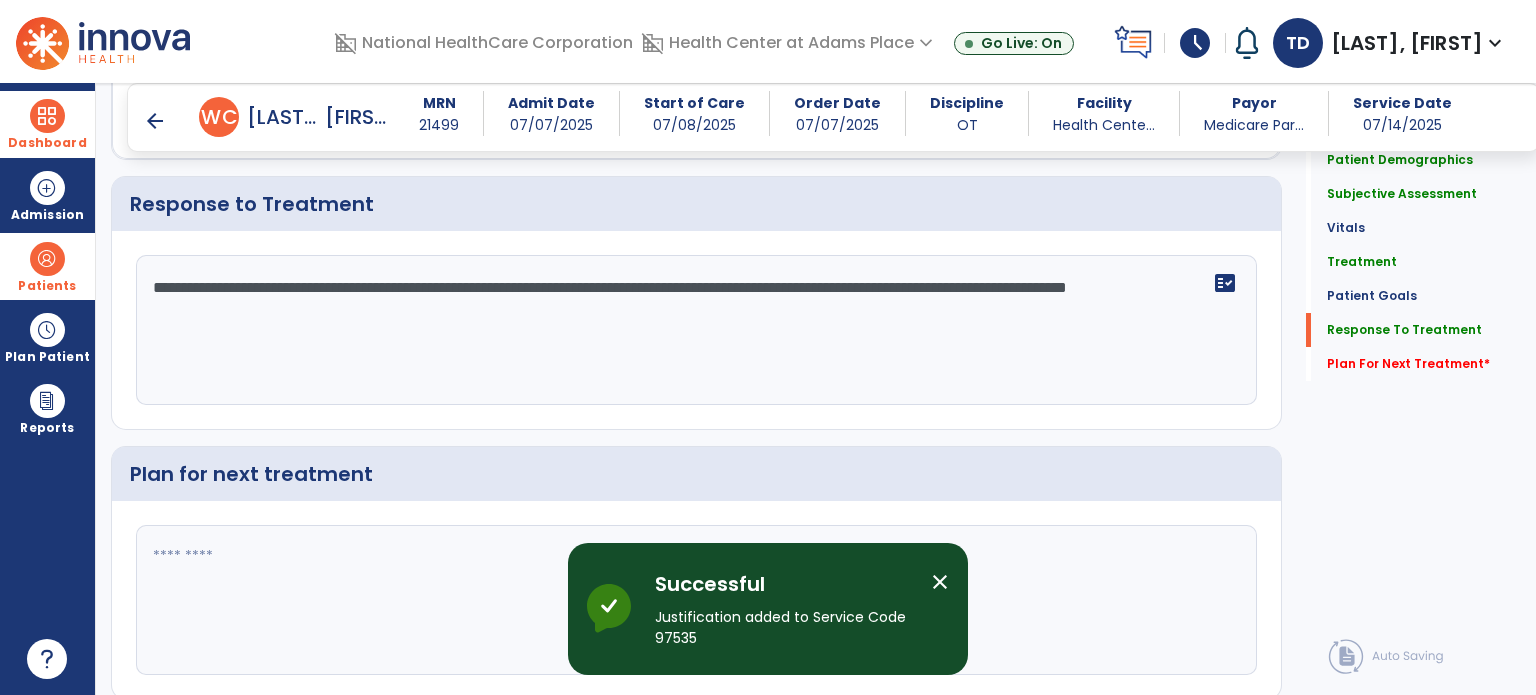 click on "**********" 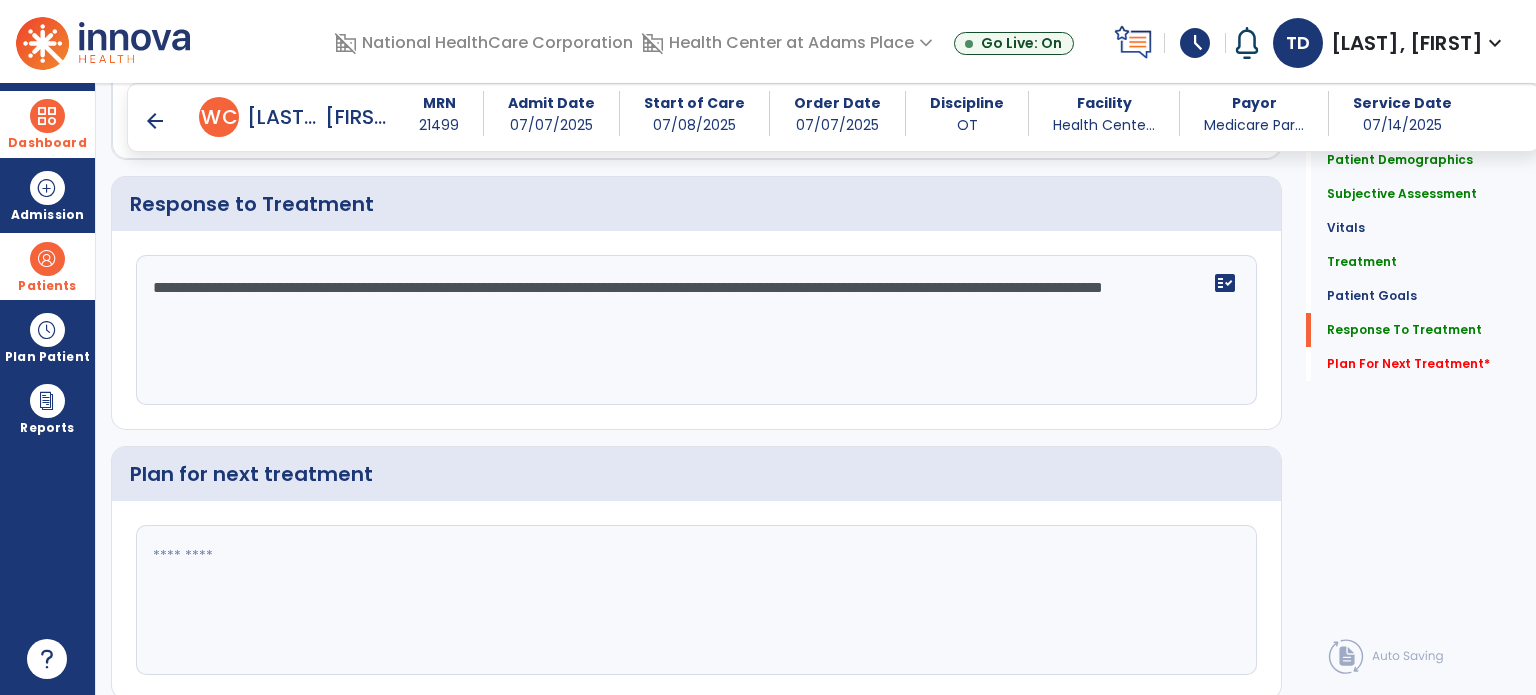 click on "**********" 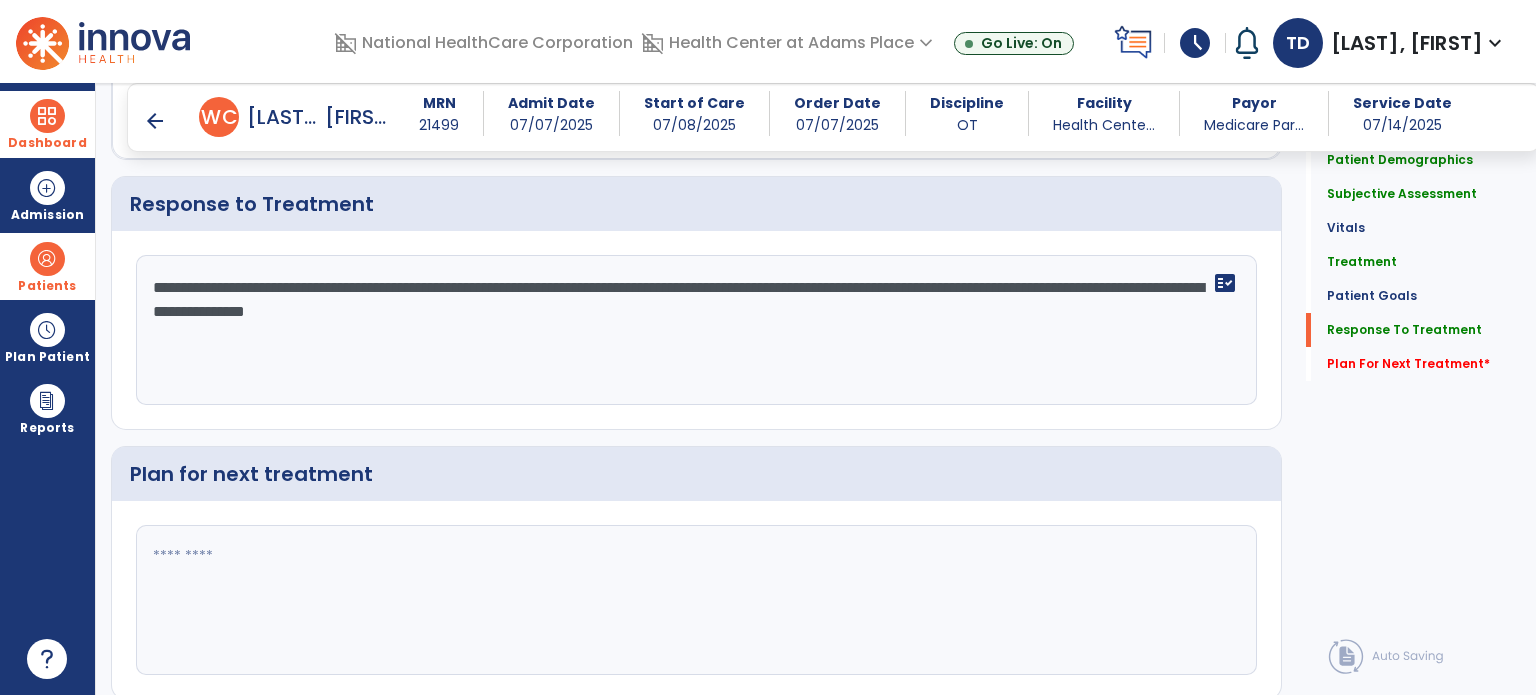 type on "**********" 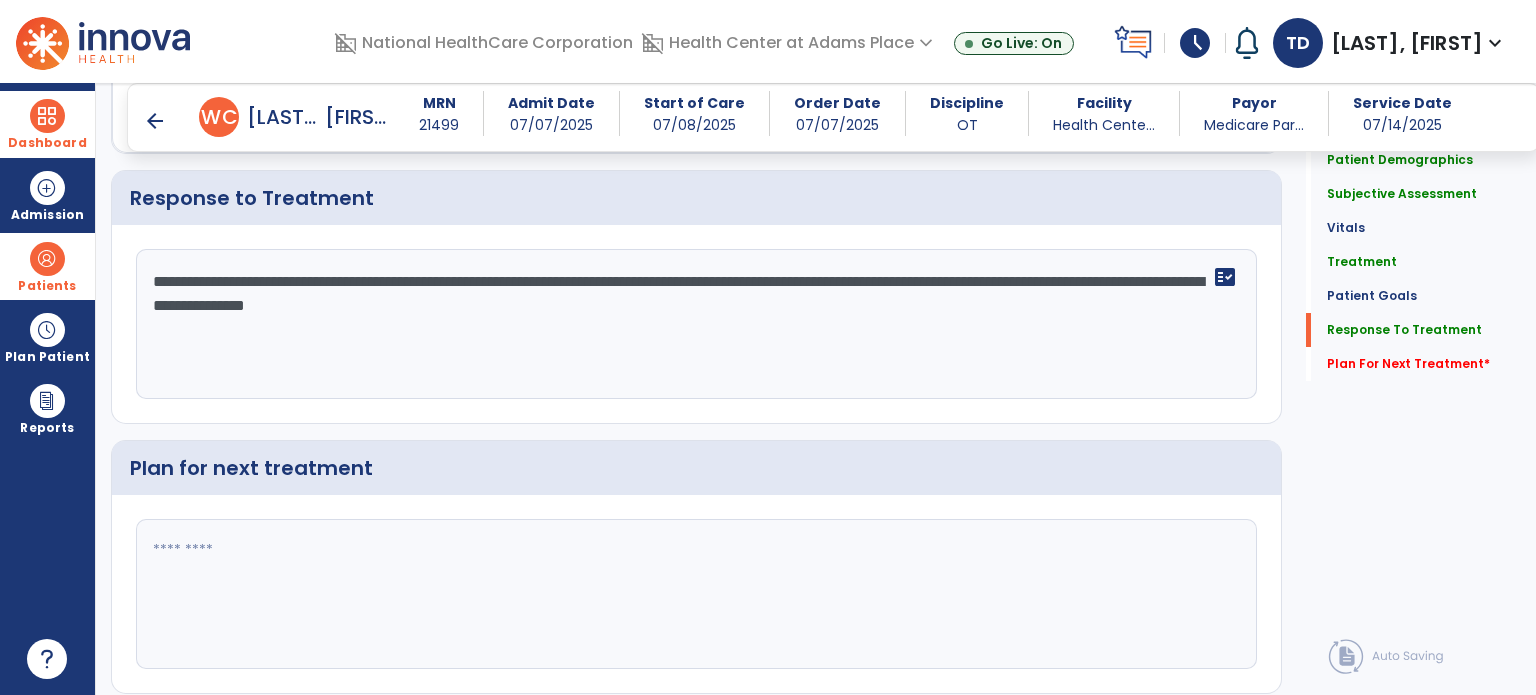 scroll, scrollTop: 2965, scrollLeft: 0, axis: vertical 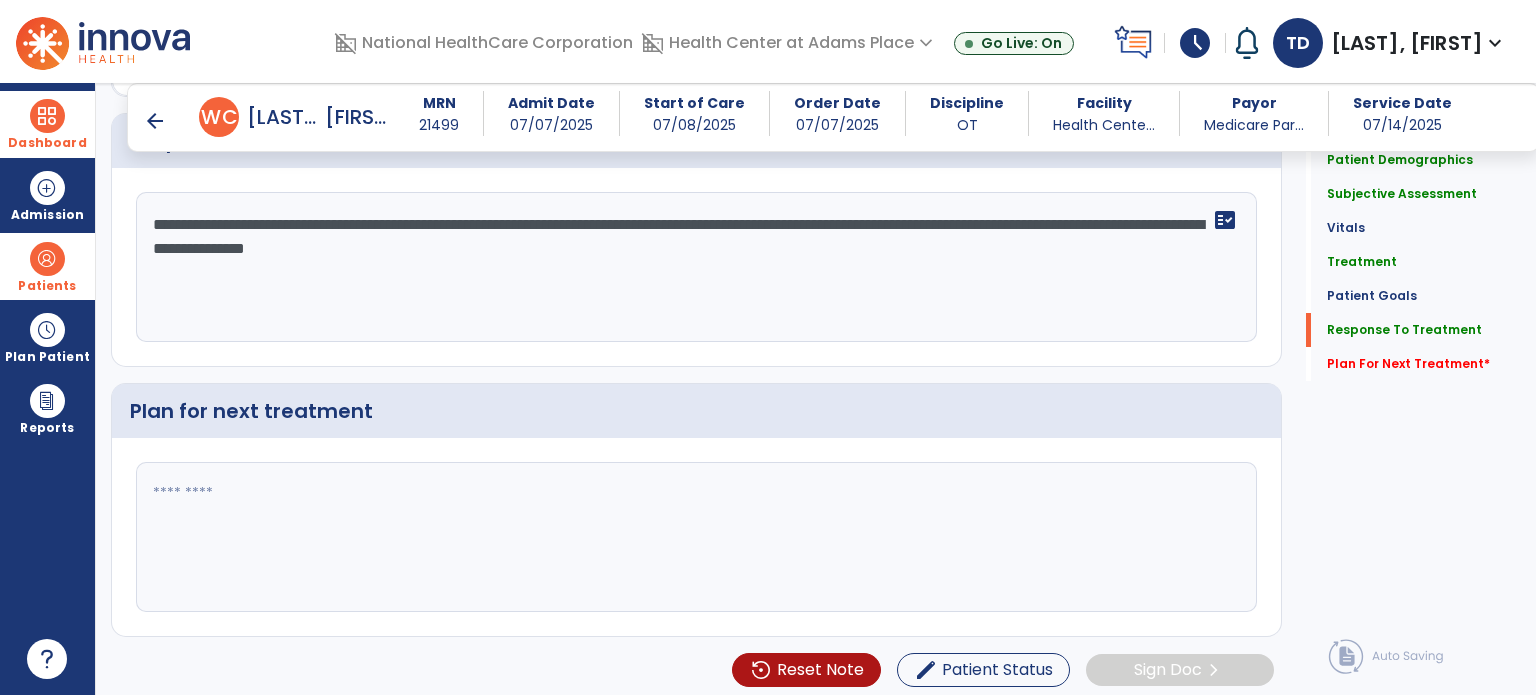 click 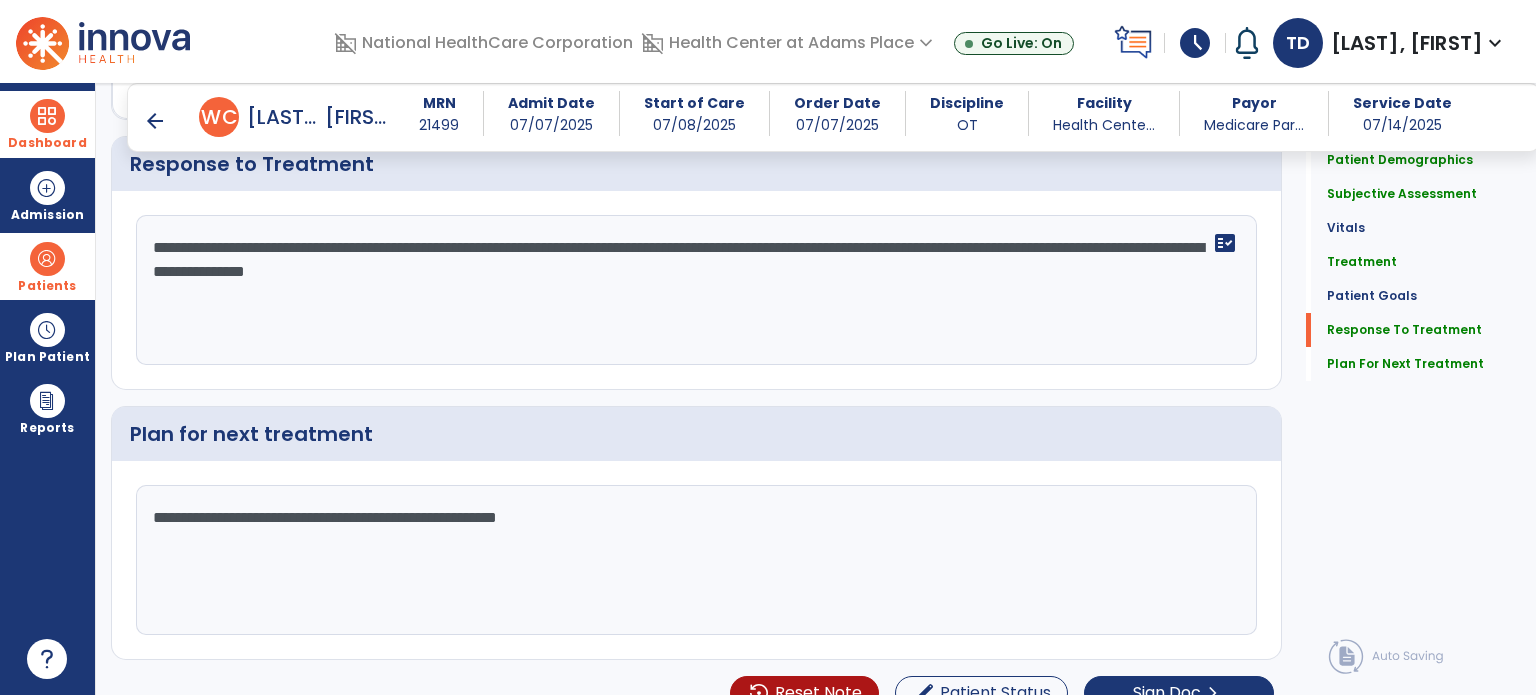 scroll, scrollTop: 2965, scrollLeft: 0, axis: vertical 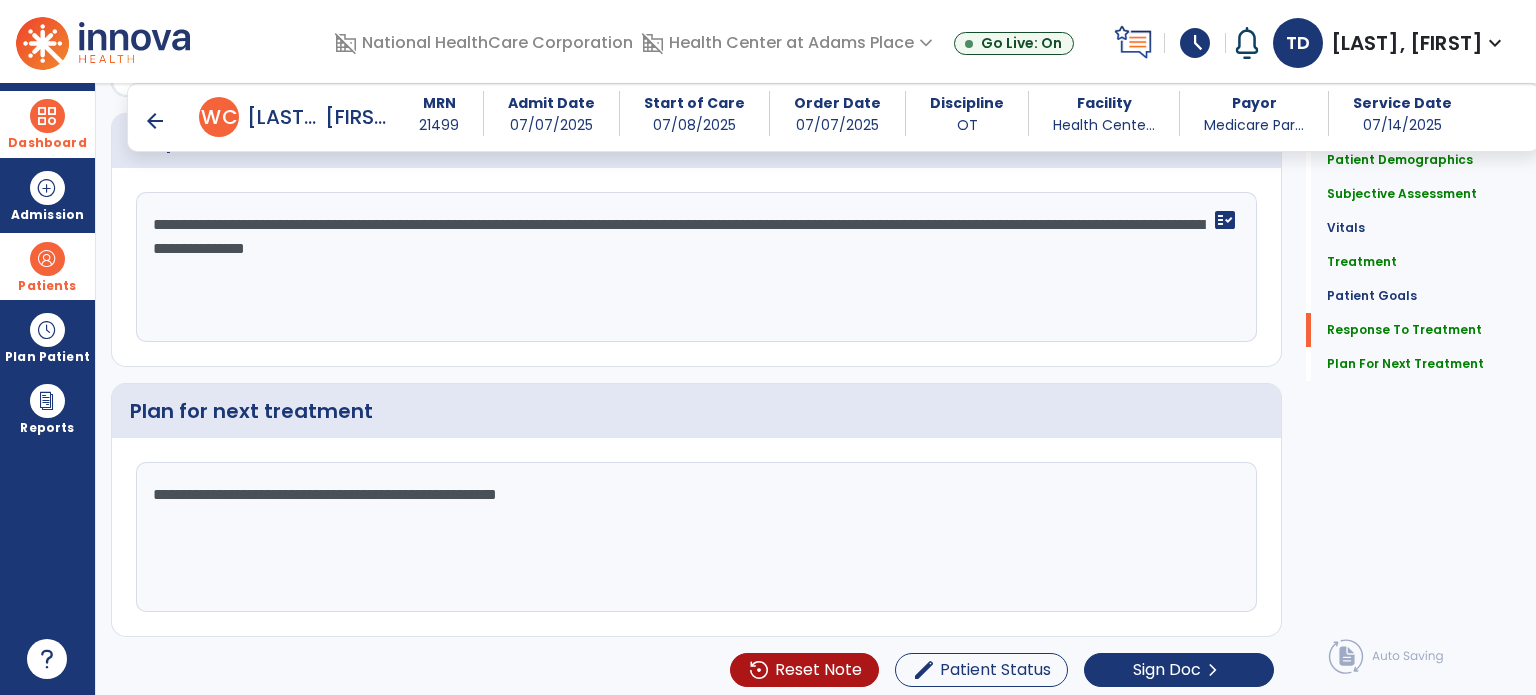 type on "**********" 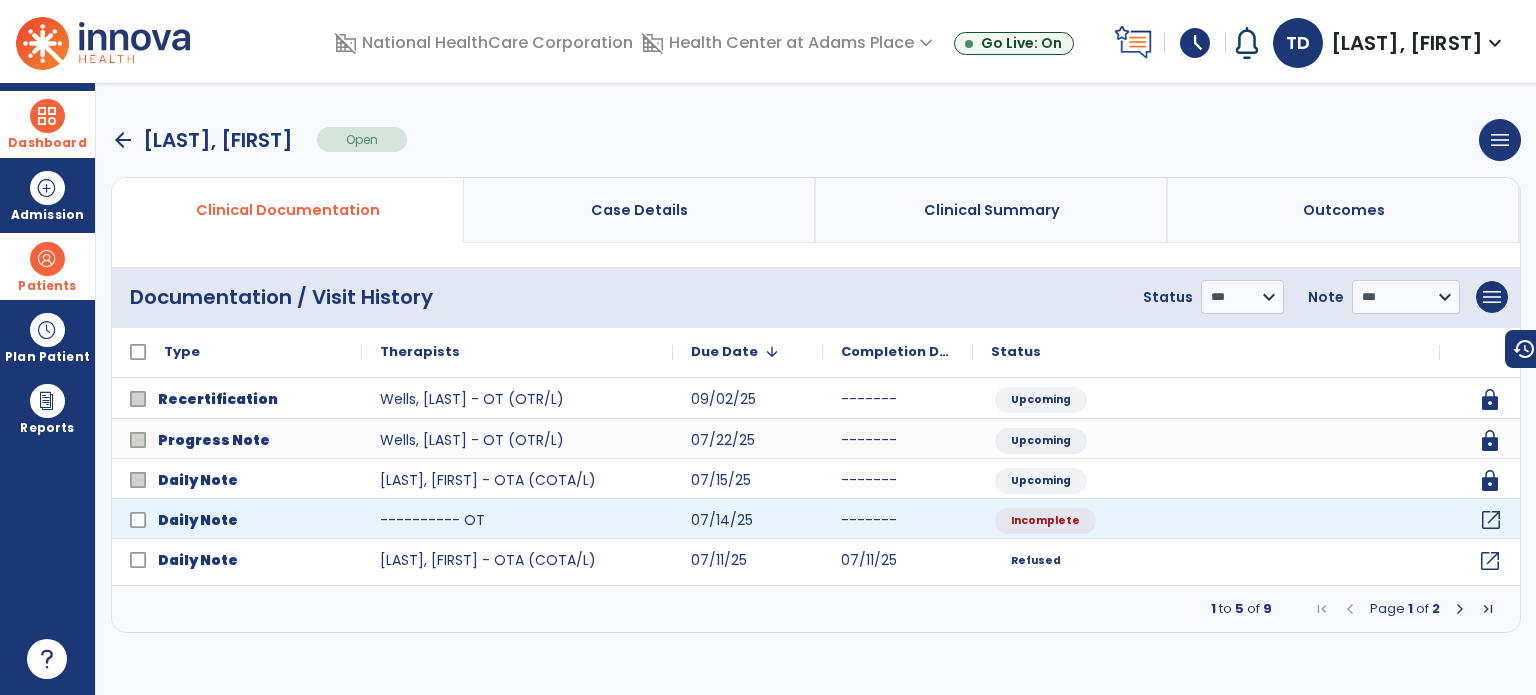 click on "open_in_new" 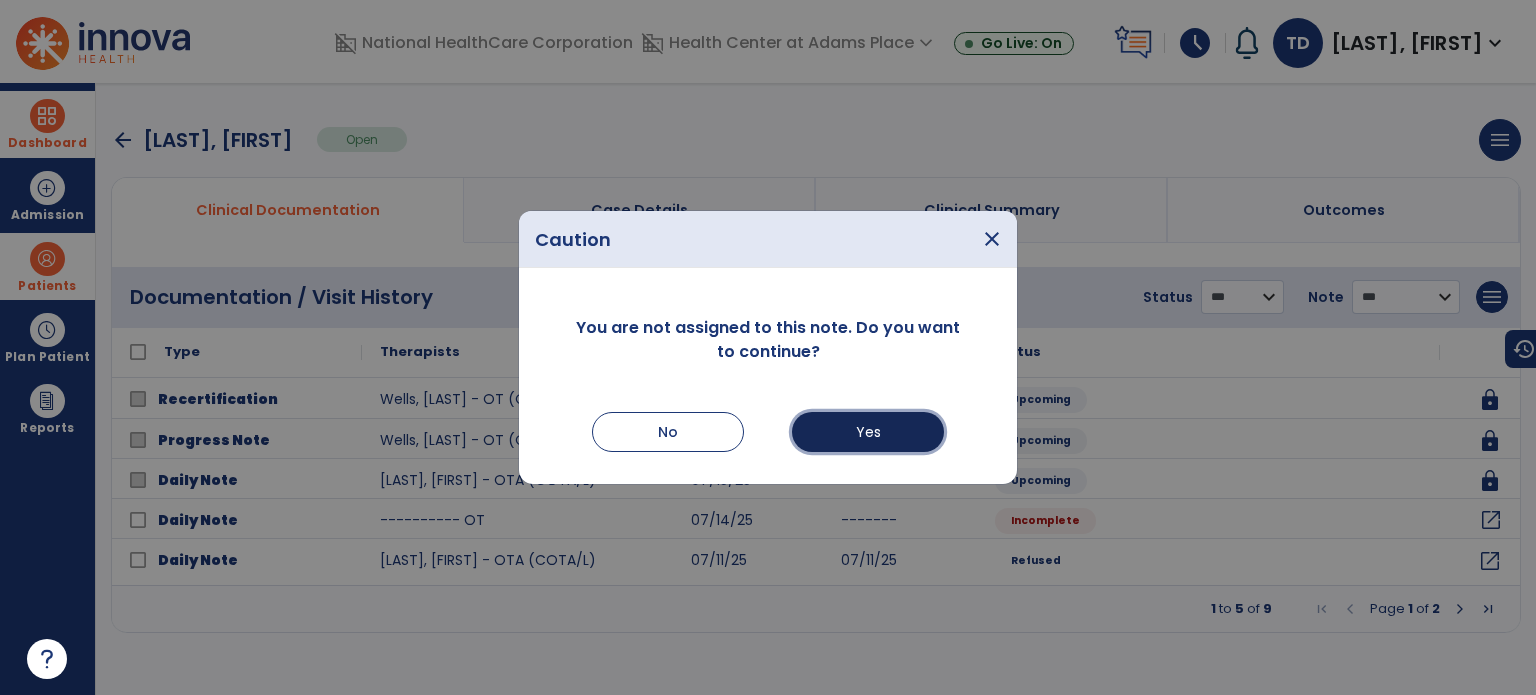 click on "Yes" at bounding box center (868, 432) 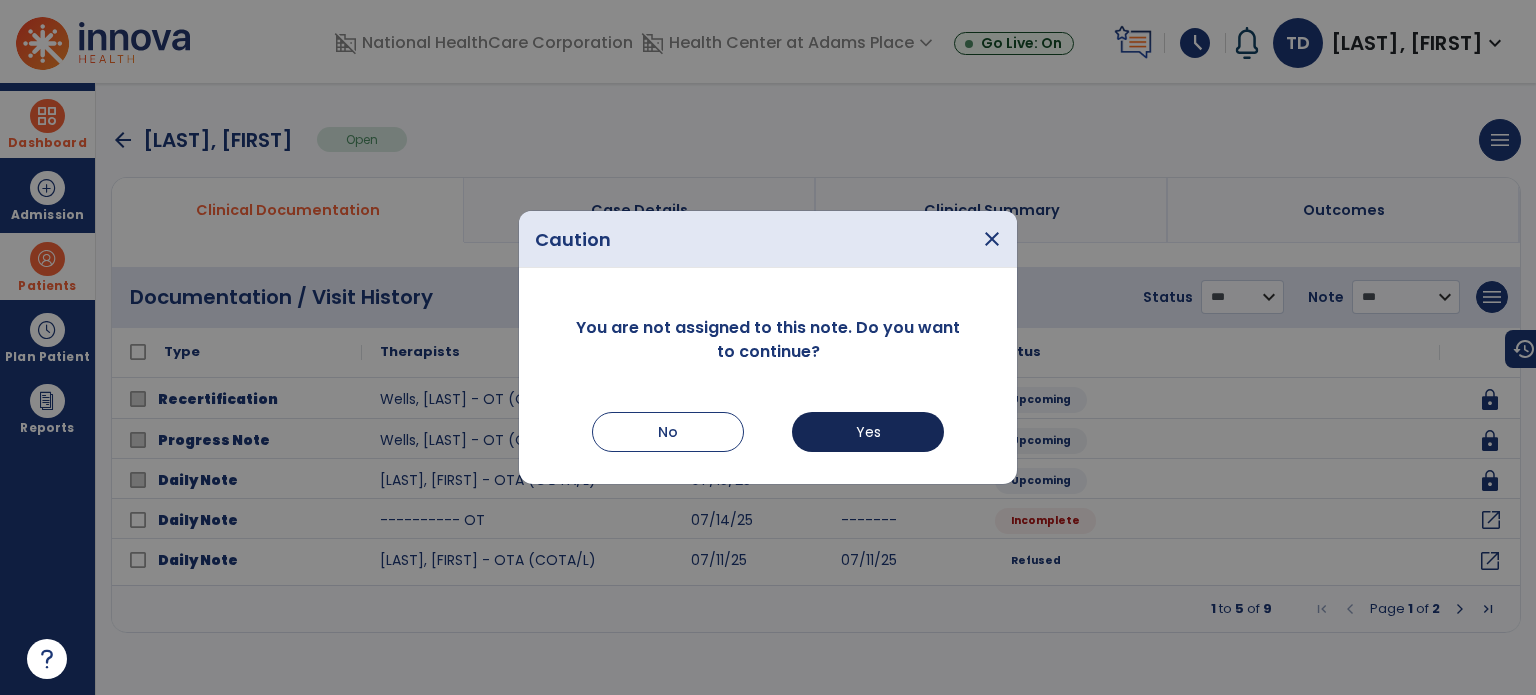 select on "*" 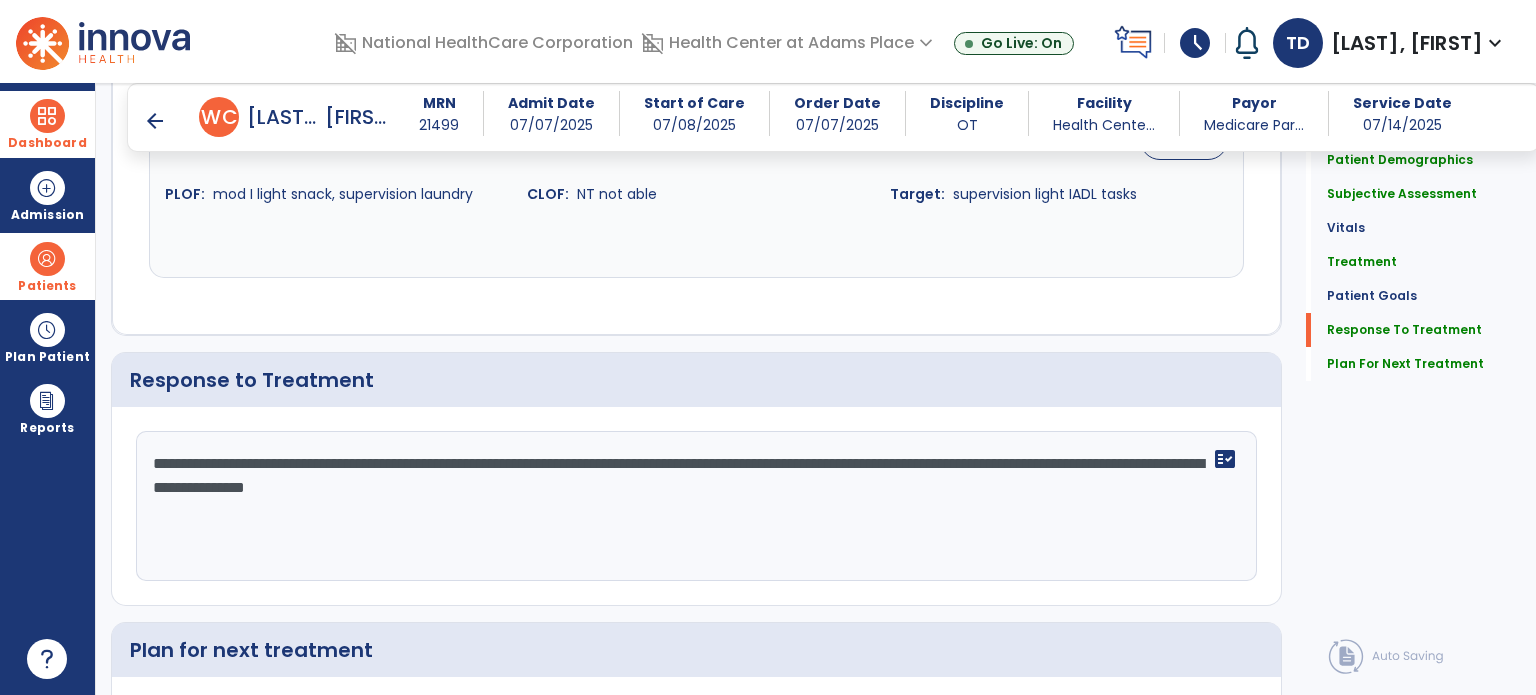 scroll, scrollTop: 2730, scrollLeft: 0, axis: vertical 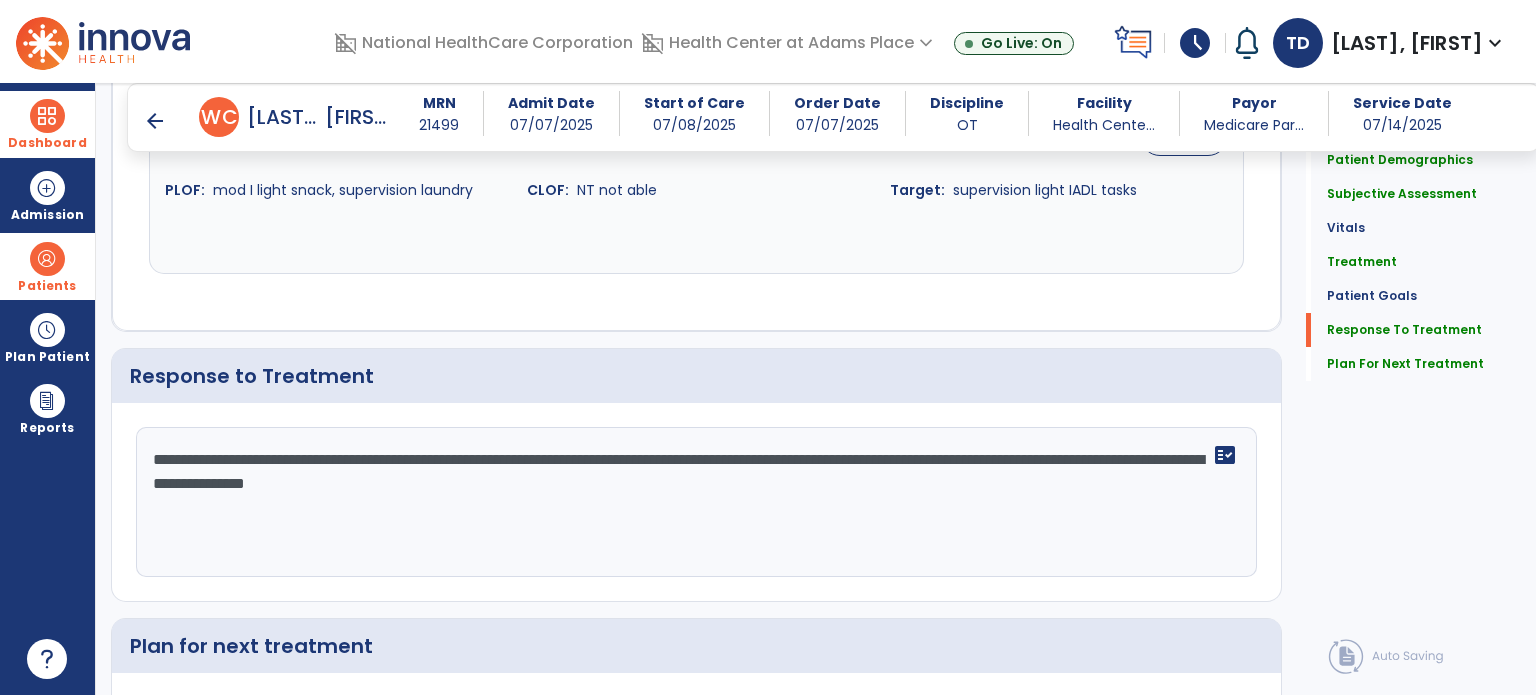 click on "**********" 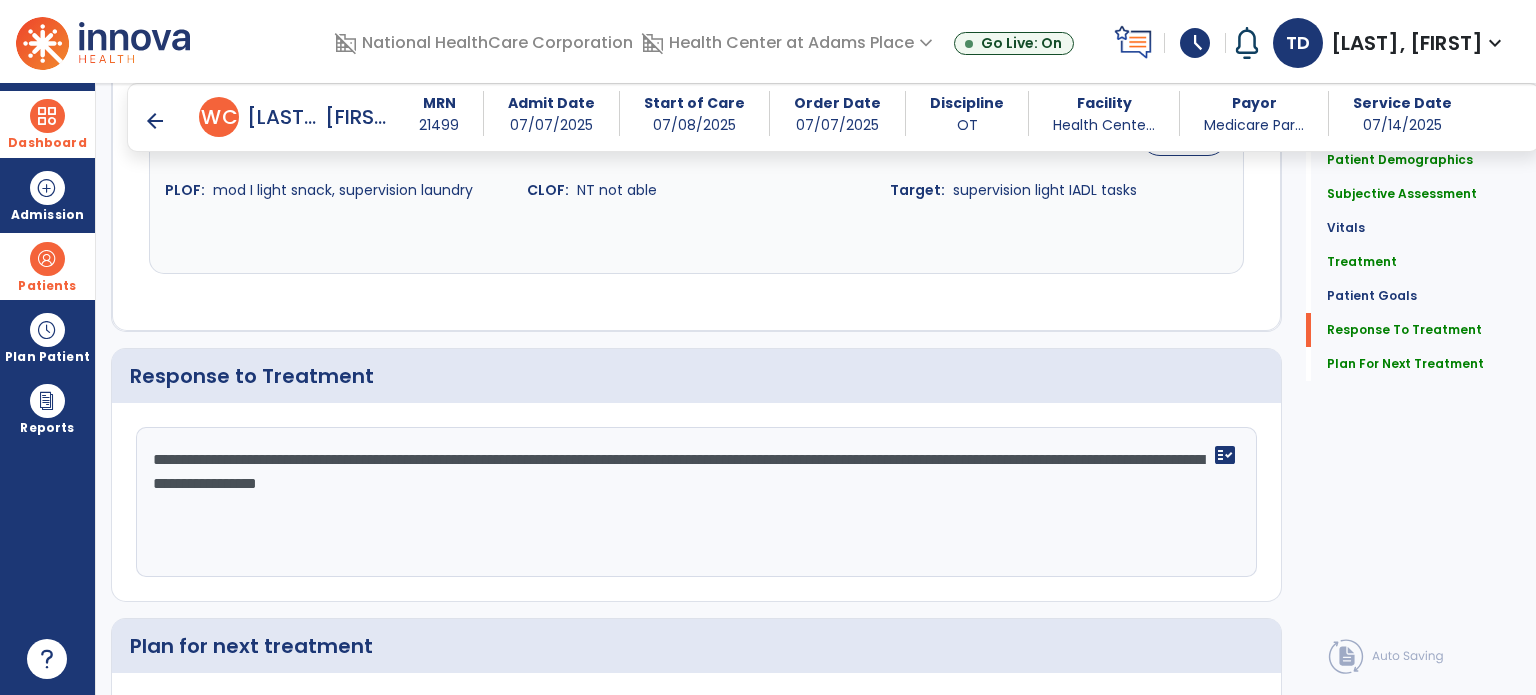 paste on "**********" 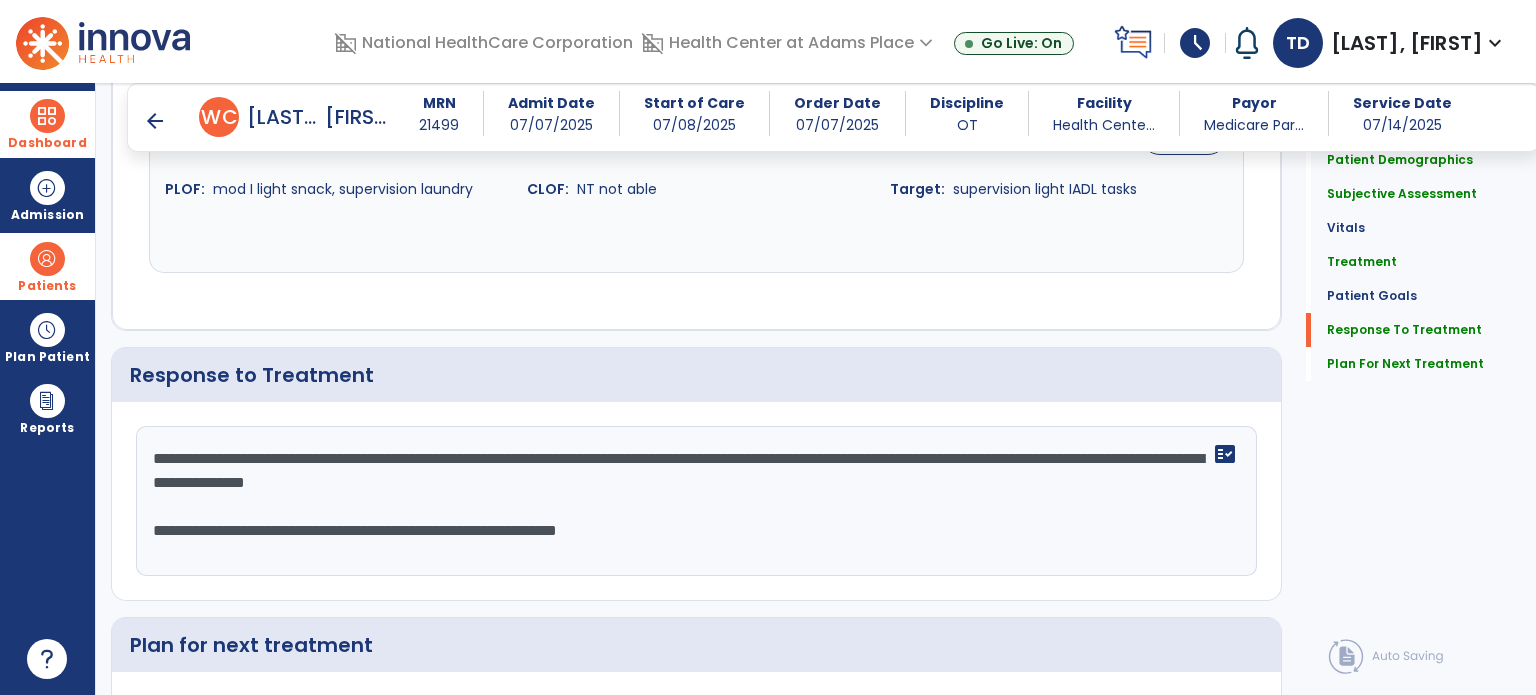 type on "**********" 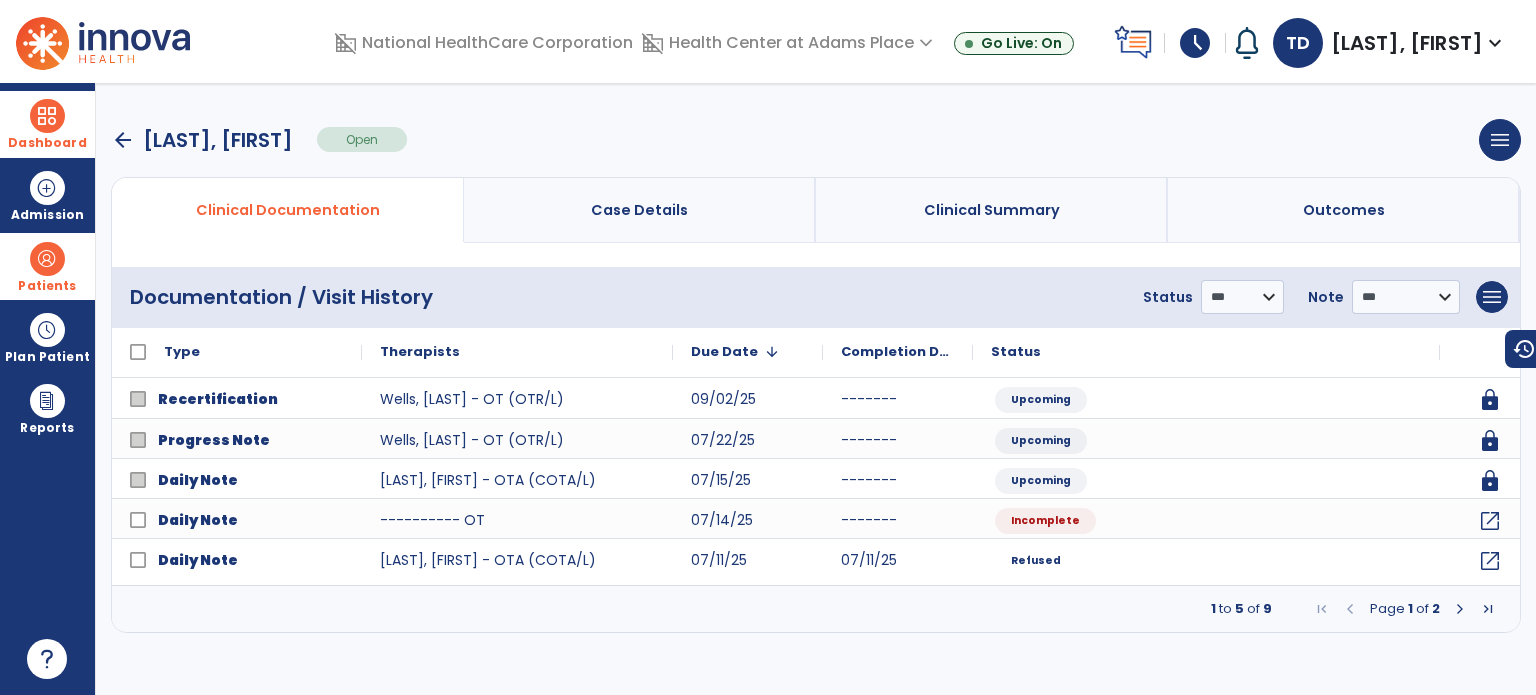 click at bounding box center (47, 259) 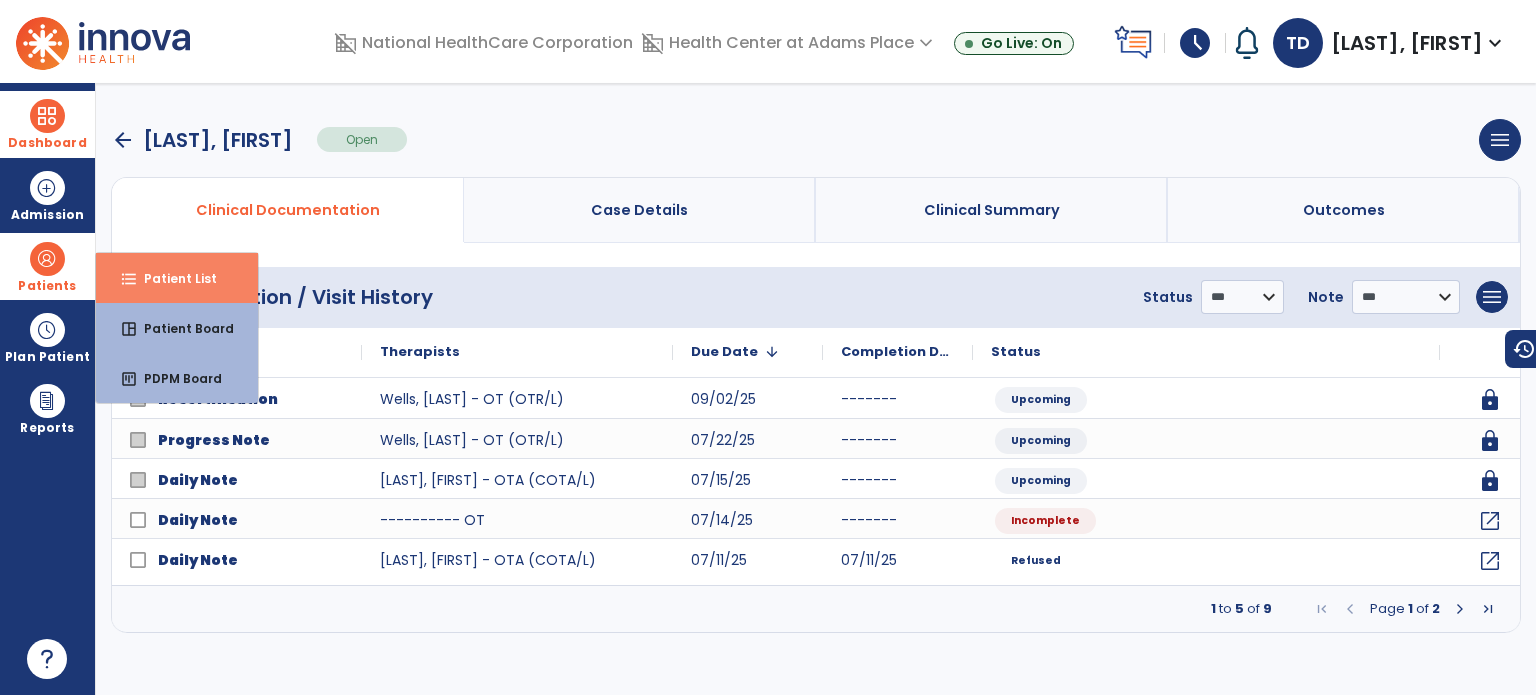 click on "format_list_bulleted  Patient List" at bounding box center [177, 278] 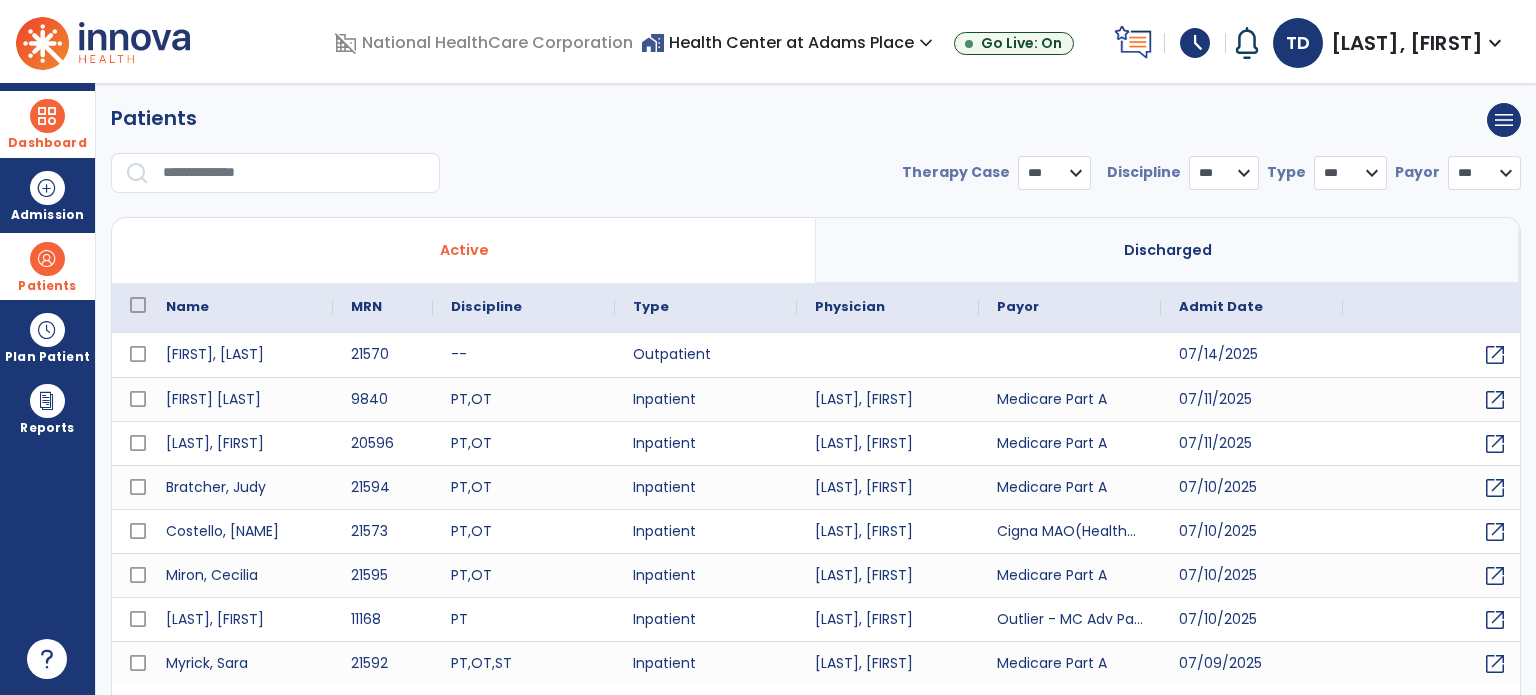 select on "***" 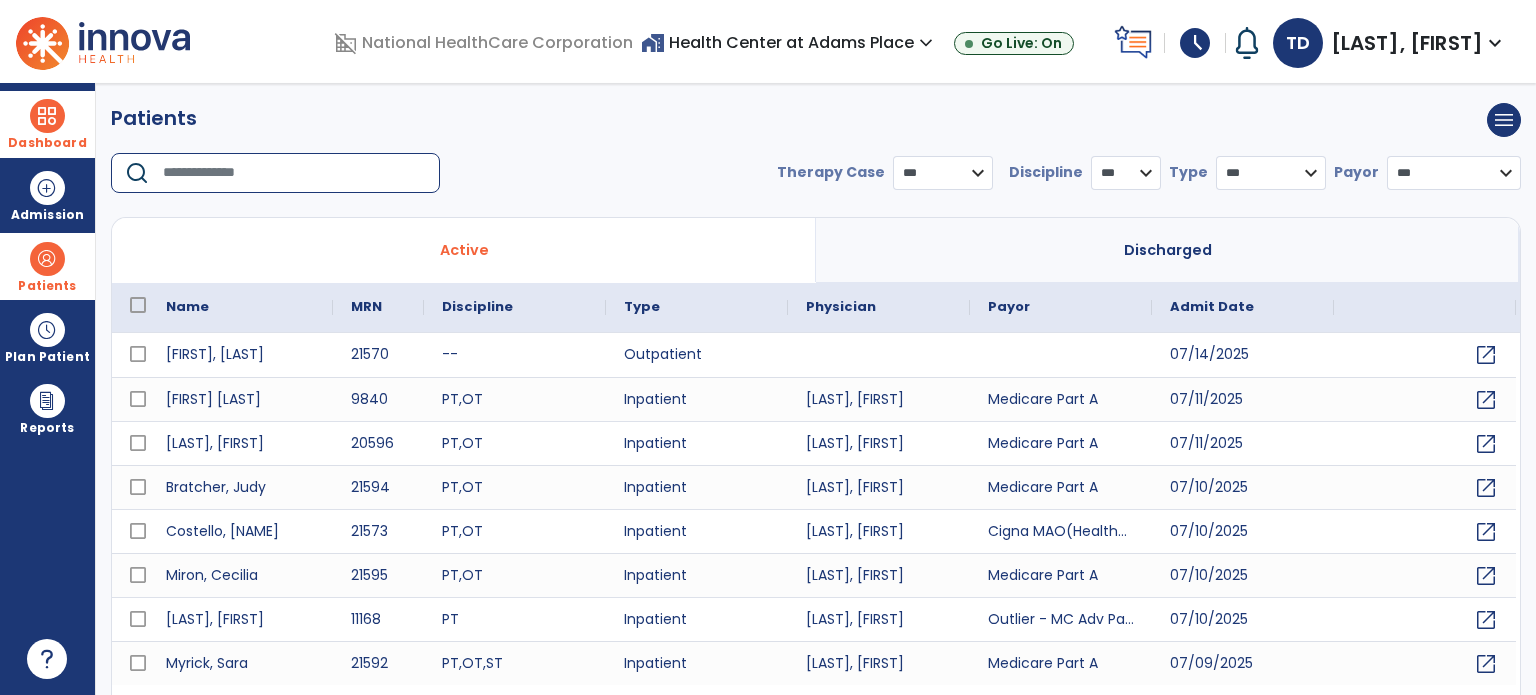 click at bounding box center (294, 173) 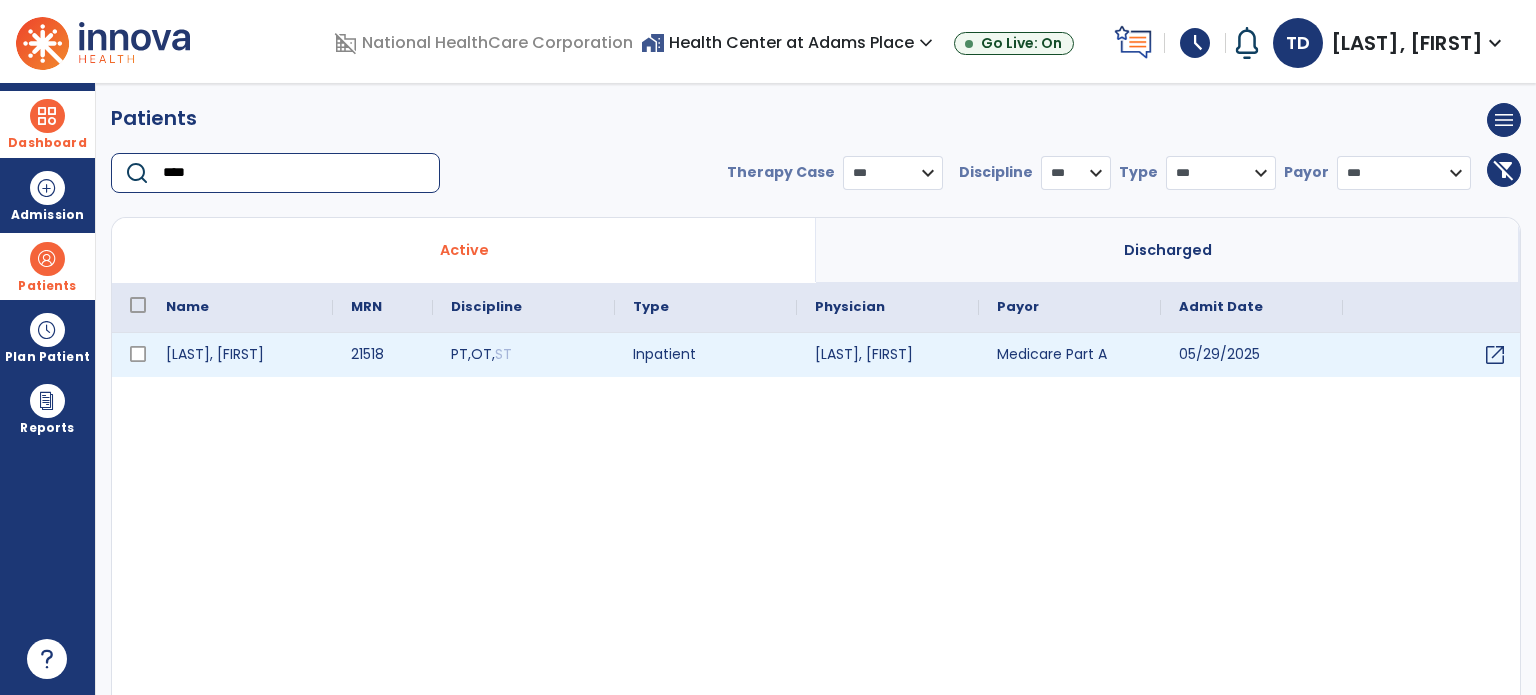 type on "****" 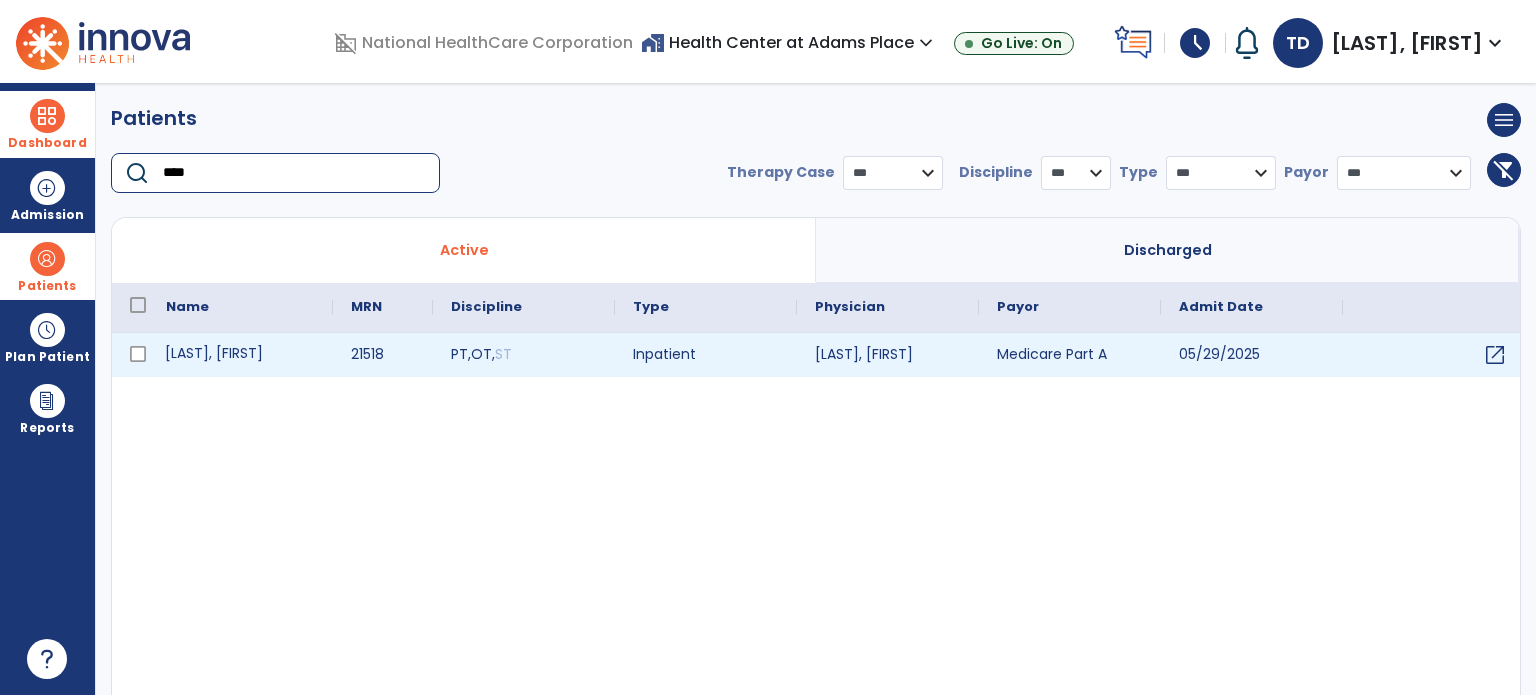 click on "[LAST], [FIRST]" at bounding box center [240, 355] 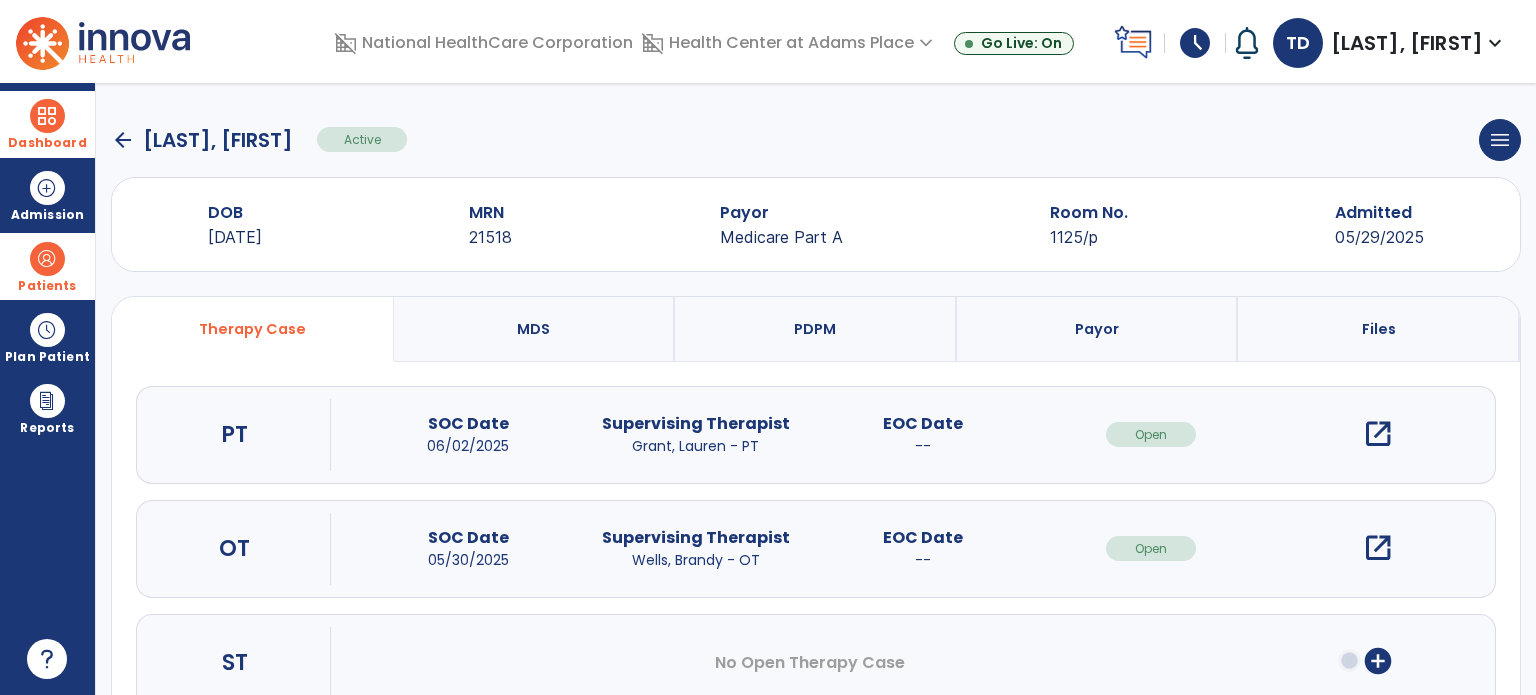 click on "open_in_new" at bounding box center [1378, 548] 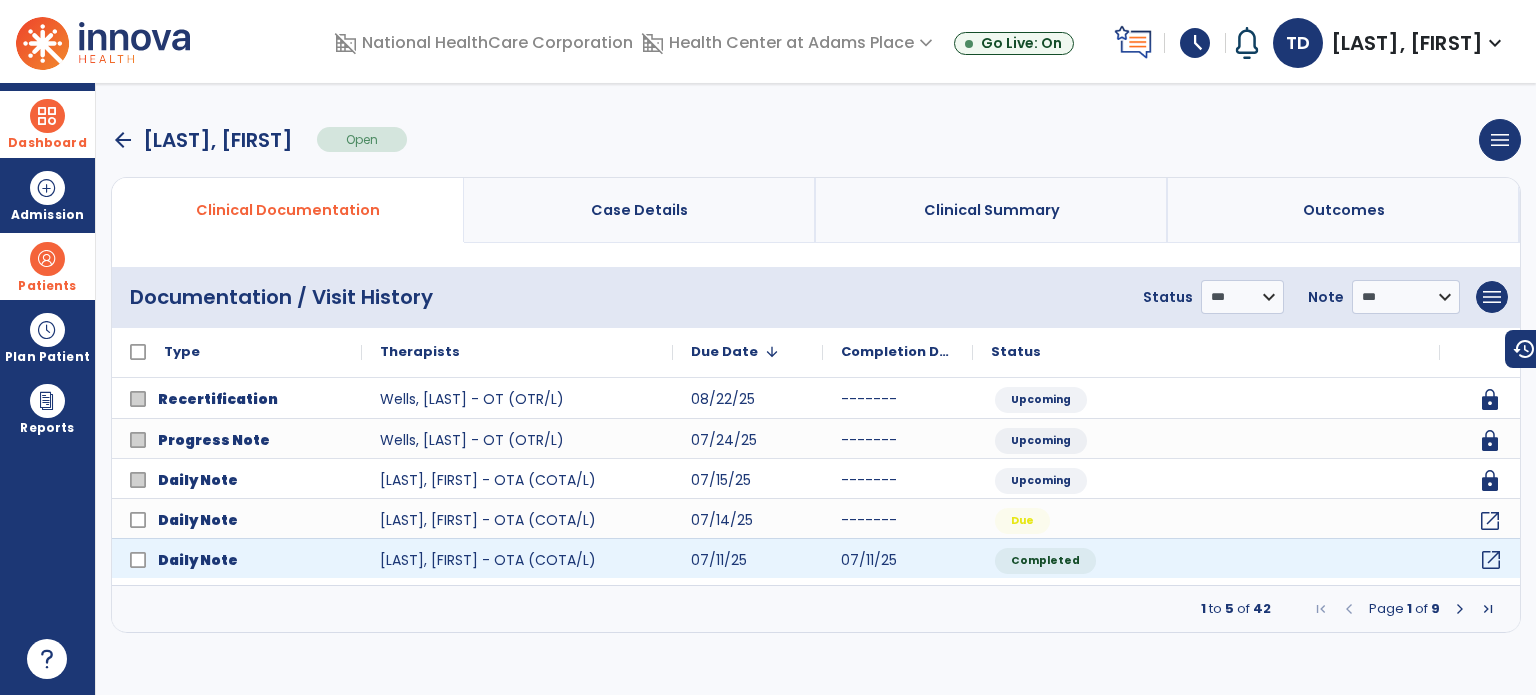 click on "open_in_new" 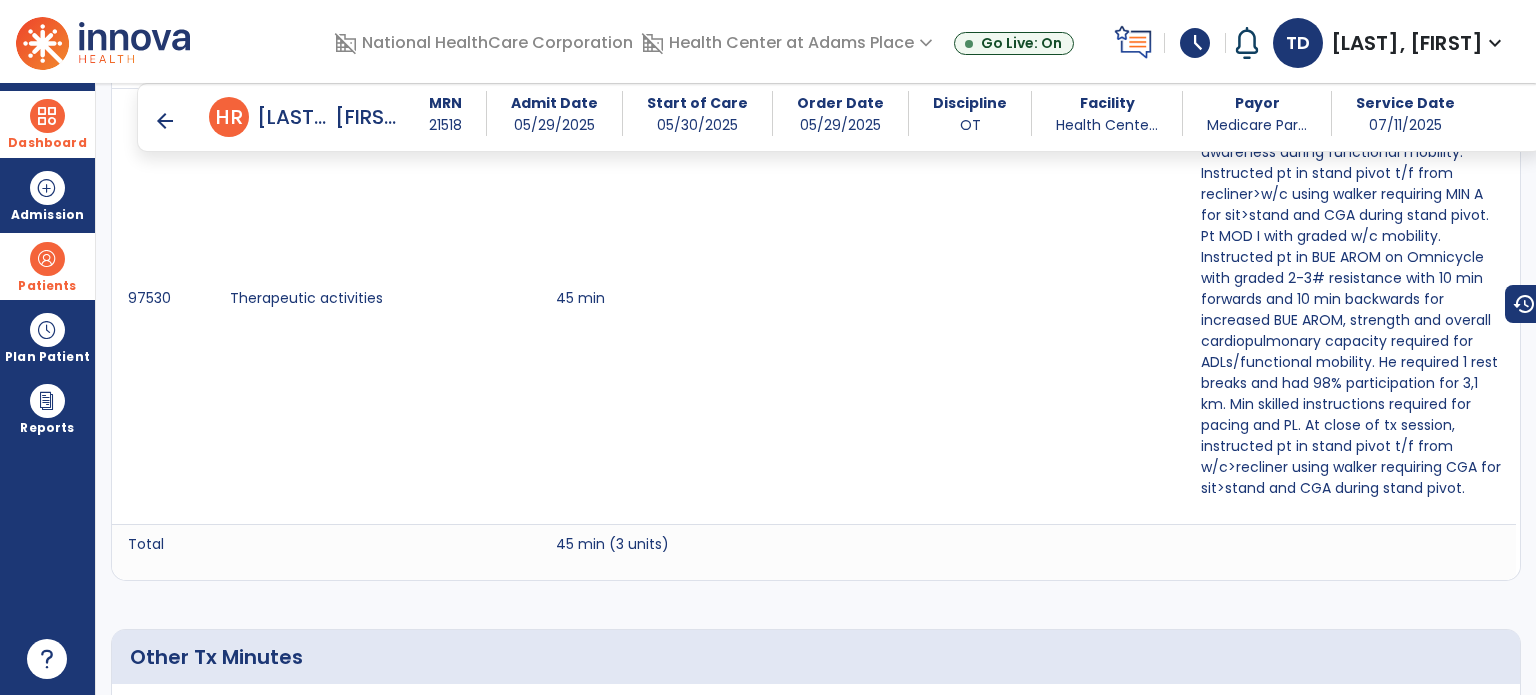 scroll, scrollTop: 1482, scrollLeft: 0, axis: vertical 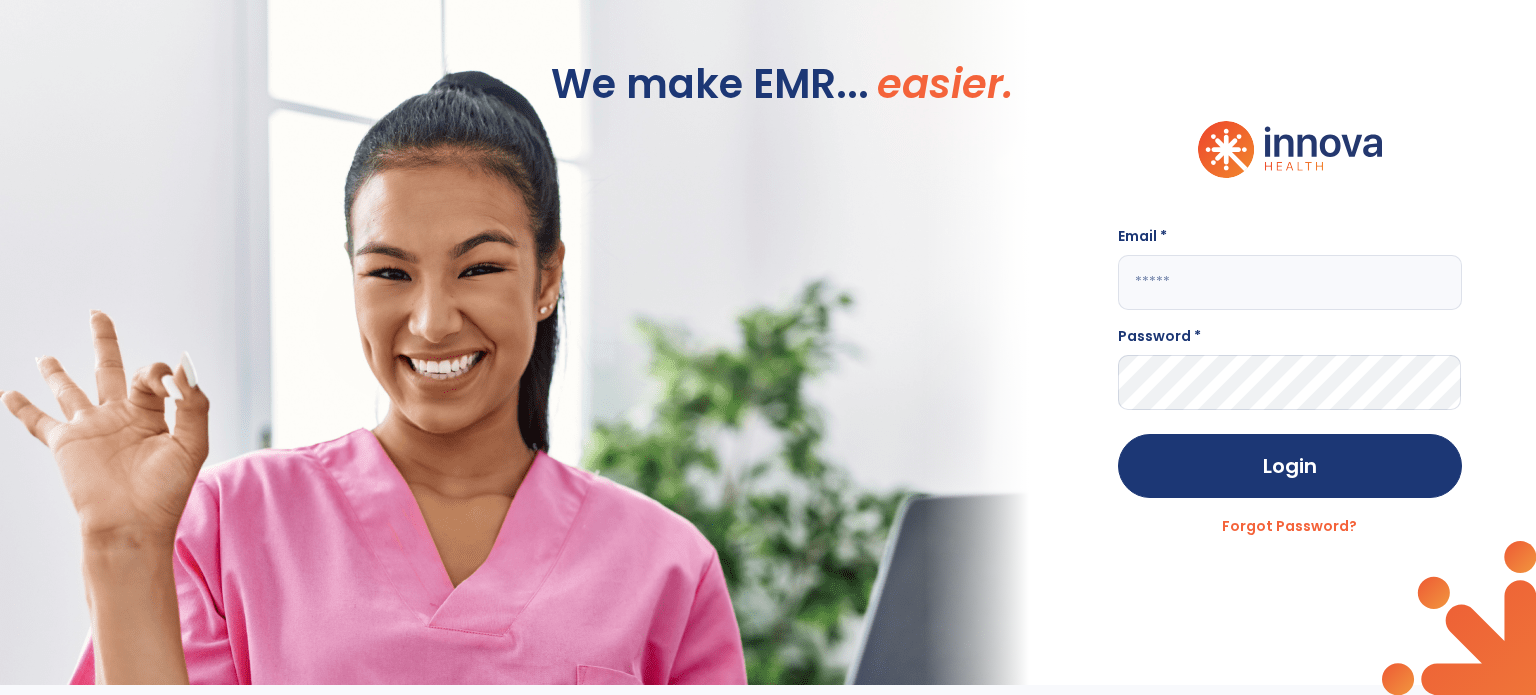 type on "**********" 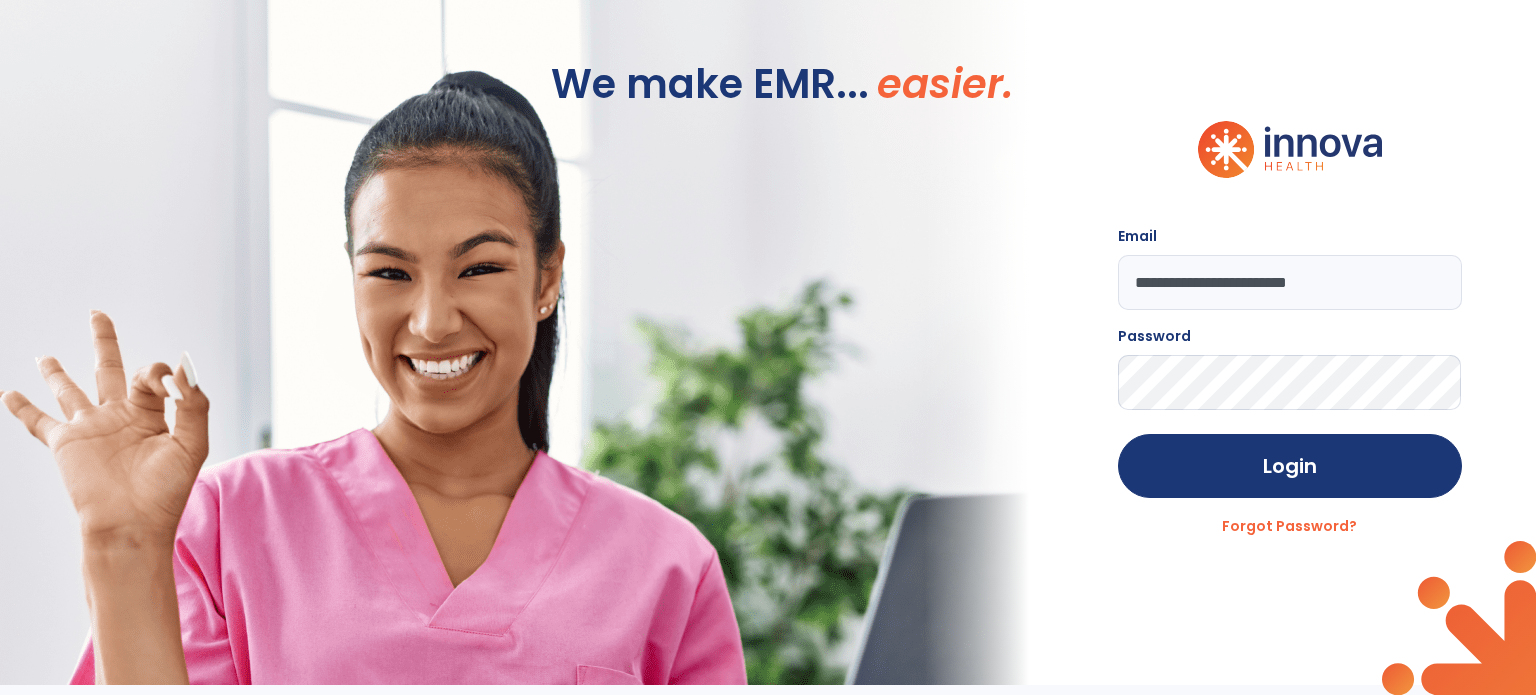 click on "**********" 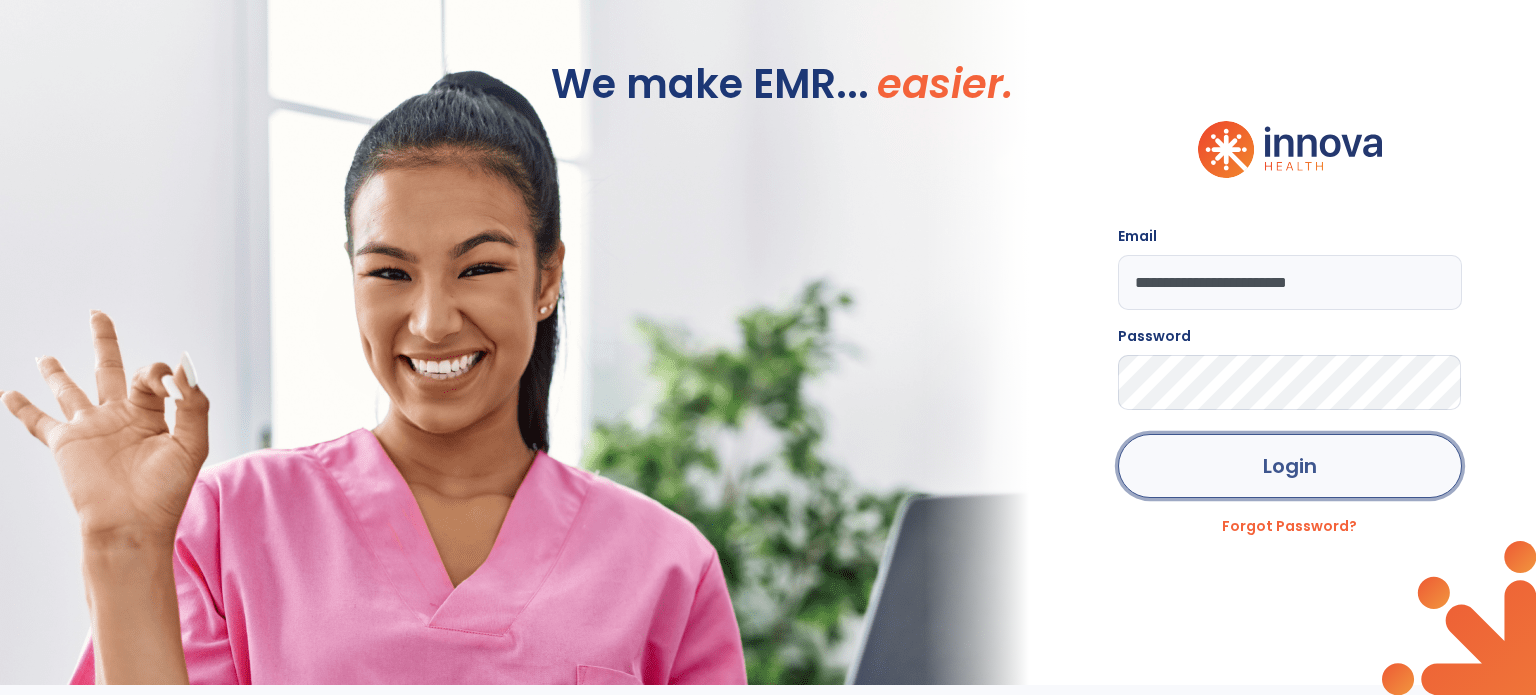 click on "Login" 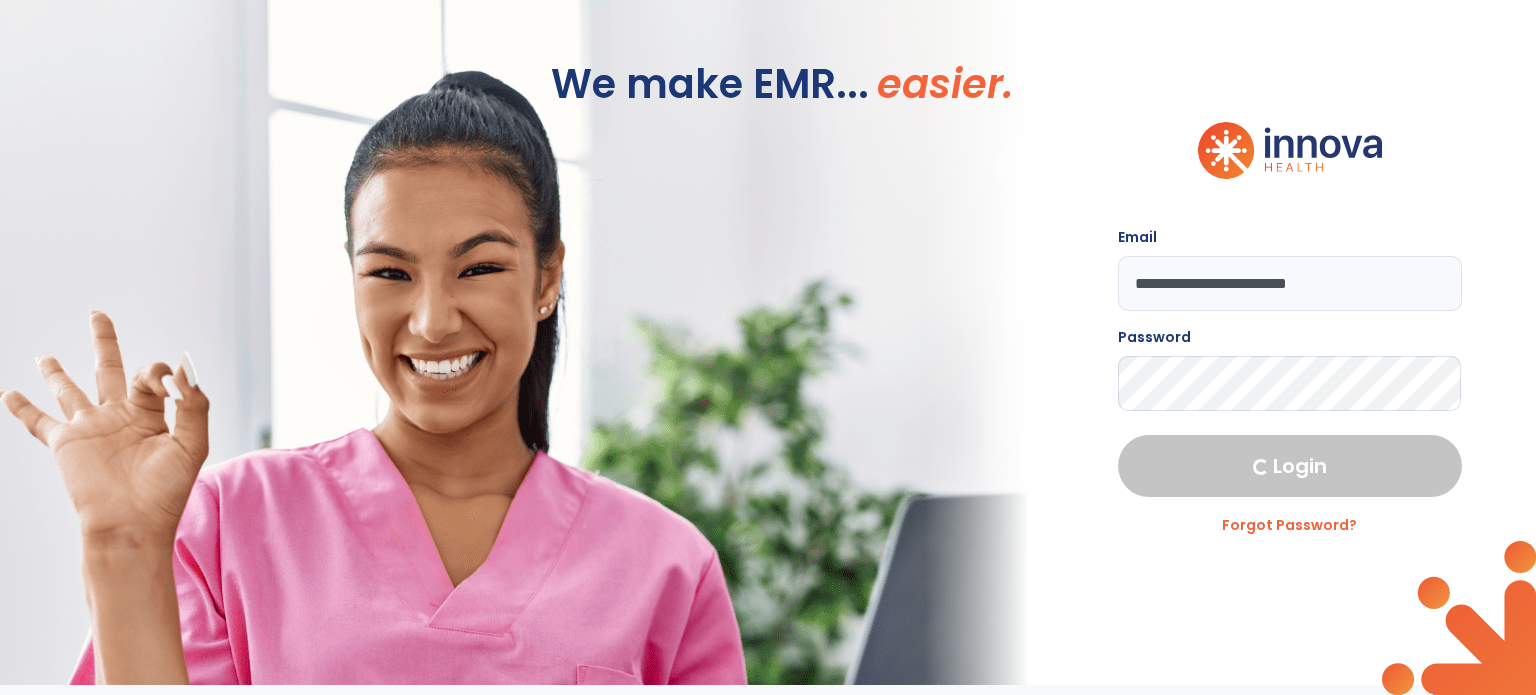 select on "****" 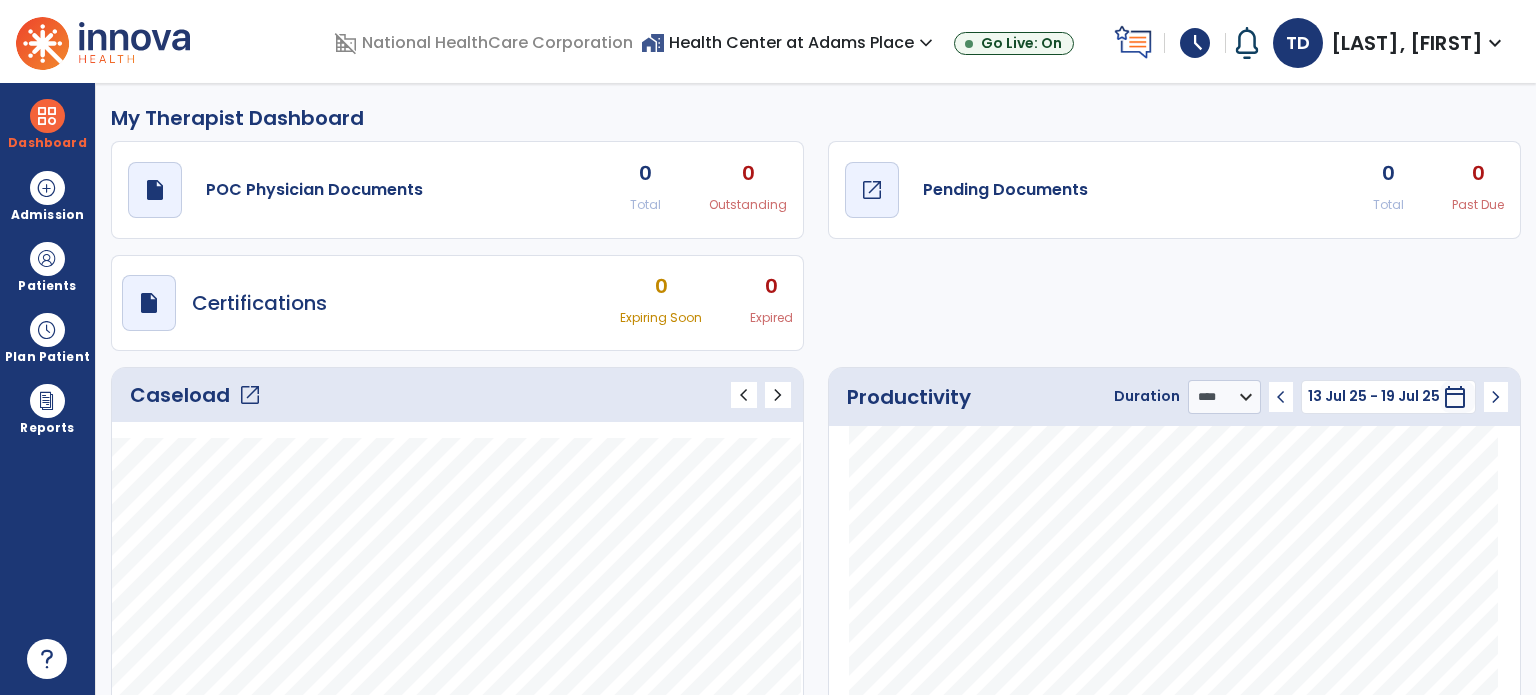 click on "Pending Documents" 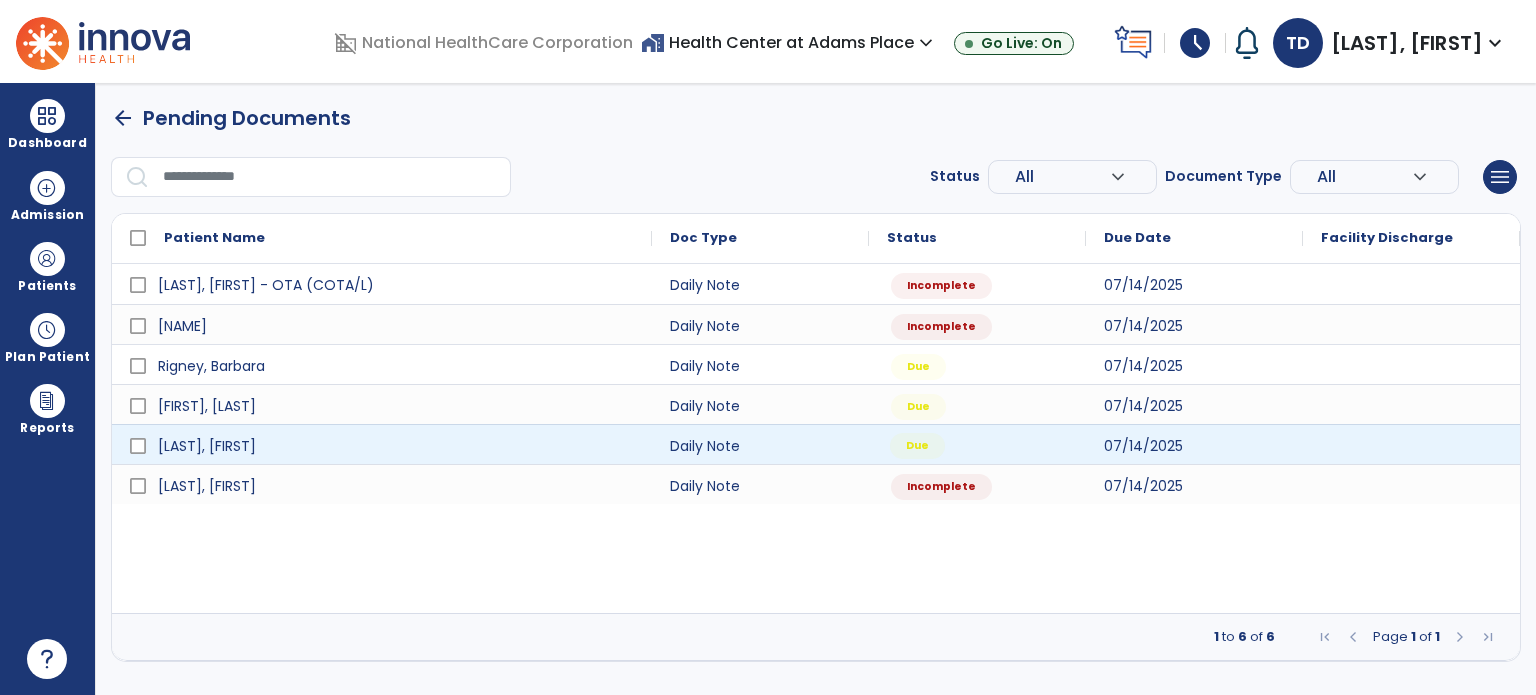 click on "Due" at bounding box center [977, 444] 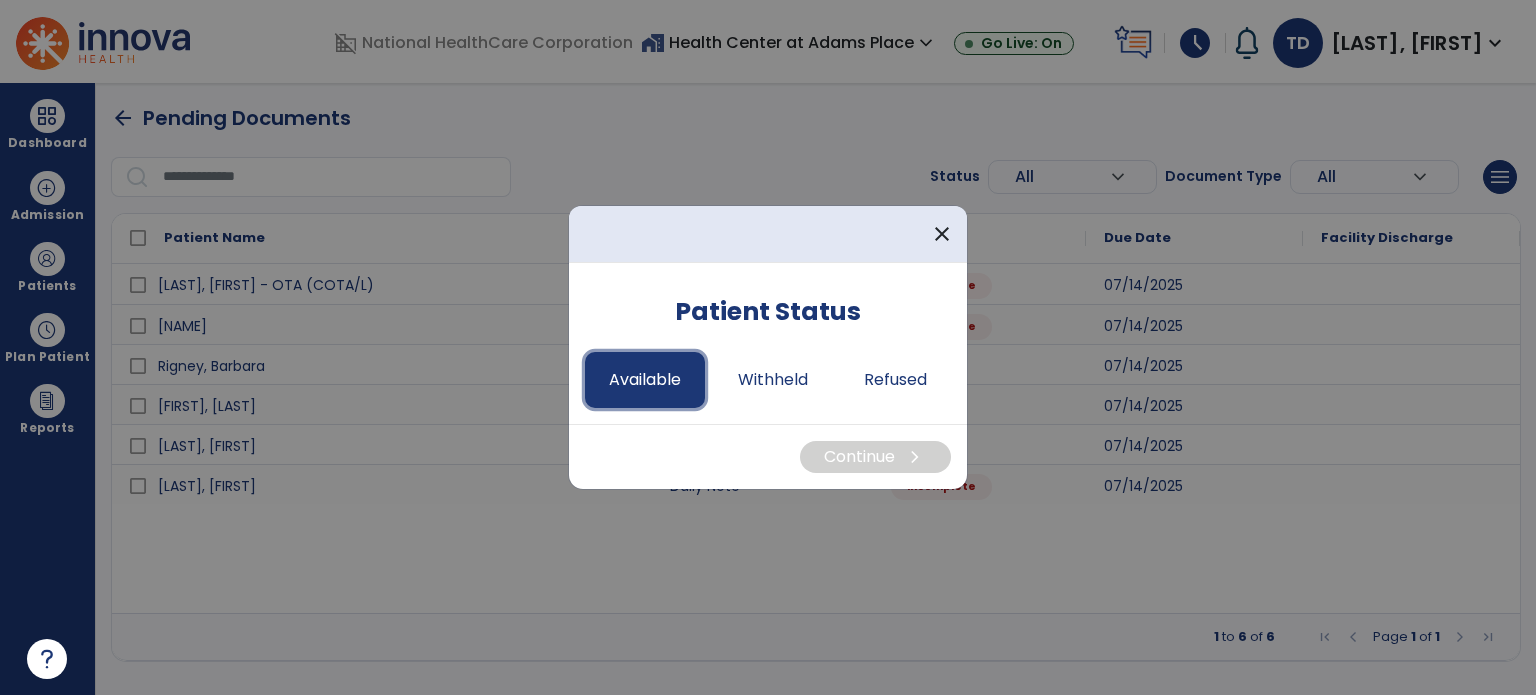 click on "Available" at bounding box center [645, 380] 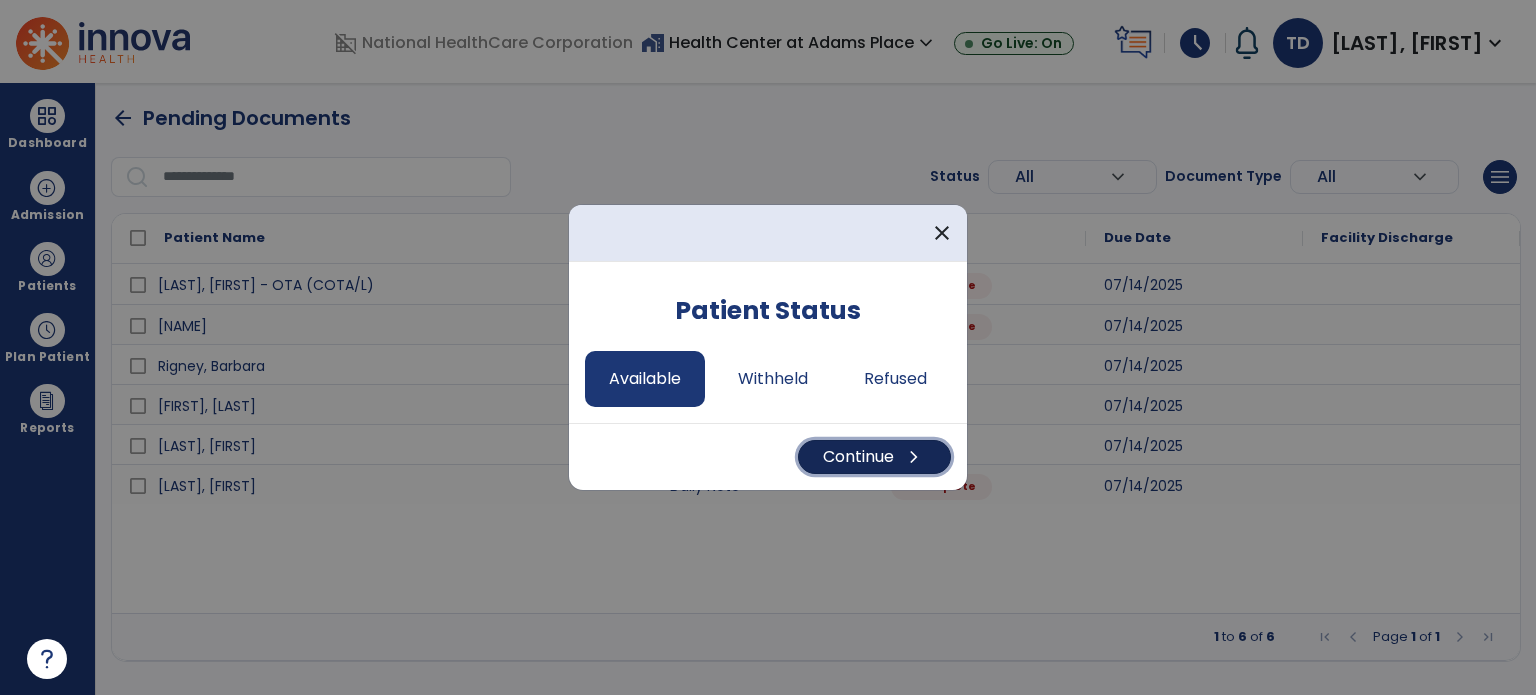click on "Continue   chevron_right" at bounding box center [874, 457] 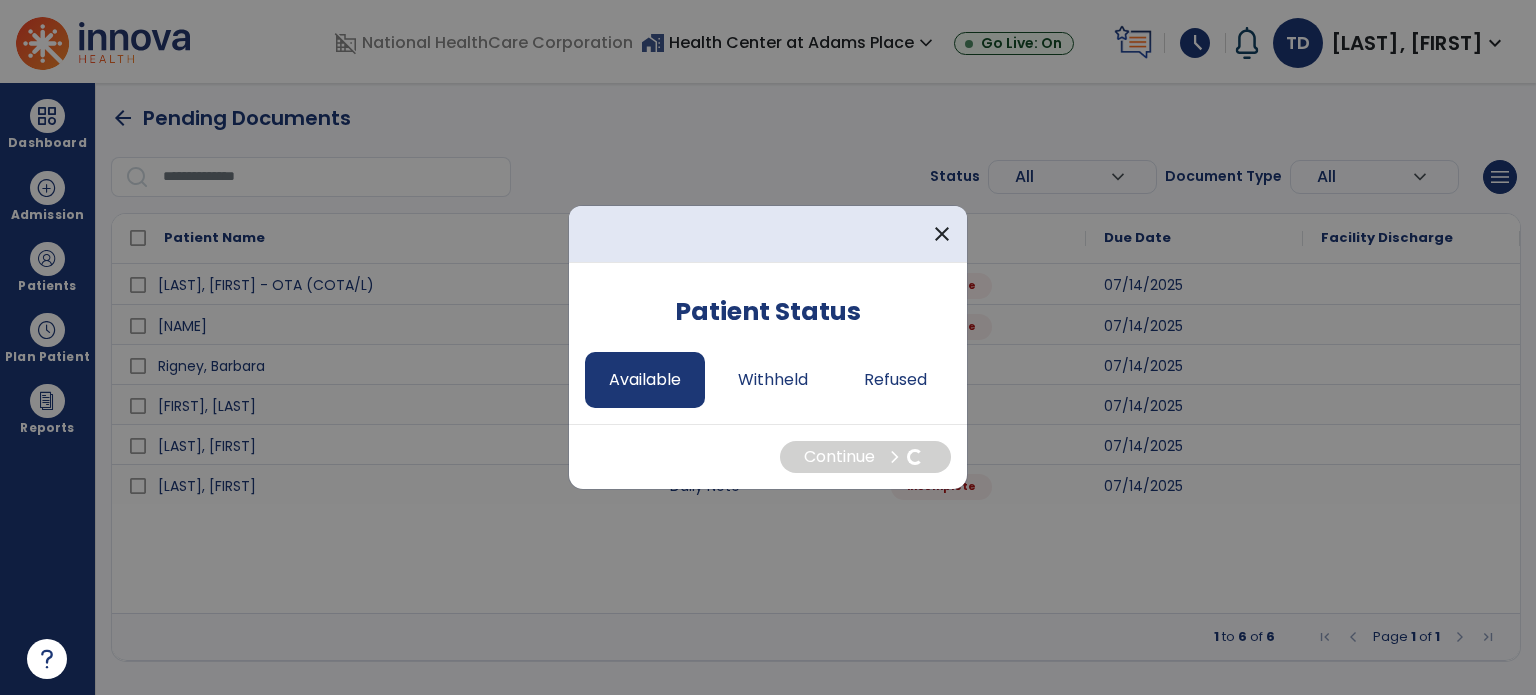select on "*" 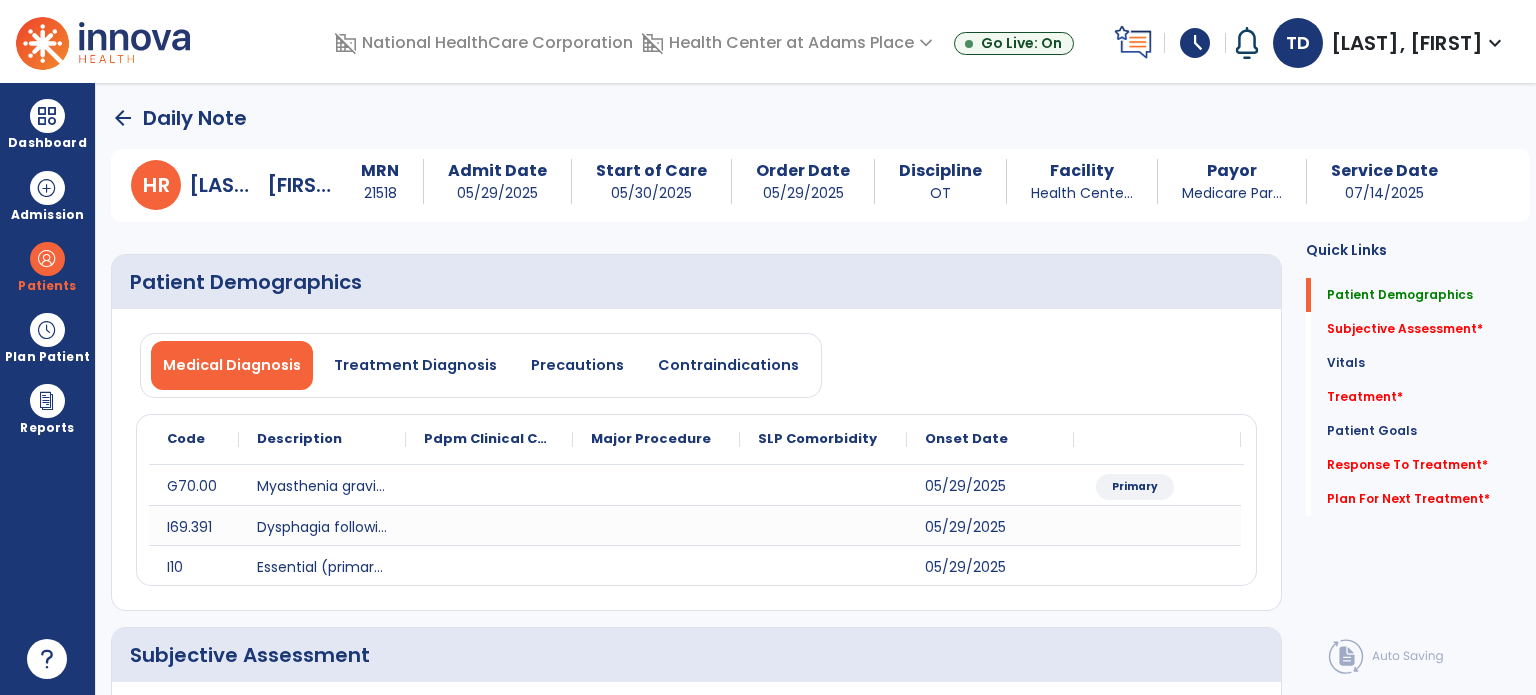 click on "Medical Diagnosis   Treatment Diagnosis   Precautions   Contraindications" 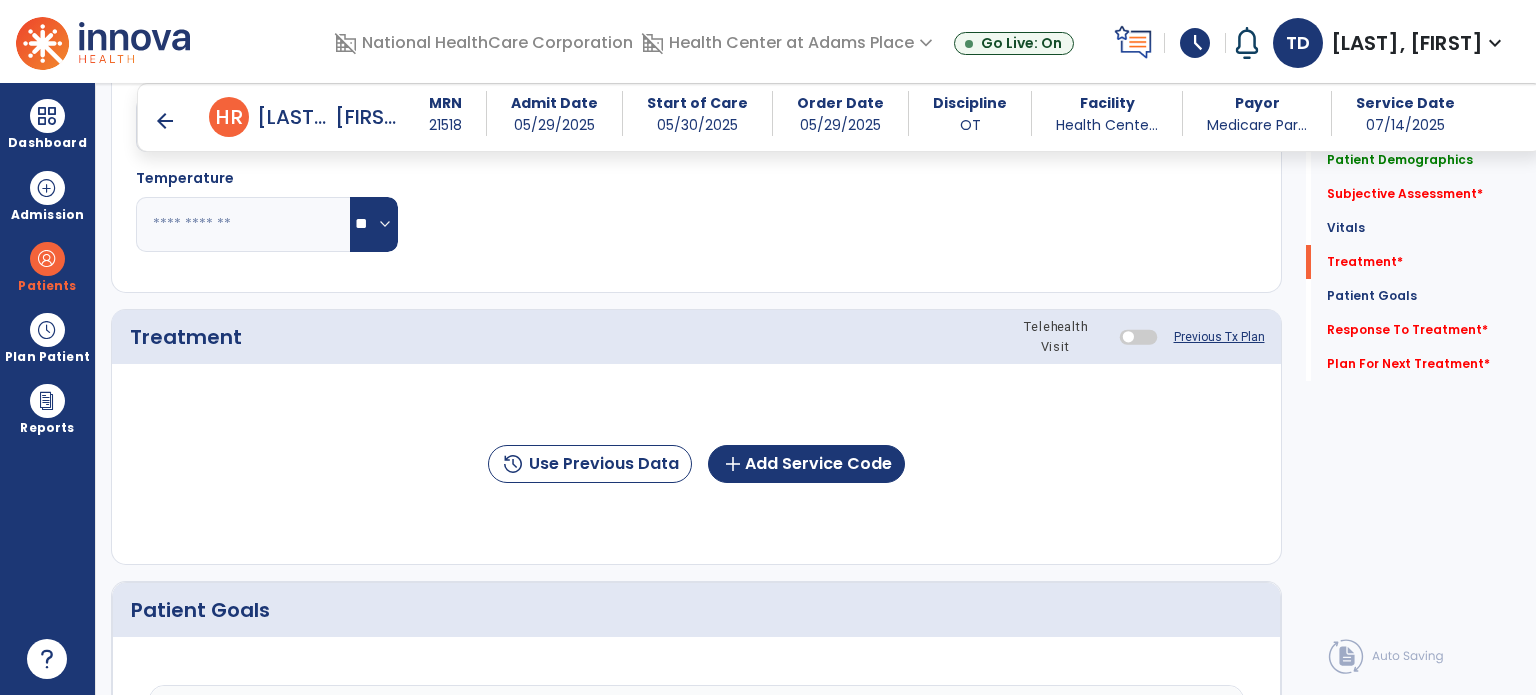 click on "history  Use Previous Data  add  Add Service Code" 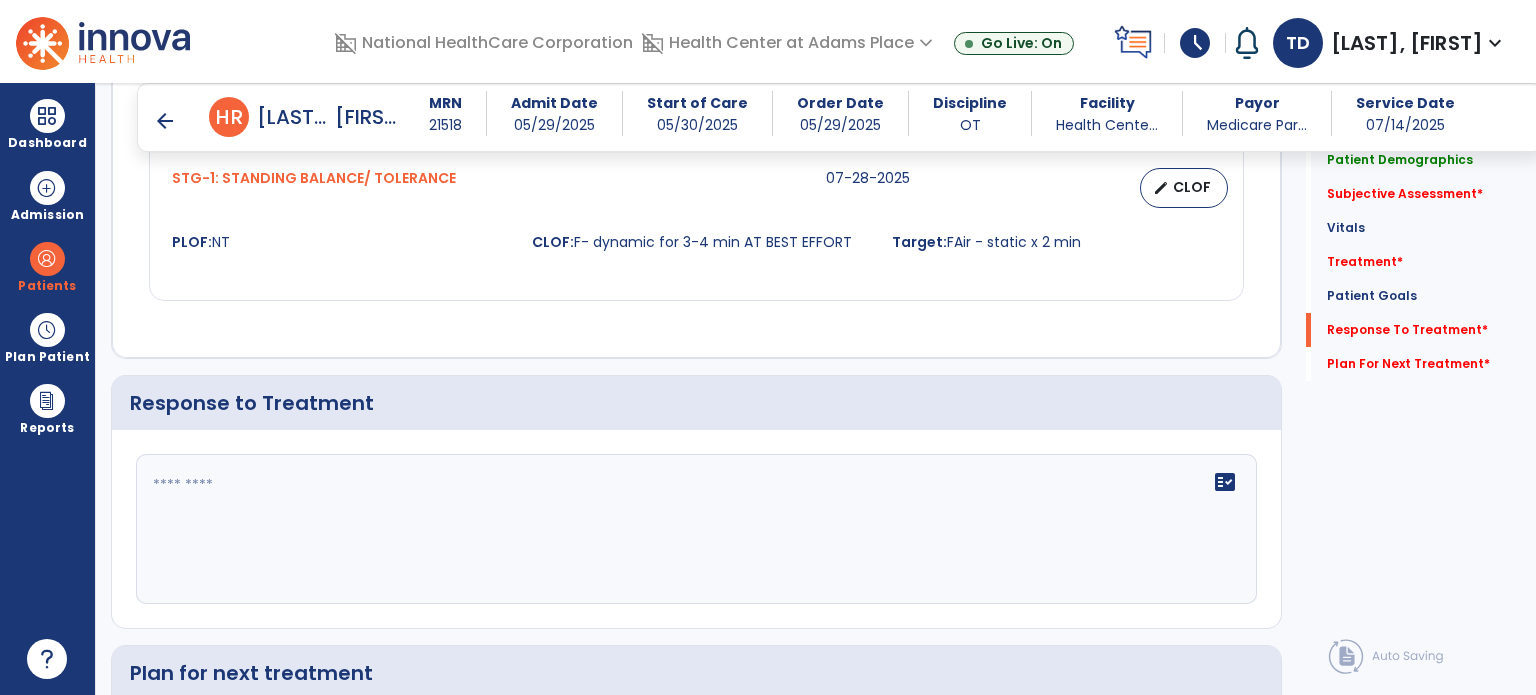 scroll, scrollTop: 2696, scrollLeft: 0, axis: vertical 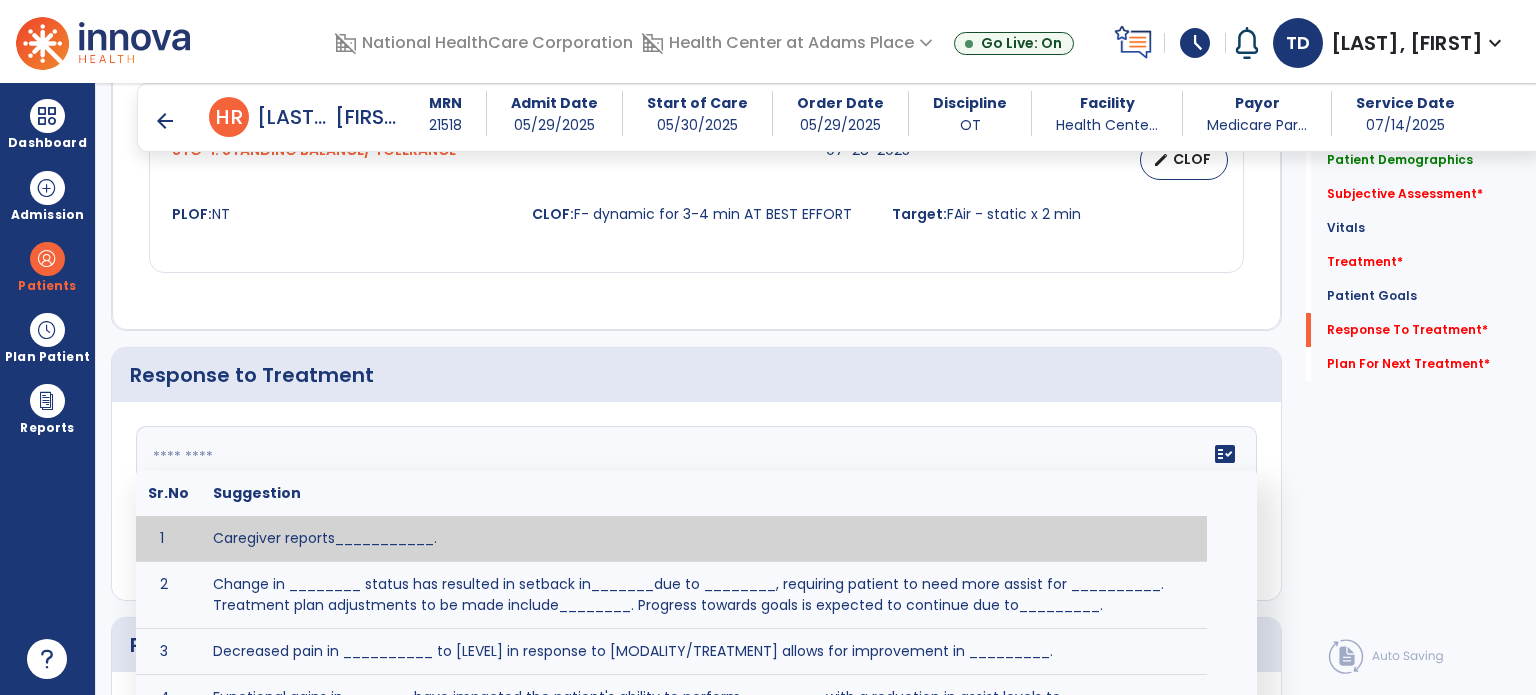 drag, startPoint x: 835, startPoint y: 366, endPoint x: 780, endPoint y: 445, distance: 96.26006 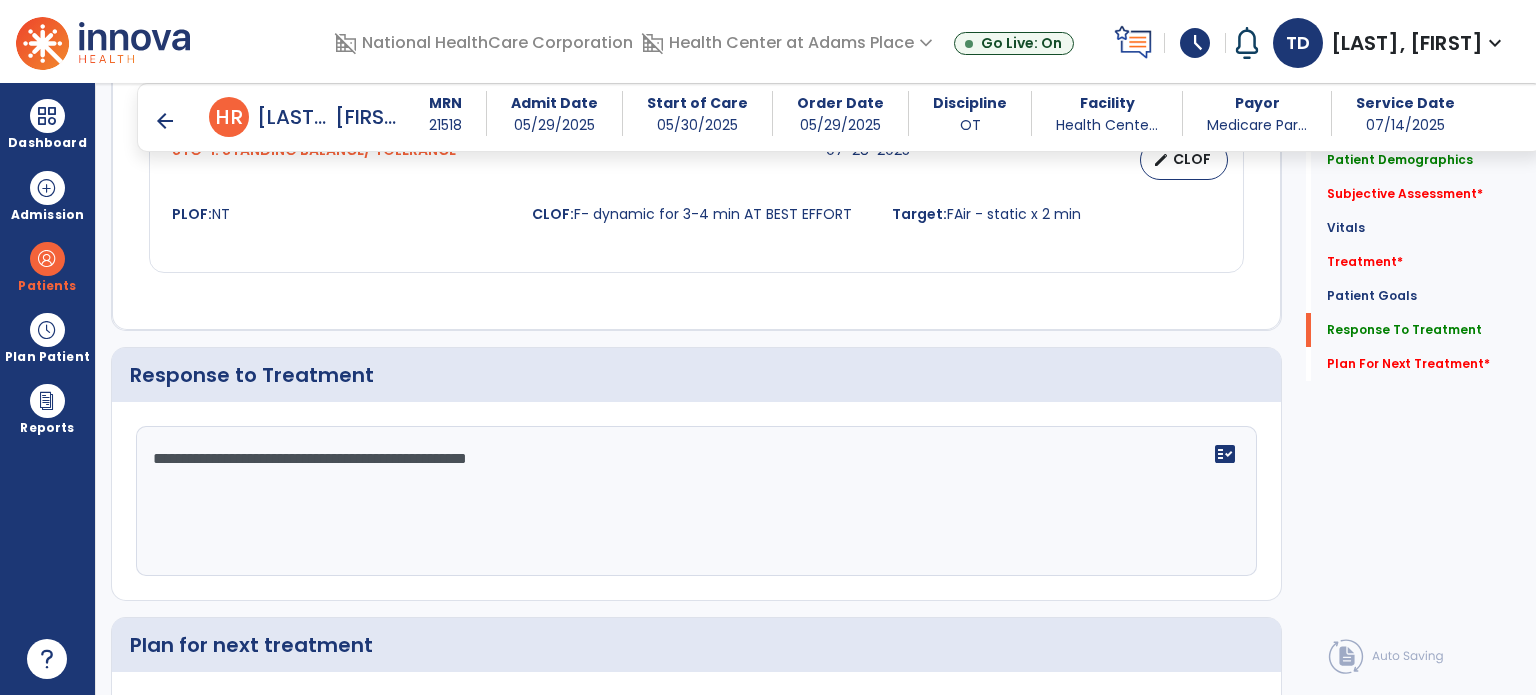 click on "**********" 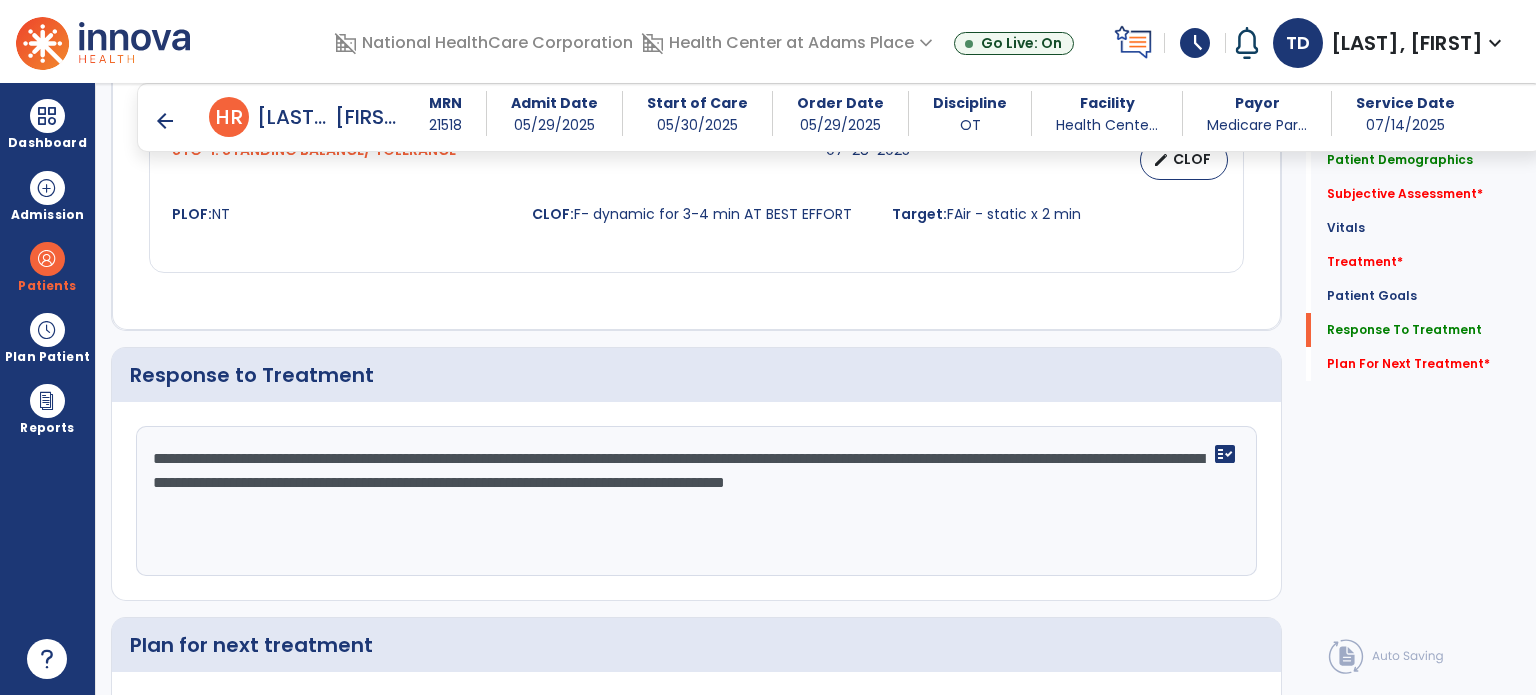 click on "**********" 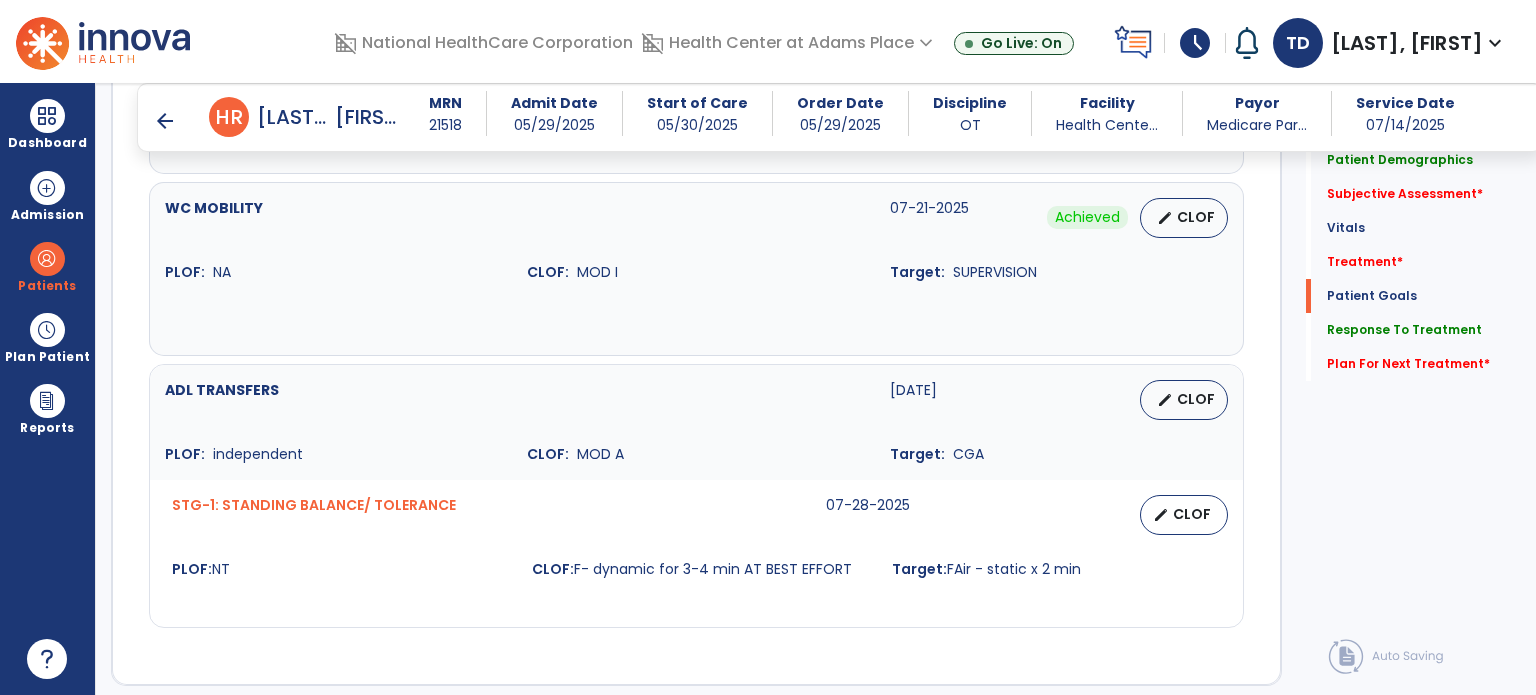 scroll, scrollTop: 2338, scrollLeft: 0, axis: vertical 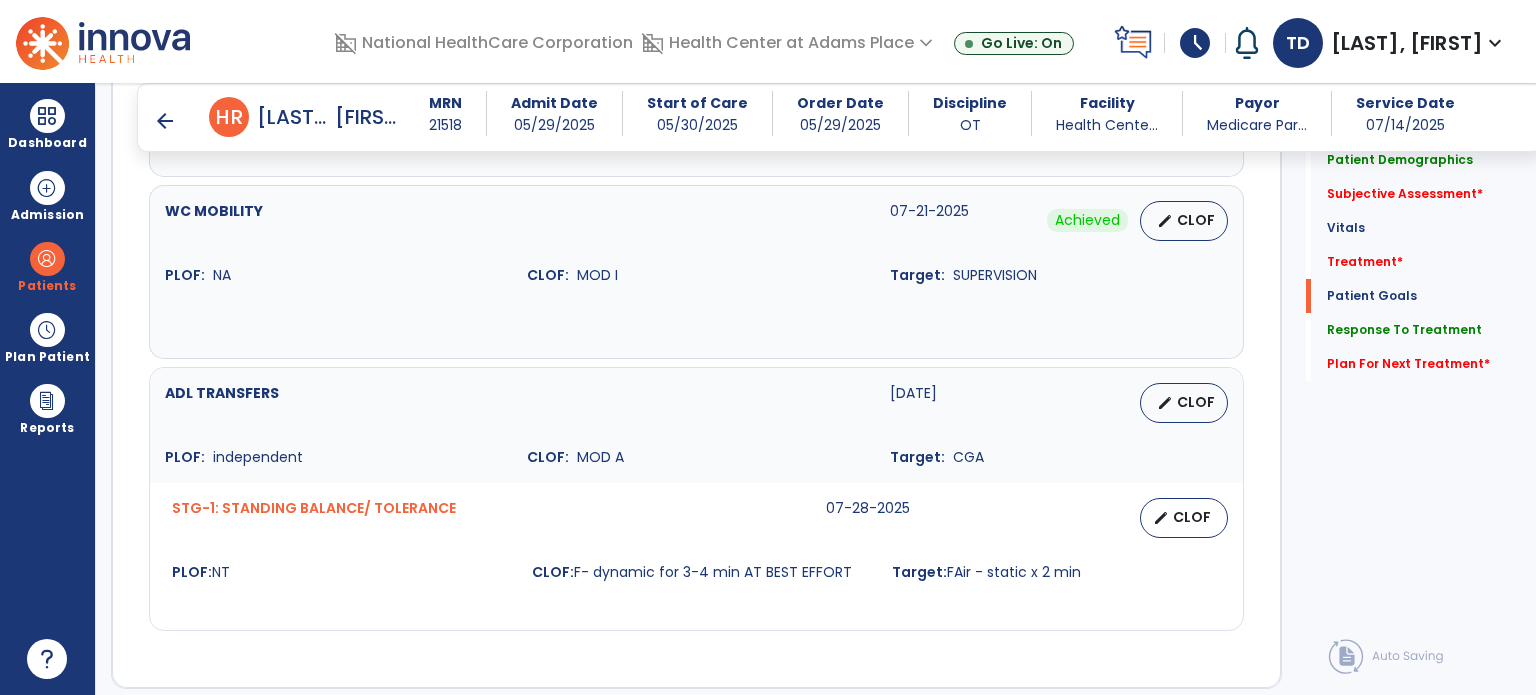 type on "**********" 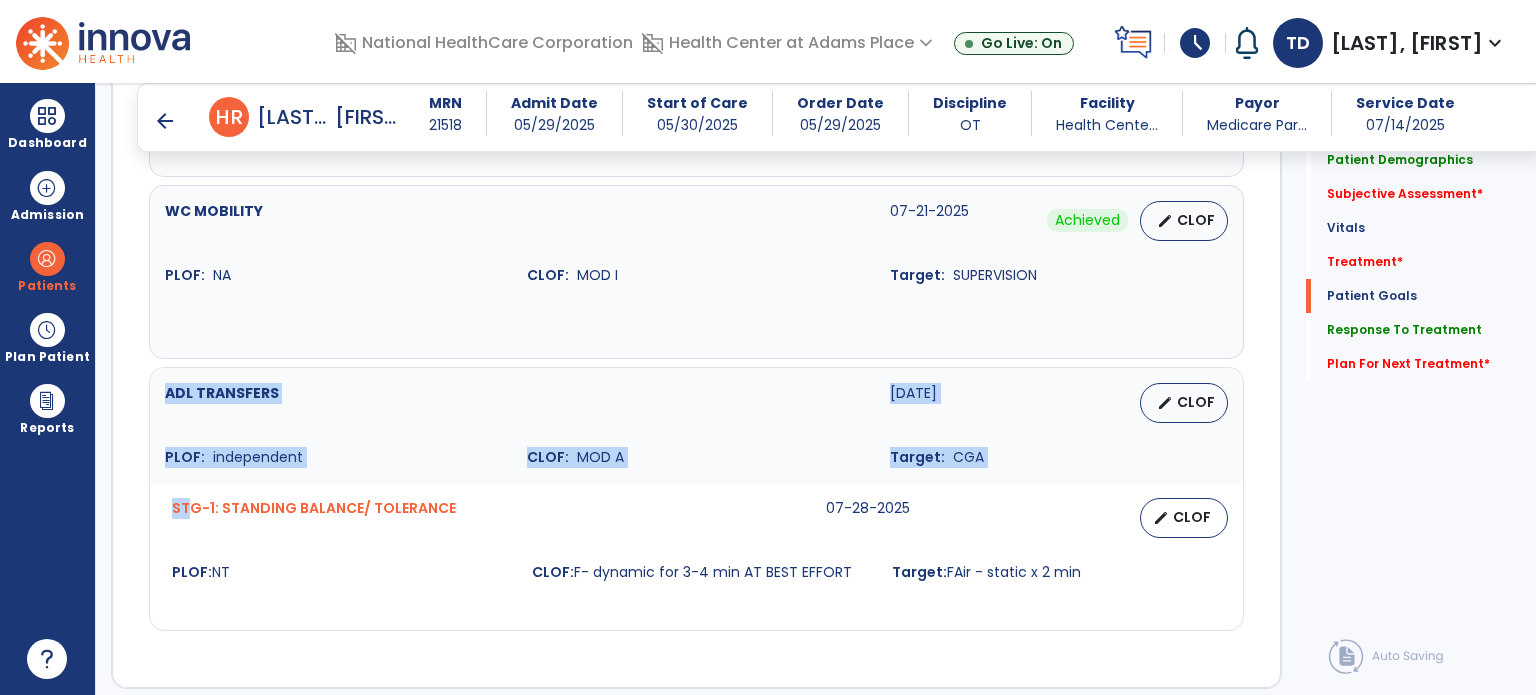 drag, startPoint x: 184, startPoint y: 526, endPoint x: 370, endPoint y: 291, distance: 299.7015 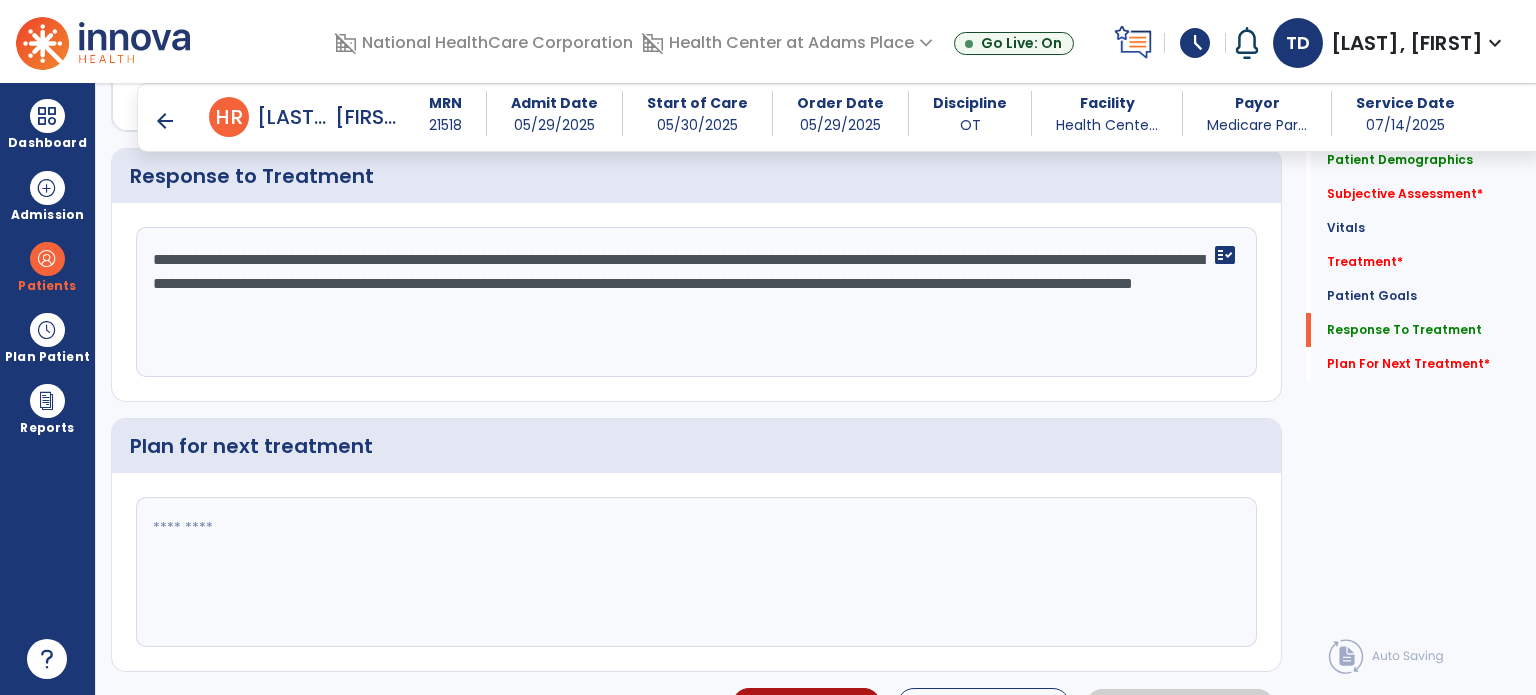 scroll, scrollTop: 2931, scrollLeft: 0, axis: vertical 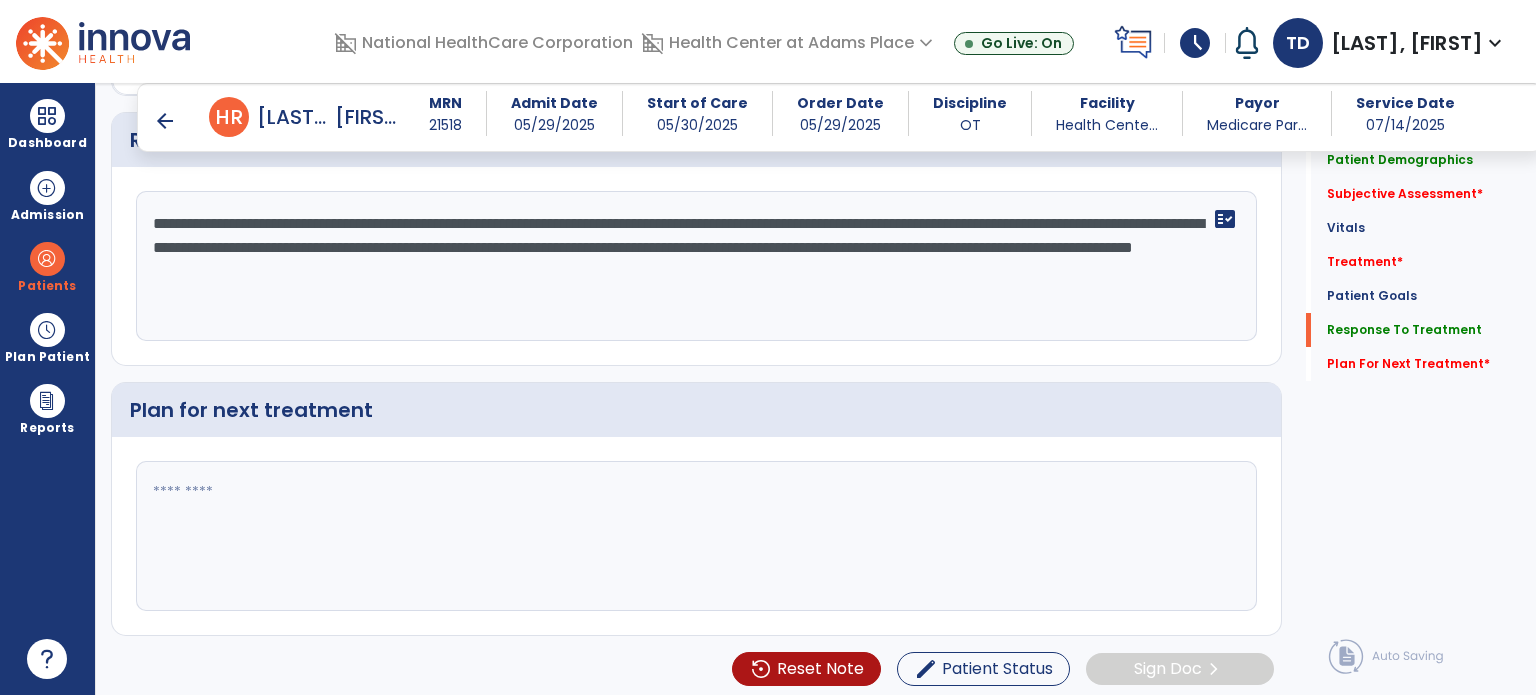 drag, startPoint x: 364, startPoint y: 318, endPoint x: 349, endPoint y: 502, distance: 184.6104 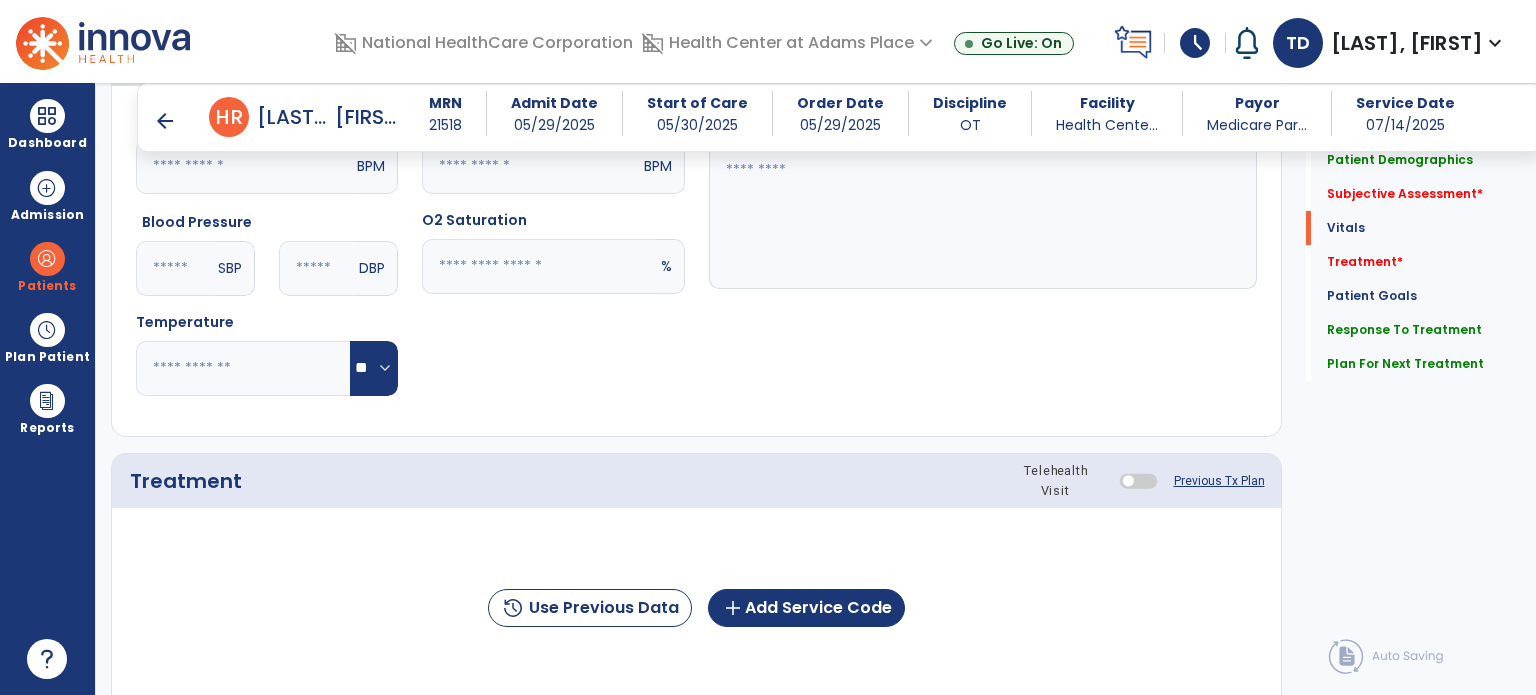scroll, scrollTop: 874, scrollLeft: 0, axis: vertical 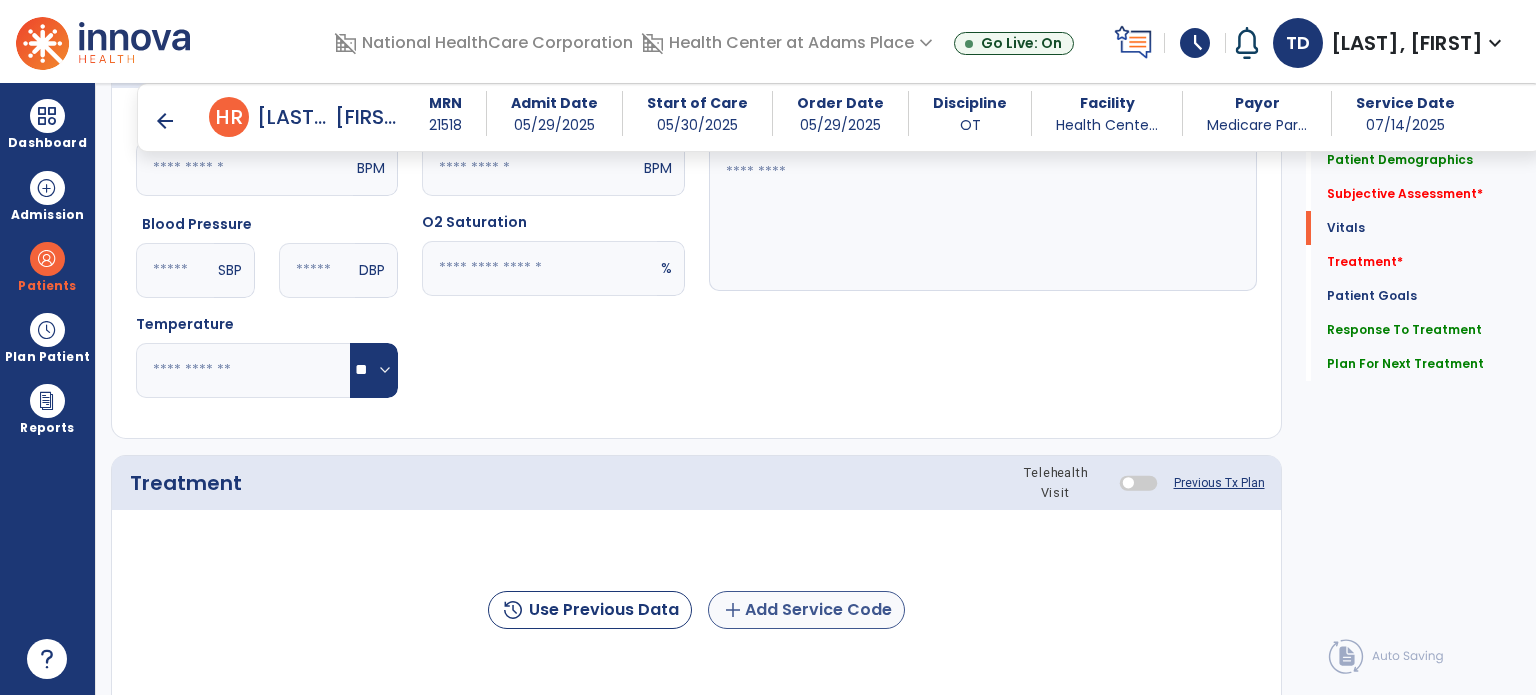 type on "**********" 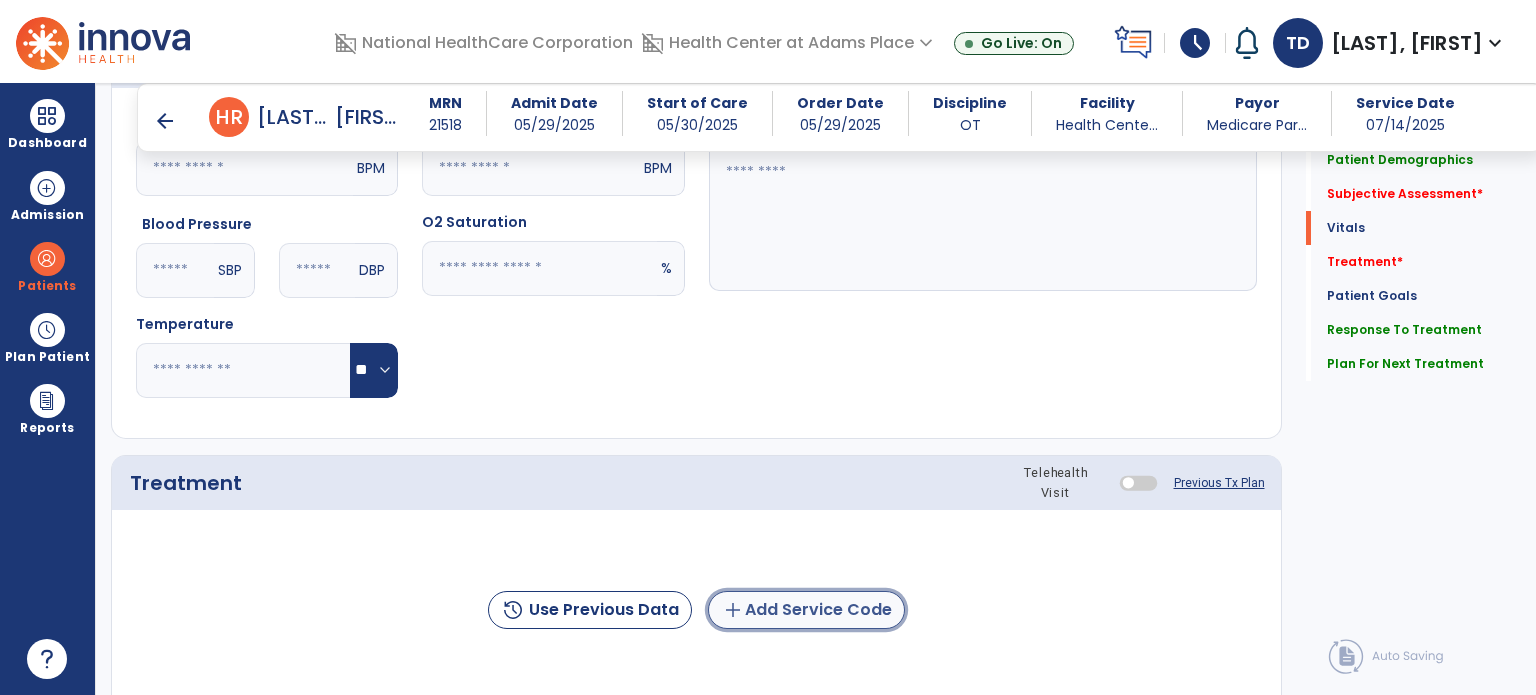 click on "add  Add Service Code" 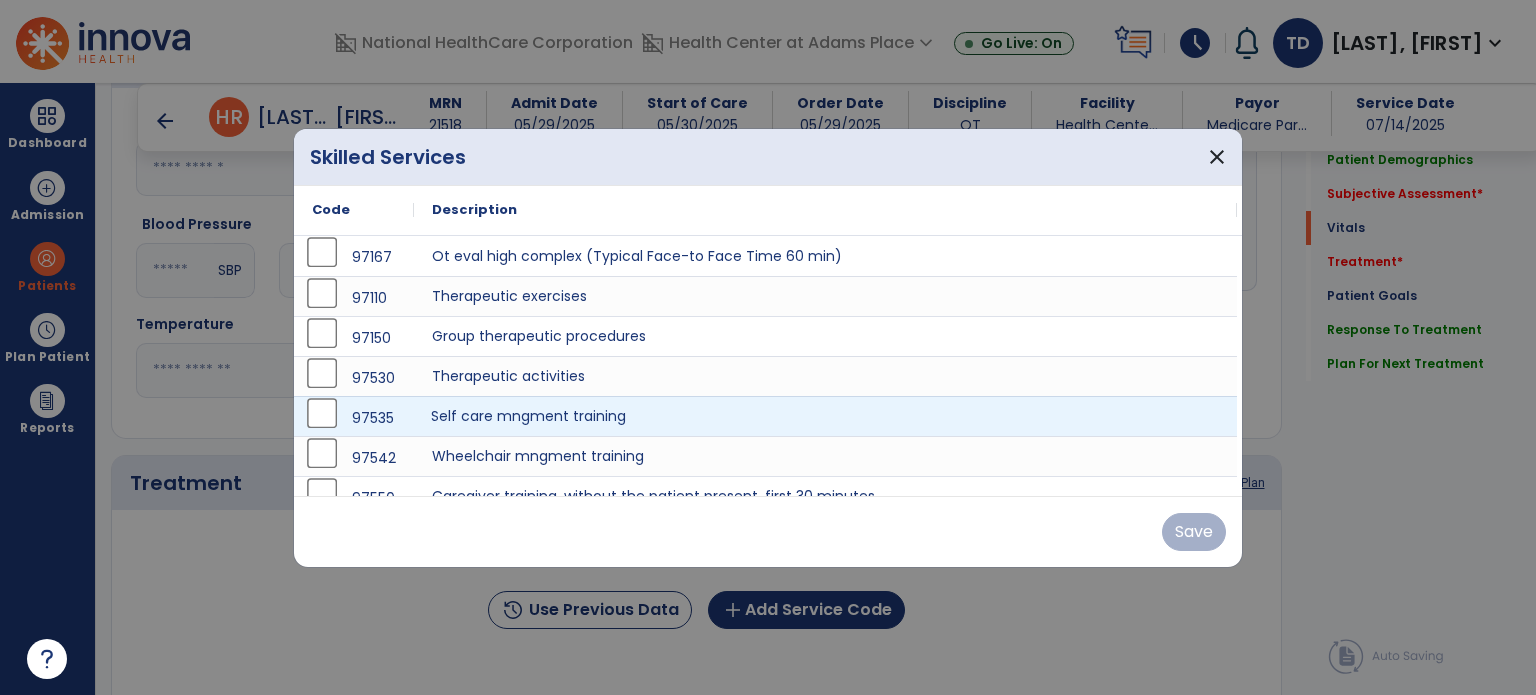click on "Self care mngment training" at bounding box center (825, 416) 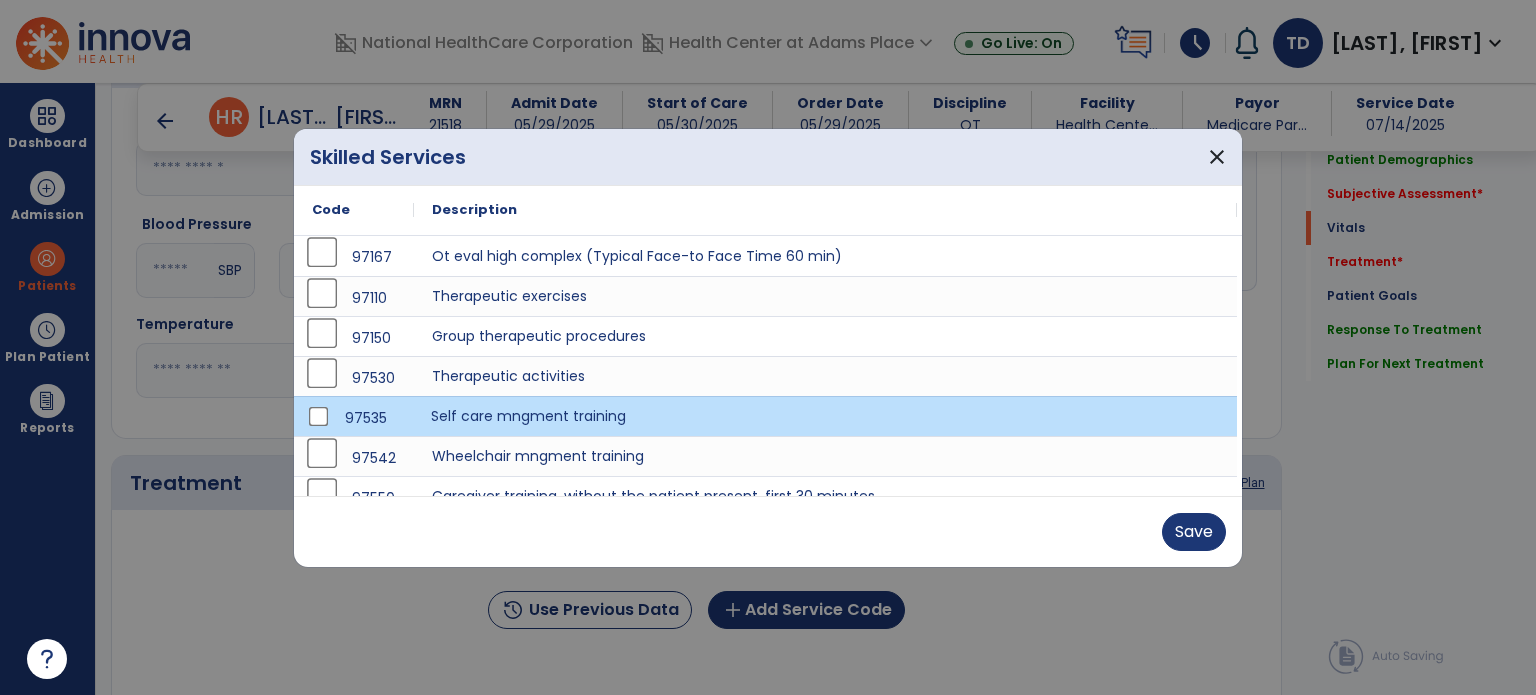 click on "Self care mngment training" at bounding box center (825, 416) 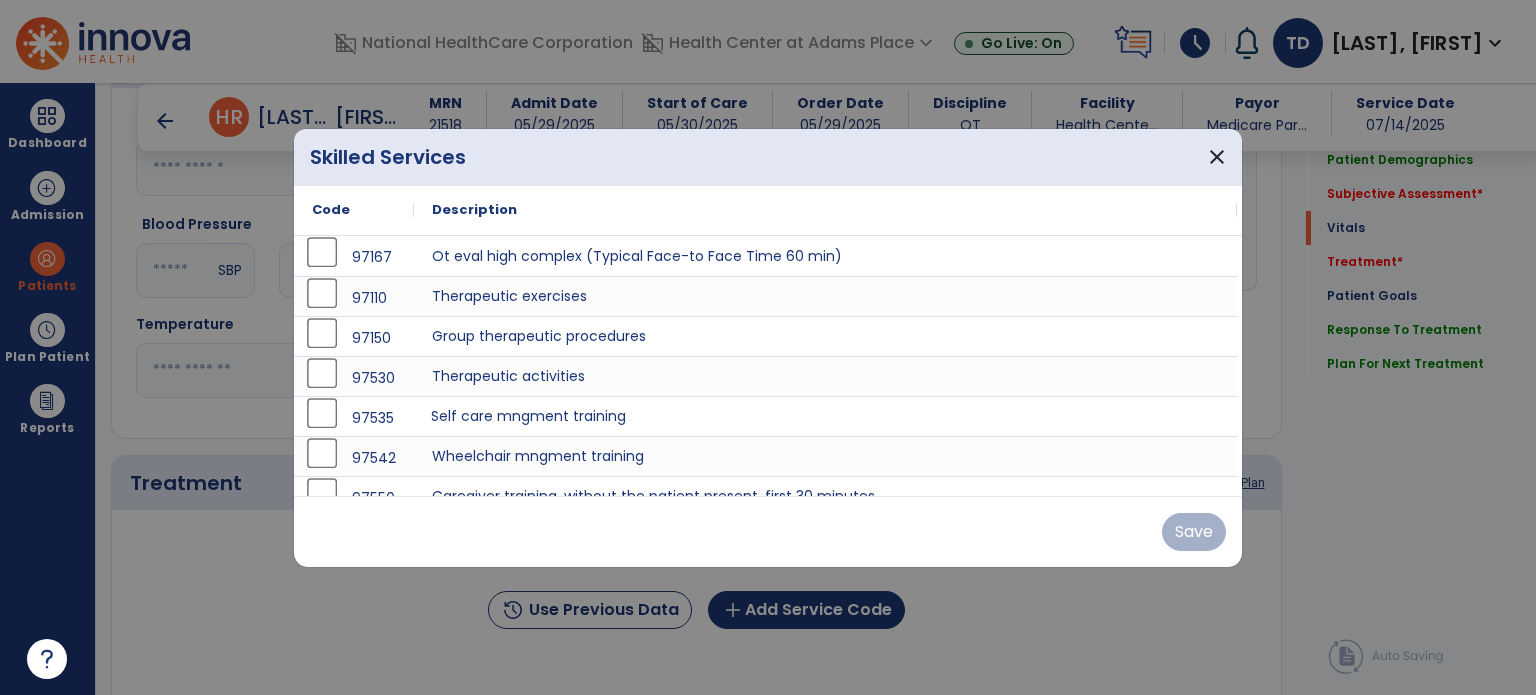 click on "Save" at bounding box center [768, 531] 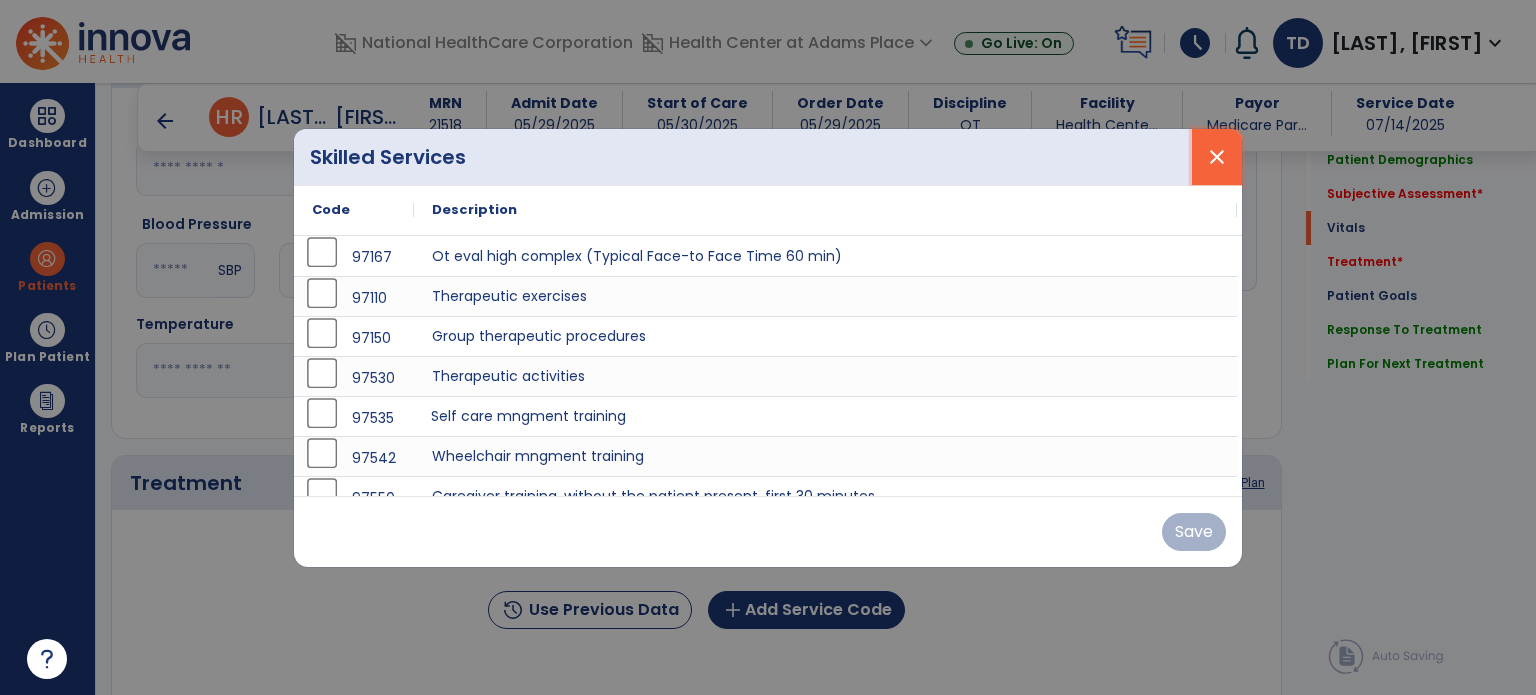 click on "close" at bounding box center (1217, 157) 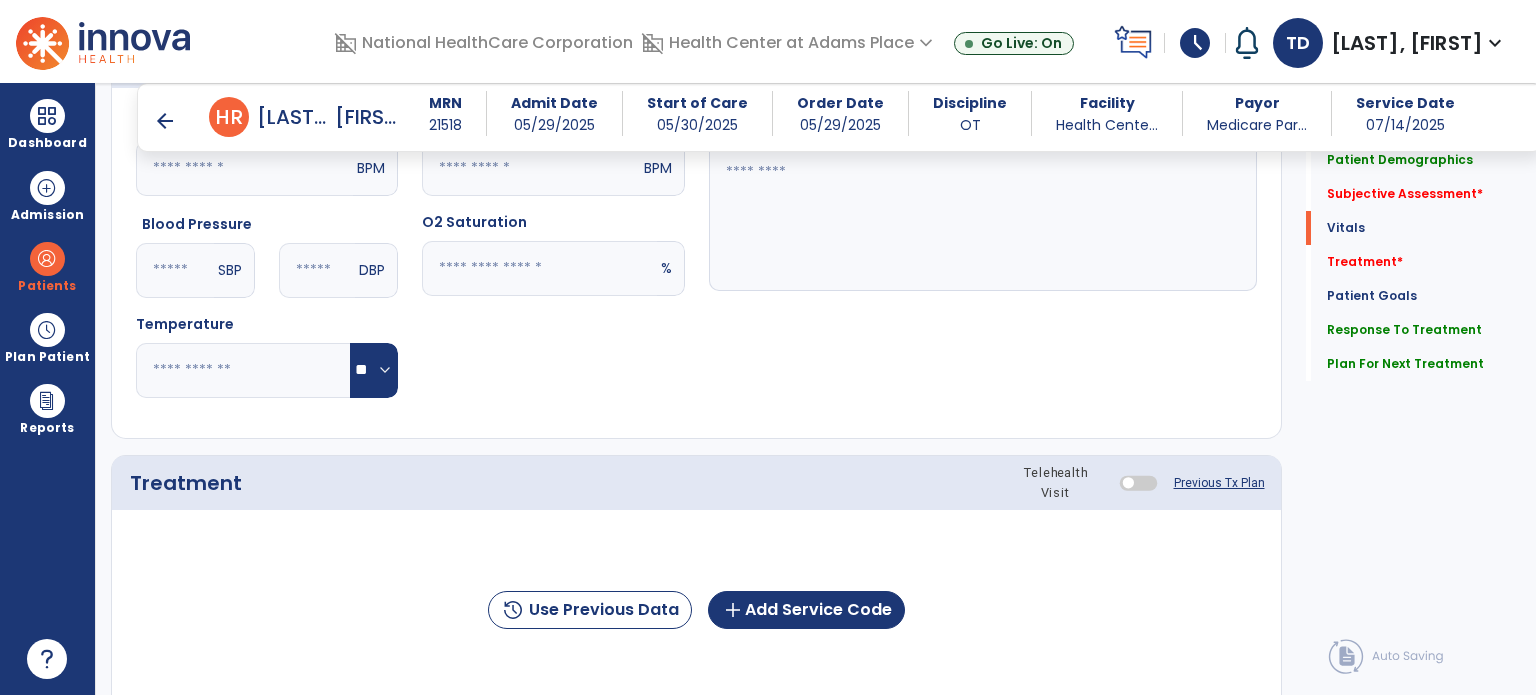 click on "arrow_back" at bounding box center [165, 121] 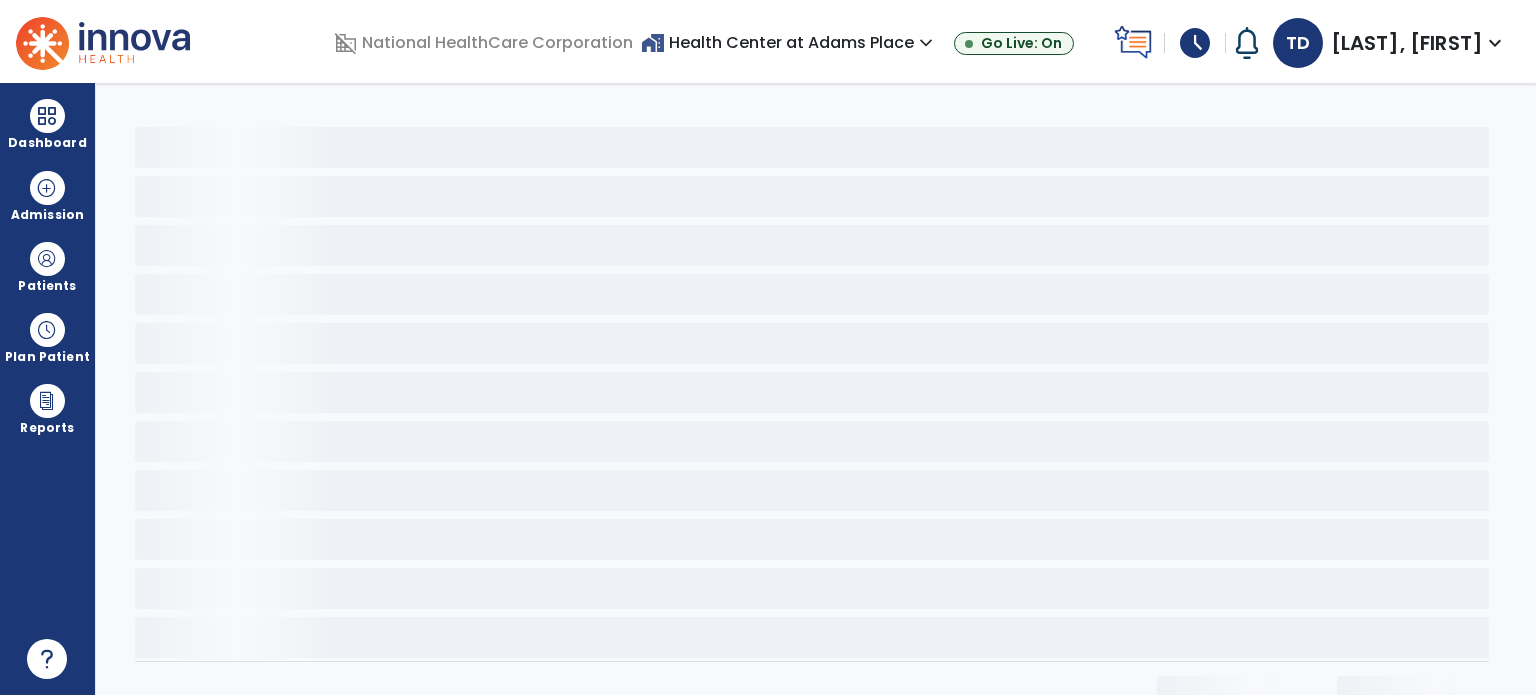 scroll, scrollTop: 0, scrollLeft: 0, axis: both 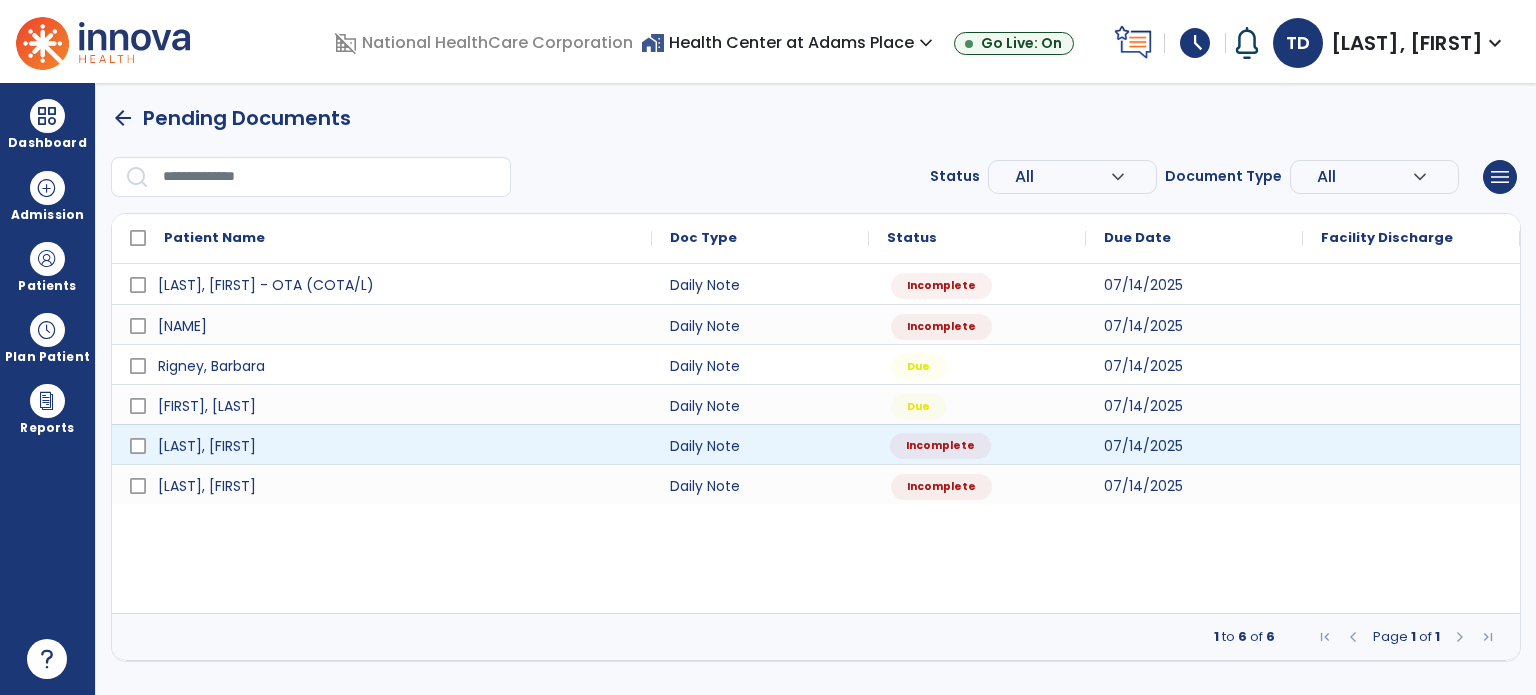 click on "Incomplete" at bounding box center [940, 446] 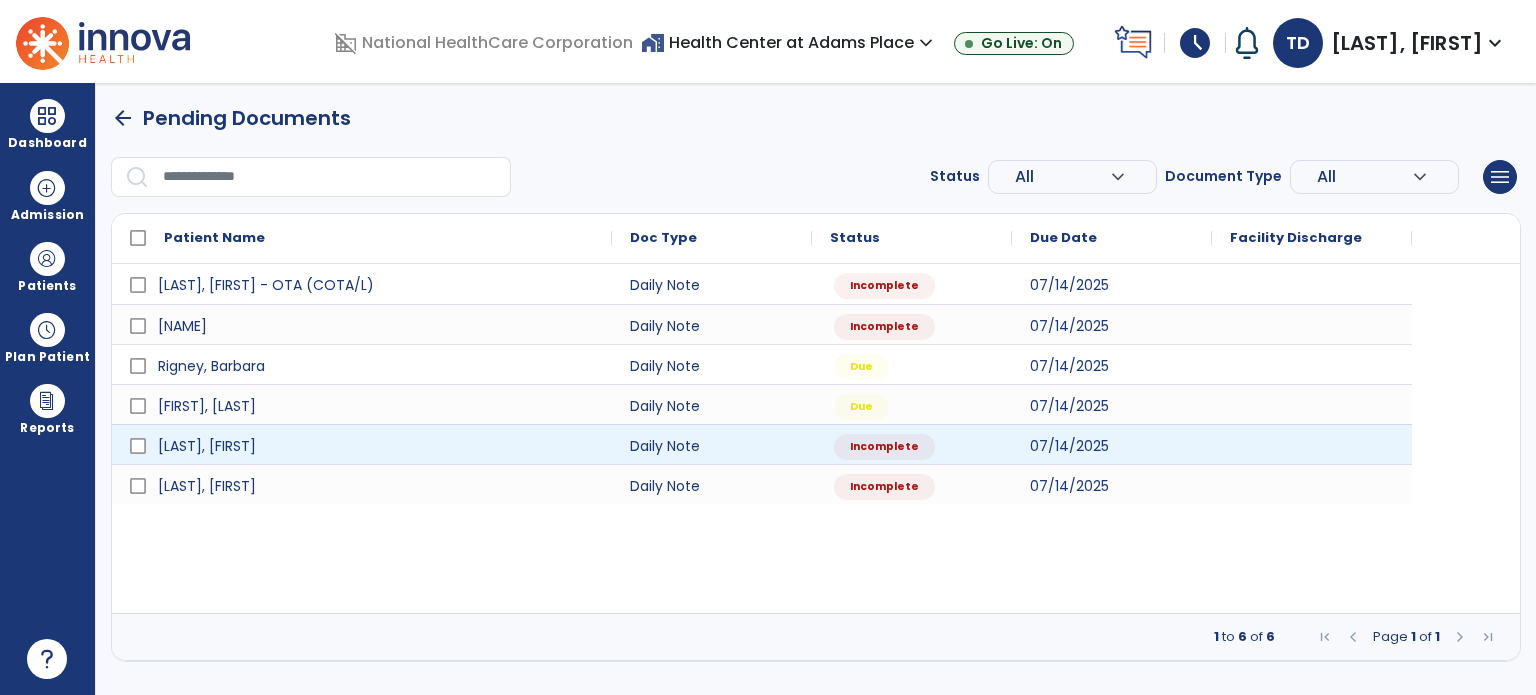 scroll, scrollTop: 0, scrollLeft: 0, axis: both 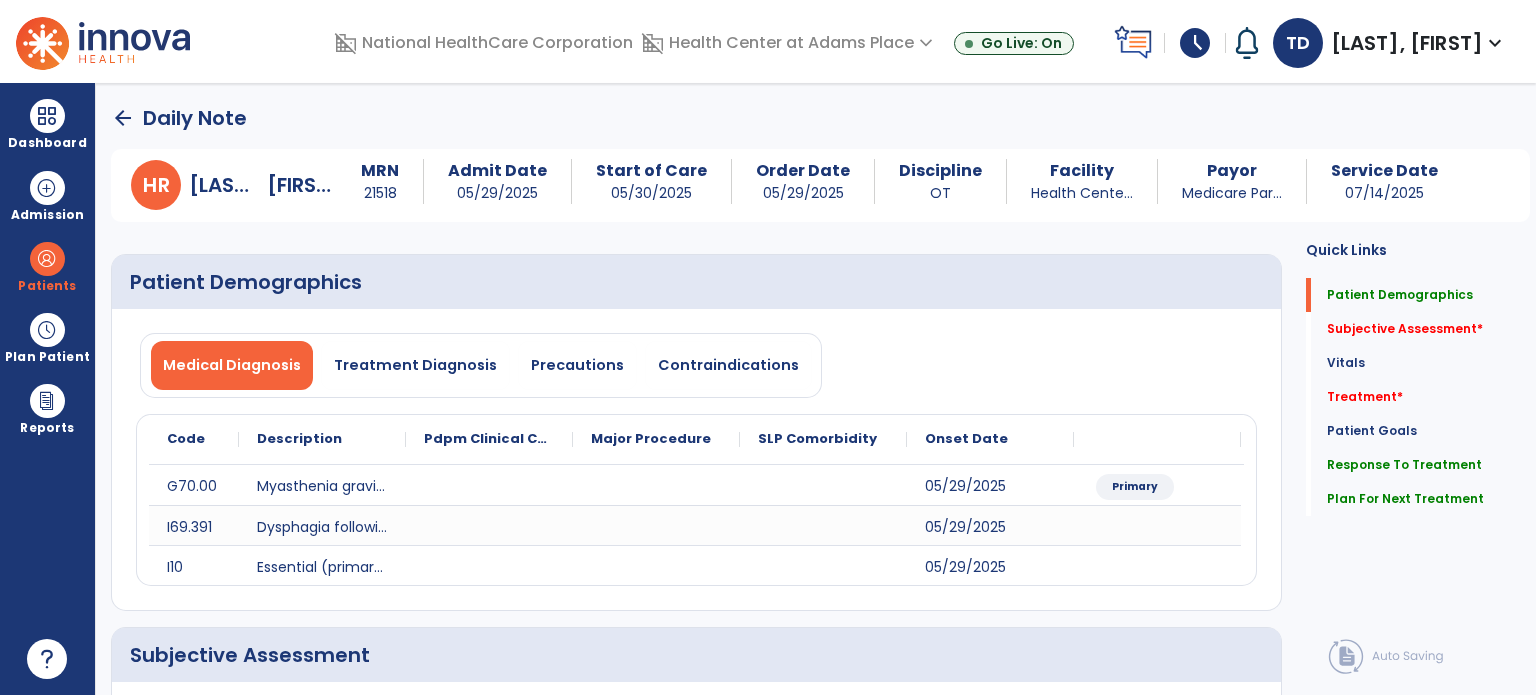 drag, startPoint x: 916, startPoint y: 445, endPoint x: 860, endPoint y: 286, distance: 168.57343 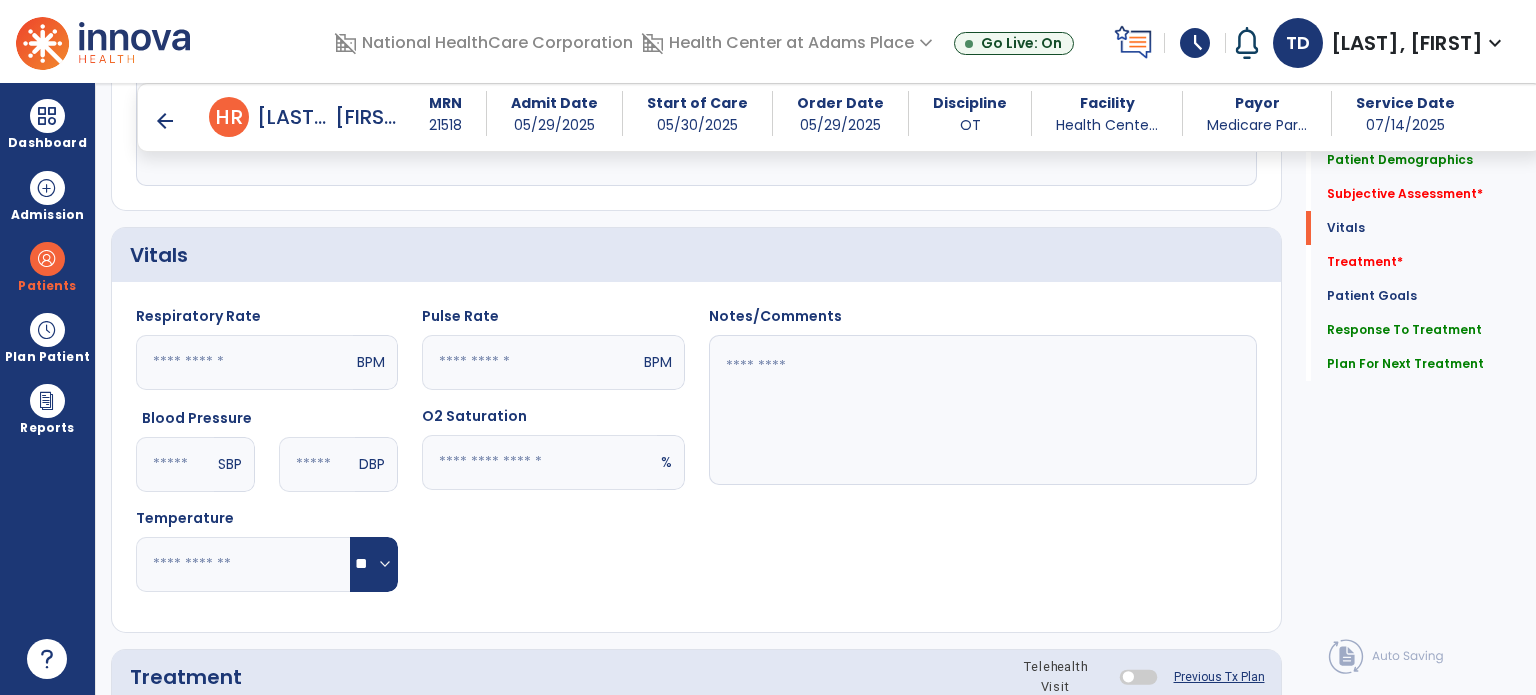 scroll, scrollTop: 694, scrollLeft: 0, axis: vertical 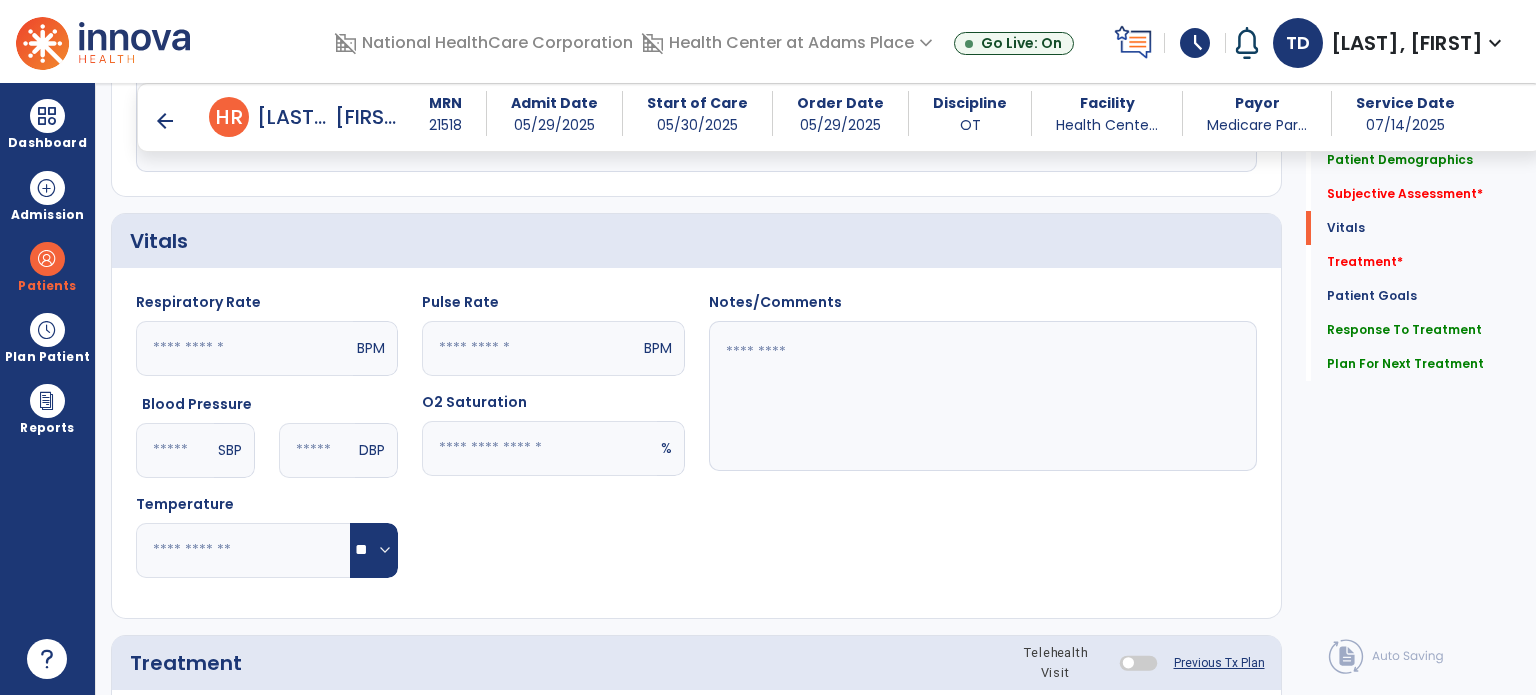 drag, startPoint x: 860, startPoint y: 286, endPoint x: 756, endPoint y: 501, distance: 238.83258 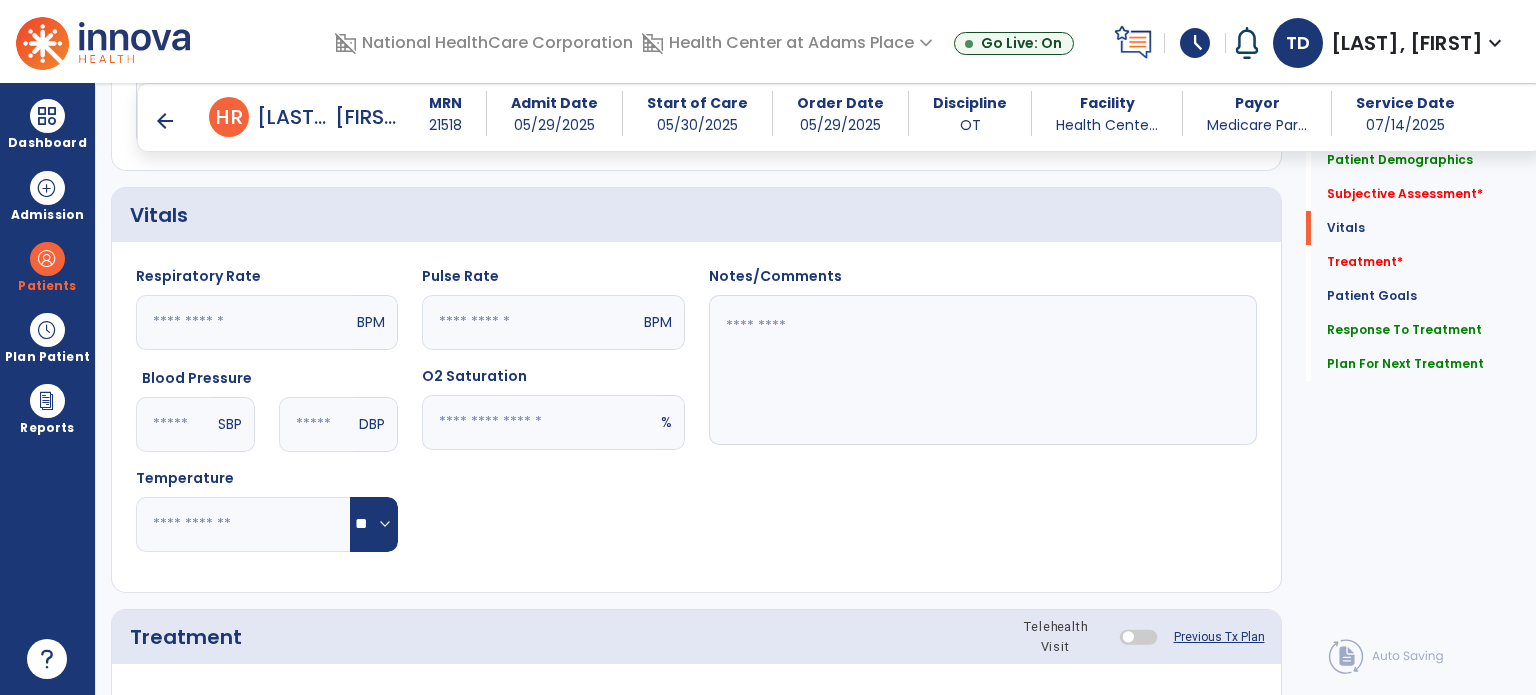 click on "Notes/Comments" 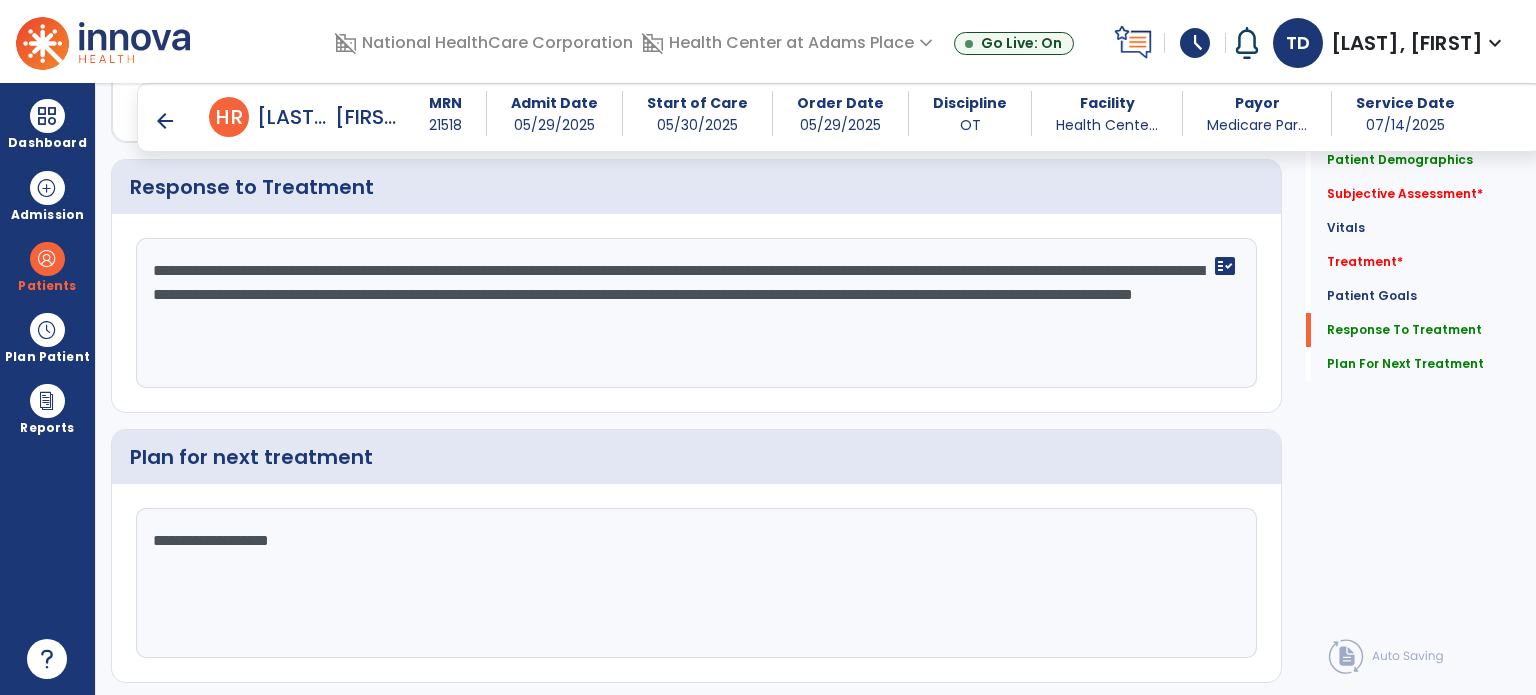 scroll, scrollTop: 2880, scrollLeft: 0, axis: vertical 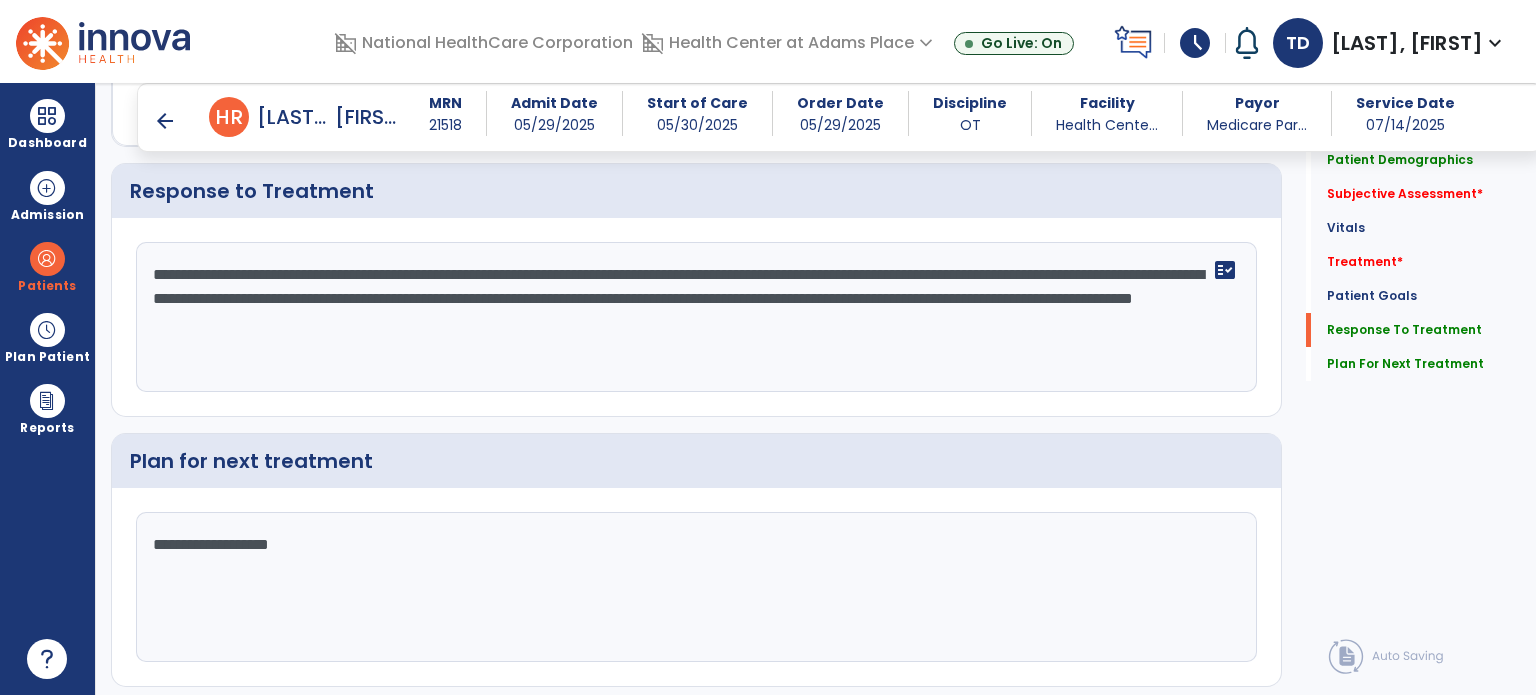click on "**********" 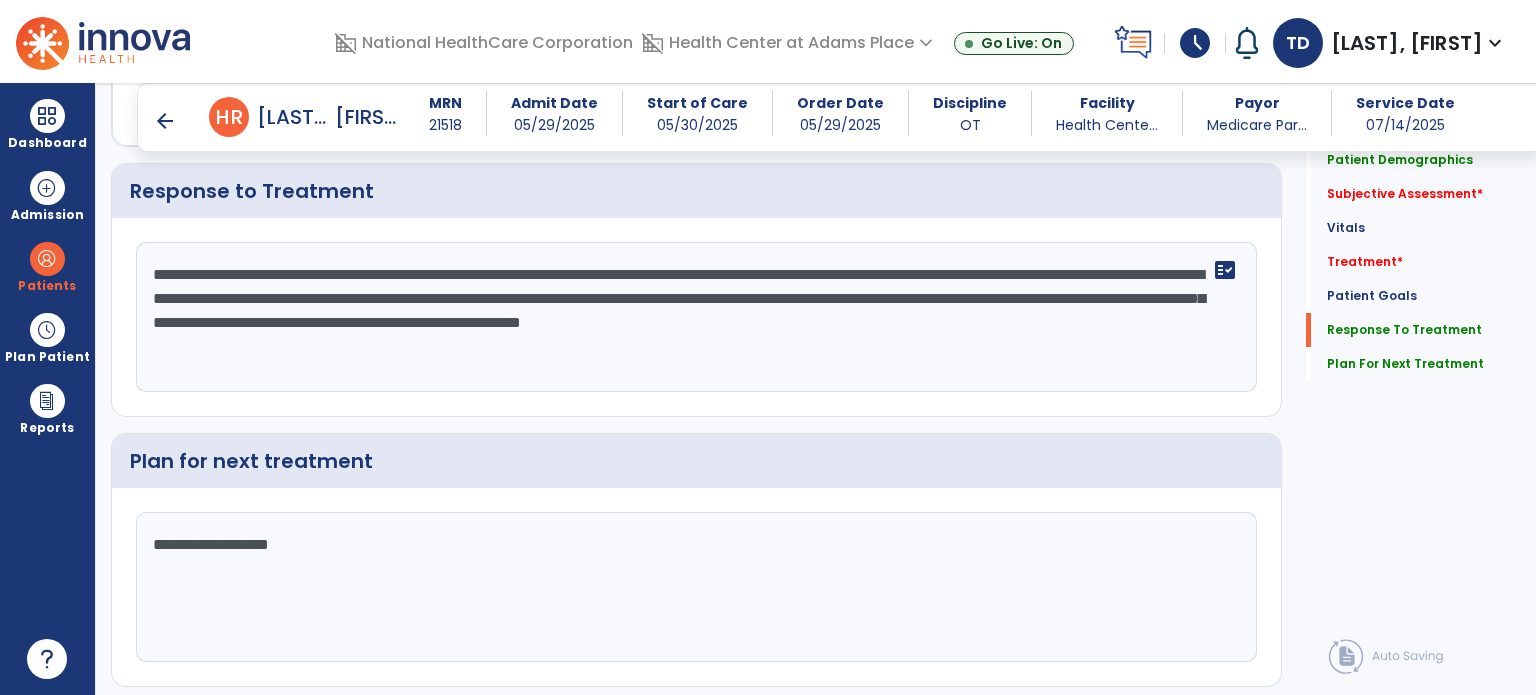 type on "**********" 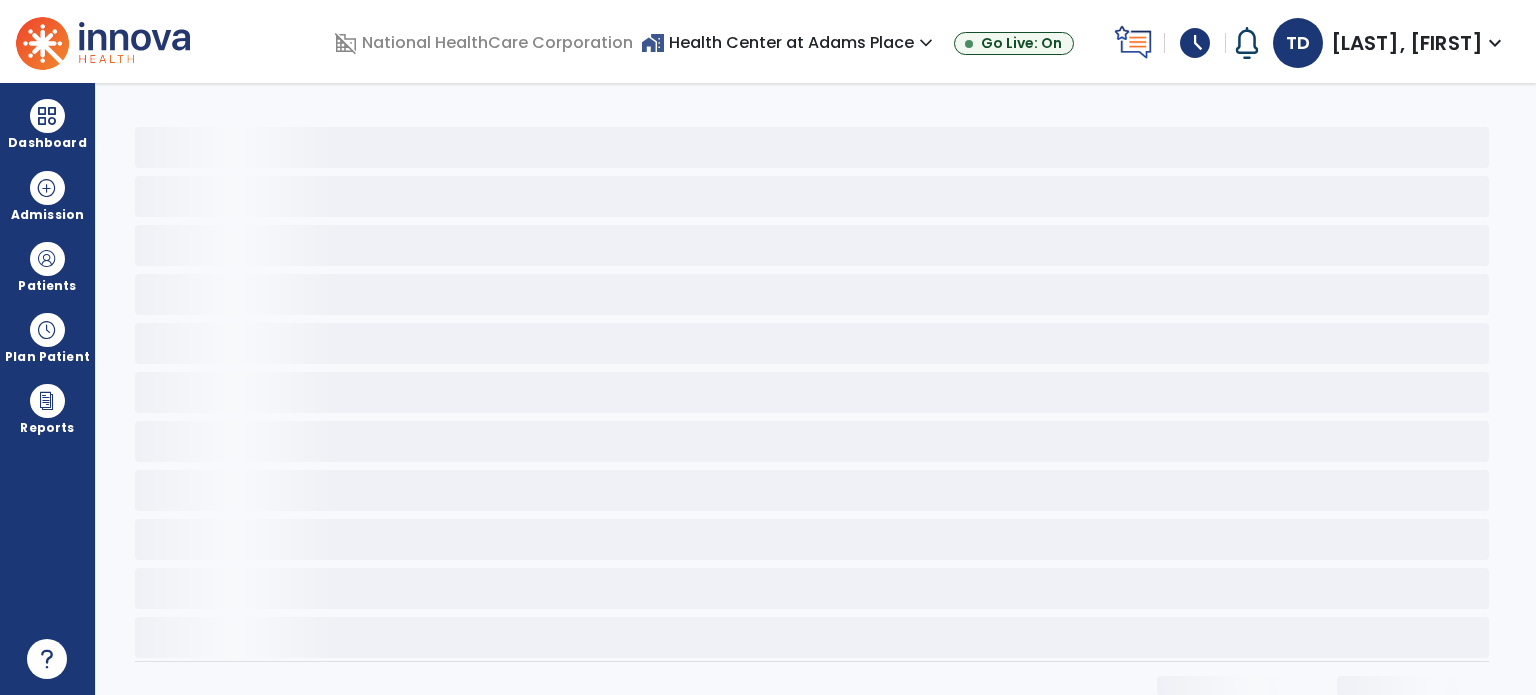 scroll, scrollTop: 0, scrollLeft: 0, axis: both 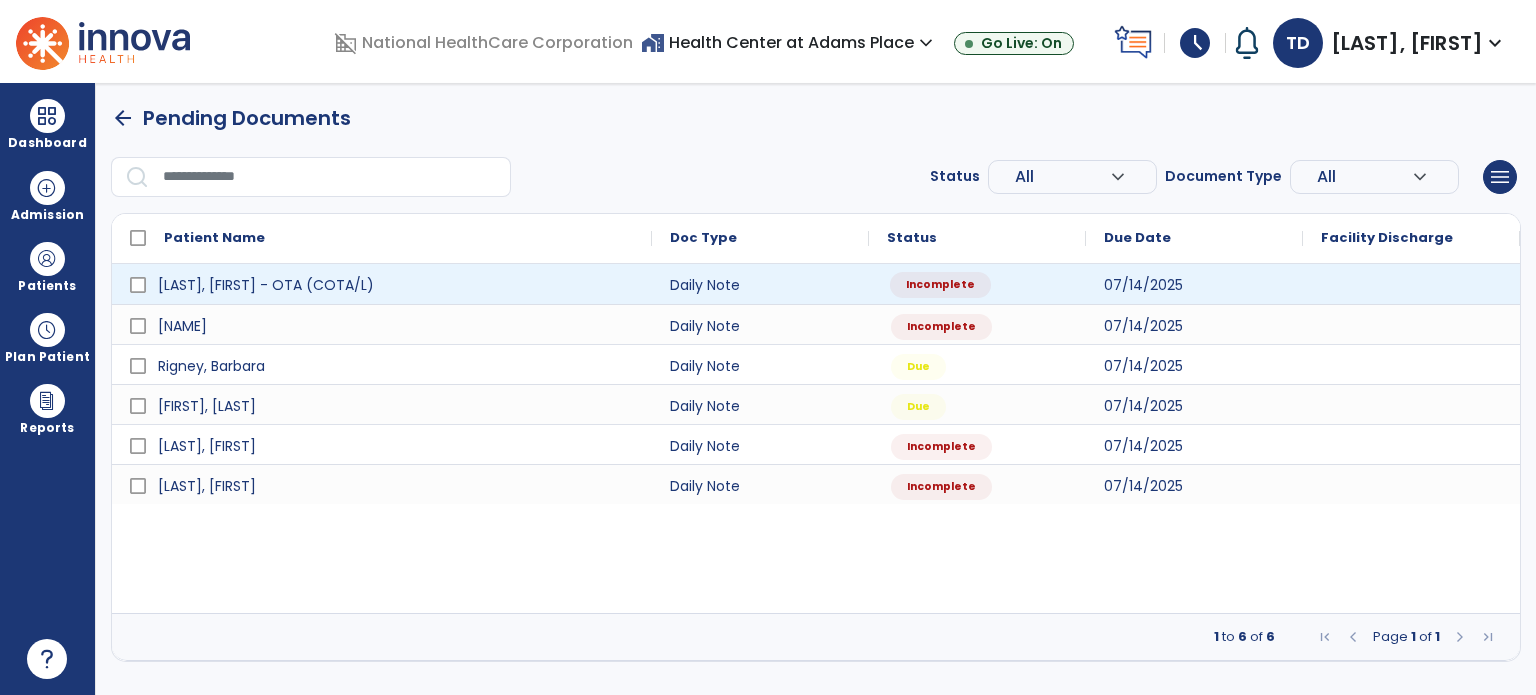 click on "Incomplete" at bounding box center (938, 284) 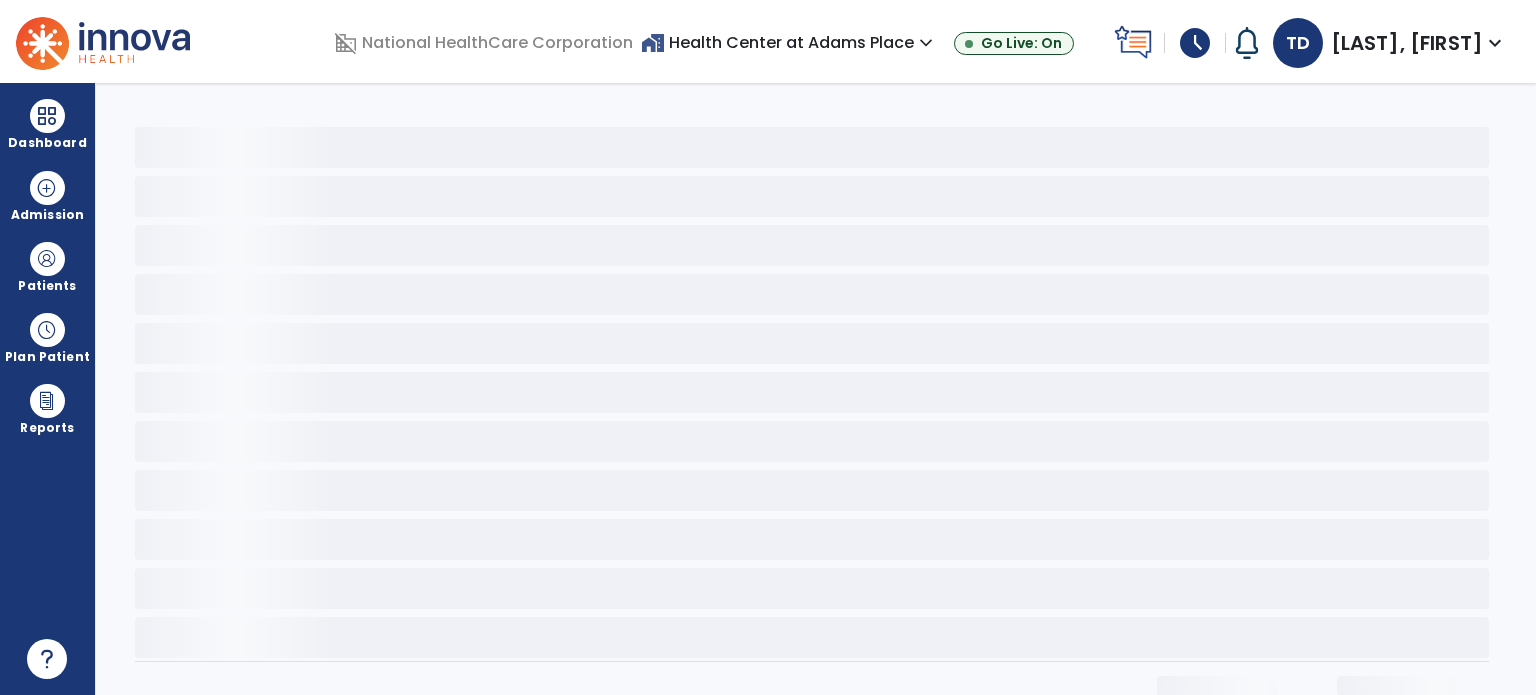 select on "*" 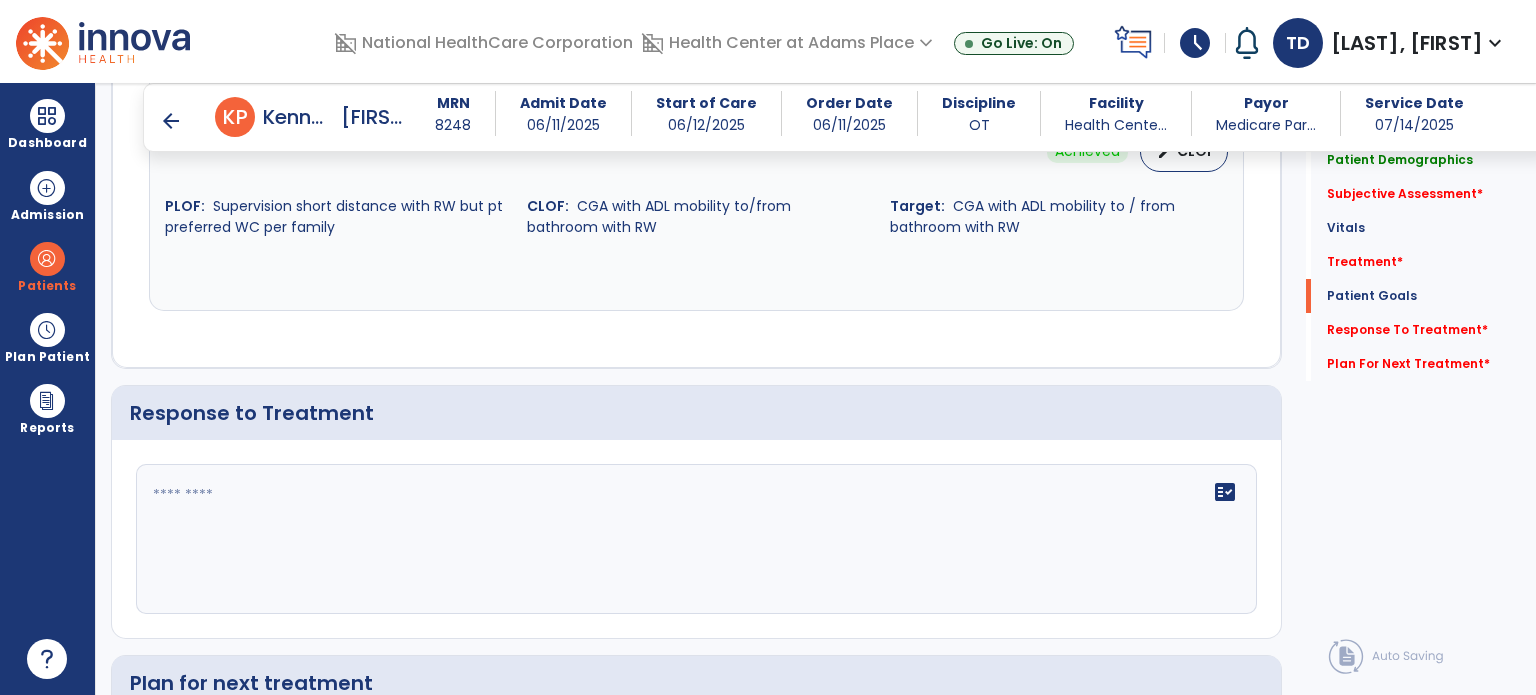 scroll, scrollTop: 3059, scrollLeft: 0, axis: vertical 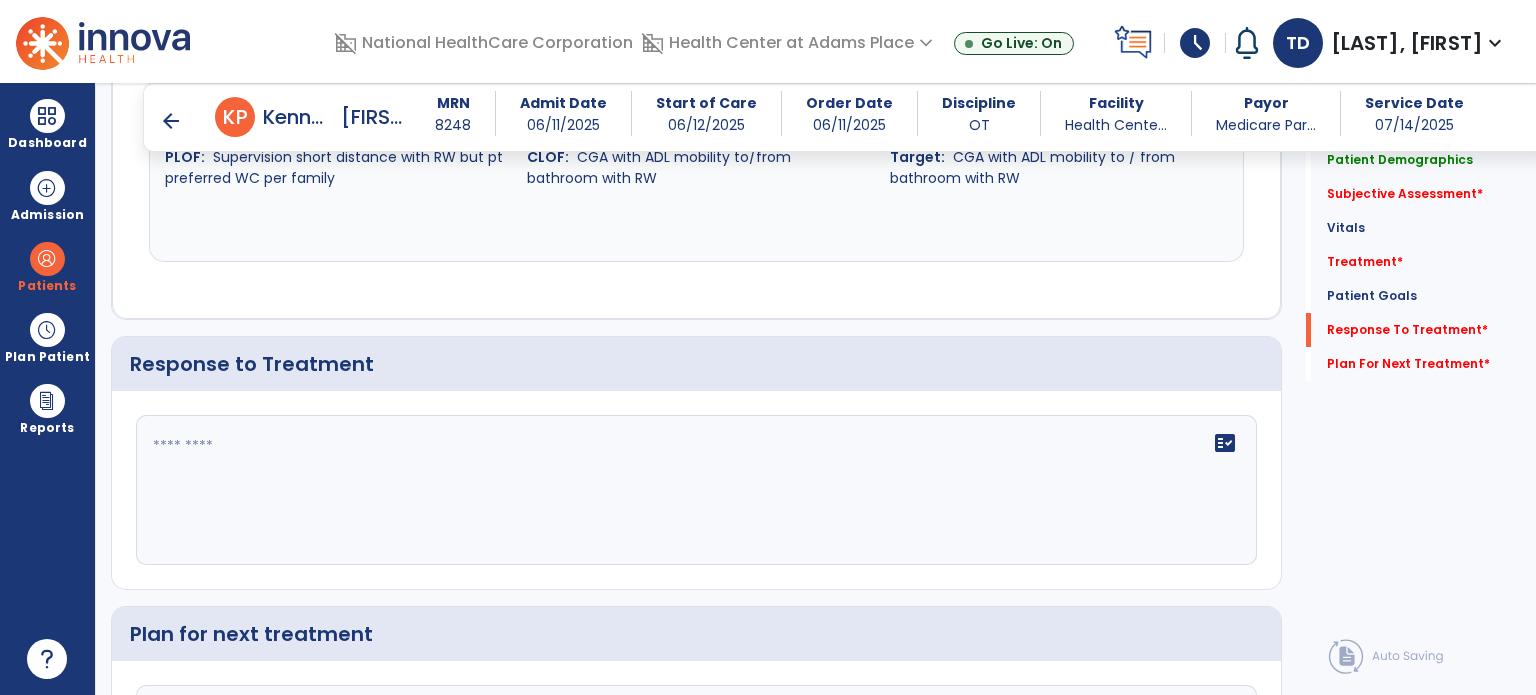 click on "fact_check" 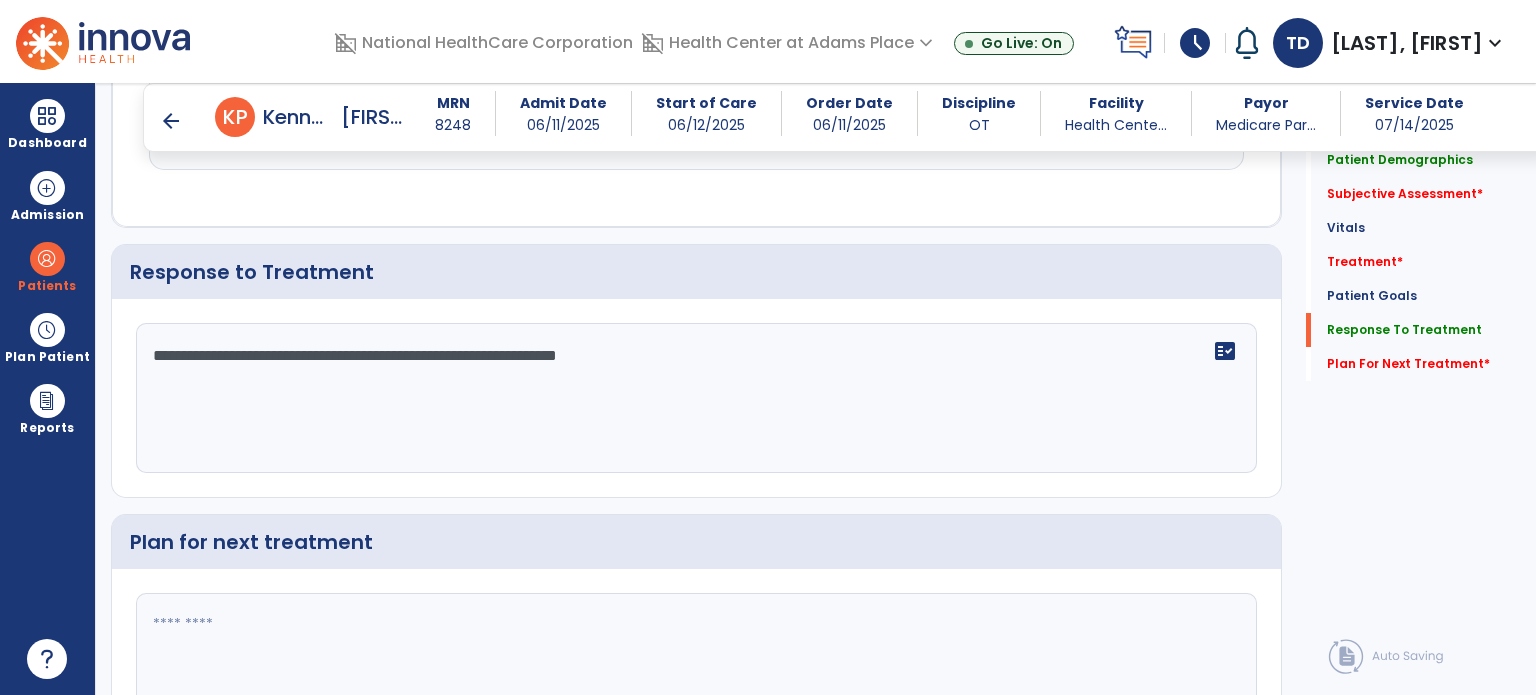 scroll, scrollTop: 3192, scrollLeft: 0, axis: vertical 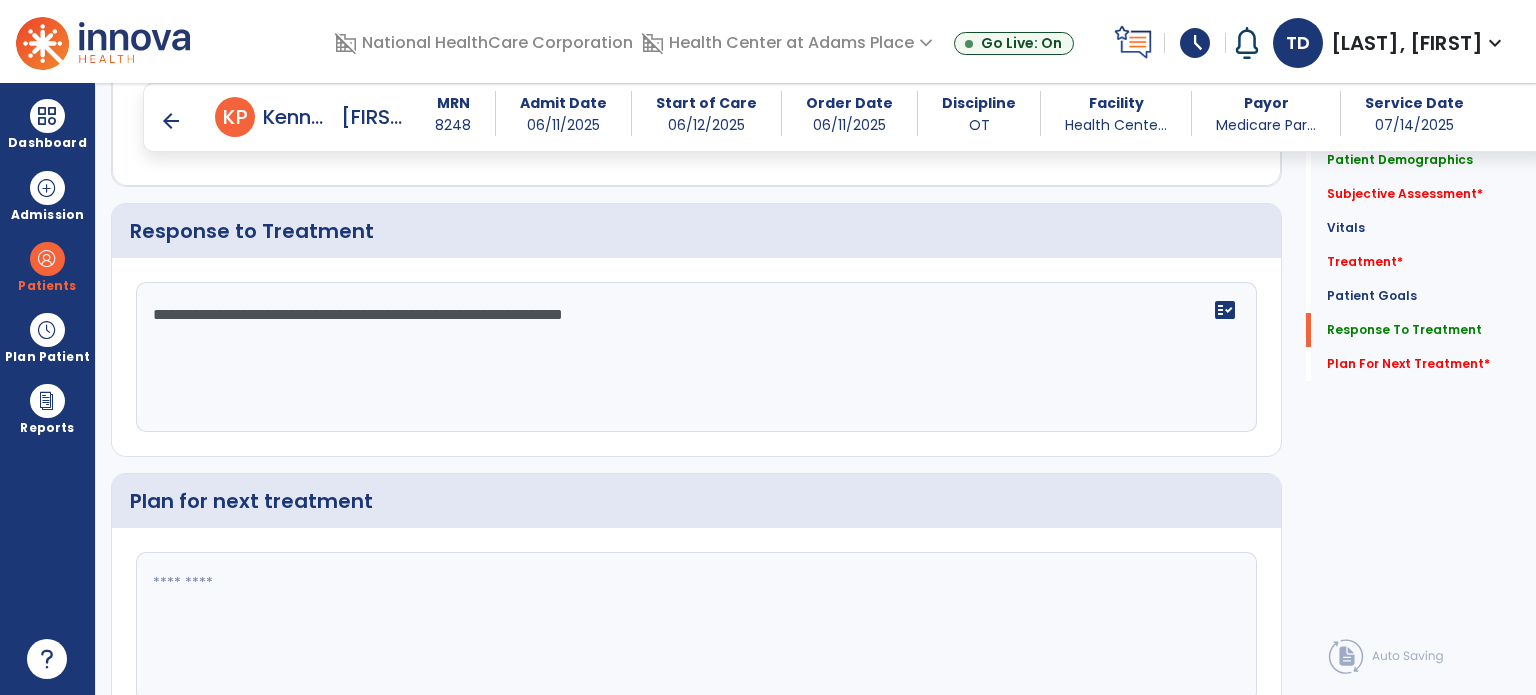 click on "**********" 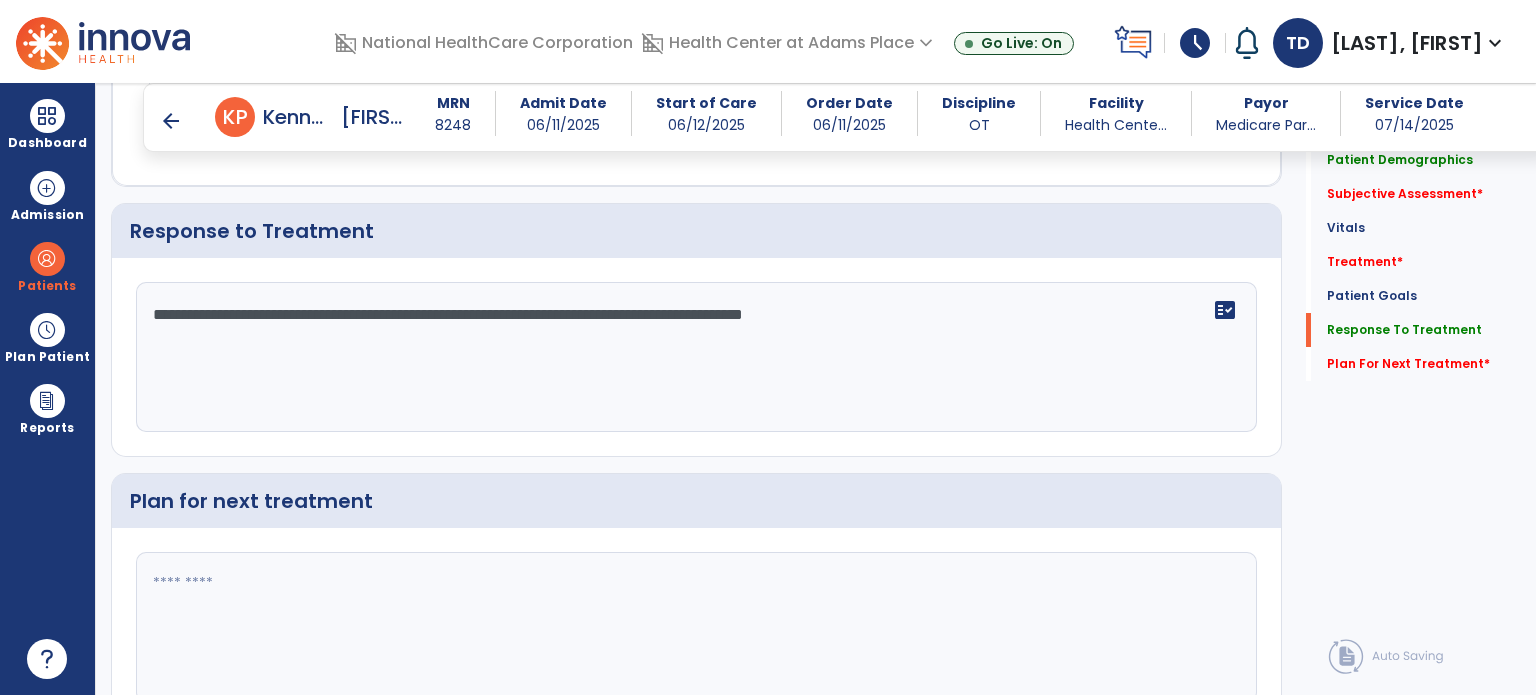 click on "**********" 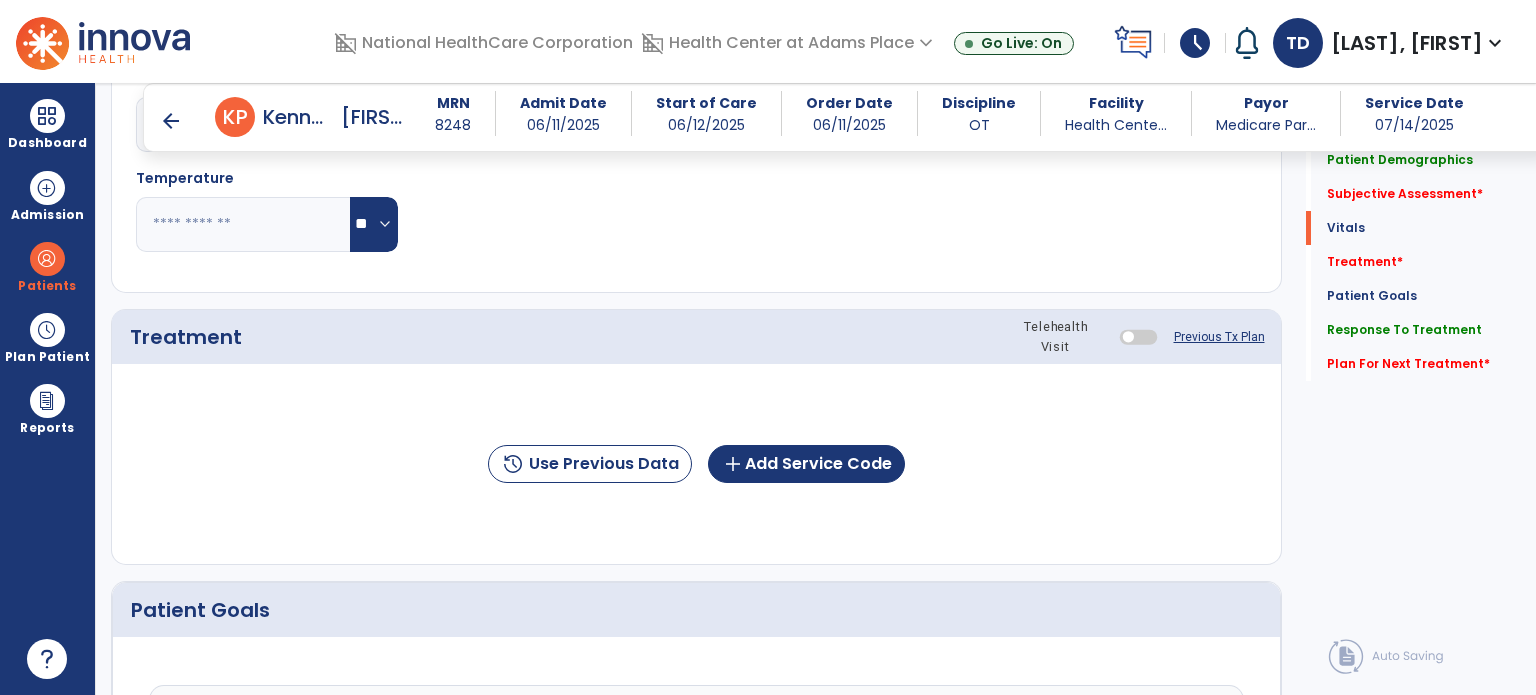 scroll, scrollTop: 1067, scrollLeft: 0, axis: vertical 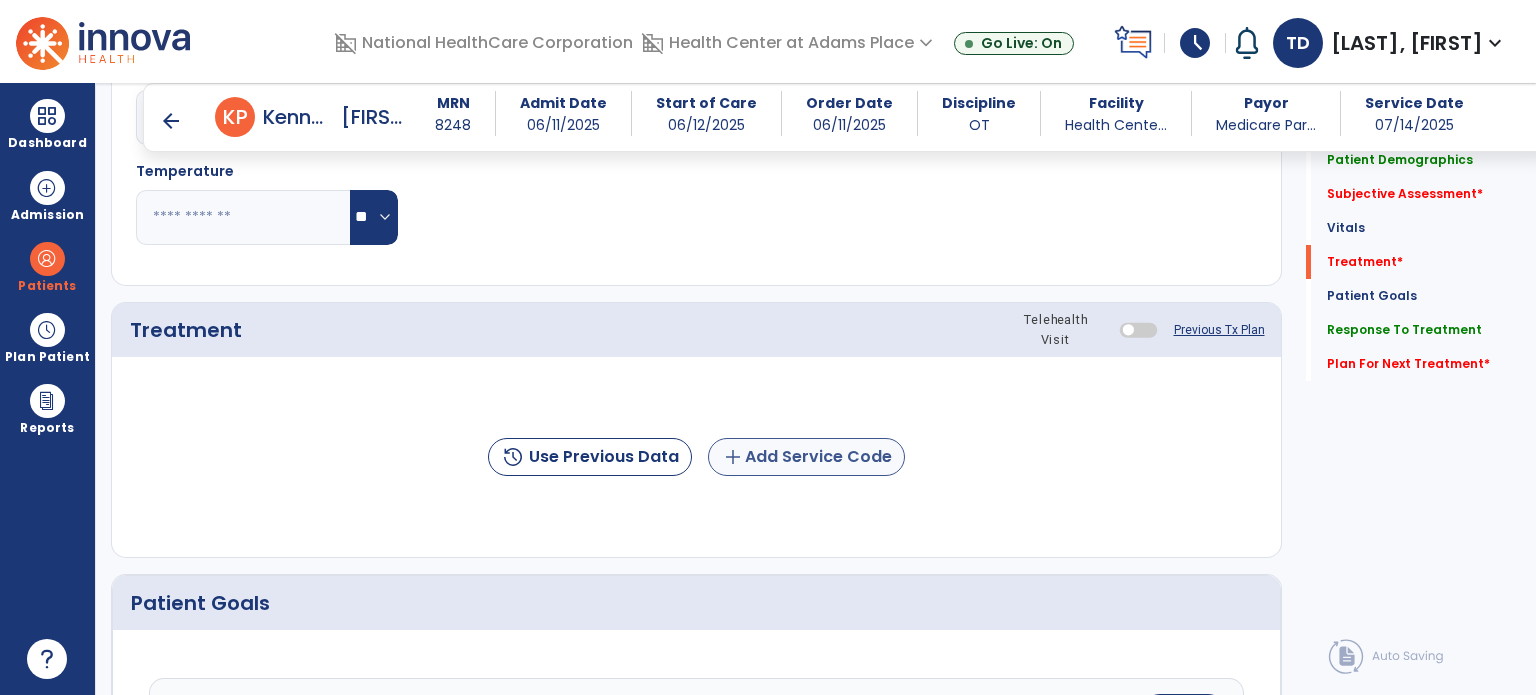 type on "**********" 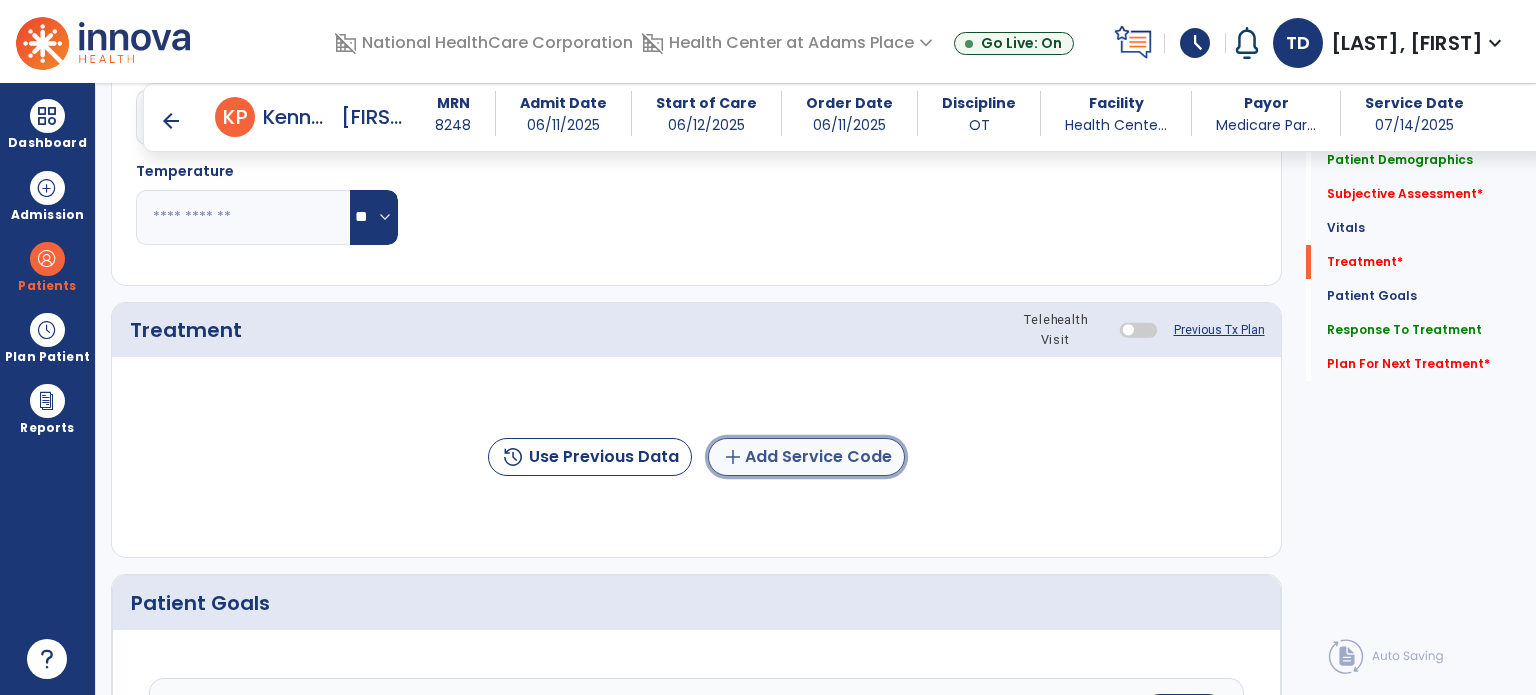 click on "add  Add Service Code" 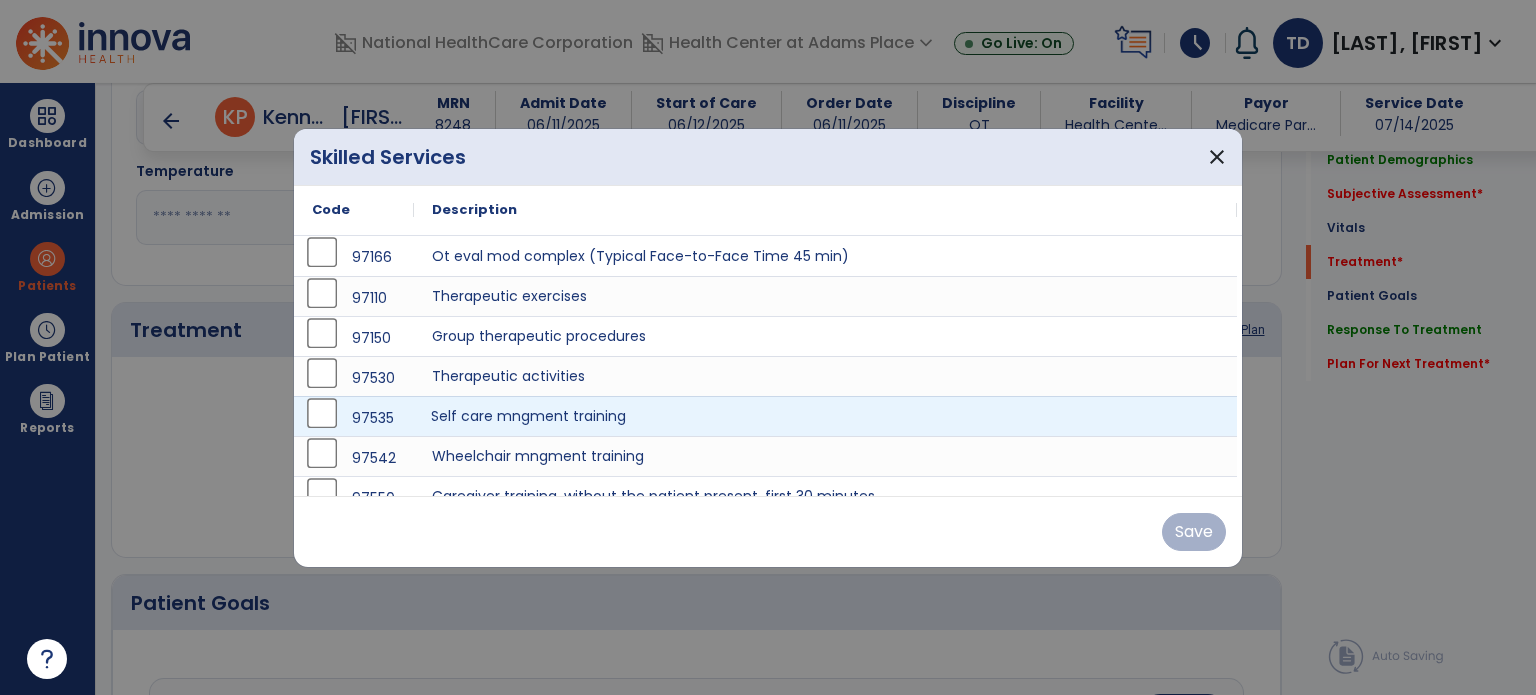 click on "Self care mngment training" at bounding box center (825, 416) 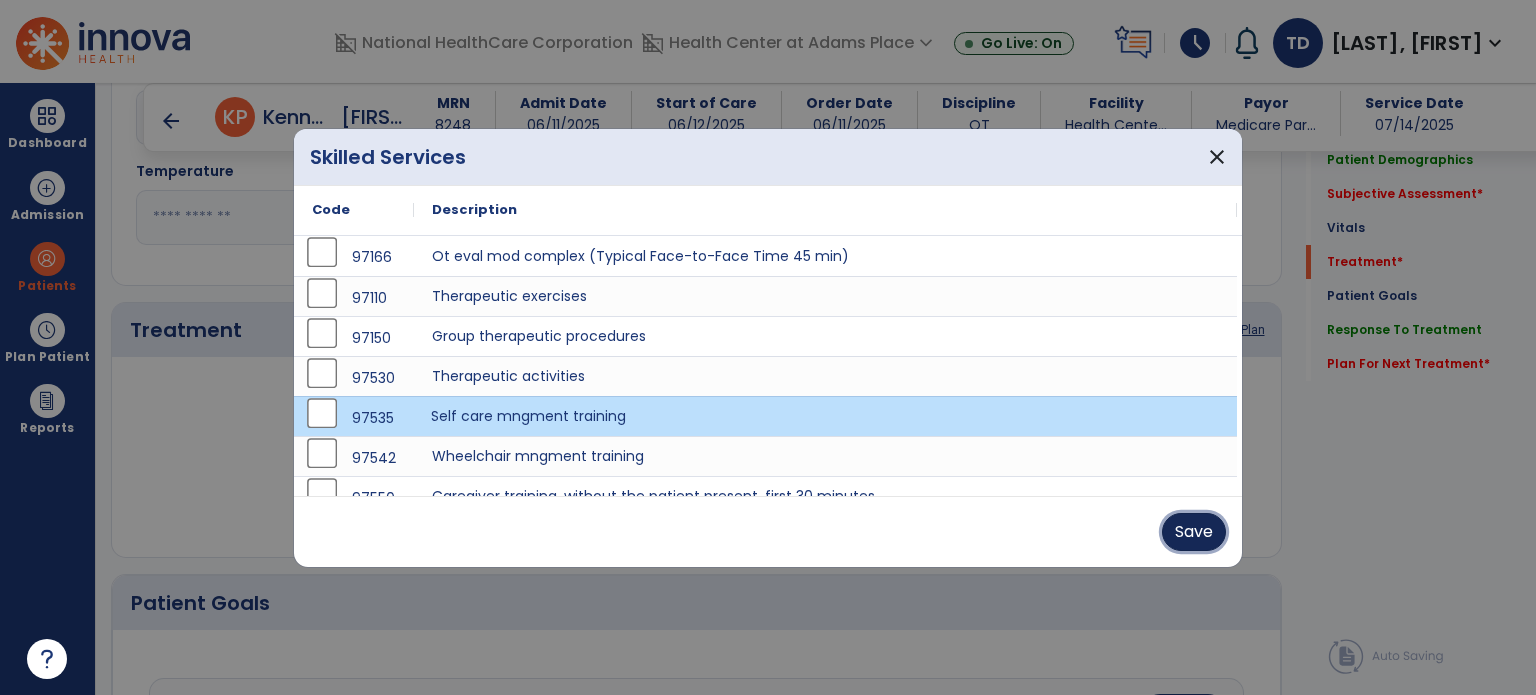 click on "Save" at bounding box center (1194, 532) 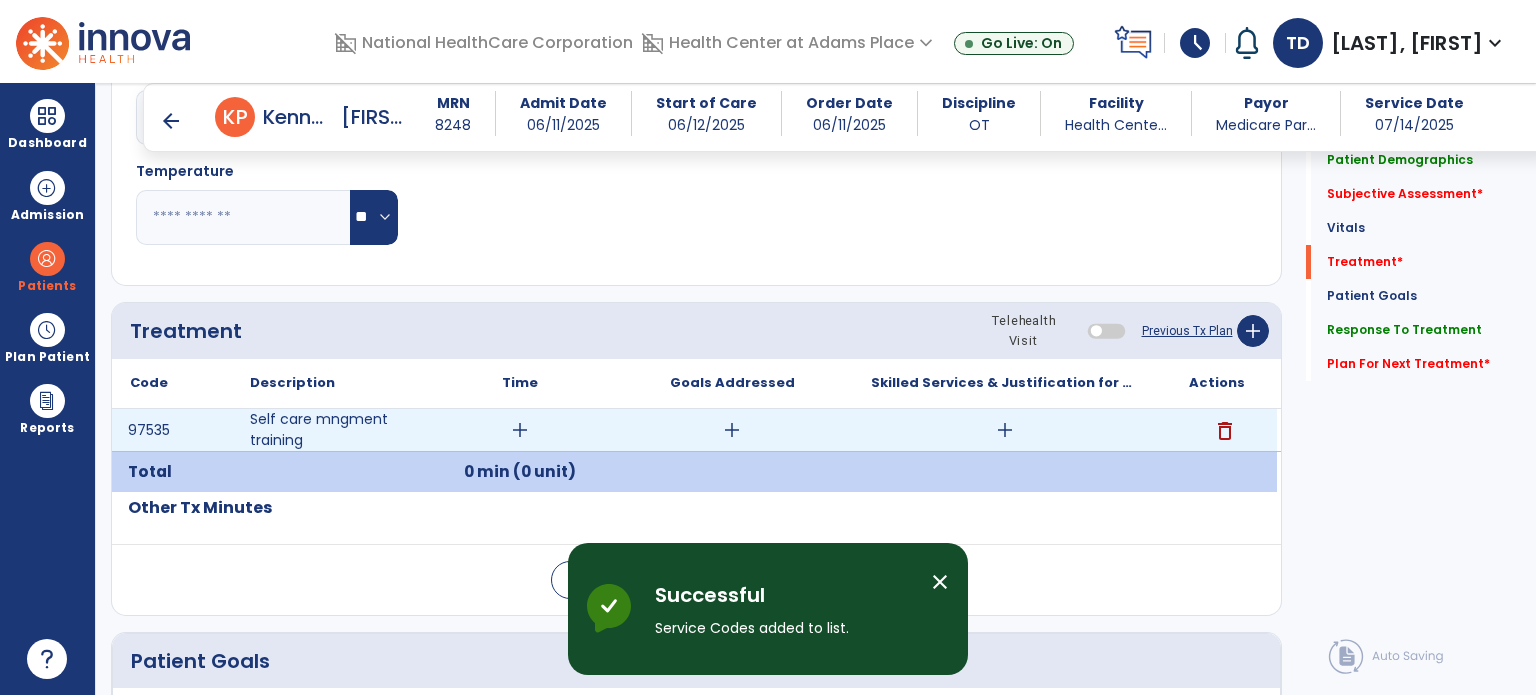 click on "add" at bounding box center (1004, 430) 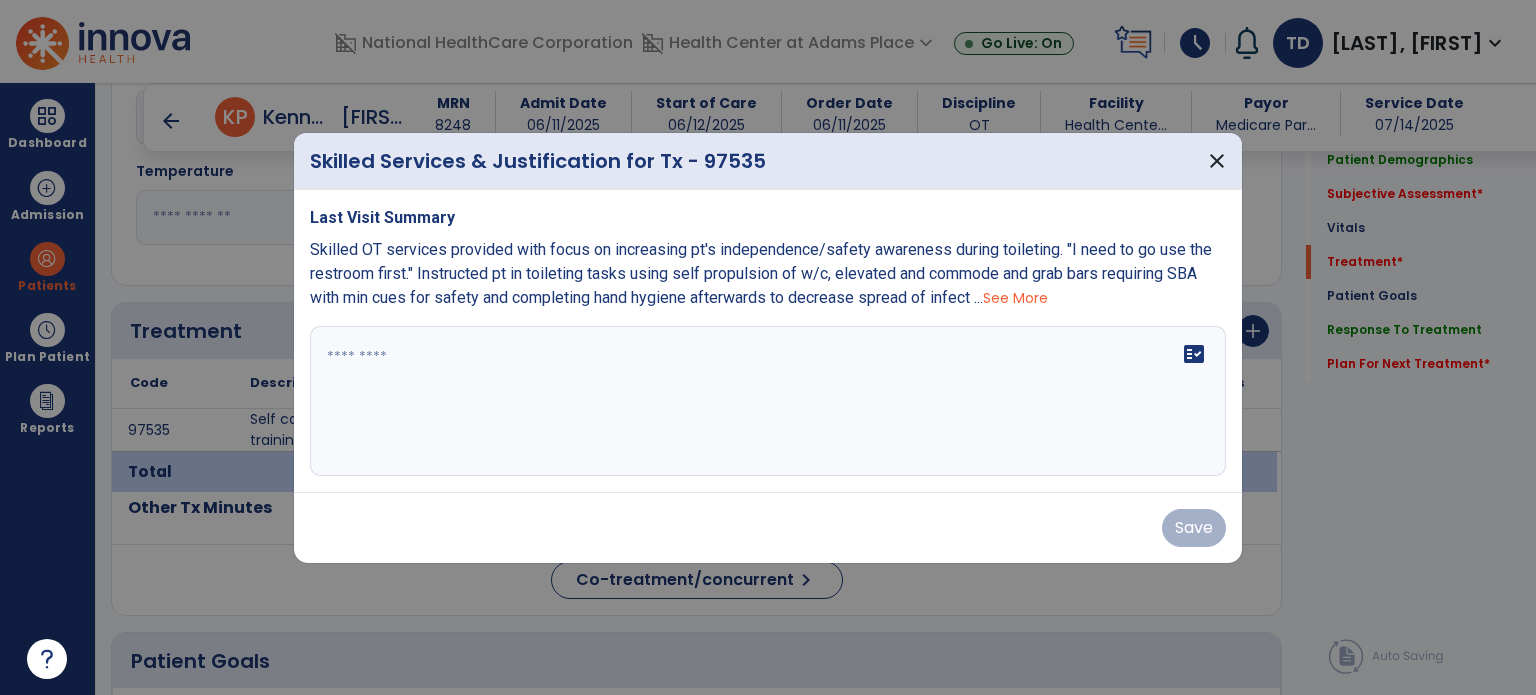 click on "fact_check" at bounding box center [768, 401] 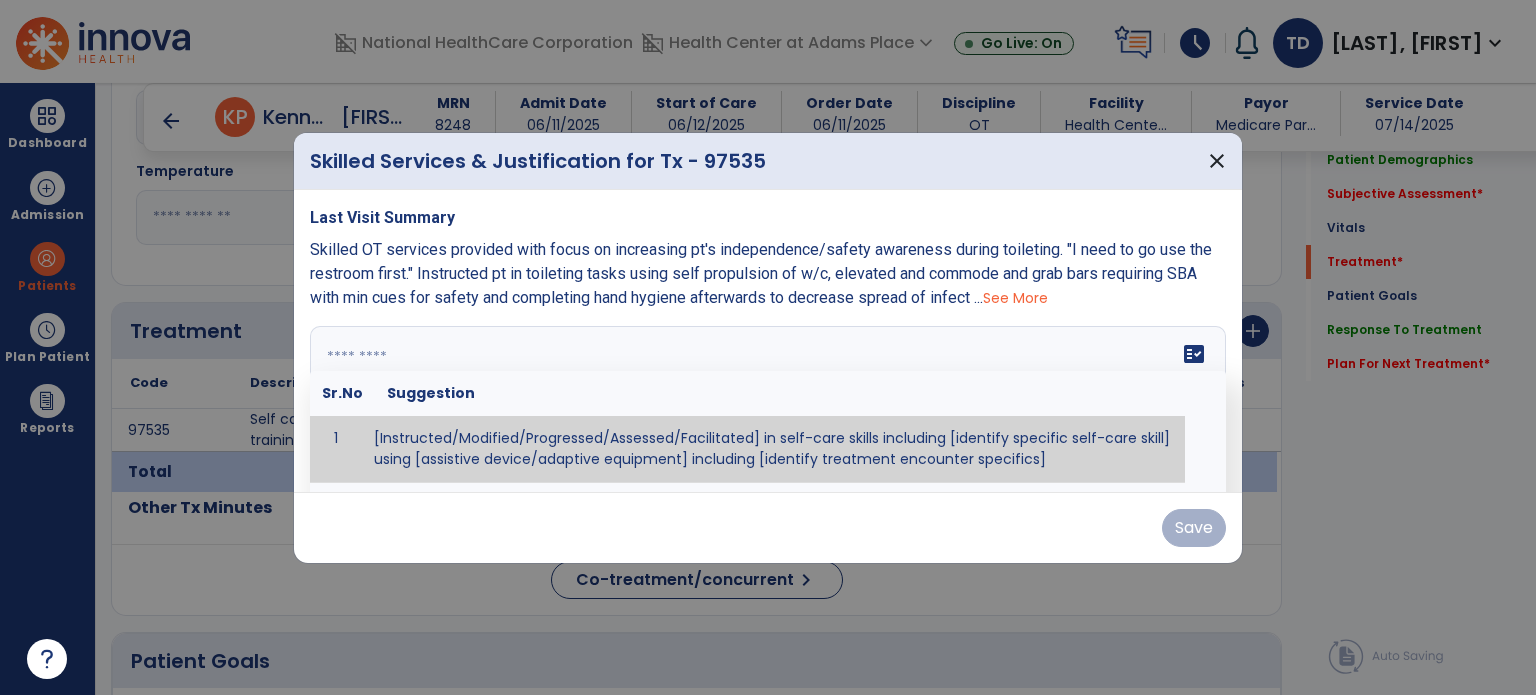 paste on "**********" 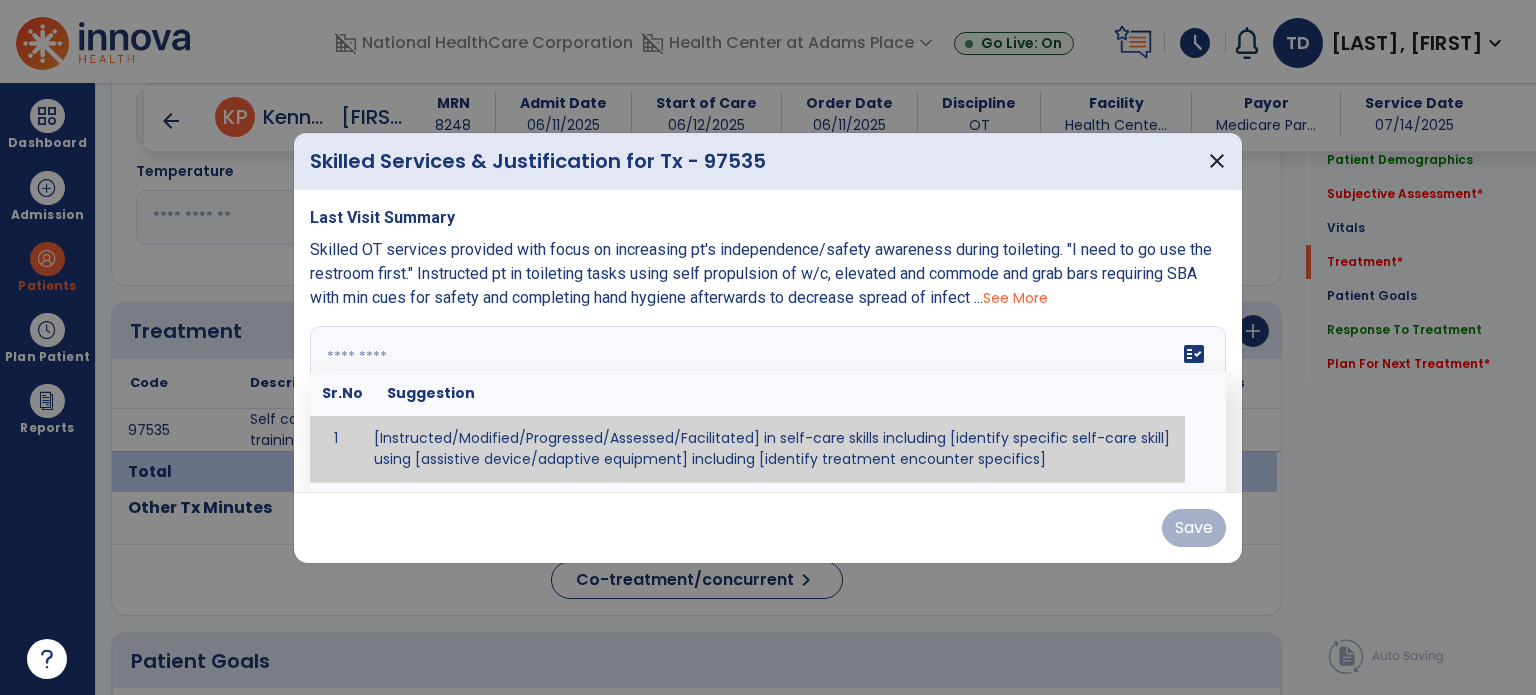 type on "**********" 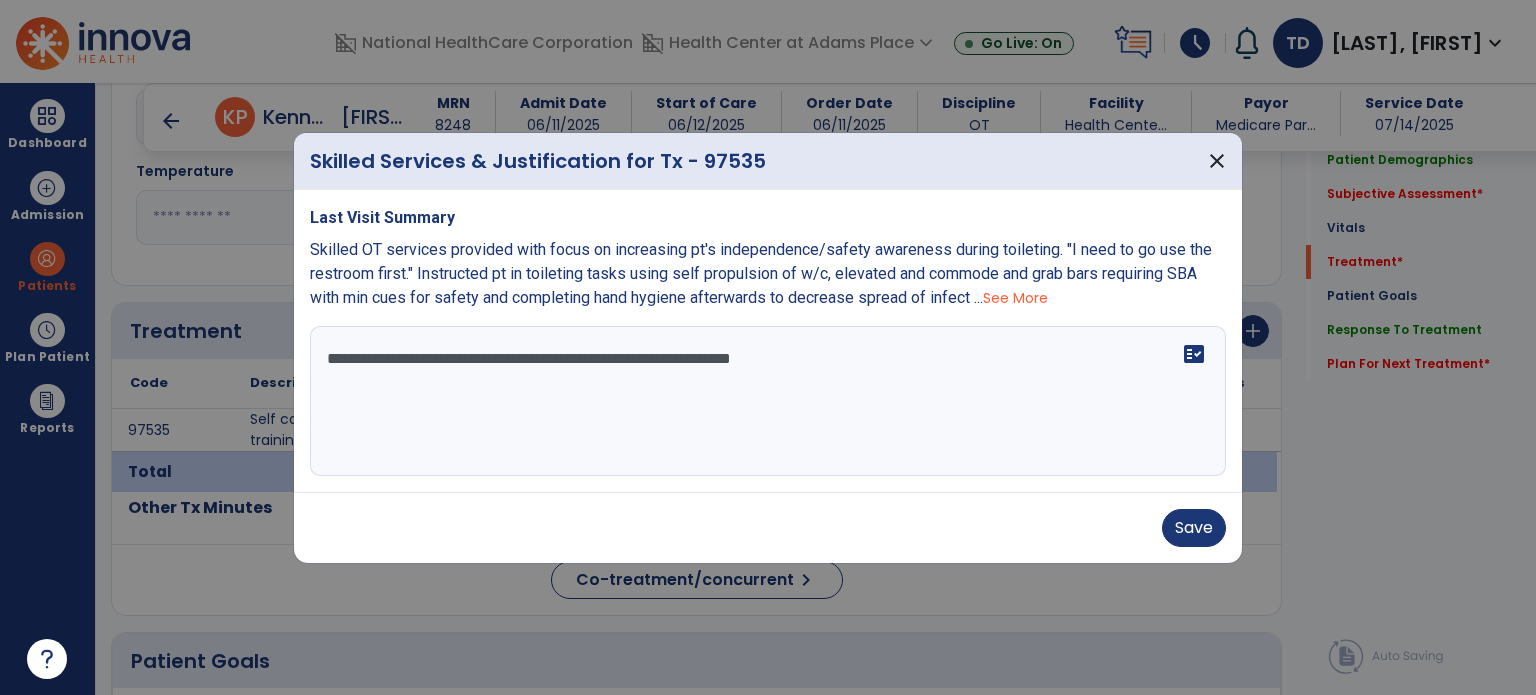 drag, startPoint x: 950, startPoint y: 370, endPoint x: 228, endPoint y: 365, distance: 722.01733 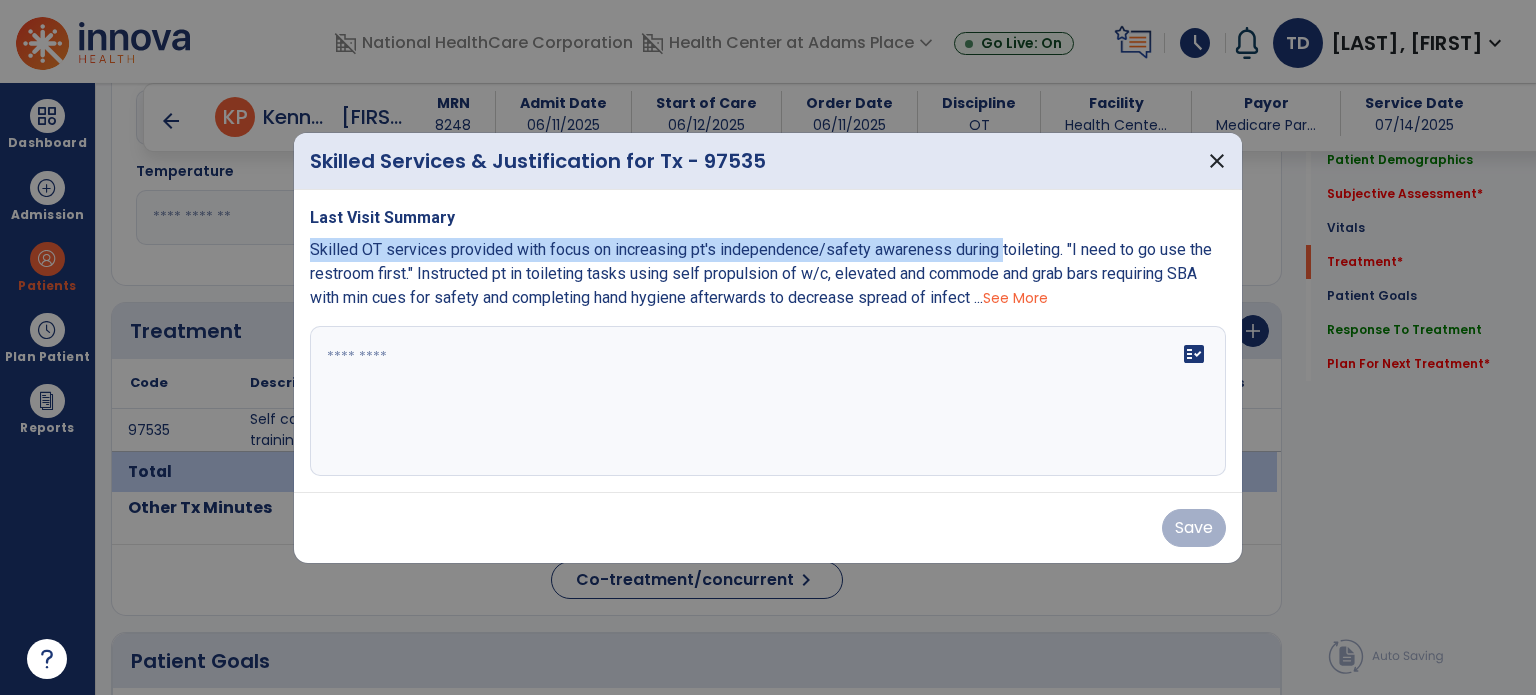 drag, startPoint x: 993, startPoint y: 255, endPoint x: 296, endPoint y: 251, distance: 697.0115 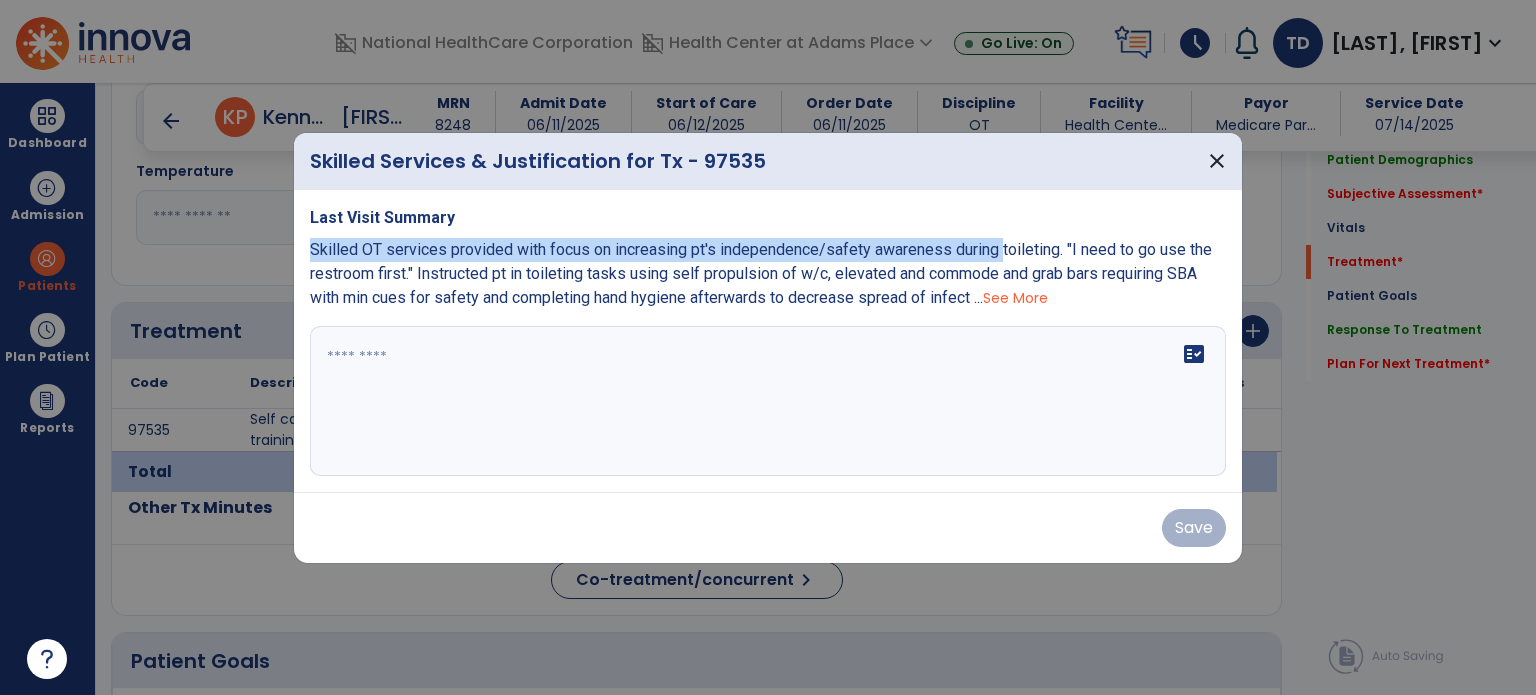 click on "Last Visit Summary Skilled OT services provided with focus on increasing pt's independence/safety awareness during toileting. "I need to go use the restroom first." Instructed pt in toileting tasks using self propulsion of w/c, elevated and commode and grab bars requiring SBA with min cues for safety and completing hand hygiene afterwards to decrease spread of infect ...  See More   fact_check" at bounding box center (768, 341) 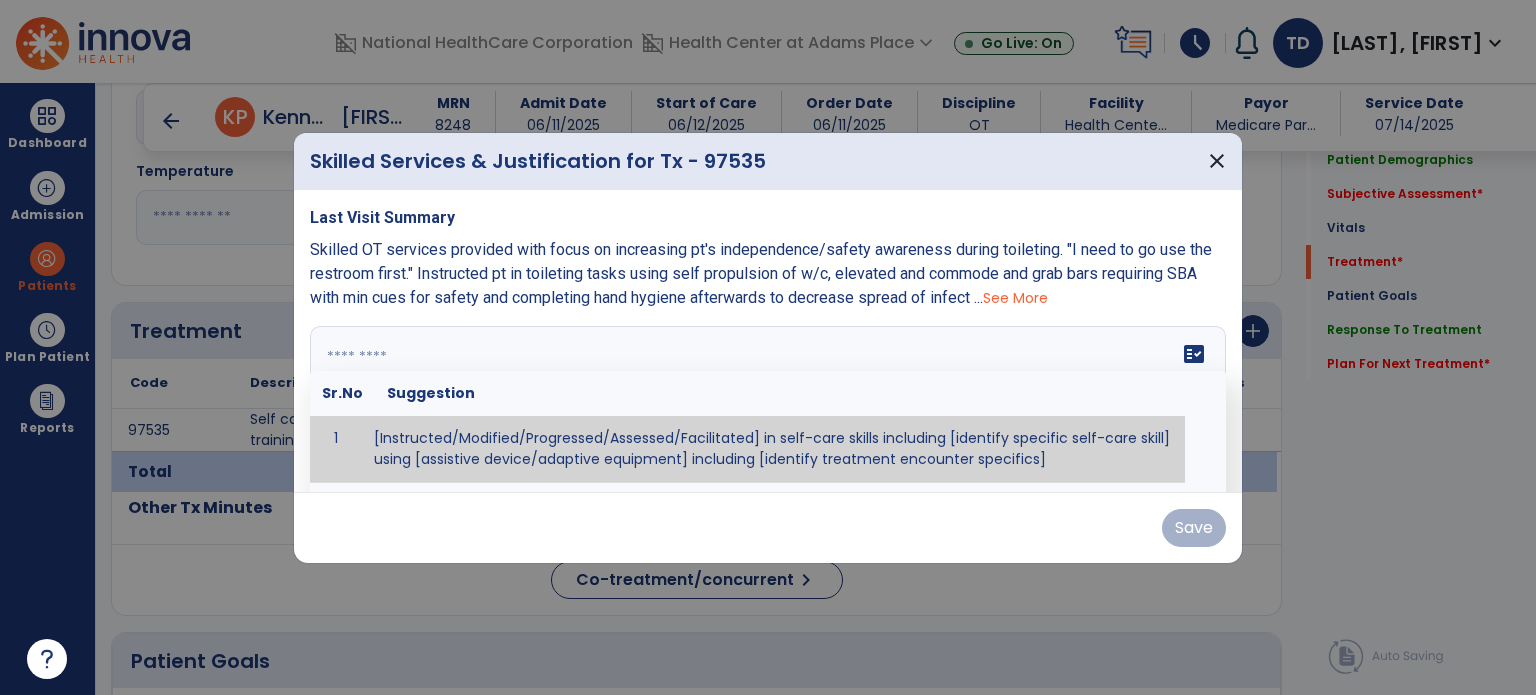 click on "fact_check  Sr.No Suggestion 1 [Instructed/Modified/Progressed/Assessed/Facilitated] in self-care skills including [identify specific self-care skill] using [assistive device/adaptive equipment] including [identify treatment encounter specifics]" at bounding box center [768, 401] 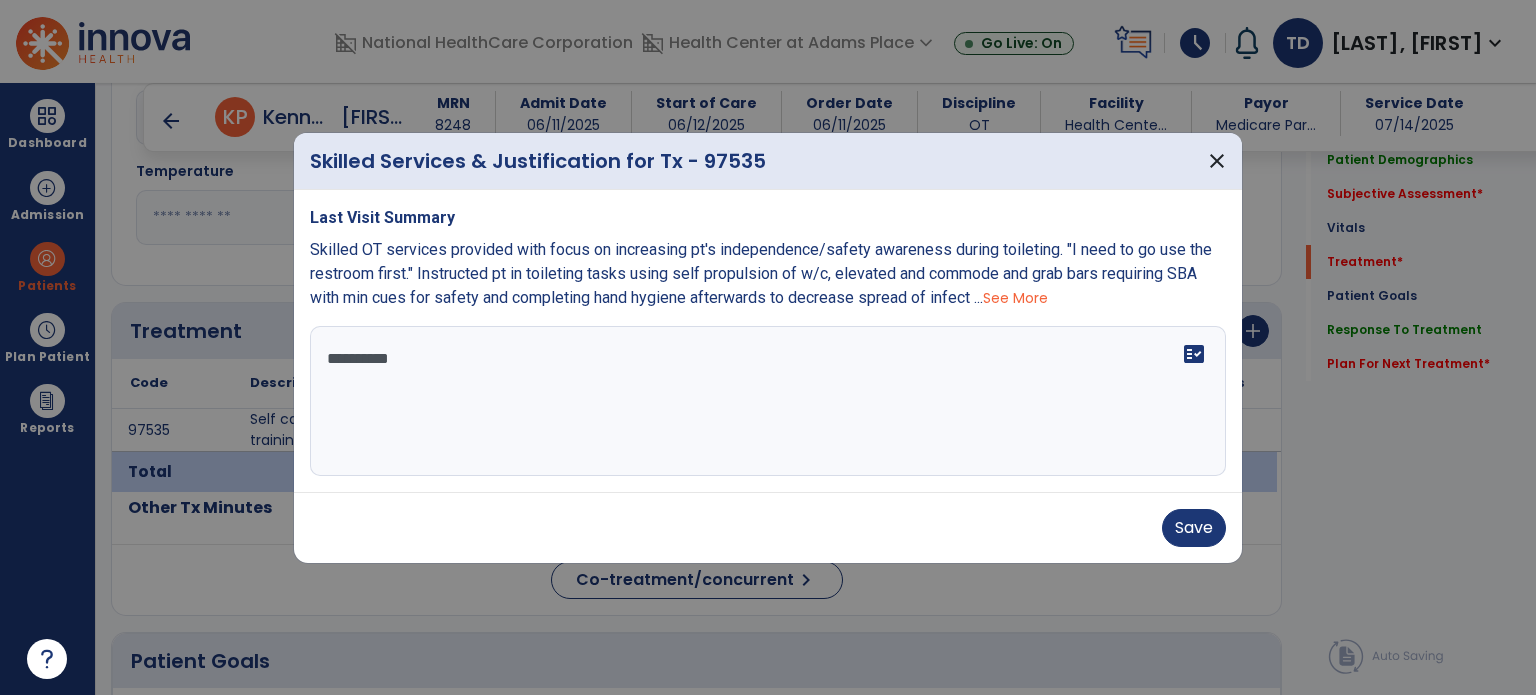 click on "**********" at bounding box center [768, 401] 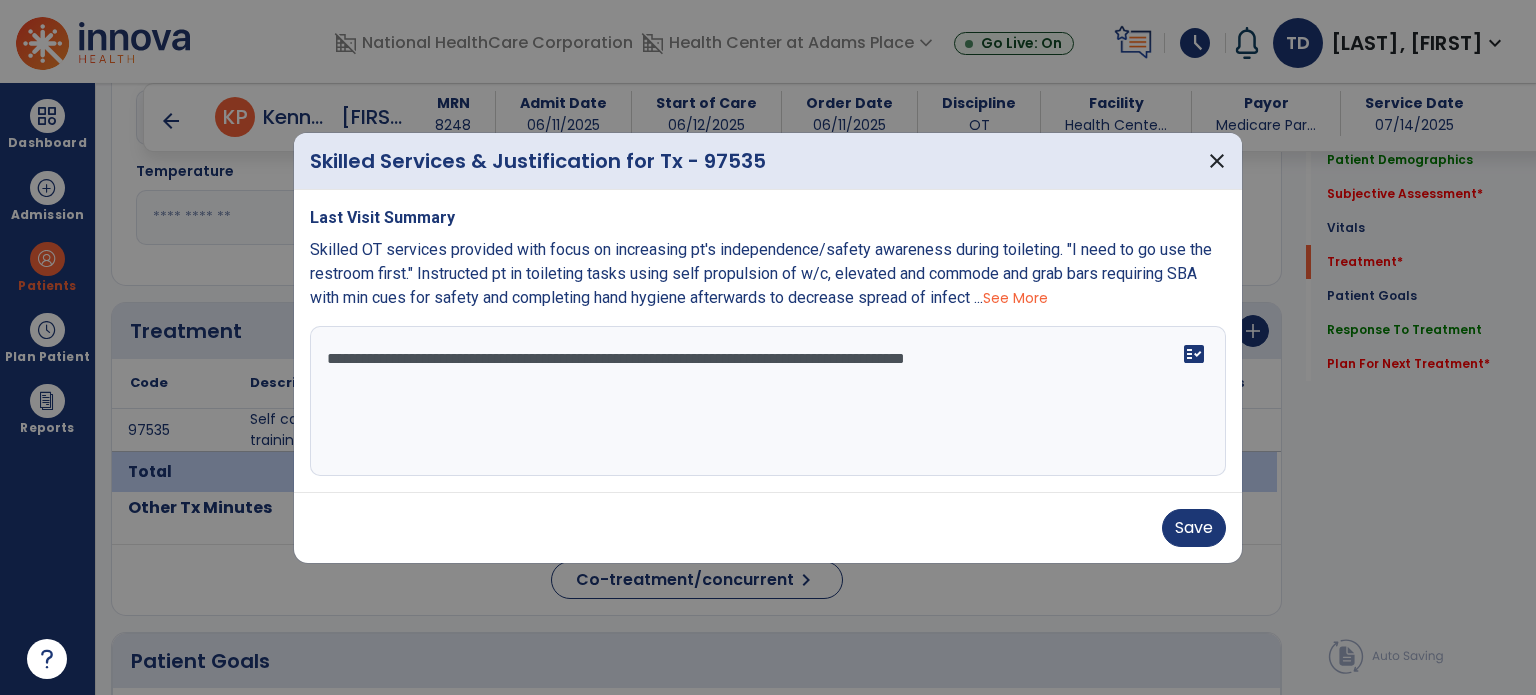click on "**********" at bounding box center [768, 401] 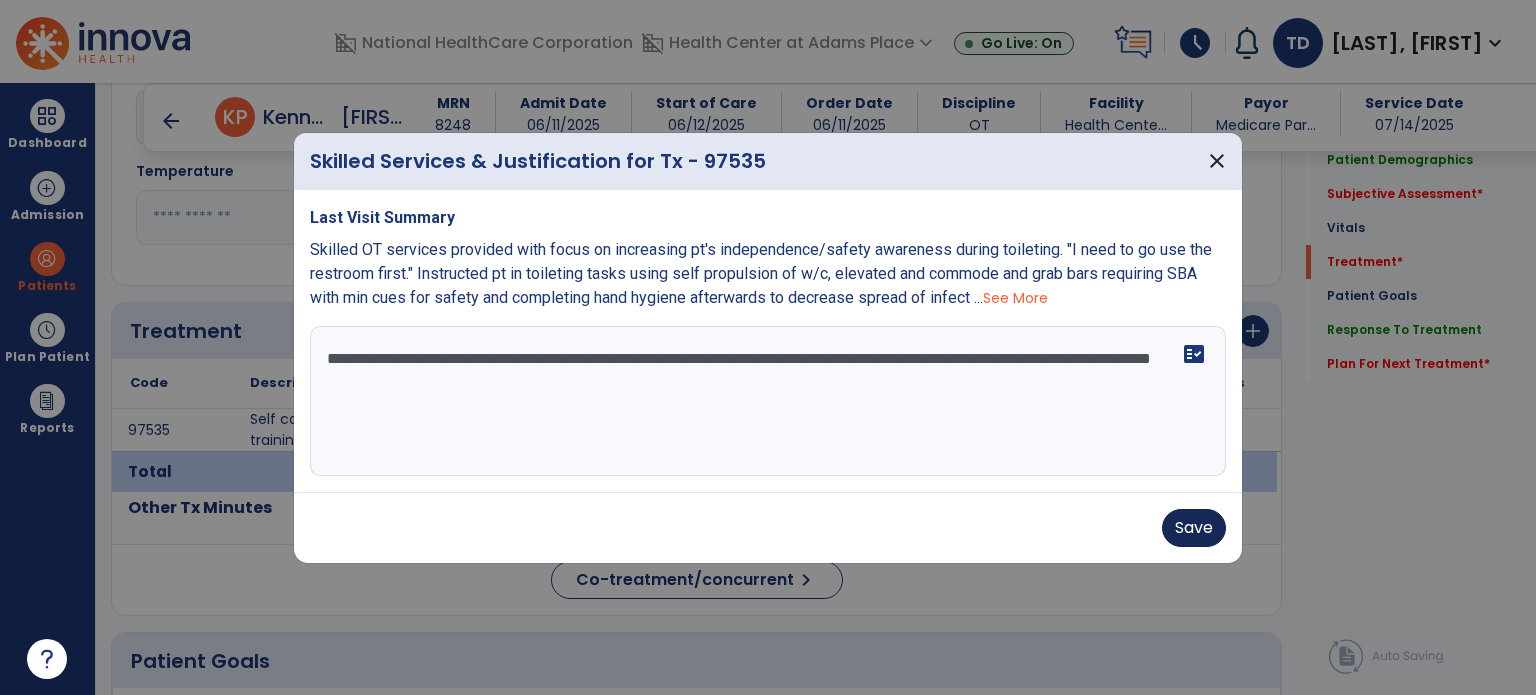 type on "**********" 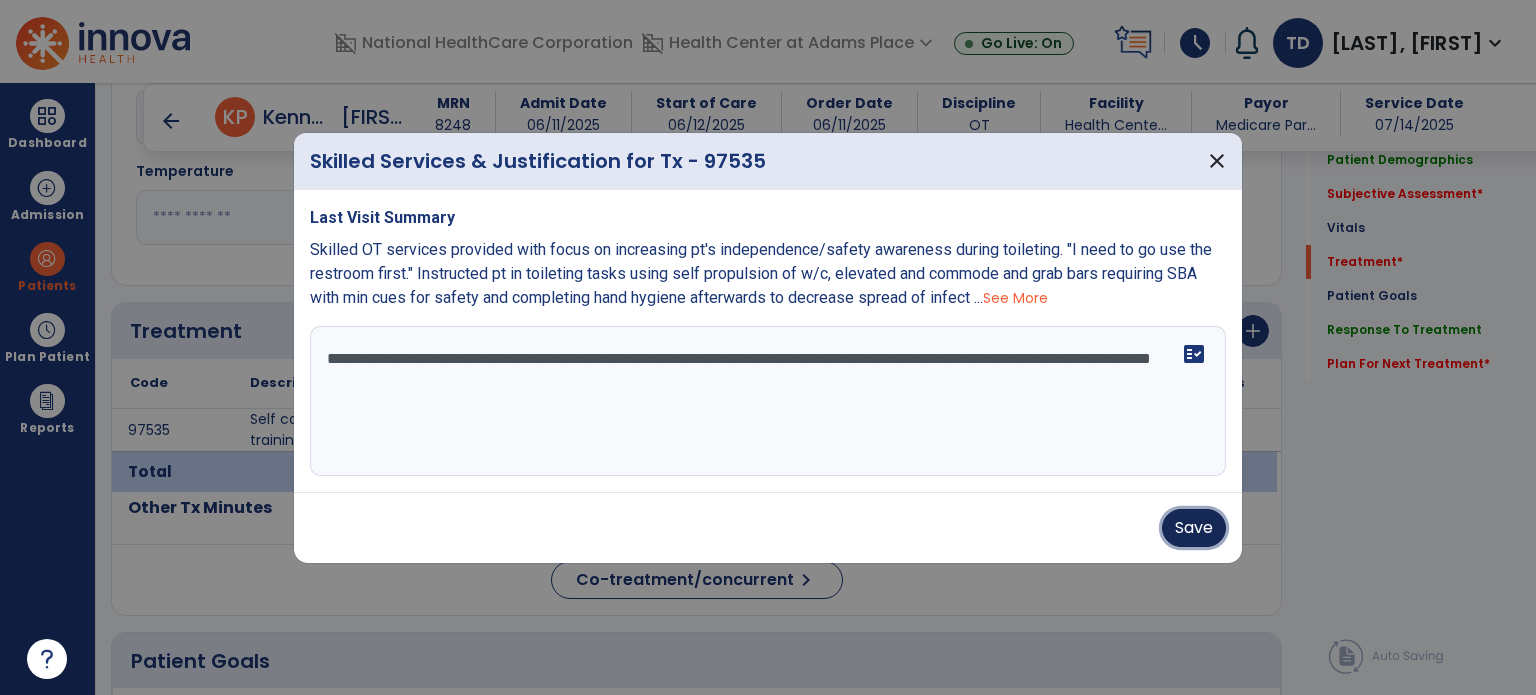 click on "Save" at bounding box center (1194, 528) 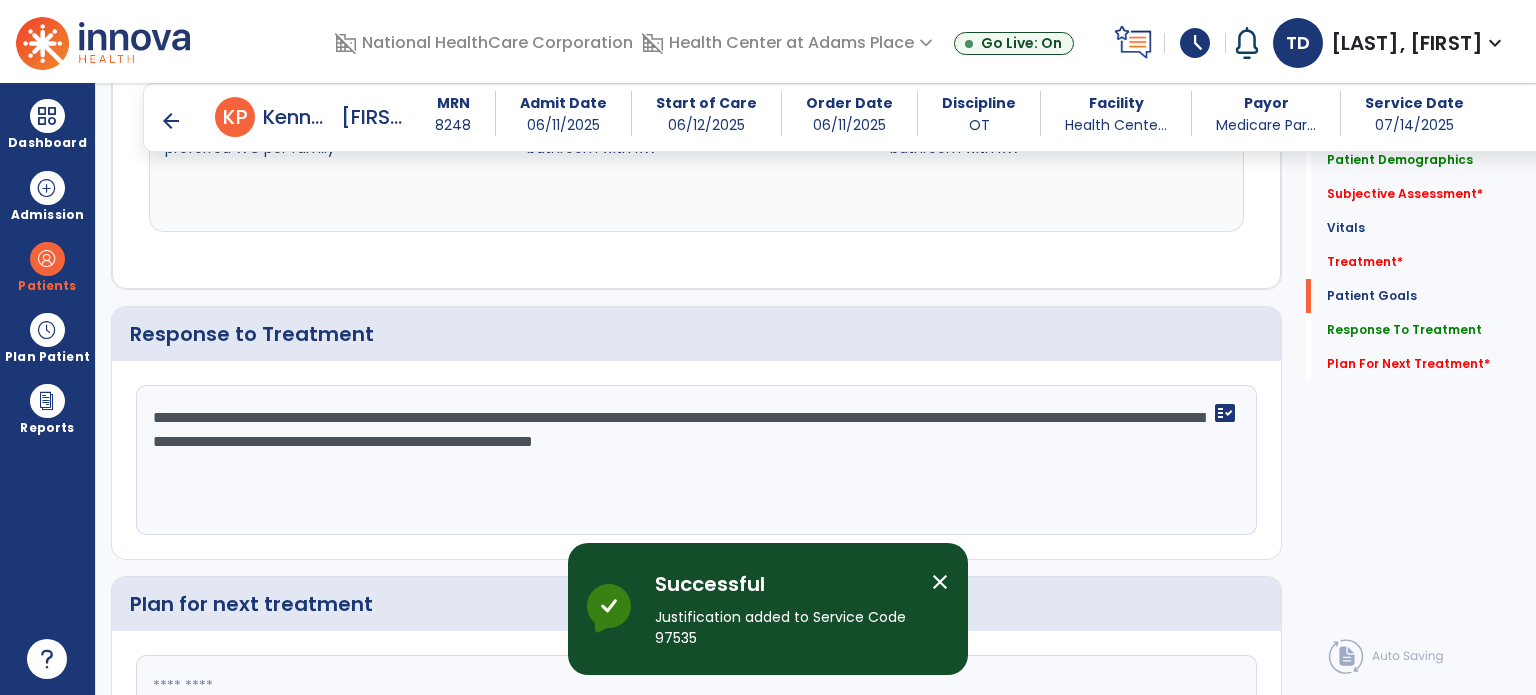 scroll, scrollTop: 3196, scrollLeft: 0, axis: vertical 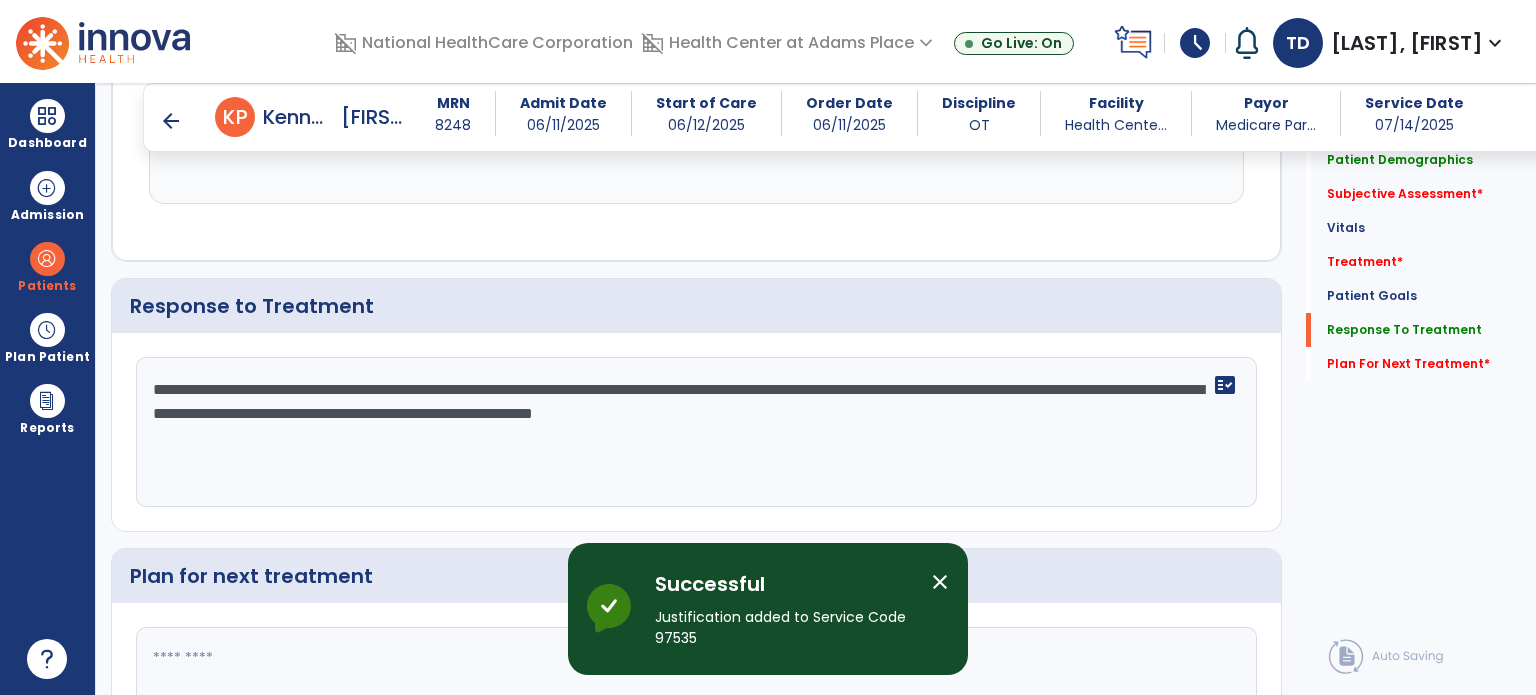 click on "**********" 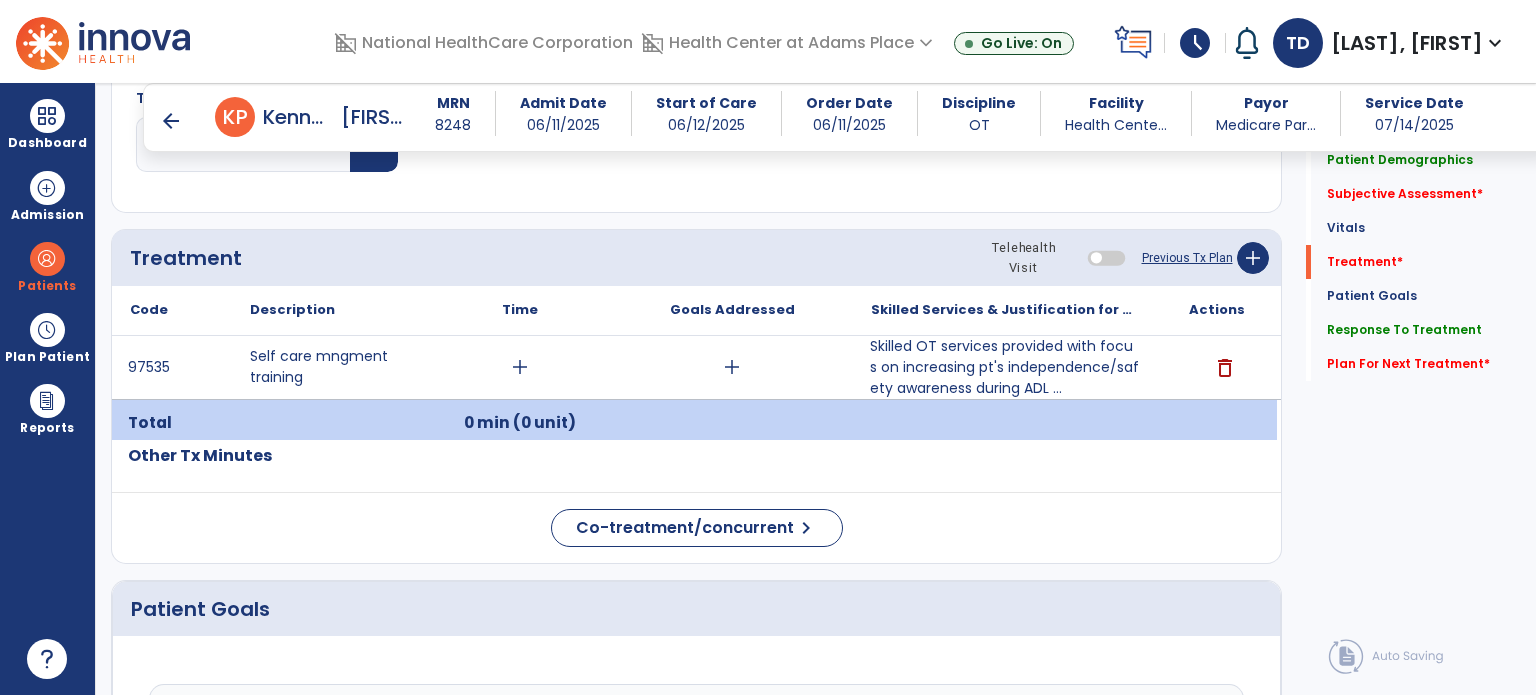 scroll, scrollTop: 1064, scrollLeft: 0, axis: vertical 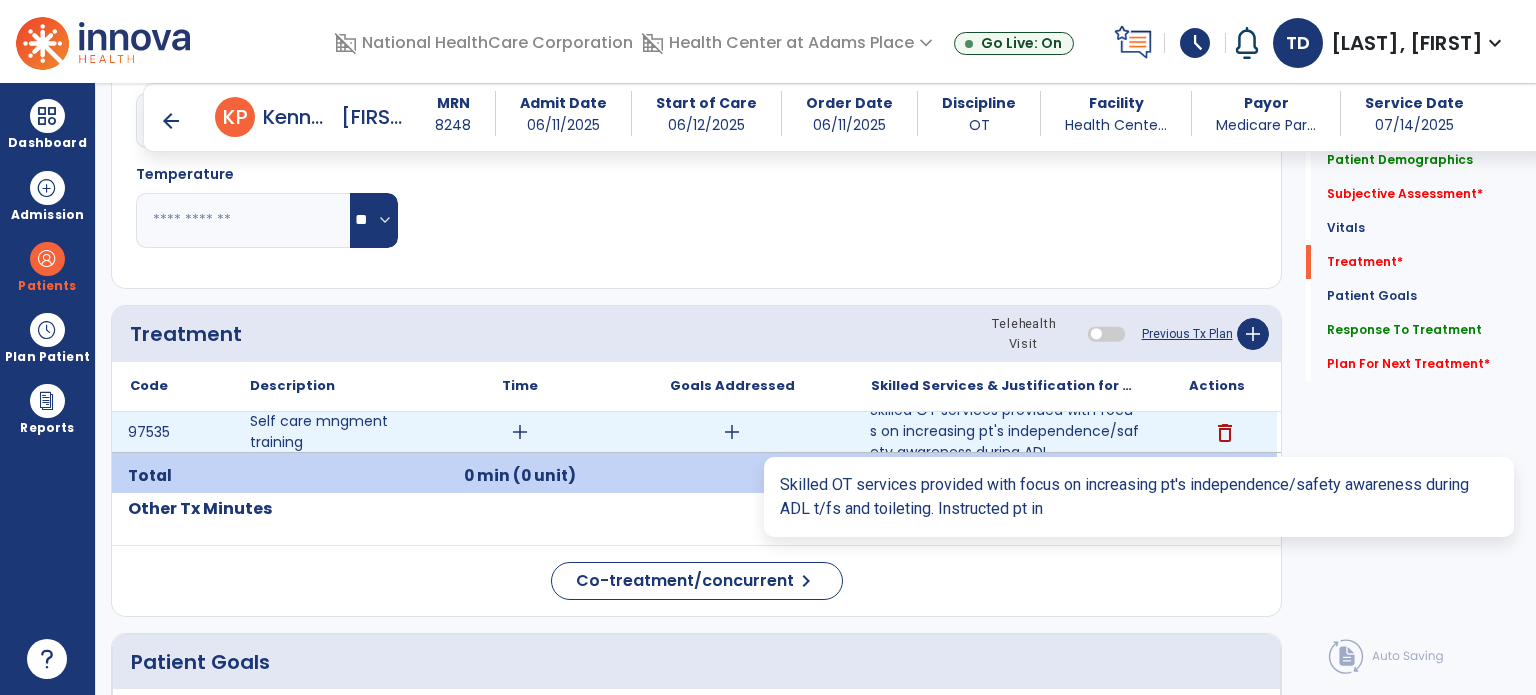 type on "**********" 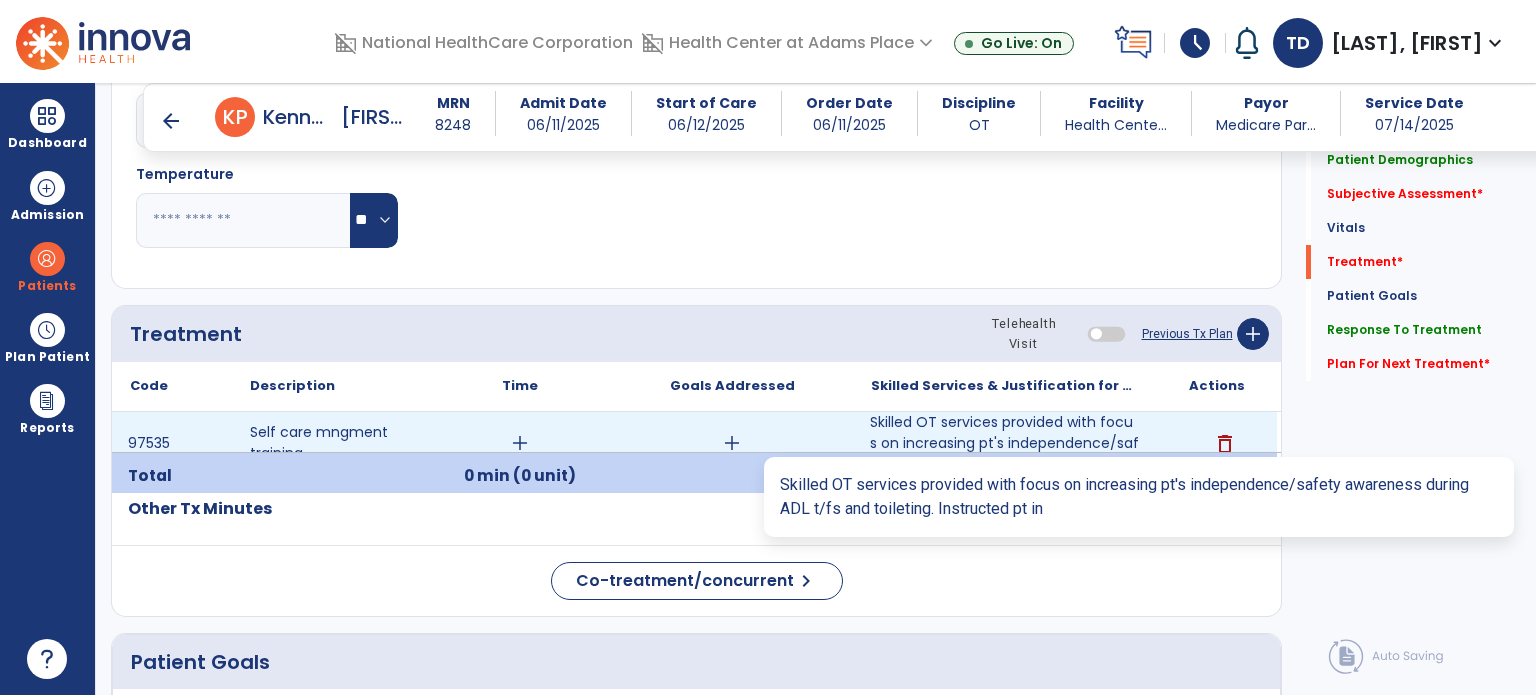 click on "Skilled OT services provided with focus on increasing pt's independence/safety awareness during ADL ..." at bounding box center [1004, 443] 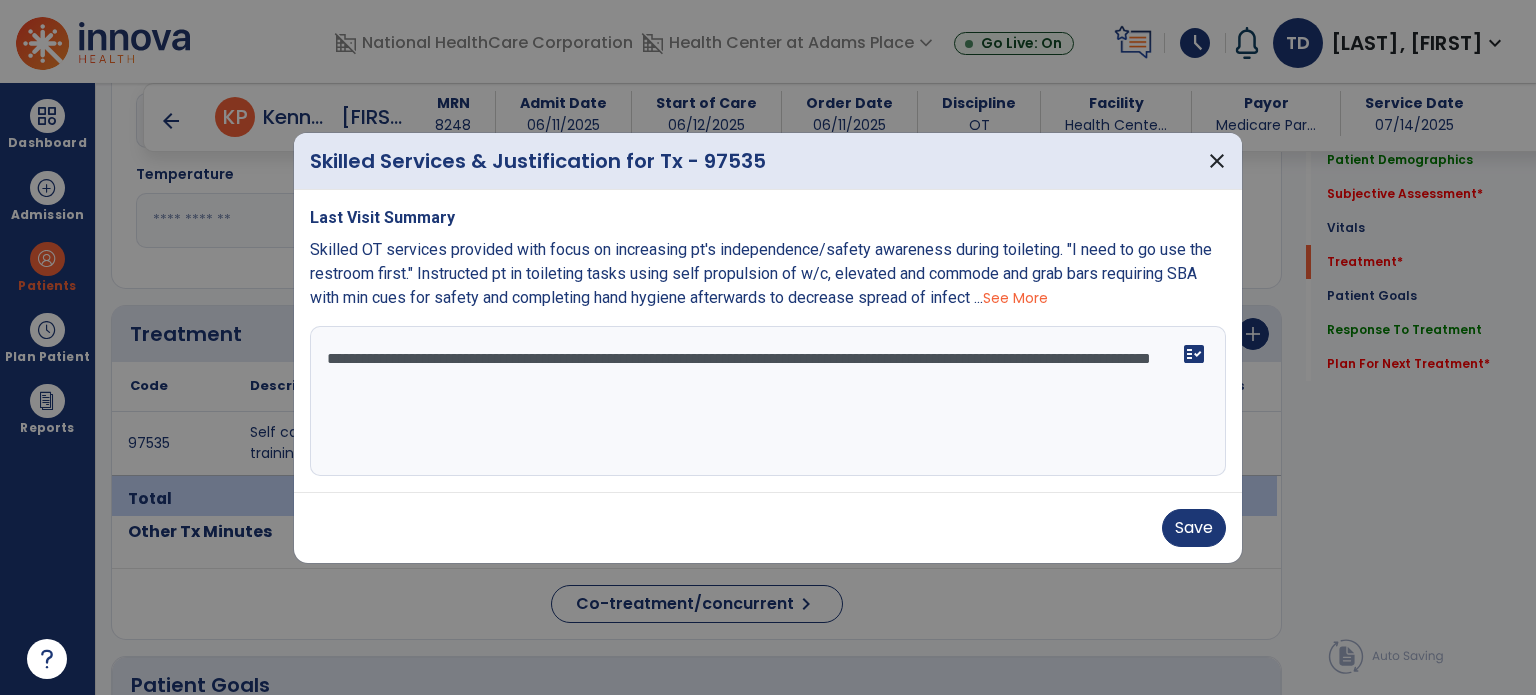 click on "**********" at bounding box center [768, 401] 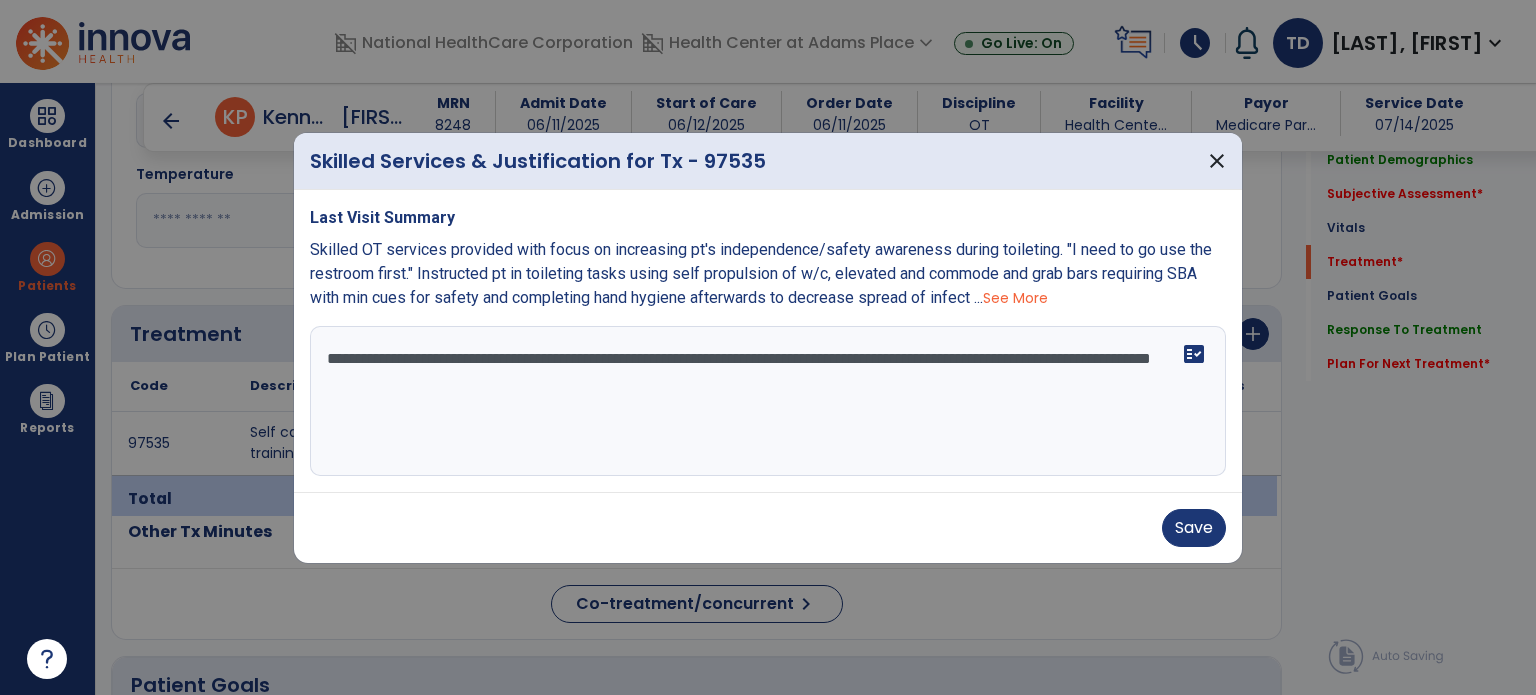 click on "**********" at bounding box center [768, 401] 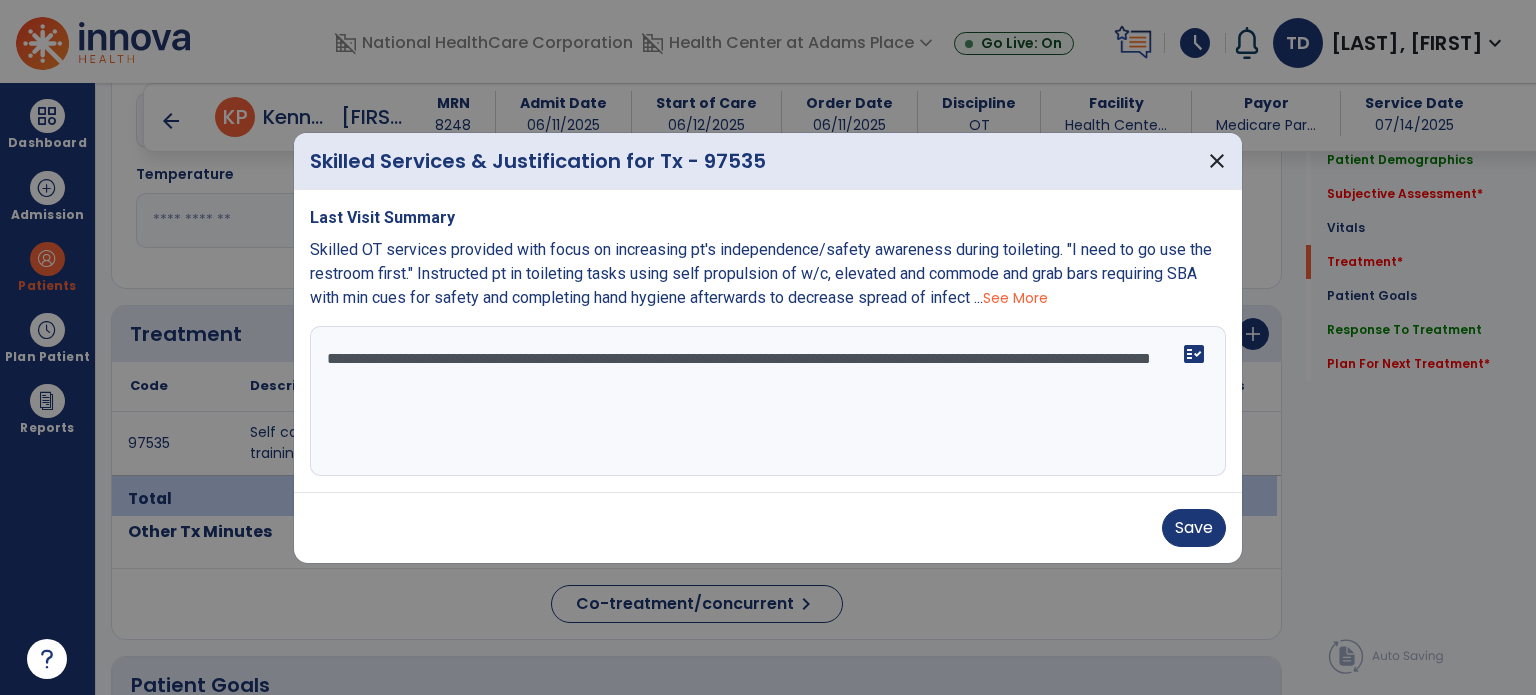click on "**********" at bounding box center (768, 401) 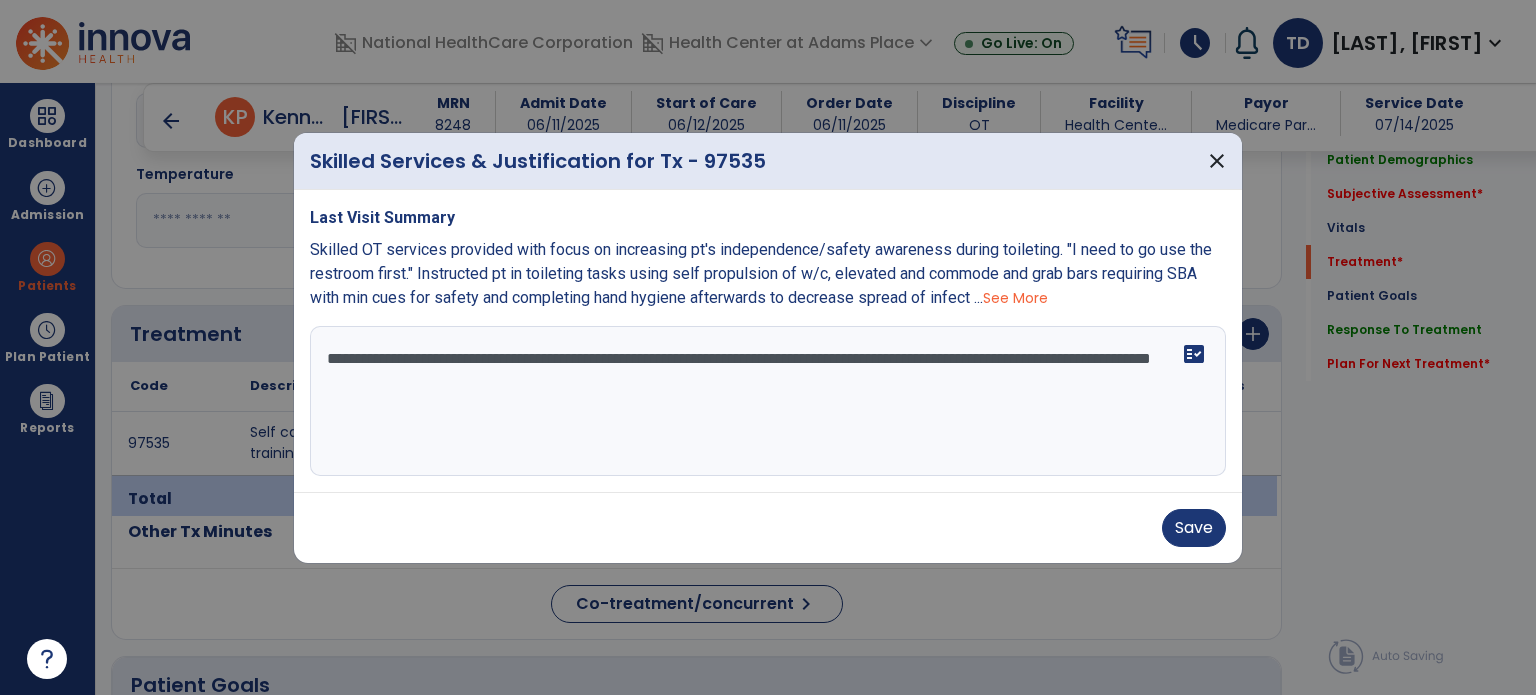 click on "**********" at bounding box center [768, 401] 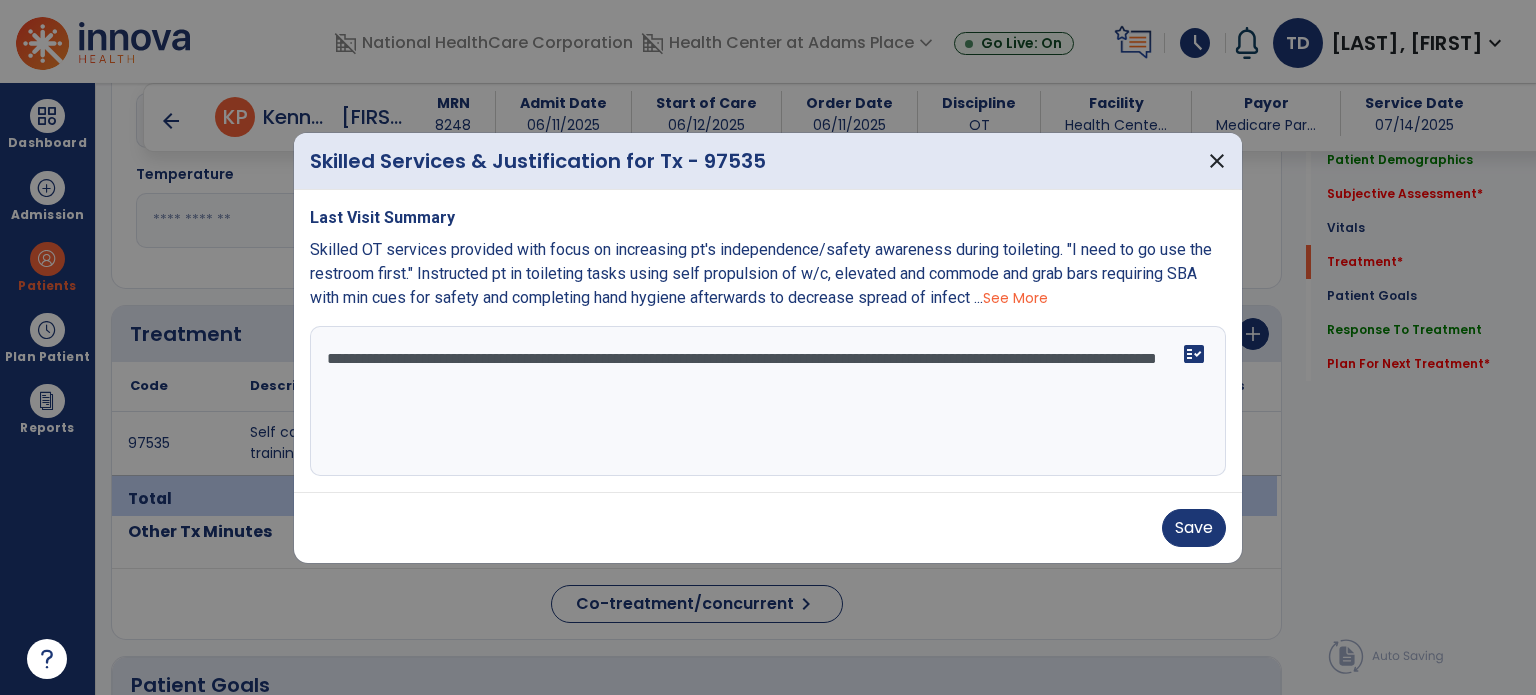 type on "**********" 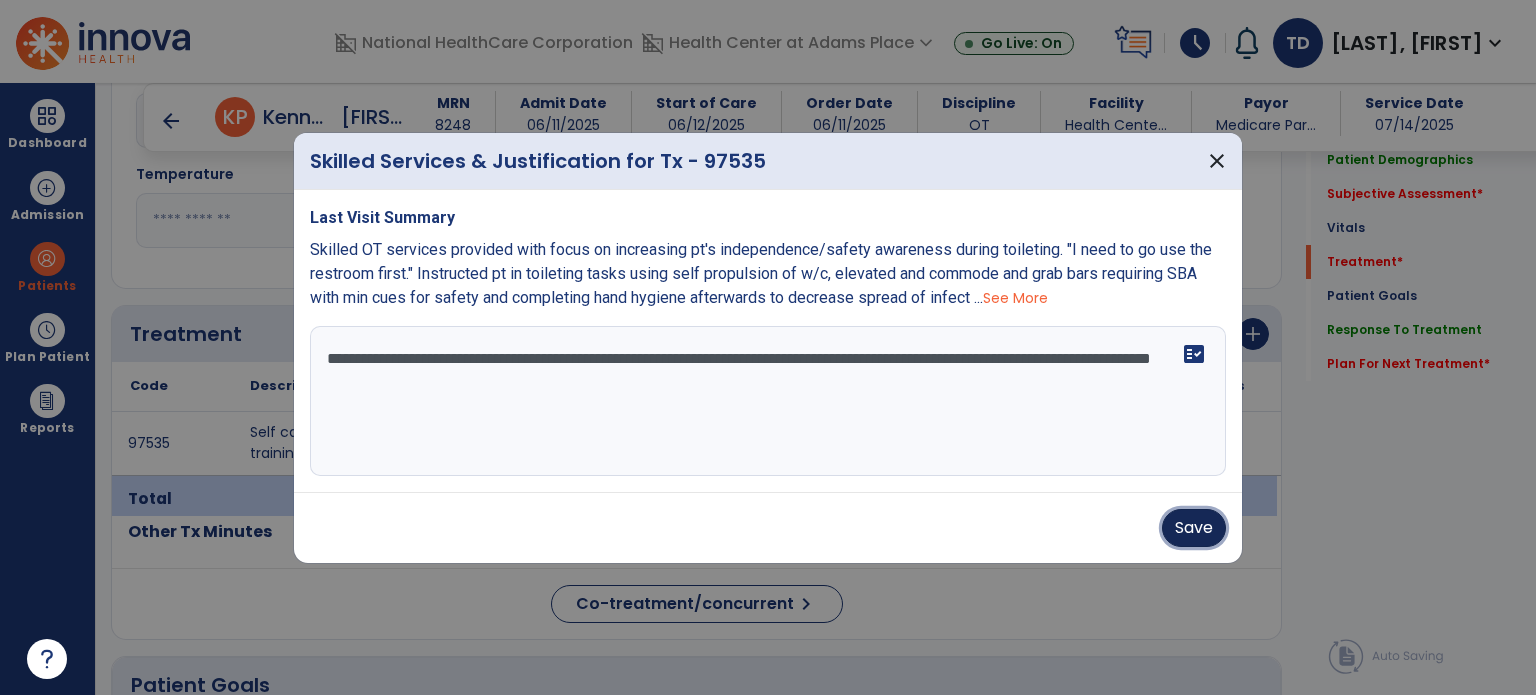 click on "Save" at bounding box center [1194, 528] 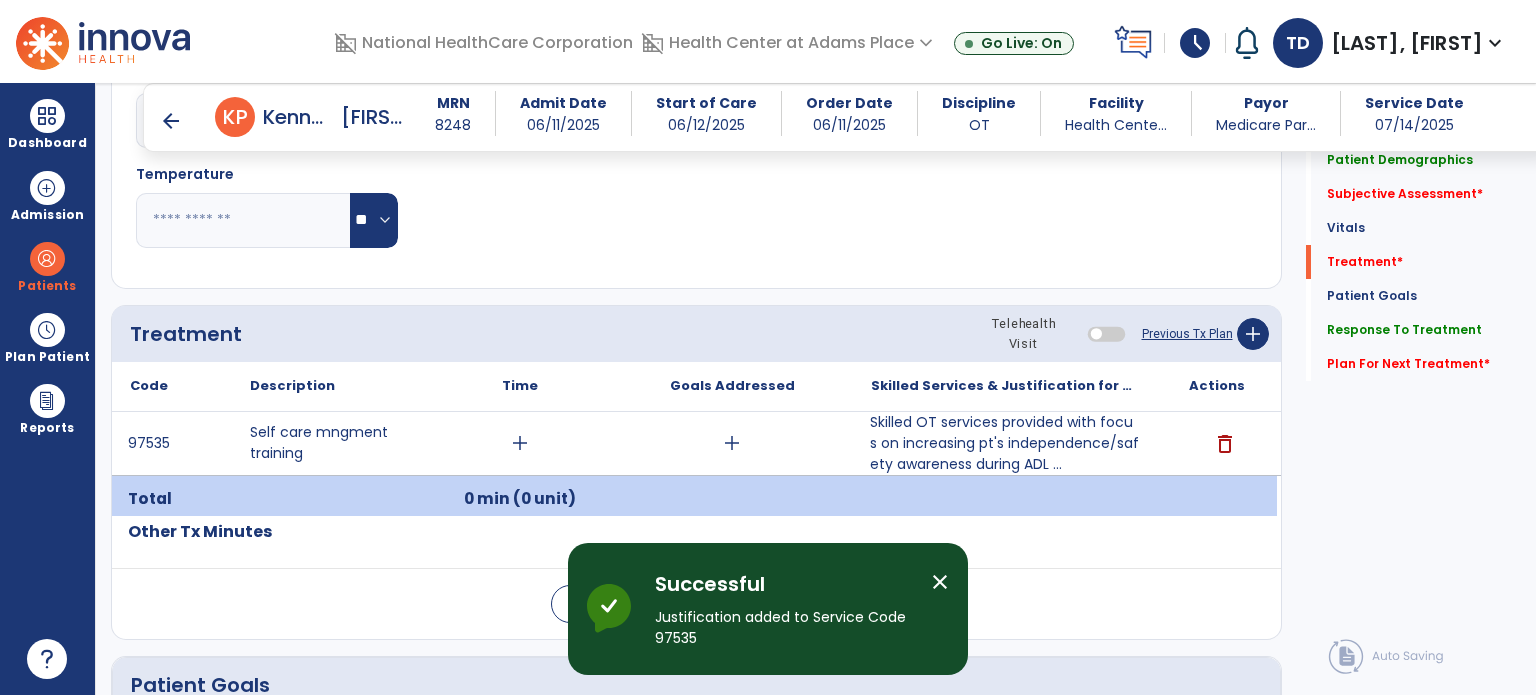 click on "arrow_back" at bounding box center [171, 121] 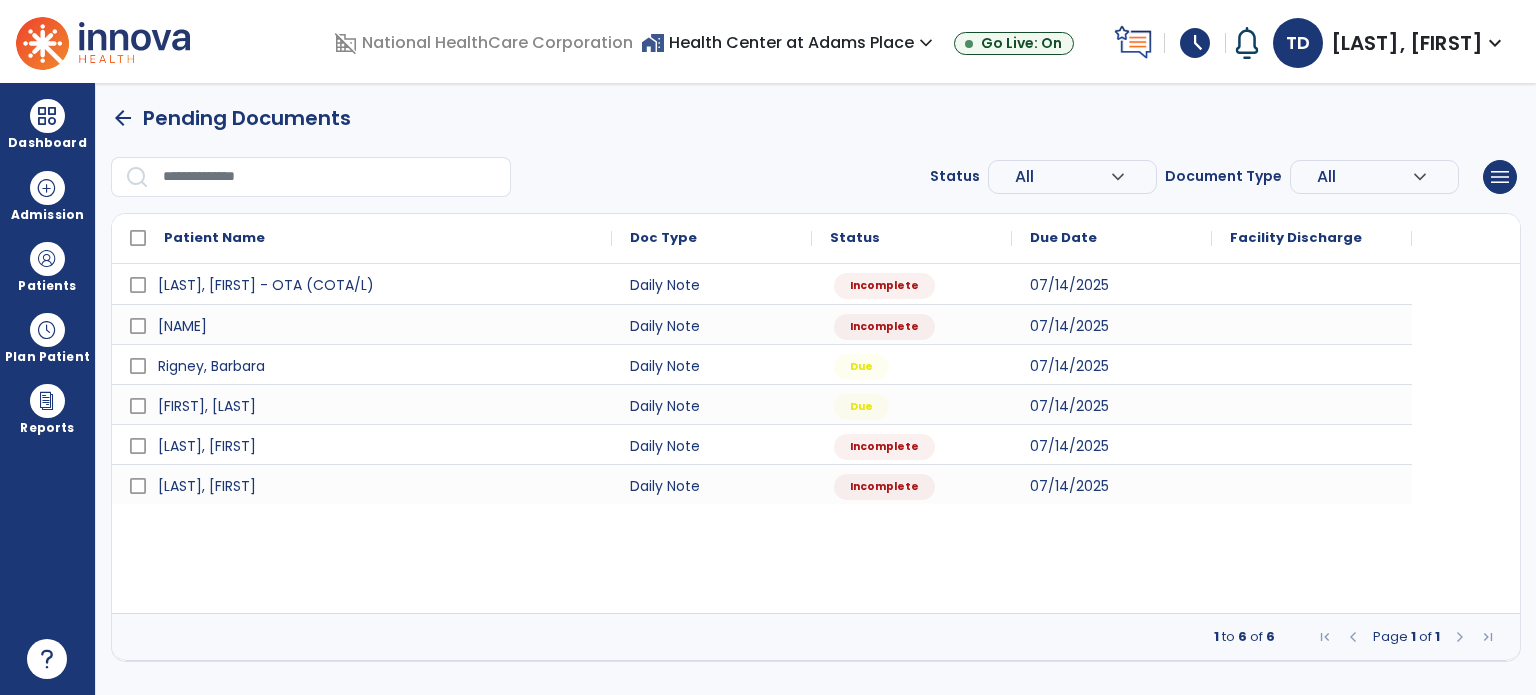 scroll, scrollTop: 0, scrollLeft: 0, axis: both 